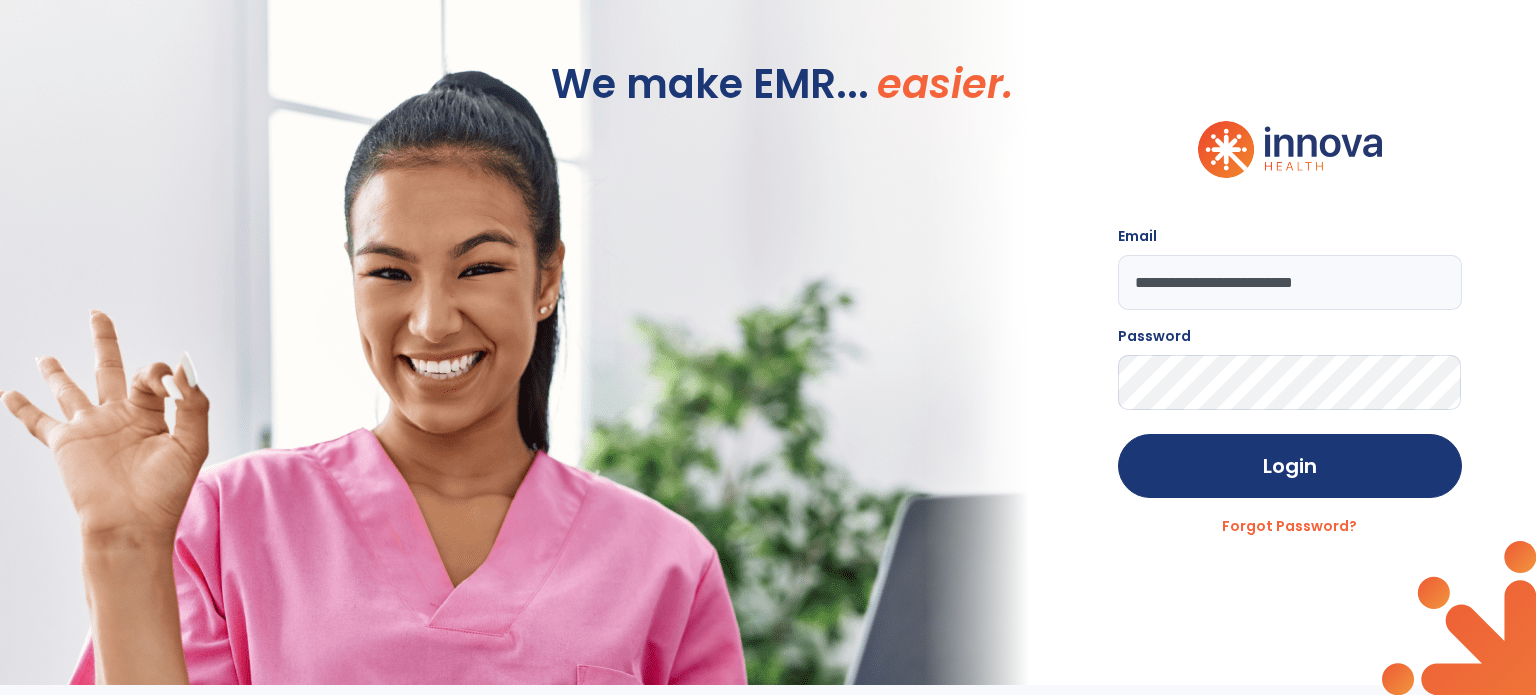 scroll, scrollTop: 0, scrollLeft: 0, axis: both 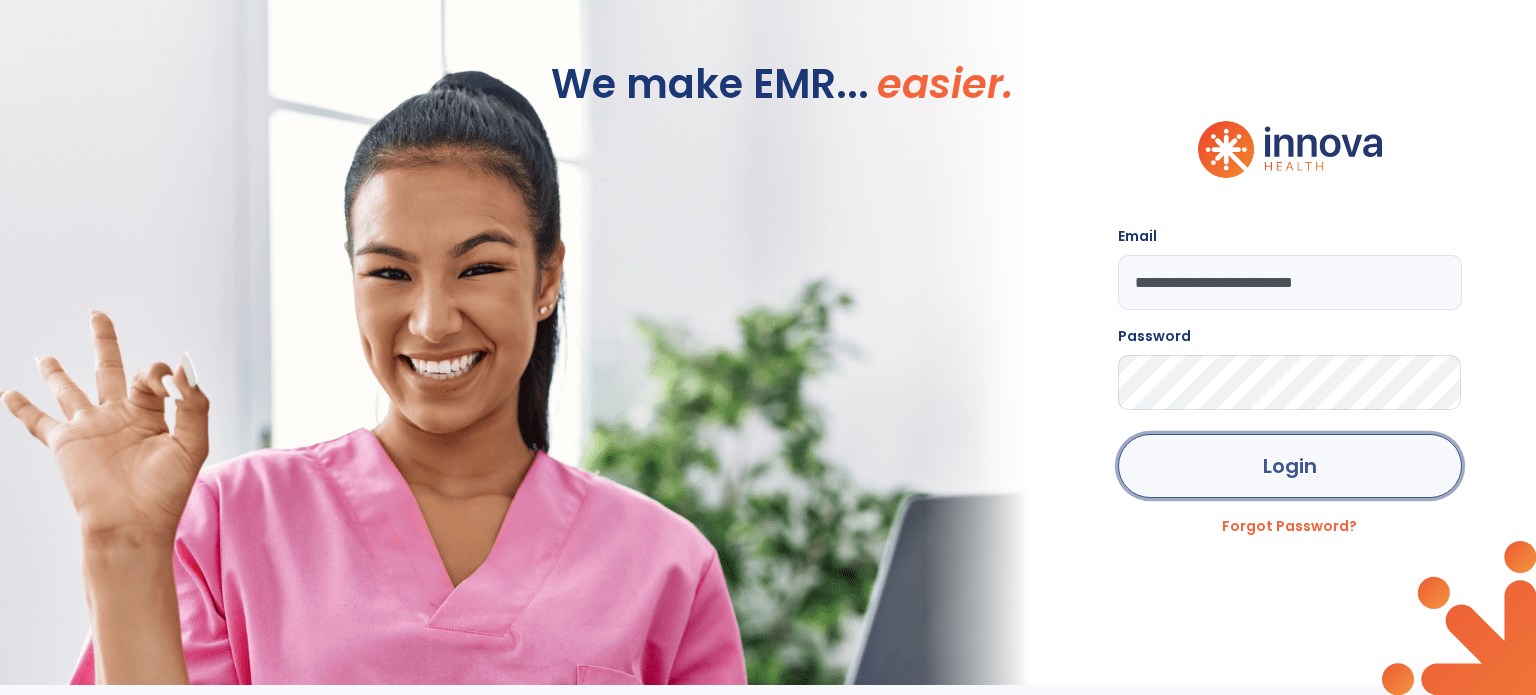 click on "Login" 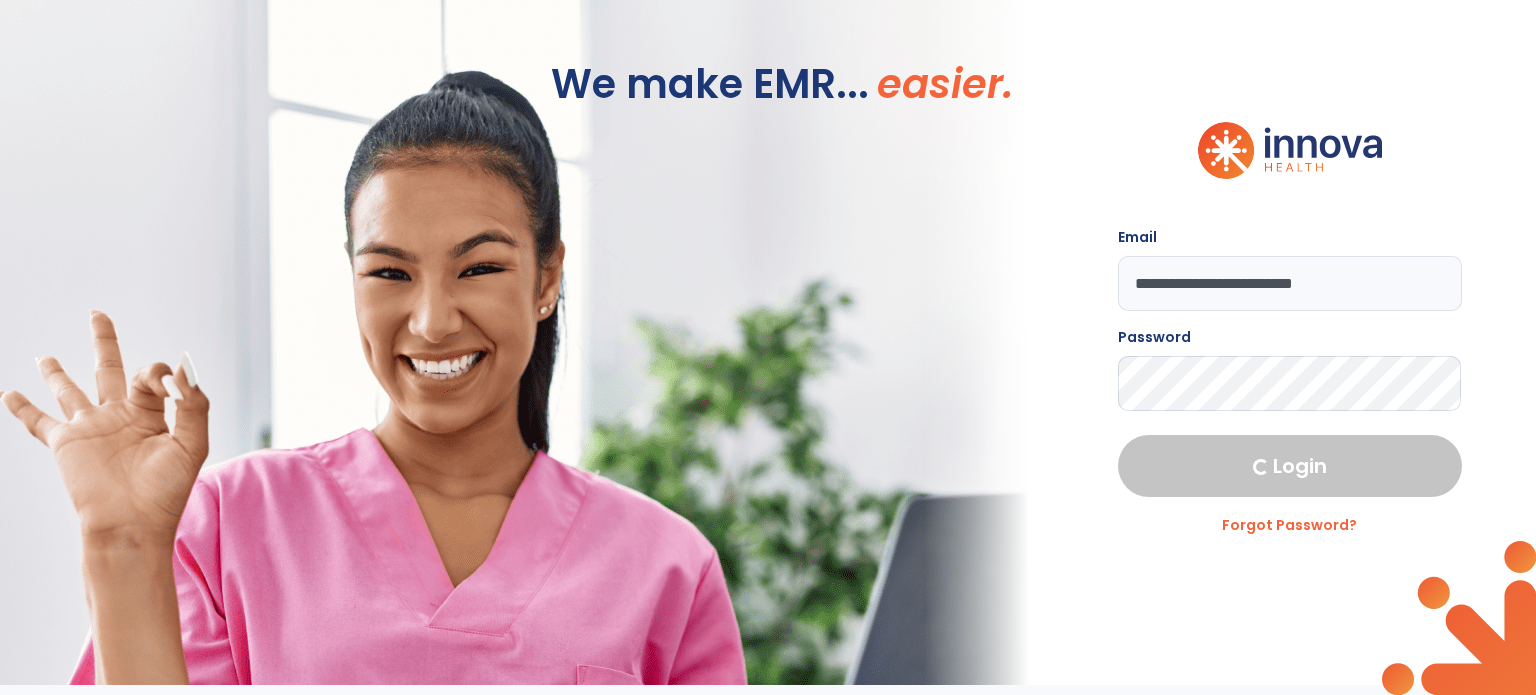 select on "****" 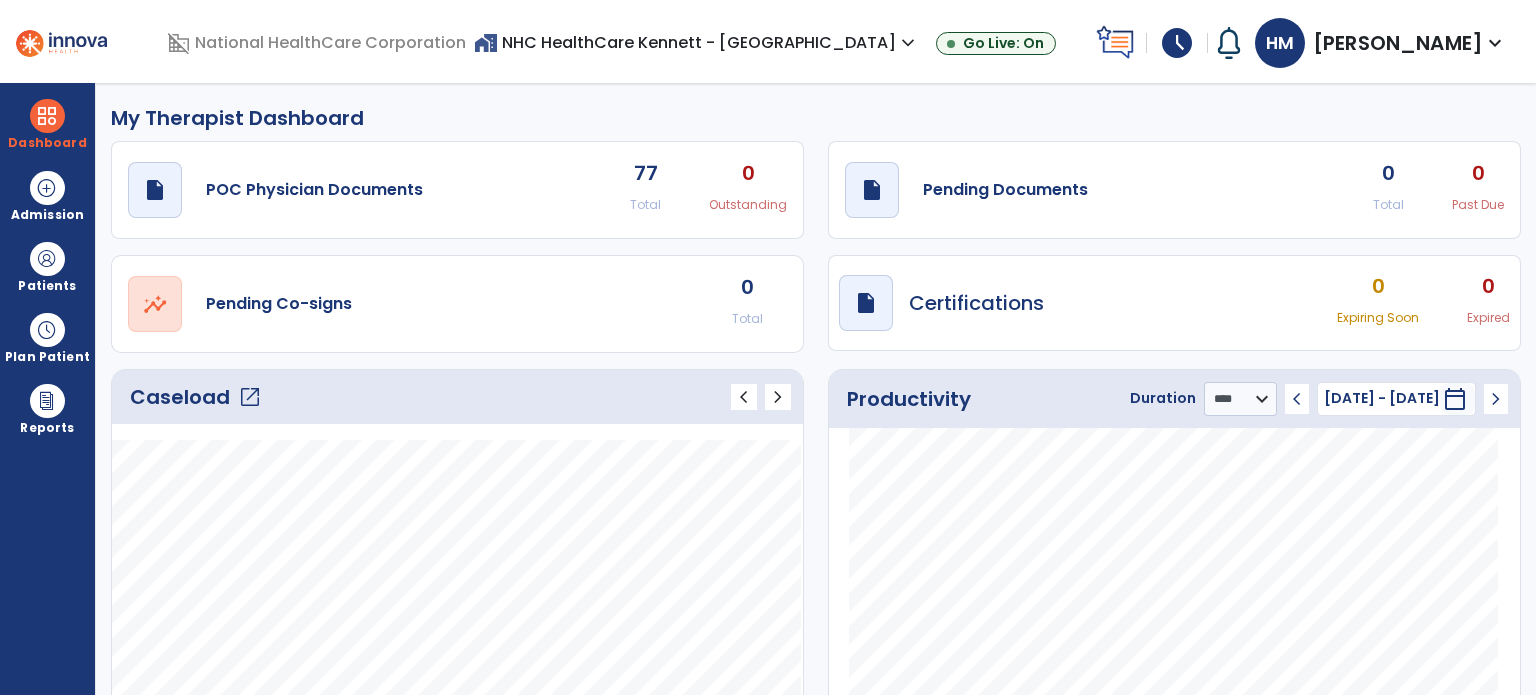 click on "Caseload   open_in_new" 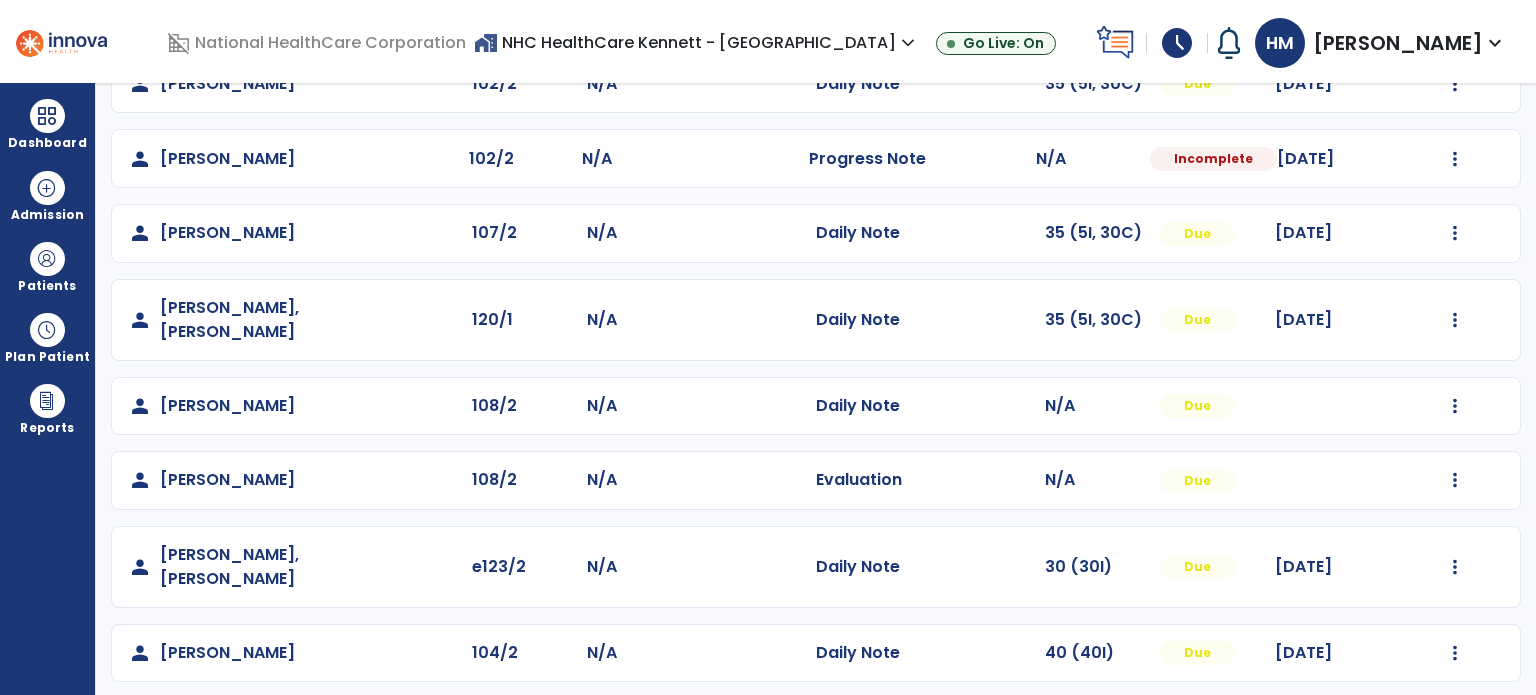 scroll, scrollTop: 393, scrollLeft: 0, axis: vertical 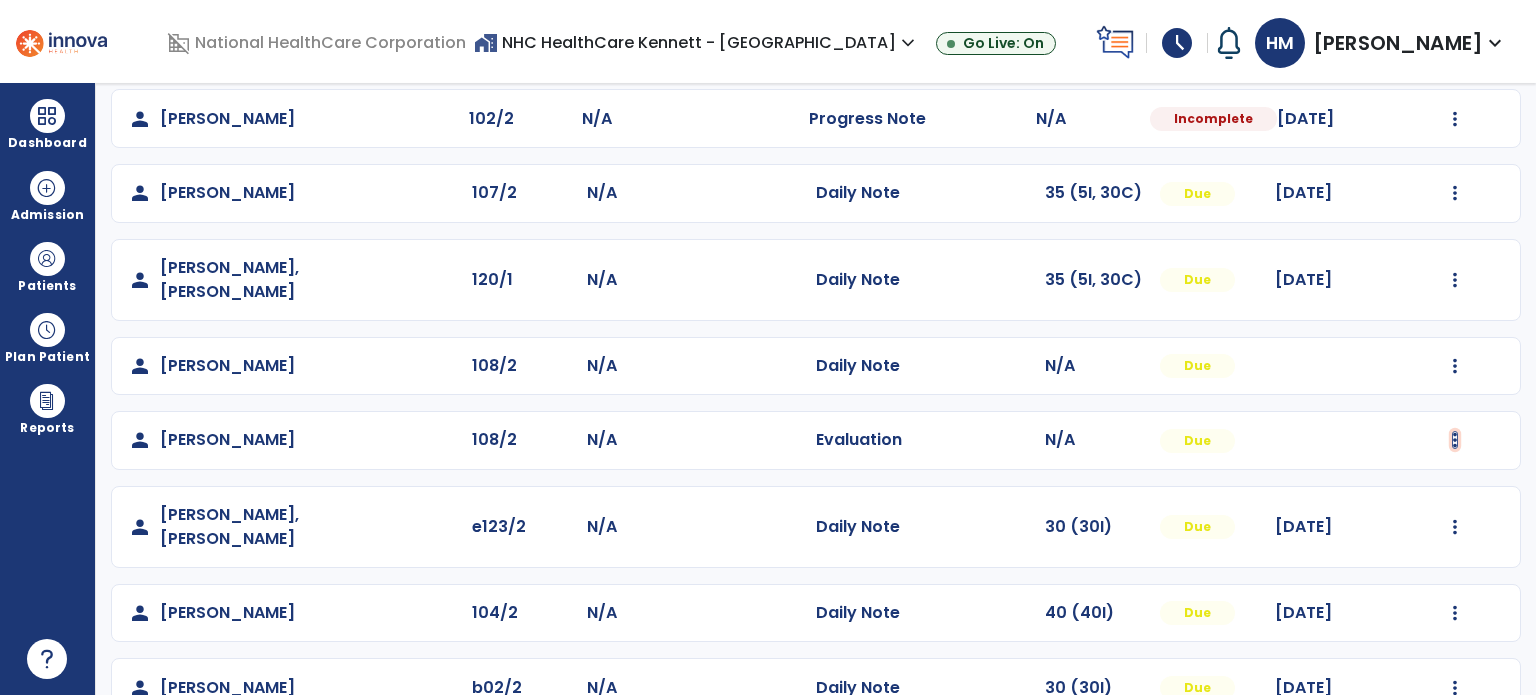 click at bounding box center (1455, -105) 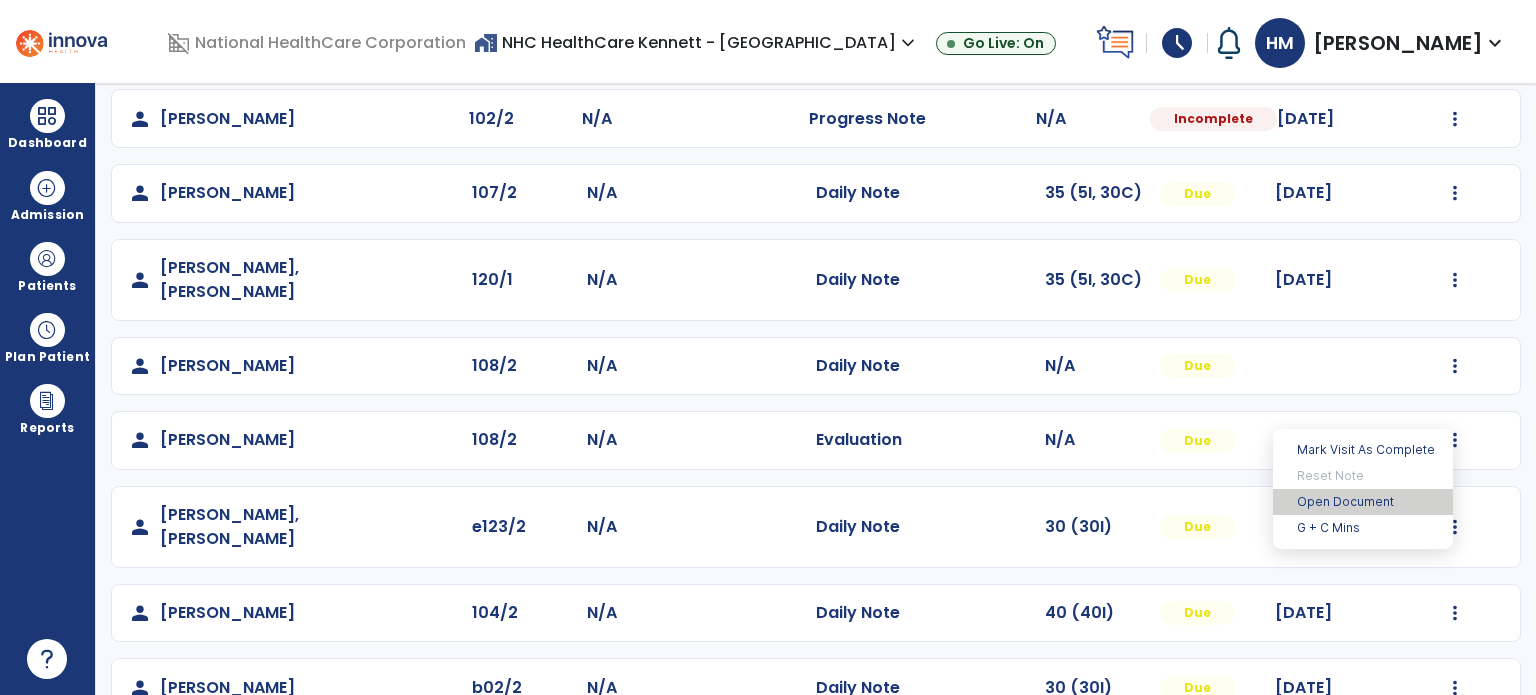 click on "Open Document" at bounding box center (1363, 502) 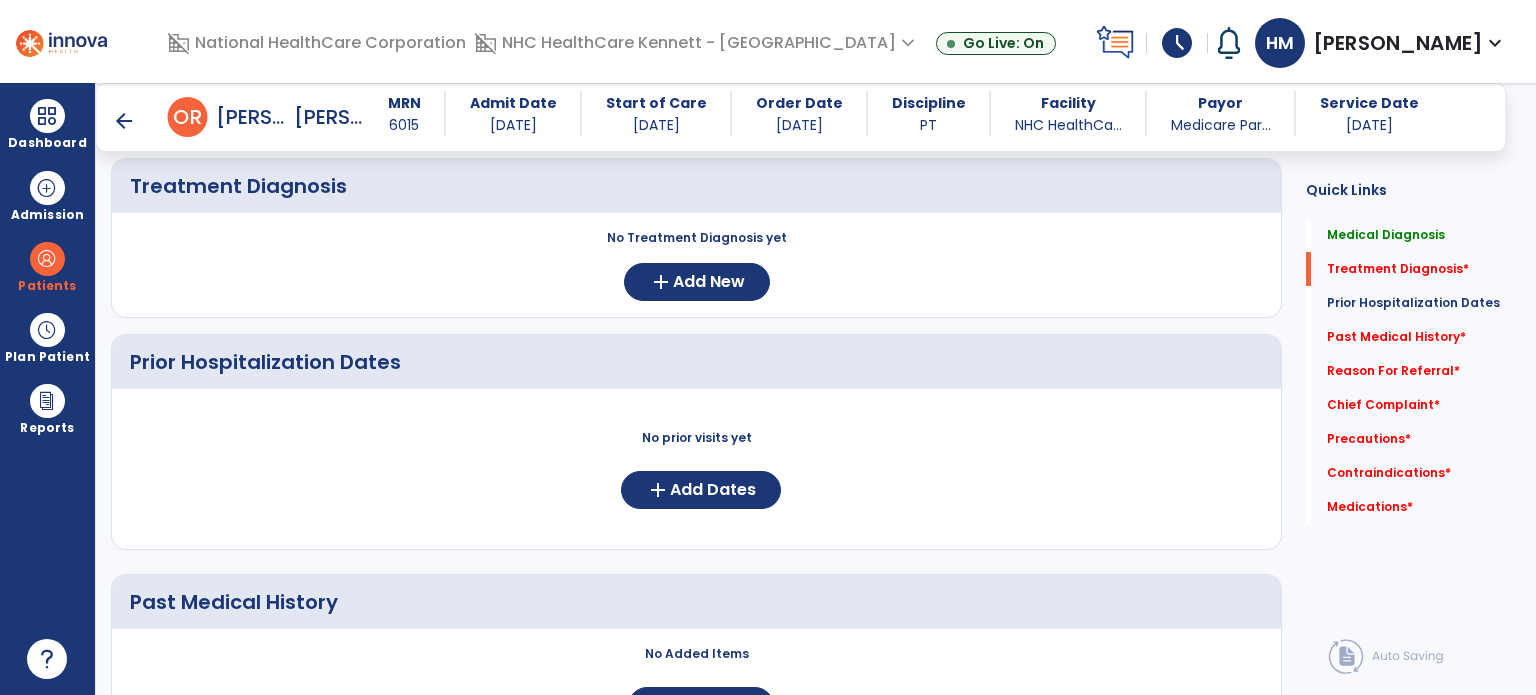 scroll, scrollTop: 508, scrollLeft: 0, axis: vertical 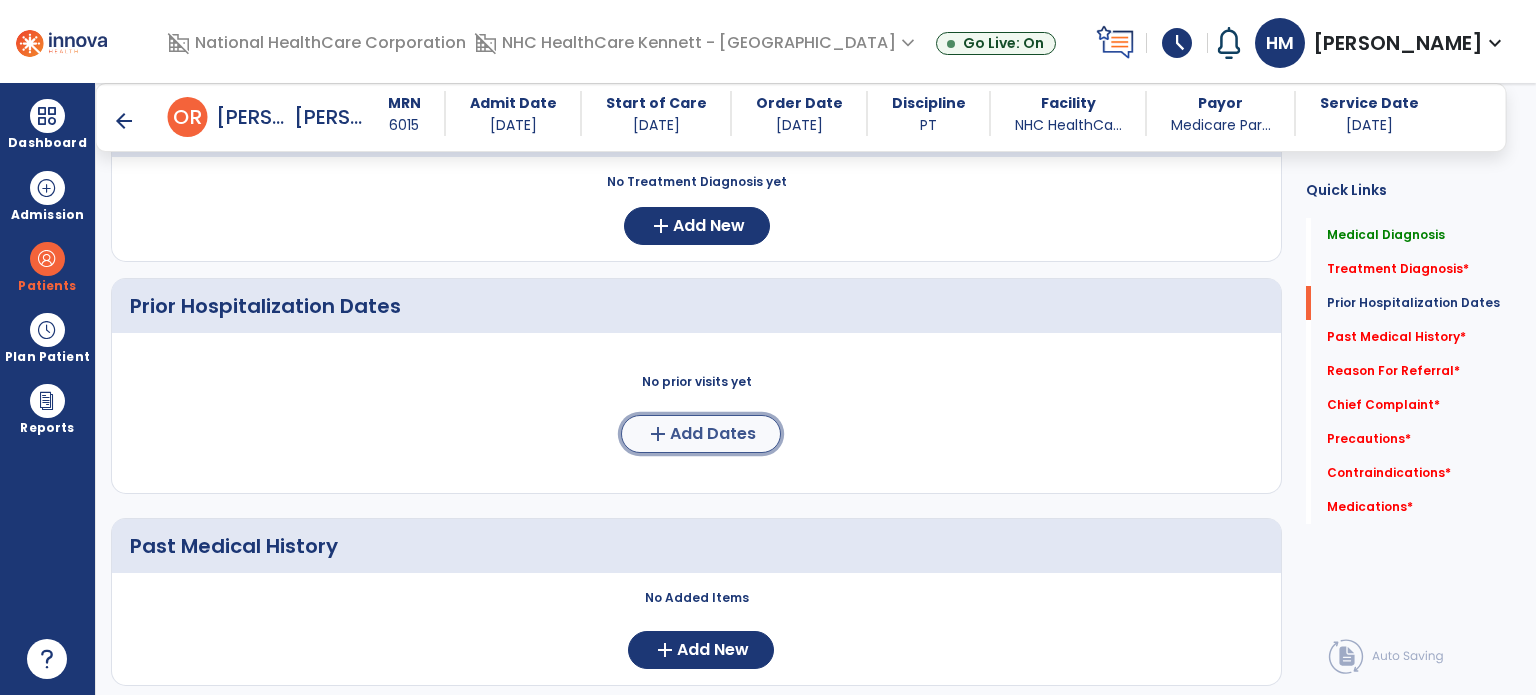 click on "add  Add Dates" 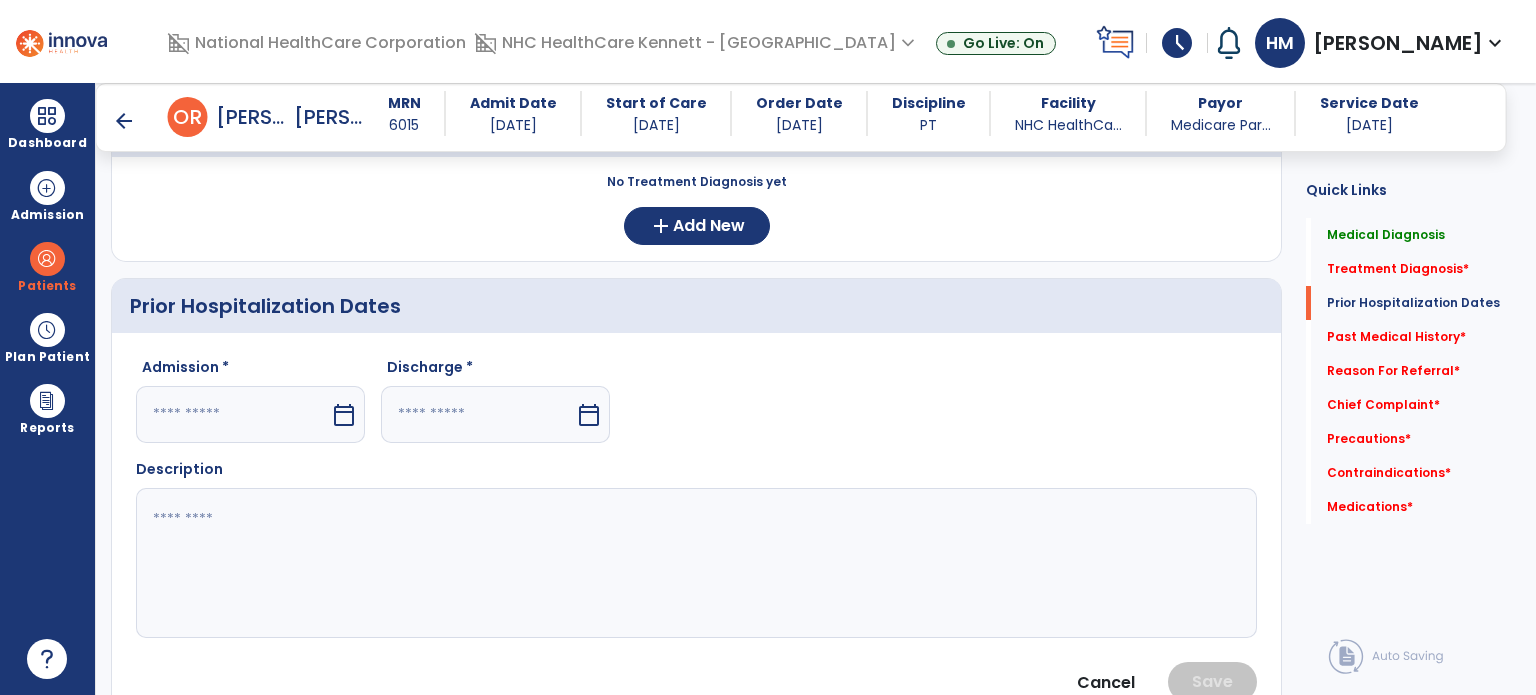 click at bounding box center (233, 414) 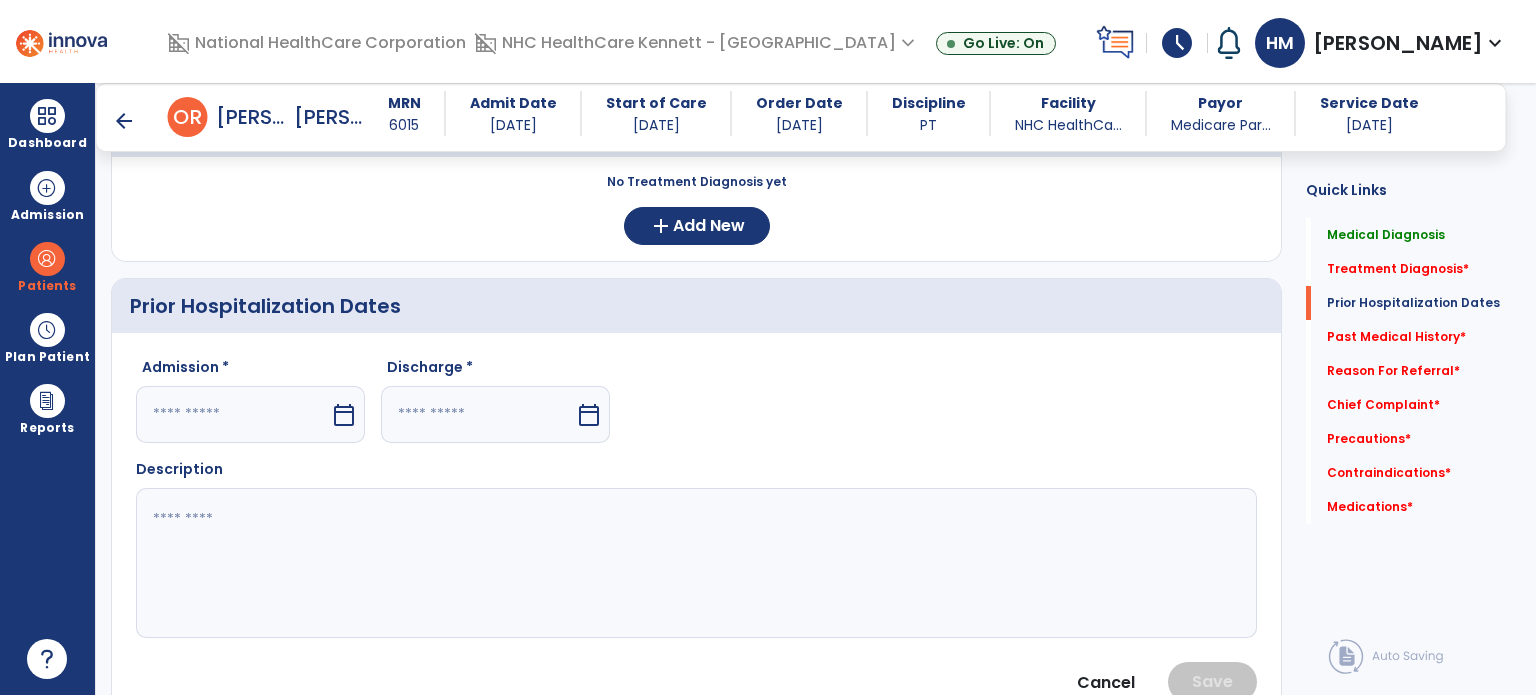 select on "*" 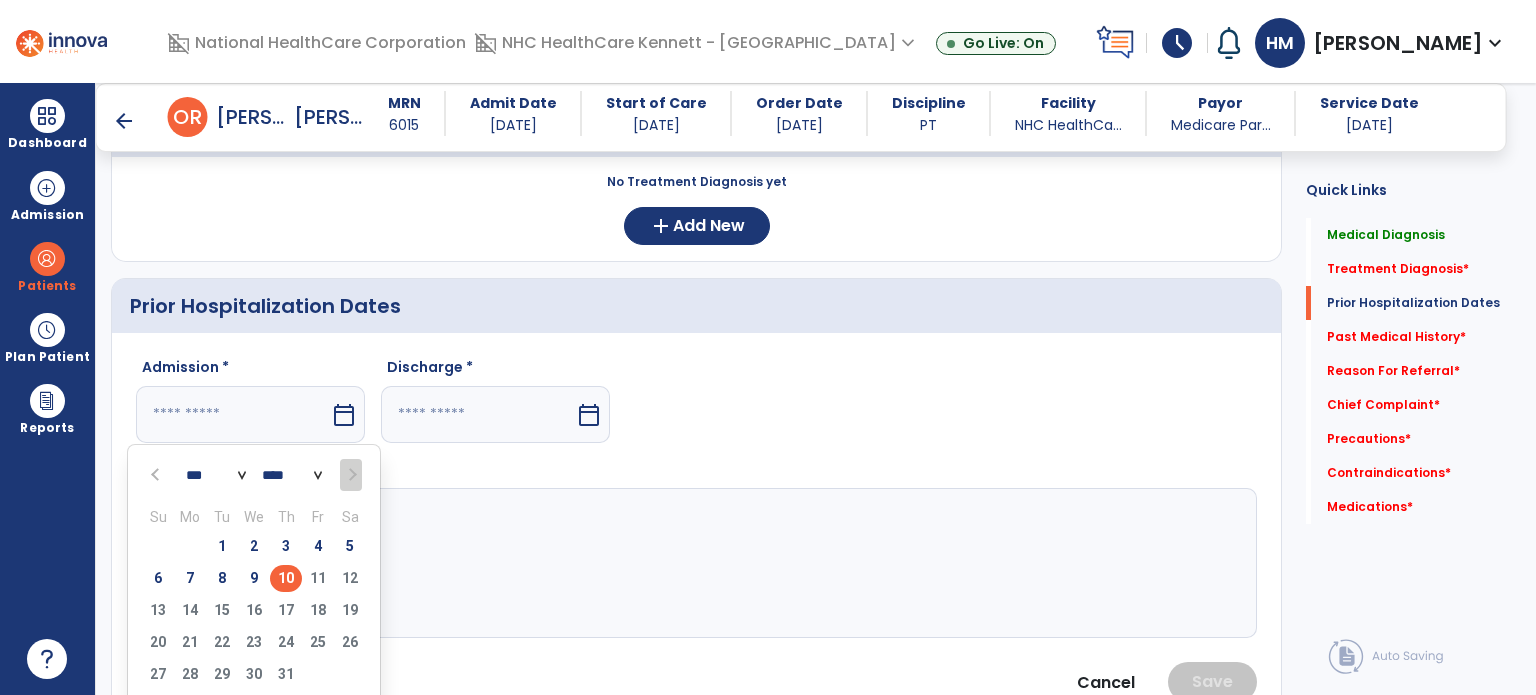 click at bounding box center (157, 475) 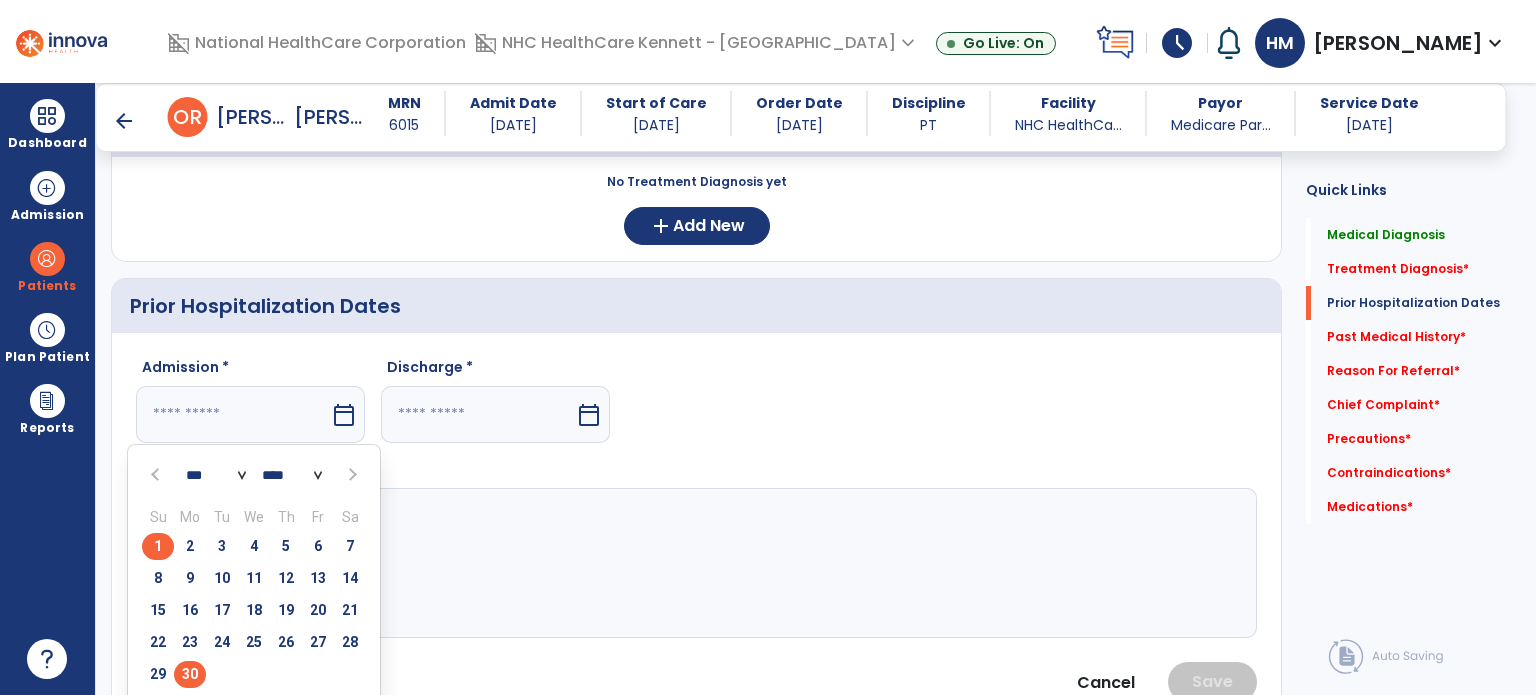 click on "30" at bounding box center (190, 674) 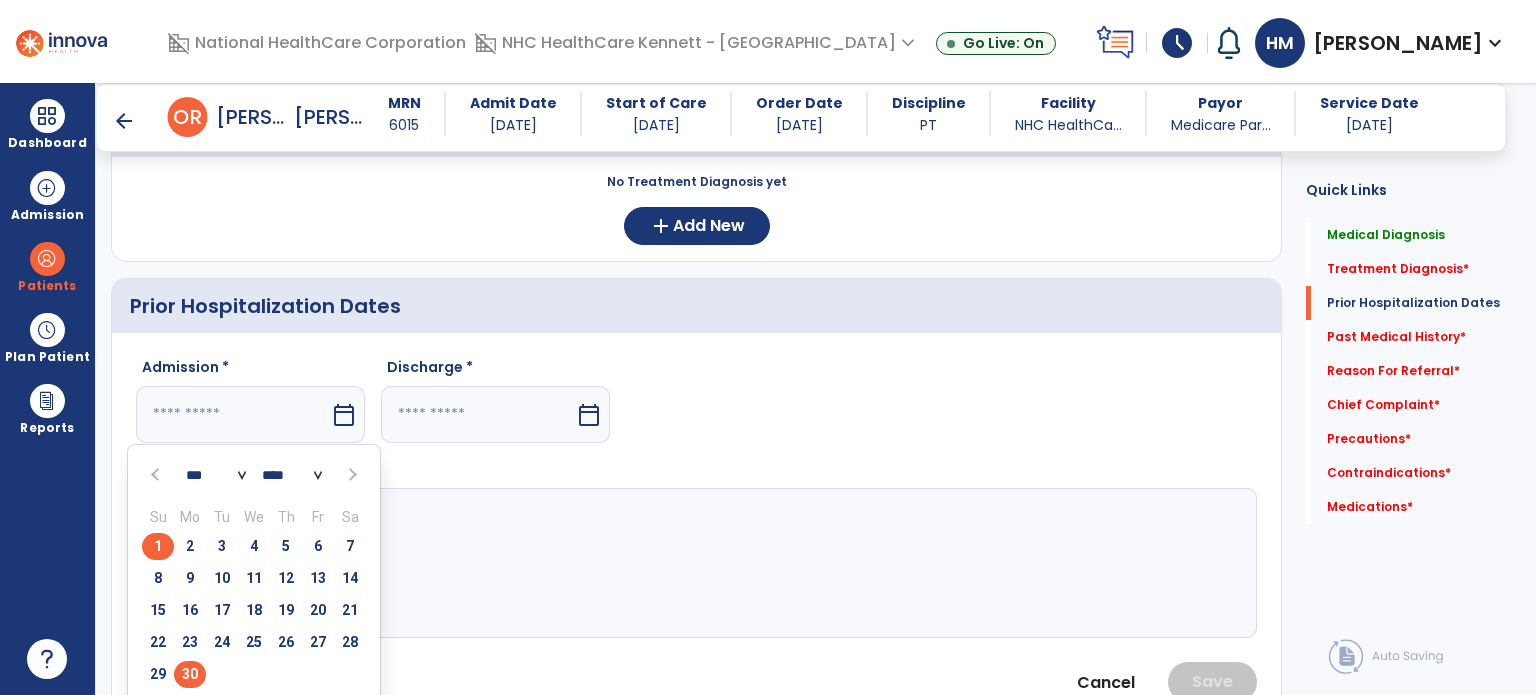 type on "*********" 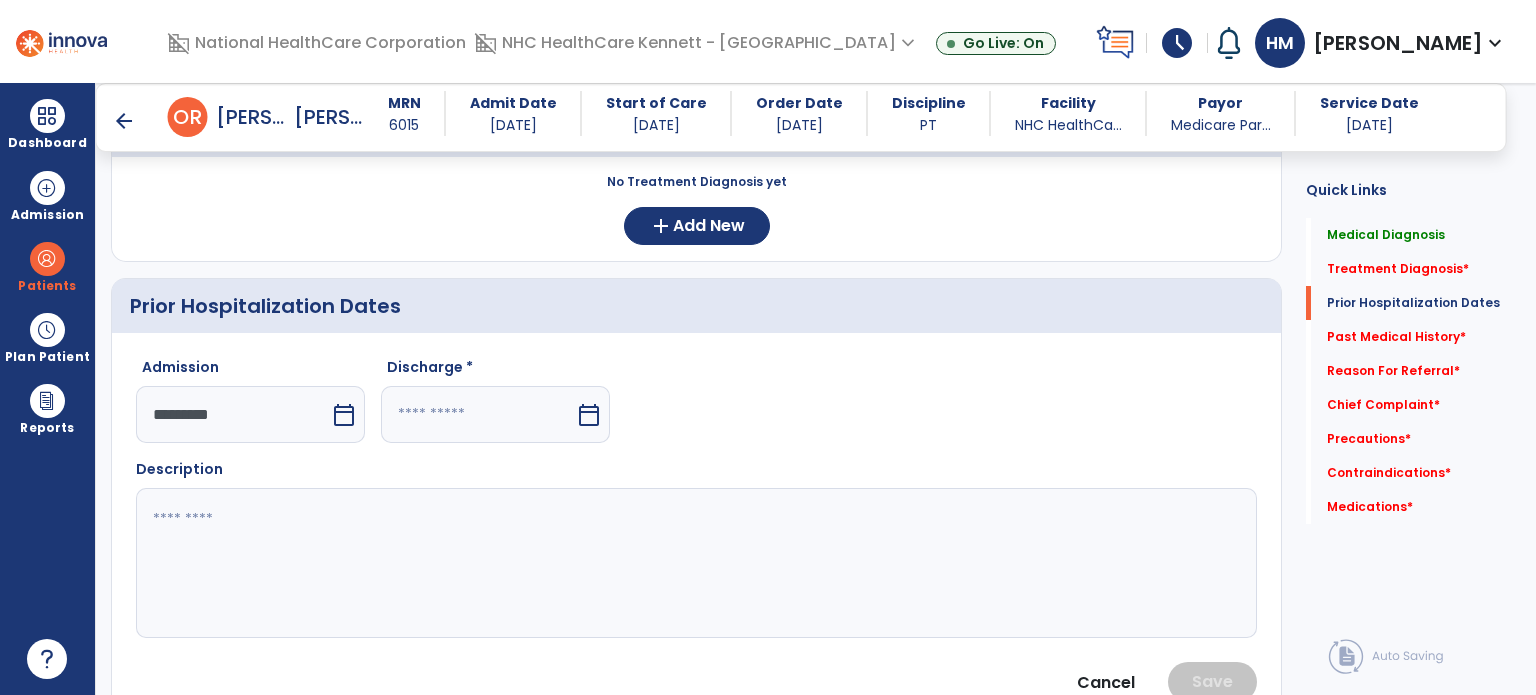 click at bounding box center (478, 414) 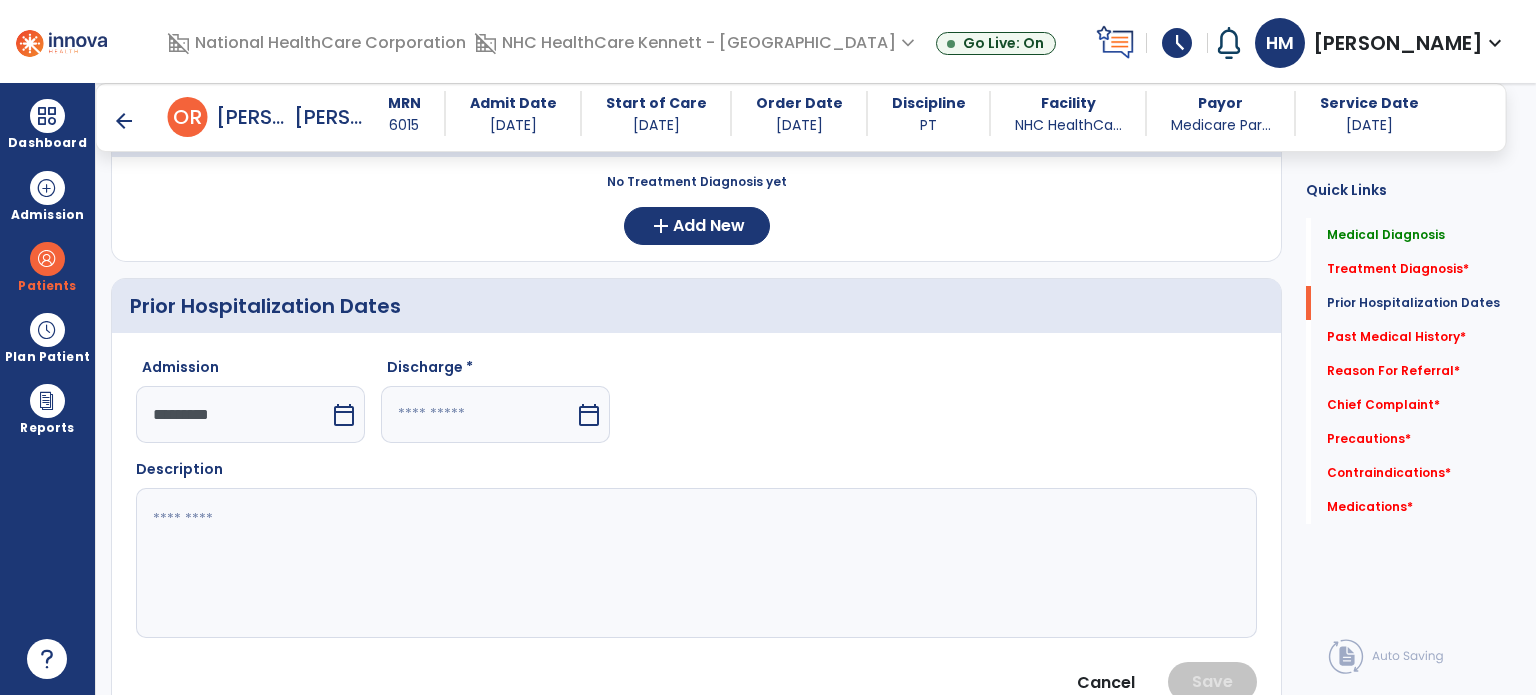 select on "*" 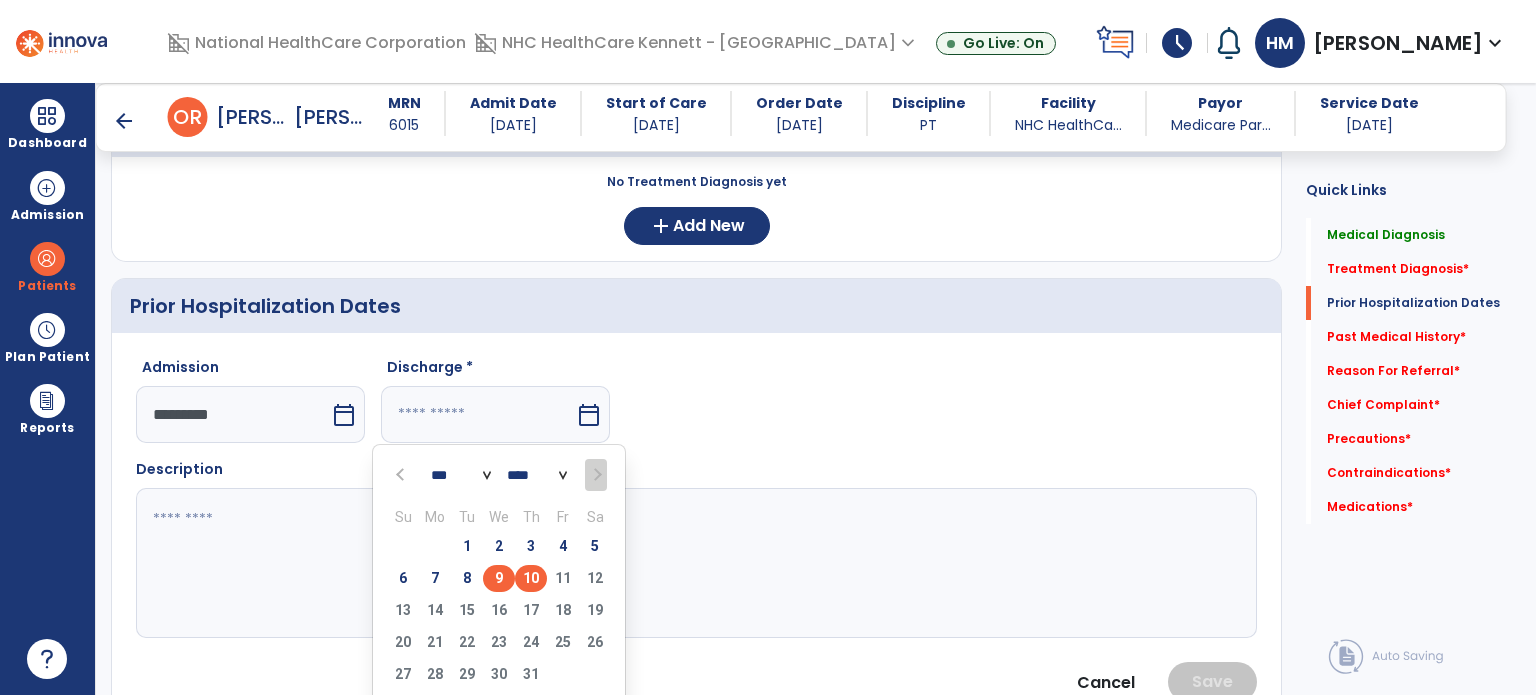 click on "9" at bounding box center (499, 578) 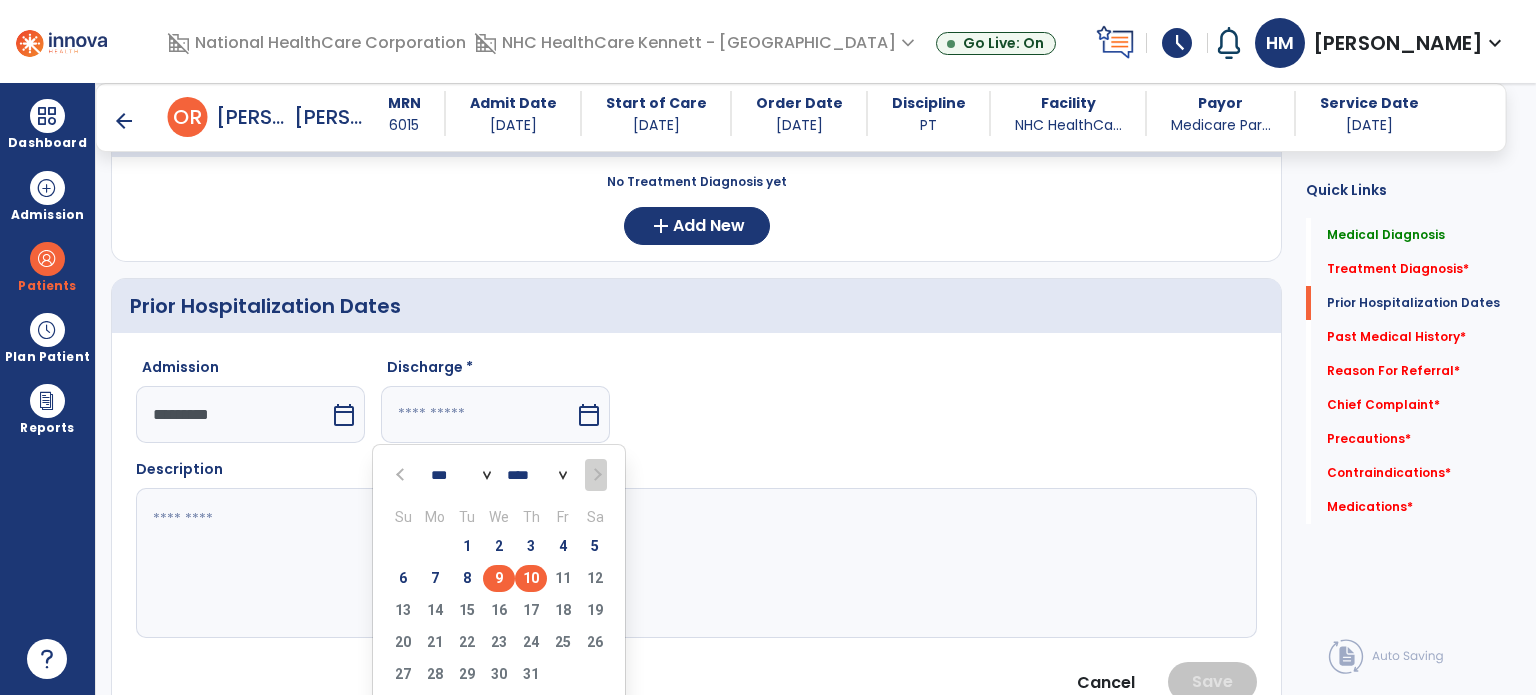 type on "********" 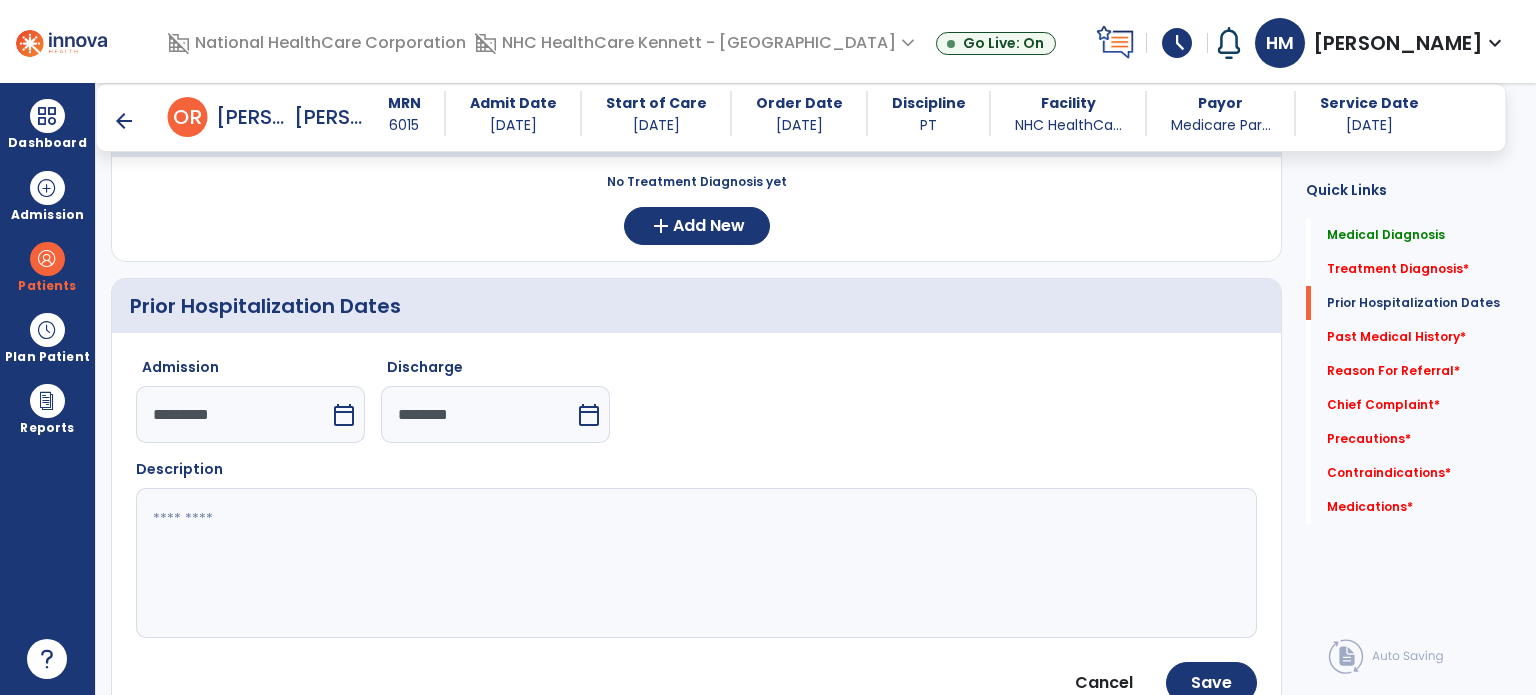 click 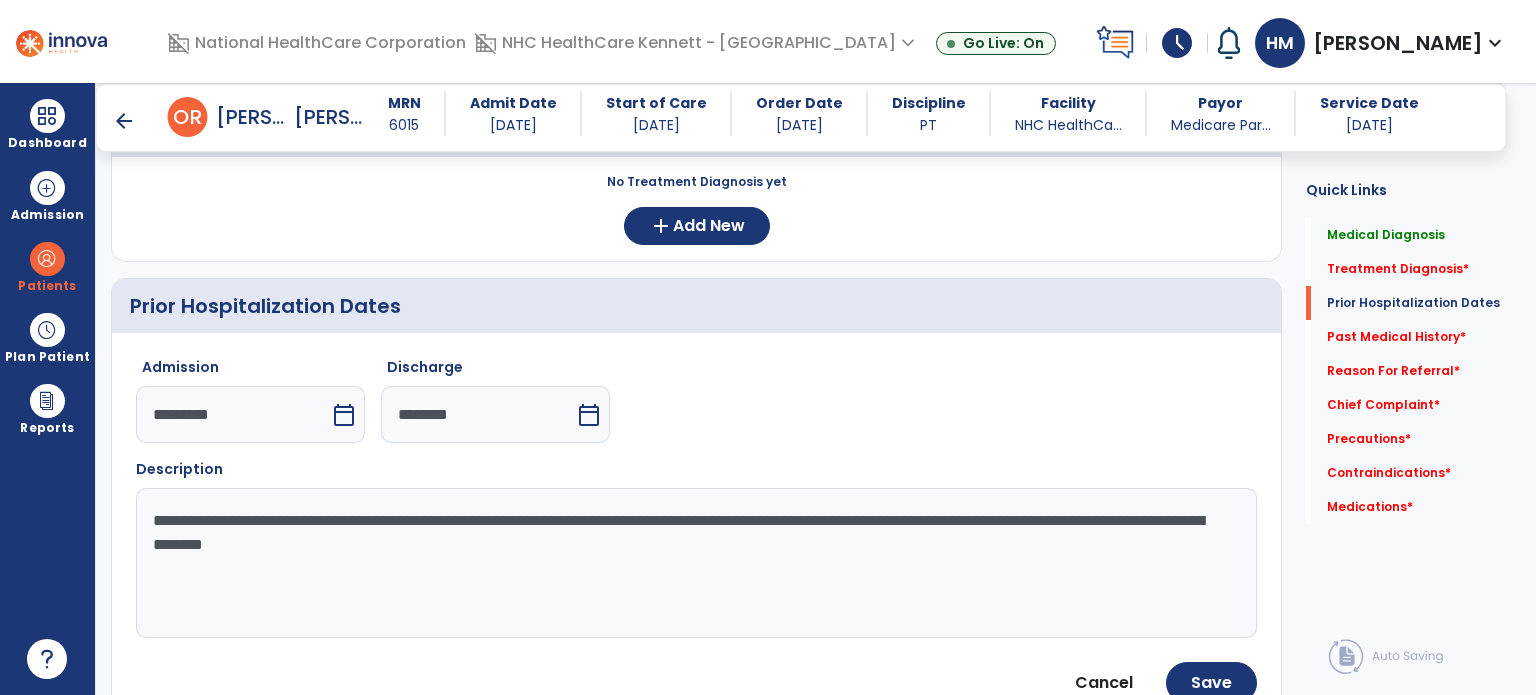 click on "**********" 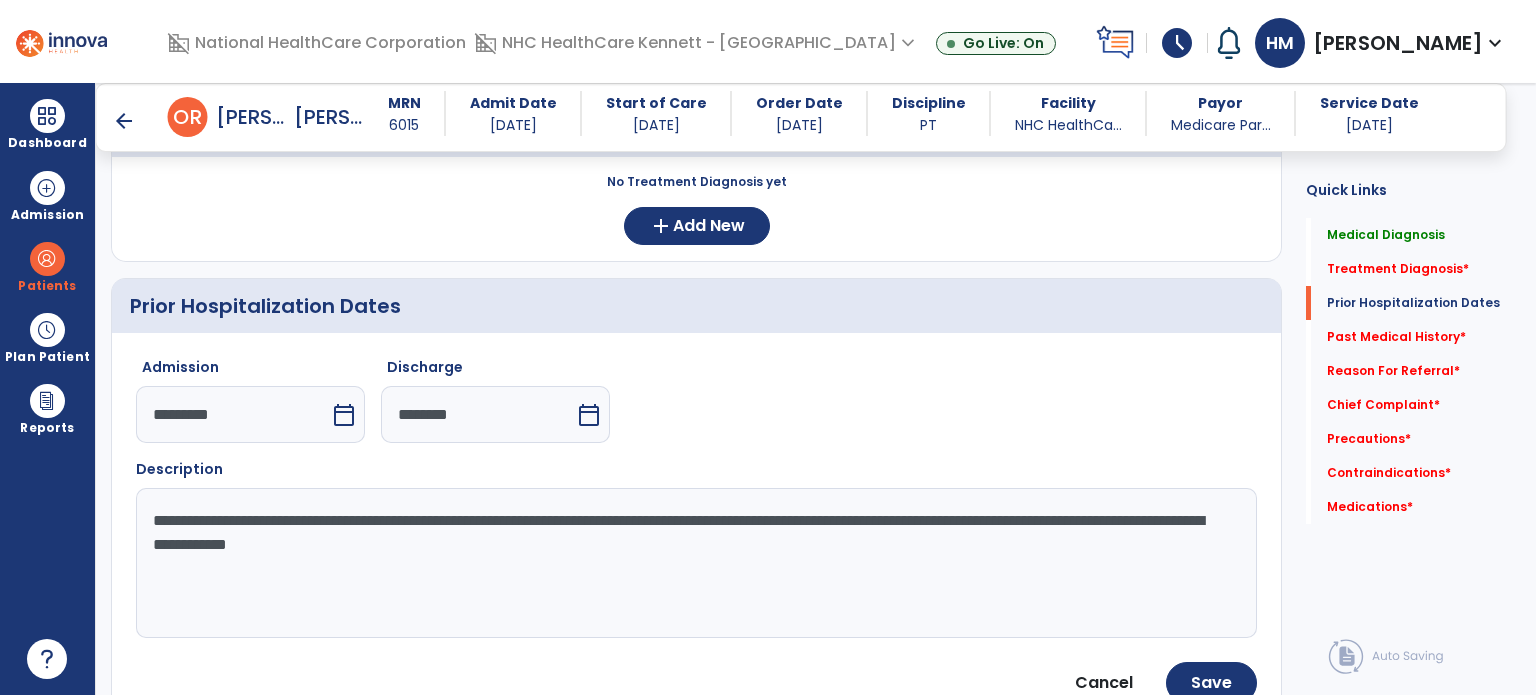click on "**********" 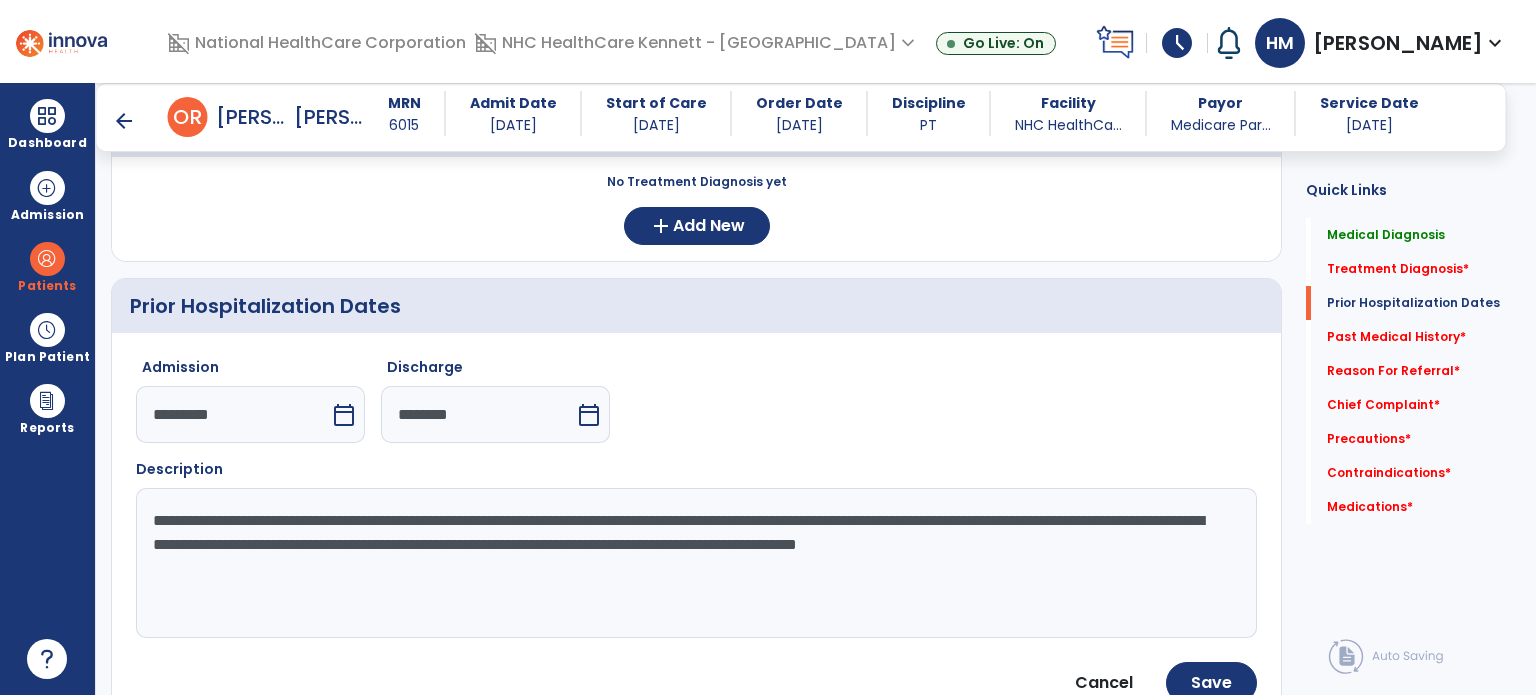 paste on "**********" 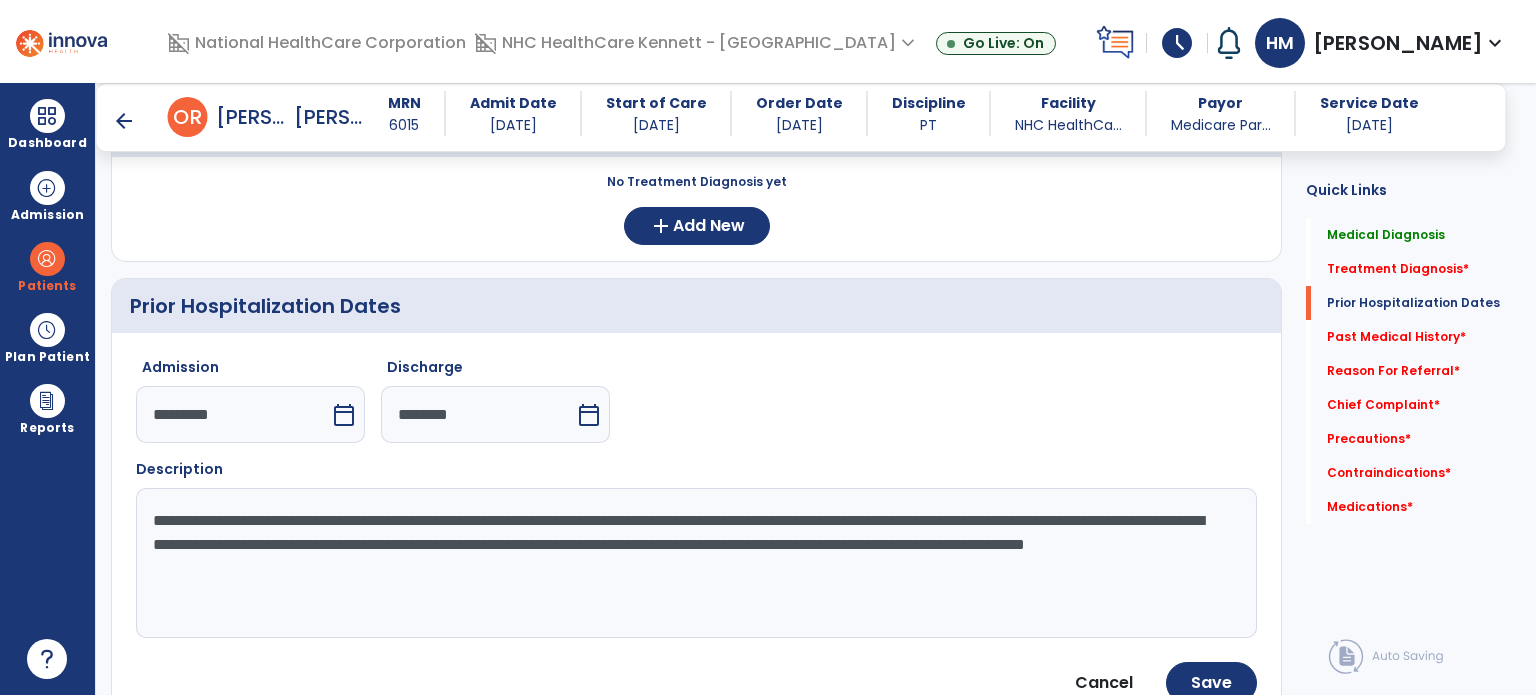 drag, startPoint x: 517, startPoint y: 568, endPoint x: 620, endPoint y: 579, distance: 103.58572 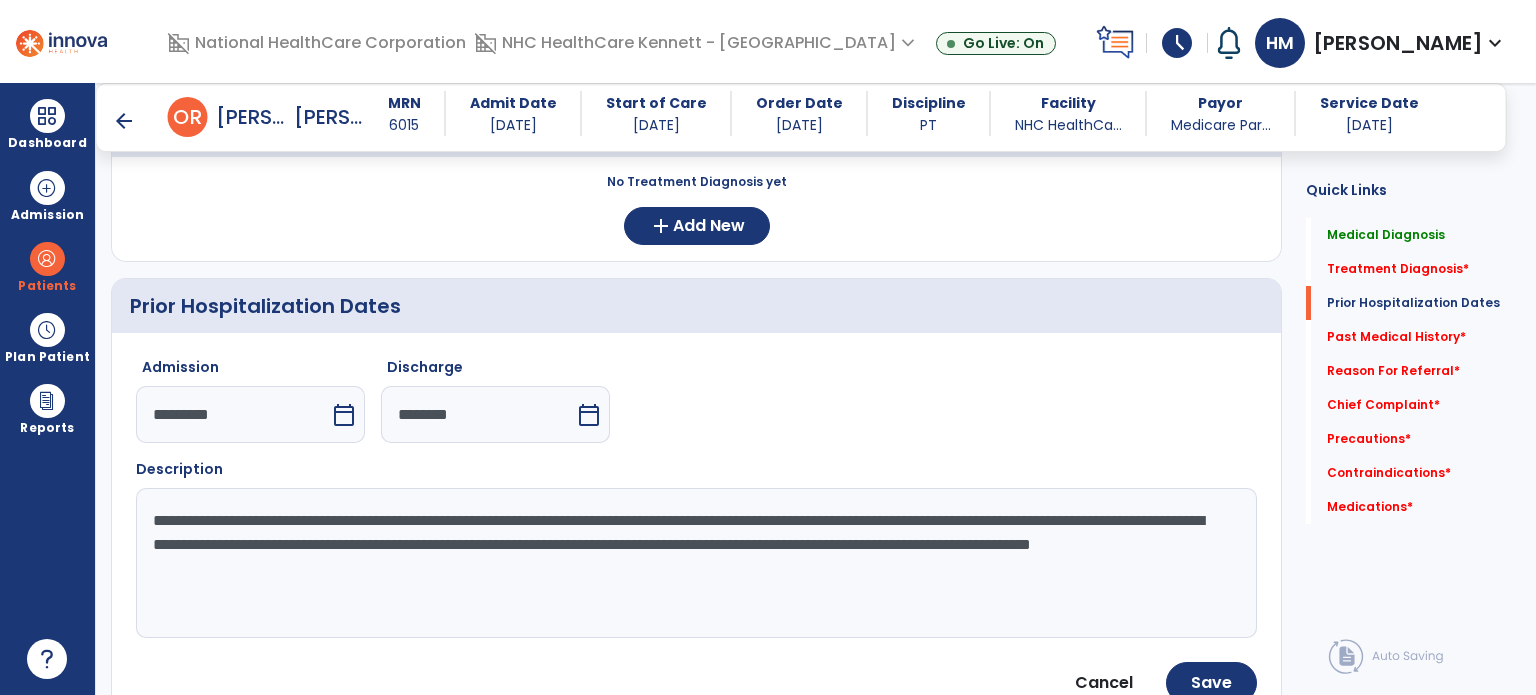click on "**********" 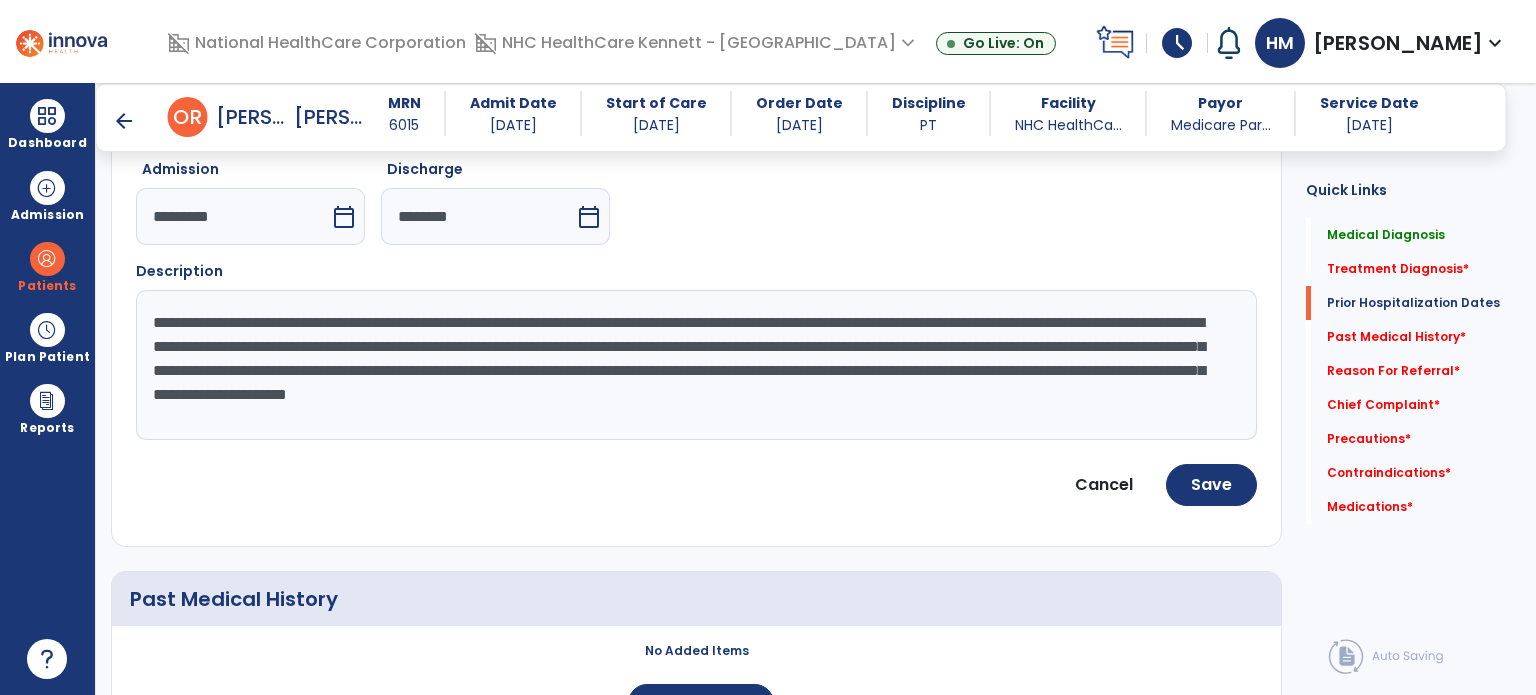 scroll, scrollTop: 708, scrollLeft: 0, axis: vertical 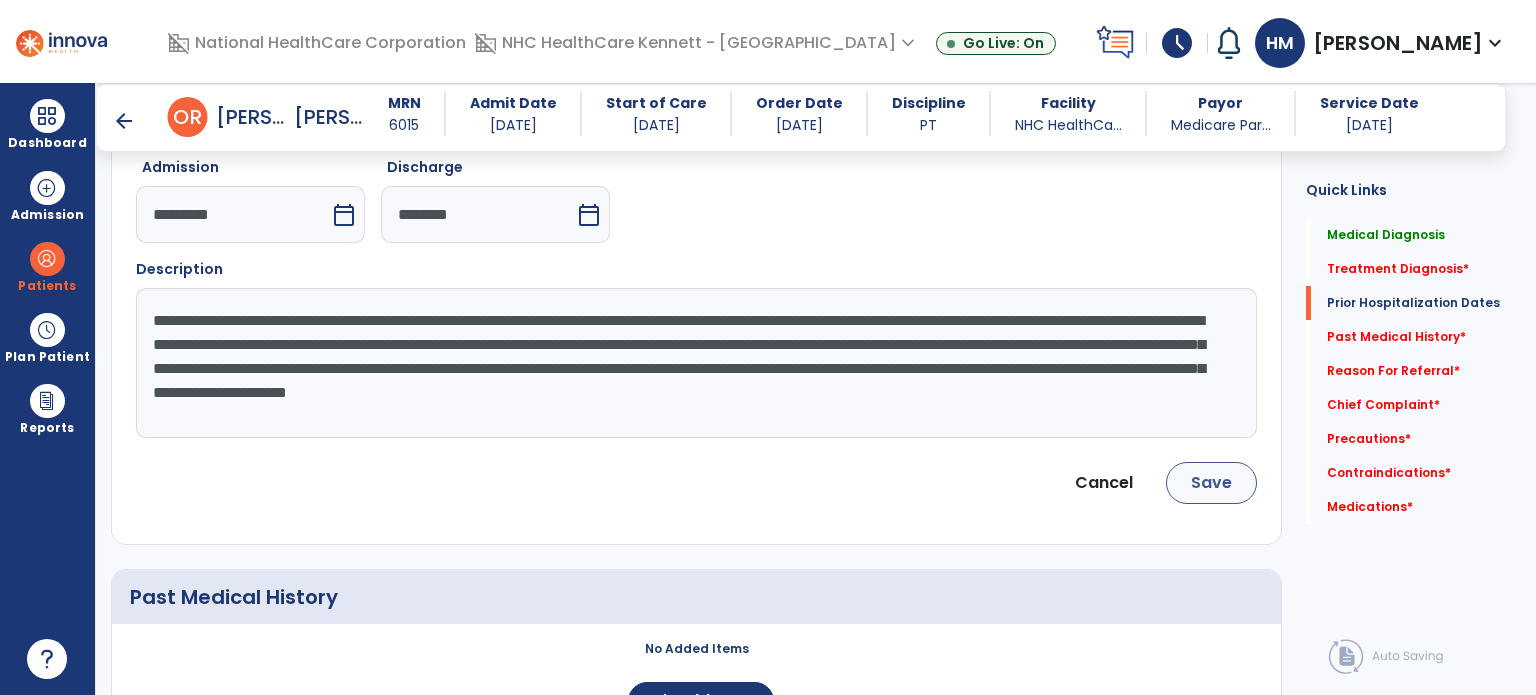type on "**********" 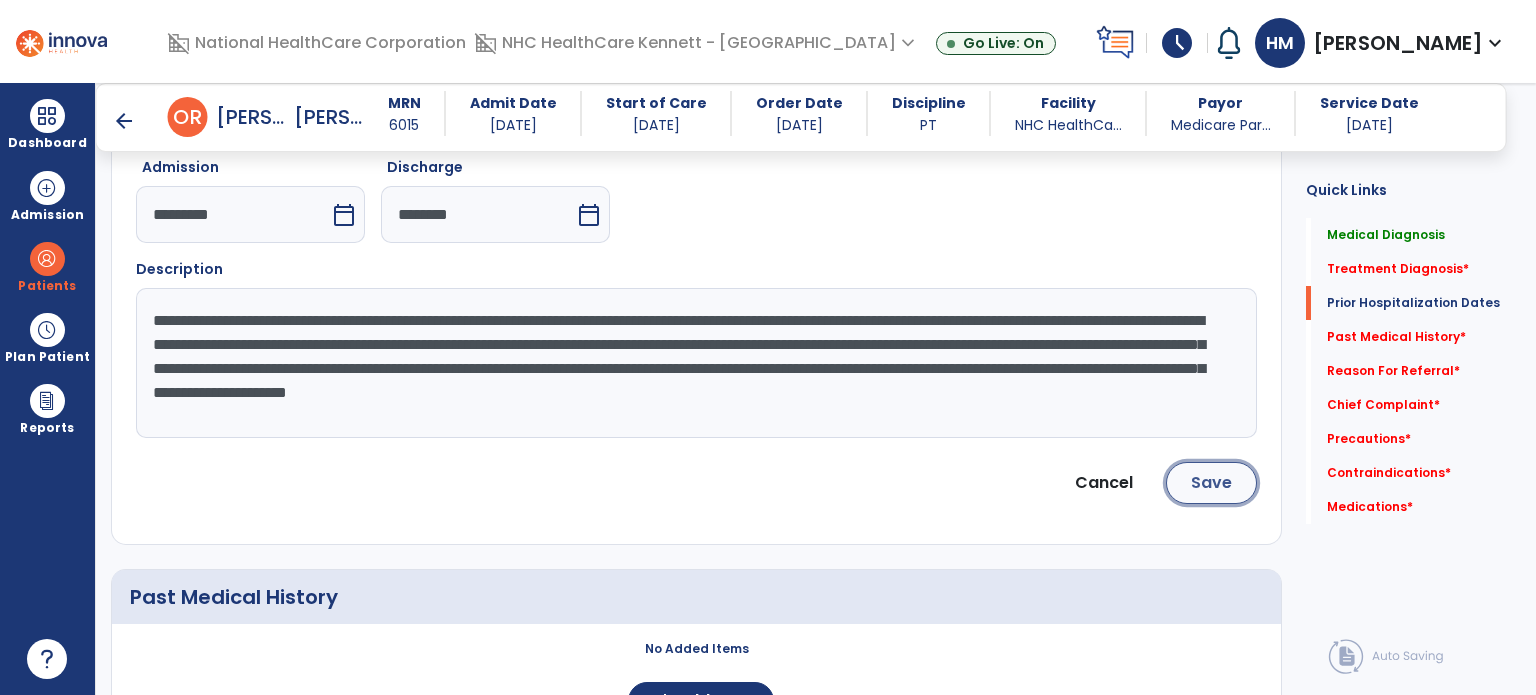click on "Save" 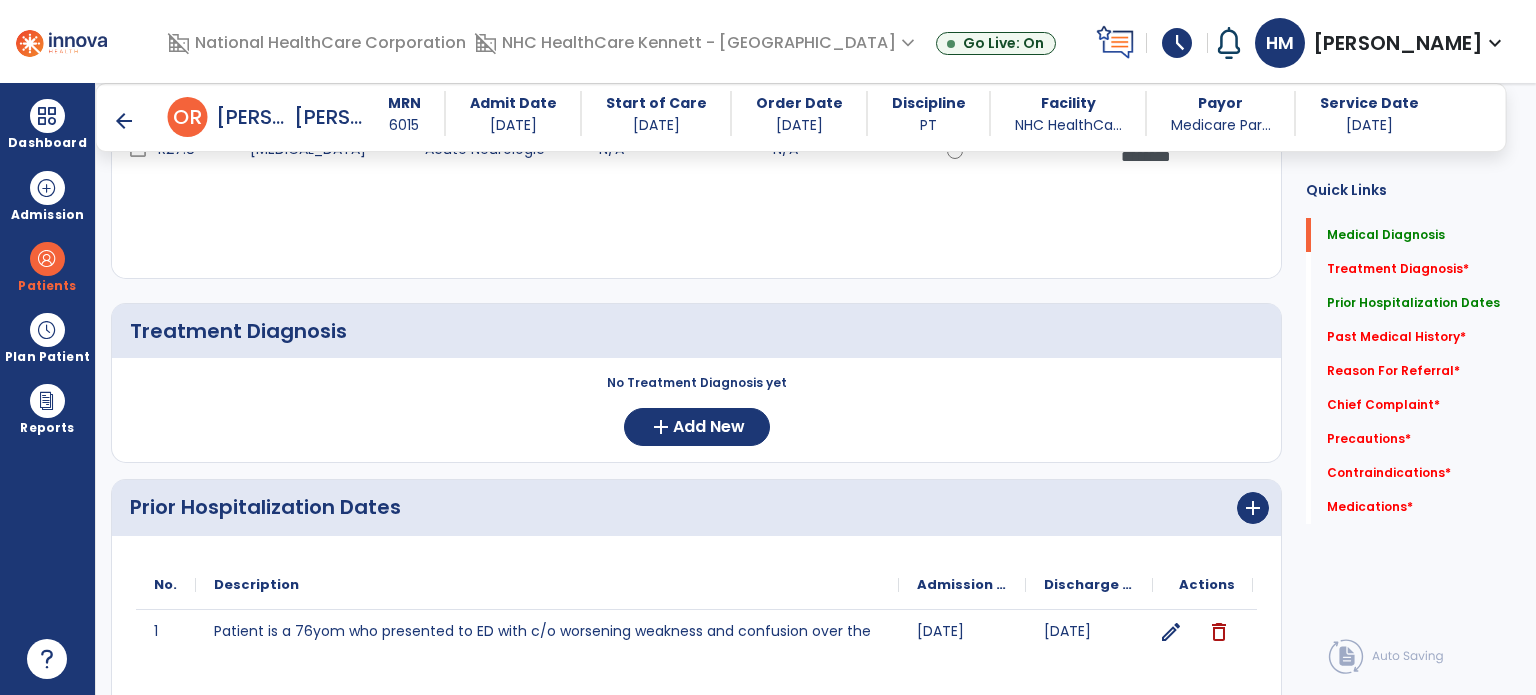 scroll, scrollTop: 108, scrollLeft: 0, axis: vertical 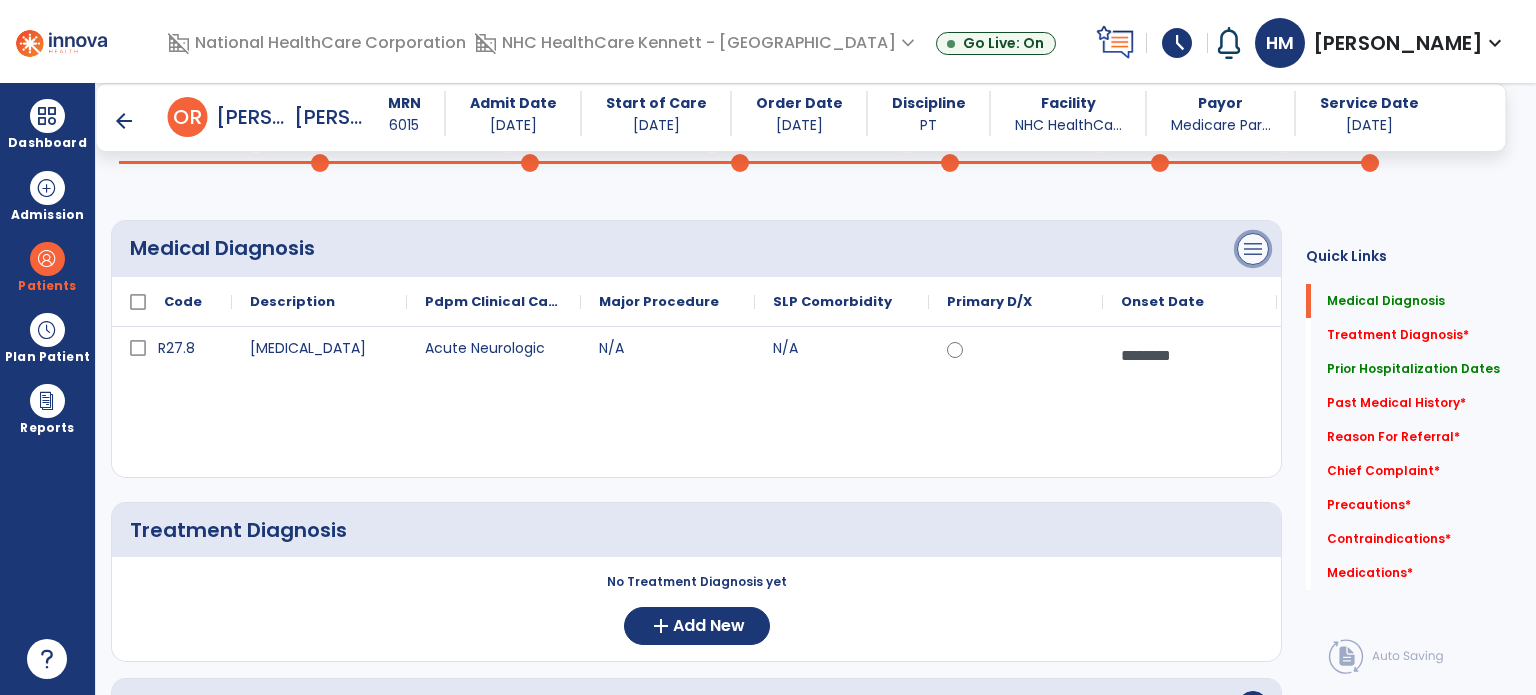 click on "menu" at bounding box center (1253, 249) 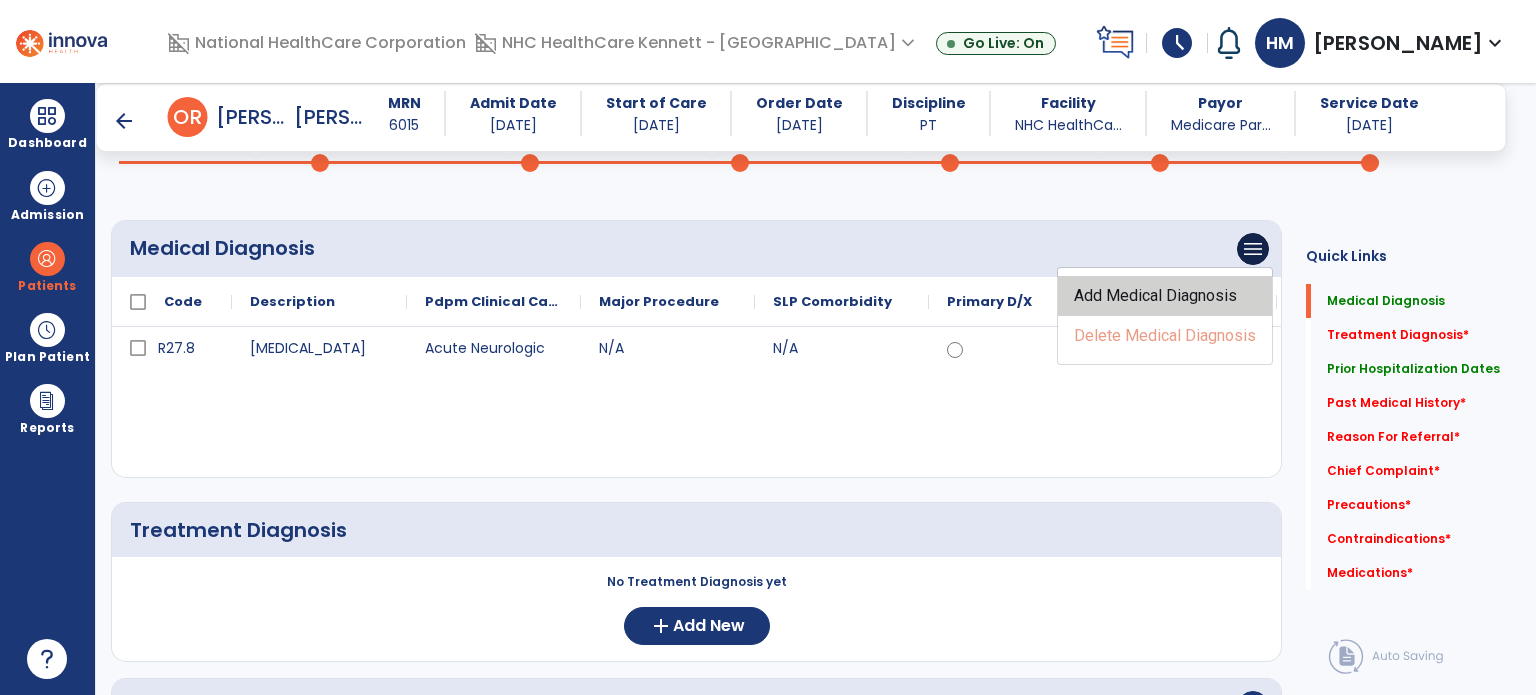 click on "Add Medical Diagnosis" 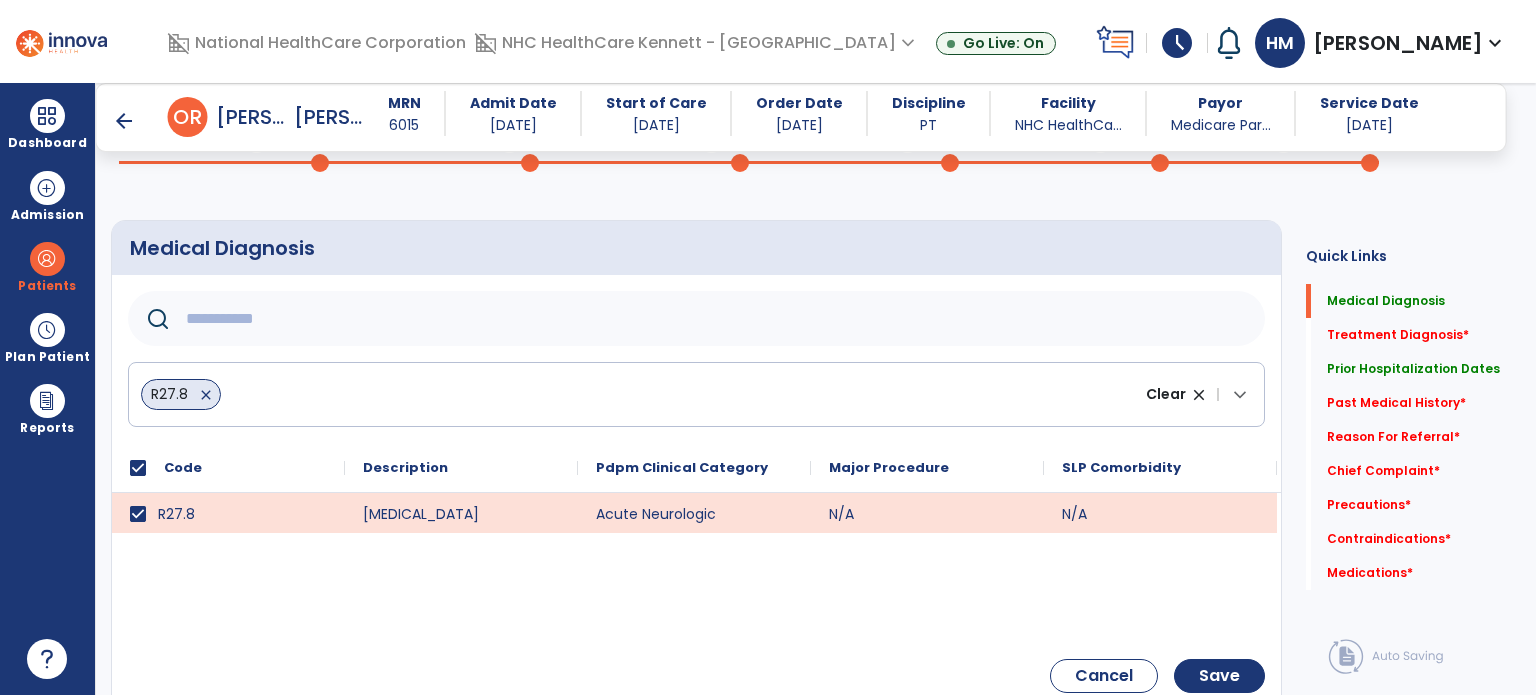click 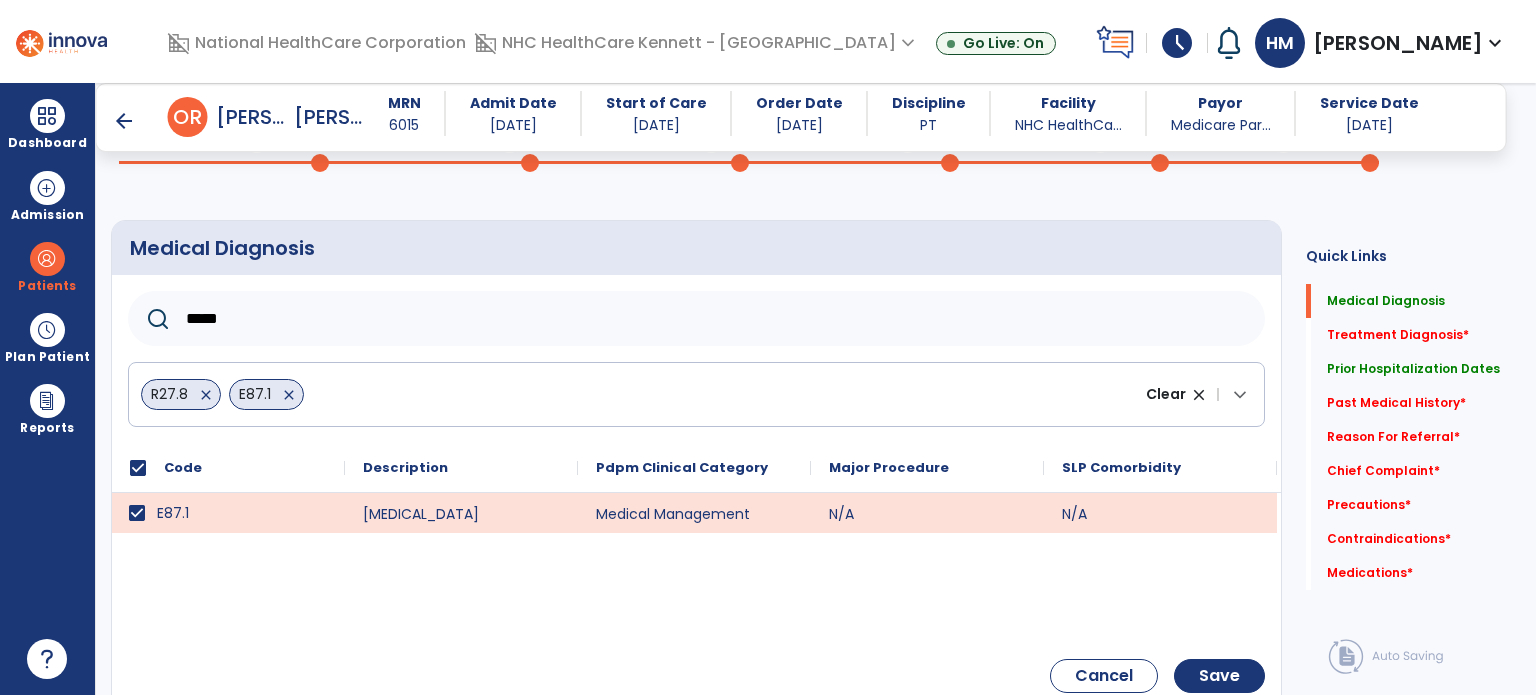 drag, startPoint x: 244, startPoint y: 320, endPoint x: 166, endPoint y: 331, distance: 78.77182 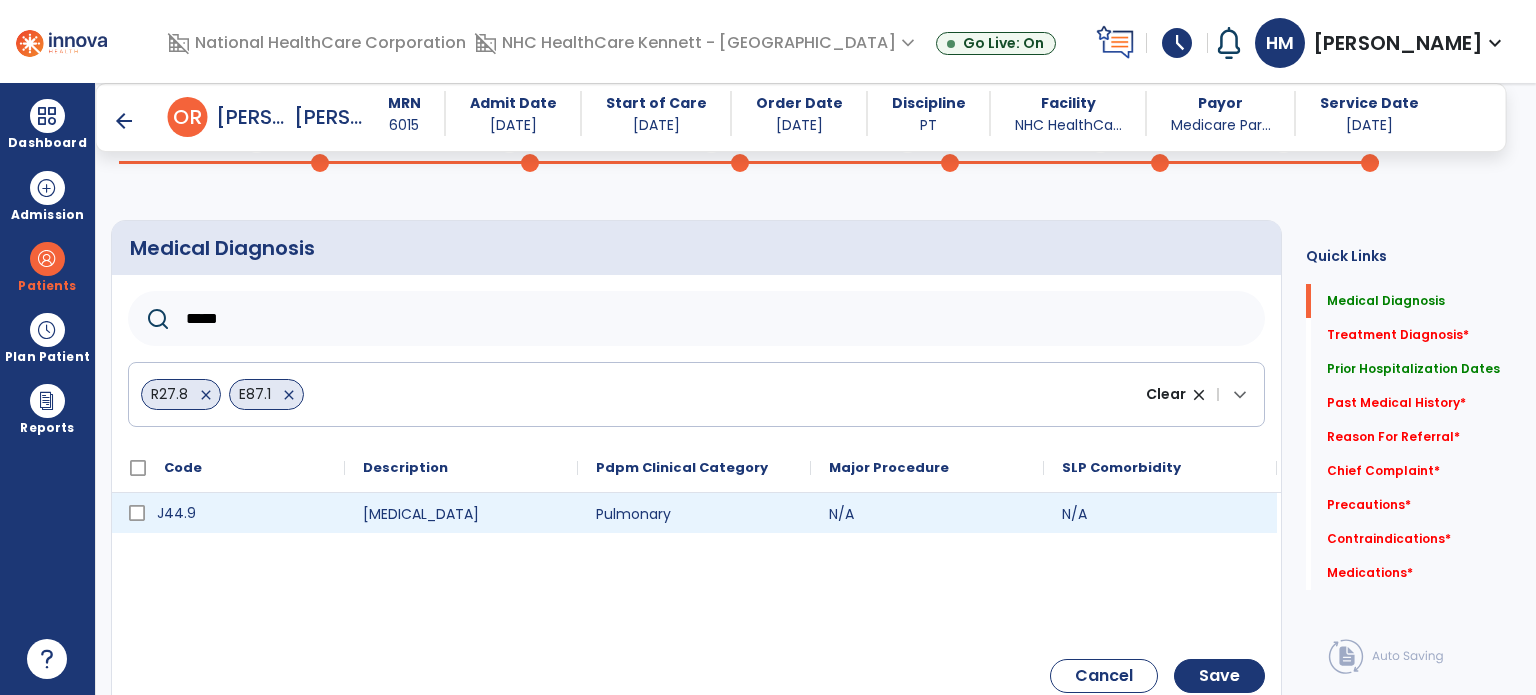 click on "J44.9" 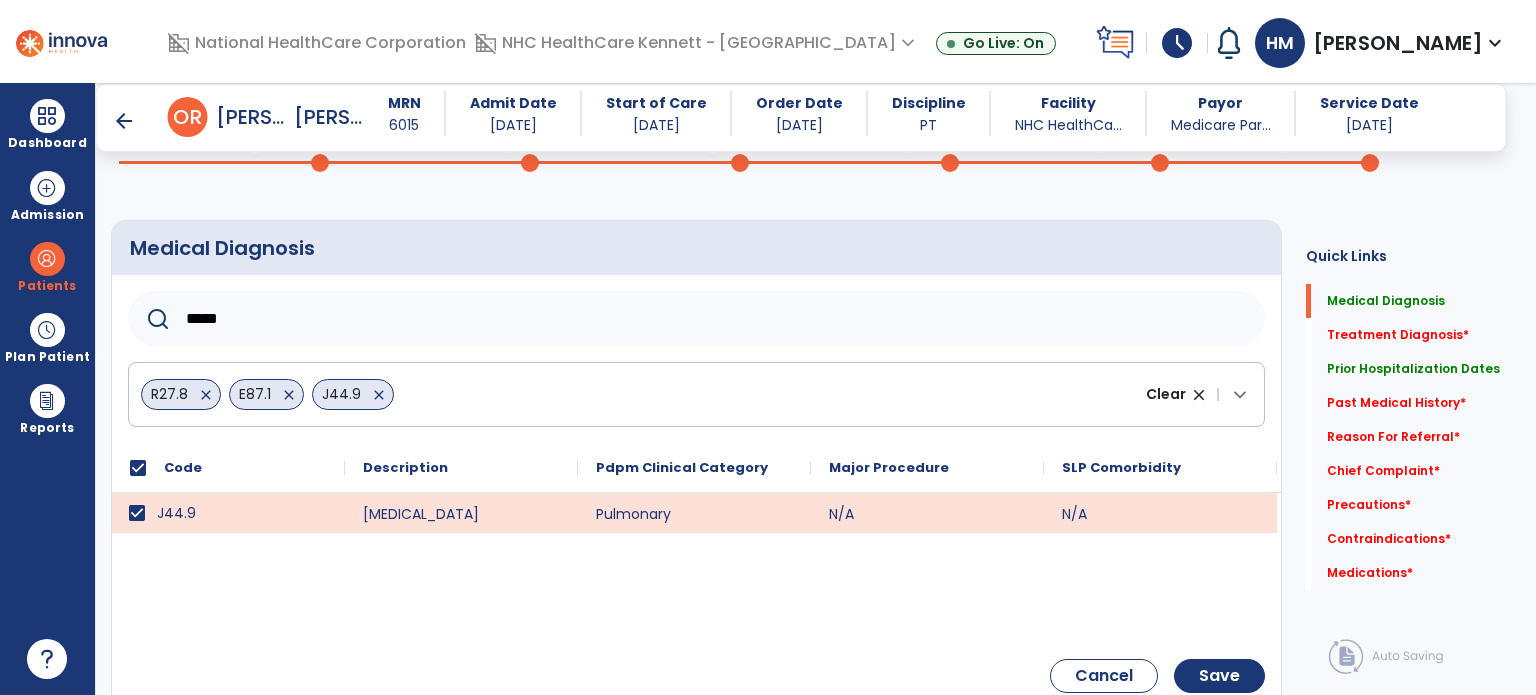 drag, startPoint x: 252, startPoint y: 327, endPoint x: 272, endPoint y: 199, distance: 129.55309 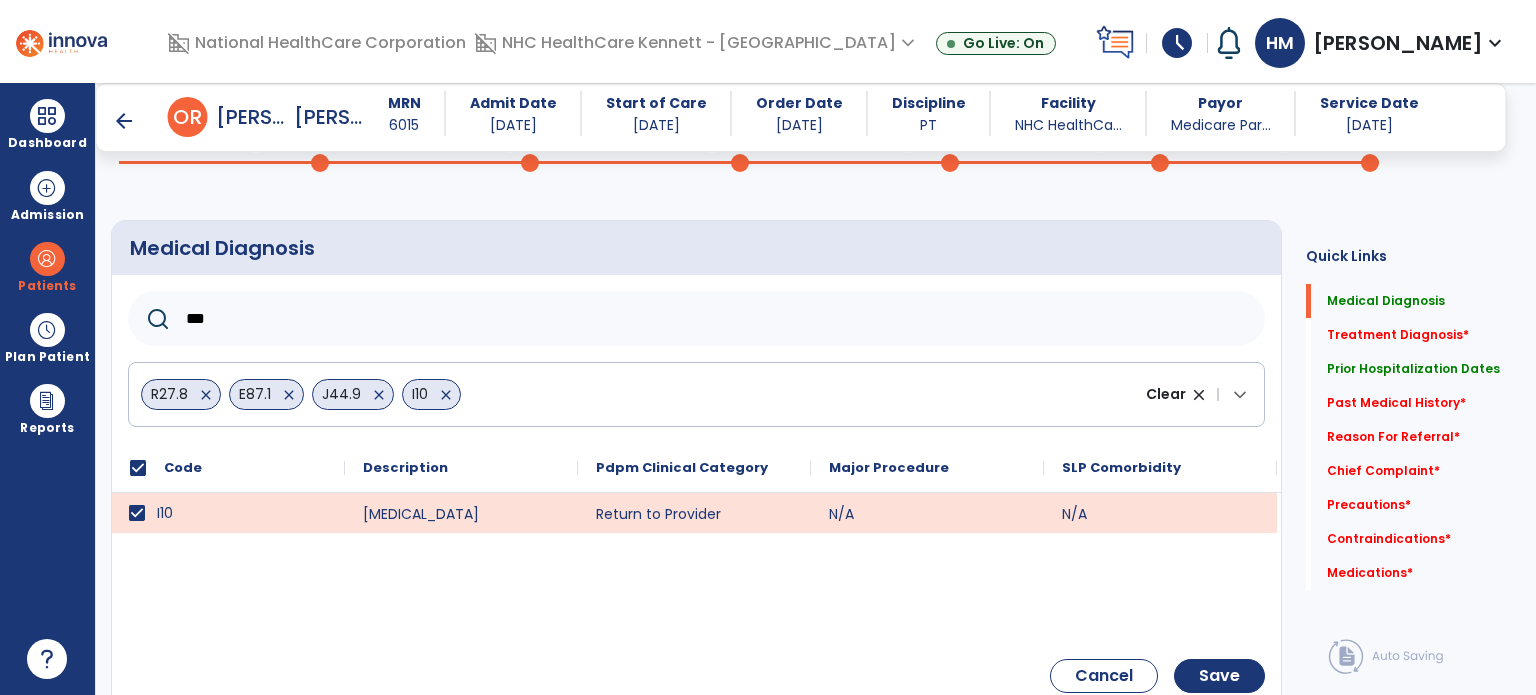 drag, startPoint x: 309, startPoint y: 323, endPoint x: 188, endPoint y: 342, distance: 122.48265 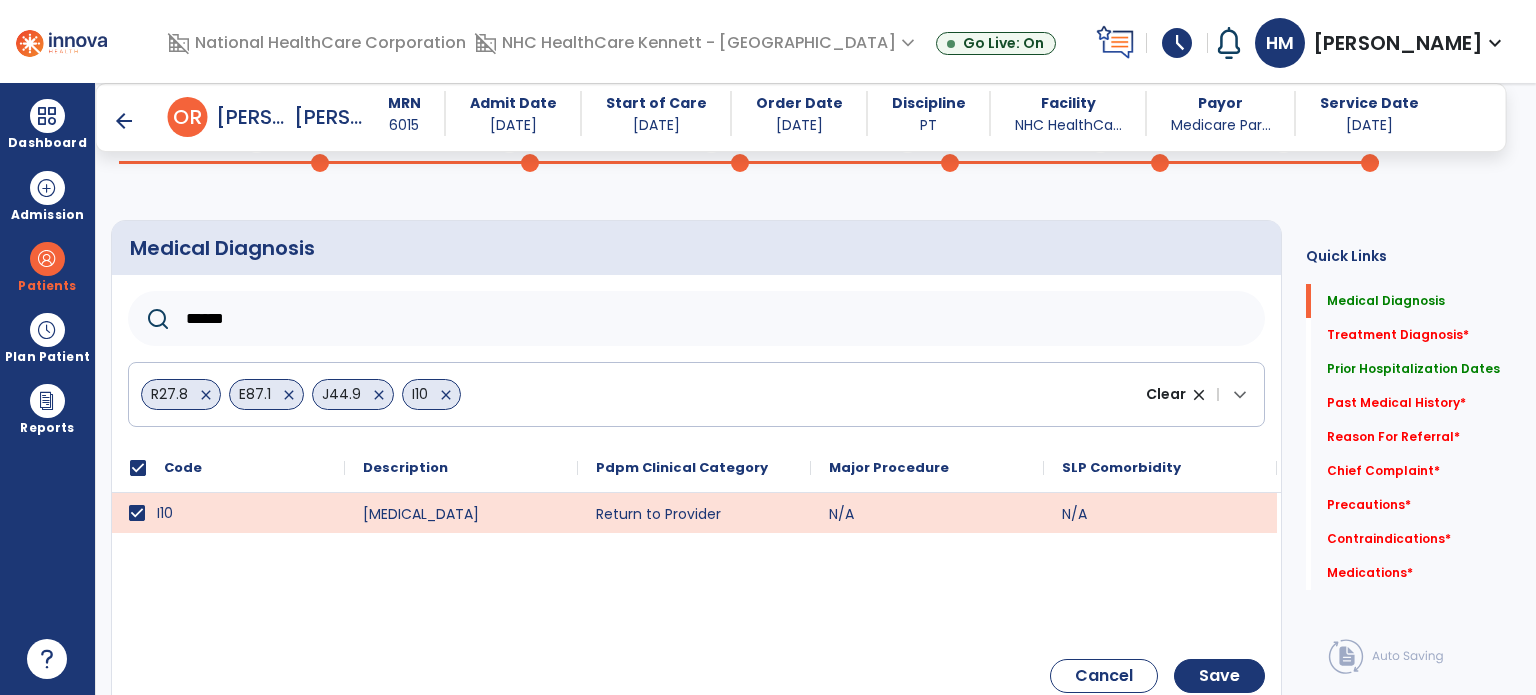 type on "******" 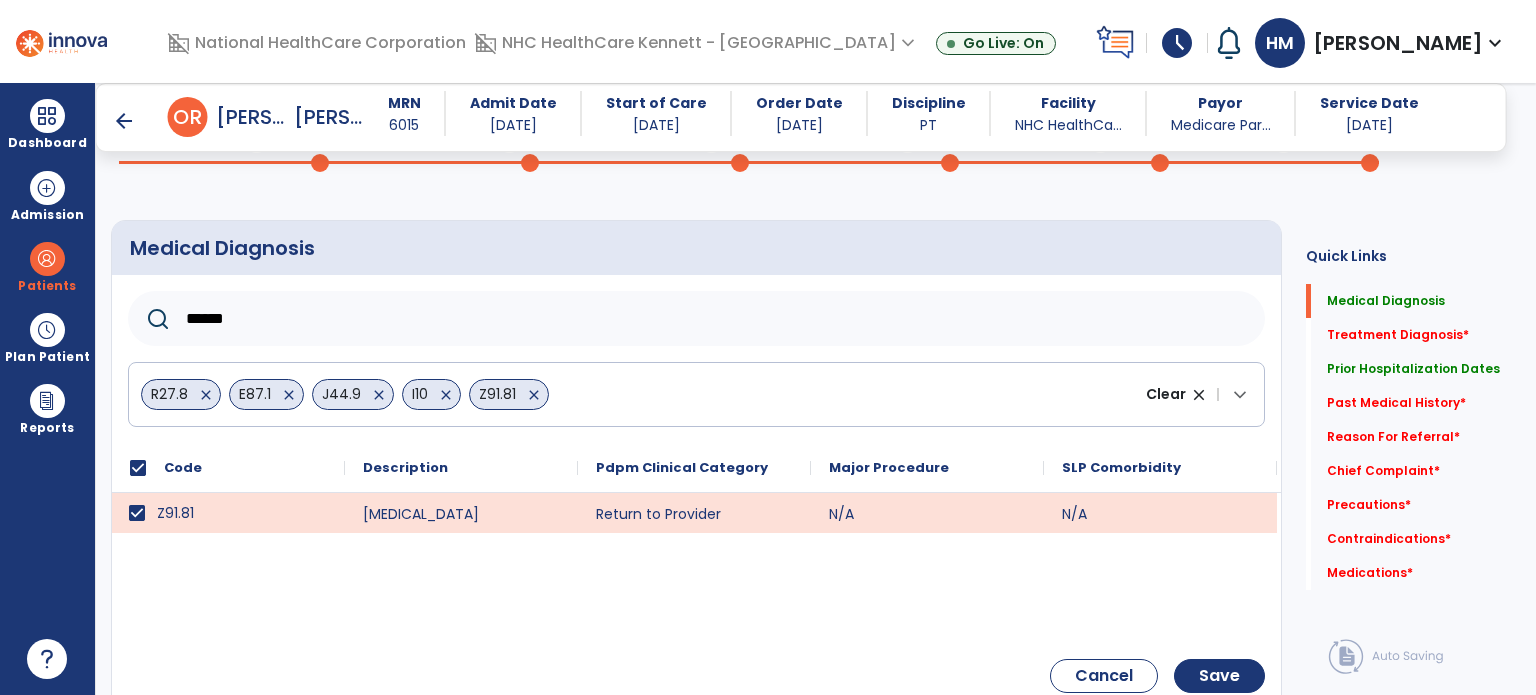 click on "close" 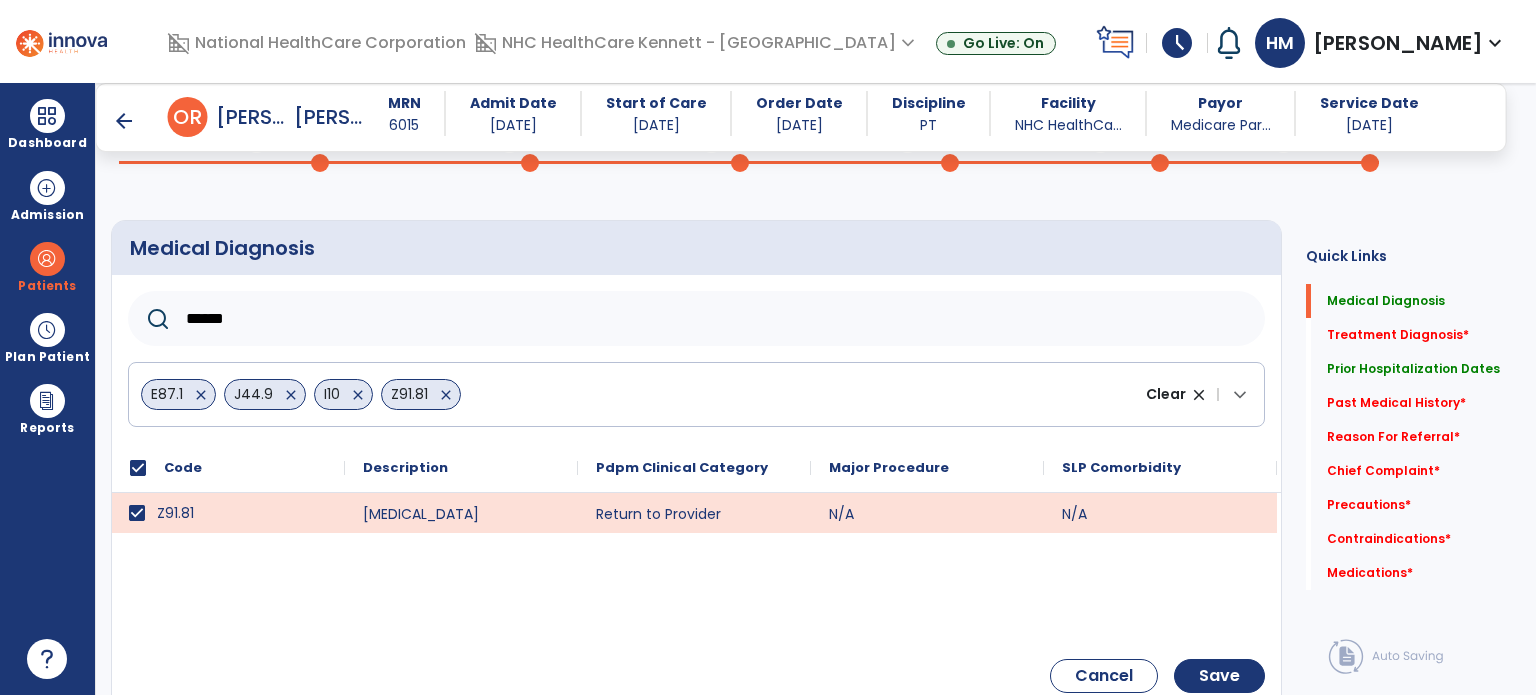 scroll, scrollTop: 308, scrollLeft: 0, axis: vertical 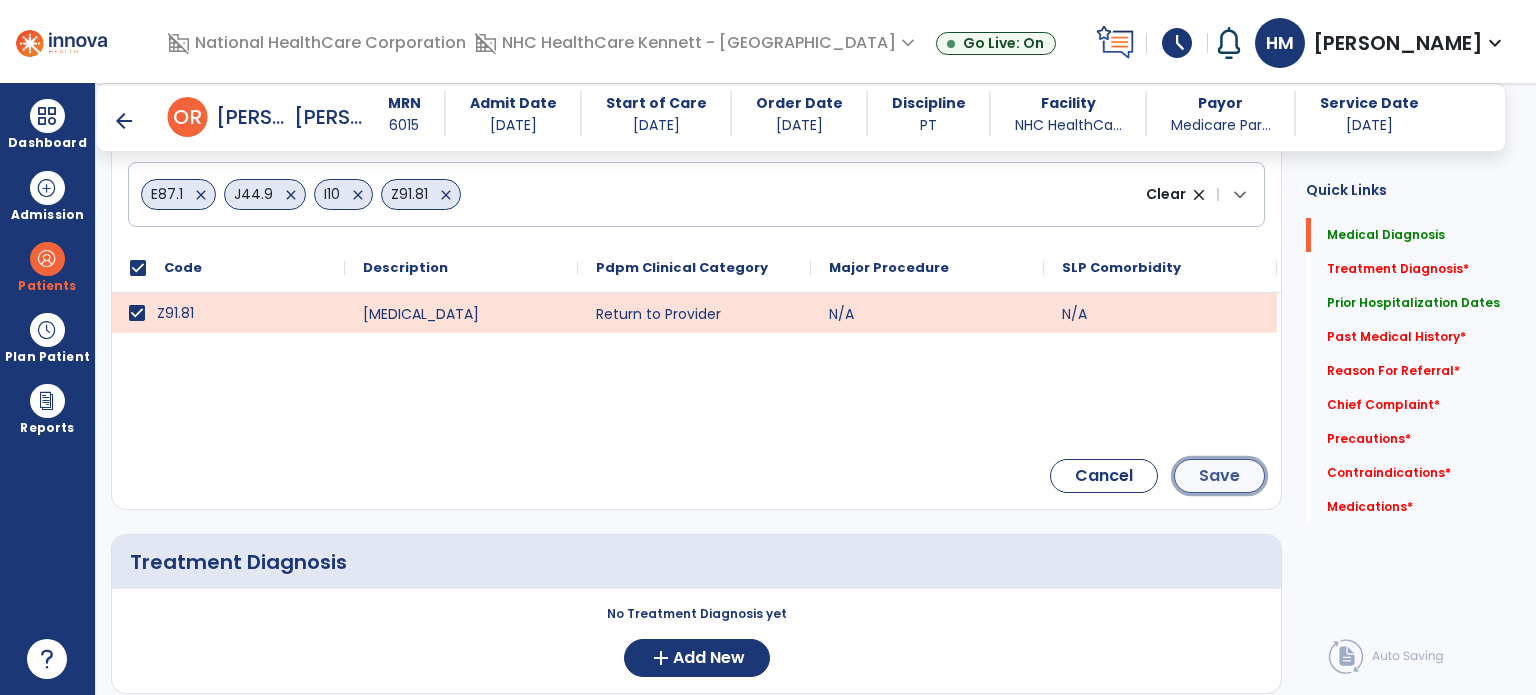 click on "Save" 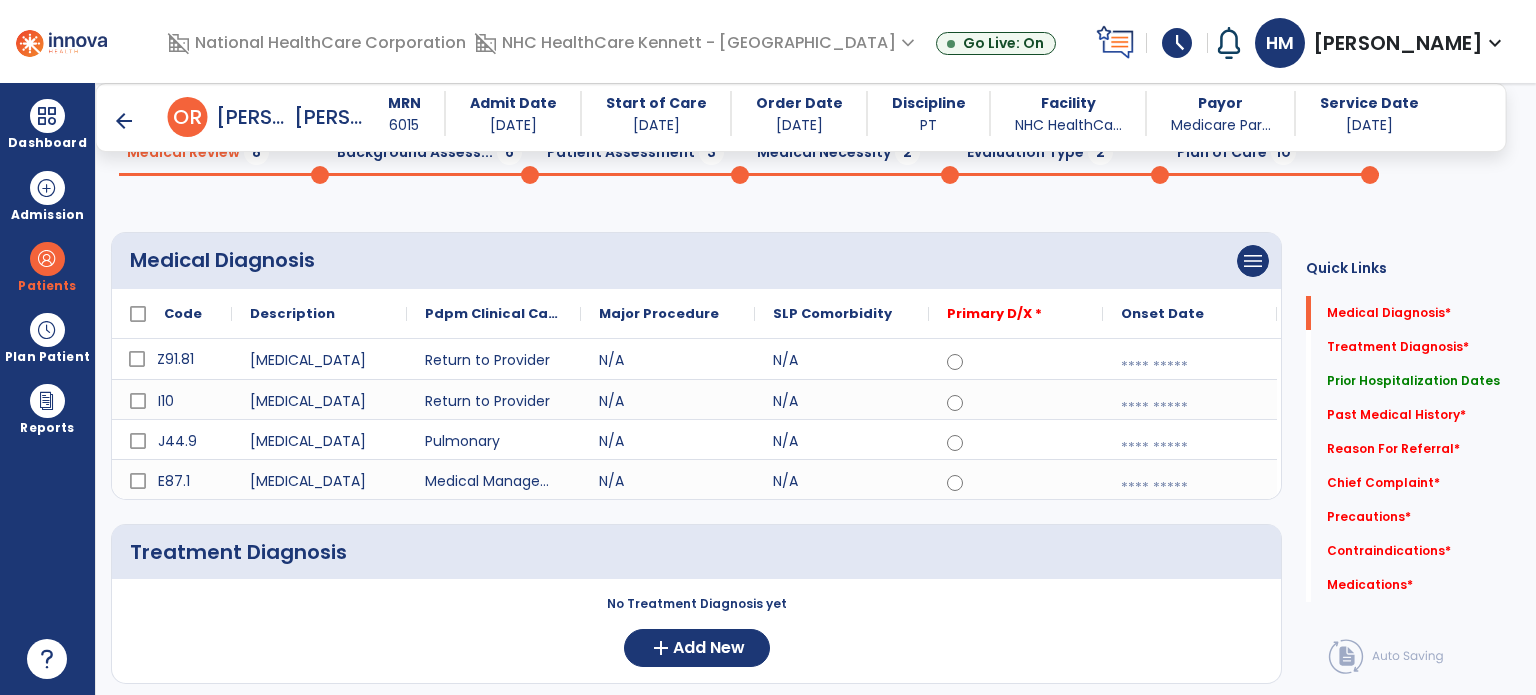 scroll, scrollTop: 93, scrollLeft: 0, axis: vertical 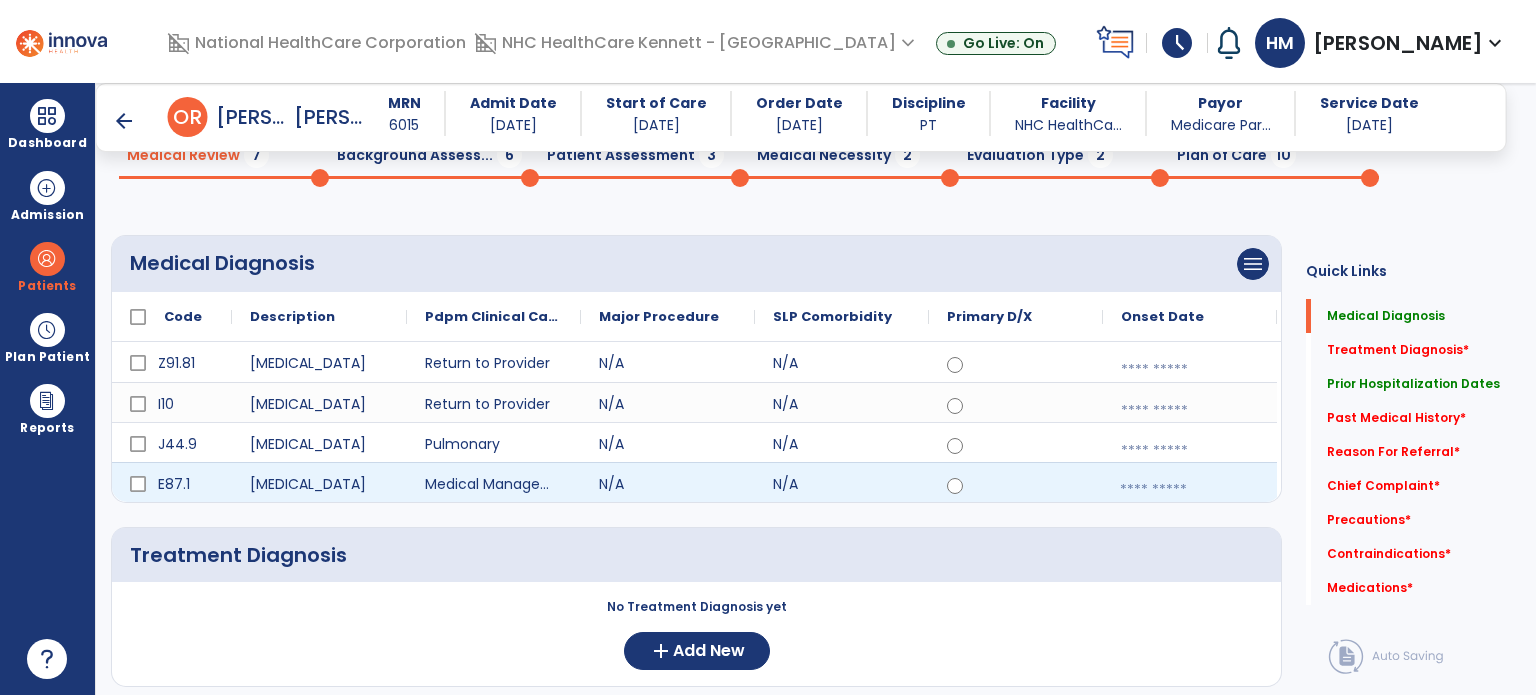 click at bounding box center [1190, 490] 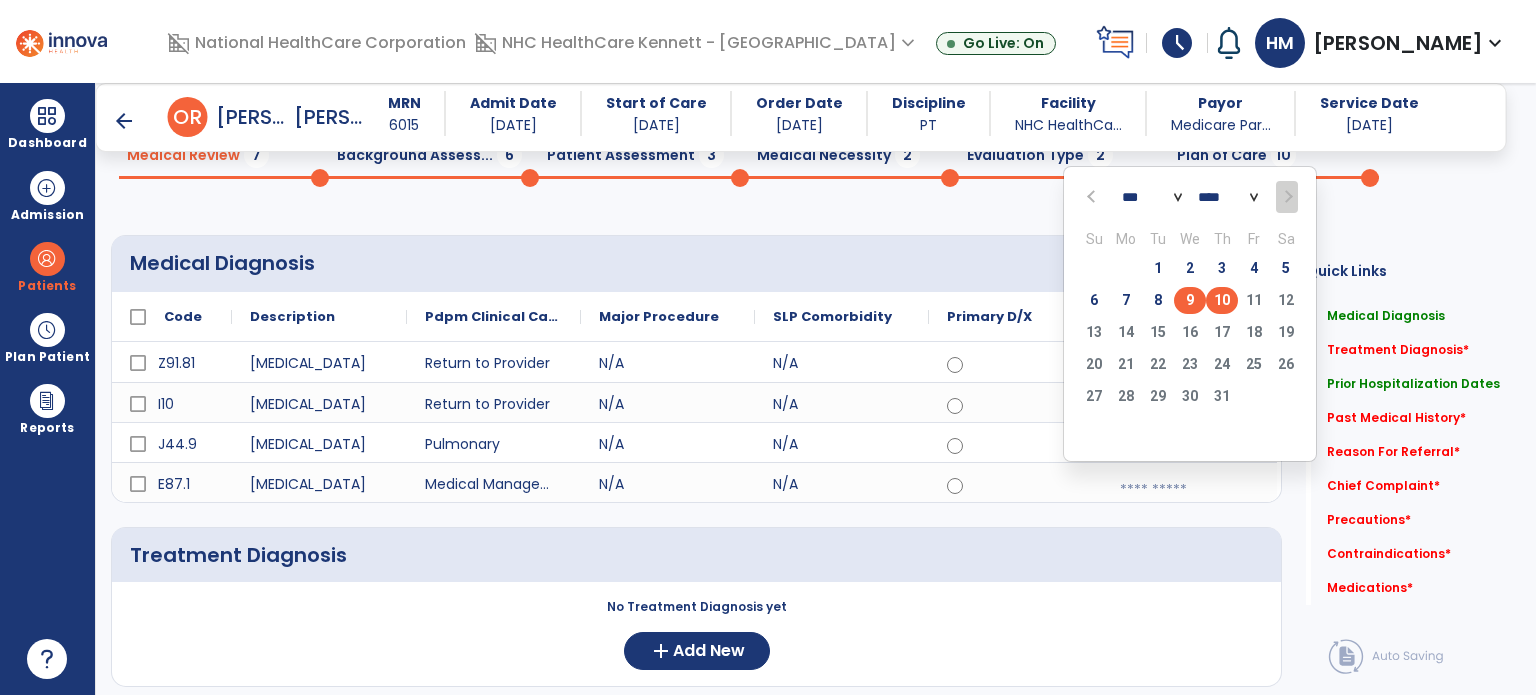 click on "9" 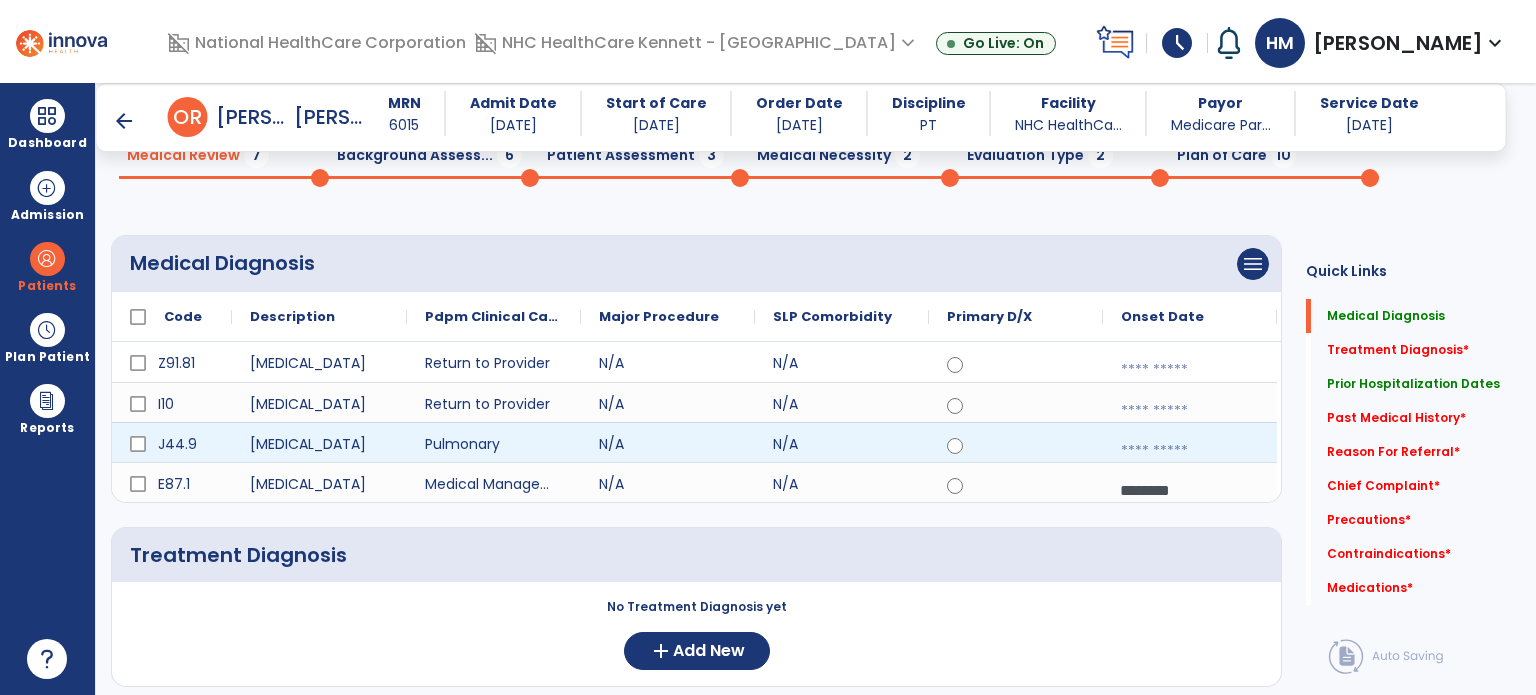 click at bounding box center [1190, 451] 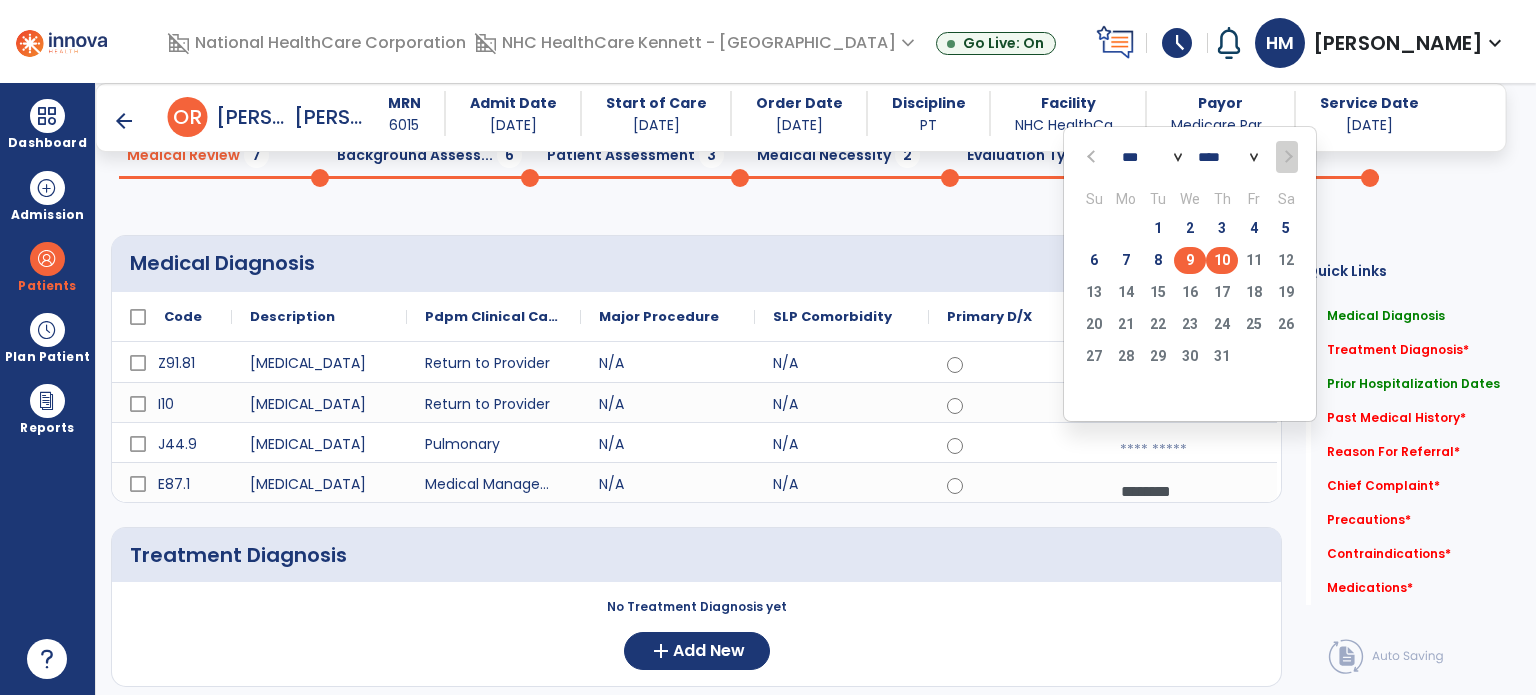 click on "9" 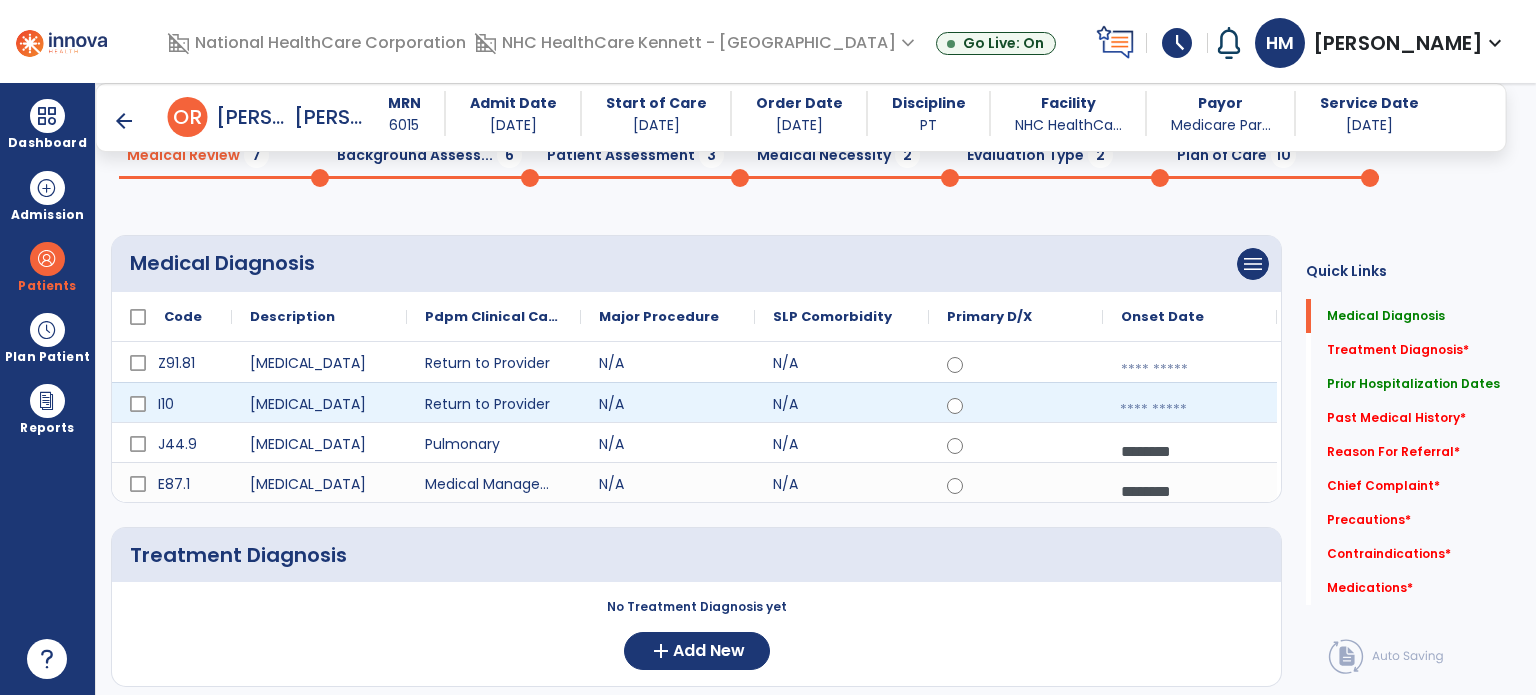 click at bounding box center (1190, 410) 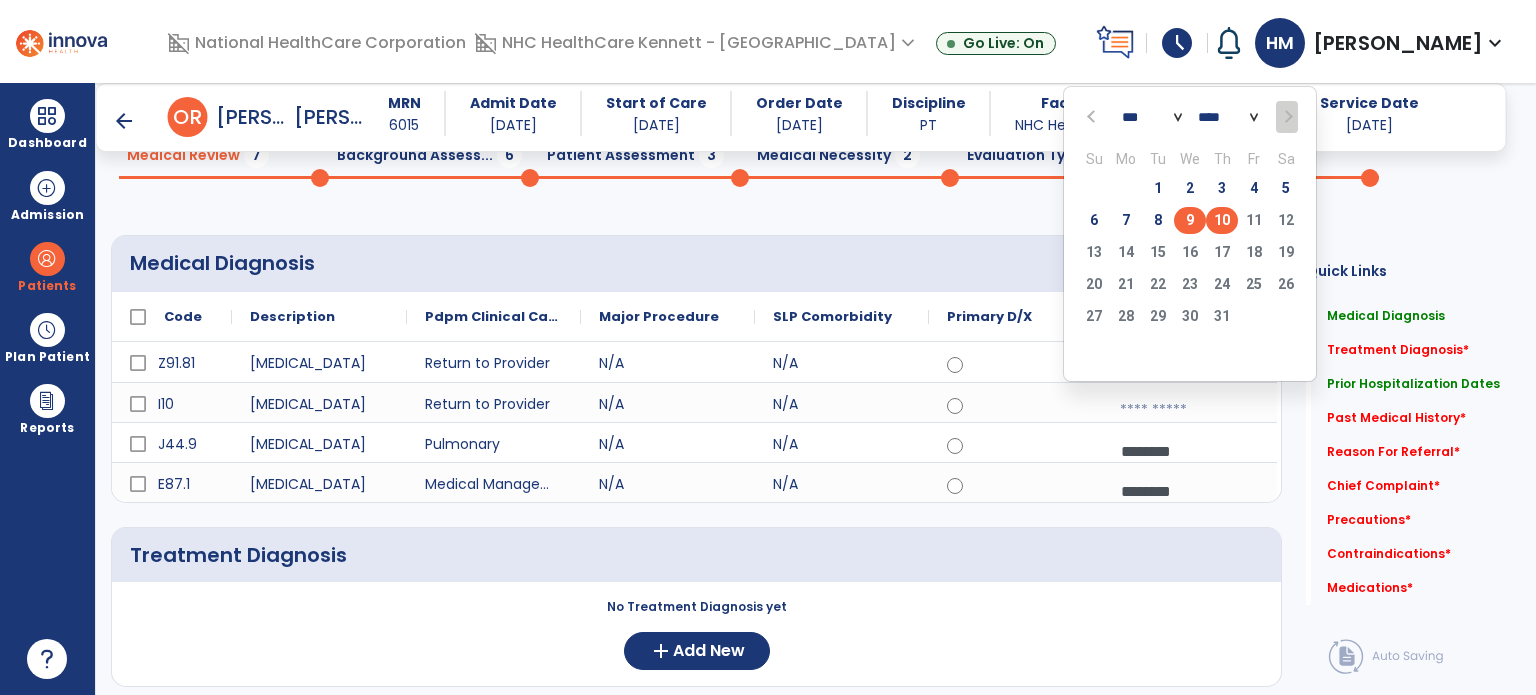 click on "9" 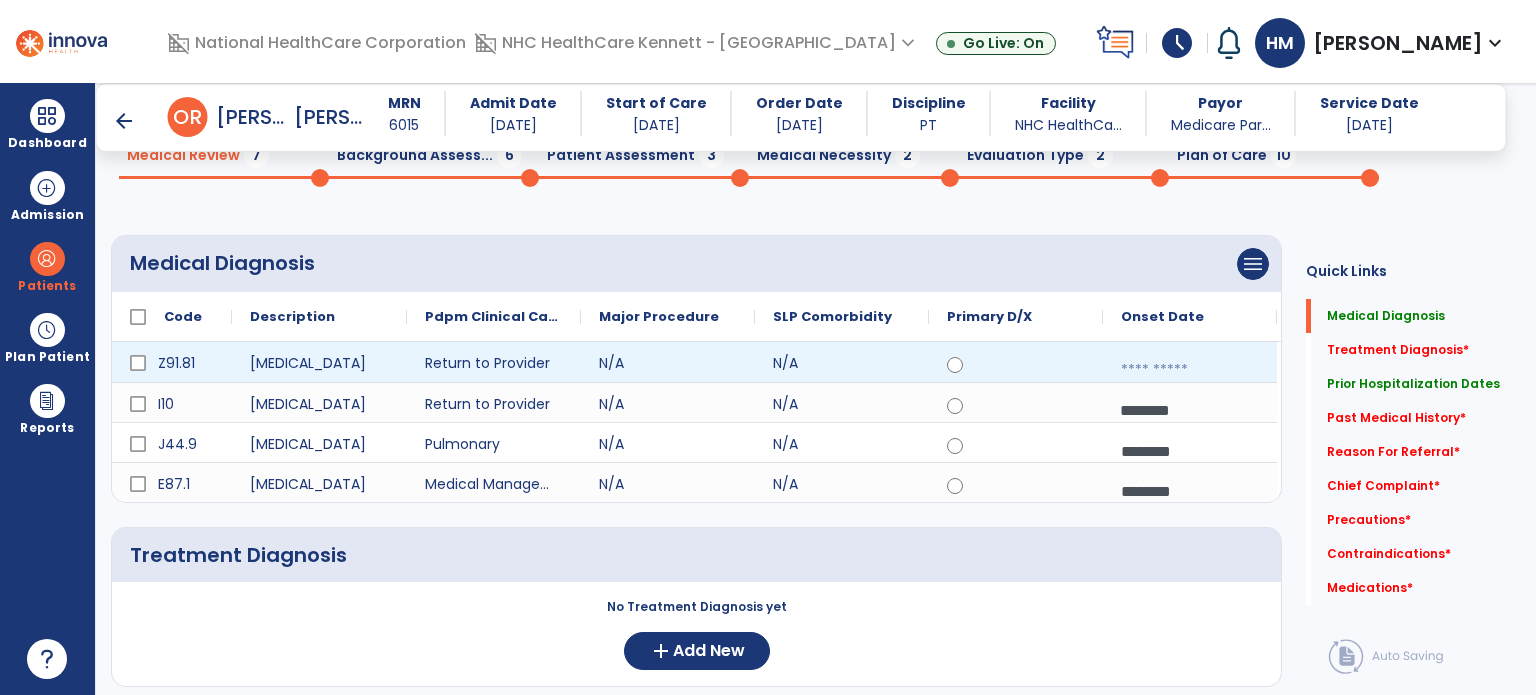 click at bounding box center [1190, 370] 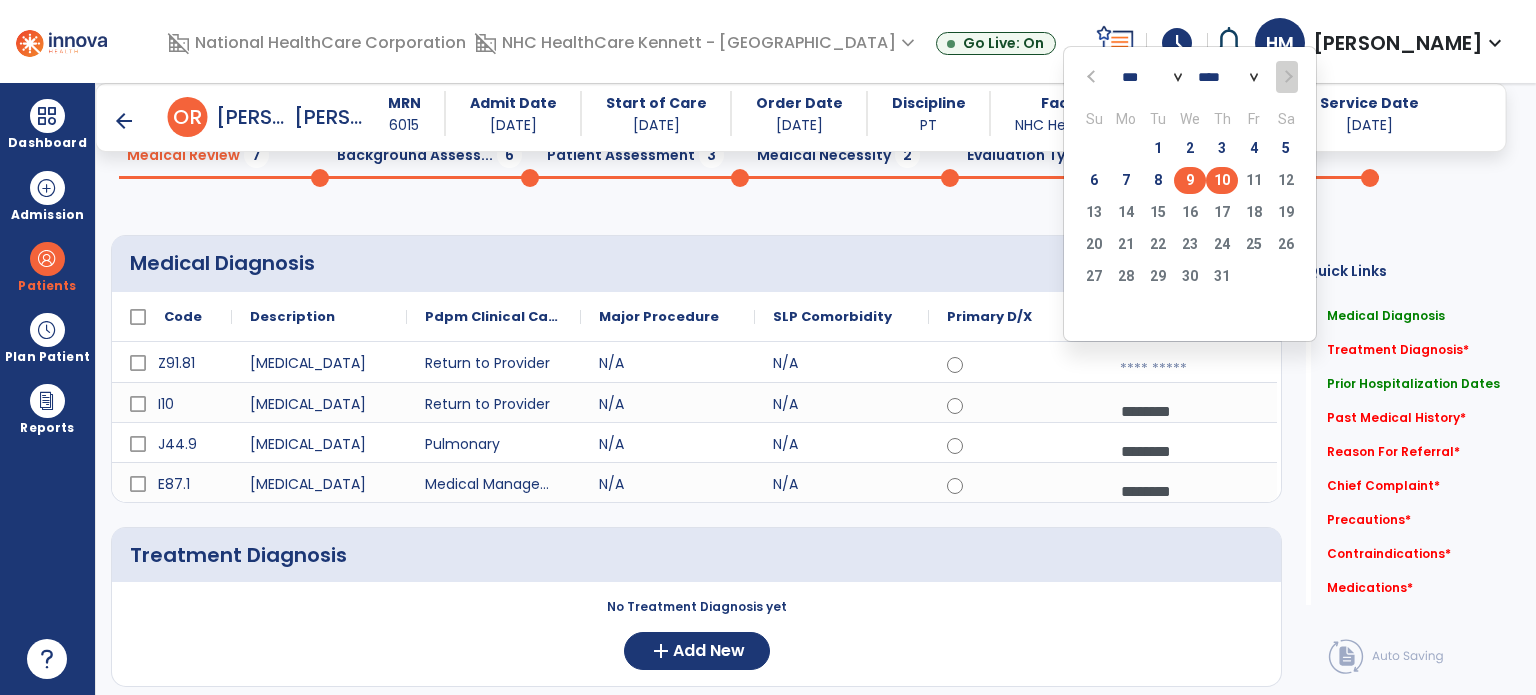 click on "9" 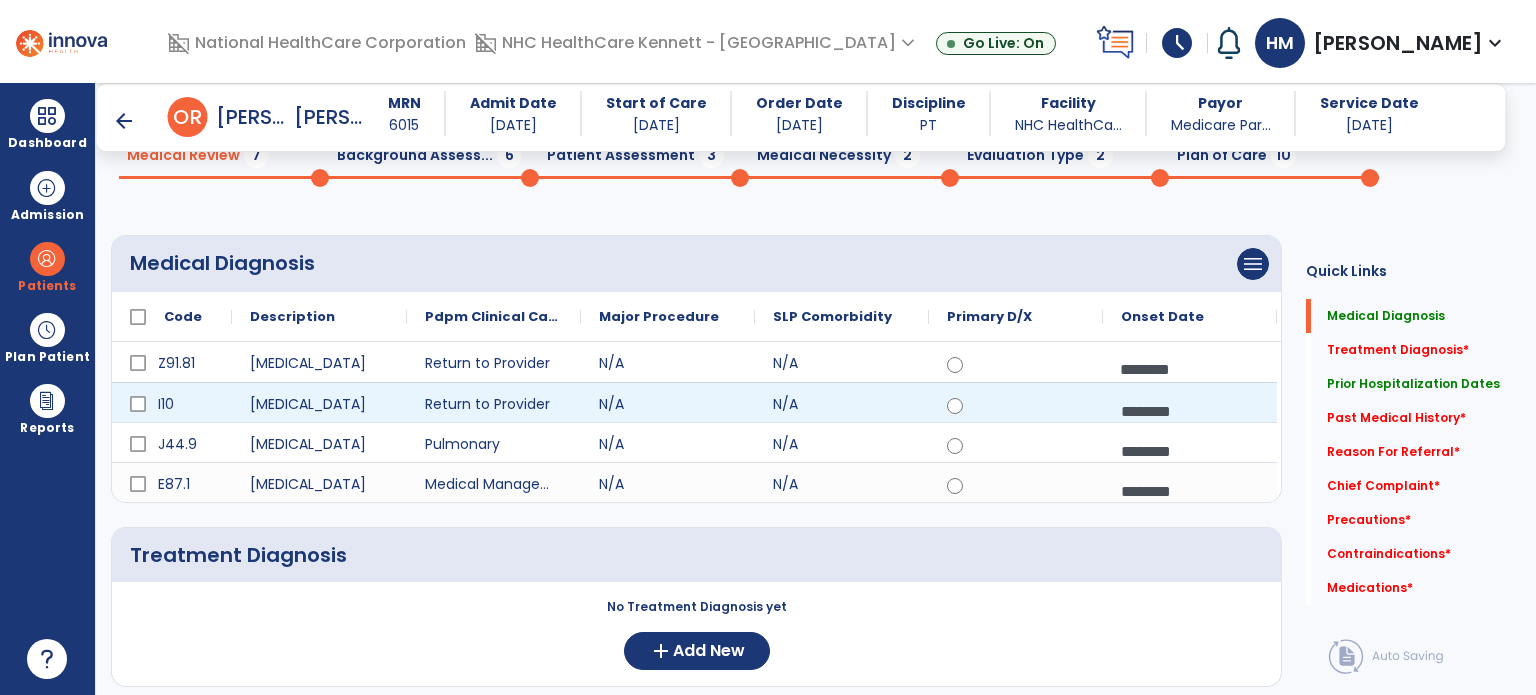 scroll, scrollTop: 393, scrollLeft: 0, axis: vertical 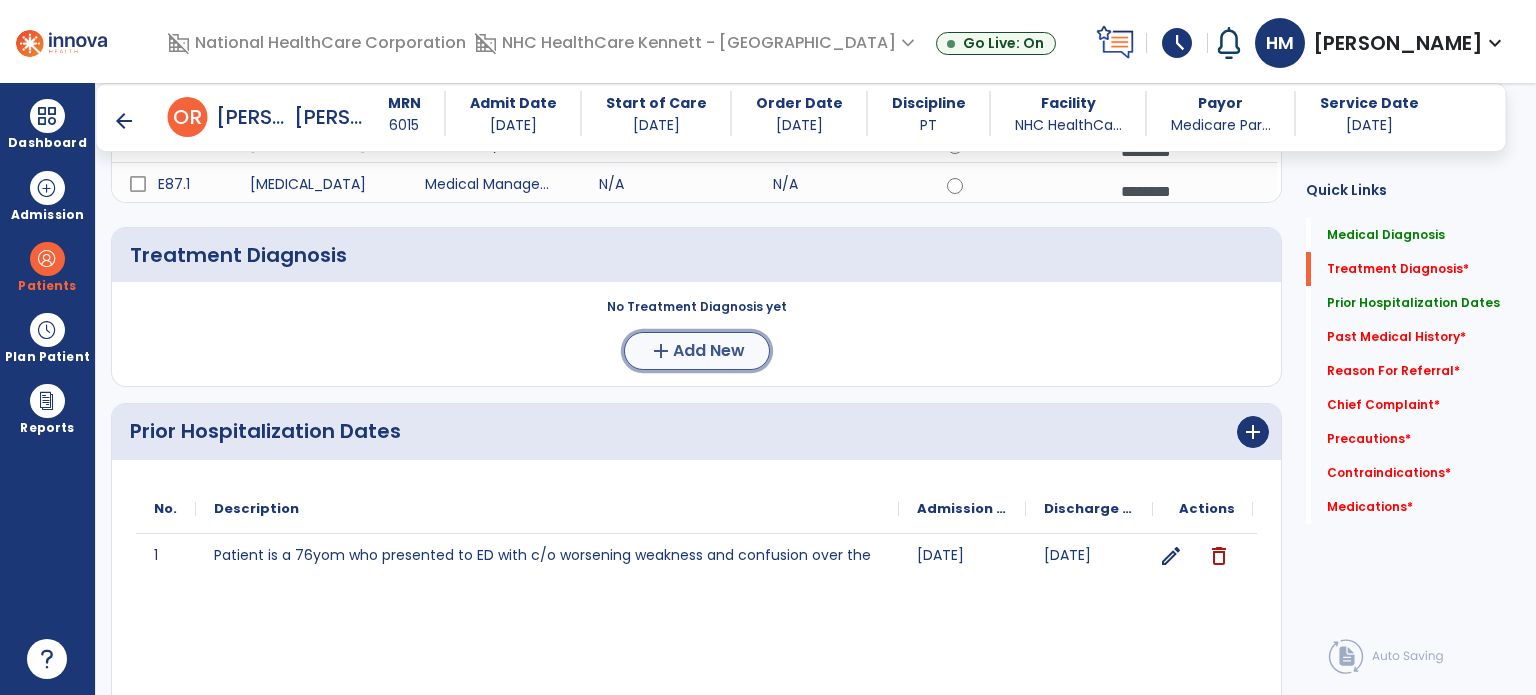 click on "add  Add New" 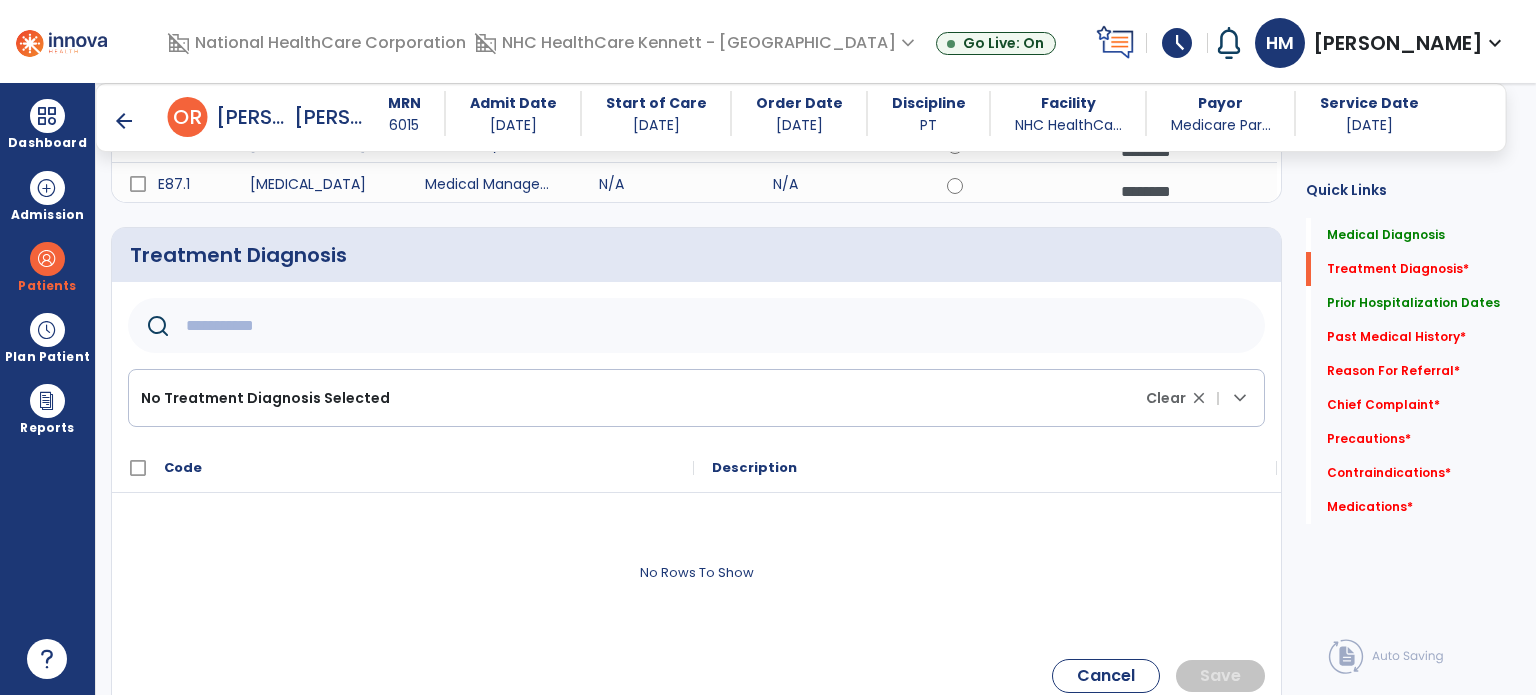 click 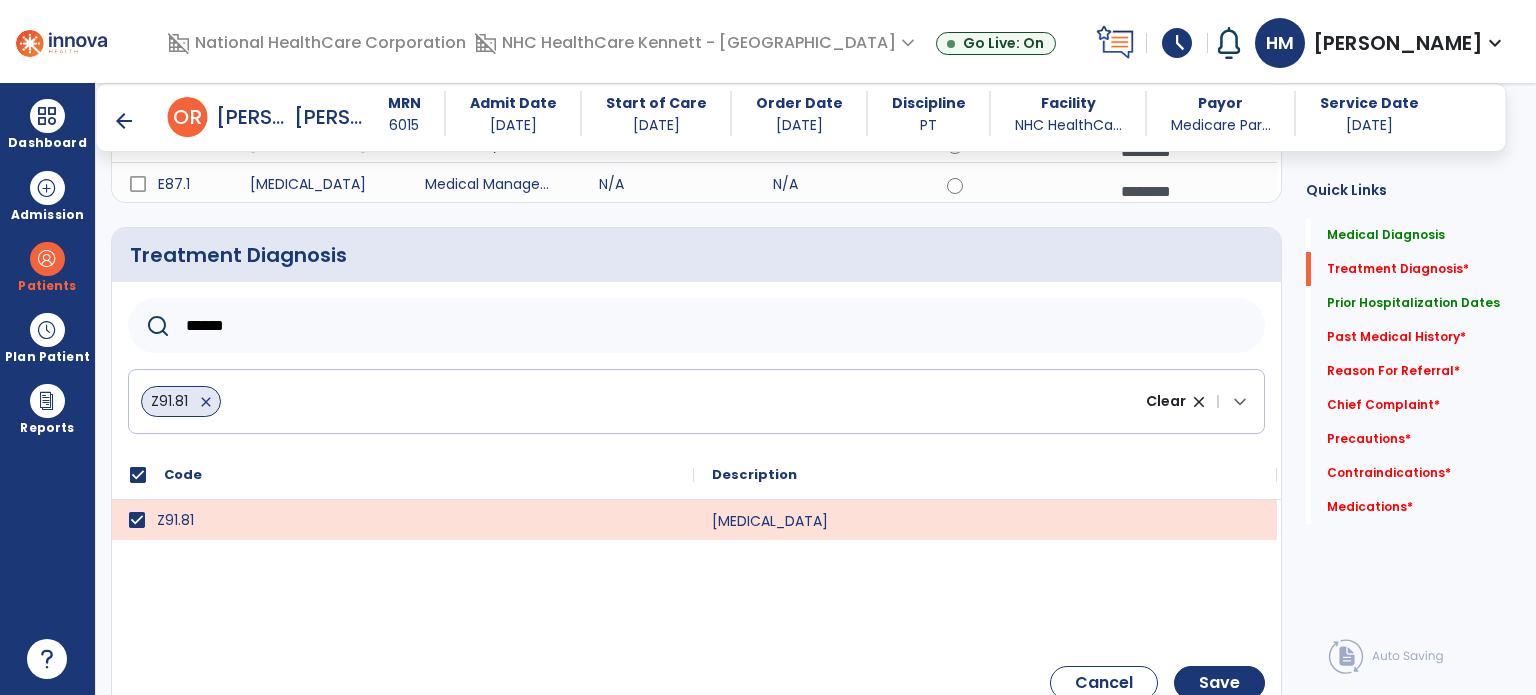 drag, startPoint x: 244, startPoint y: 333, endPoint x: 148, endPoint y: 350, distance: 97.49359 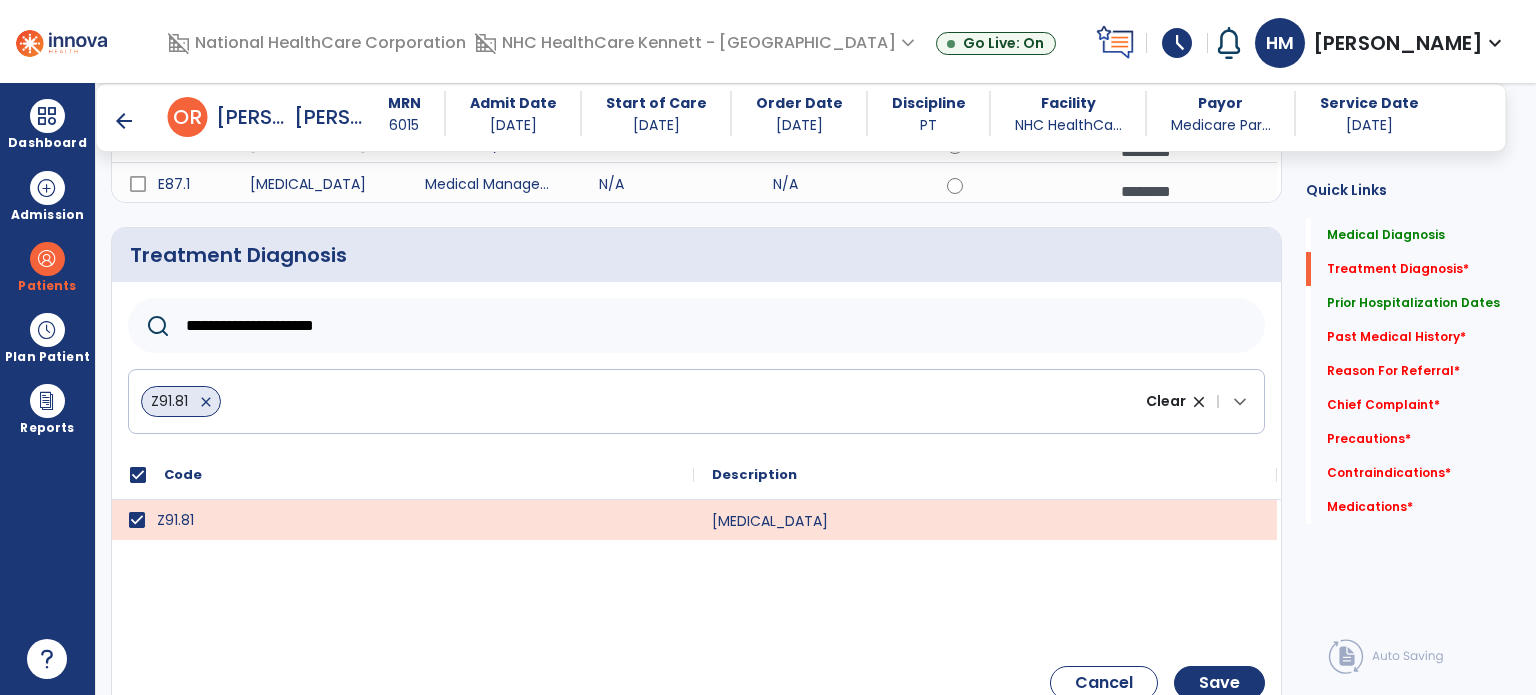 type on "**********" 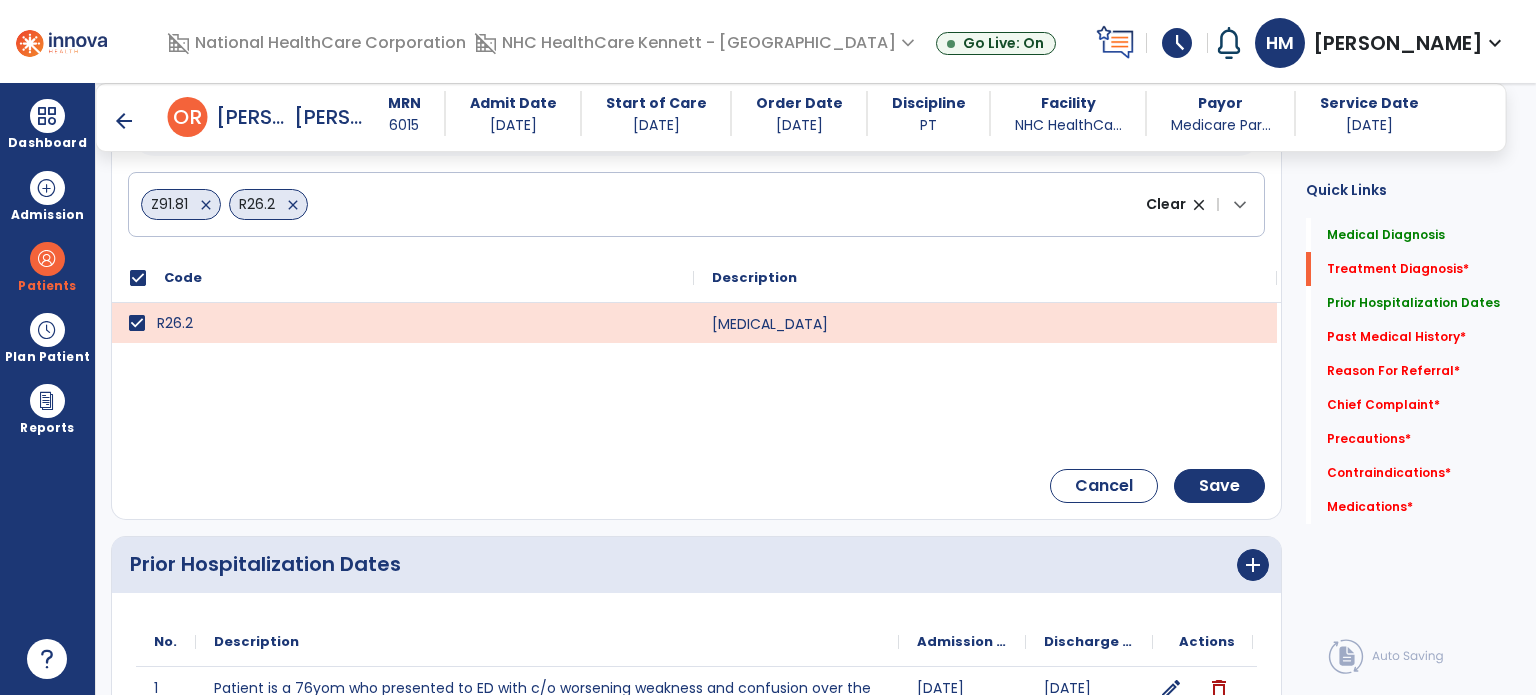 scroll, scrollTop: 593, scrollLeft: 0, axis: vertical 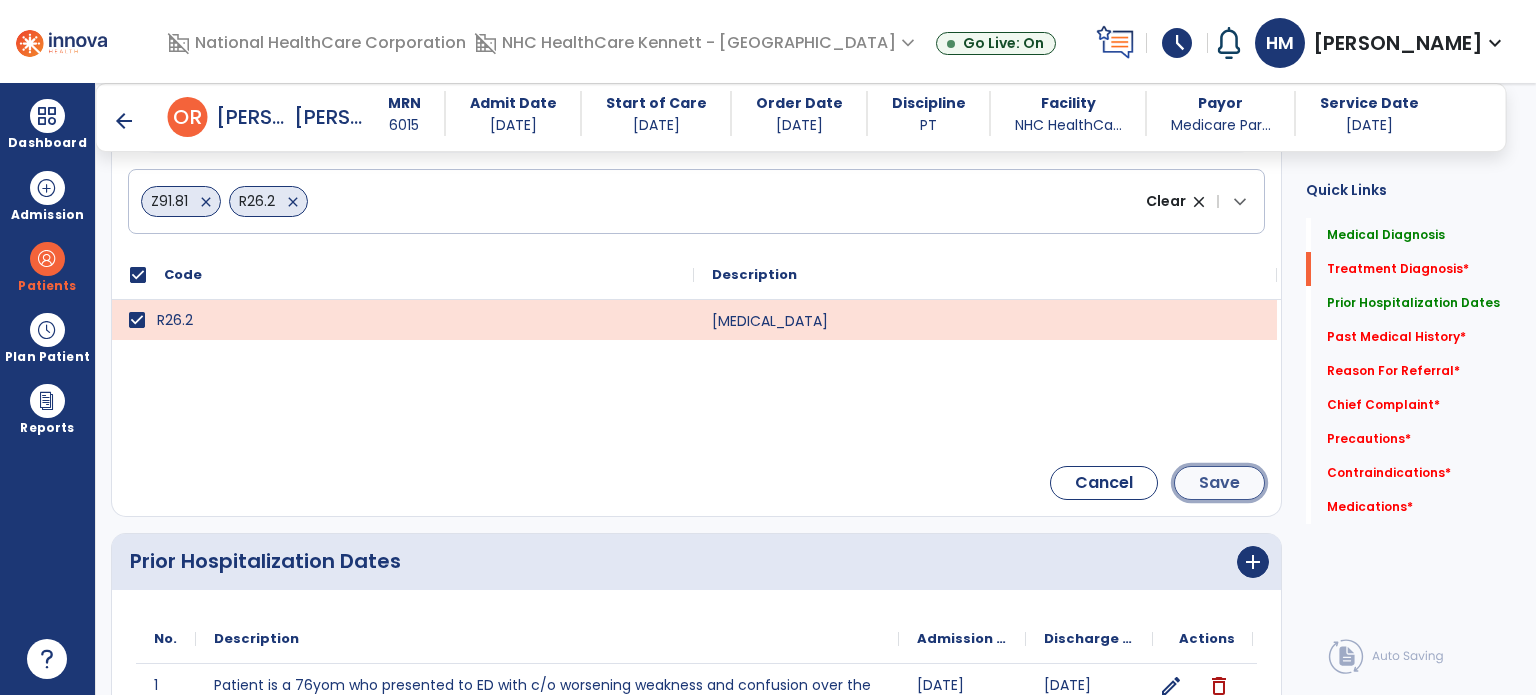 click on "Save" 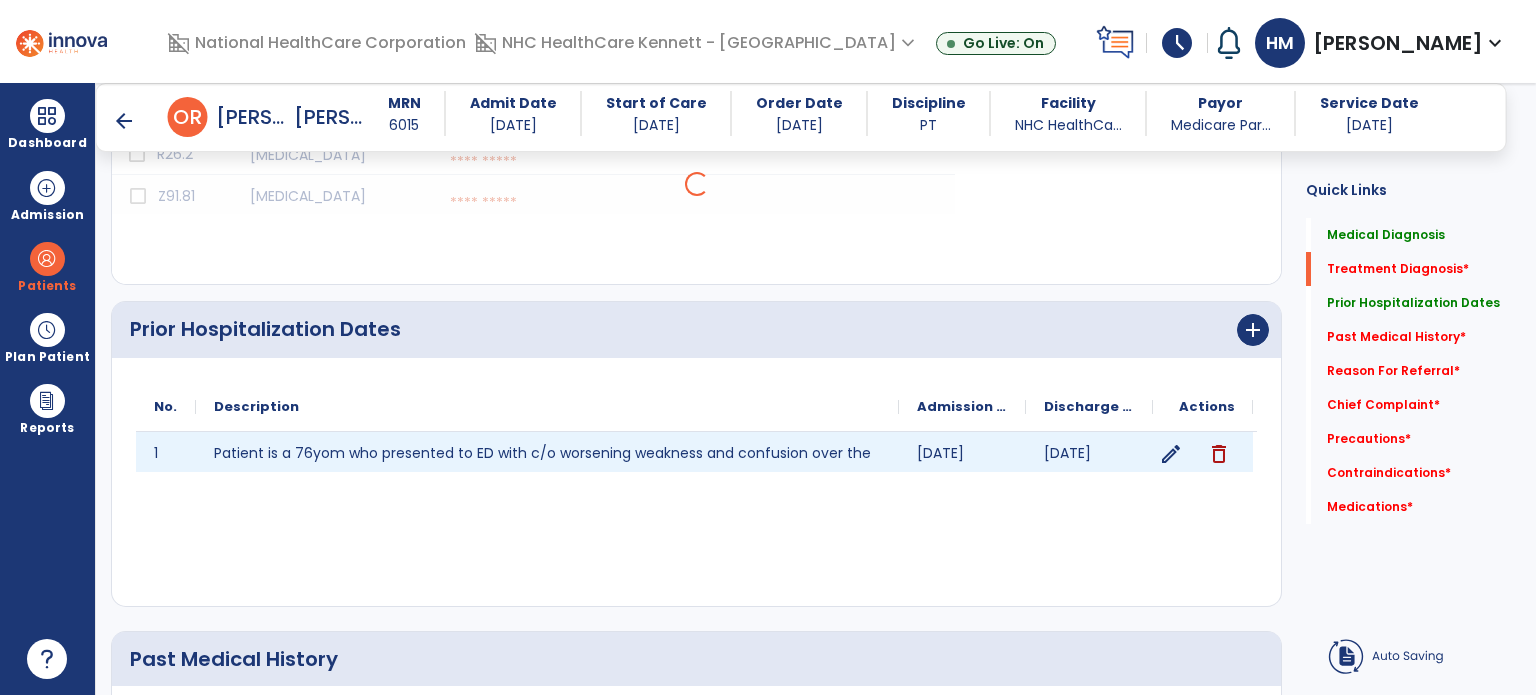 scroll, scrollTop: 580, scrollLeft: 0, axis: vertical 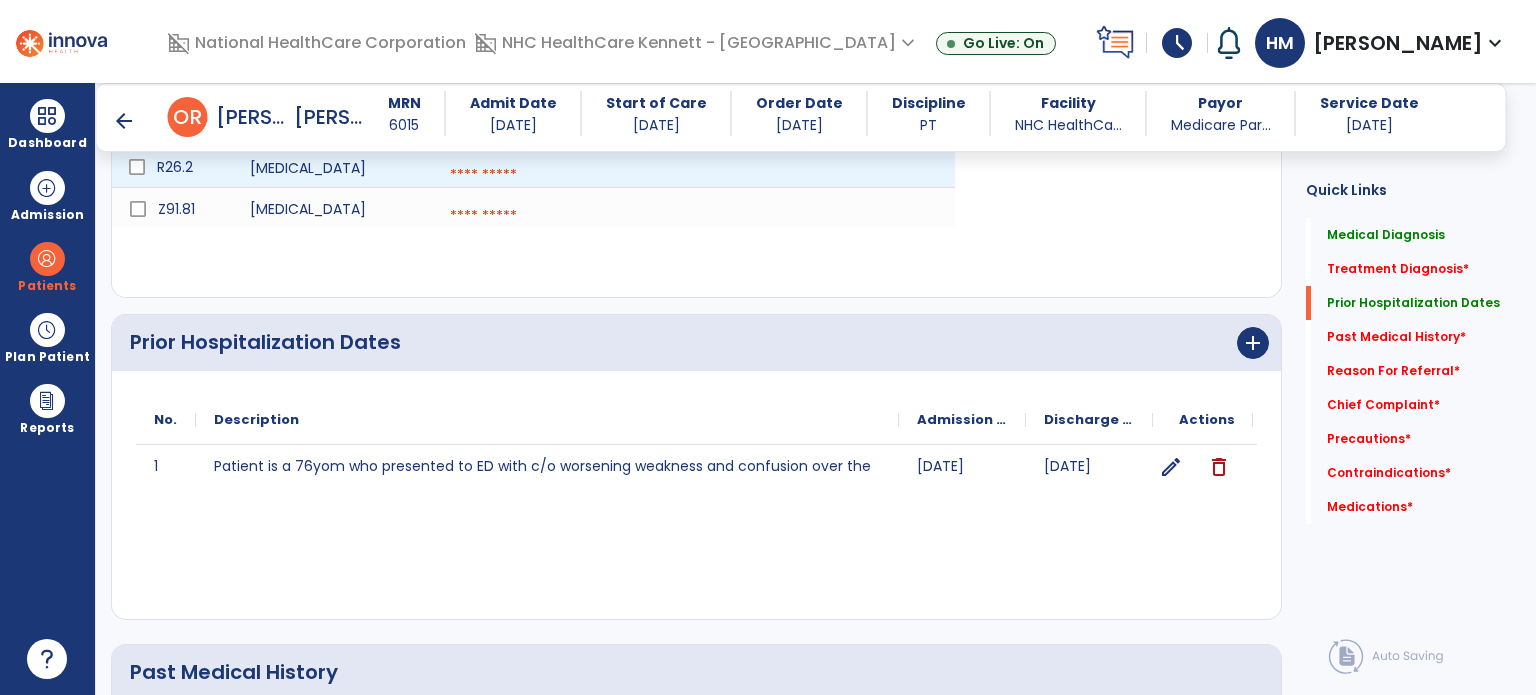click at bounding box center [693, 175] 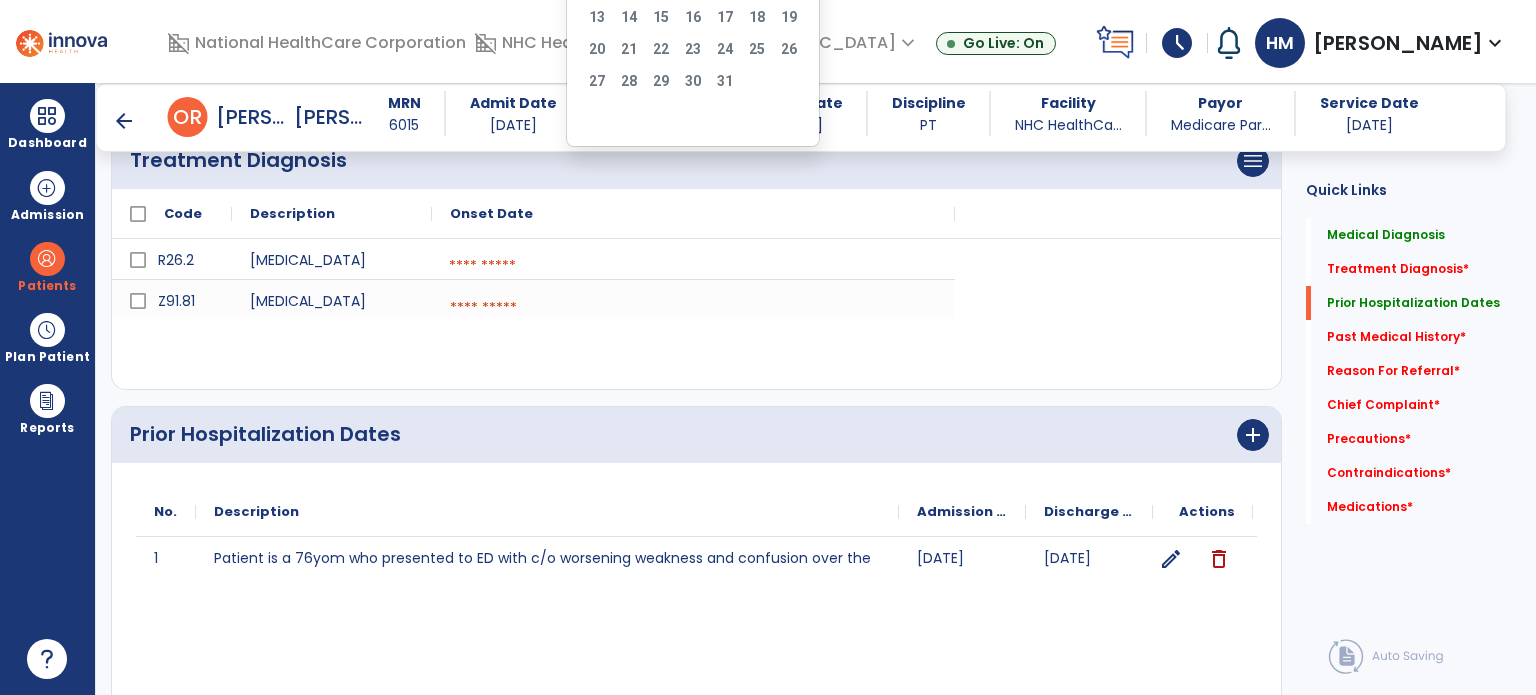 scroll, scrollTop: 380, scrollLeft: 0, axis: vertical 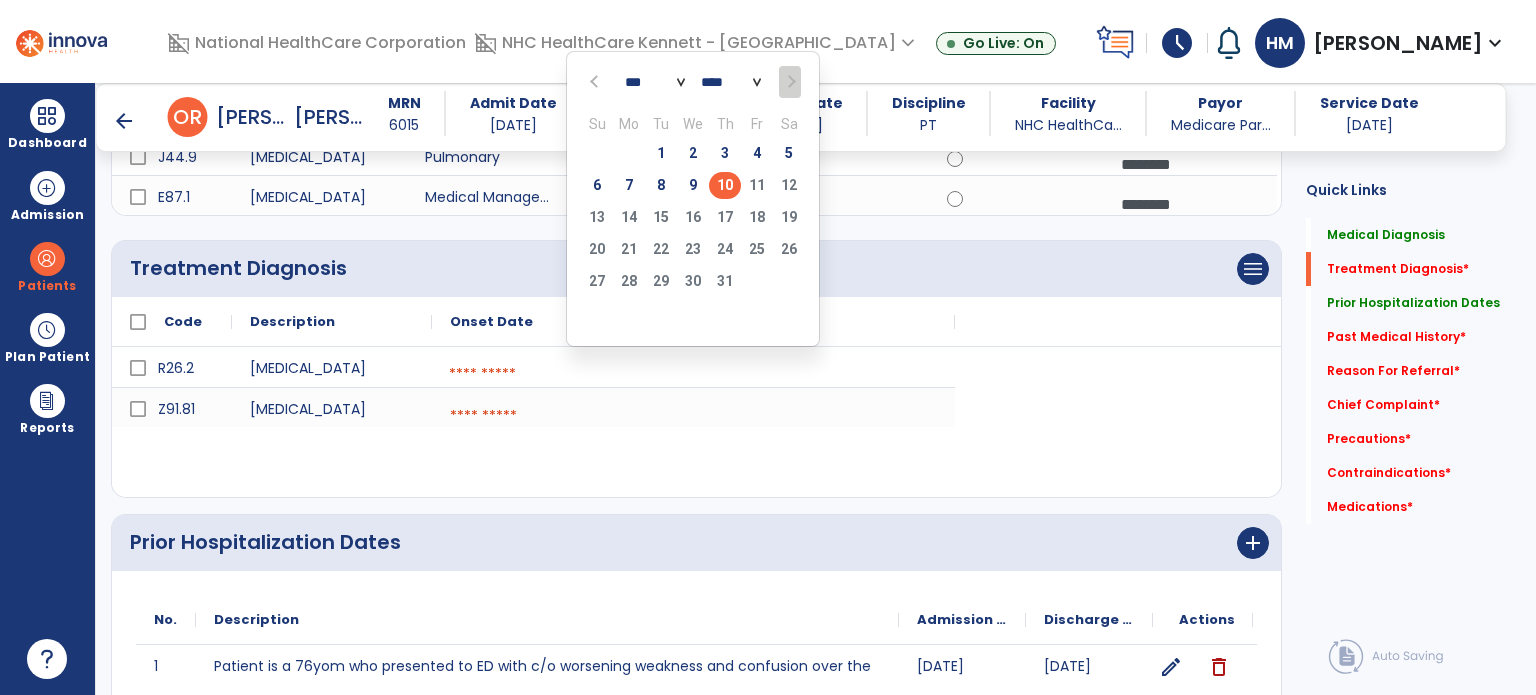 click on "10" 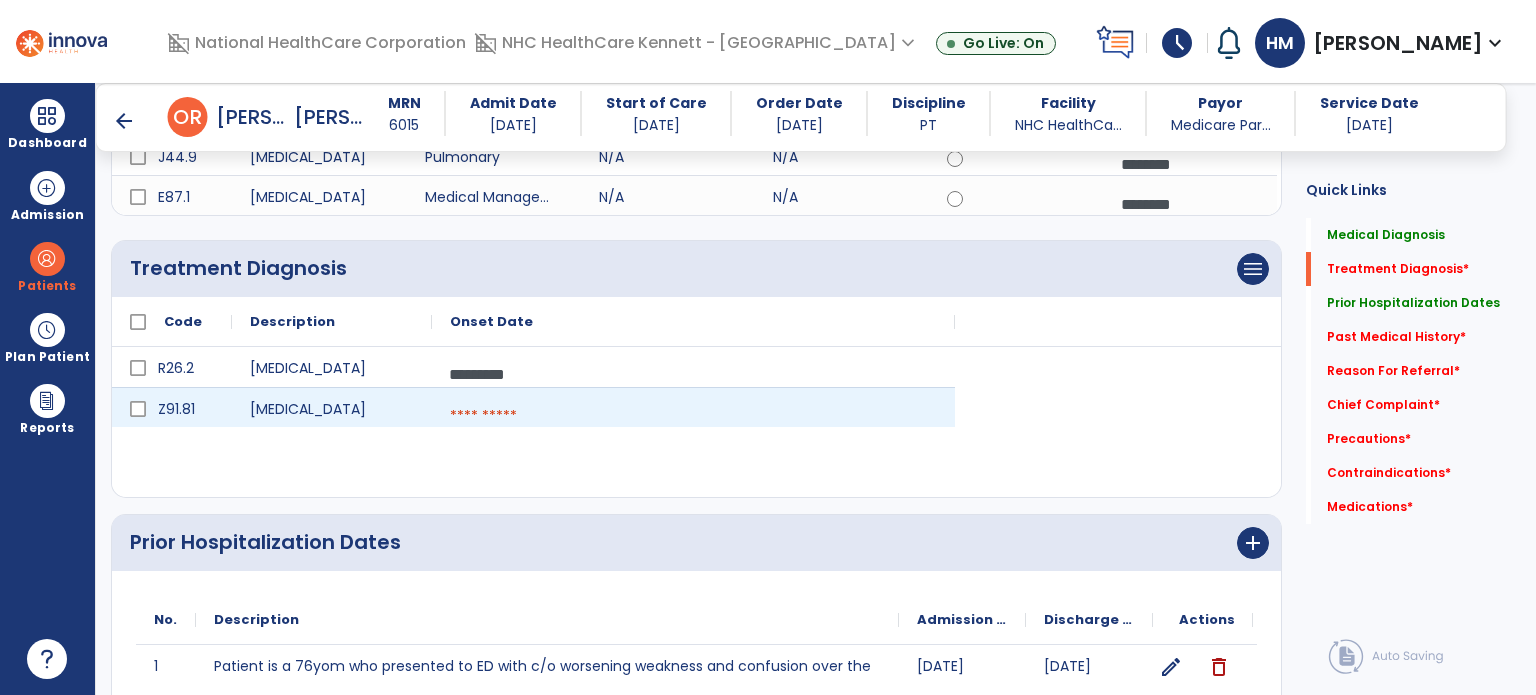 click at bounding box center (693, 416) 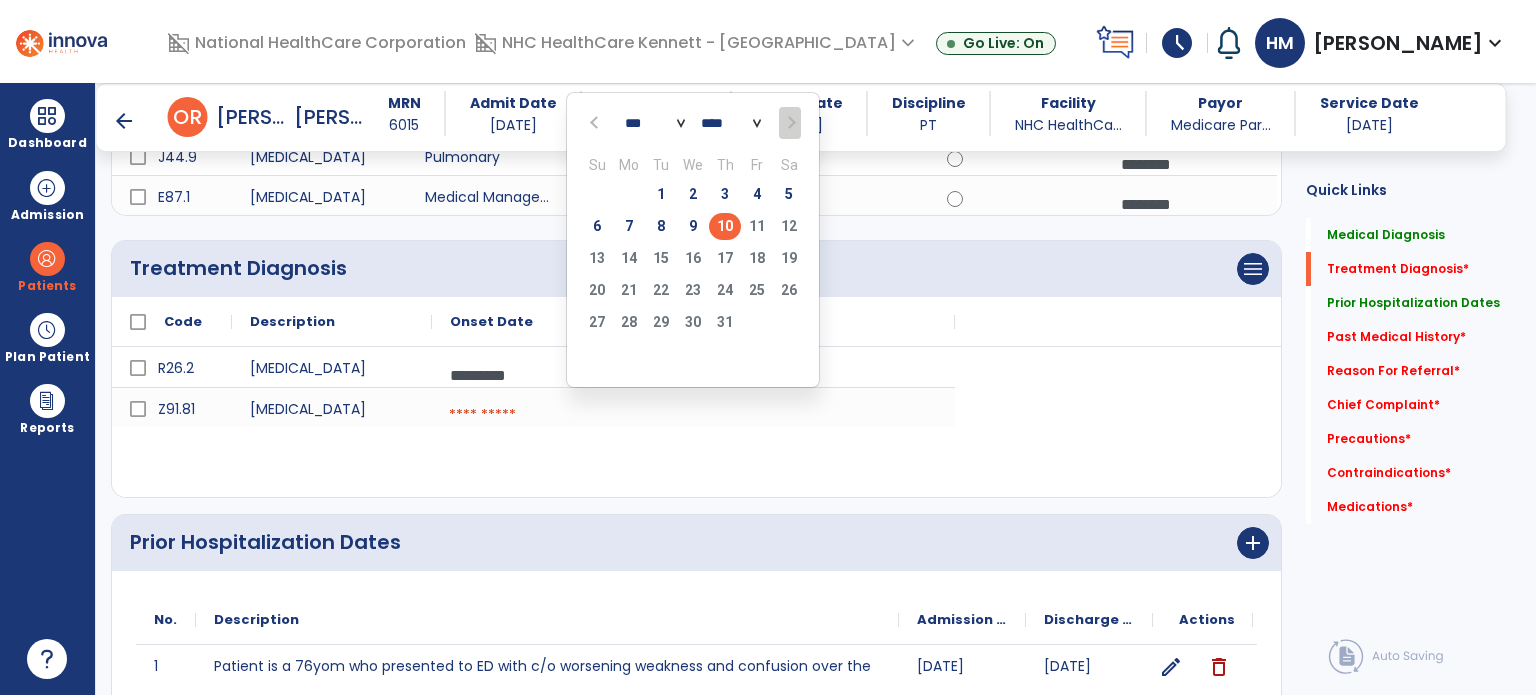 click on "10" 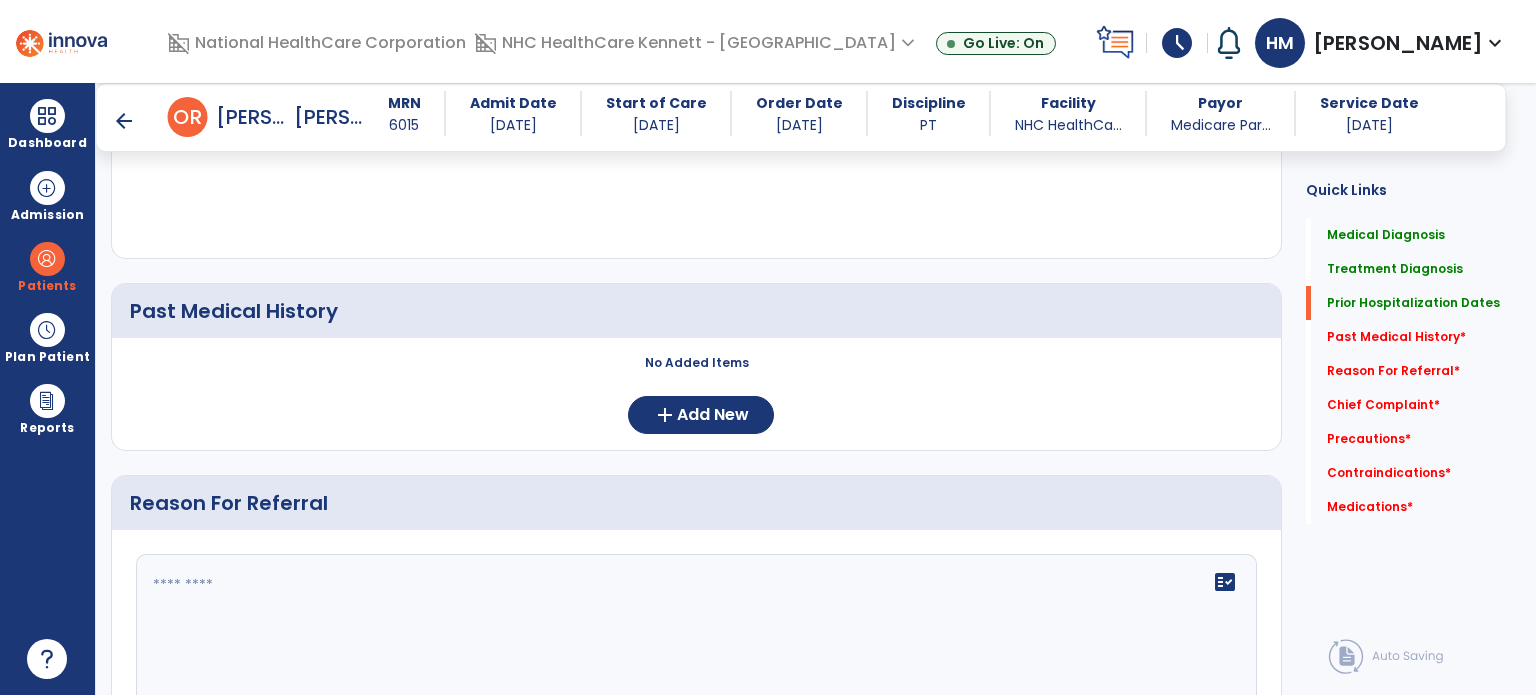 scroll, scrollTop: 980, scrollLeft: 0, axis: vertical 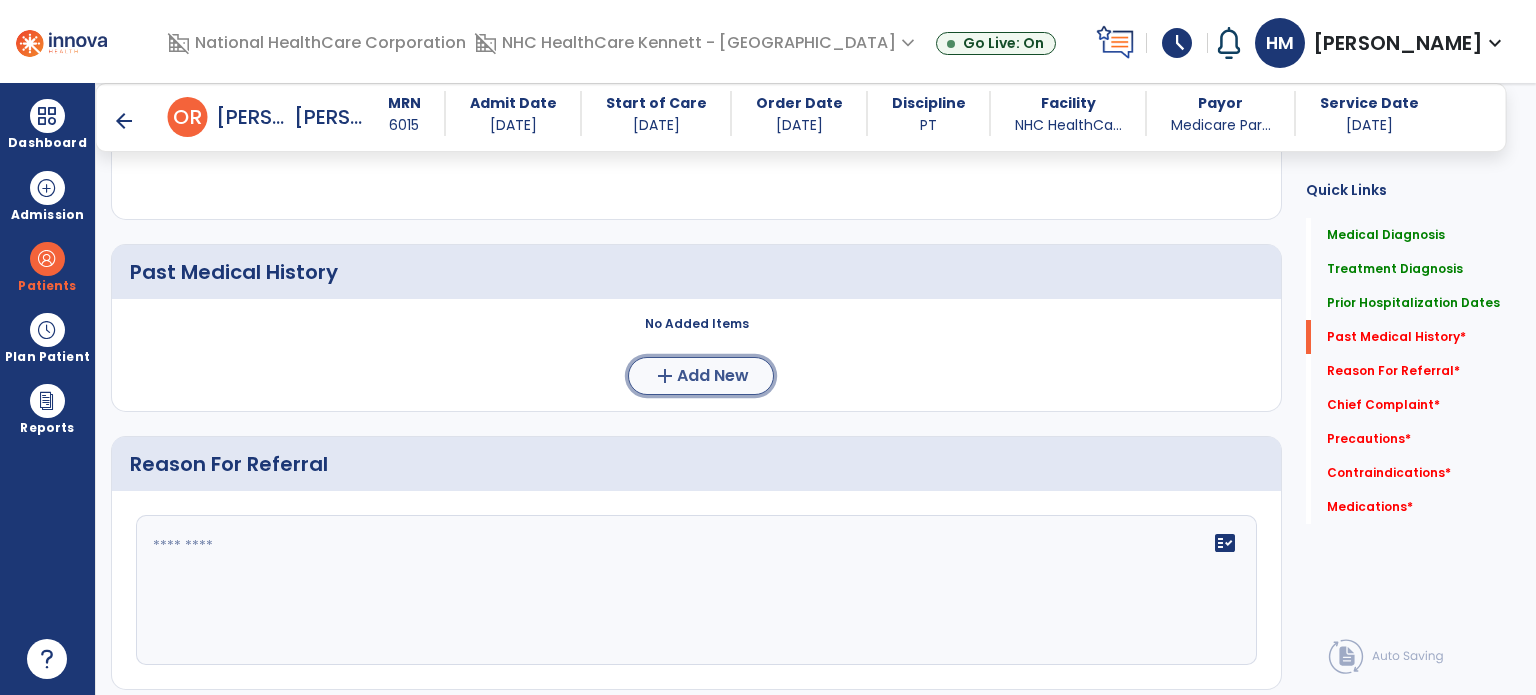 click on "add  Add New" 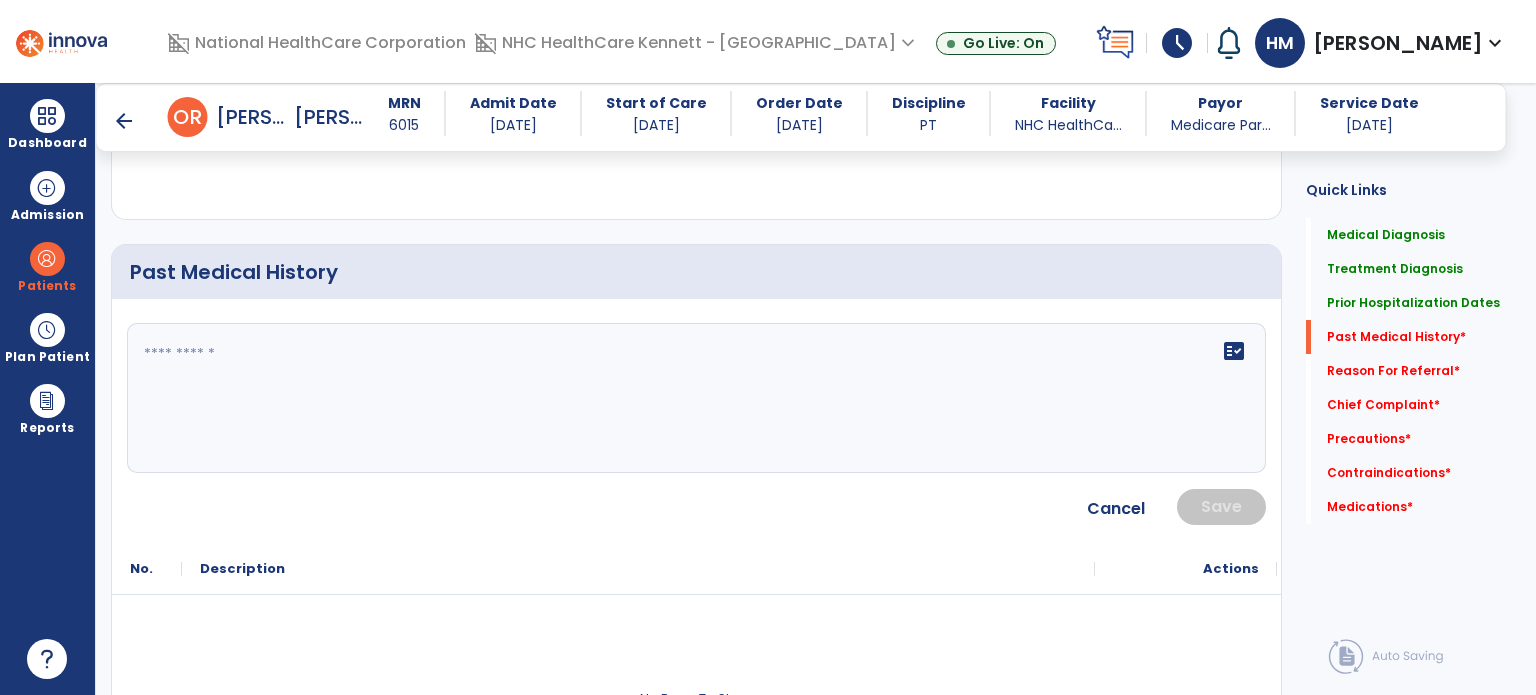 click on "fact_check" 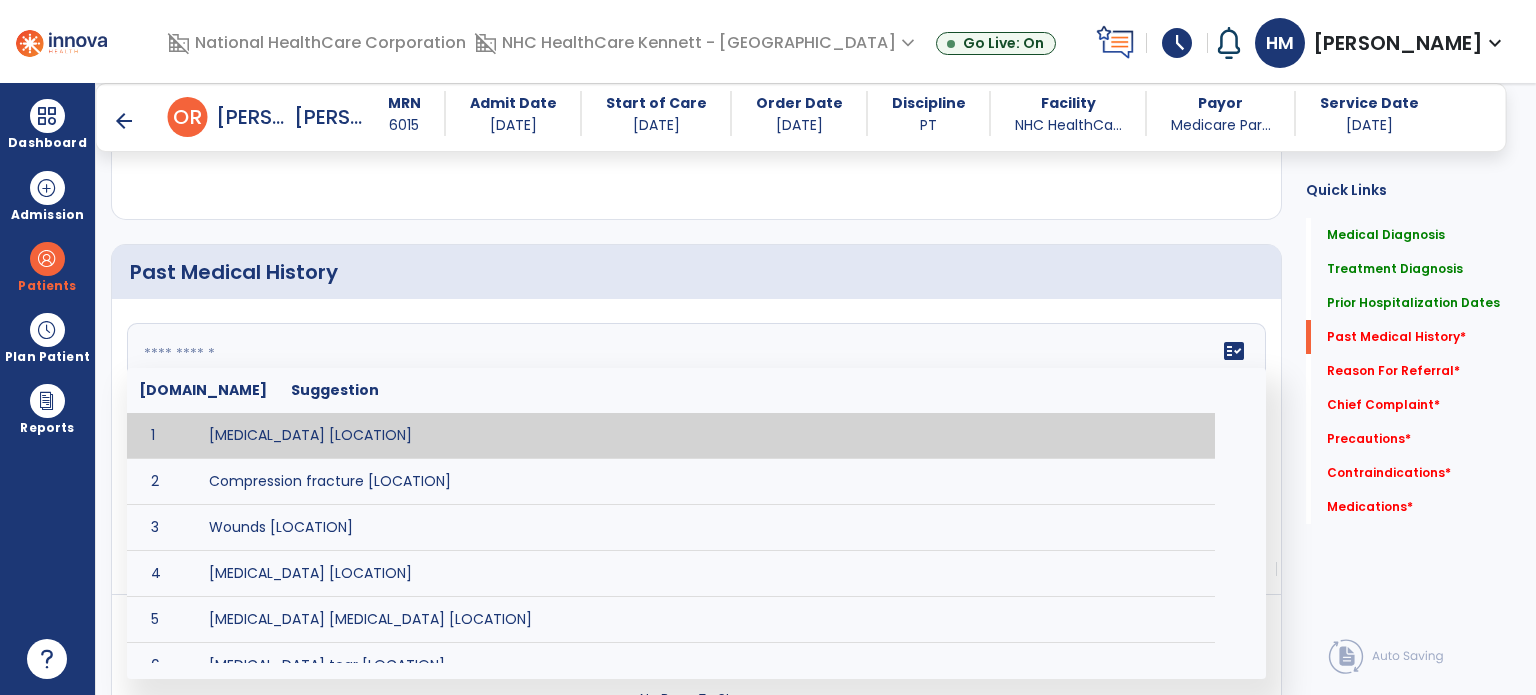 click 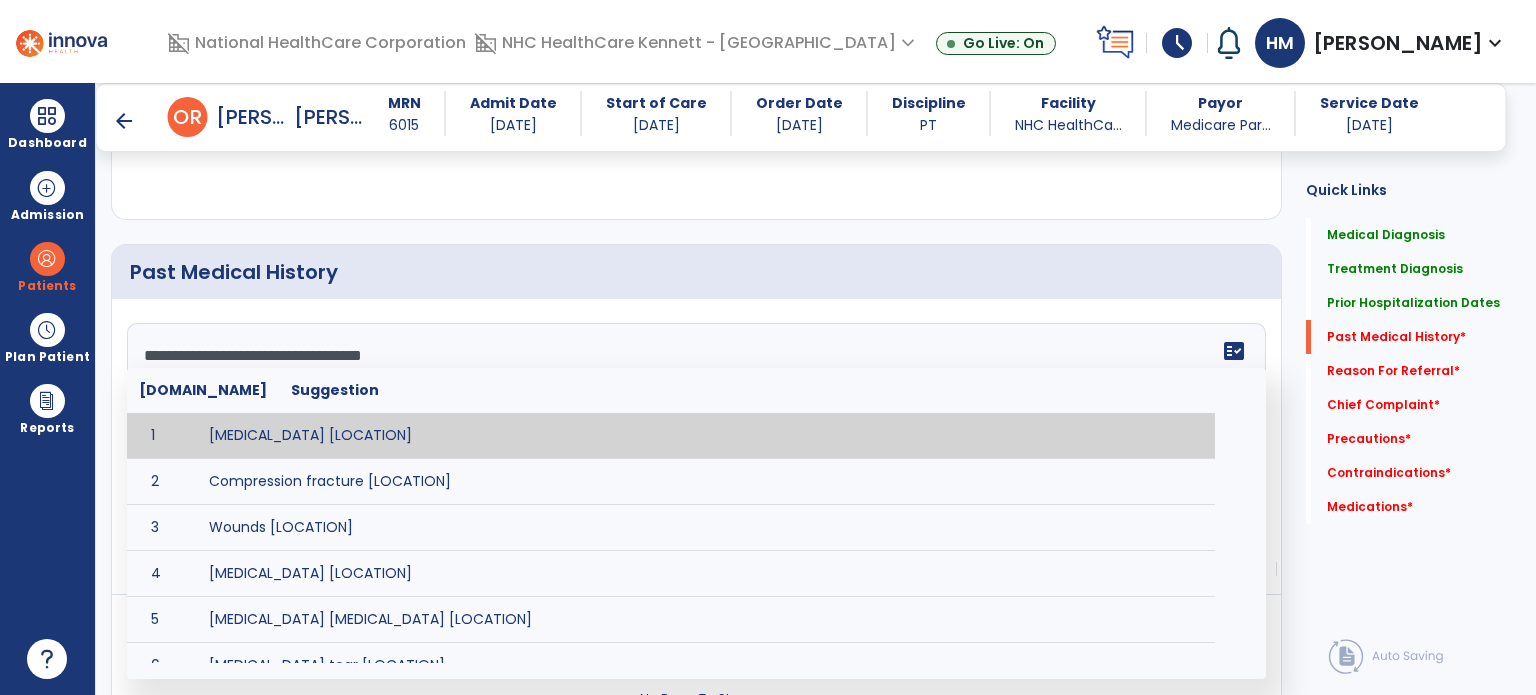 scroll, scrollTop: 16, scrollLeft: 0, axis: vertical 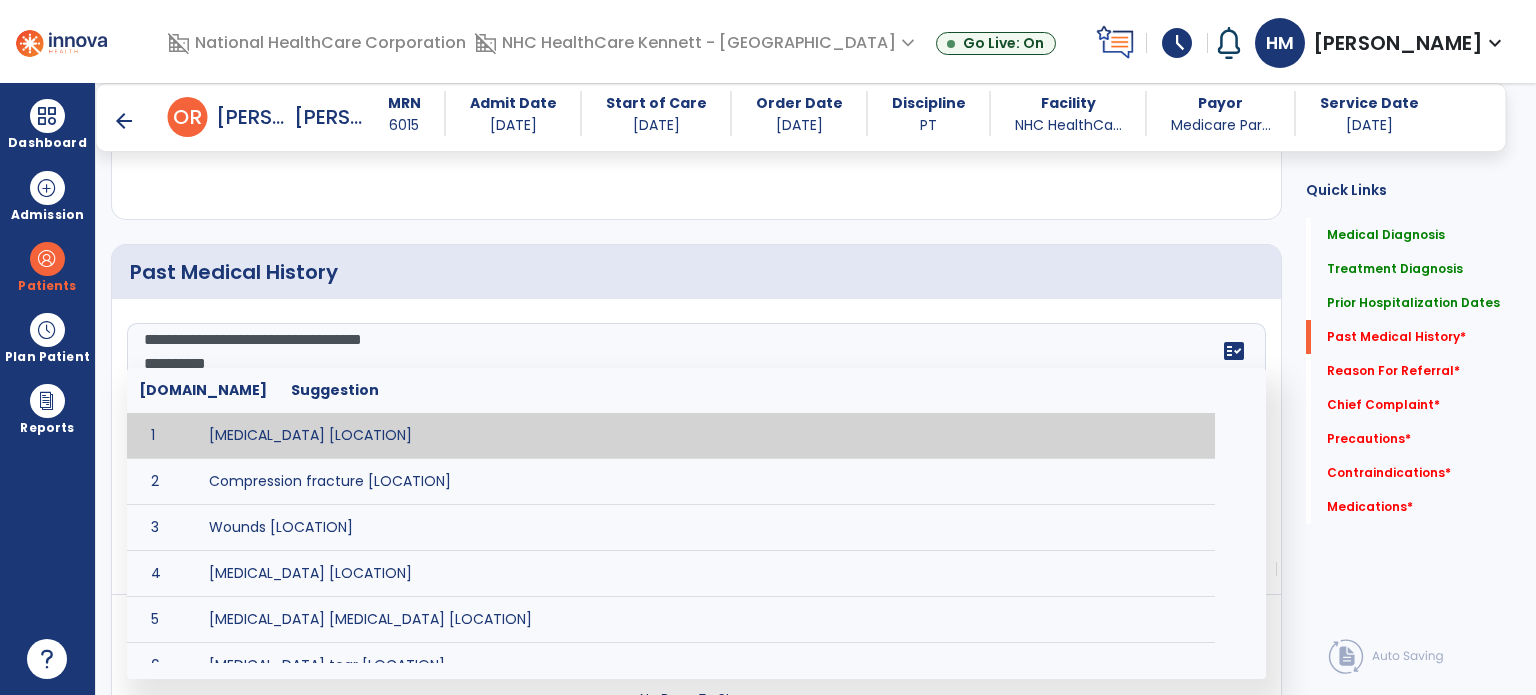 click on "**********" 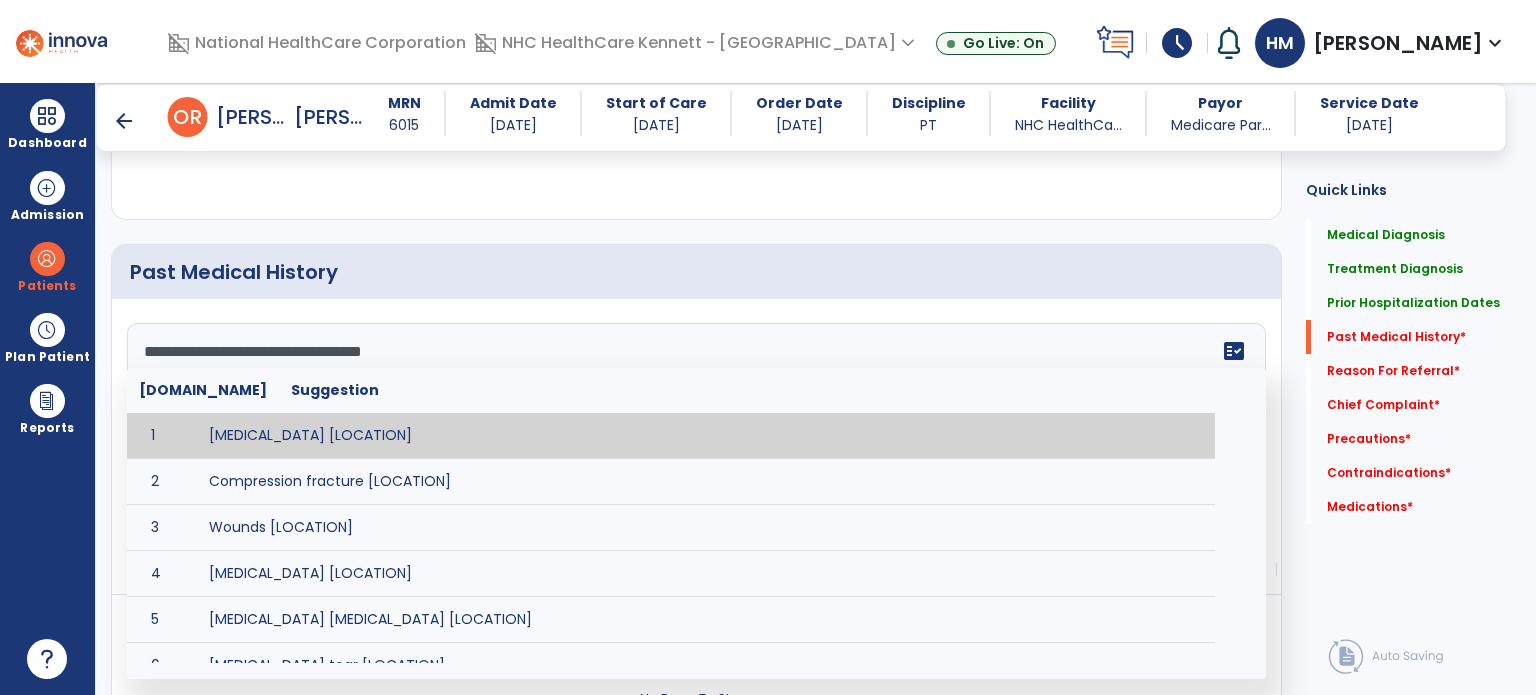scroll, scrollTop: 0, scrollLeft: 0, axis: both 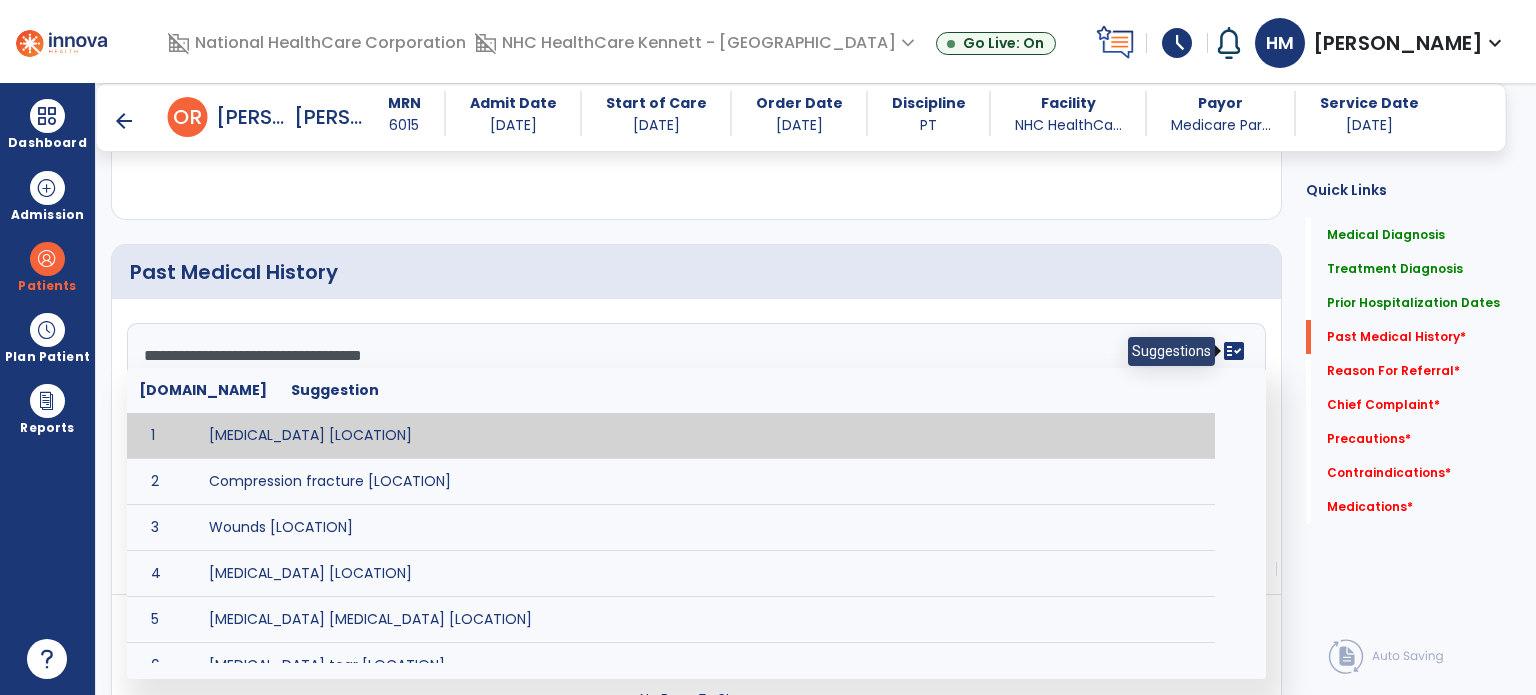 click on "fact_check" 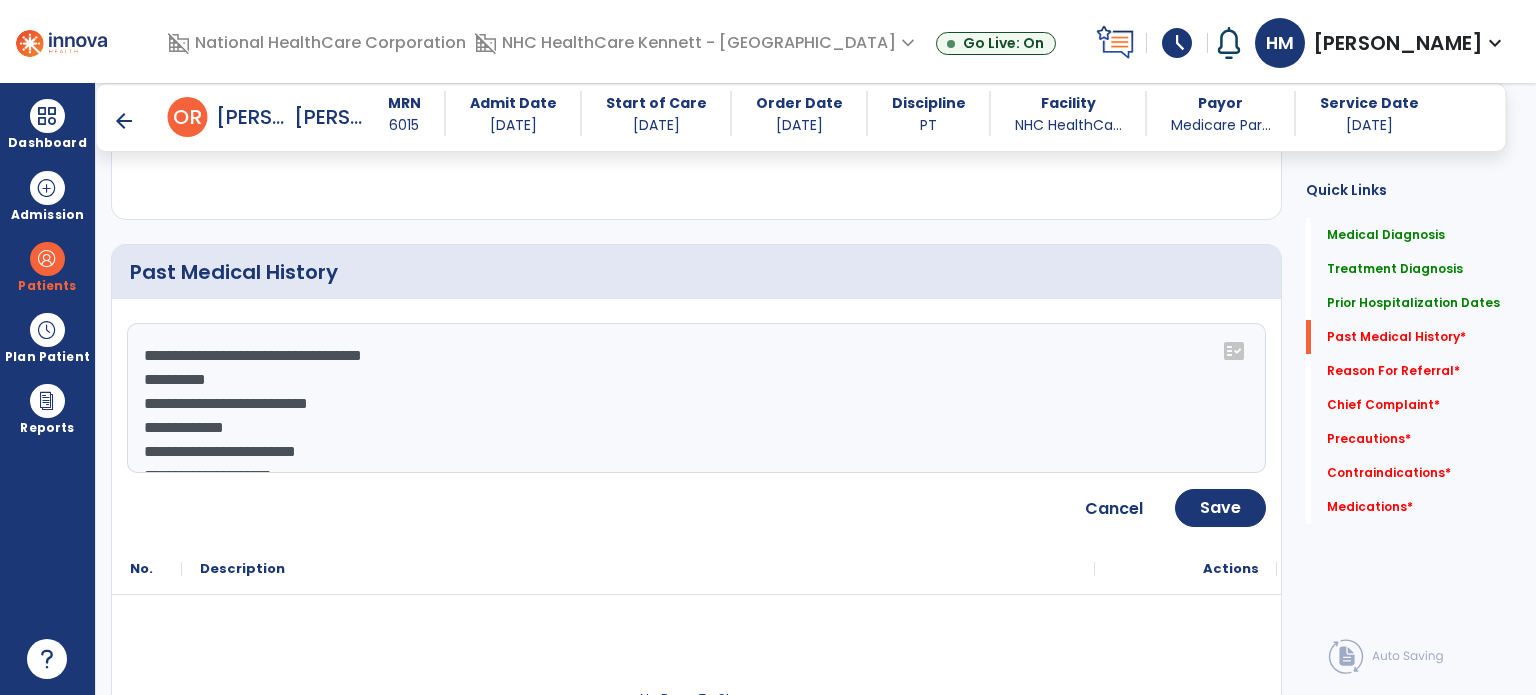 drag, startPoint x: 188, startPoint y: 352, endPoint x: 249, endPoint y: 375, distance: 65.192024 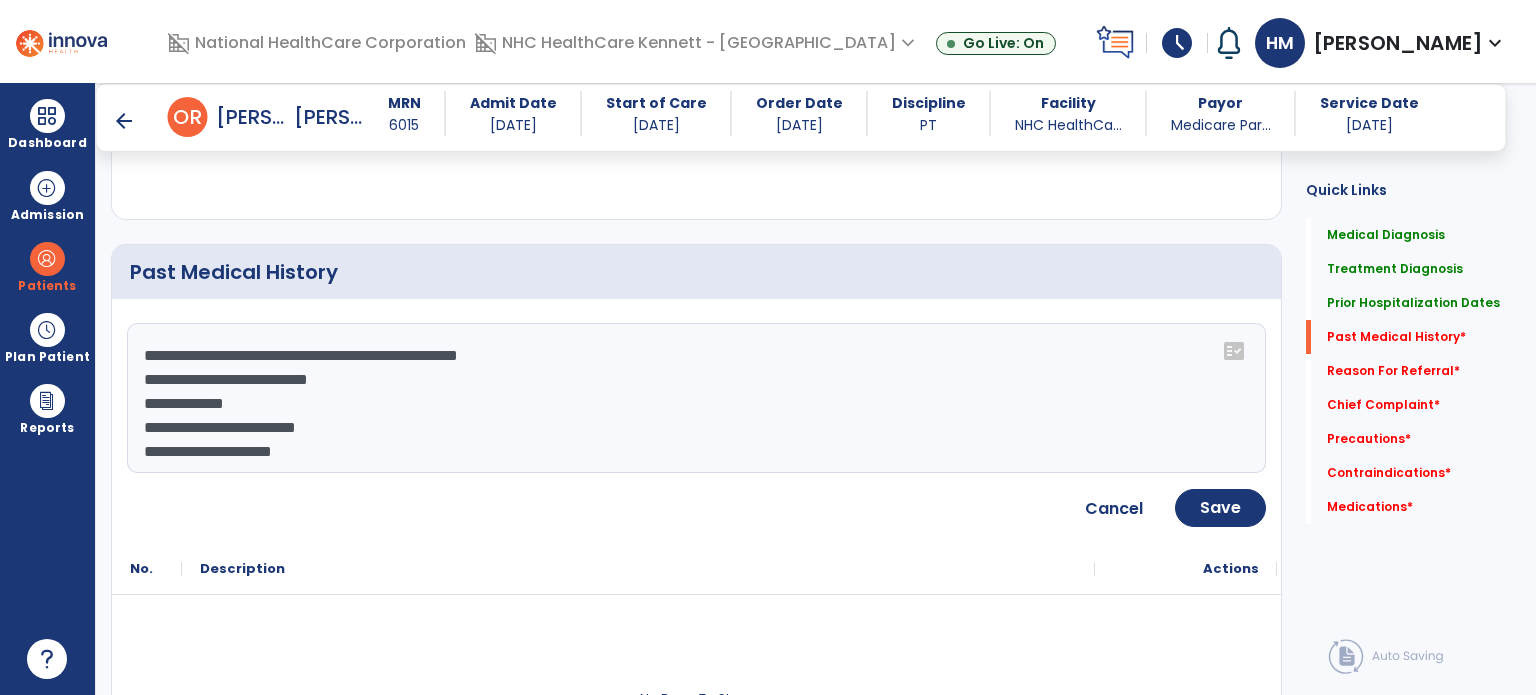 drag, startPoint x: 149, startPoint y: 375, endPoint x: 392, endPoint y: 476, distance: 263.15396 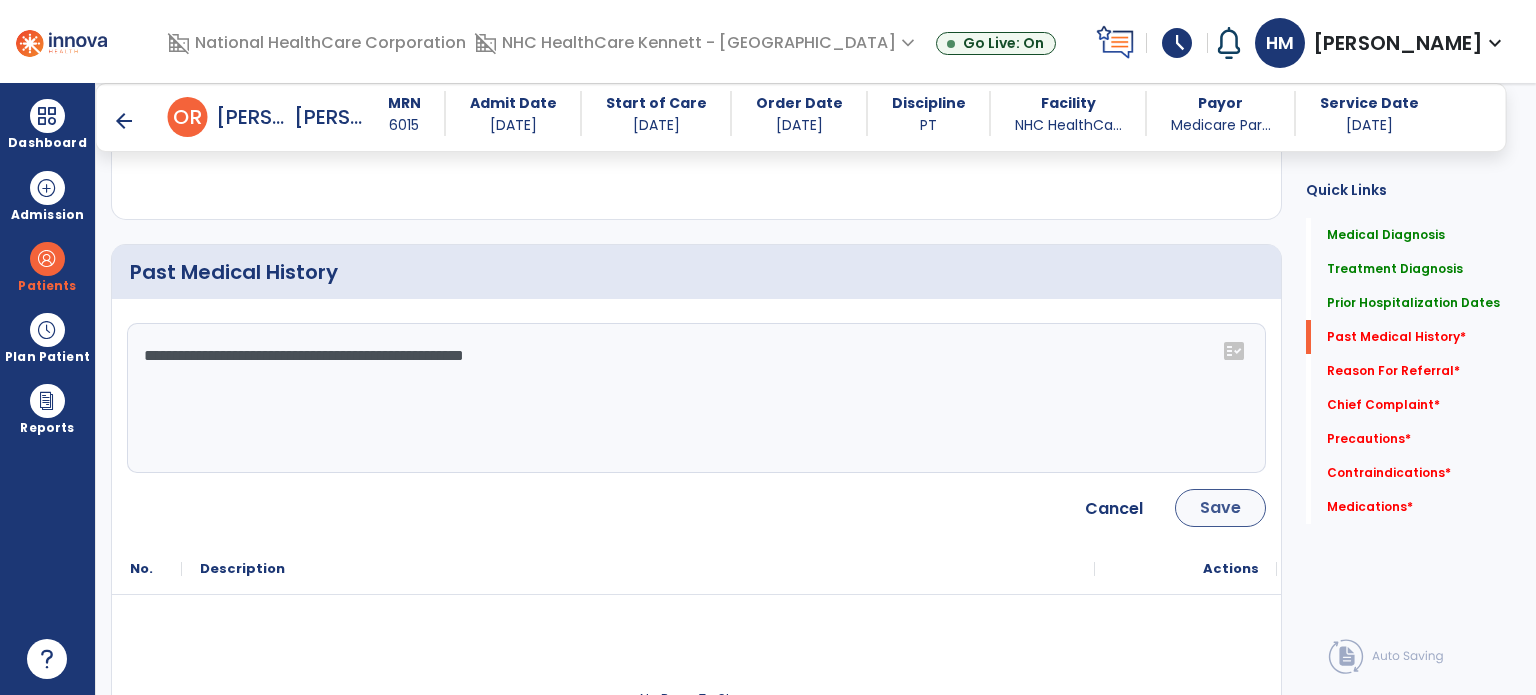 type on "**********" 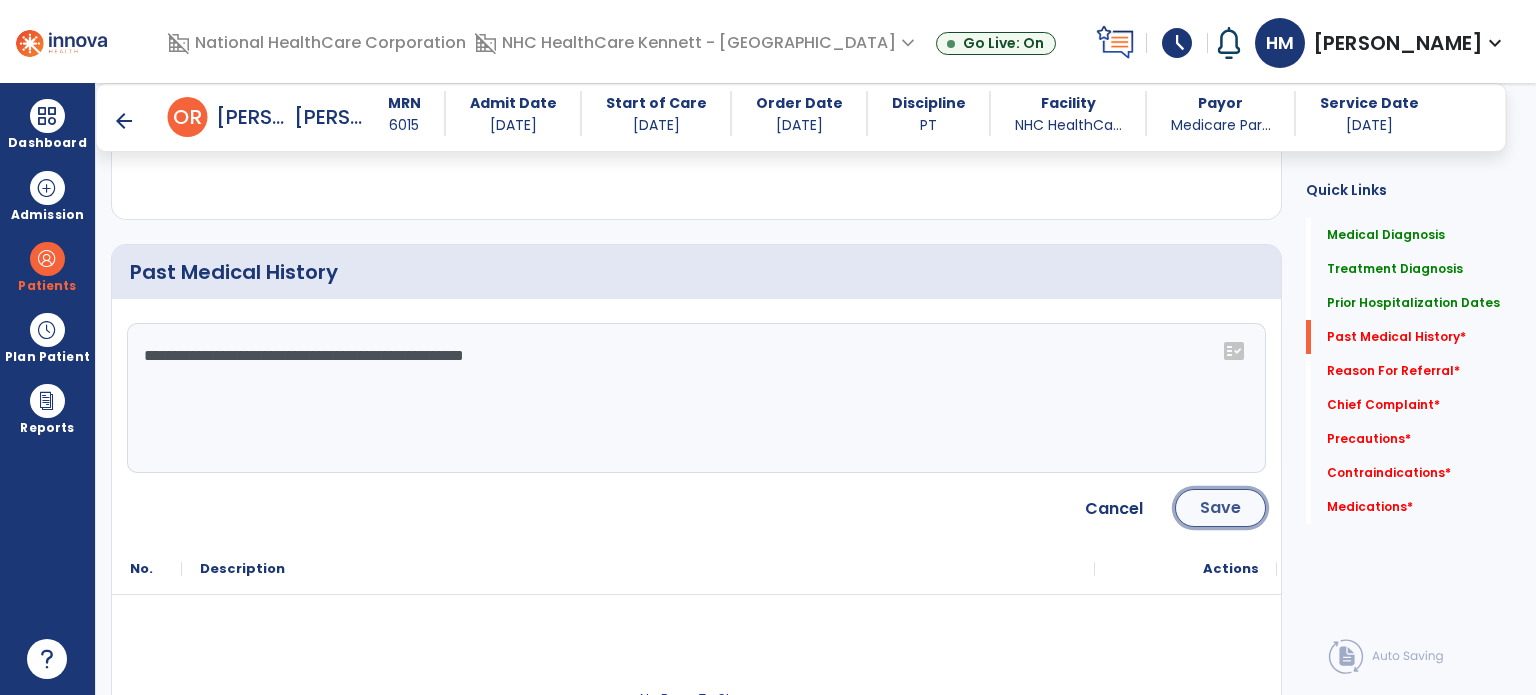 click on "Save" 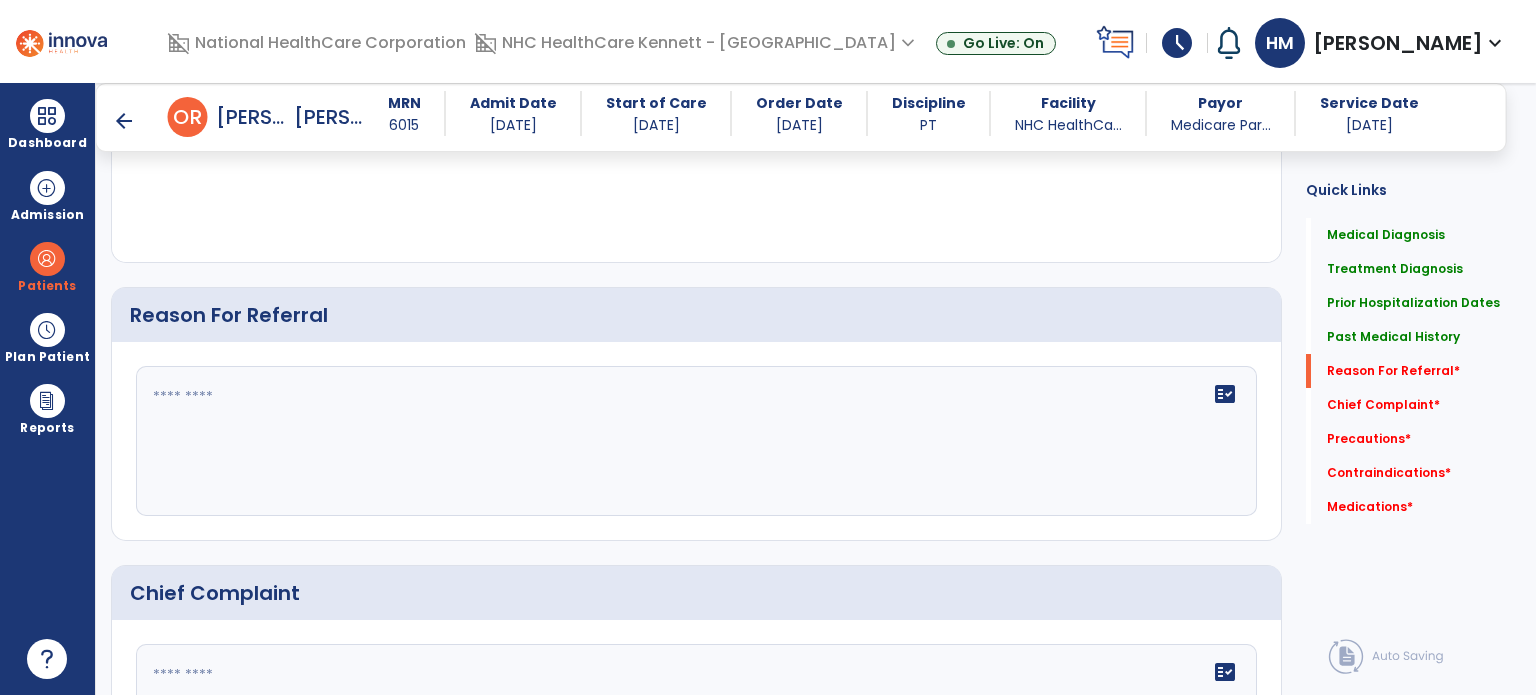 scroll, scrollTop: 1280, scrollLeft: 0, axis: vertical 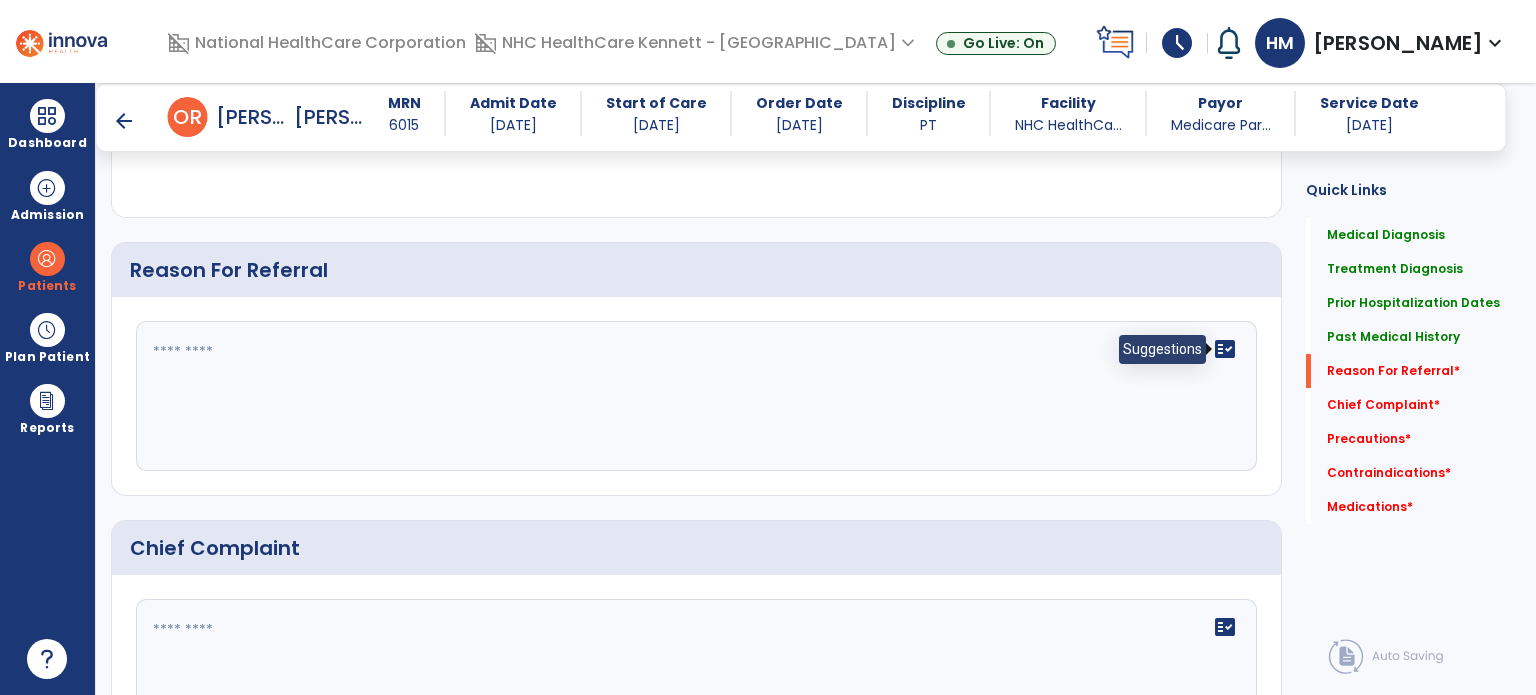 click on "fact_check" 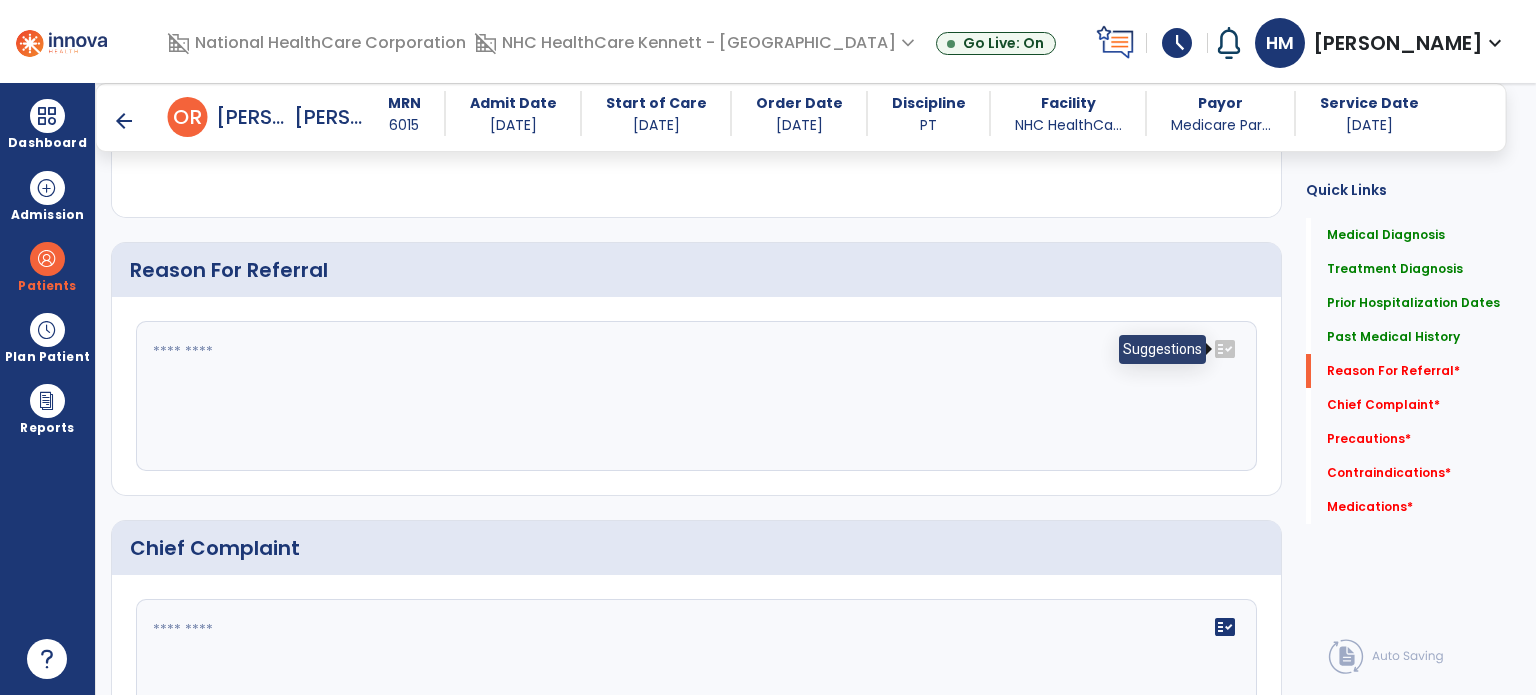 click on "fact_check" 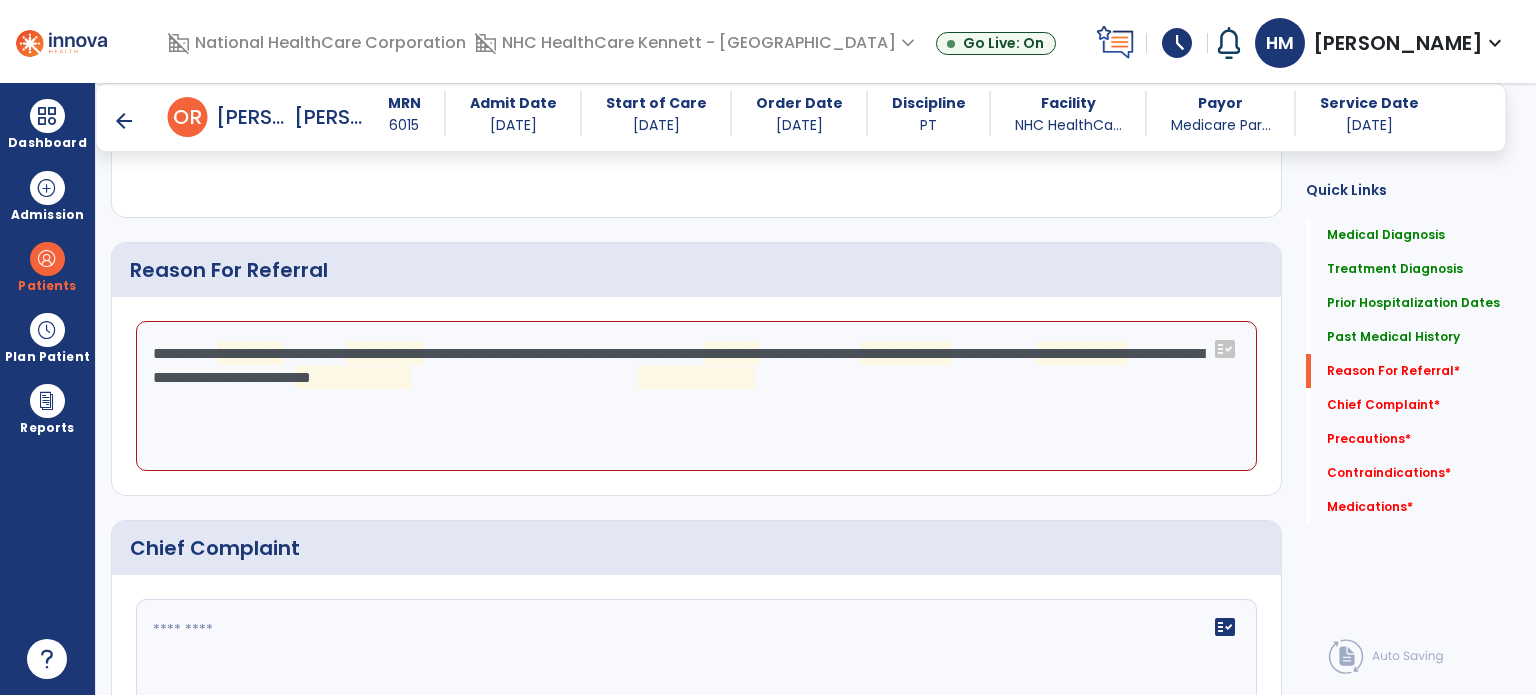 click on "**********" 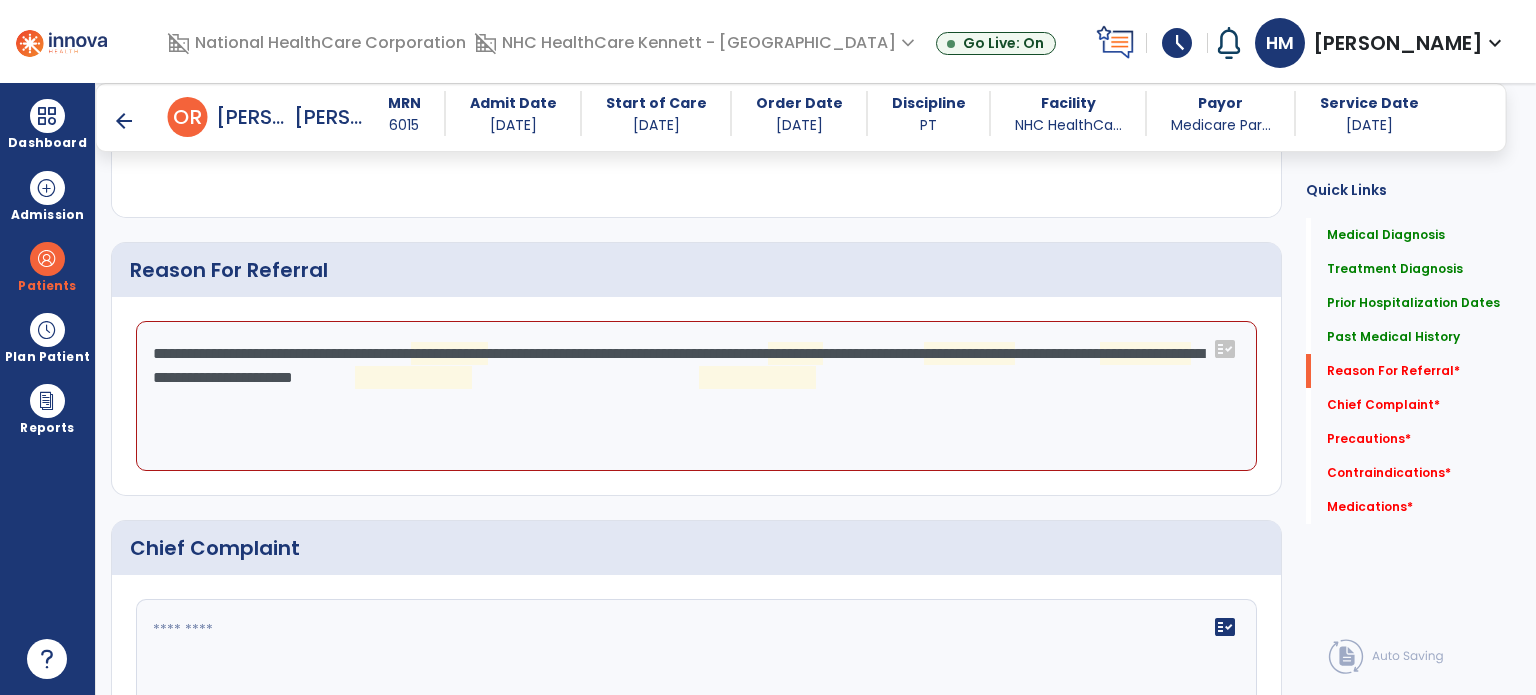 click on "**********" 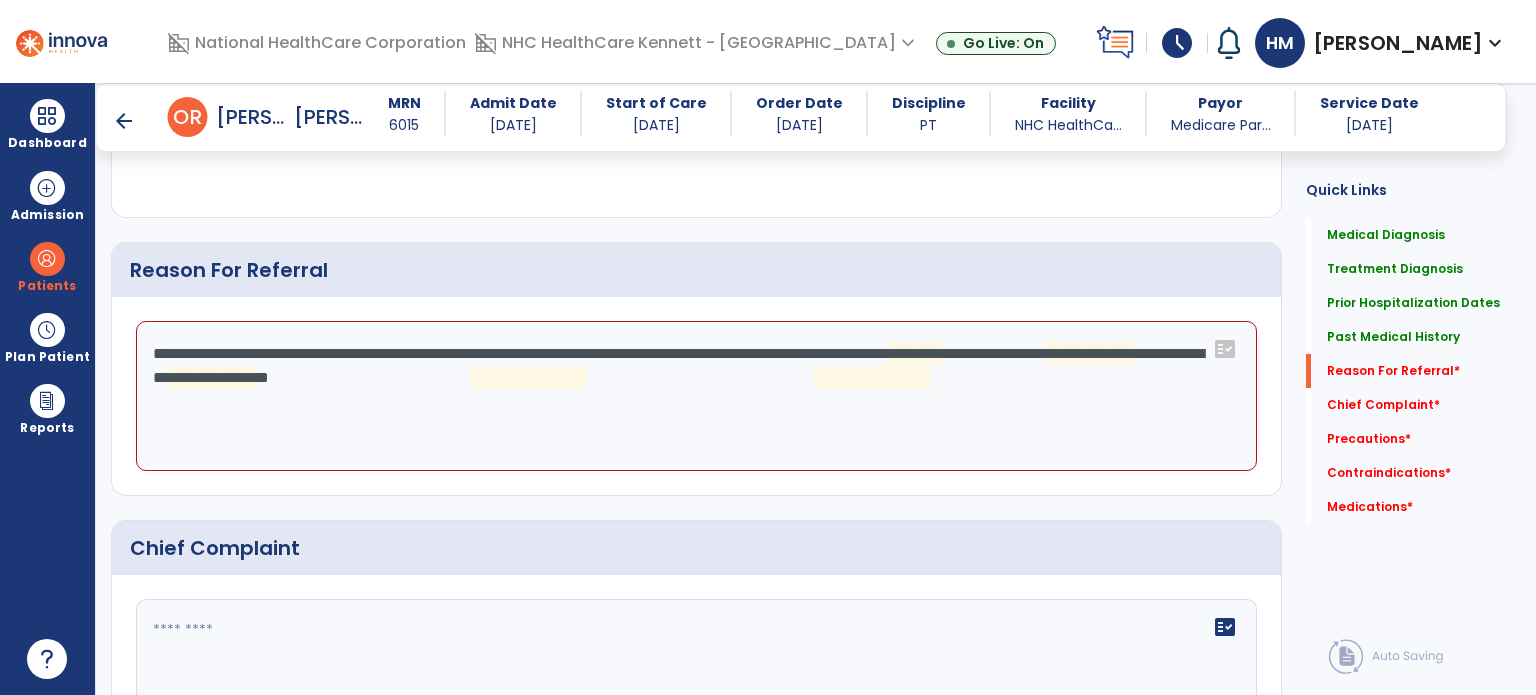 click on "**********" 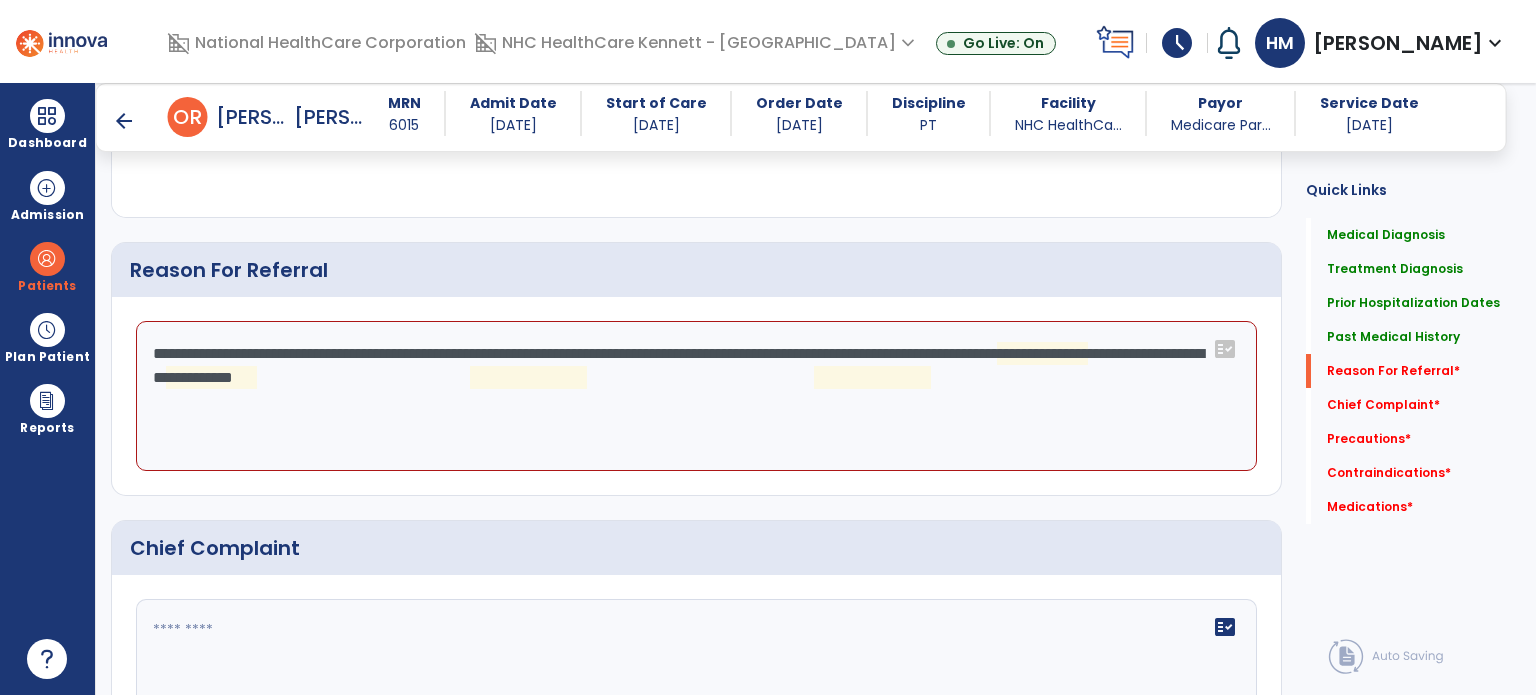drag, startPoint x: 574, startPoint y: 352, endPoint x: 744, endPoint y: 342, distance: 170.29387 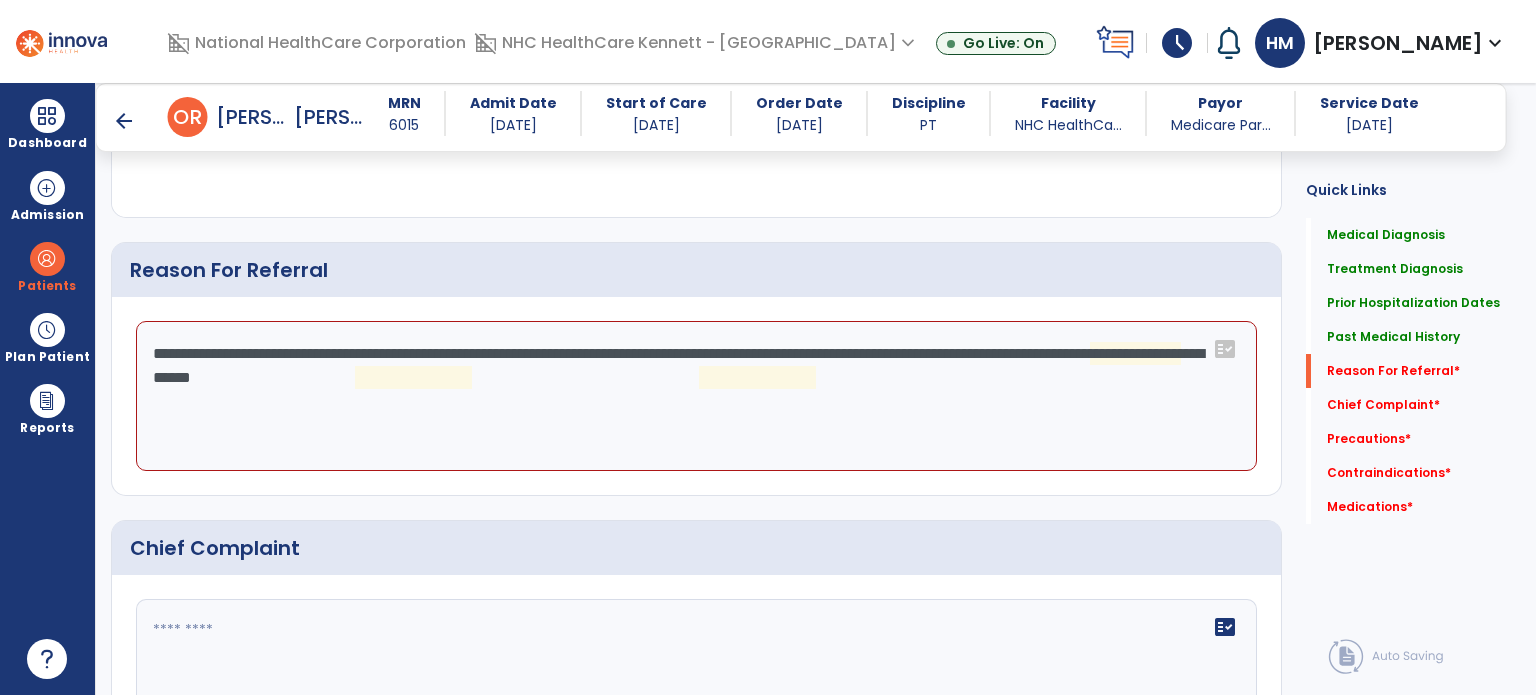 drag, startPoint x: 577, startPoint y: 351, endPoint x: 751, endPoint y: 360, distance: 174.2326 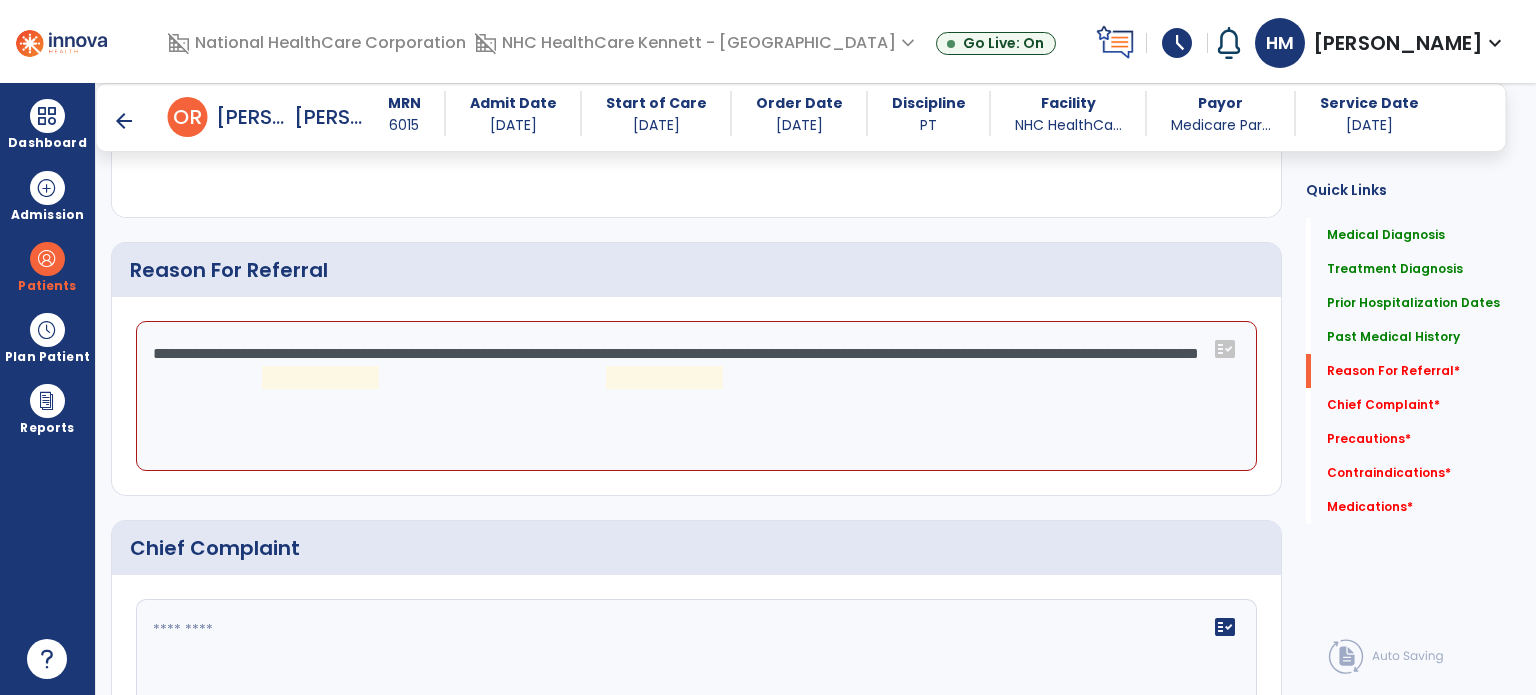 click on "**********" 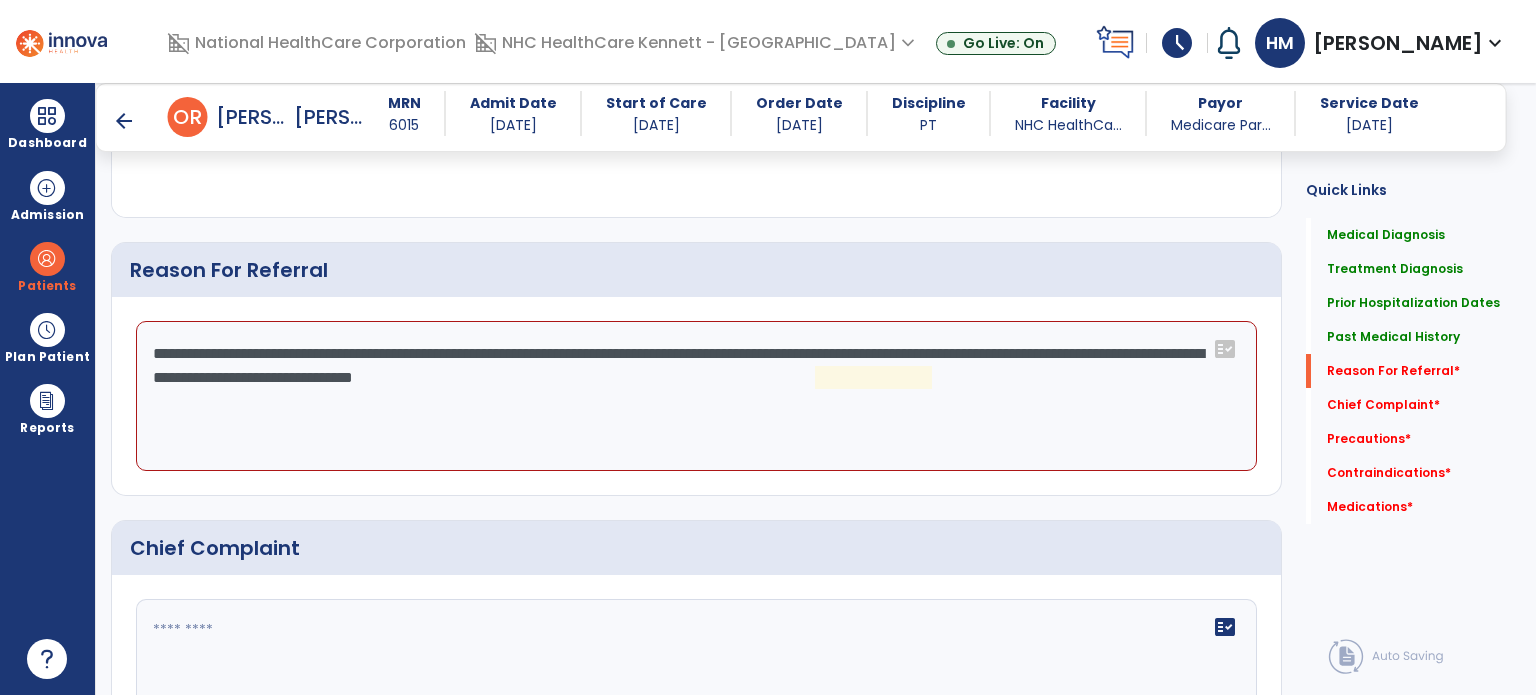 drag, startPoint x: 396, startPoint y: 378, endPoint x: 747, endPoint y: 408, distance: 352.27972 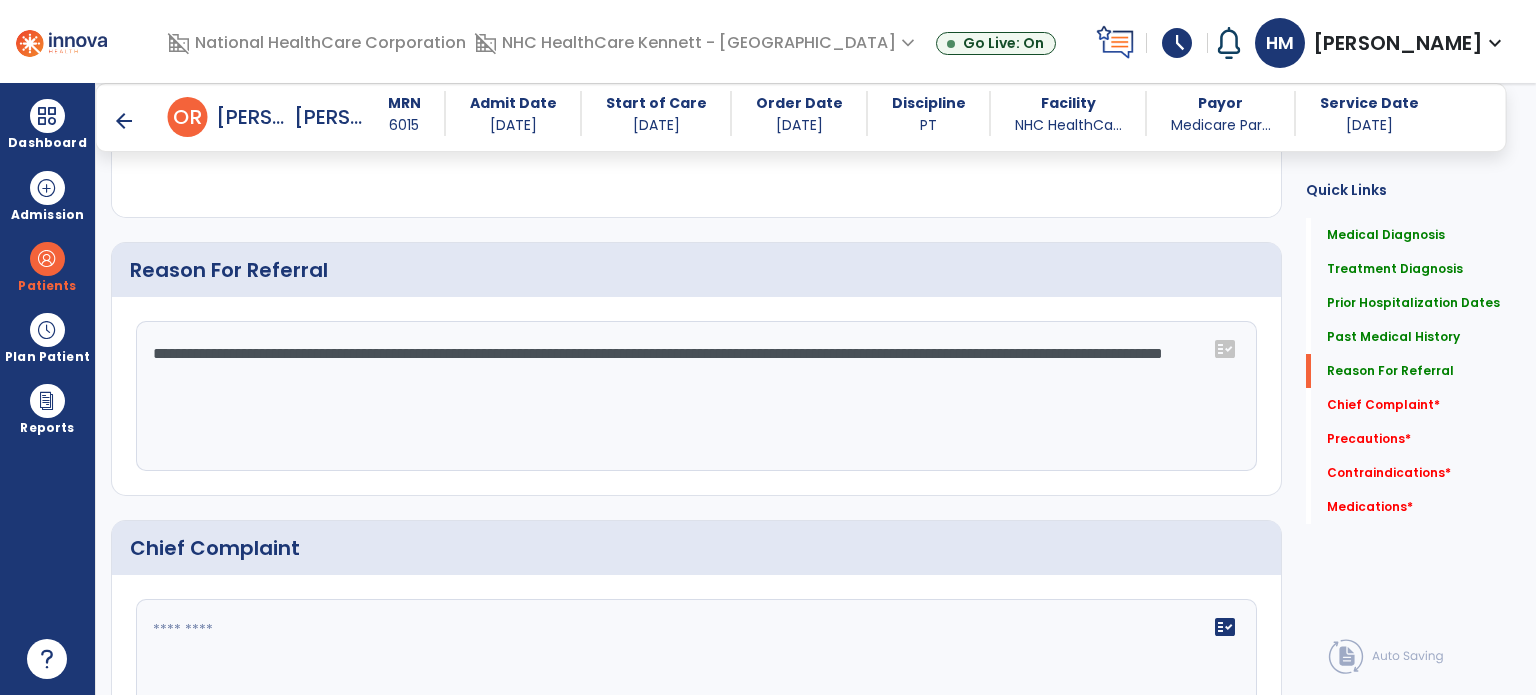 click on "**********" 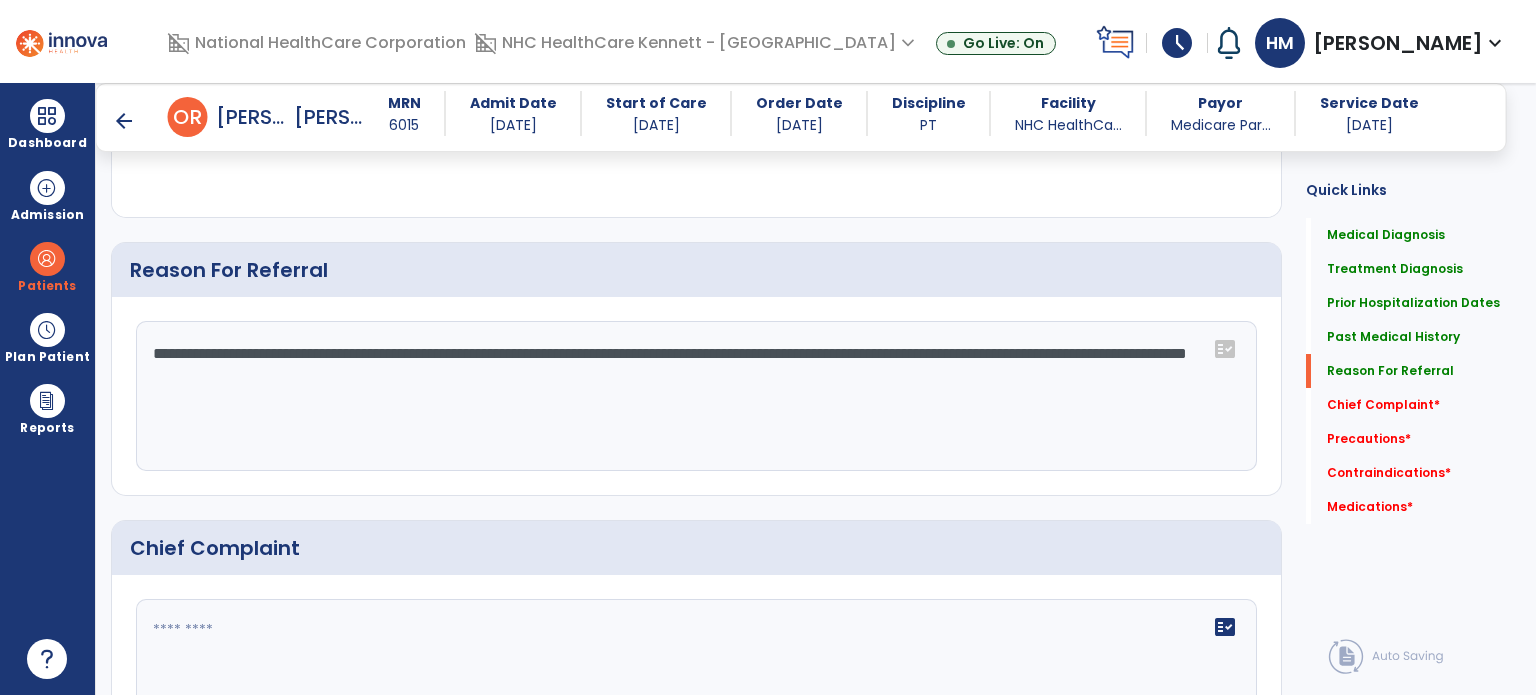 drag, startPoint x: 581, startPoint y: 350, endPoint x: 840, endPoint y: 351, distance: 259.00192 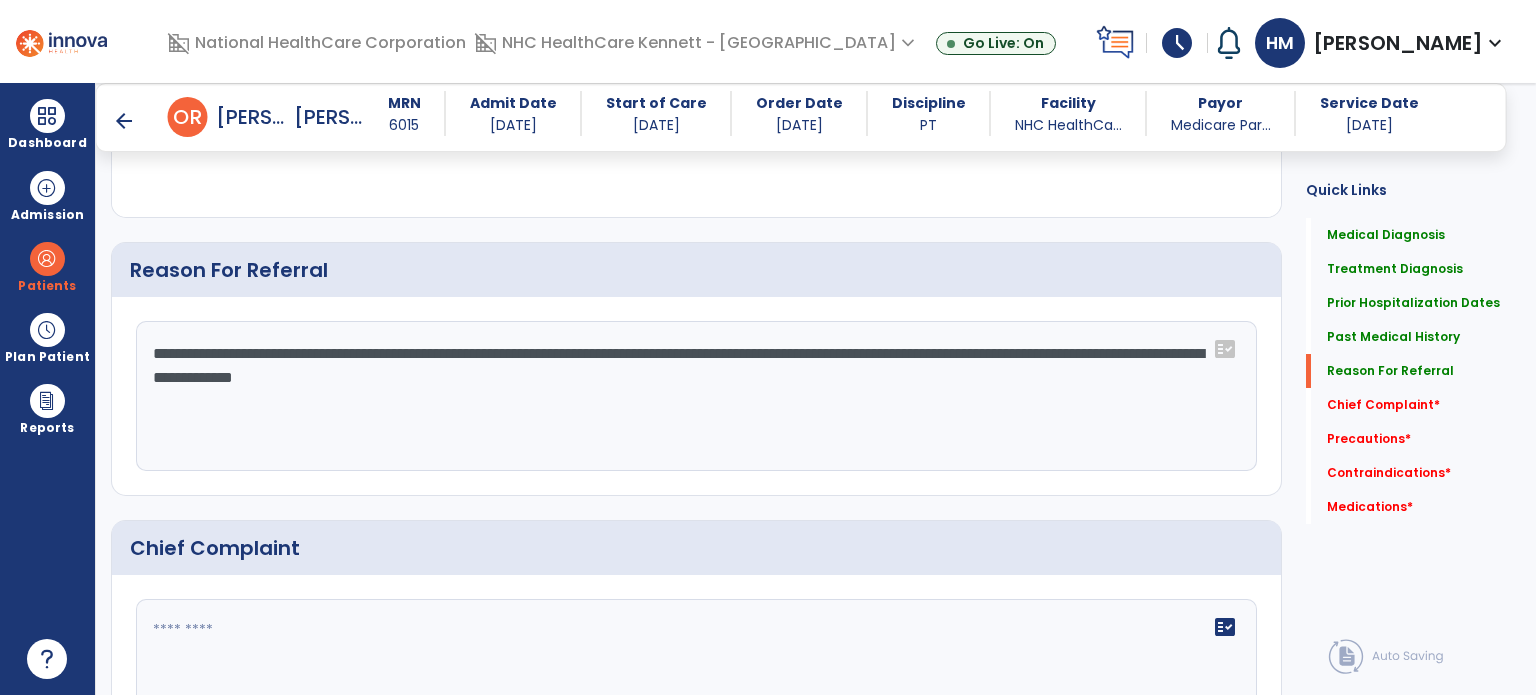 type on "**********" 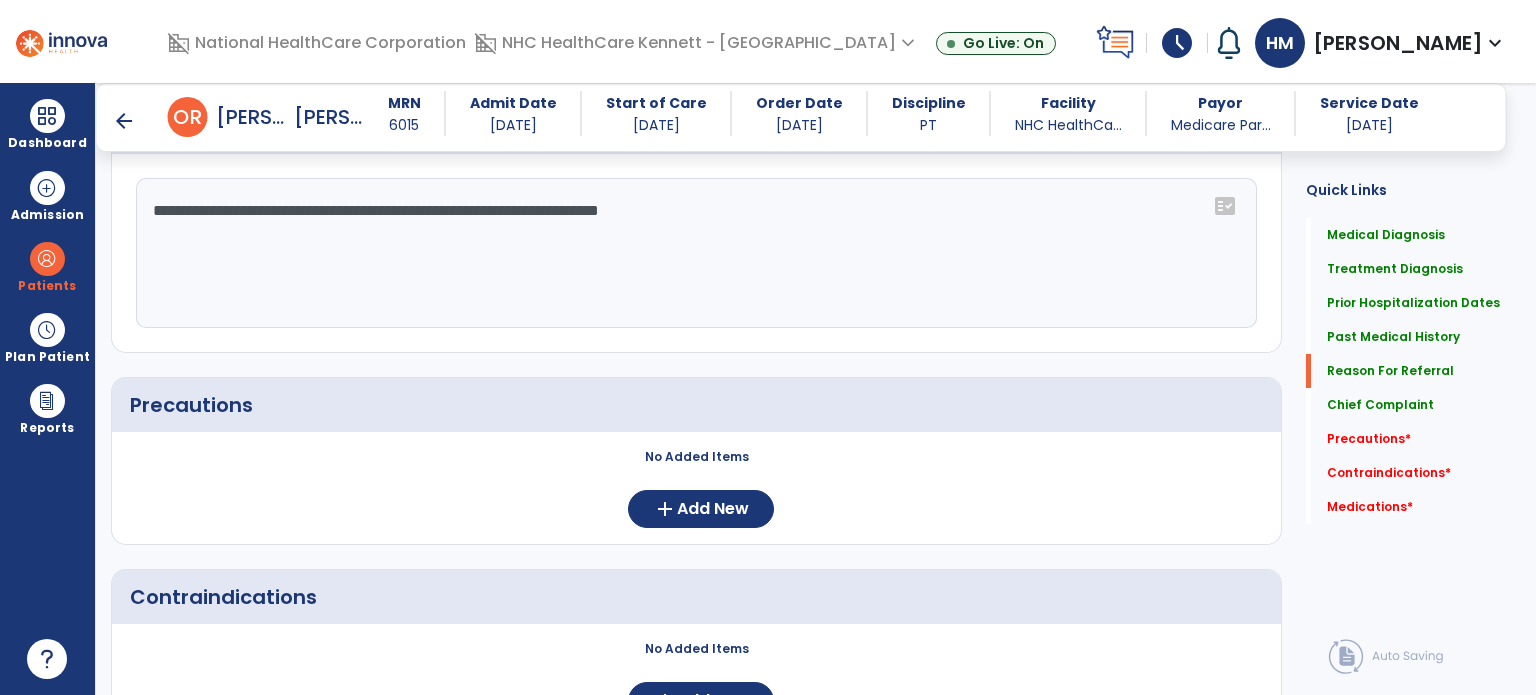 scroll, scrollTop: 1704, scrollLeft: 0, axis: vertical 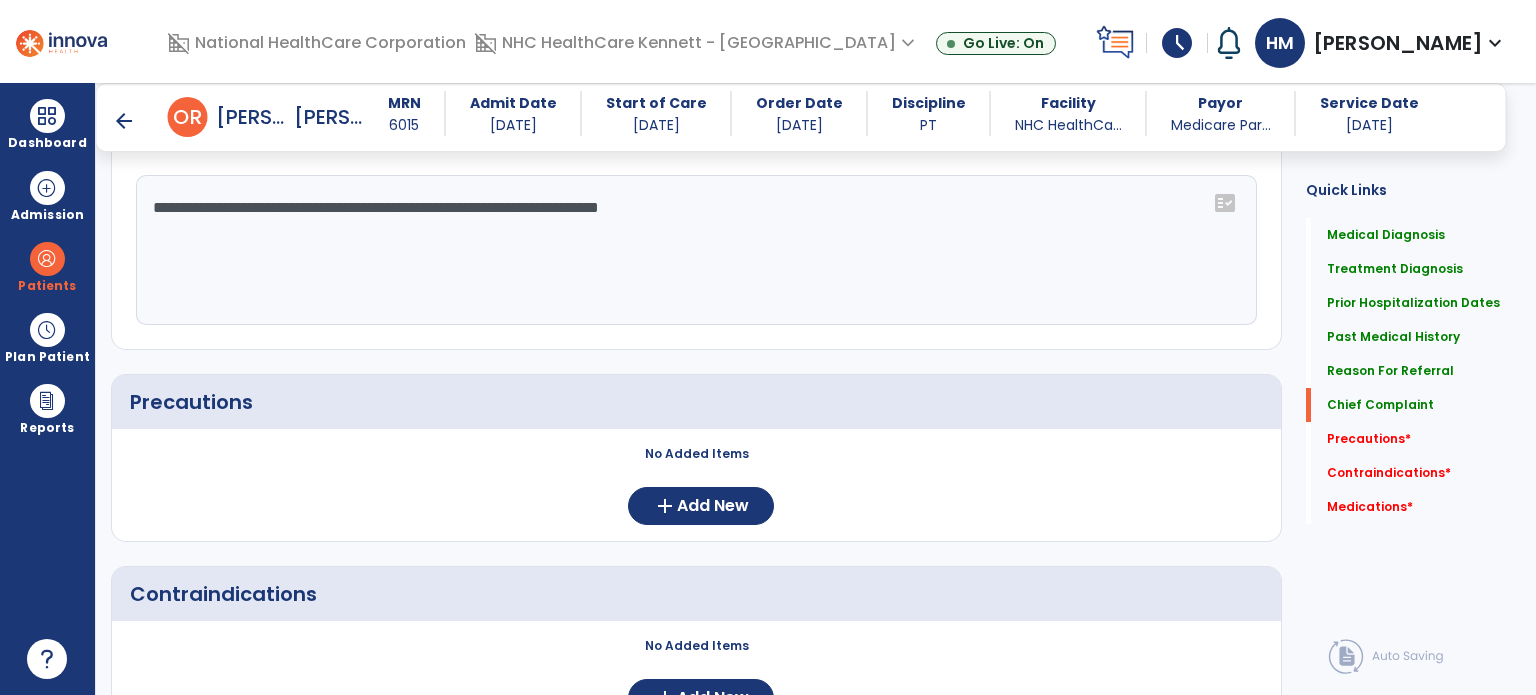 type on "**********" 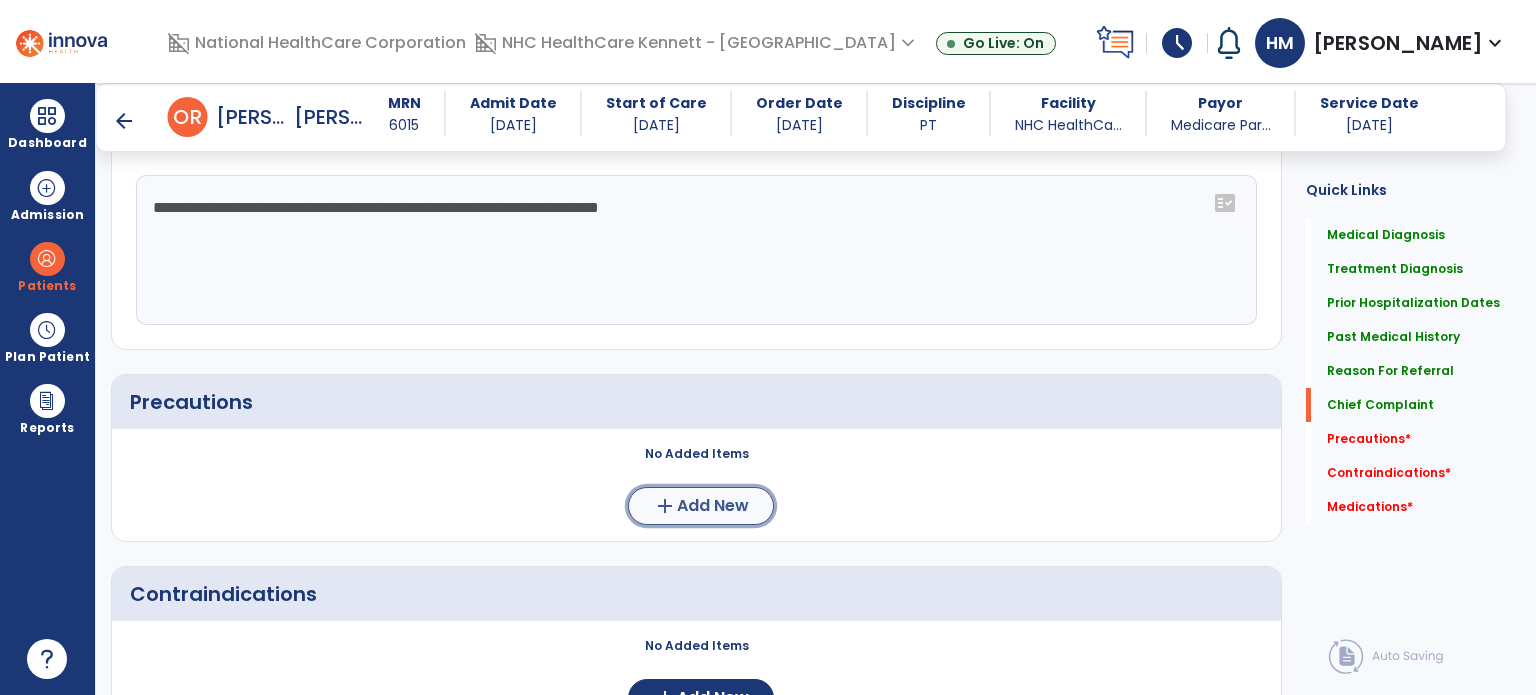 click on "Add New" 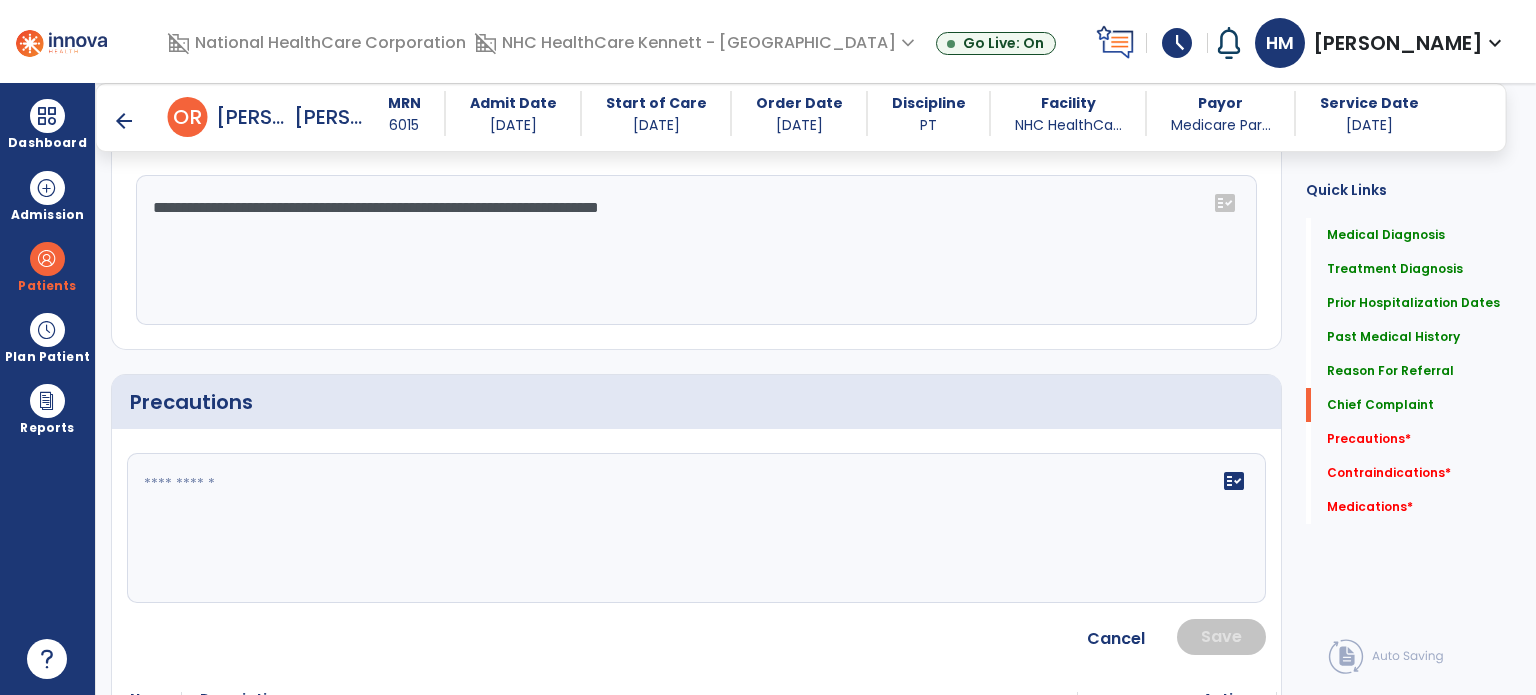 click on "fact_check" 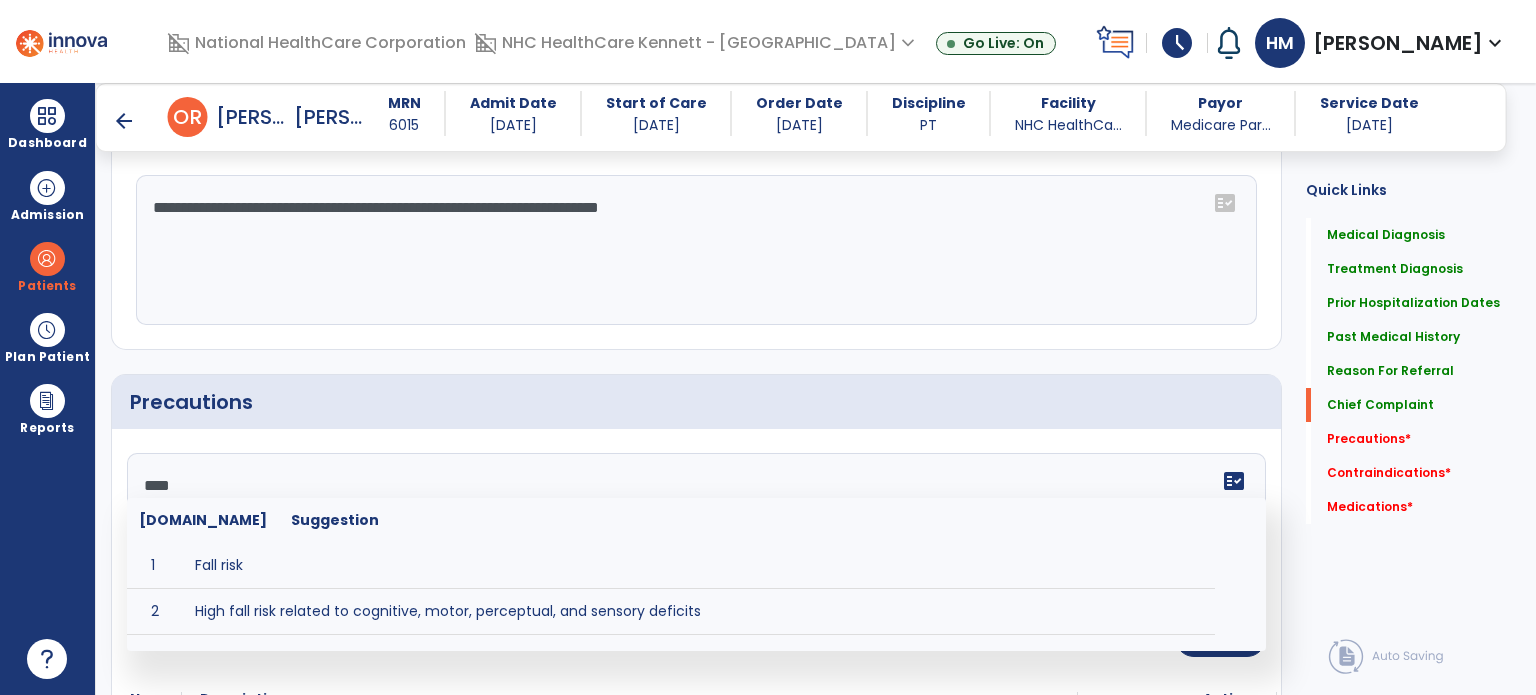 type on "****" 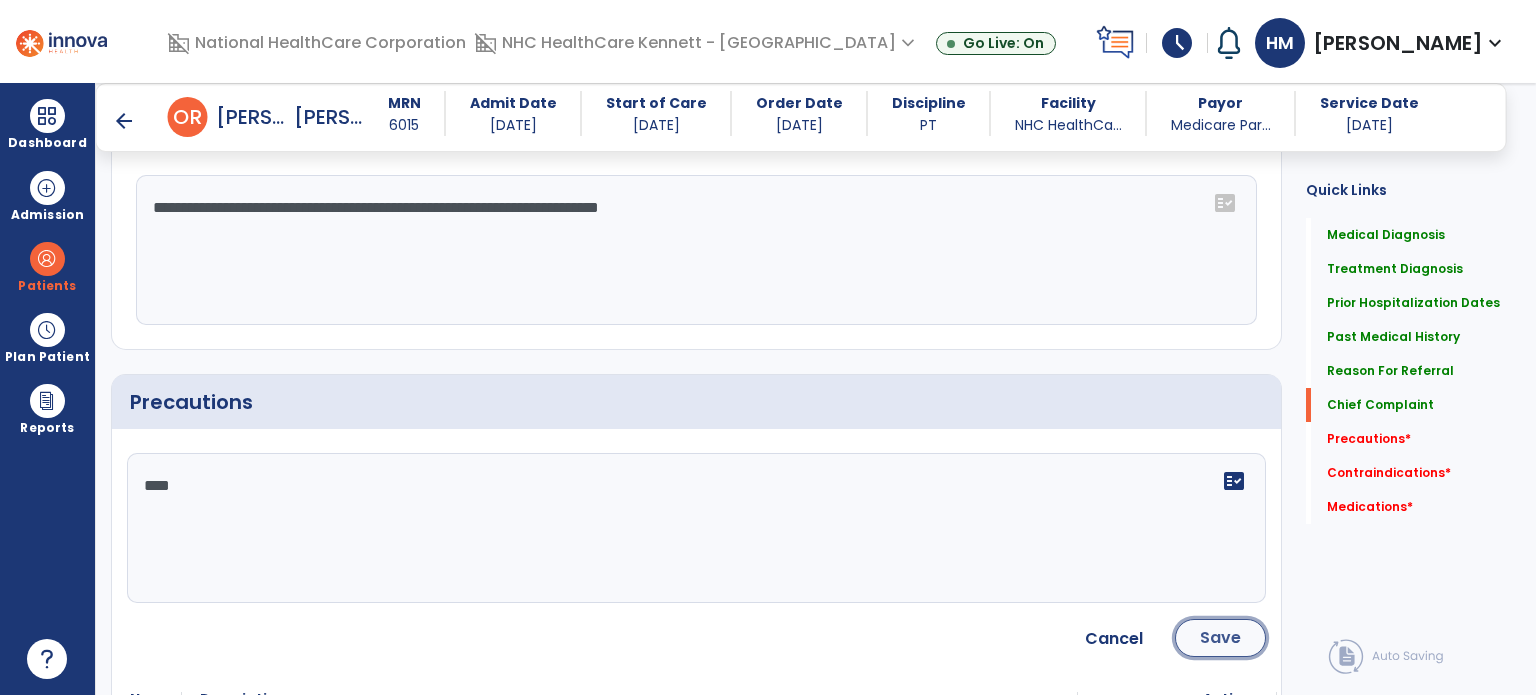 click on "Save" 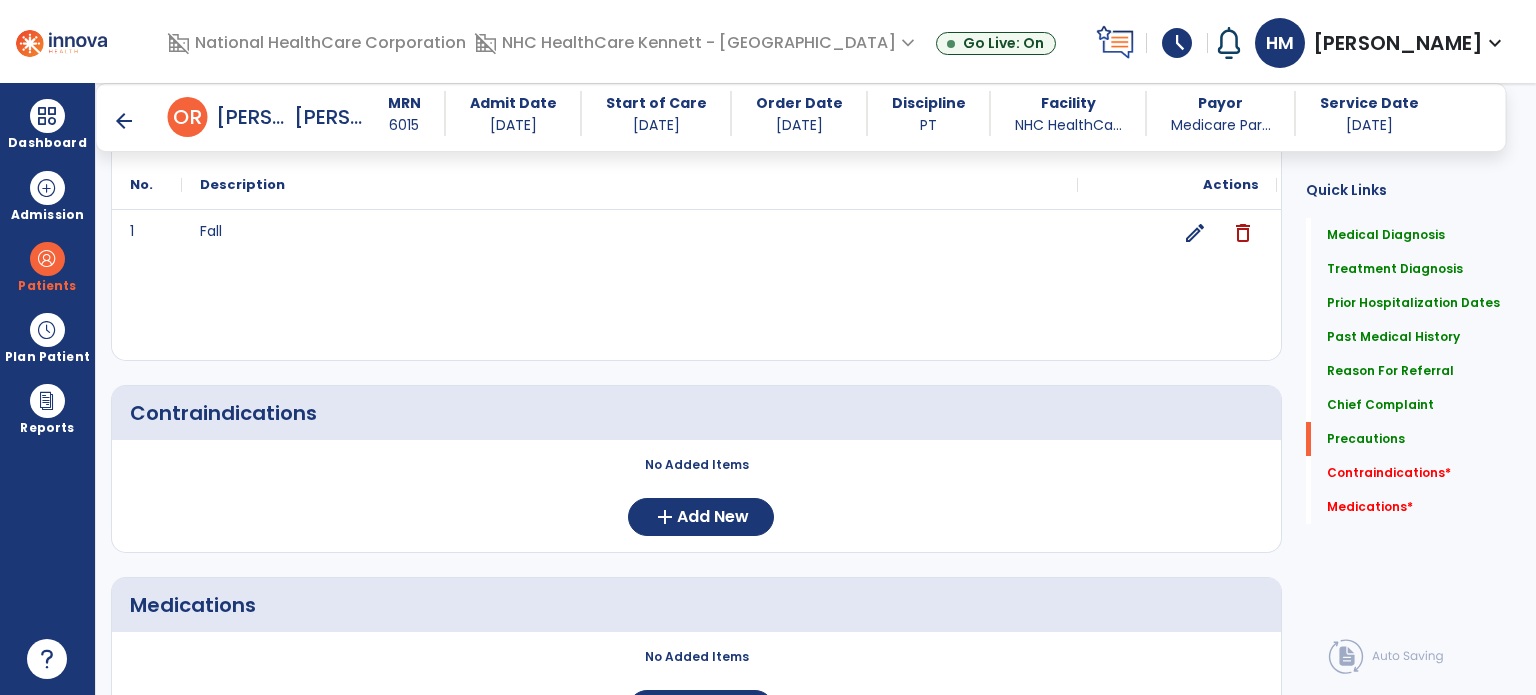 scroll, scrollTop: 2004, scrollLeft: 0, axis: vertical 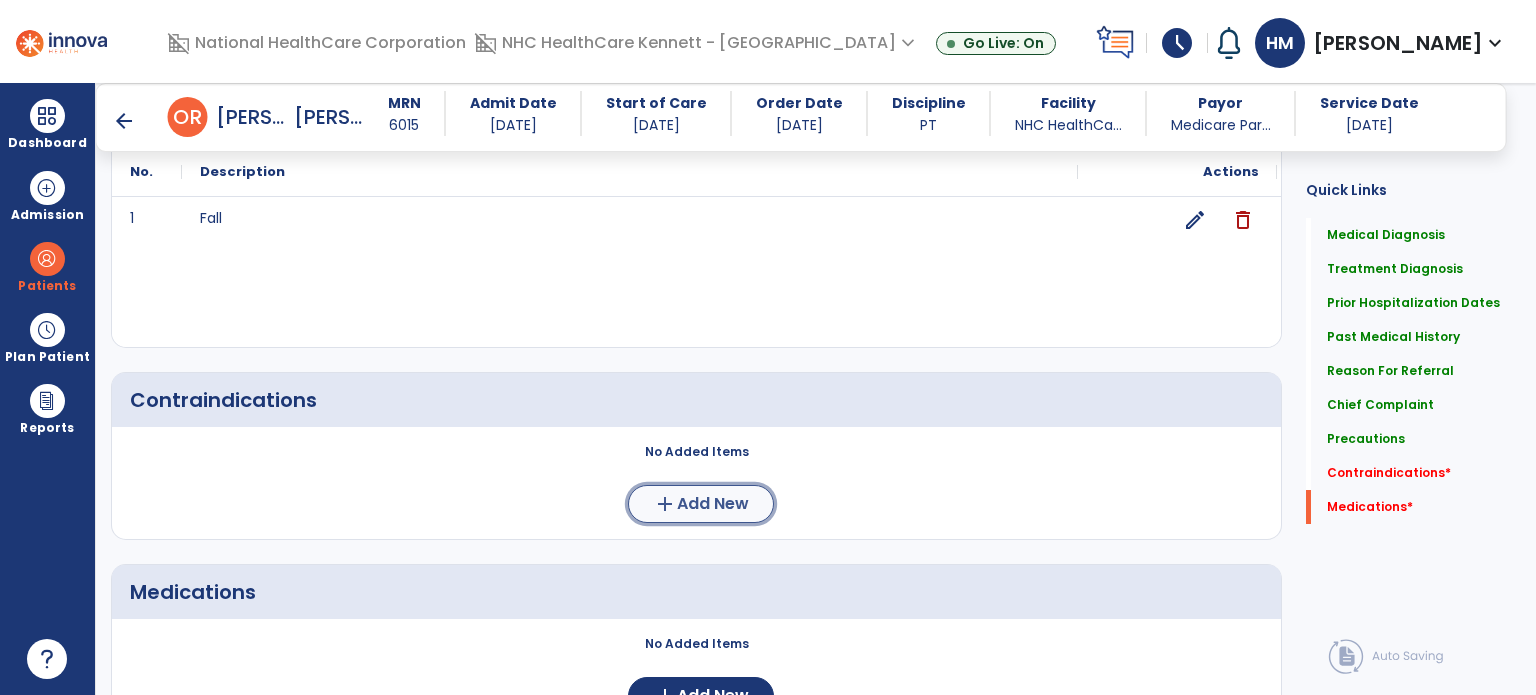 click on "Add New" 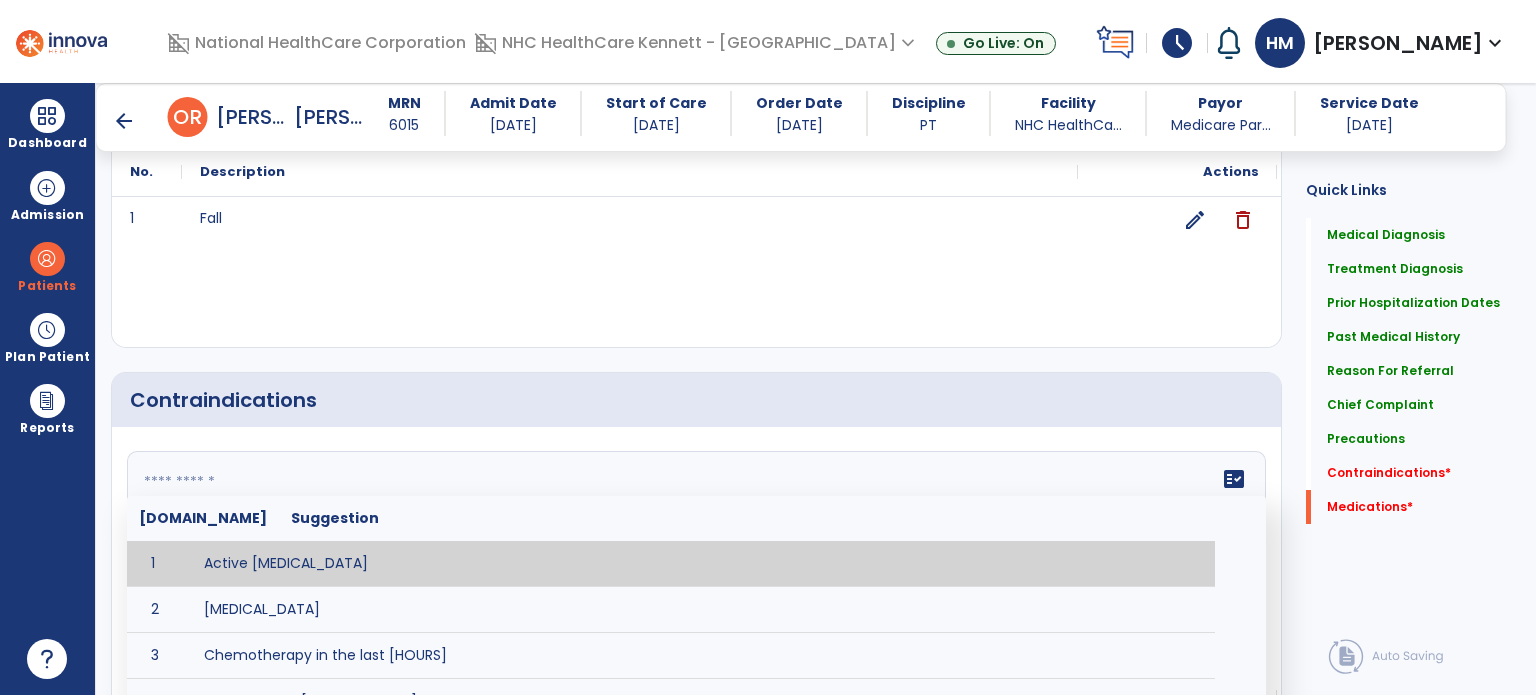 click on "fact_check  [DOMAIN_NAME] Suggestion 1 Active [MEDICAL_DATA] 2 [MEDICAL_DATA] 3 Chemotherapy in the last [HOURS] 4 Complaint of [MEDICAL_DATA] 5 DVT 6 [MEDICAL_DATA] [VALUES] 7 Inflammation or infection in the heart. 8 [MEDICAL_DATA] lower than [VALUE] 9 [MEDICAL_DATA] 10 Pulmonary [MEDICAL_DATA] 11 Recent changes in EKG 12 Severe [MEDICAL_DATA] 13 Severe dehydration 14 Severe diaphoresis 15 Severe [MEDICAL_DATA] 16 Severe shortness of breath/dyspnea 17 Significantly elevated potassium levels 18 Significantly [MEDICAL_DATA] levels 19 Suspected or known [MEDICAL_DATA] 20 [MEDICAL_DATA] 21 Uncontrolled [MEDICAL_DATA] with blood sugar levels greater than [VALUE] or less than [Value]  22 [MEDICAL_DATA] 23 Untreated [MEDICAL_DATA]" 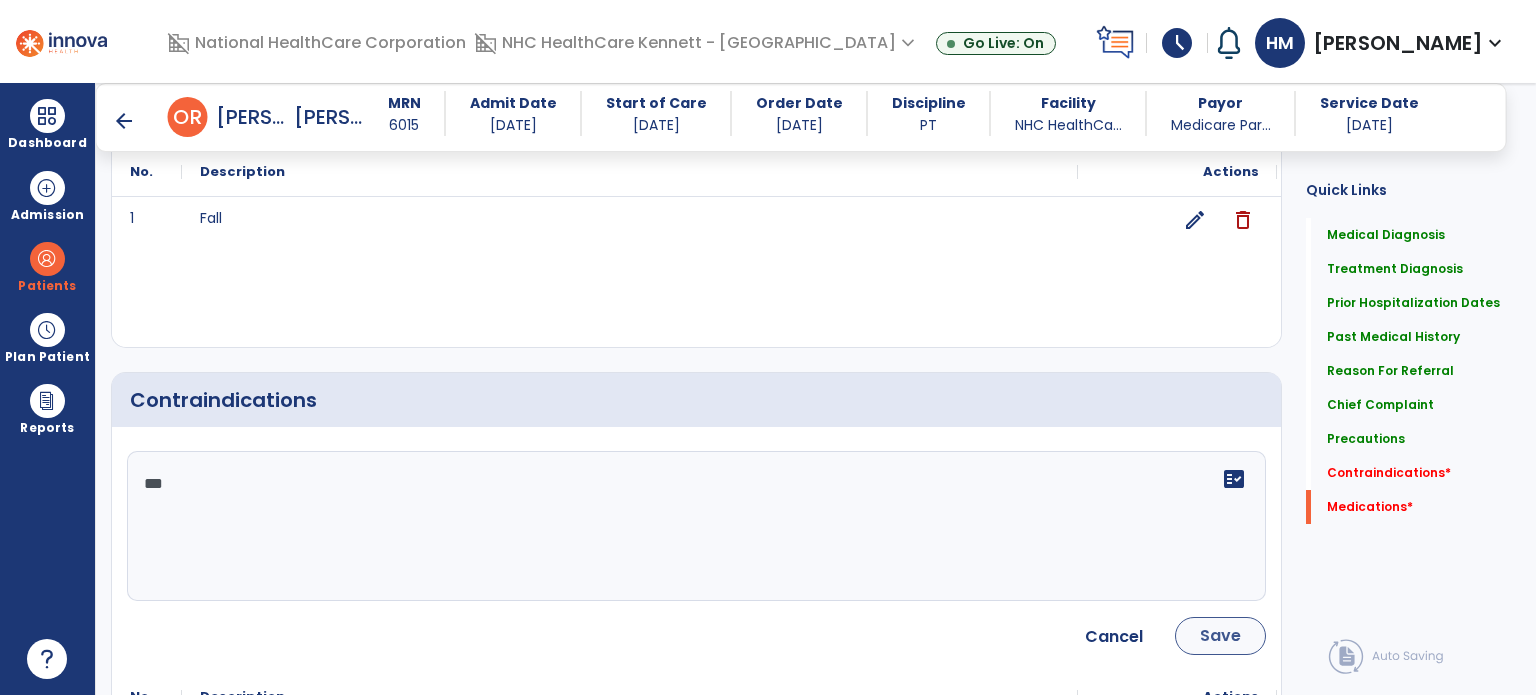 type on "***" 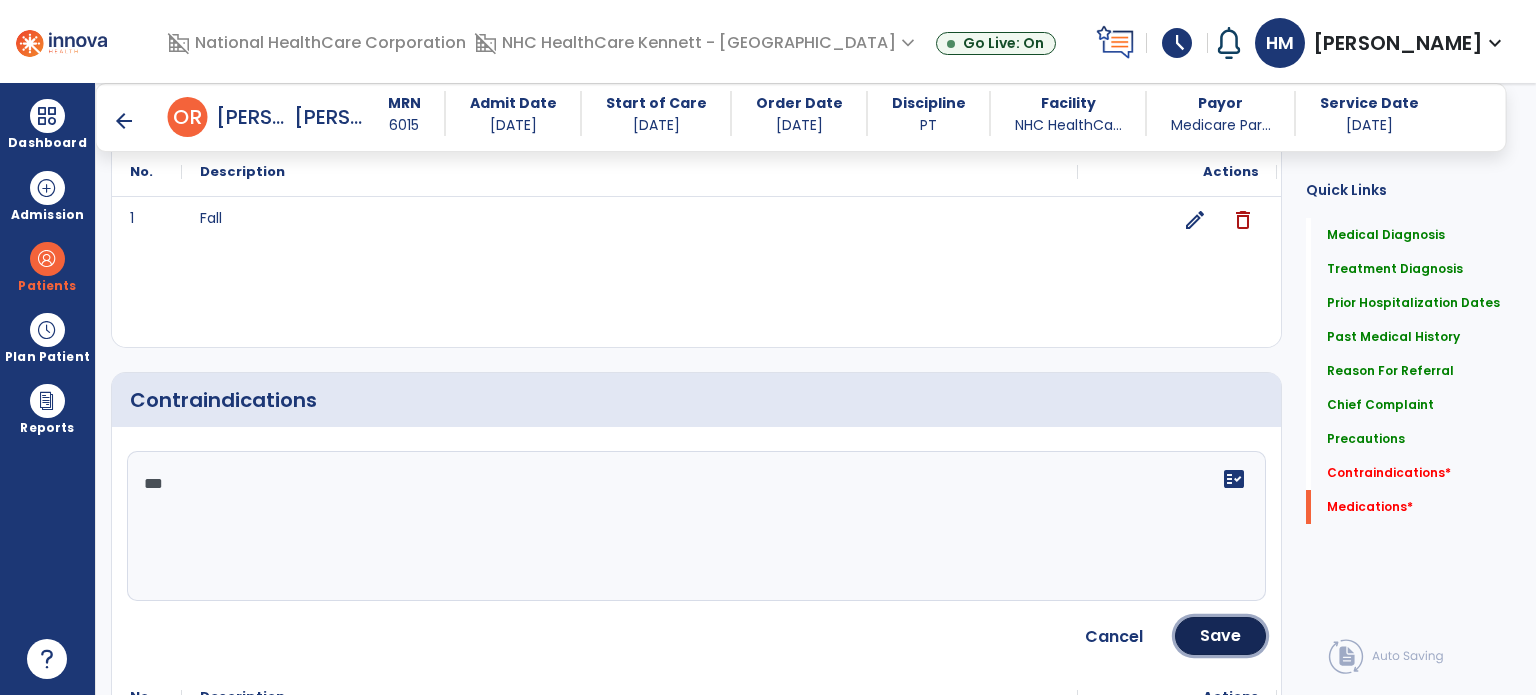 click on "Save" 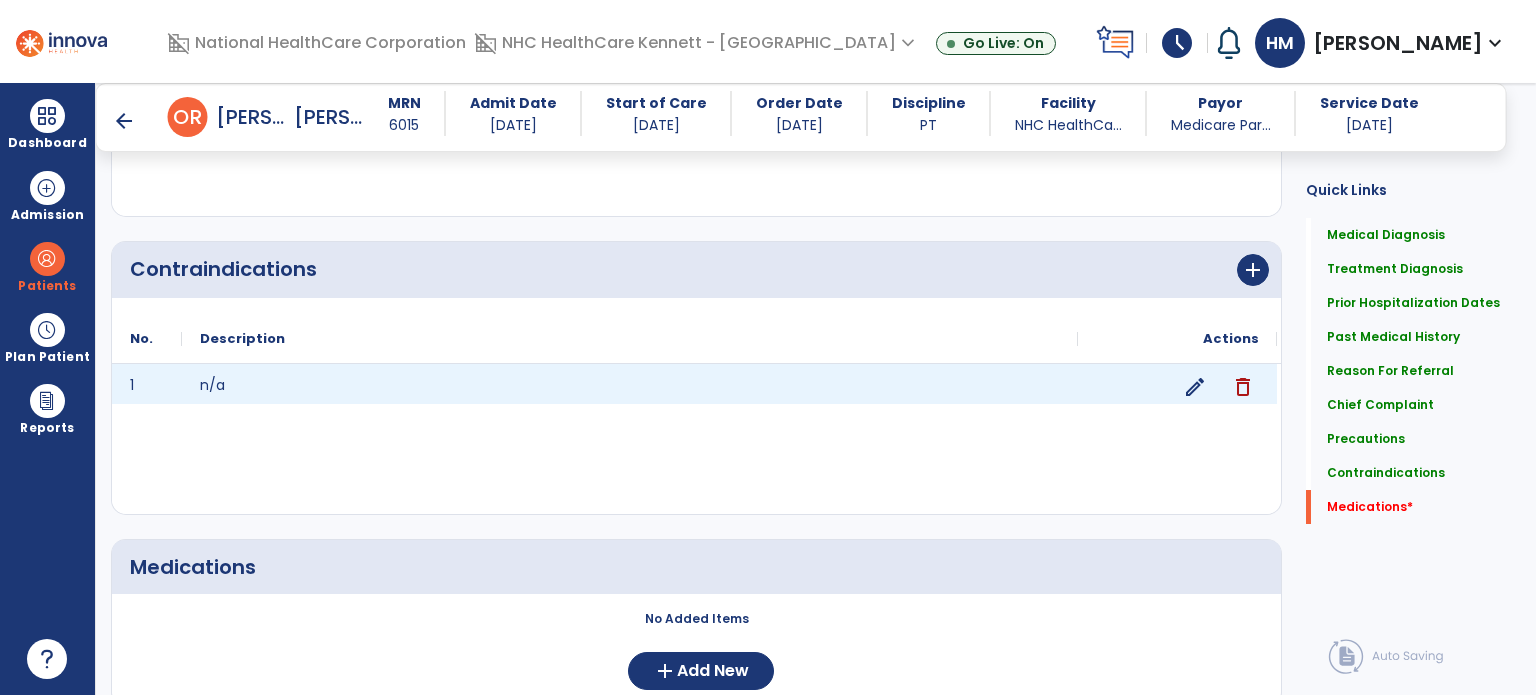 scroll, scrollTop: 2212, scrollLeft: 0, axis: vertical 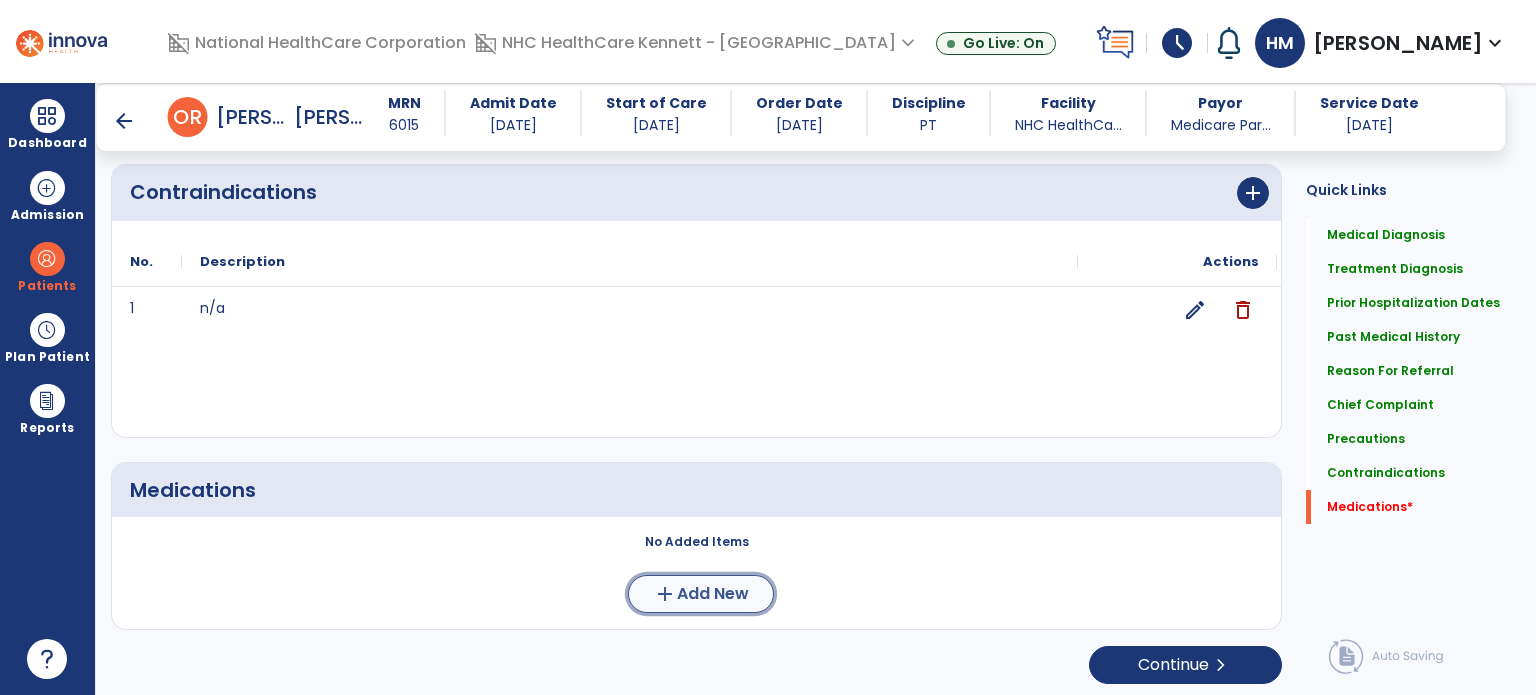 click on "add  Add New" 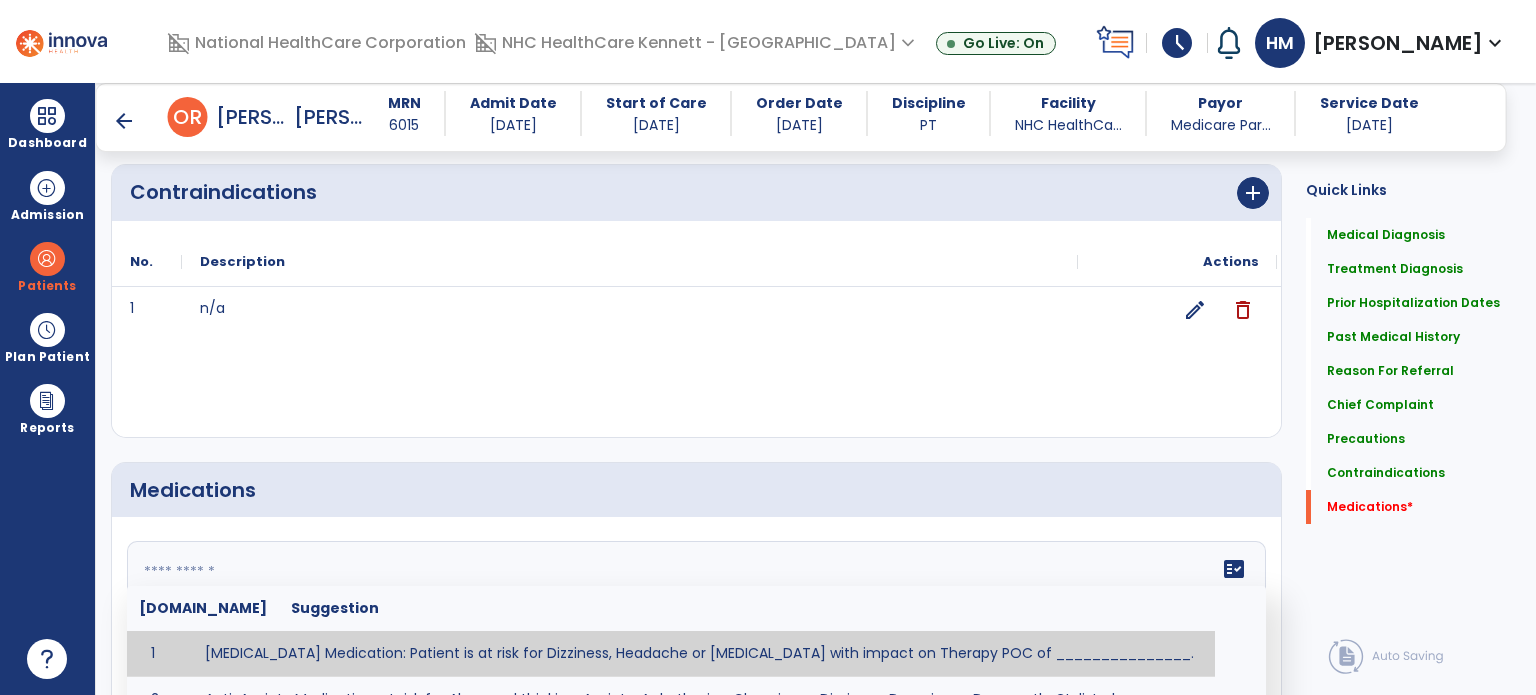 click 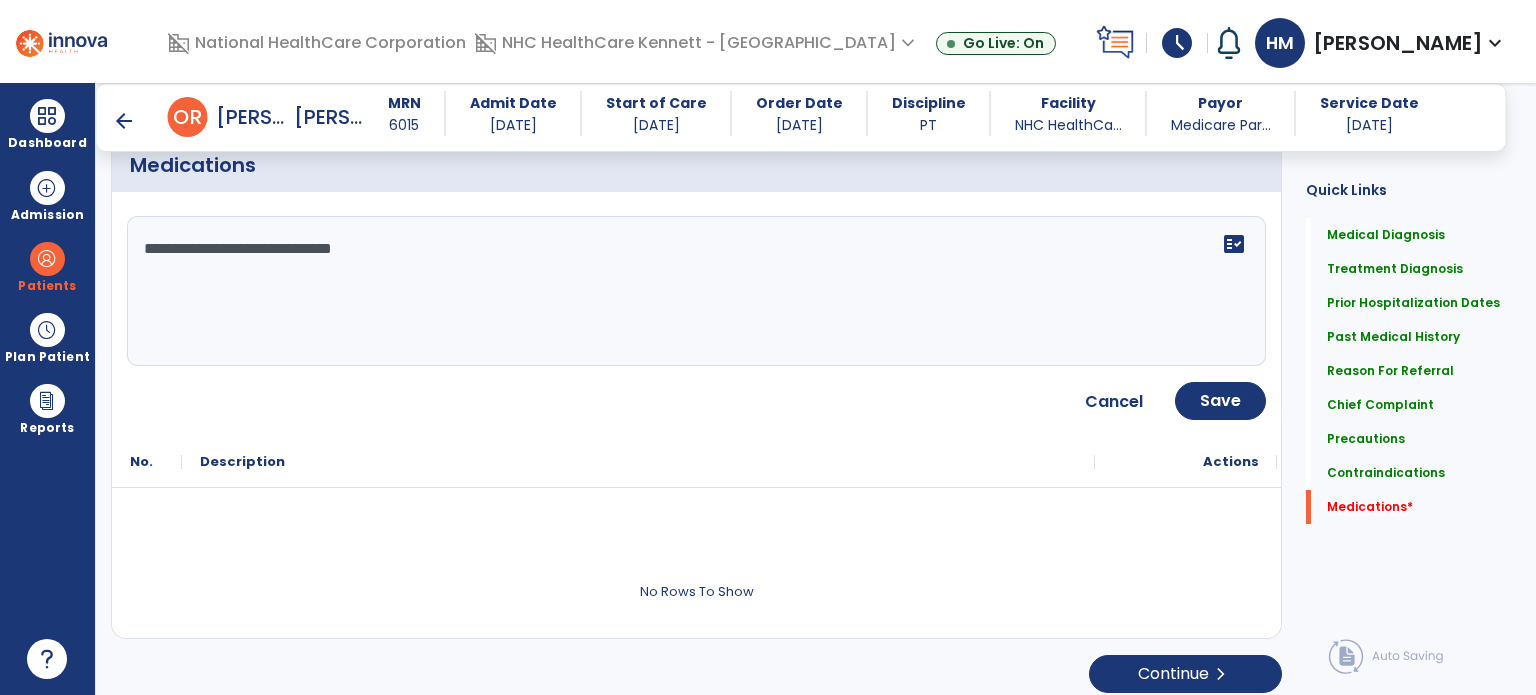 scroll, scrollTop: 2544, scrollLeft: 0, axis: vertical 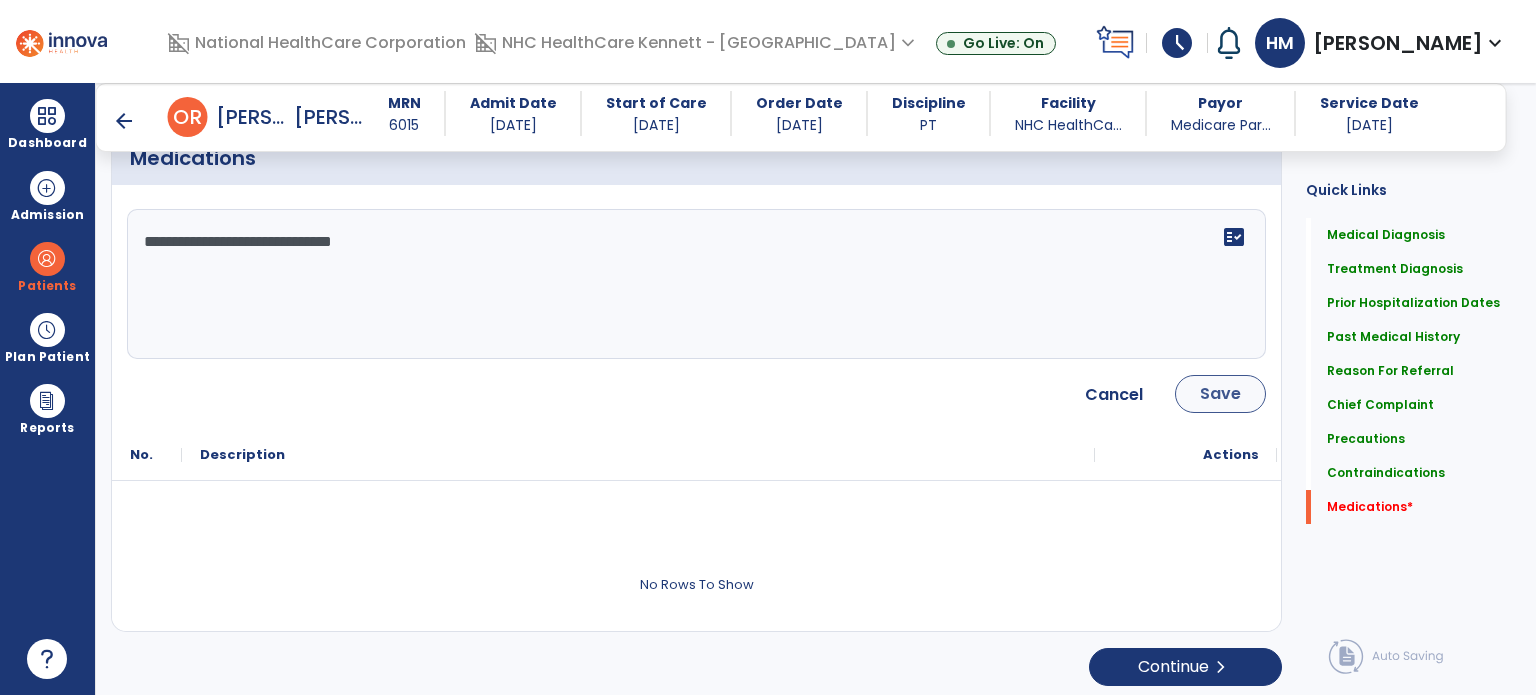 type on "**********" 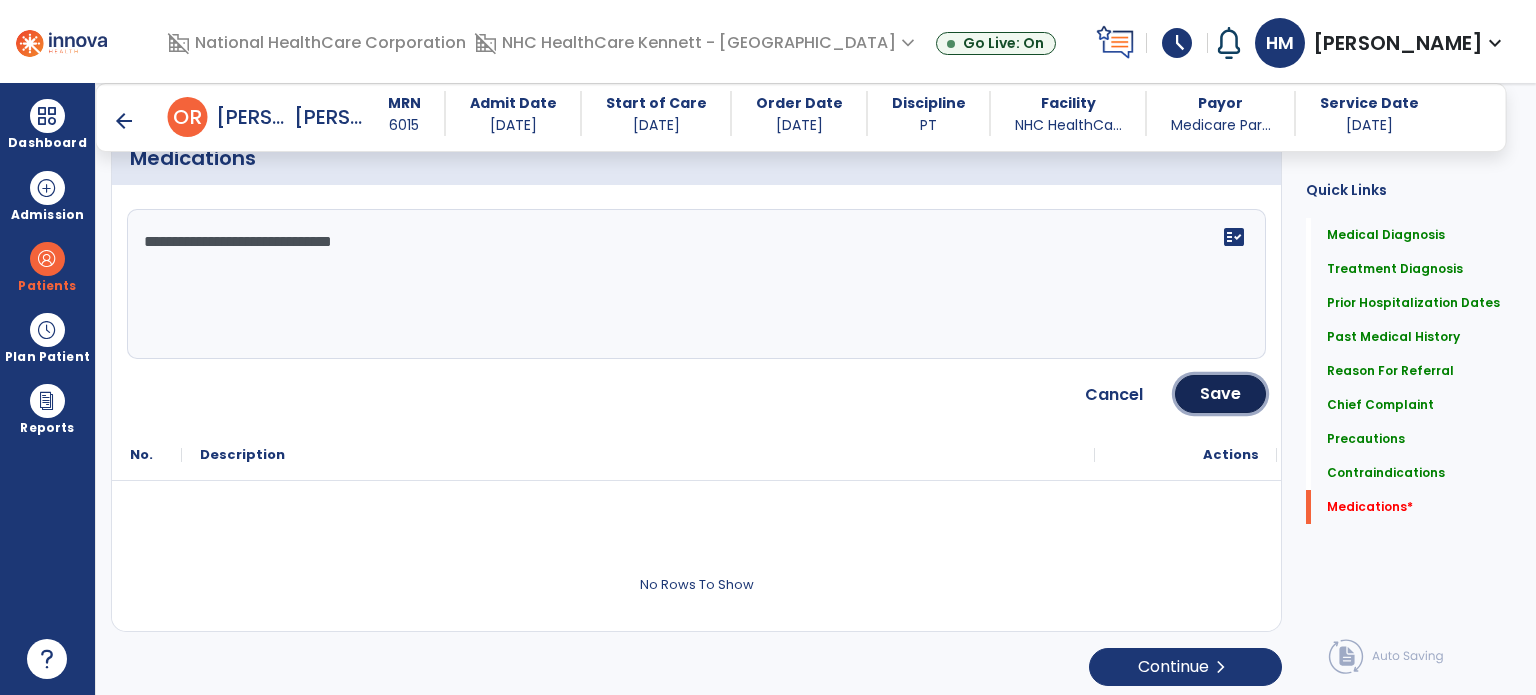drag, startPoint x: 1224, startPoint y: 371, endPoint x: 1229, endPoint y: 380, distance: 10.29563 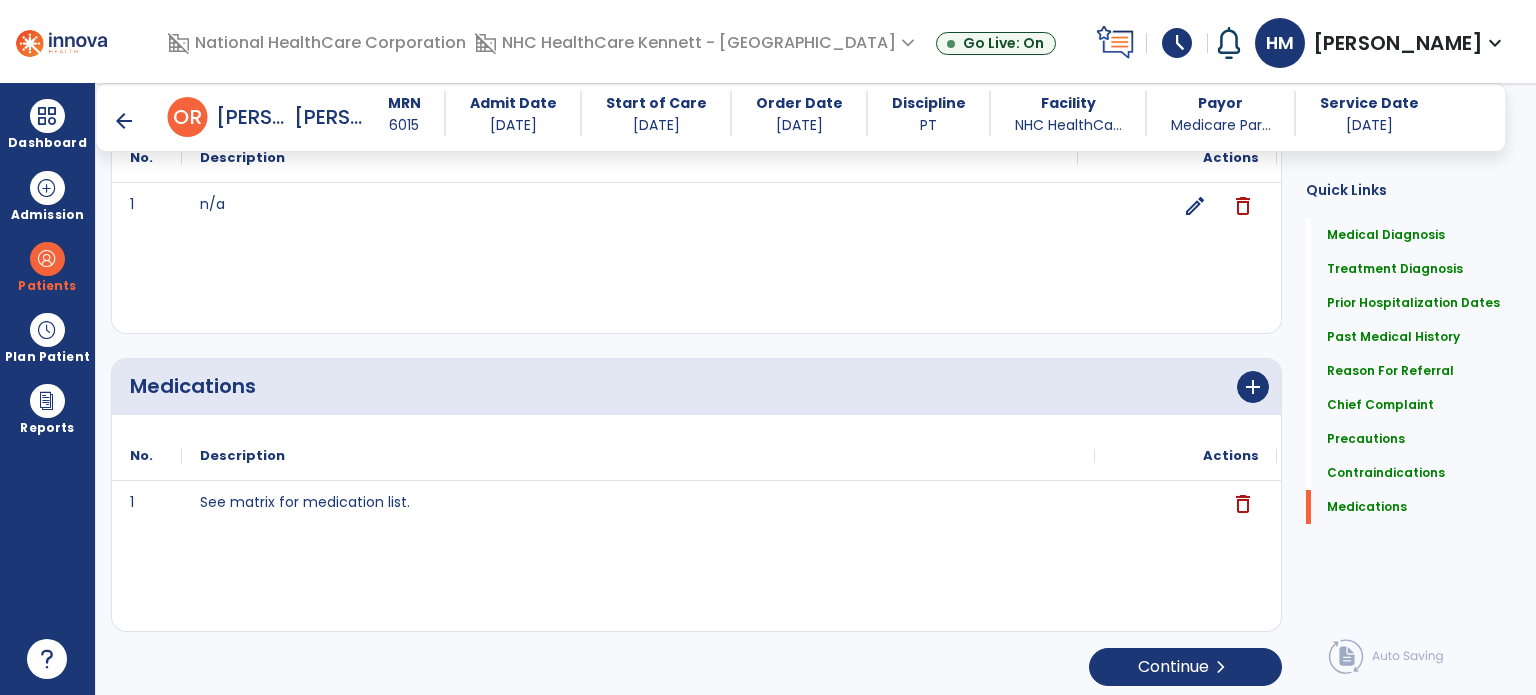 scroll, scrollTop: 2318, scrollLeft: 0, axis: vertical 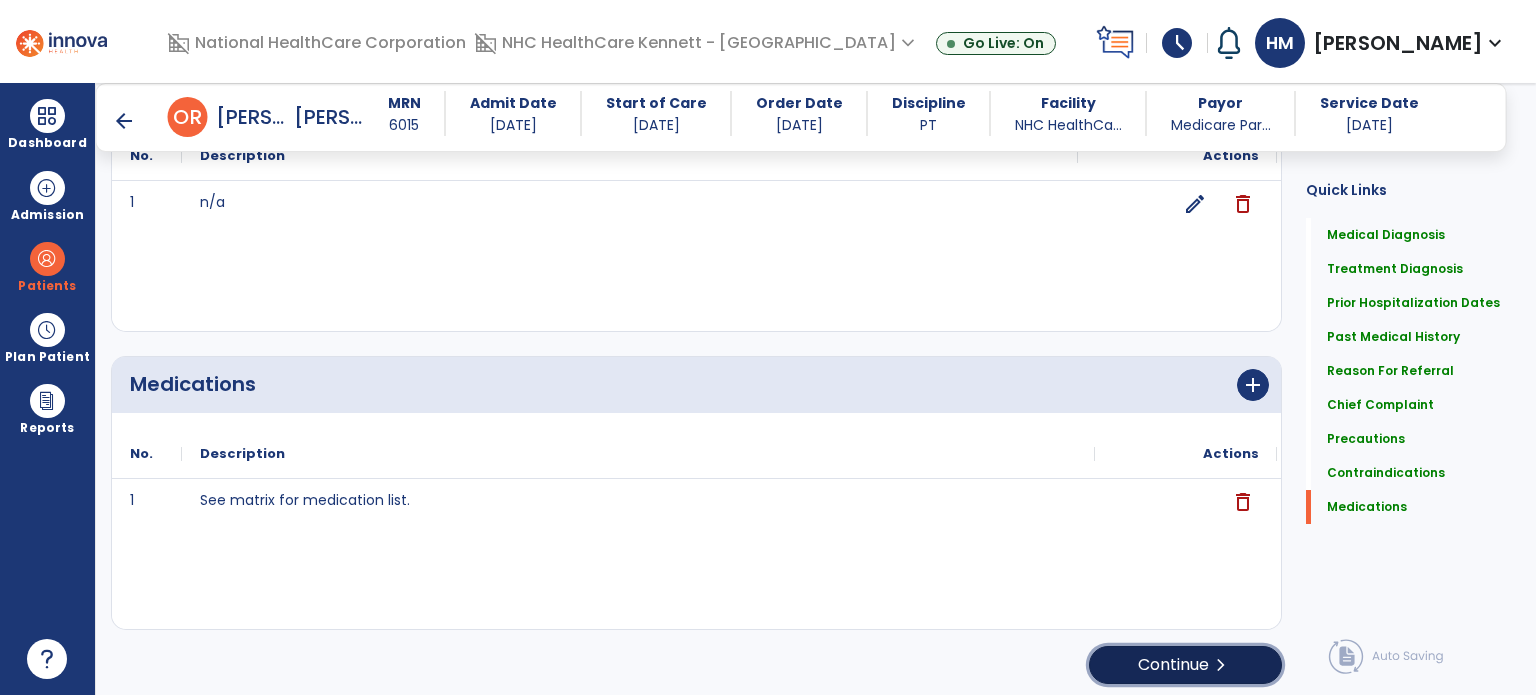 click on "Continue  chevron_right" 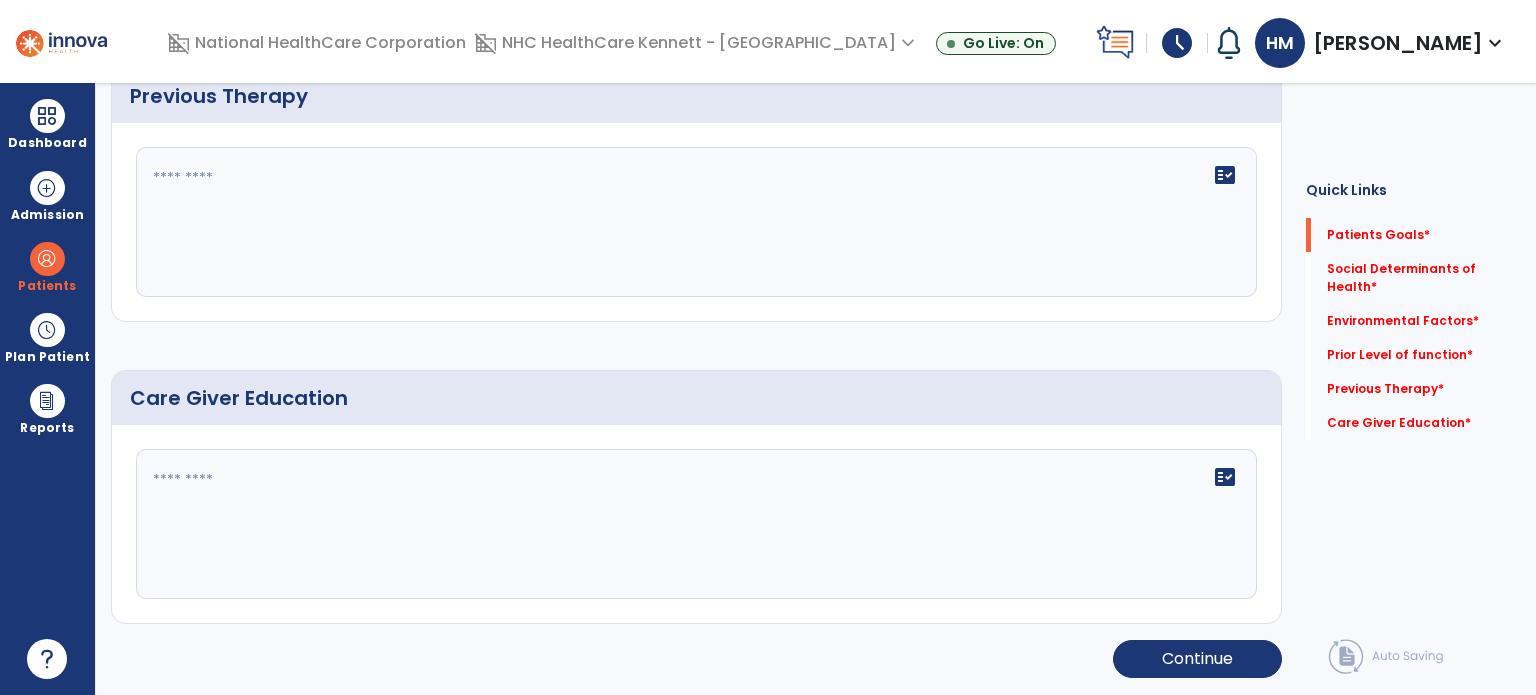 scroll, scrollTop: 8, scrollLeft: 0, axis: vertical 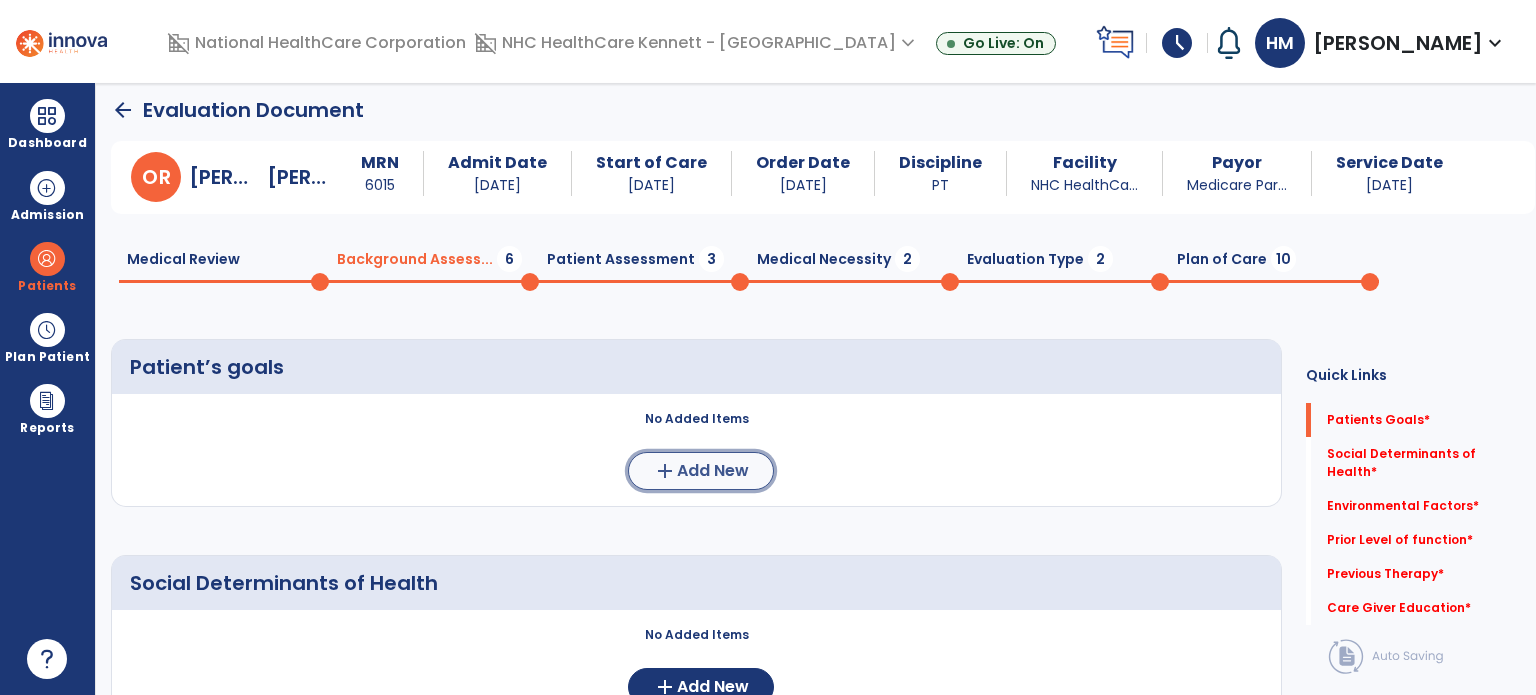 click on "add" 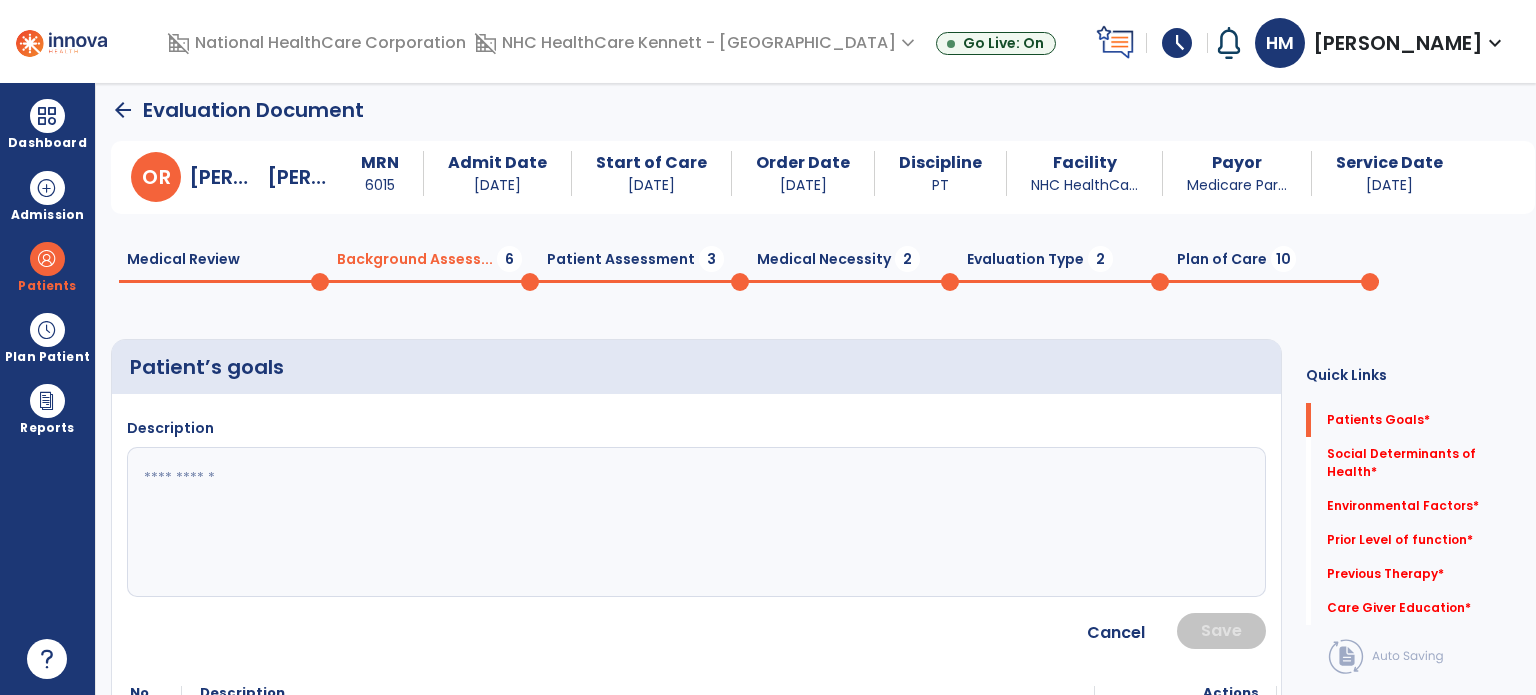 click 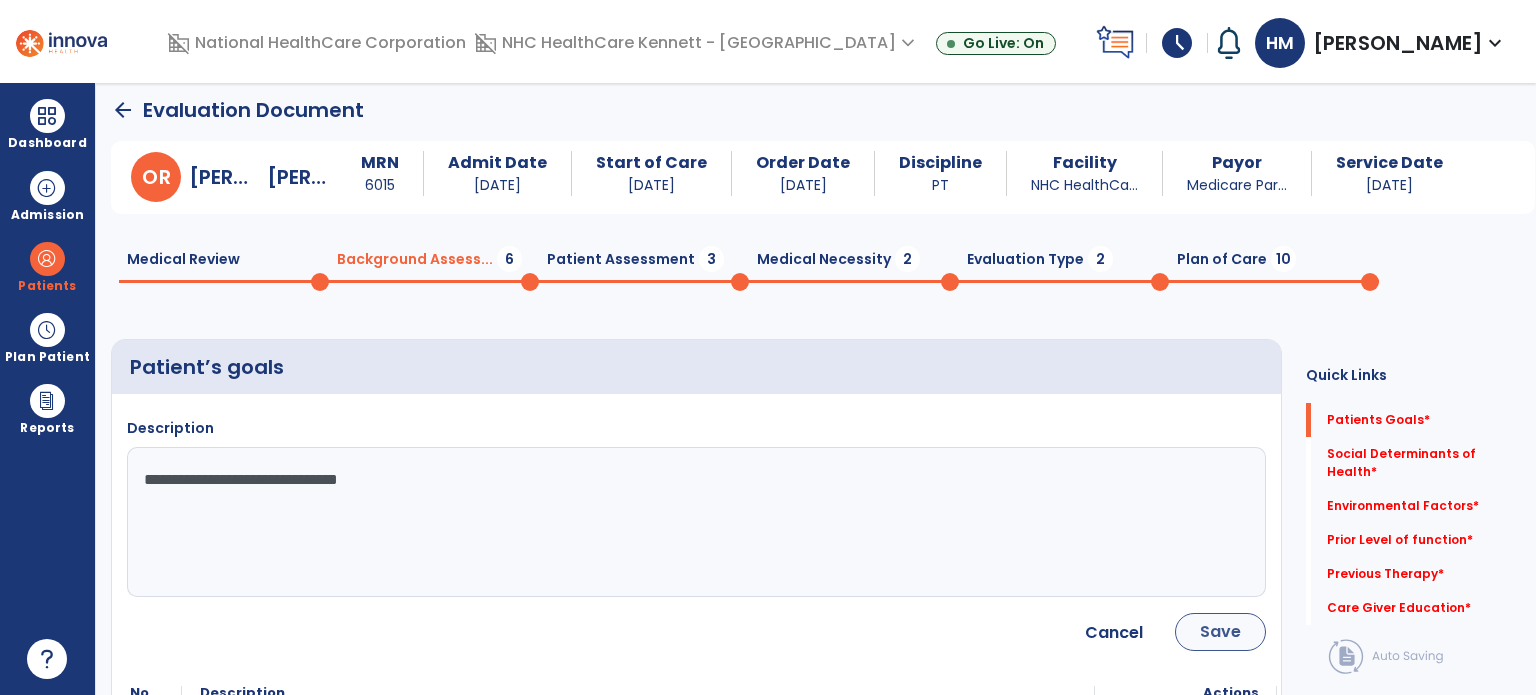 type on "**********" 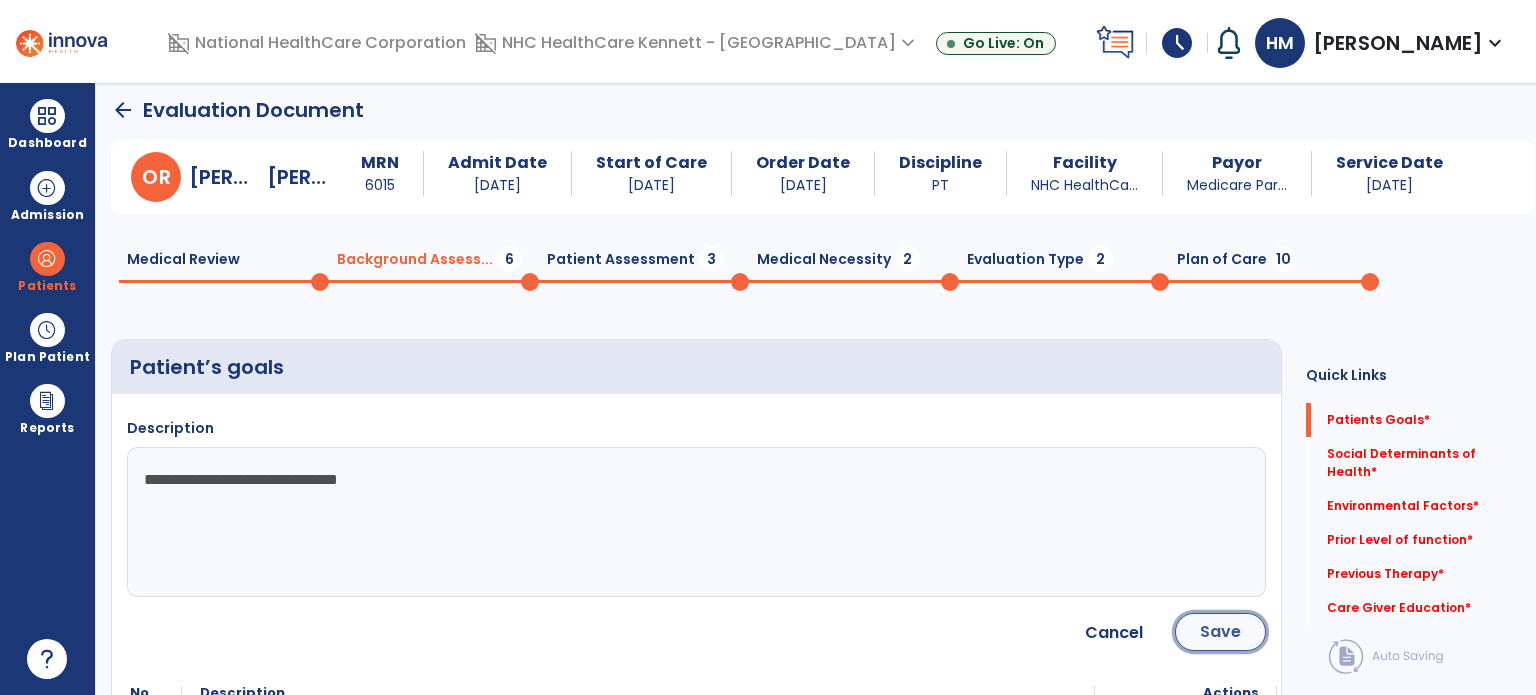 click on "Save" 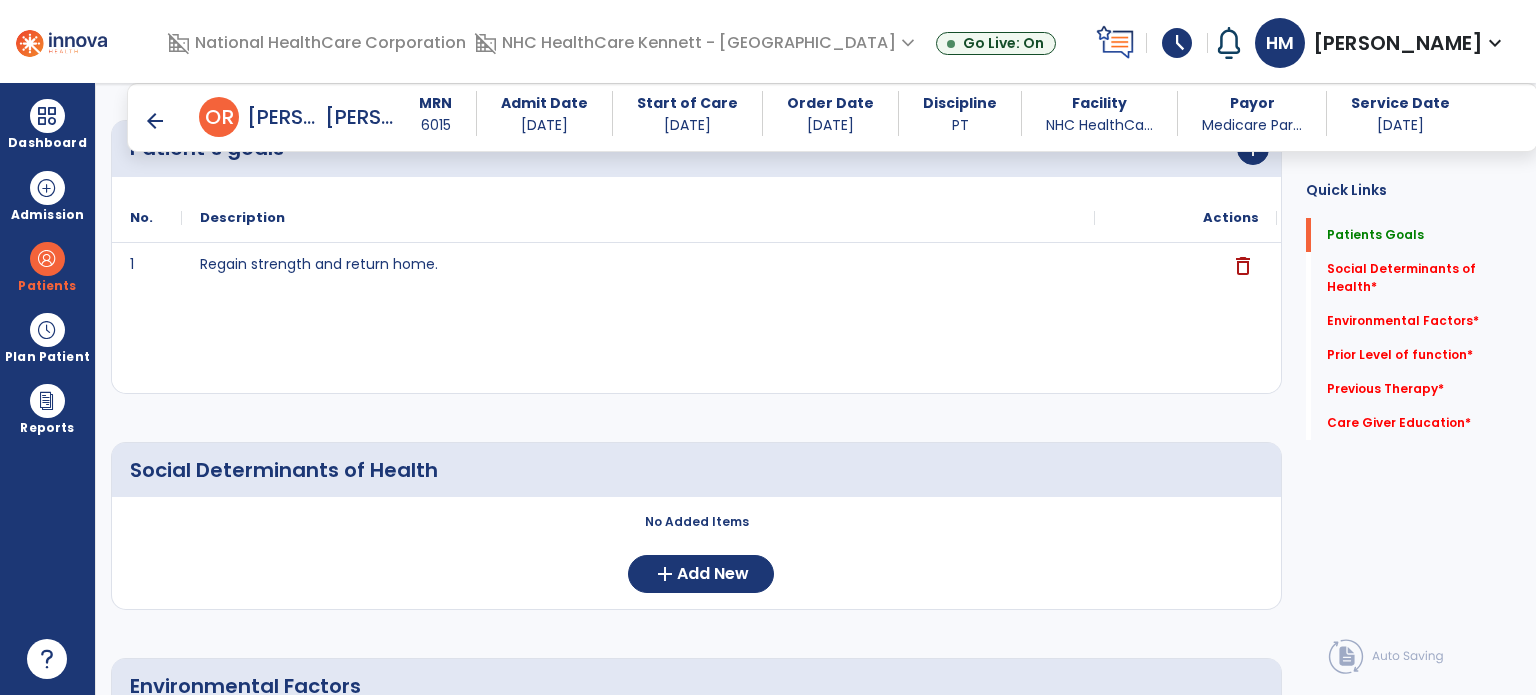 scroll, scrollTop: 208, scrollLeft: 0, axis: vertical 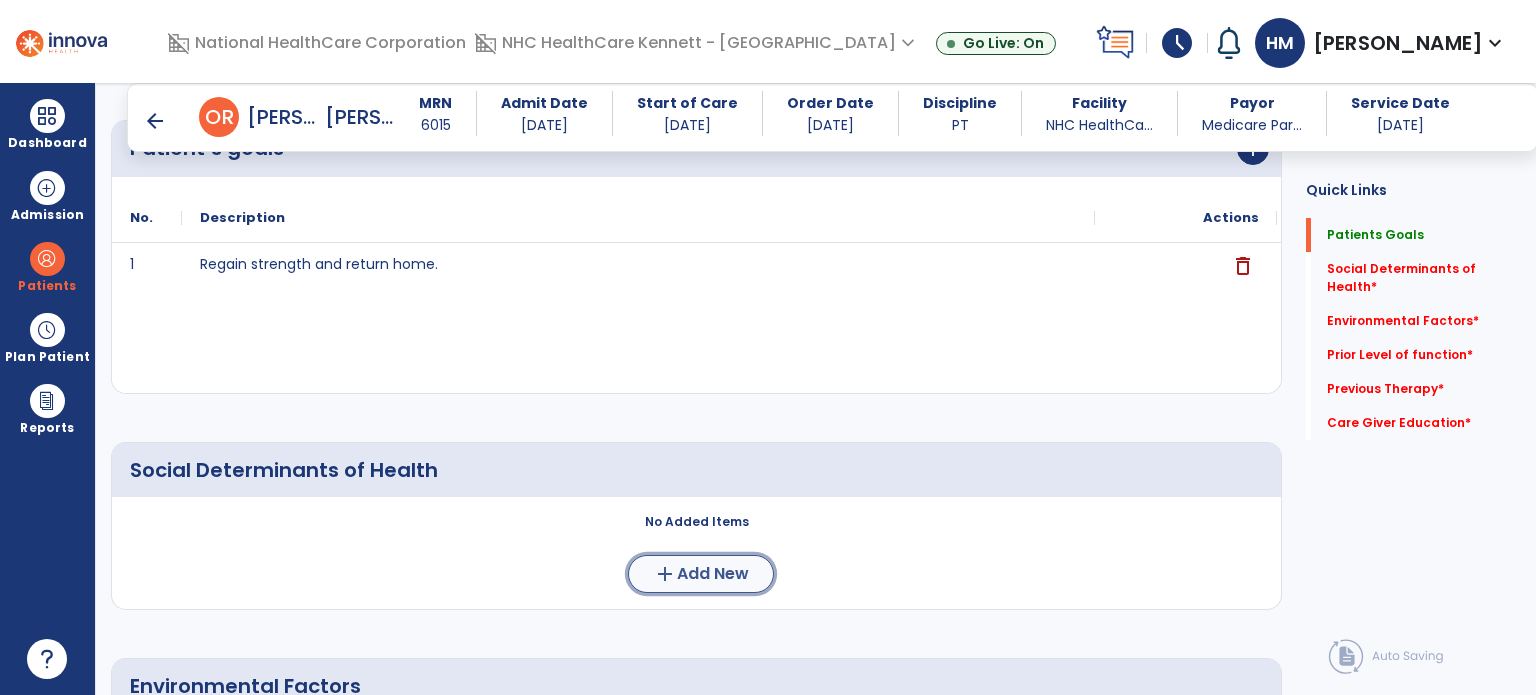 click on "Add New" 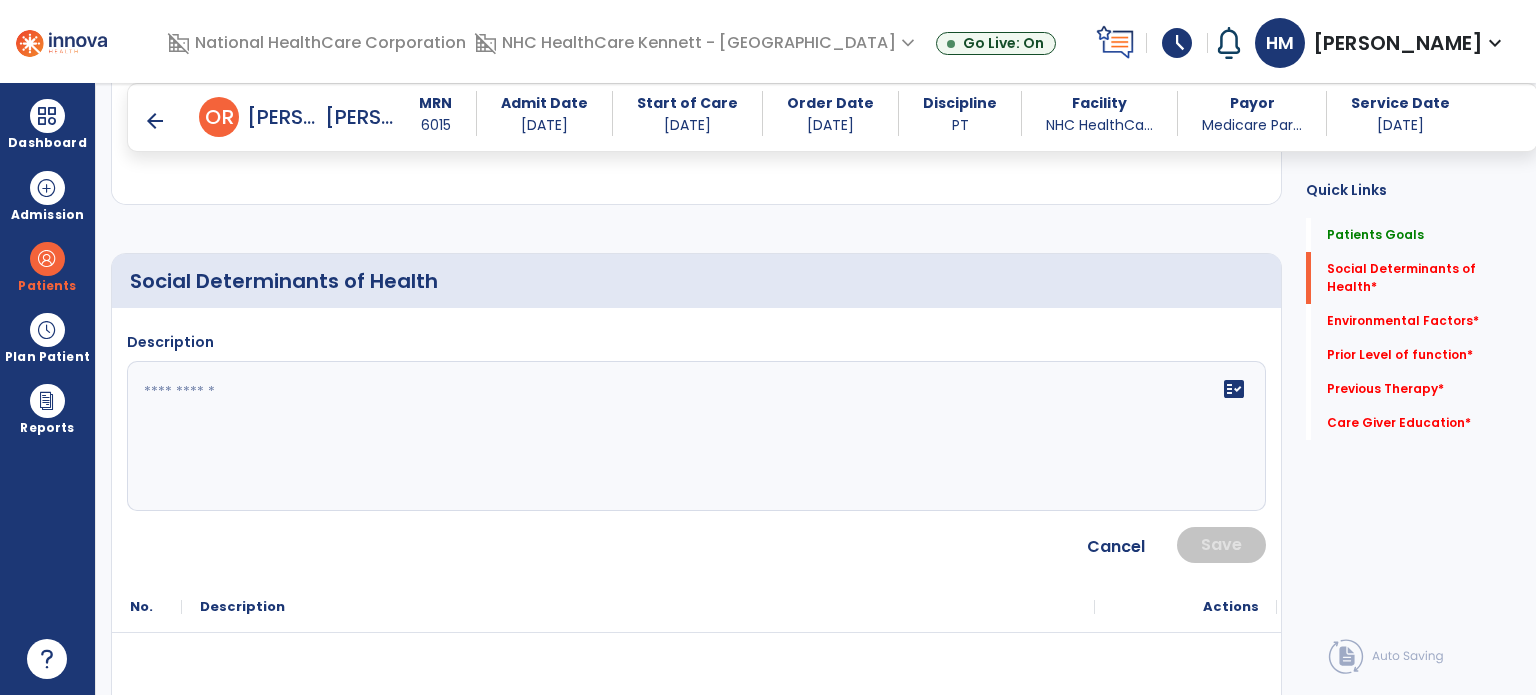 scroll, scrollTop: 408, scrollLeft: 0, axis: vertical 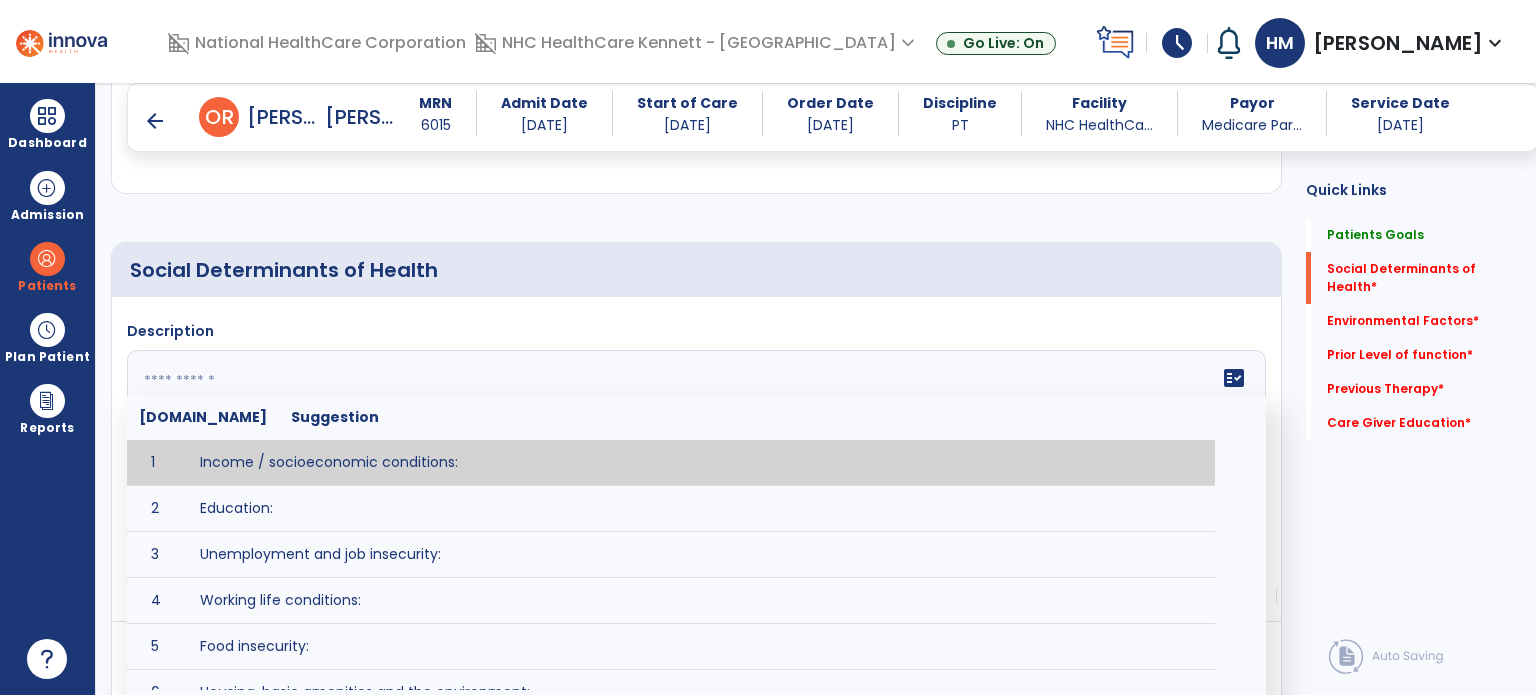 click on "fact_check  [DOMAIN_NAME] Suggestion 1 Income / socioeconomic conditions:  2 Education:  3 Unemployment and job insecurity:  4 Working life conditions:  5 Food insecurity:  6 Housing, basic amenities and the environment:  7 Early childhood development:  8 Social inclusion and non-discrimination: 9 Structural conflict: 10 Access to affordable health services of decent quality:" 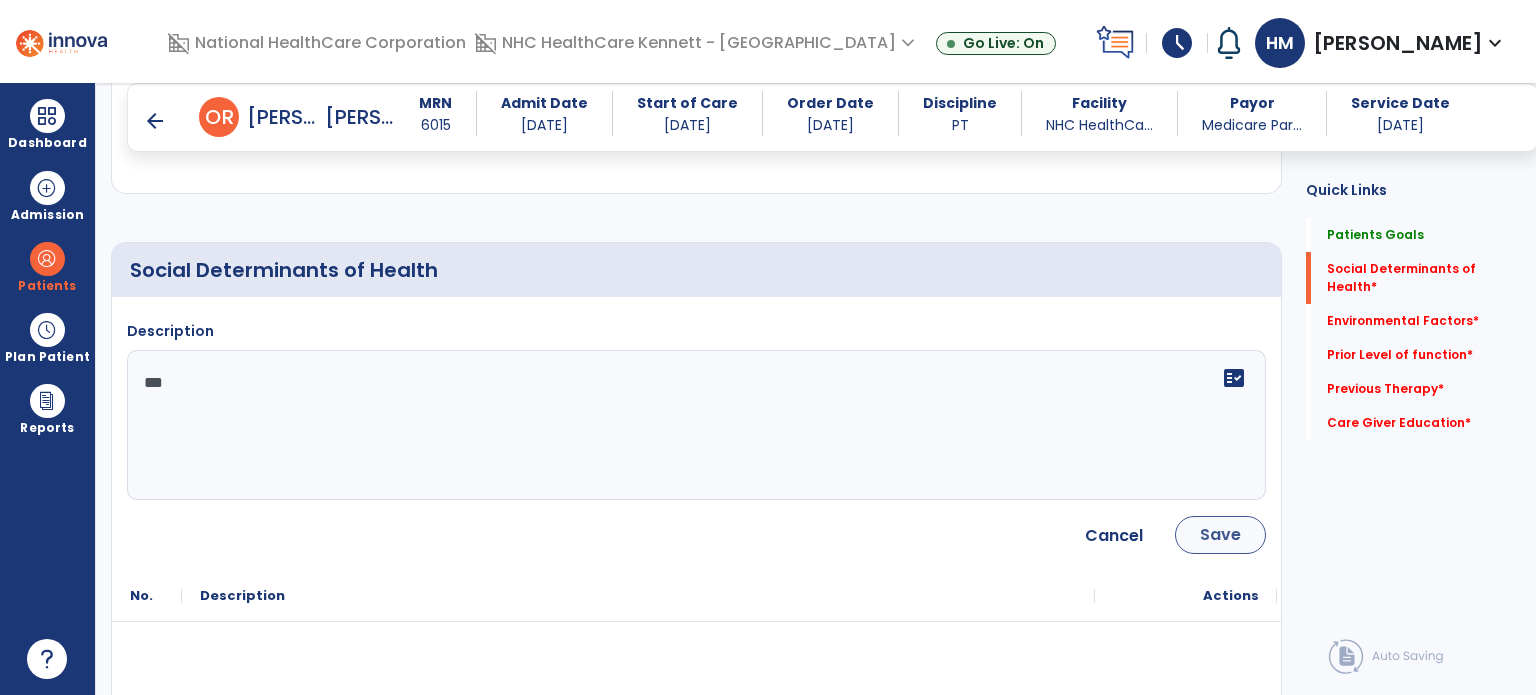 type on "***" 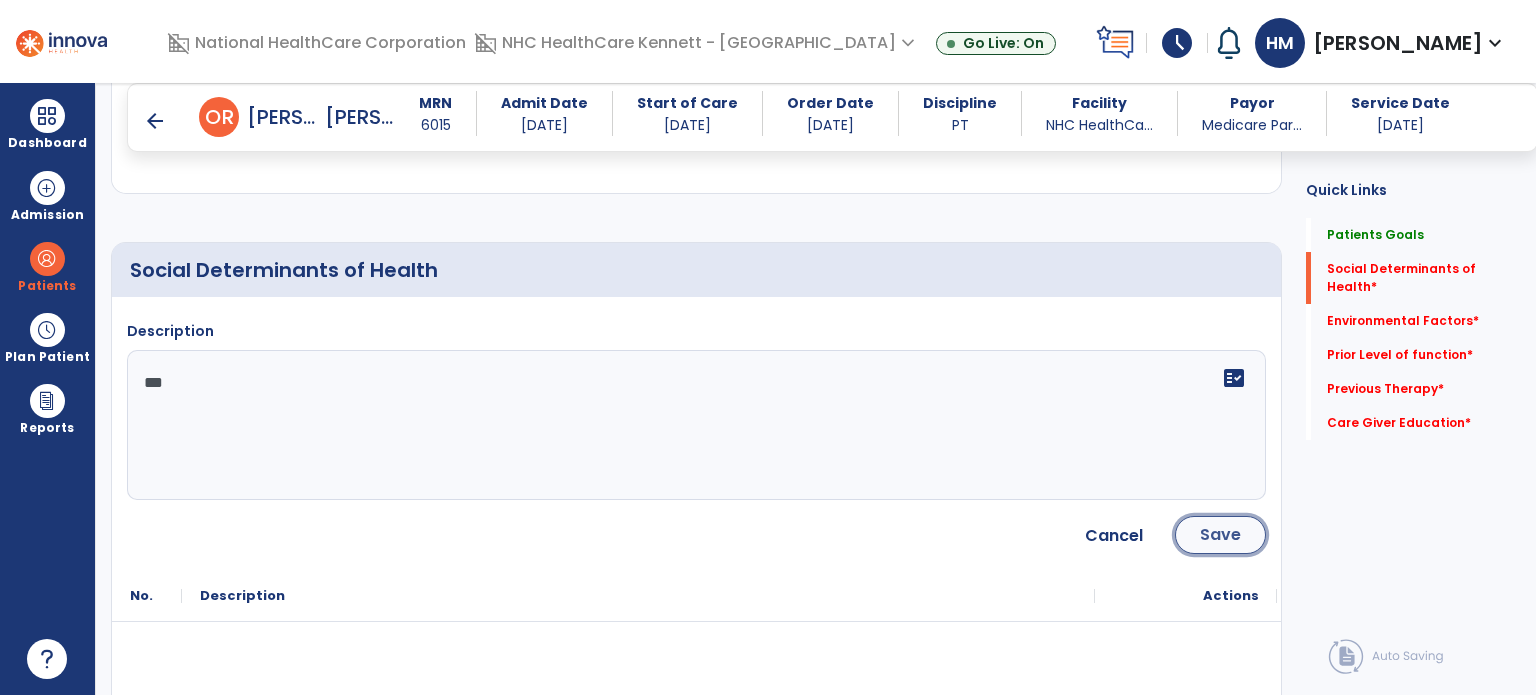 click on "Save" 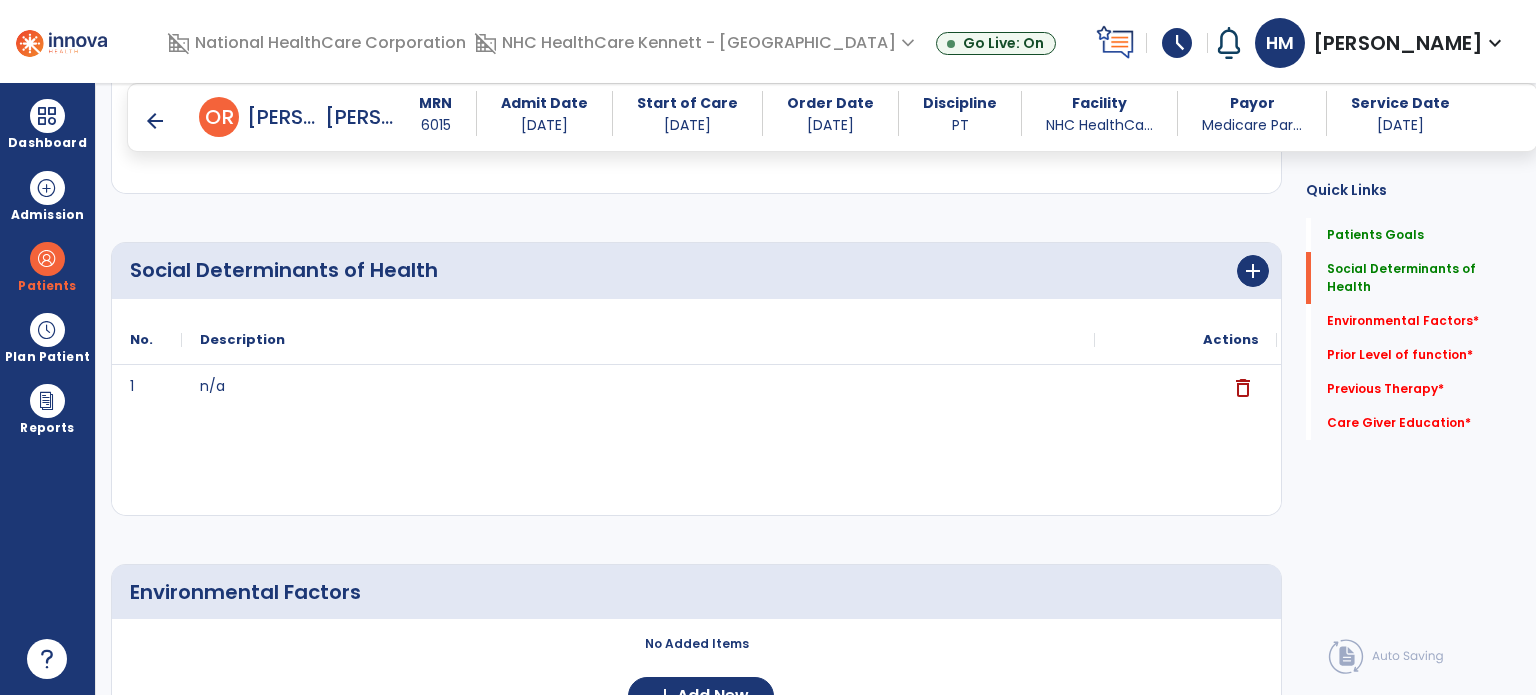 scroll, scrollTop: 608, scrollLeft: 0, axis: vertical 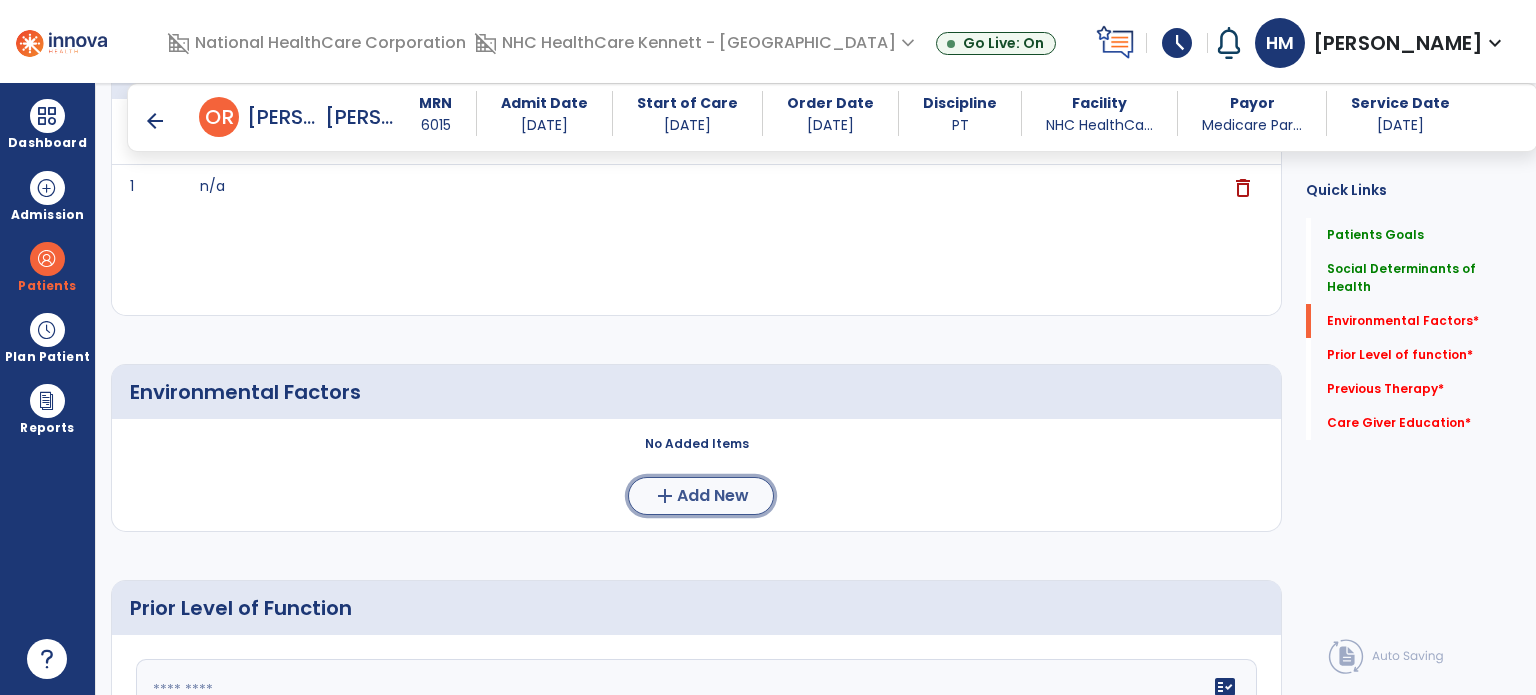 click on "Add New" 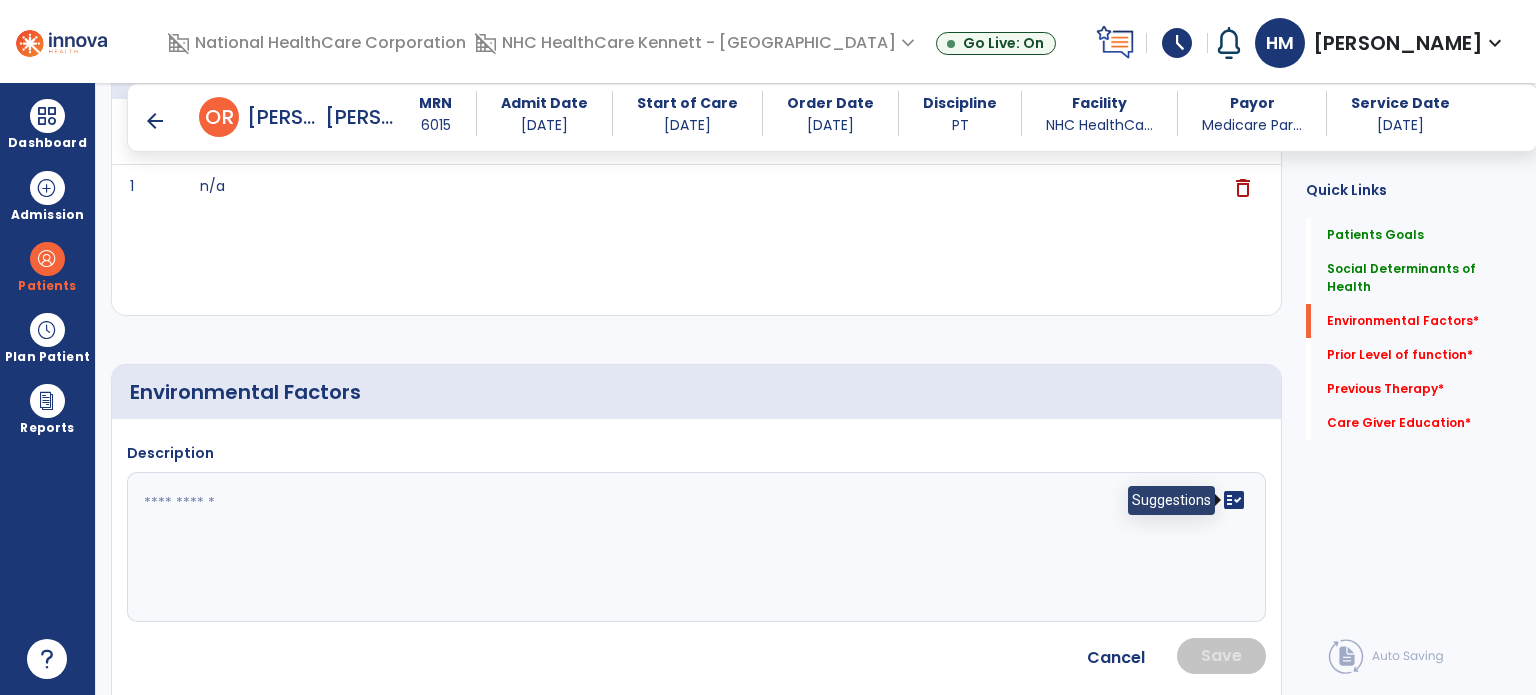 click on "fact_check" 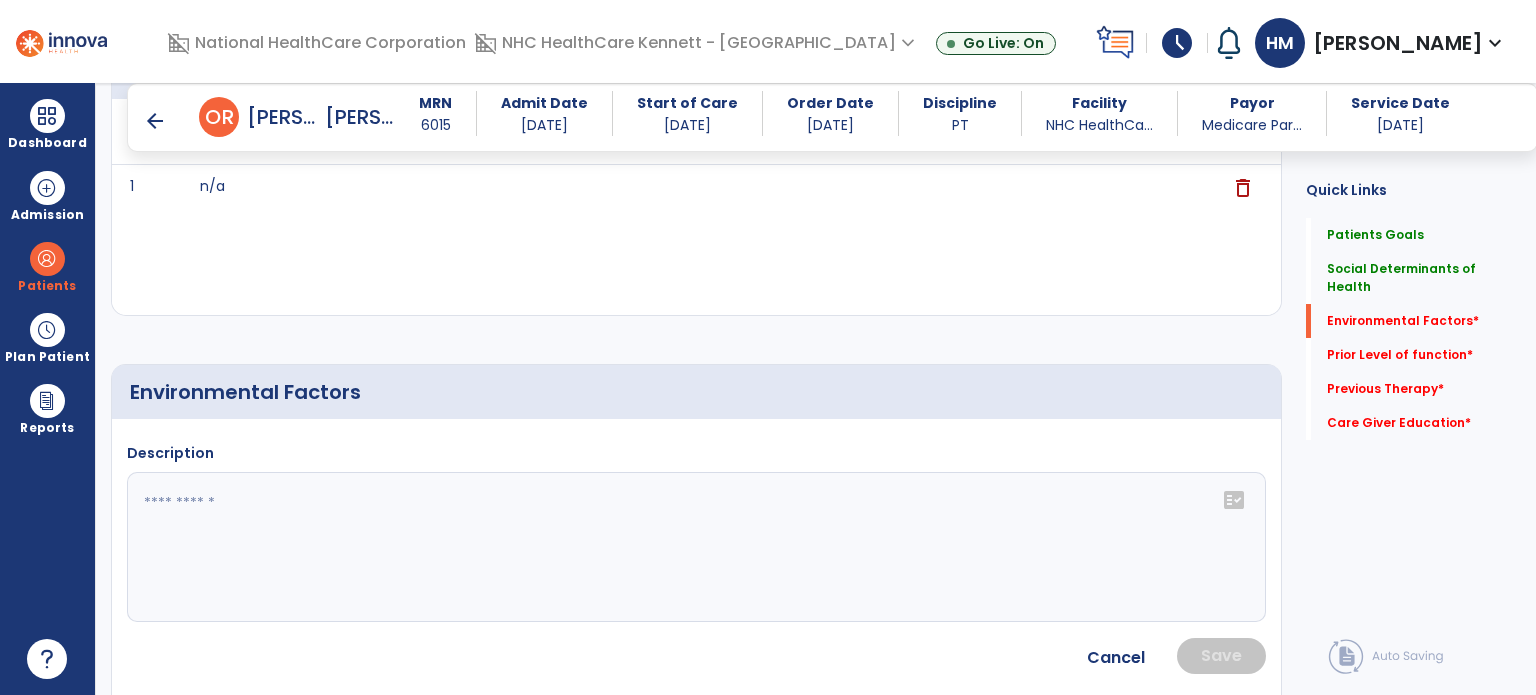 click on "fact_check" 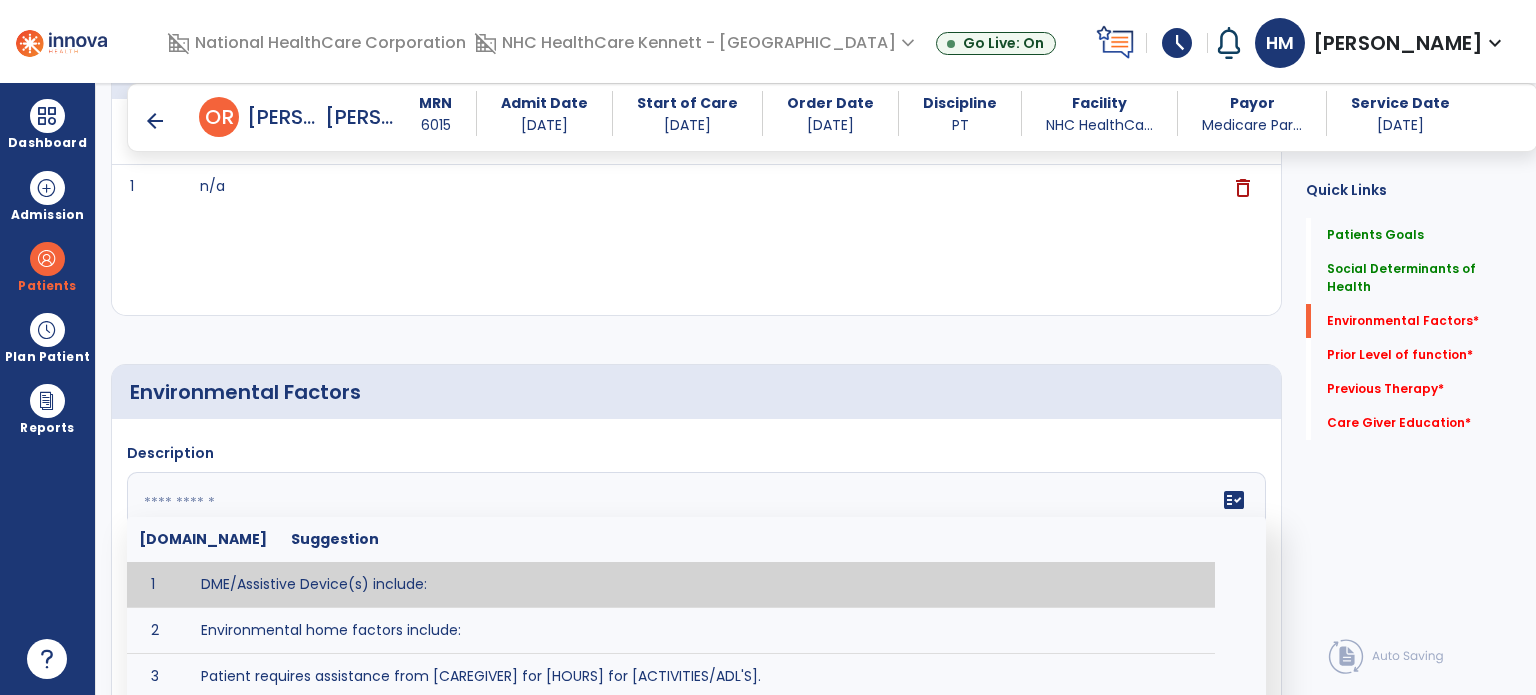 scroll, scrollTop: 708, scrollLeft: 0, axis: vertical 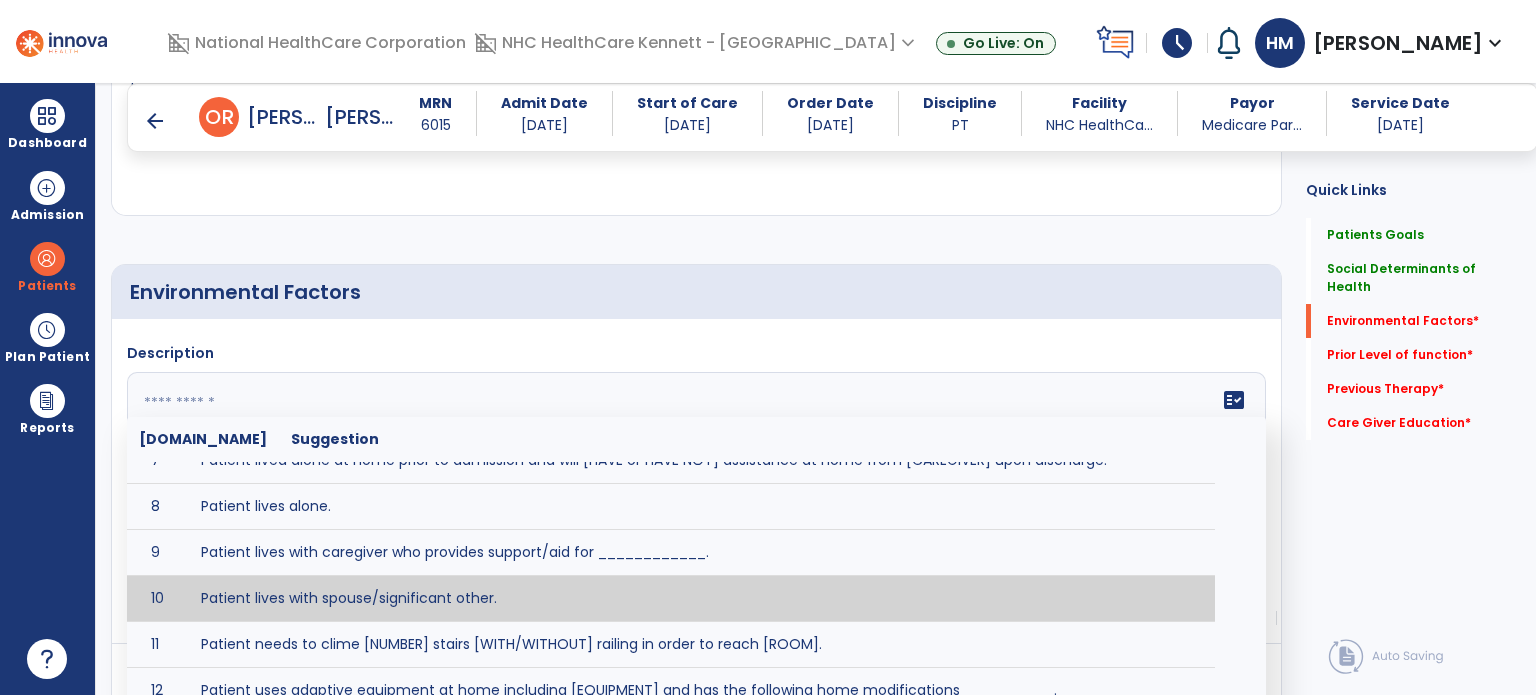 type on "**********" 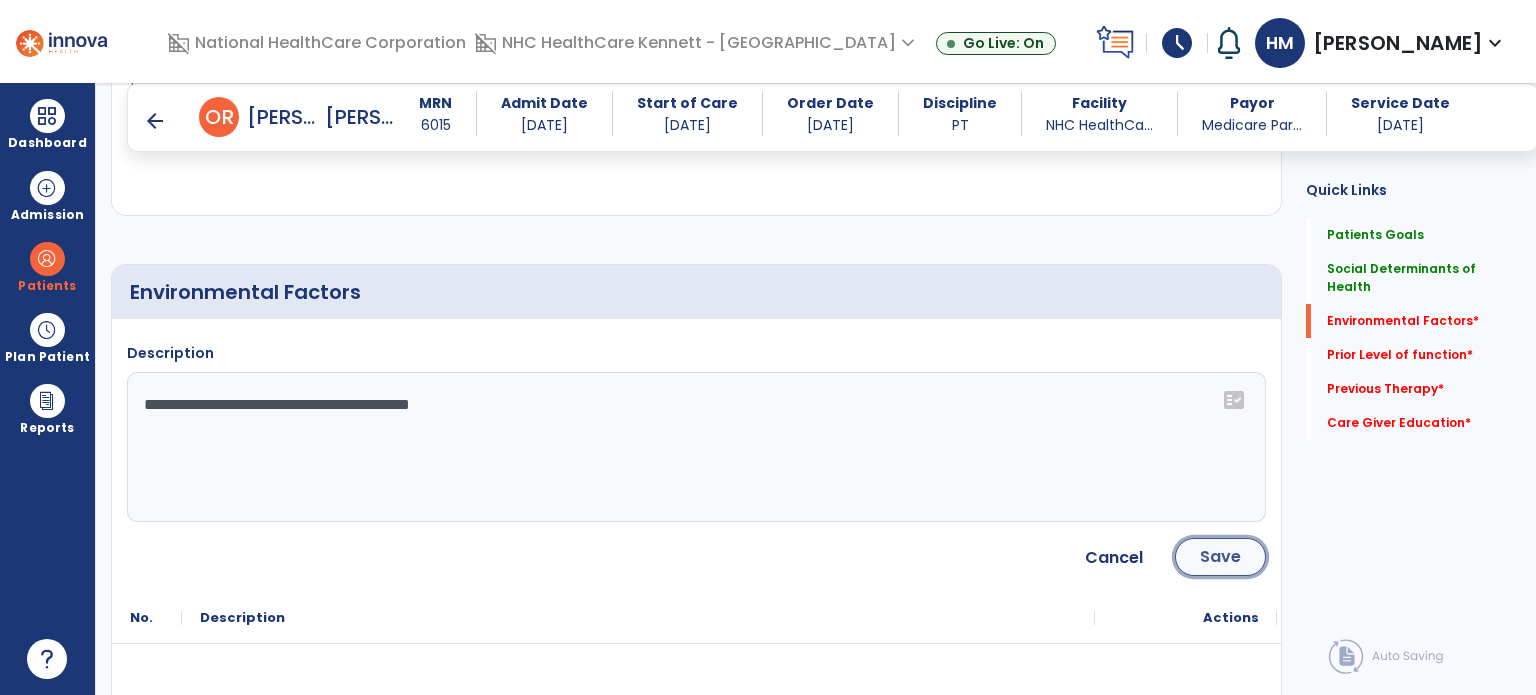 click on "Save" 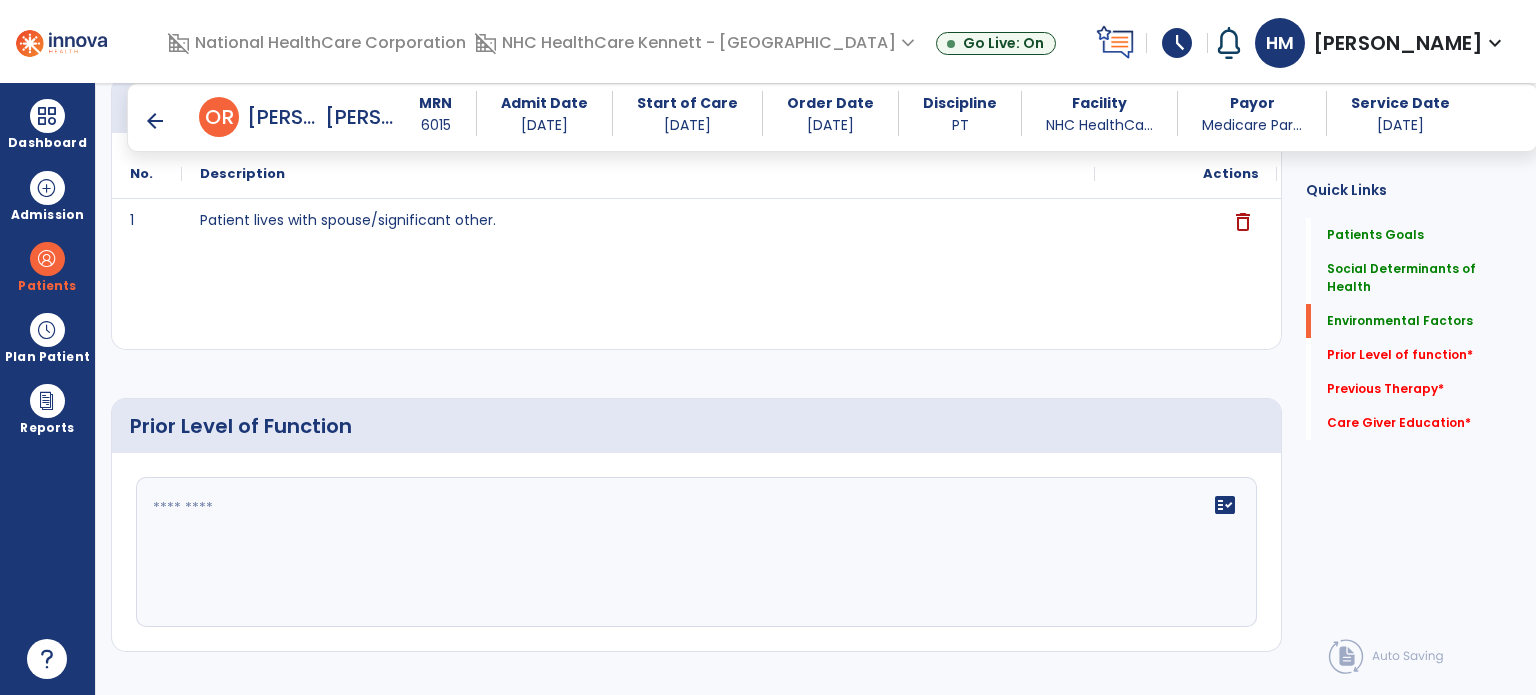 scroll, scrollTop: 1108, scrollLeft: 0, axis: vertical 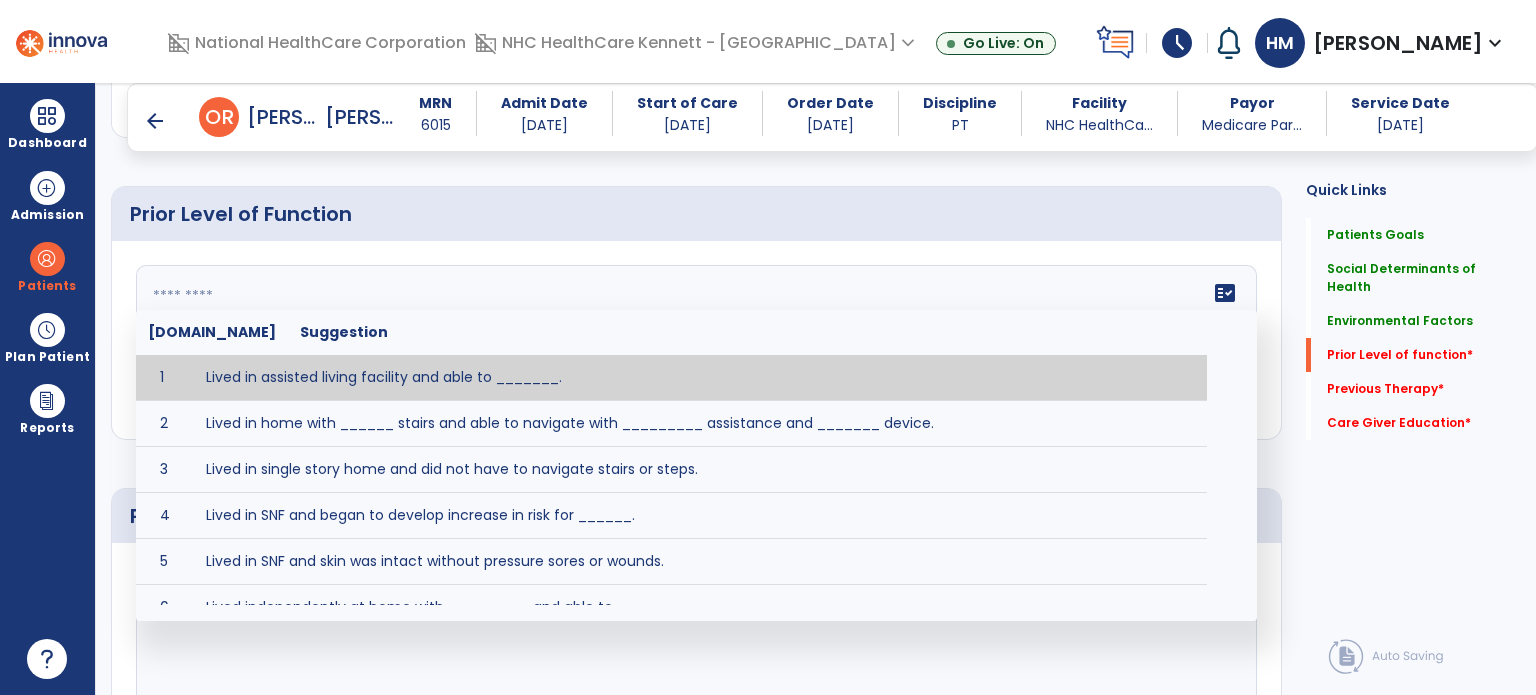 click 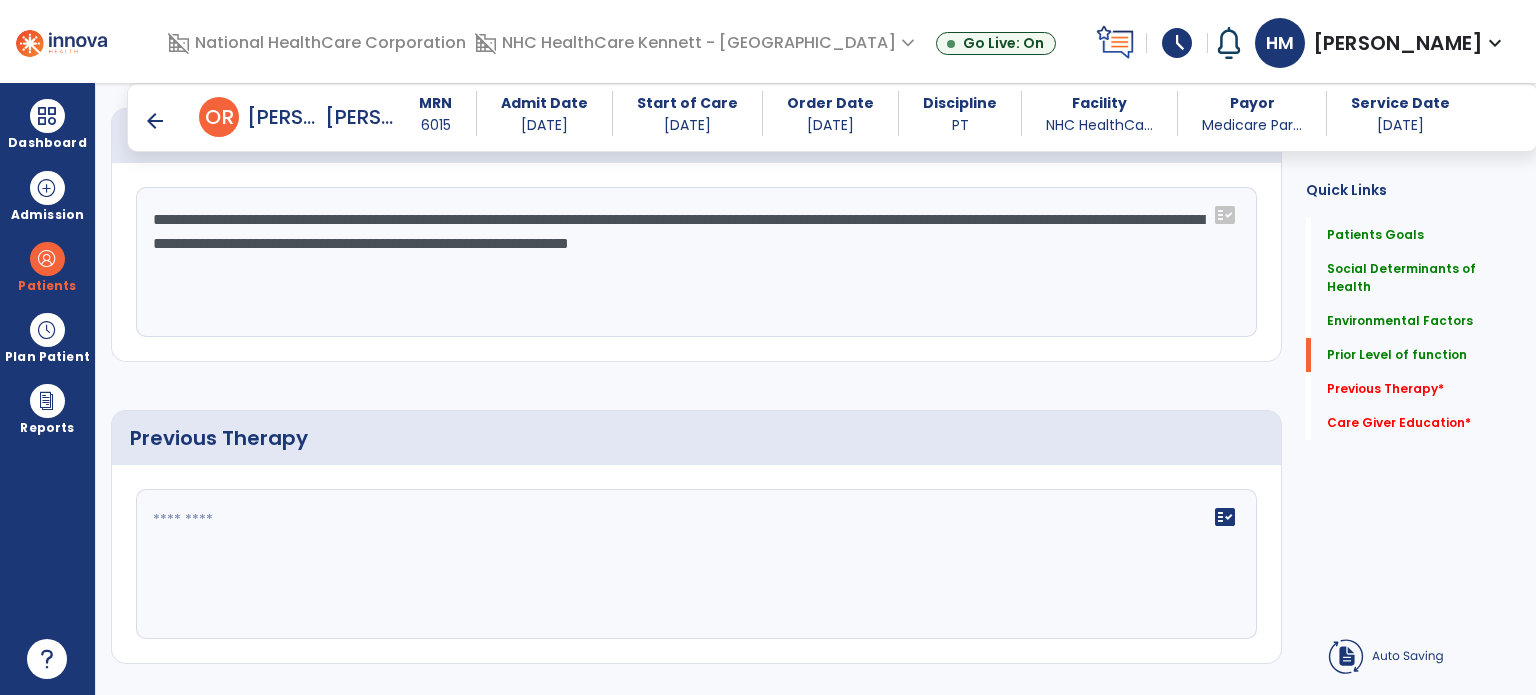 scroll, scrollTop: 1308, scrollLeft: 0, axis: vertical 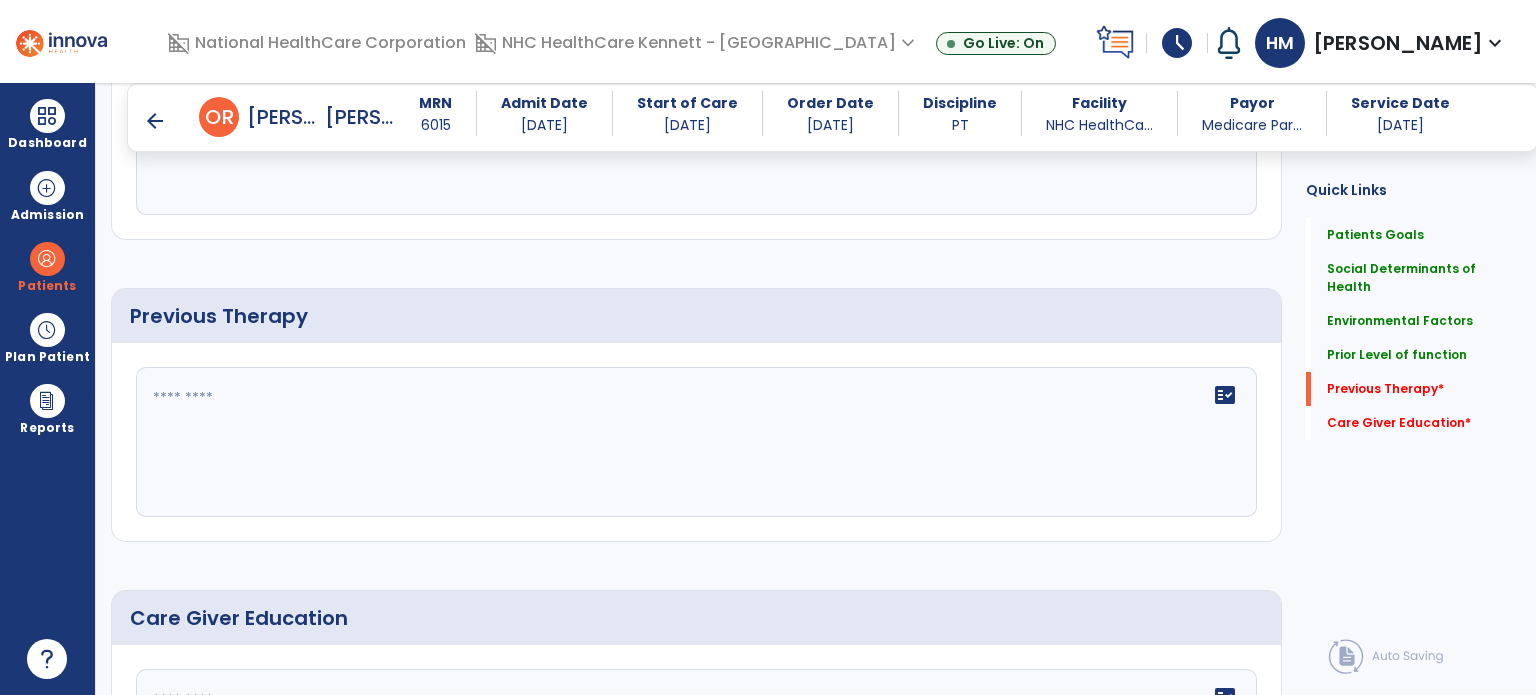 type on "**********" 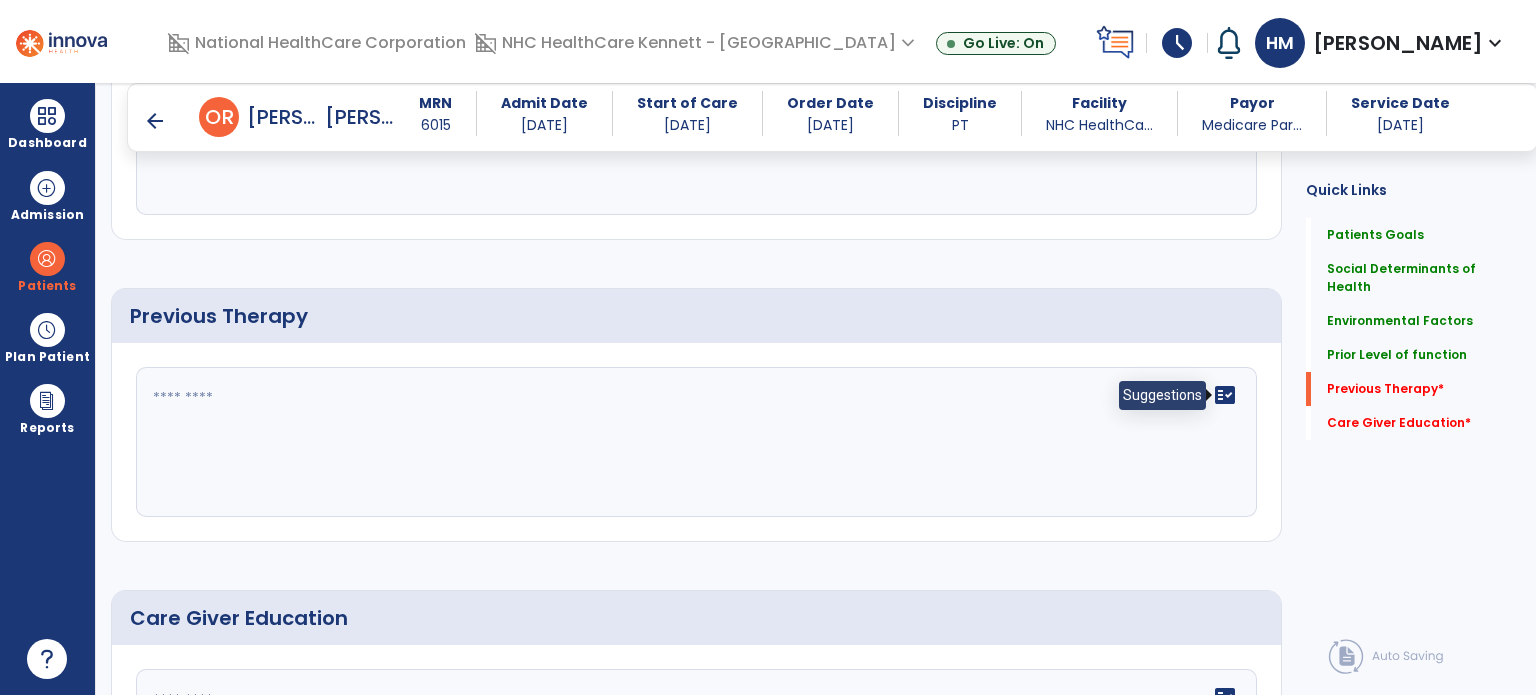 click on "fact_check" 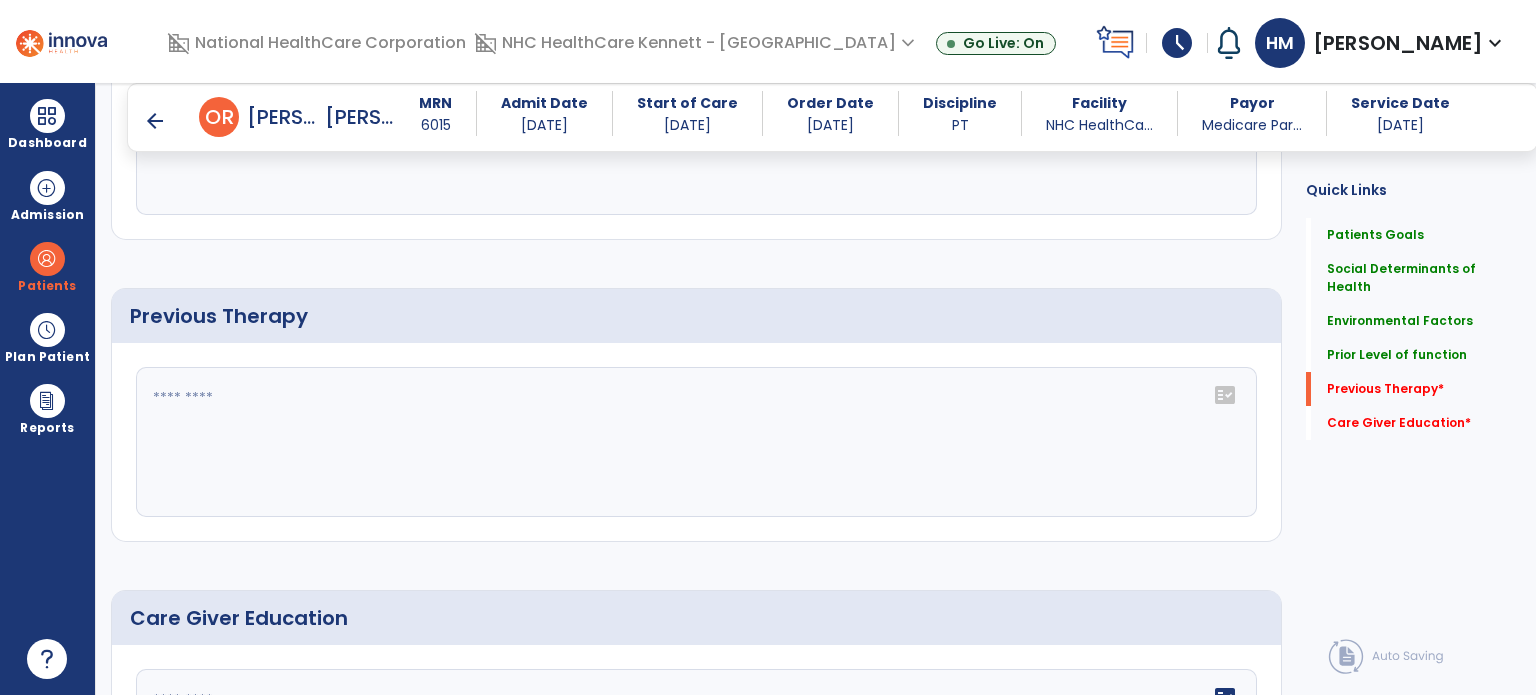 click on "fact_check" 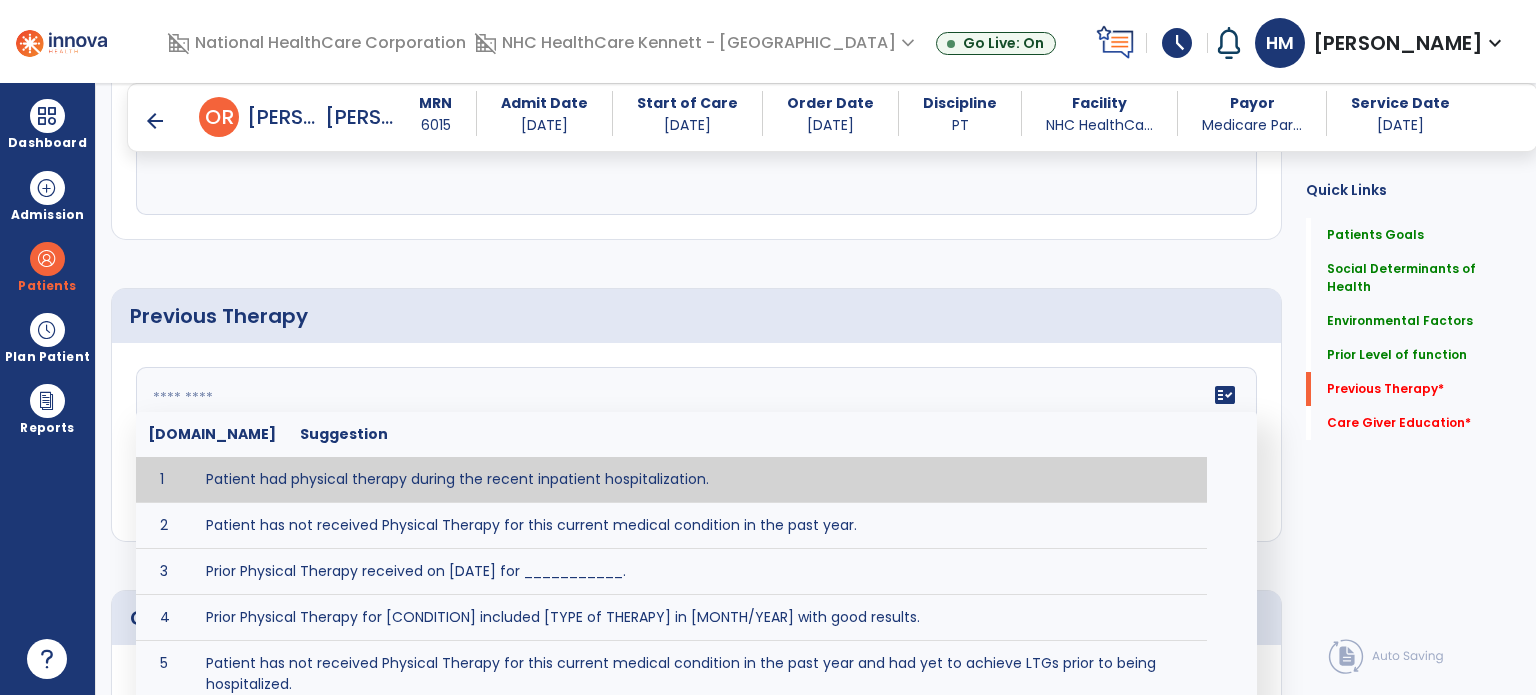 type on "**********" 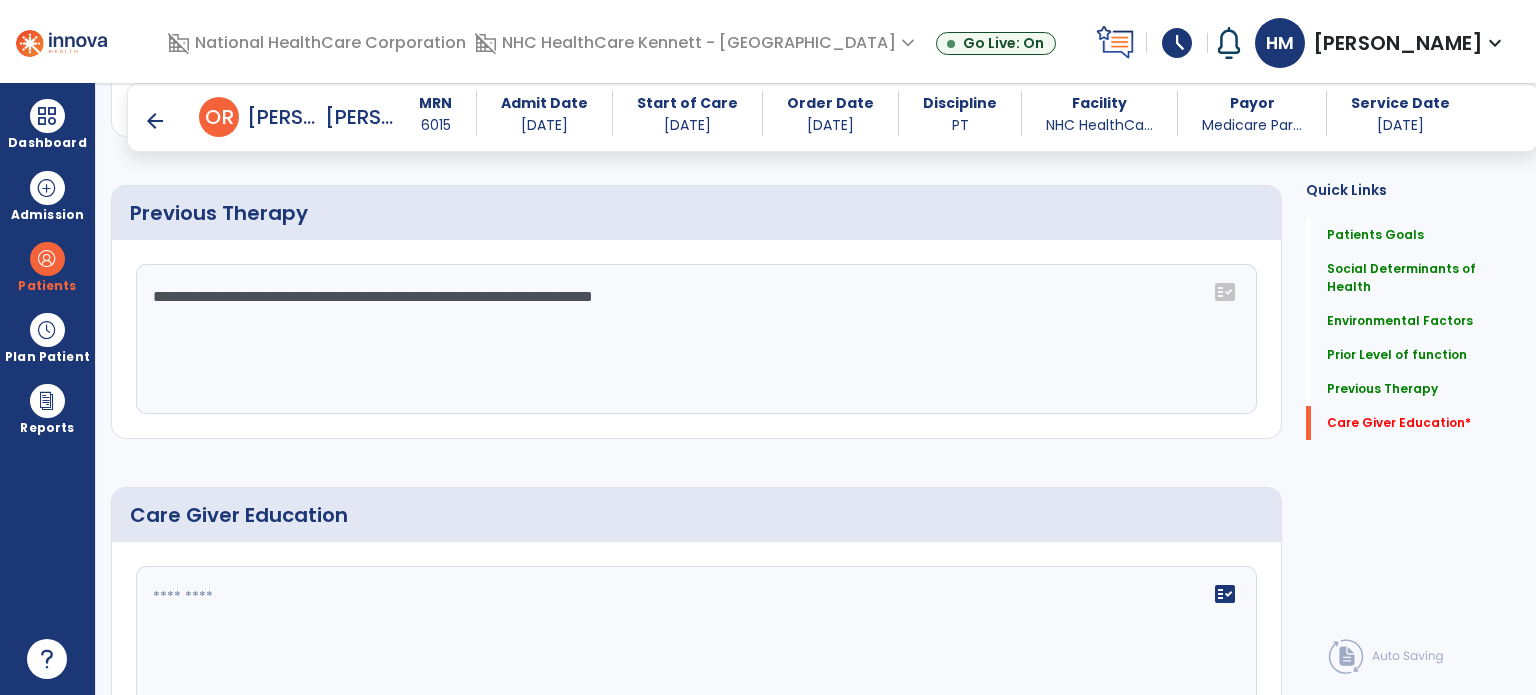 scroll, scrollTop: 1523, scrollLeft: 0, axis: vertical 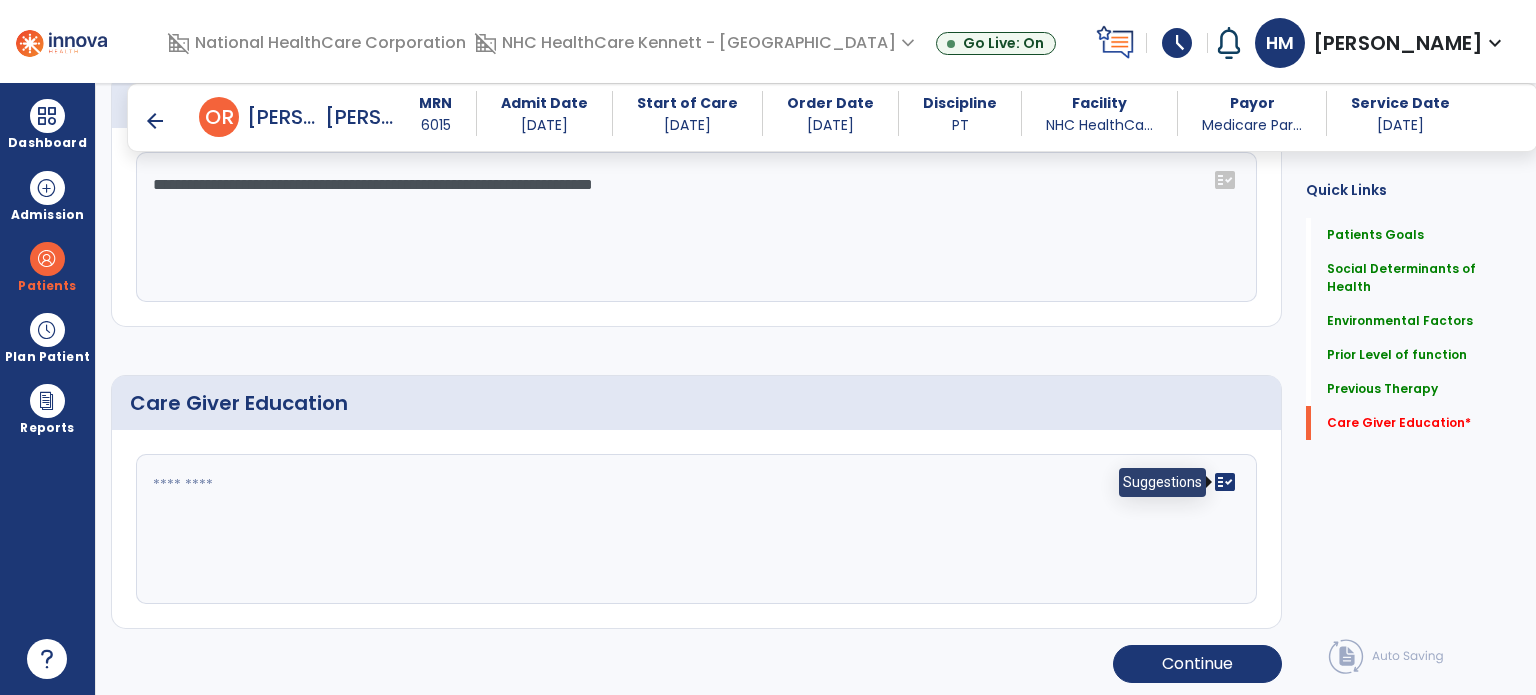 click on "fact_check" 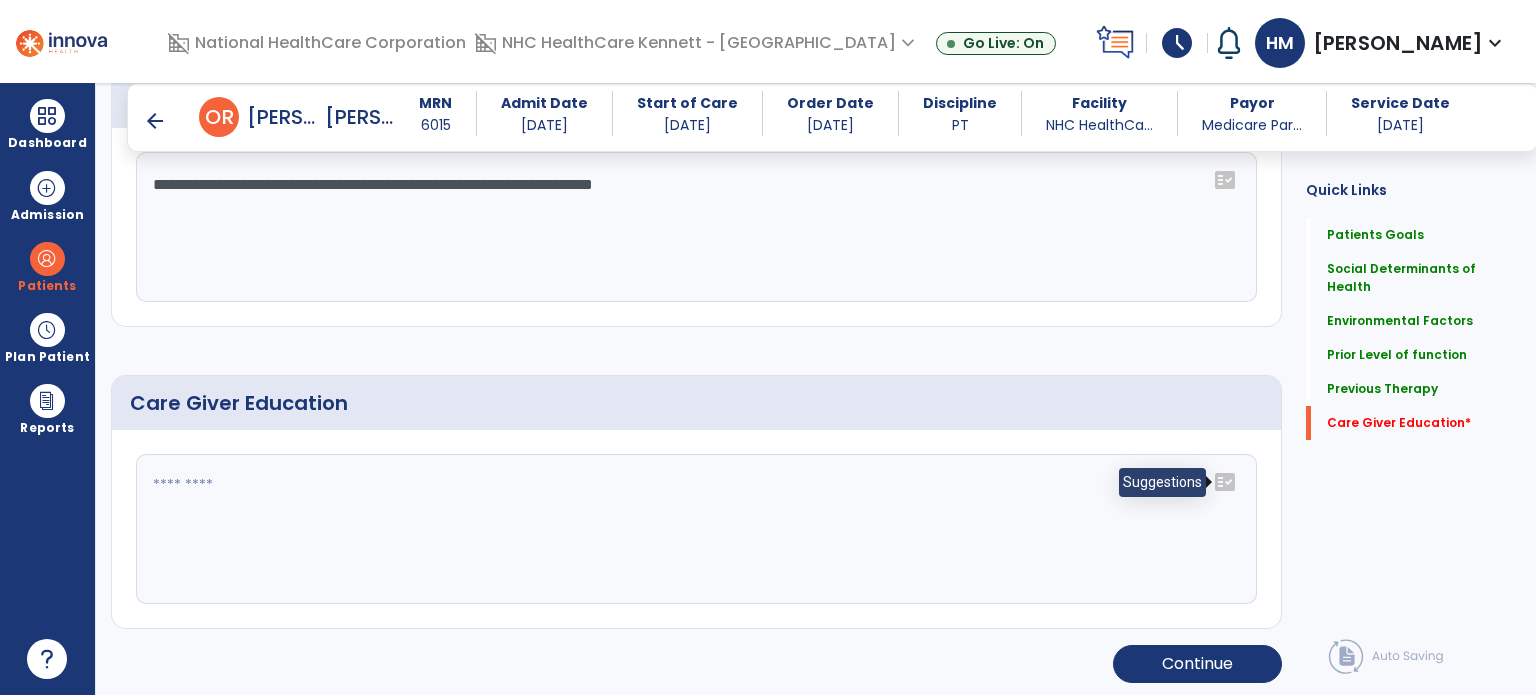 click on "fact_check" 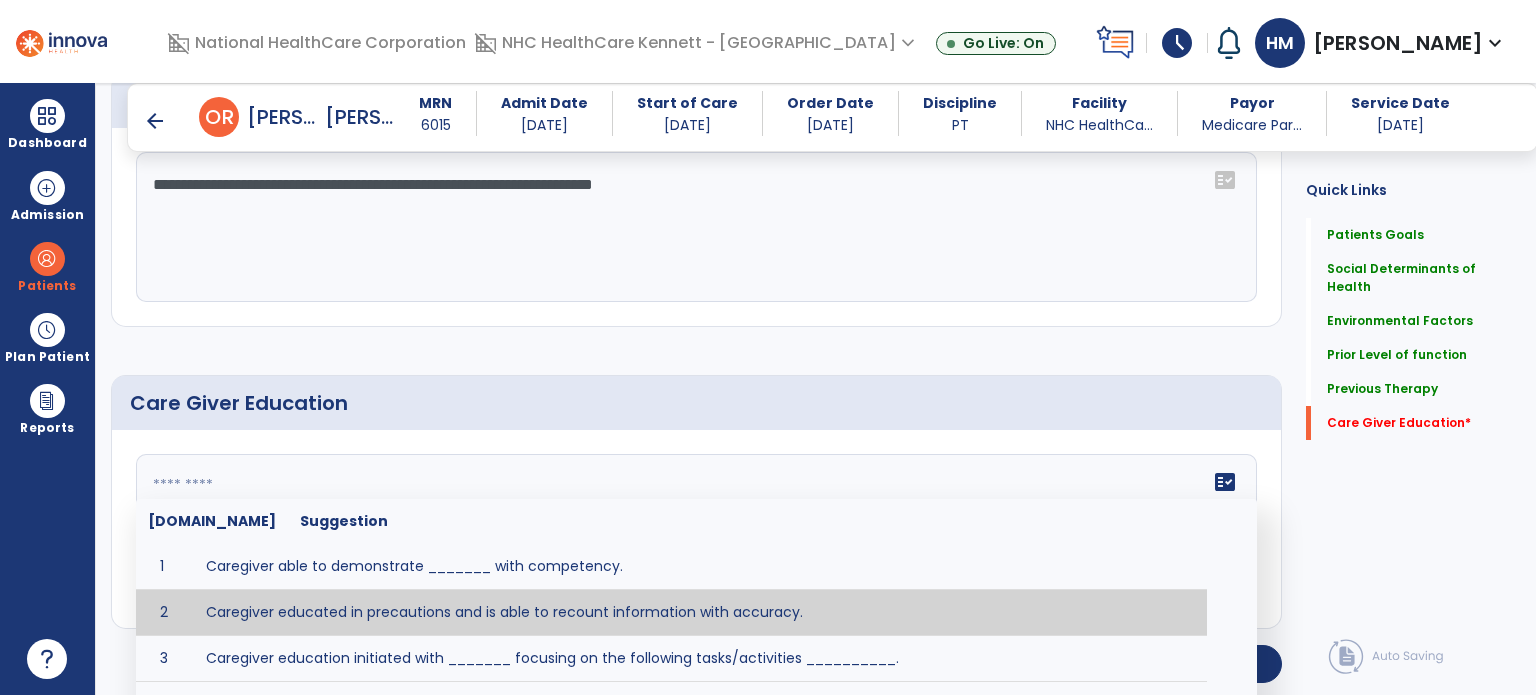 type on "**********" 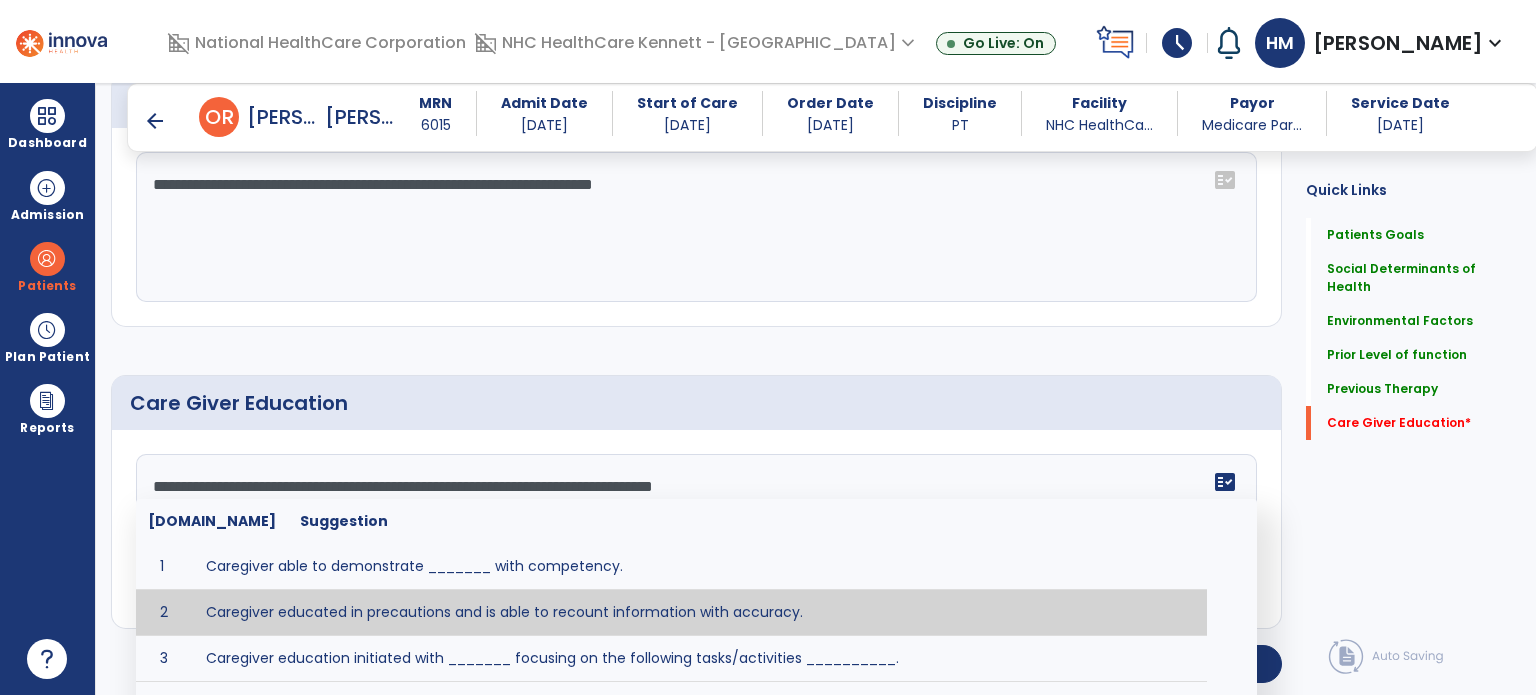 scroll, scrollTop: 1521, scrollLeft: 0, axis: vertical 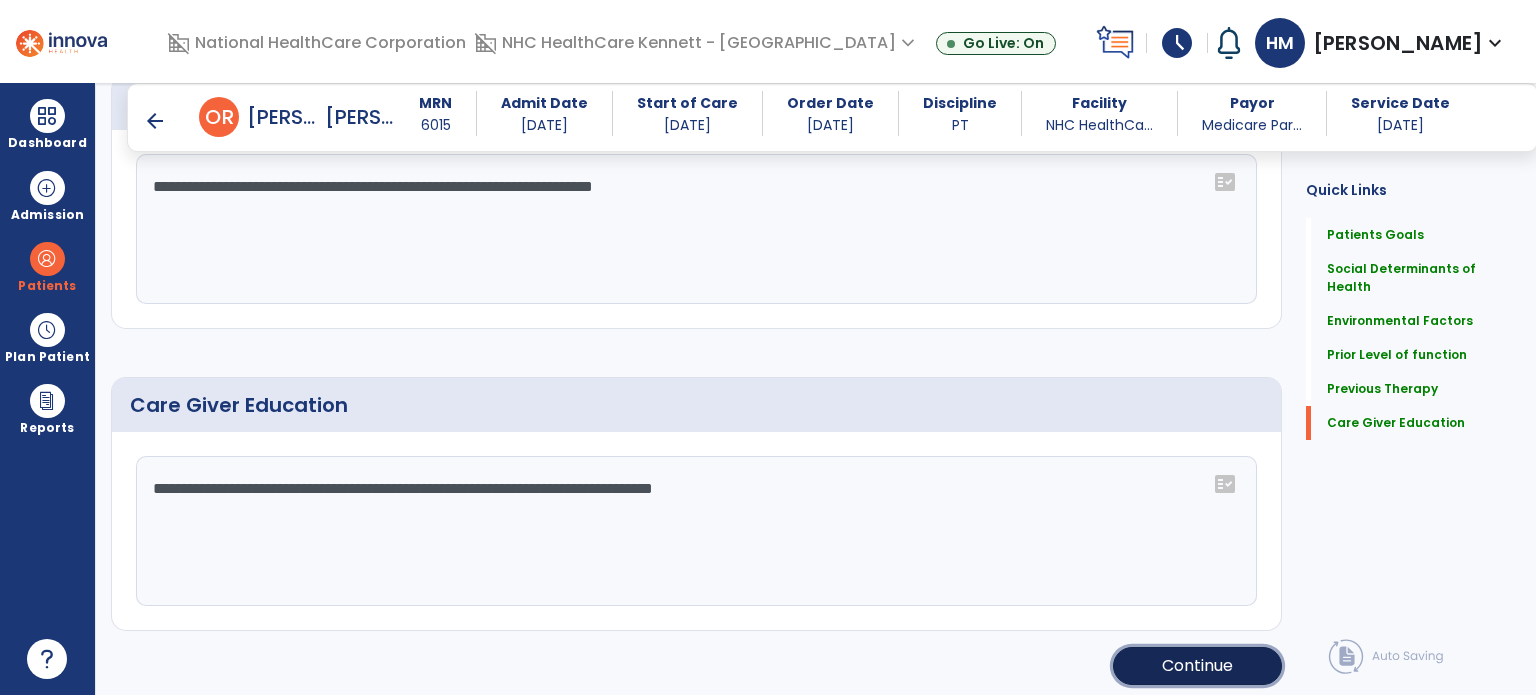 click on "Continue" 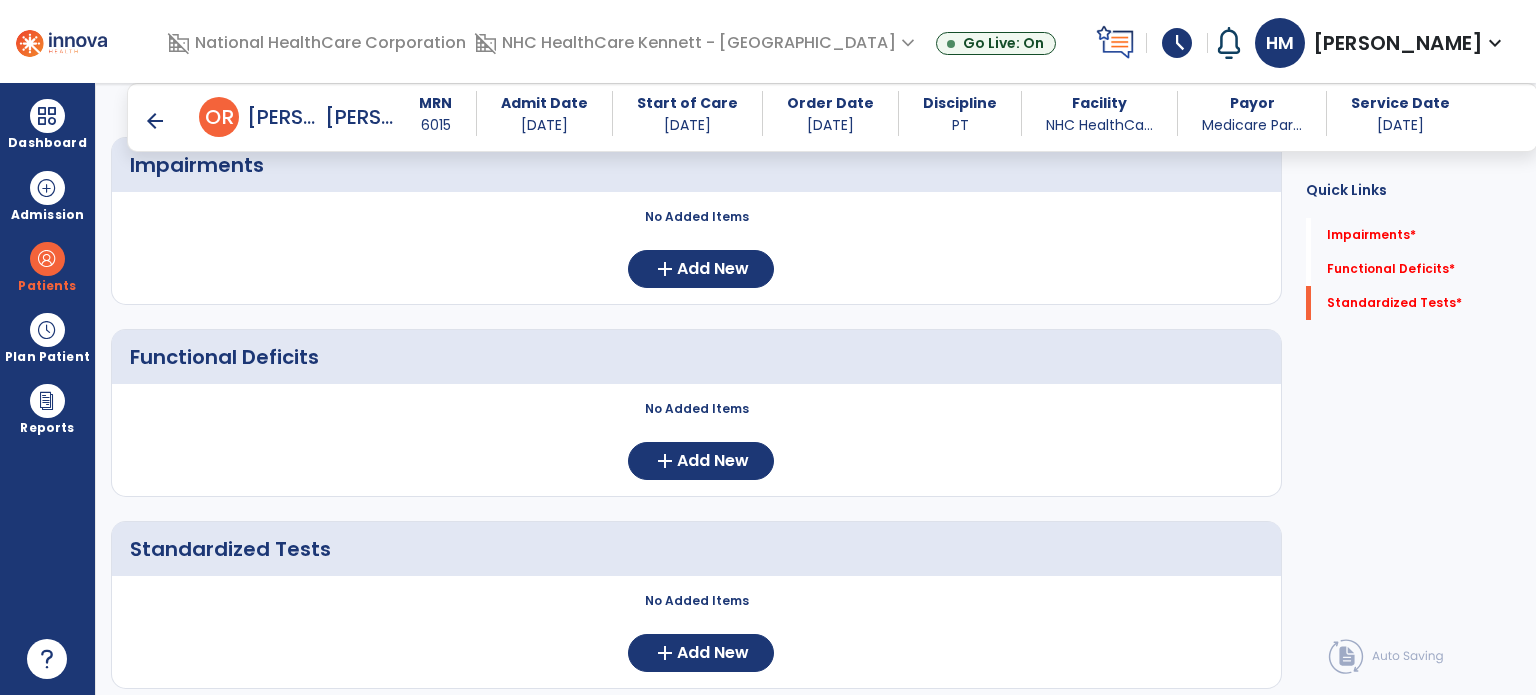 scroll, scrollTop: 0, scrollLeft: 0, axis: both 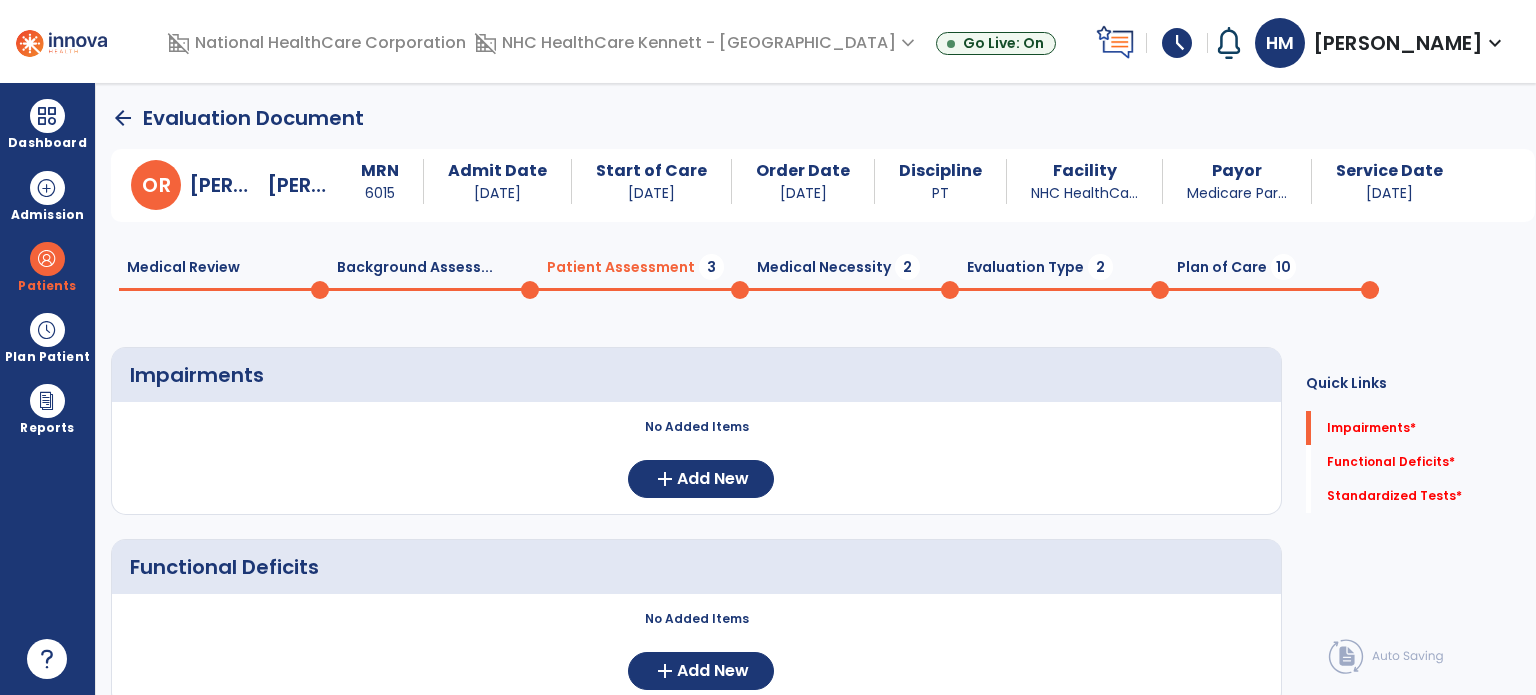 click on "Medical Necessity  2" 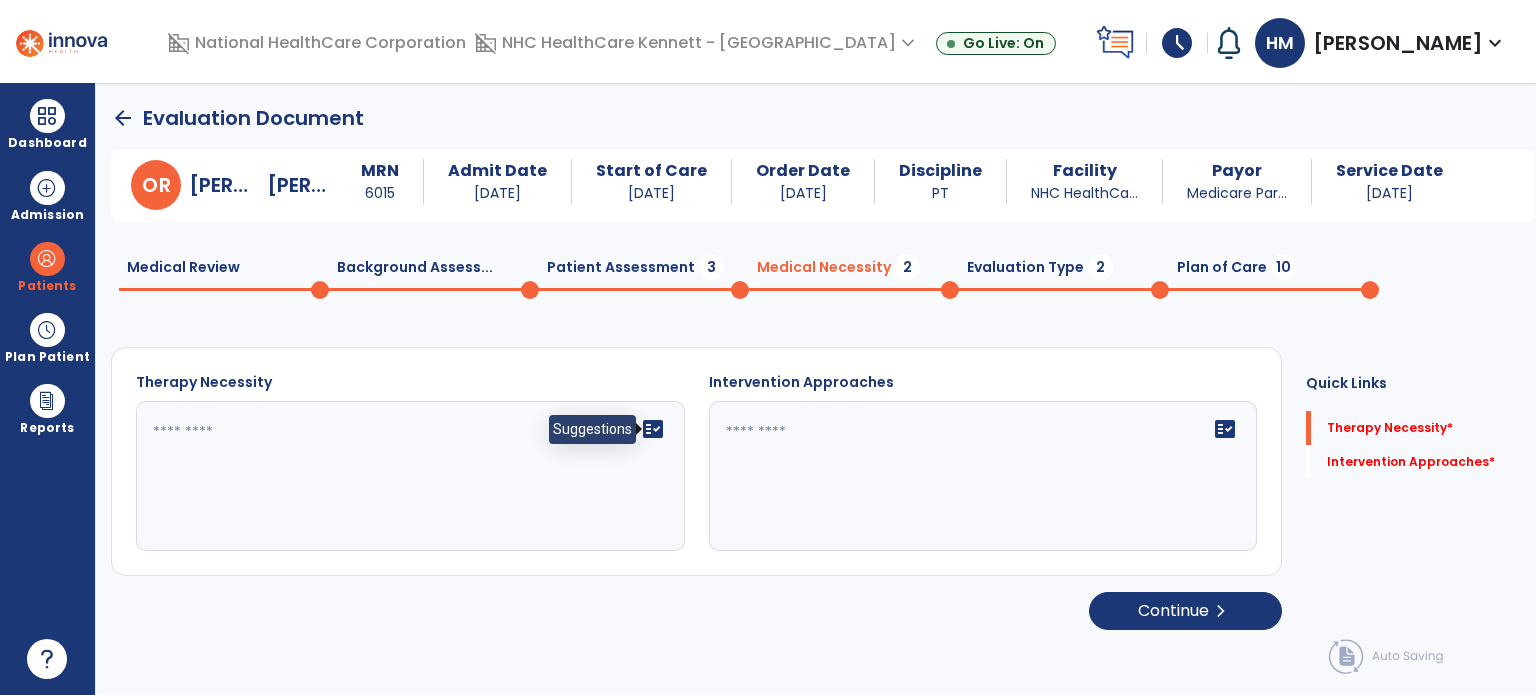 click on "fact_check" 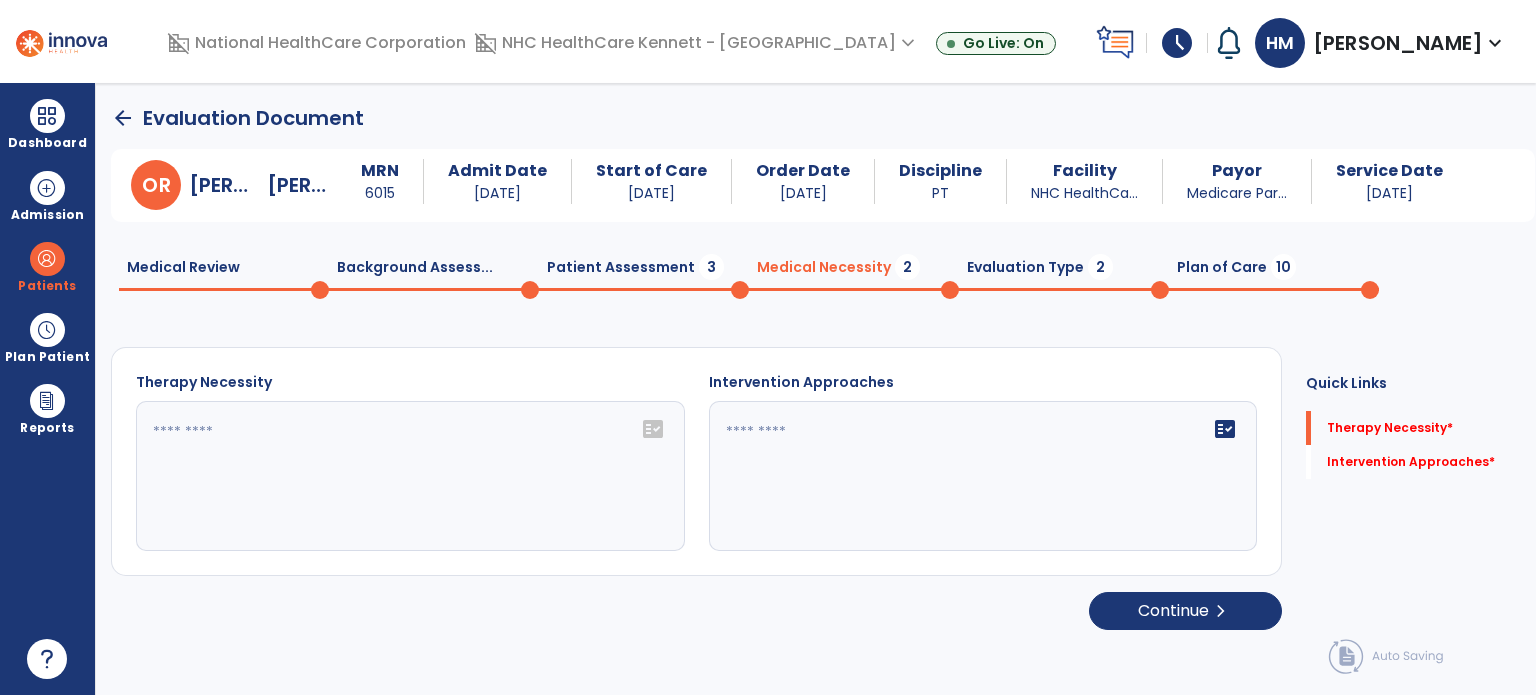 click on "fact_check" 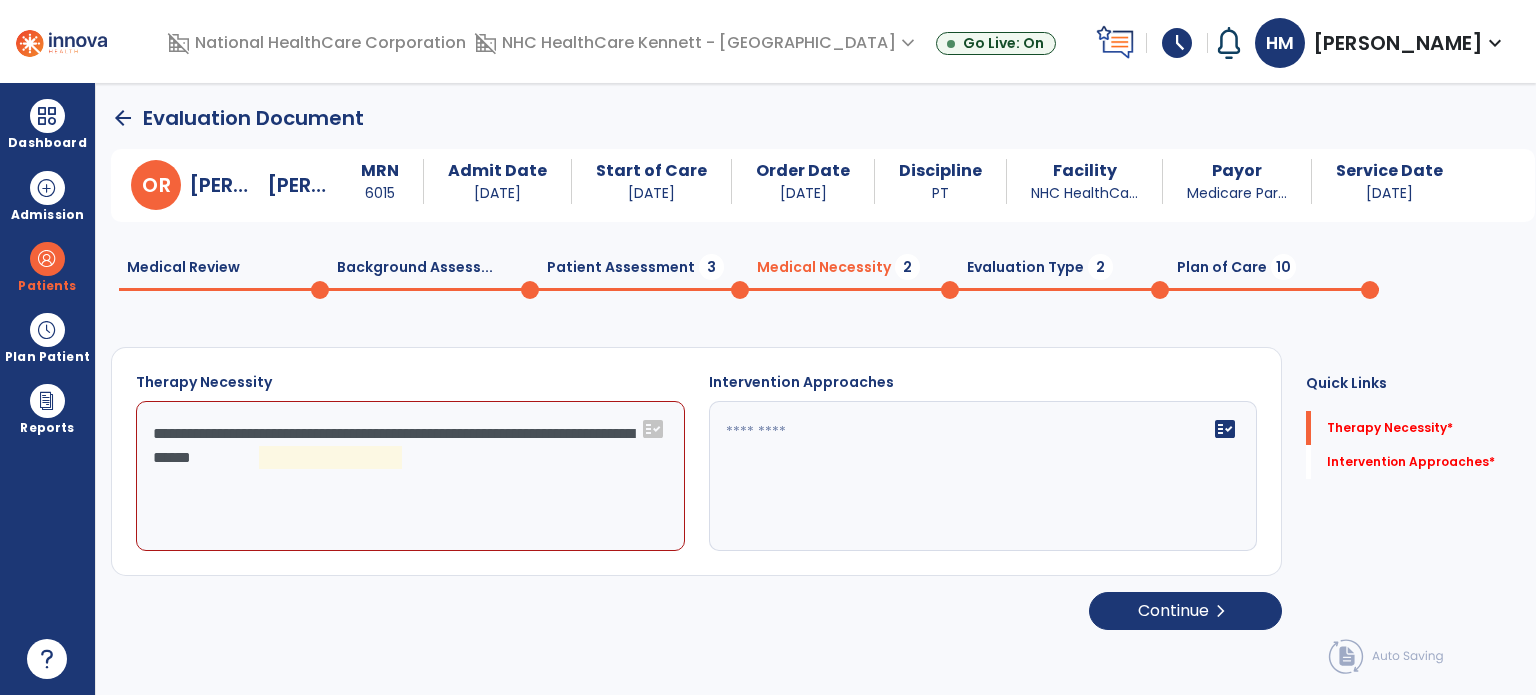 click on "**********" 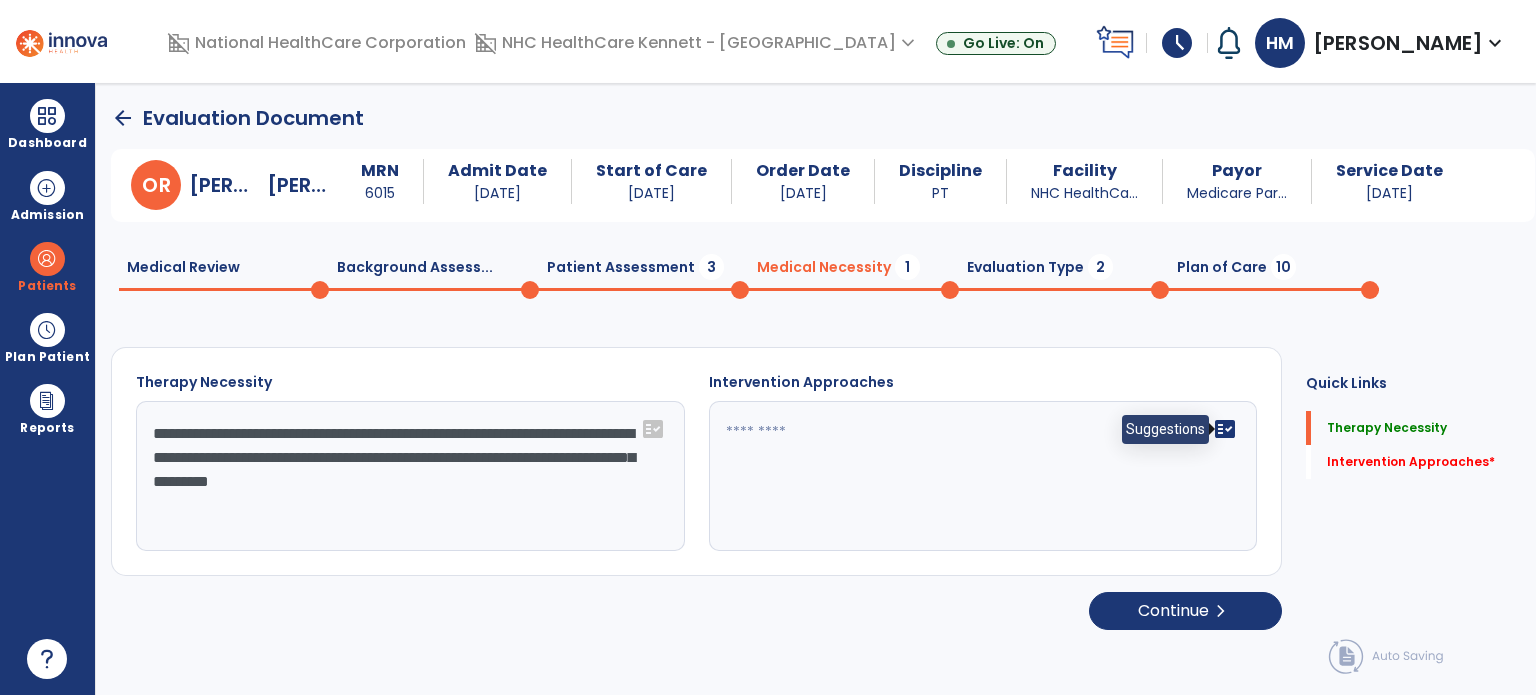 type on "**********" 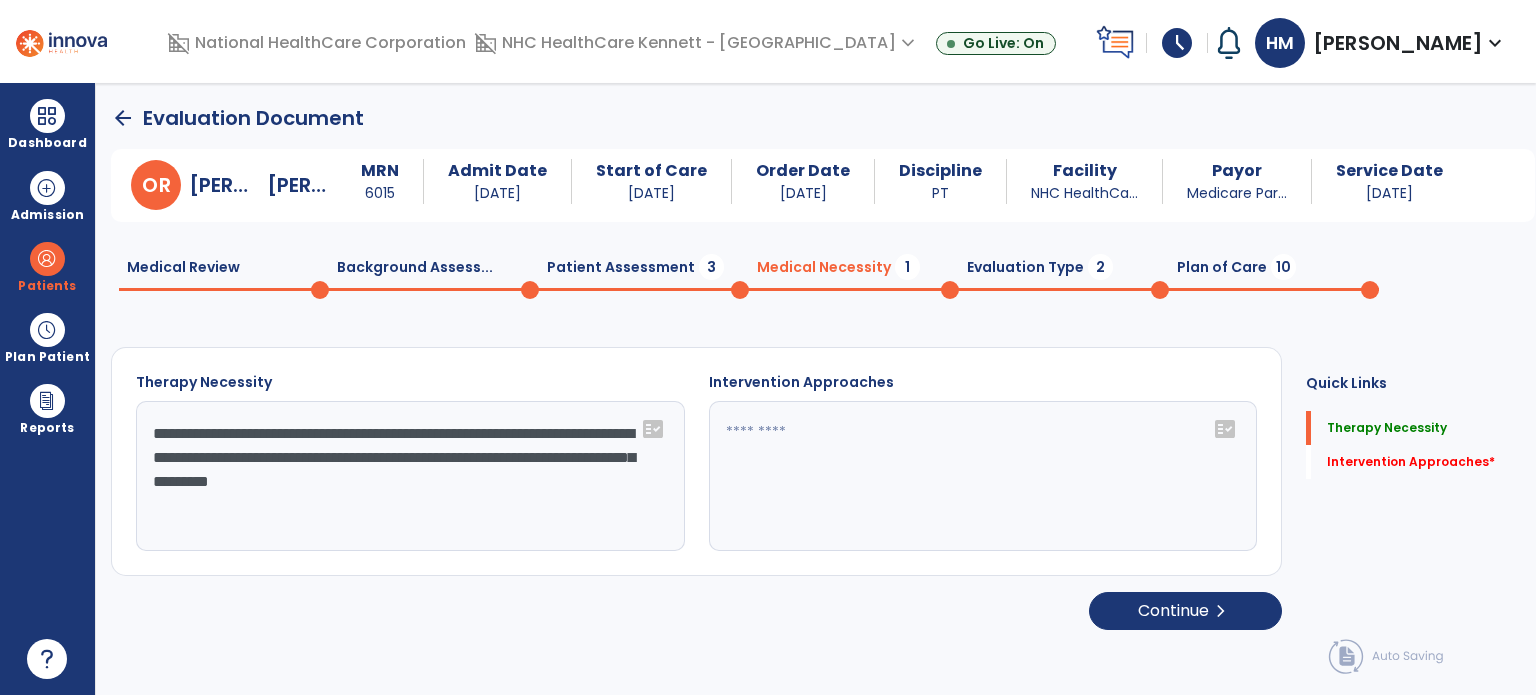 click on "fact_check" 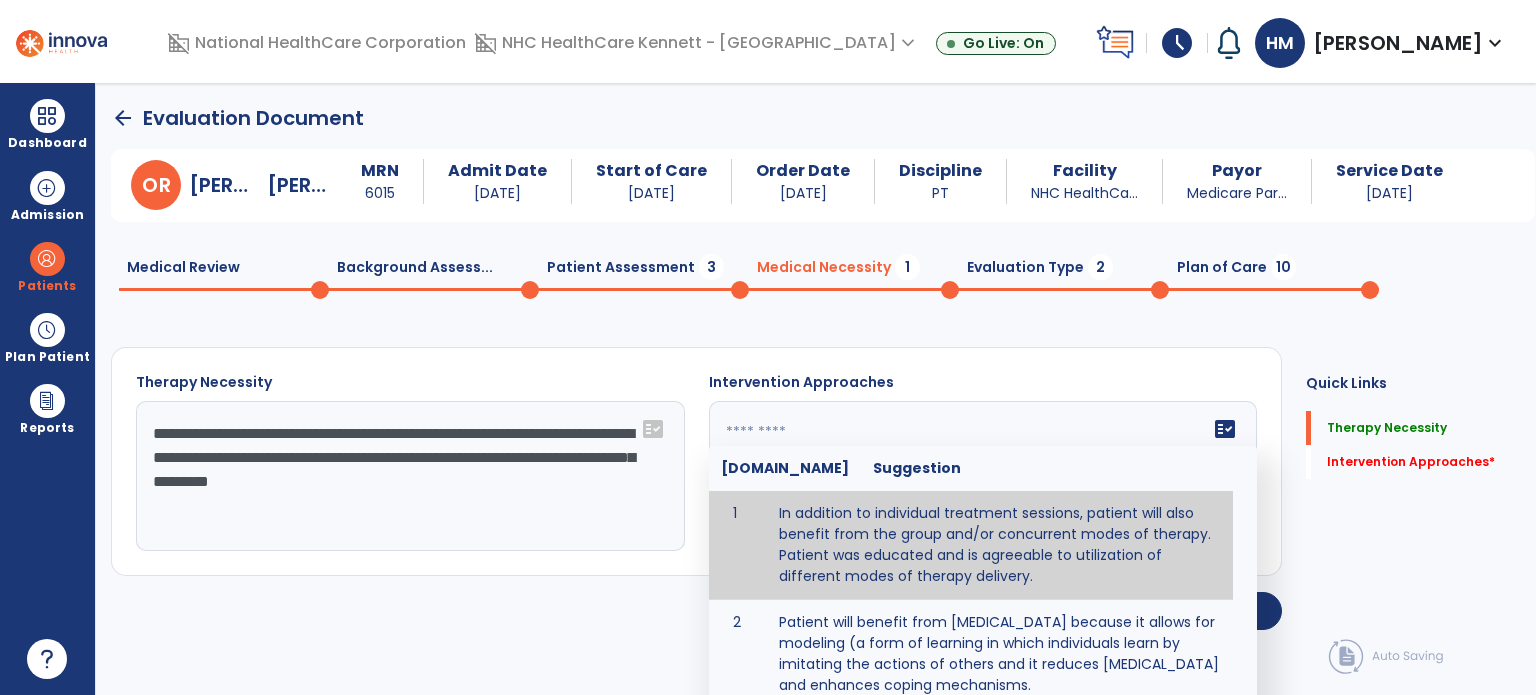 type on "**********" 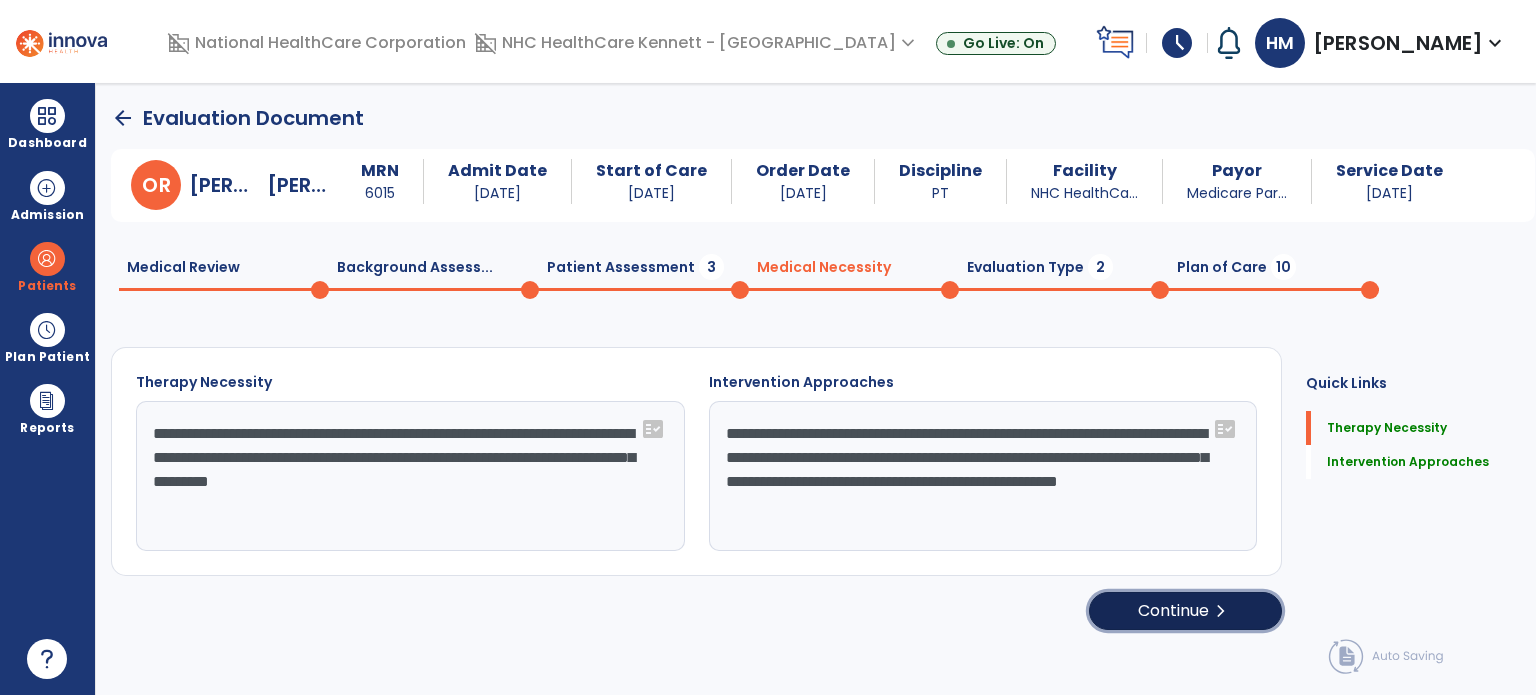 click on "Continue  chevron_right" 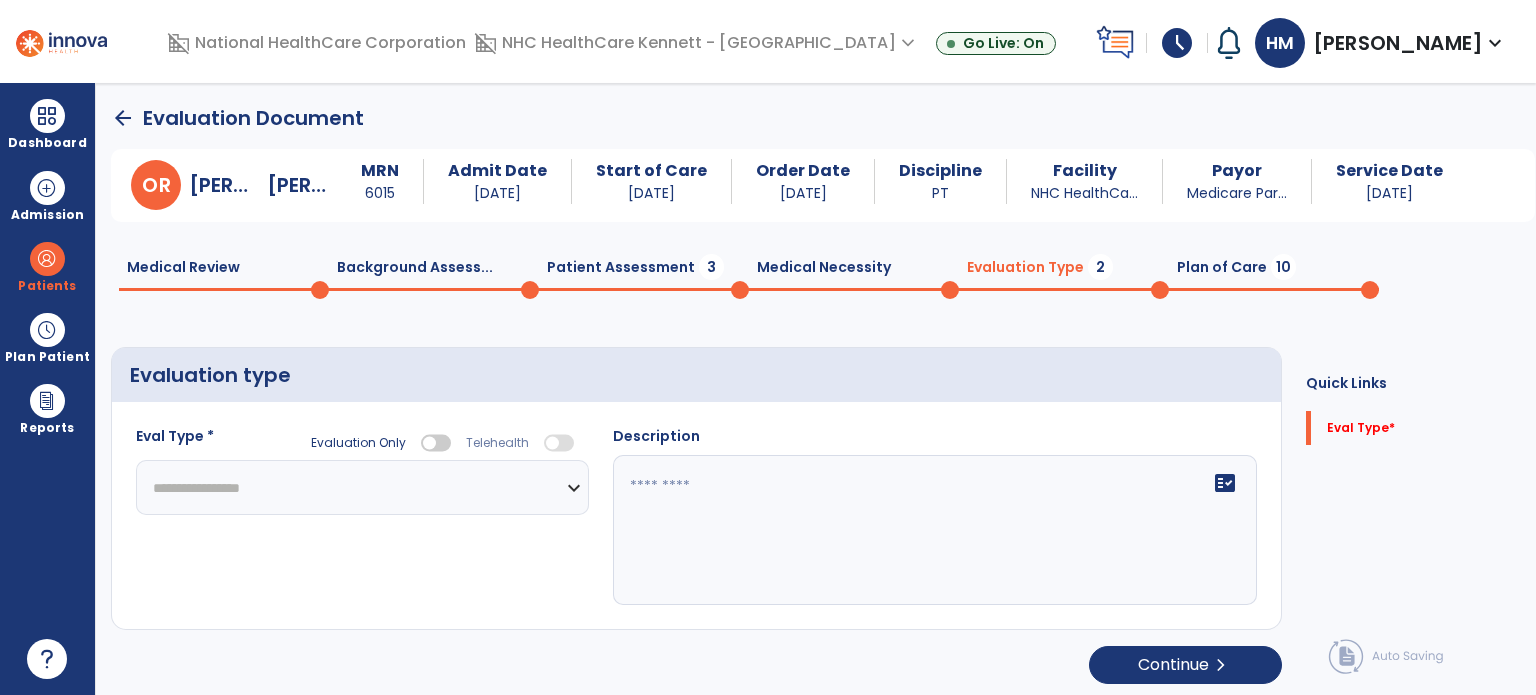 click on "**********" 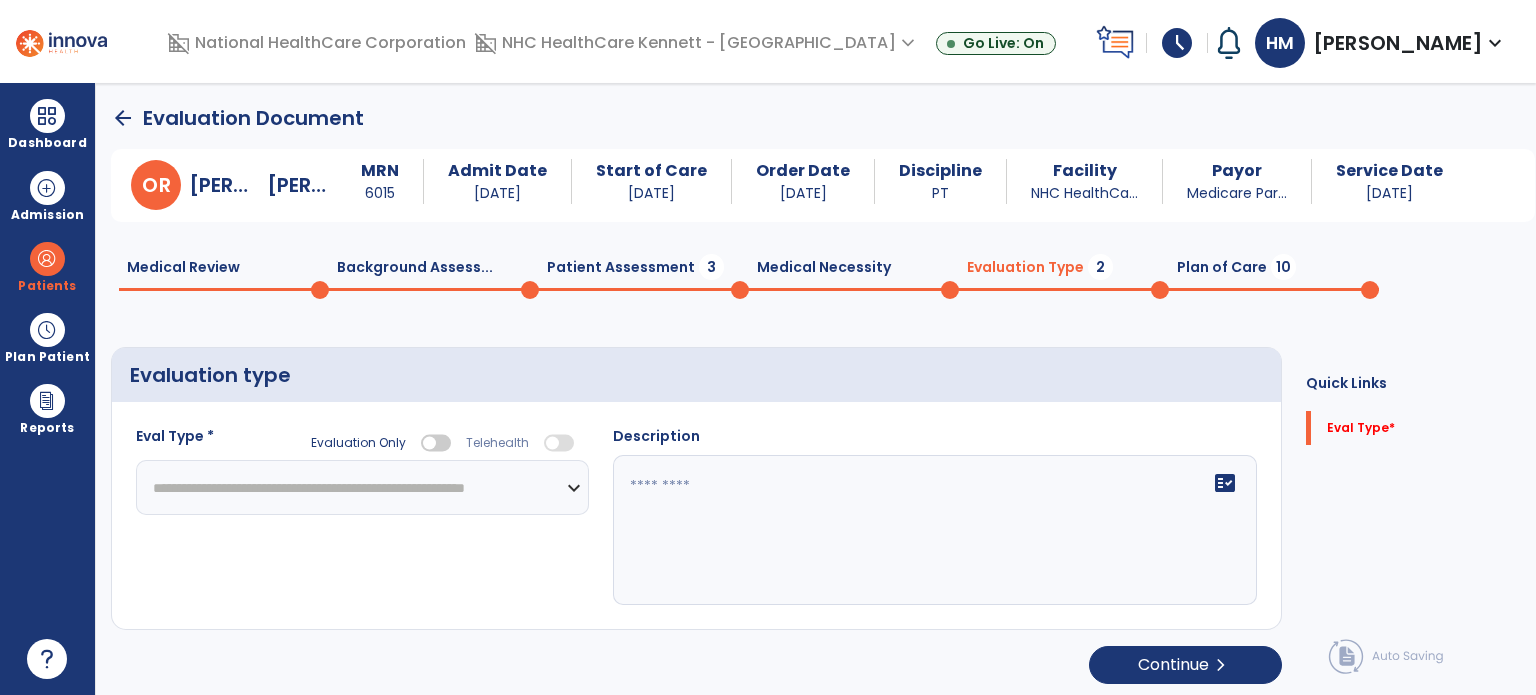 click on "**********" 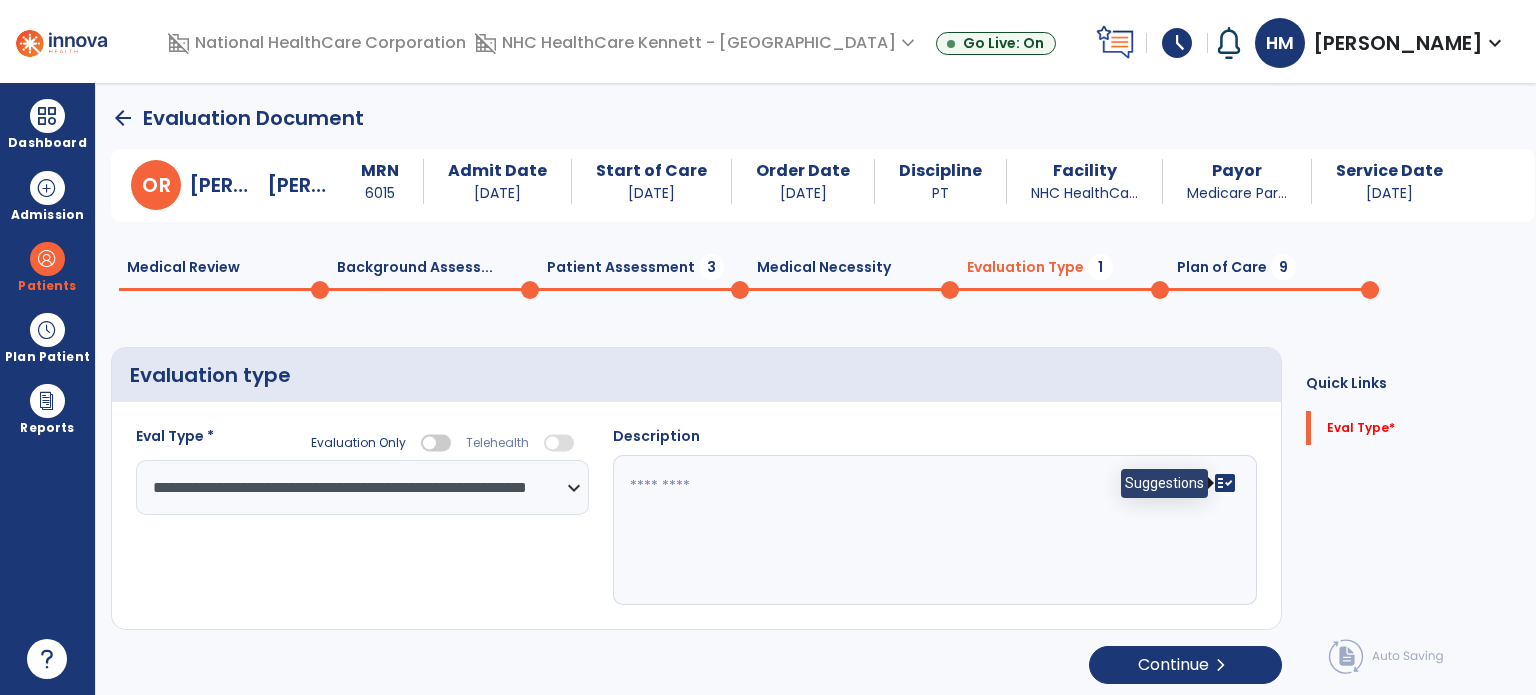 click on "fact_check" 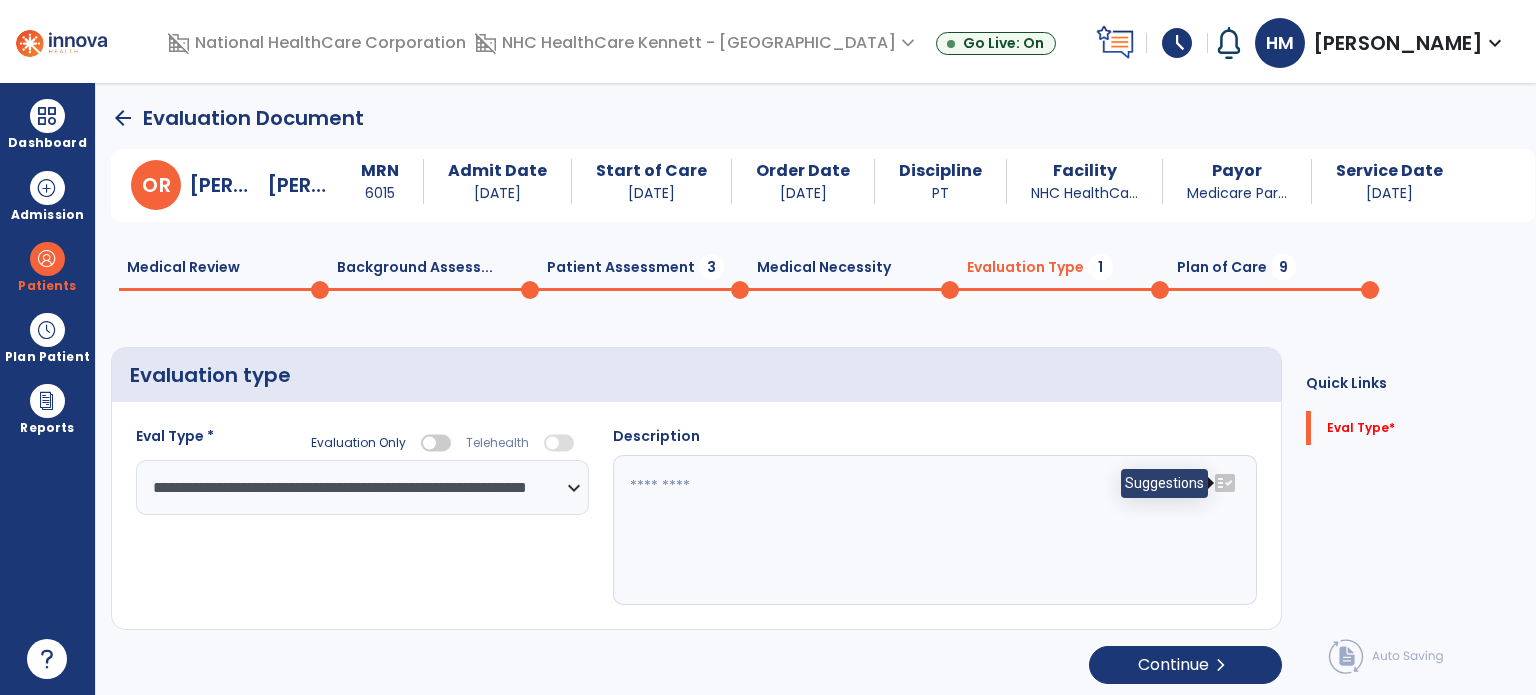 click on "fact_check" 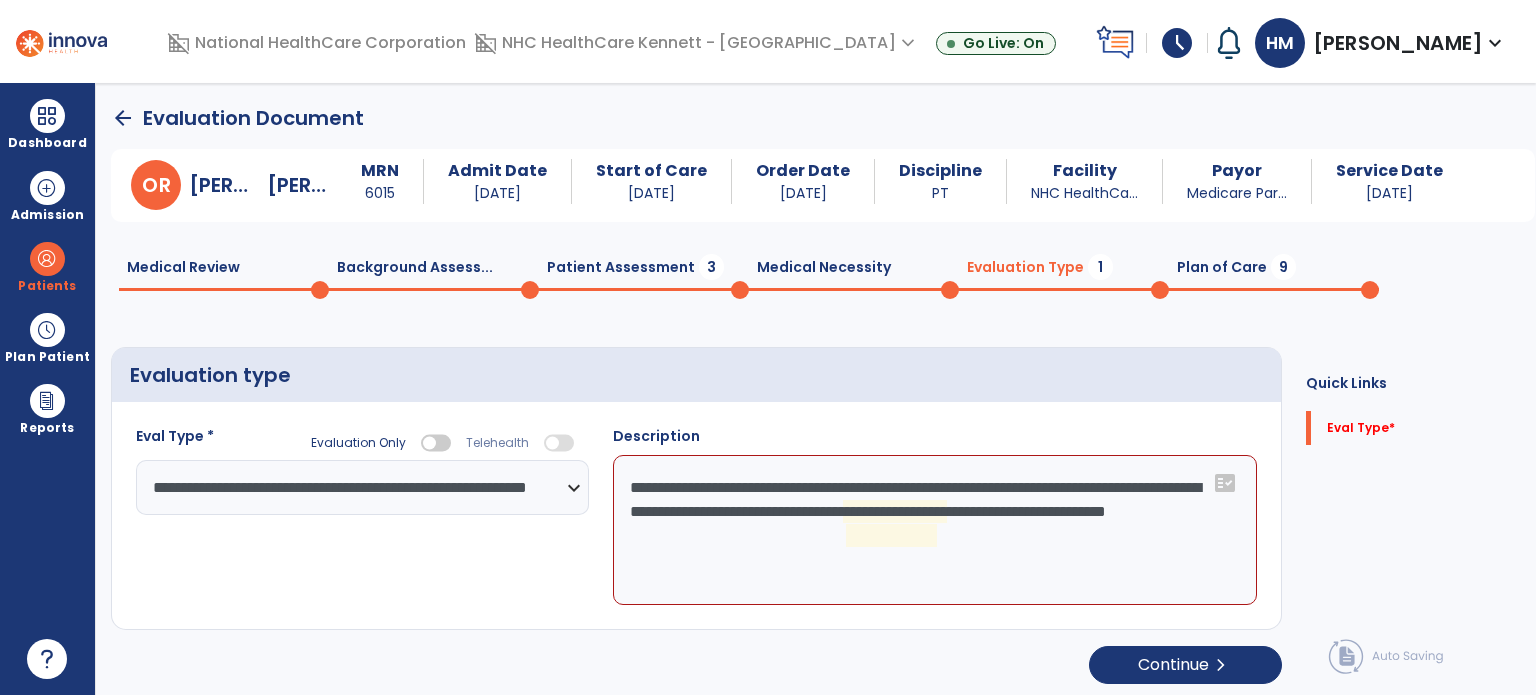 click on "**********" 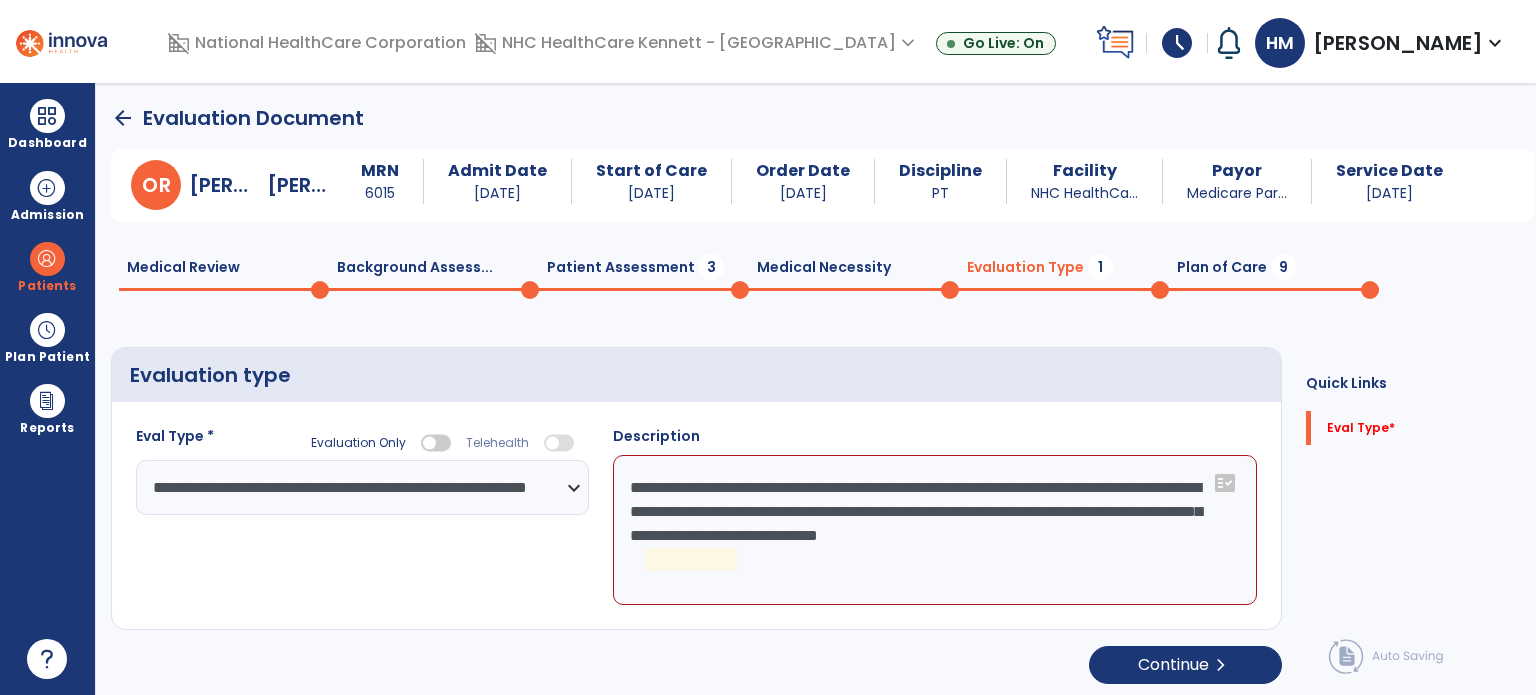 click on "**********" 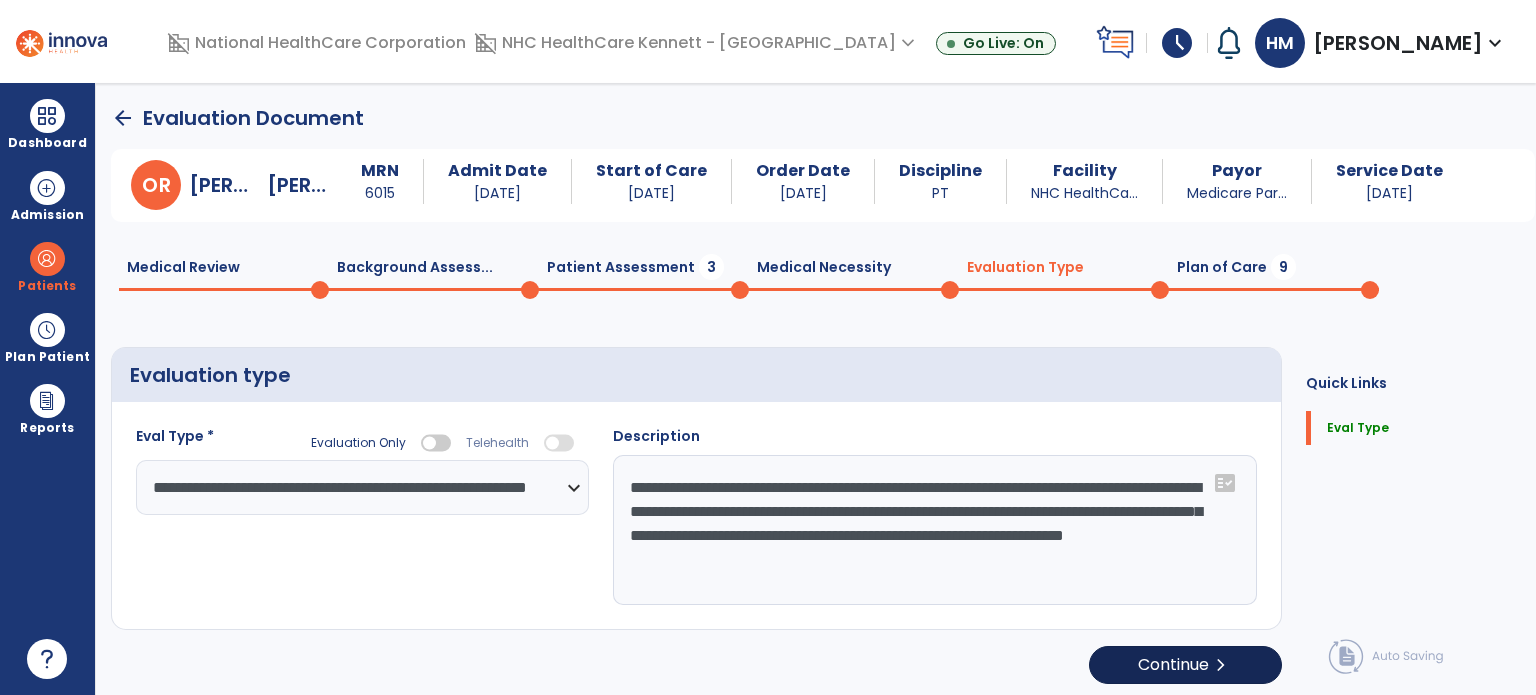 type on "**********" 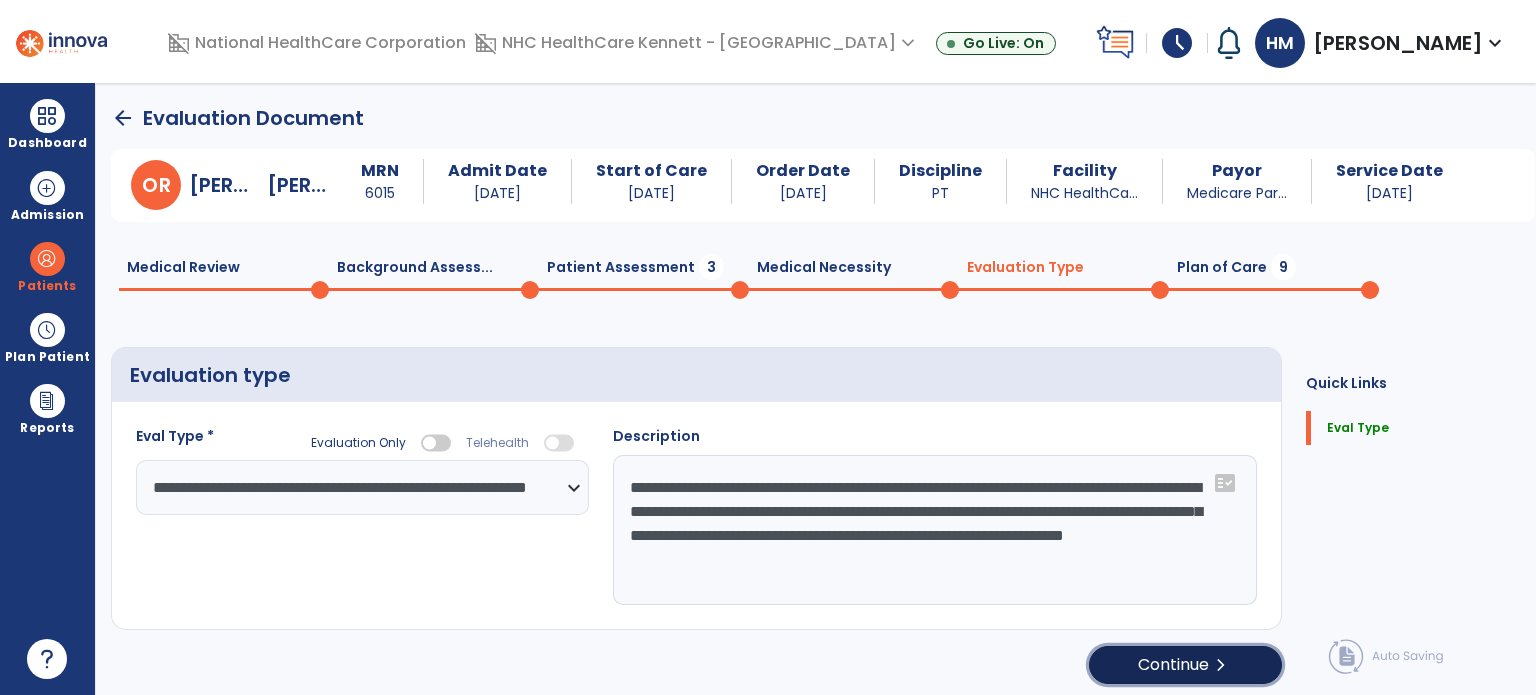 click on "Continue  chevron_right" 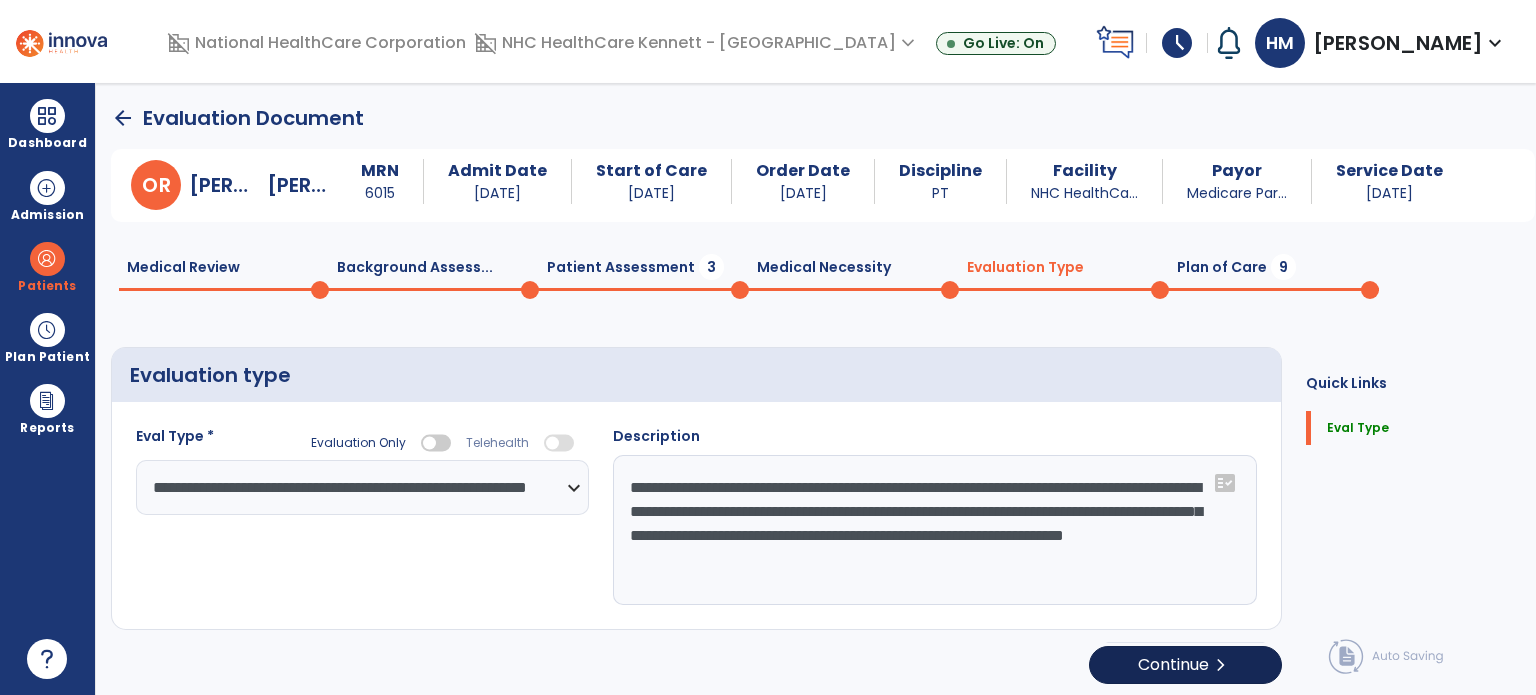 select on "*****" 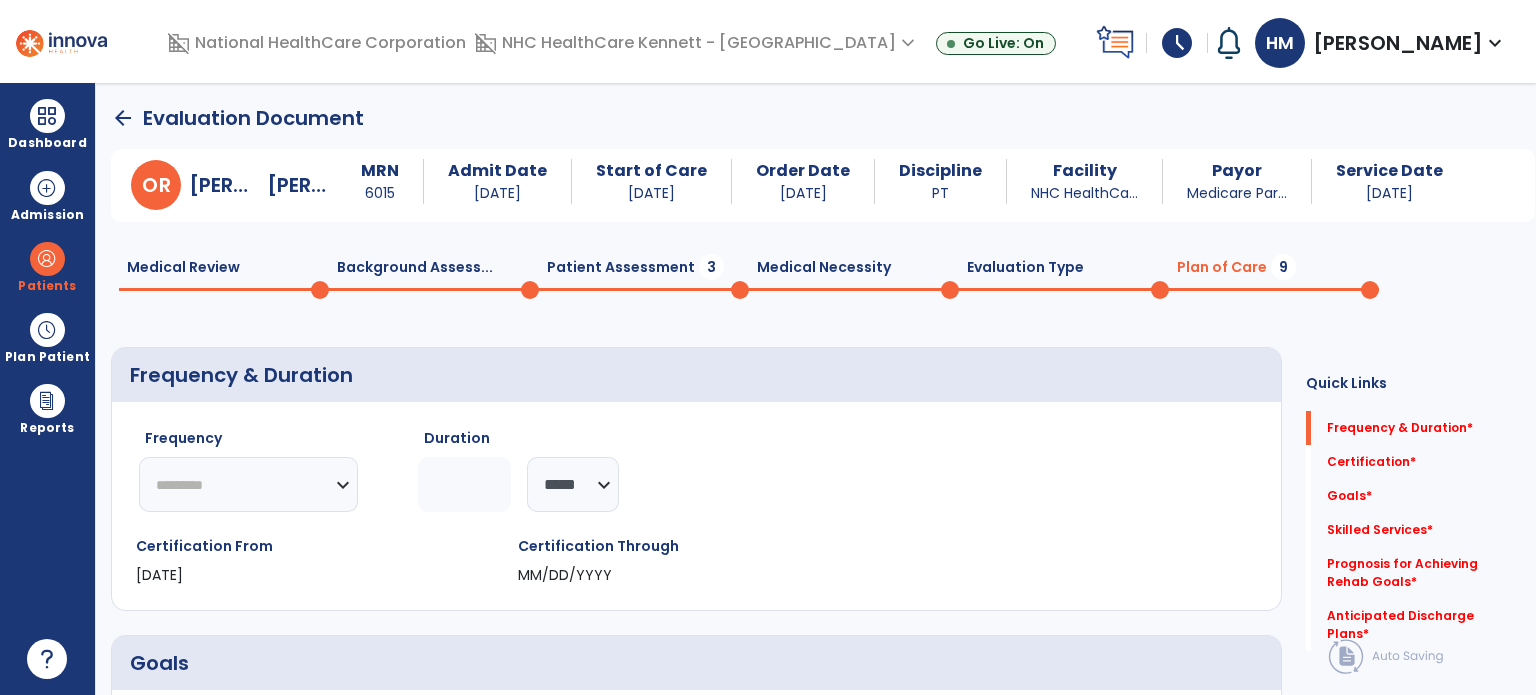 click on "********* ** ** ** ** ** ** **" 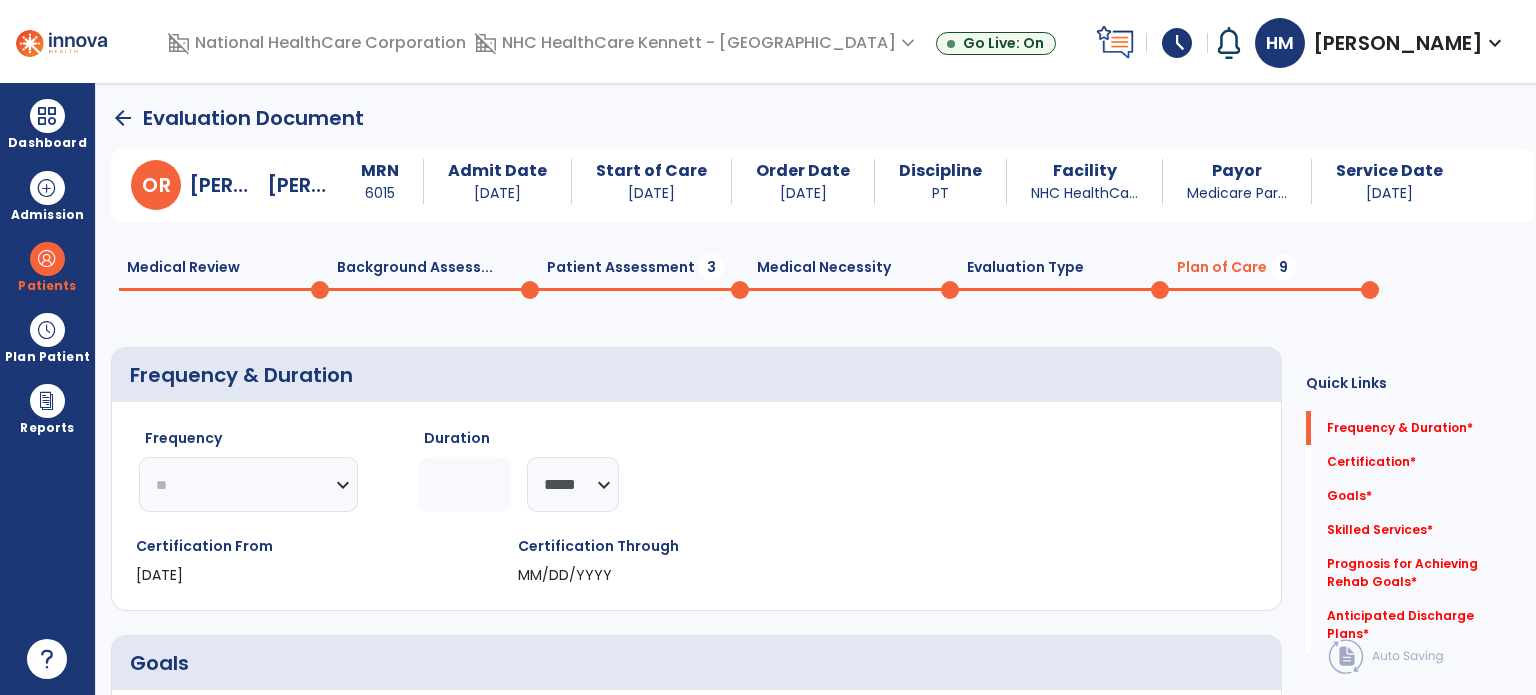 click on "********* ** ** ** ** ** ** **" 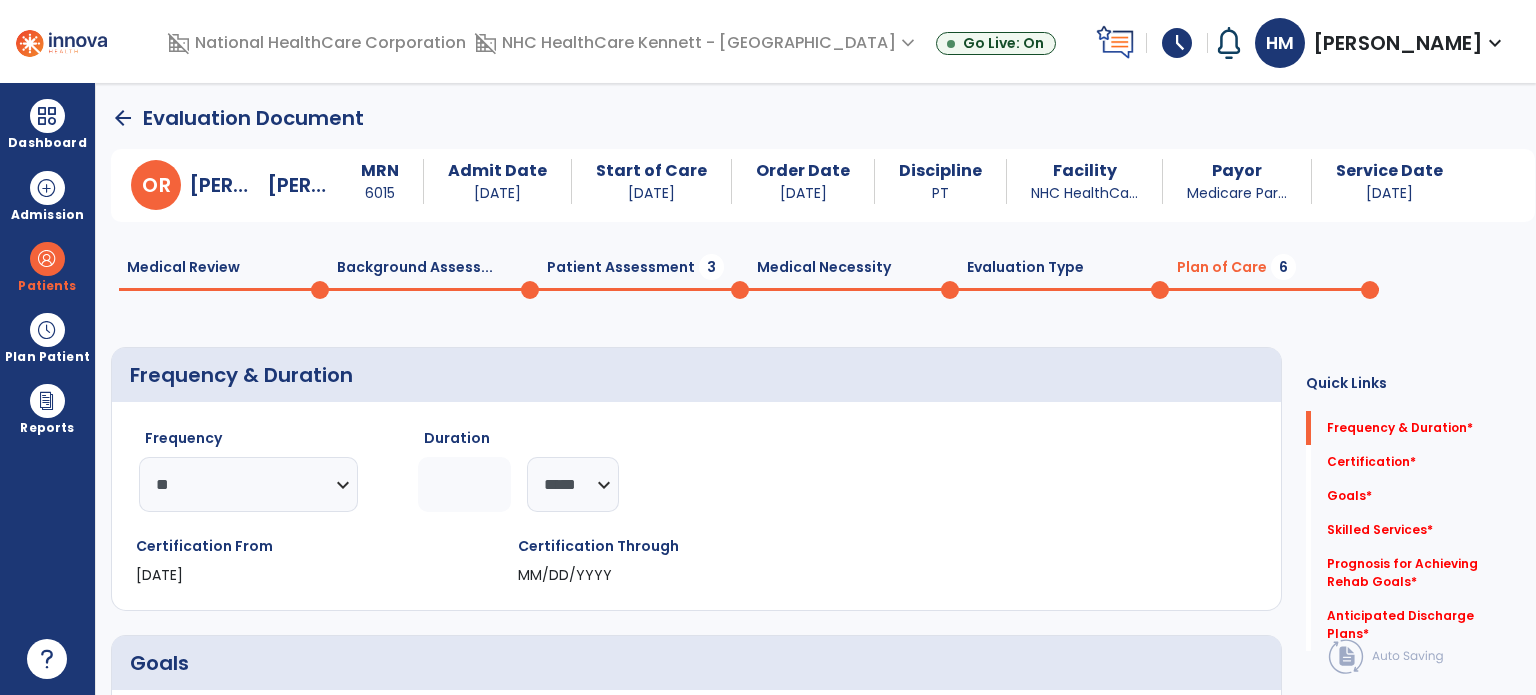 click 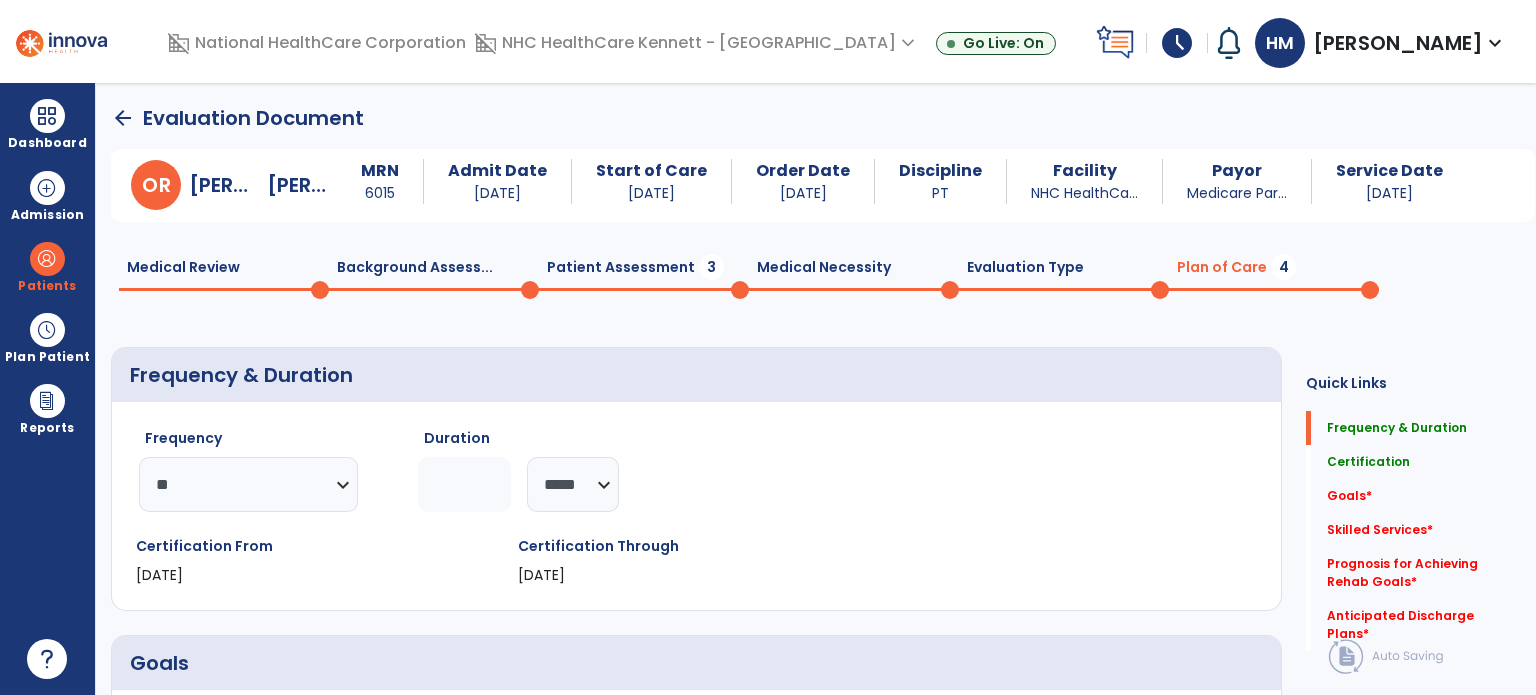 type on "**" 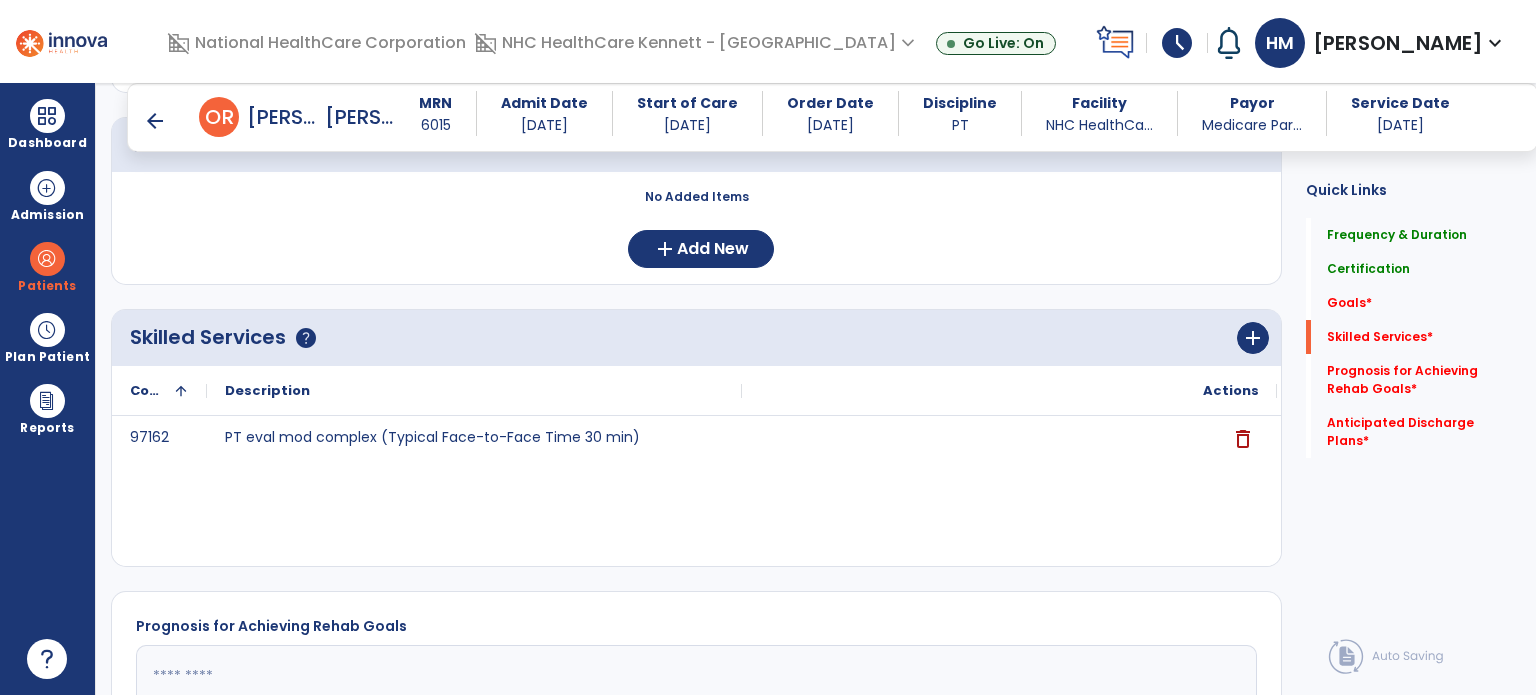scroll, scrollTop: 500, scrollLeft: 0, axis: vertical 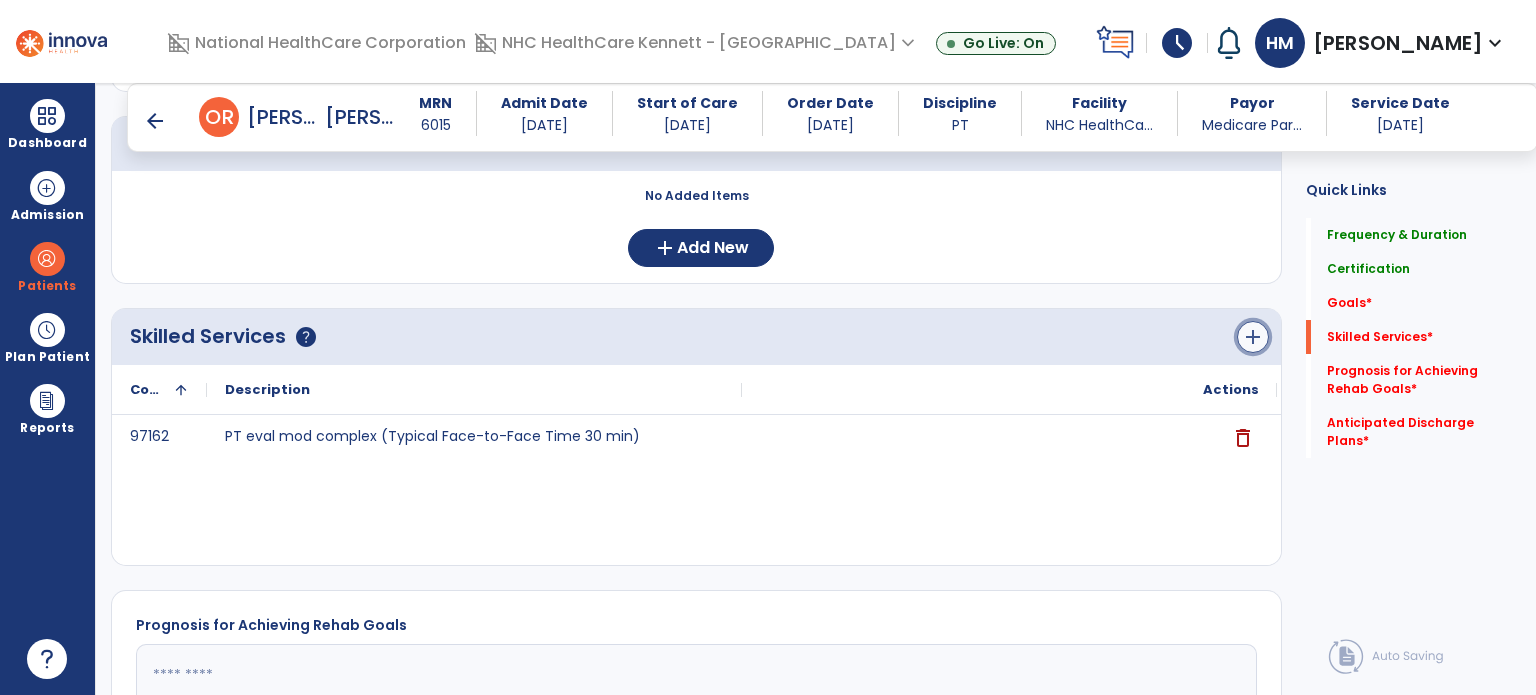 click on "add" 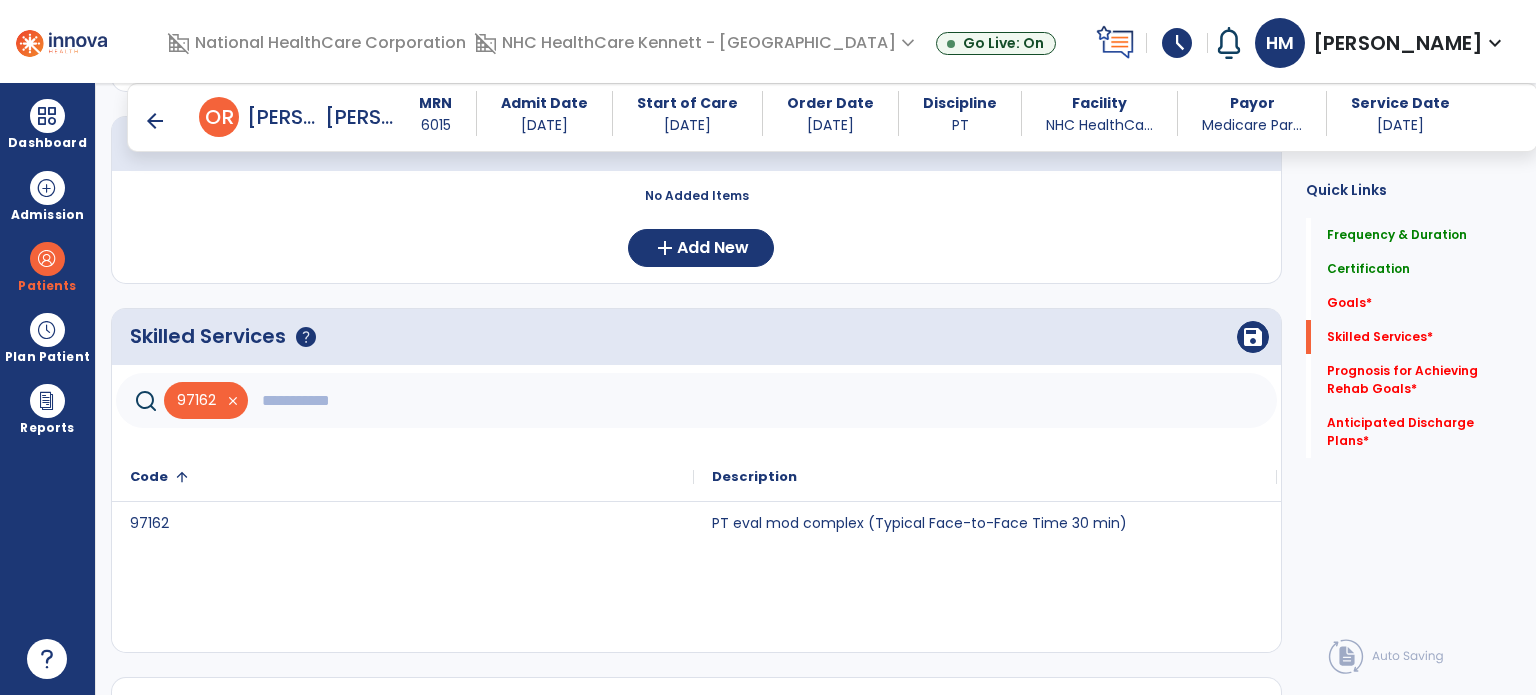 click 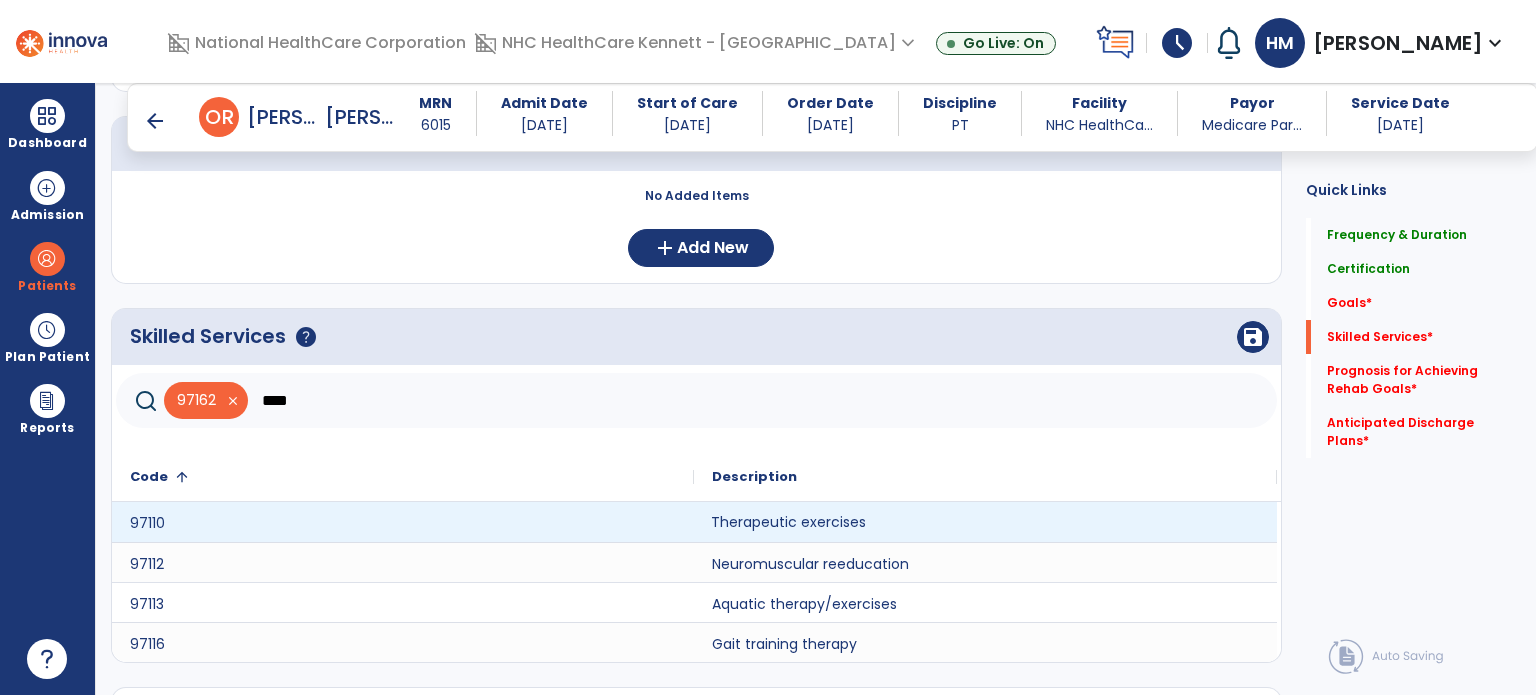drag, startPoint x: 772, startPoint y: 530, endPoint x: 771, endPoint y: 543, distance: 13.038404 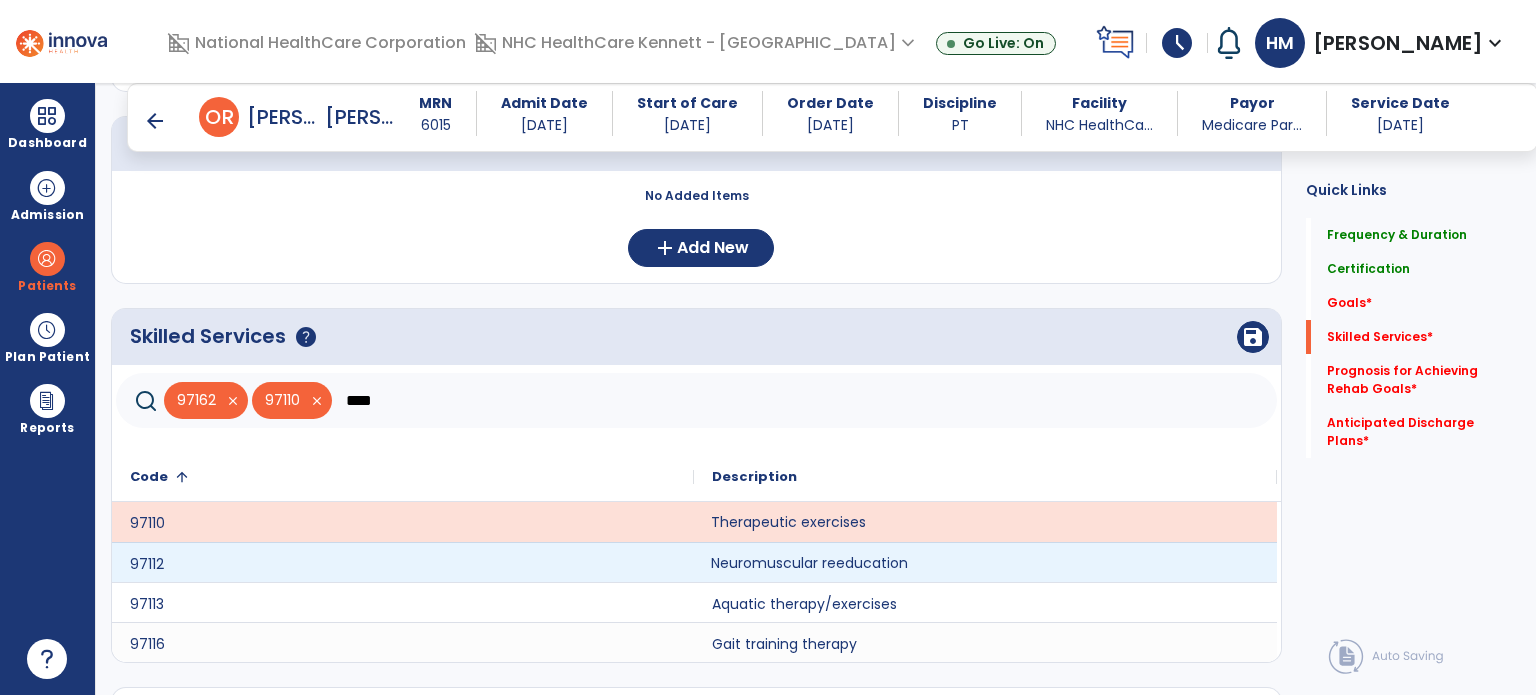 click on "Neuromuscular reeducation" 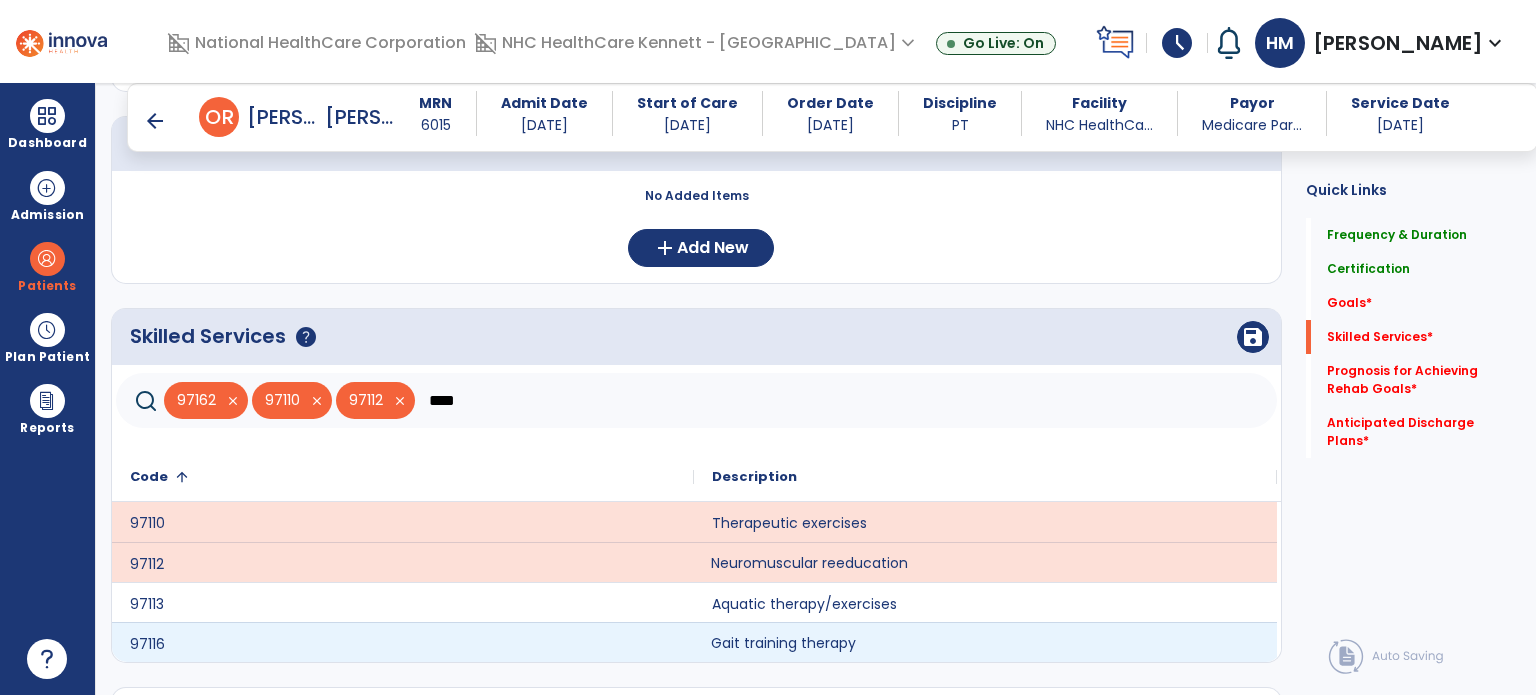 click on "Gait training therapy" 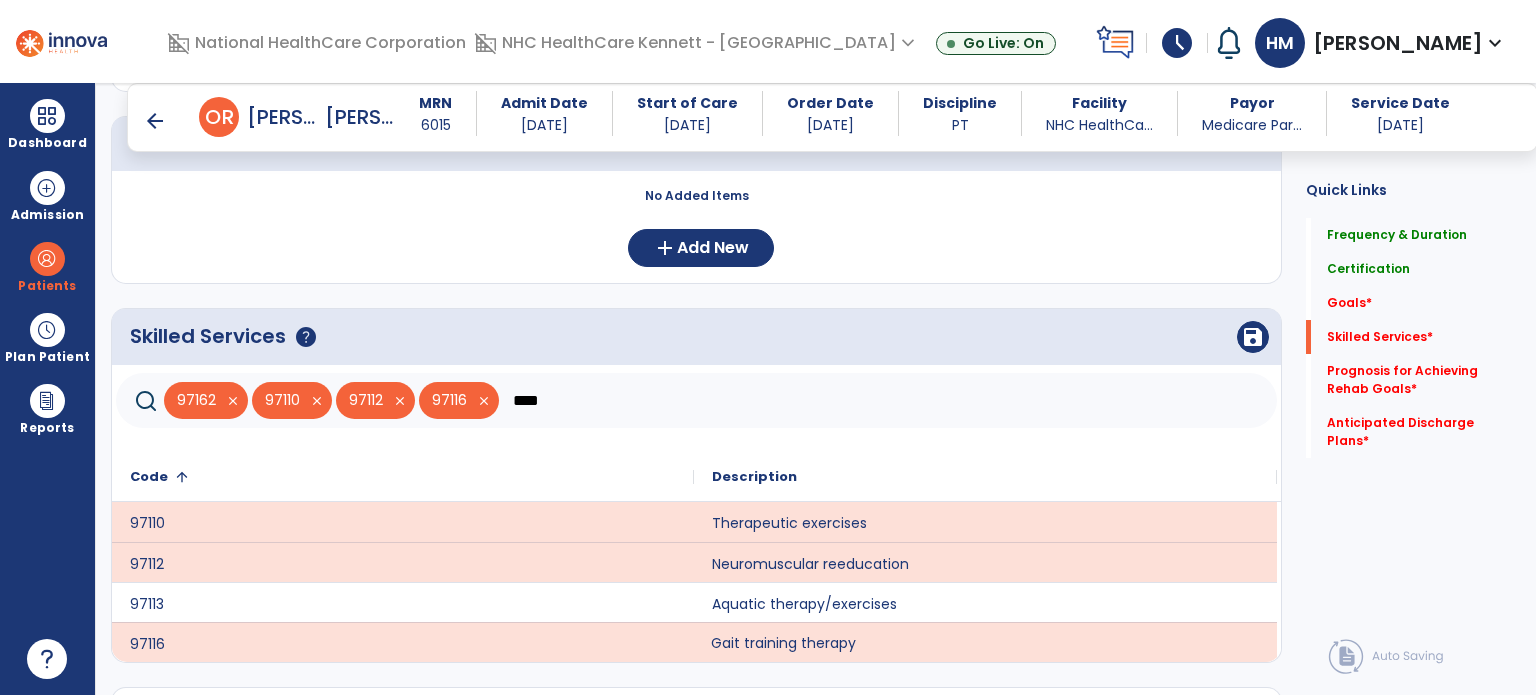 click on "****" 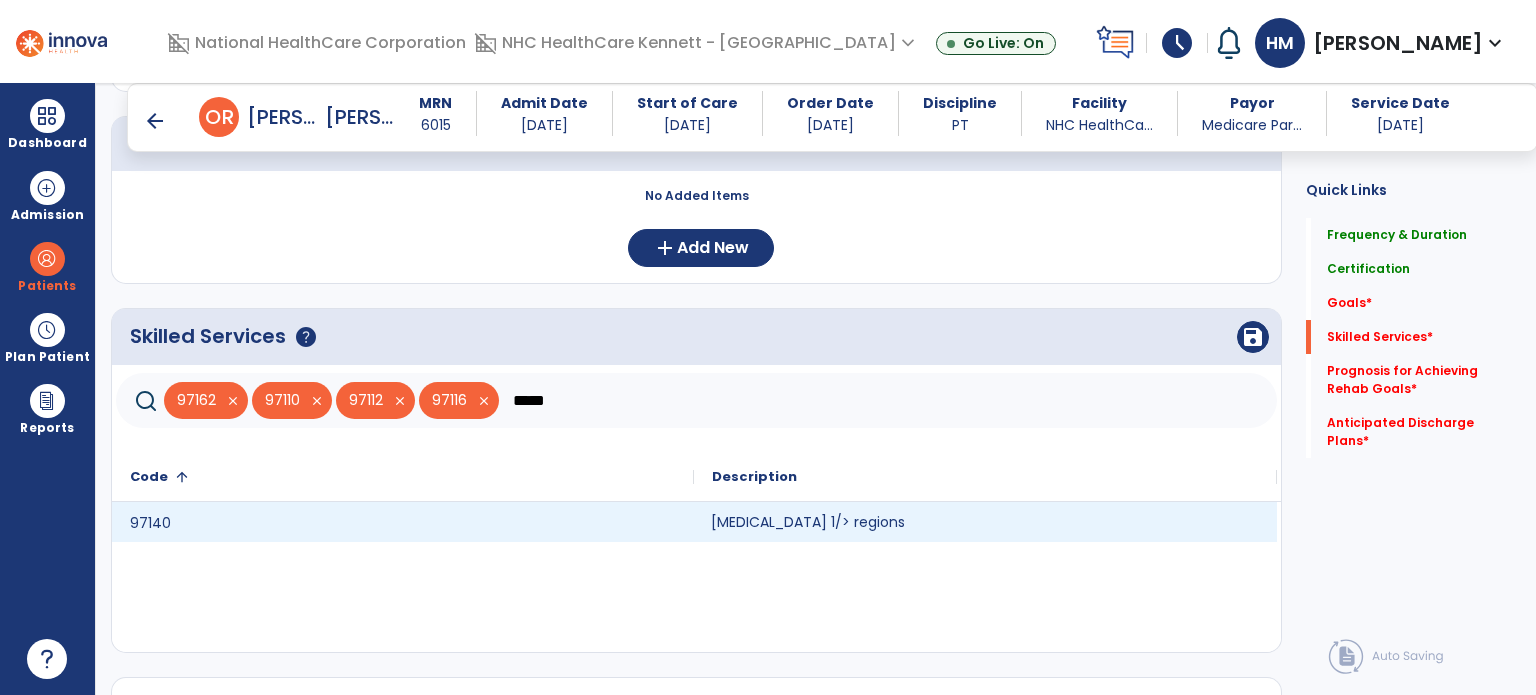 click on "[MEDICAL_DATA] 1/> regions" 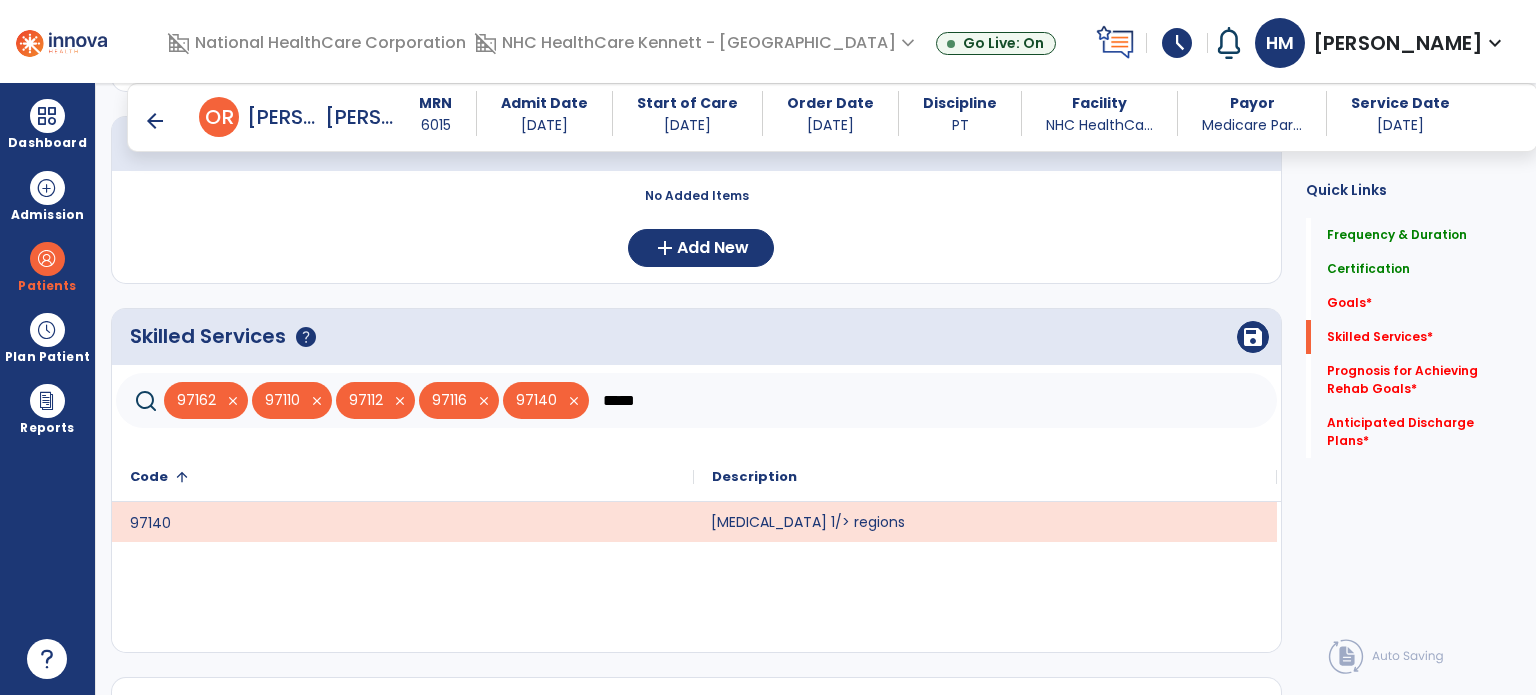 click on "*****" 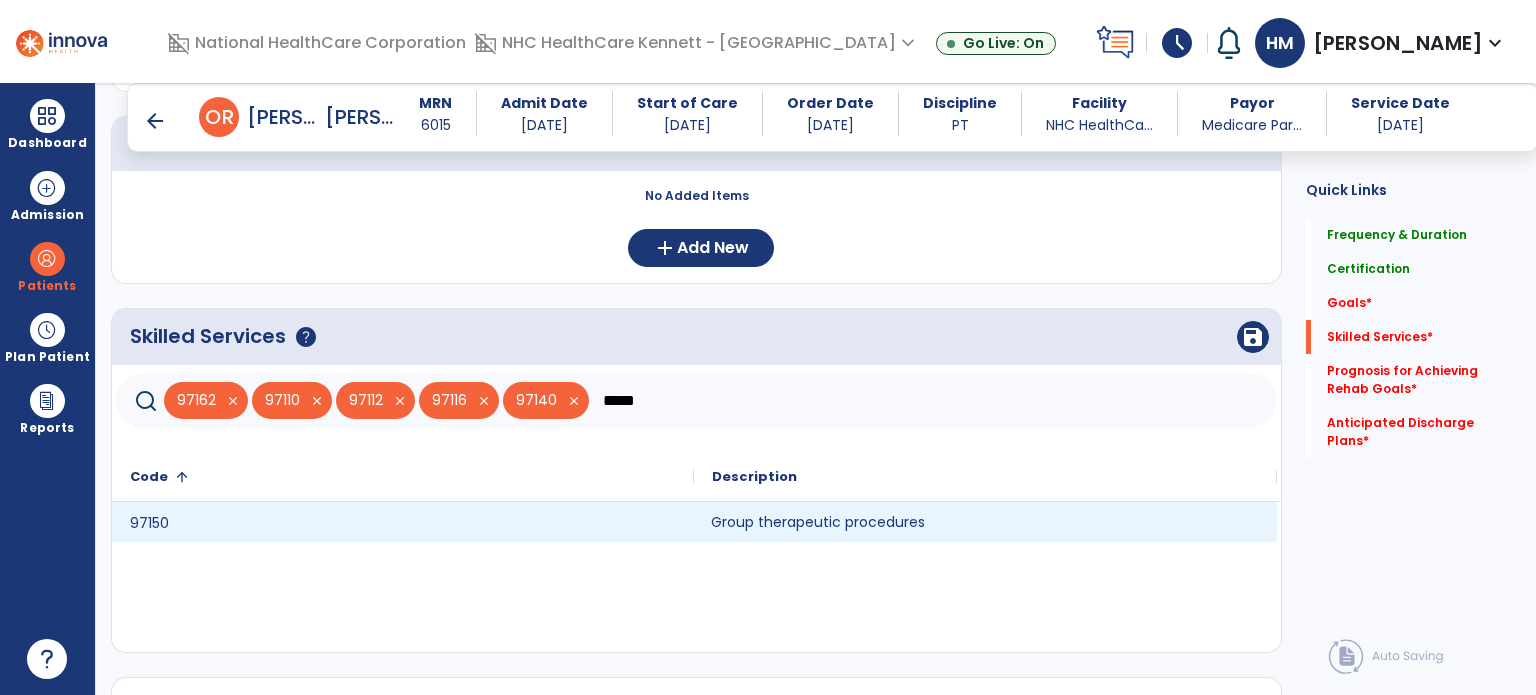click on "Group therapeutic procedures" 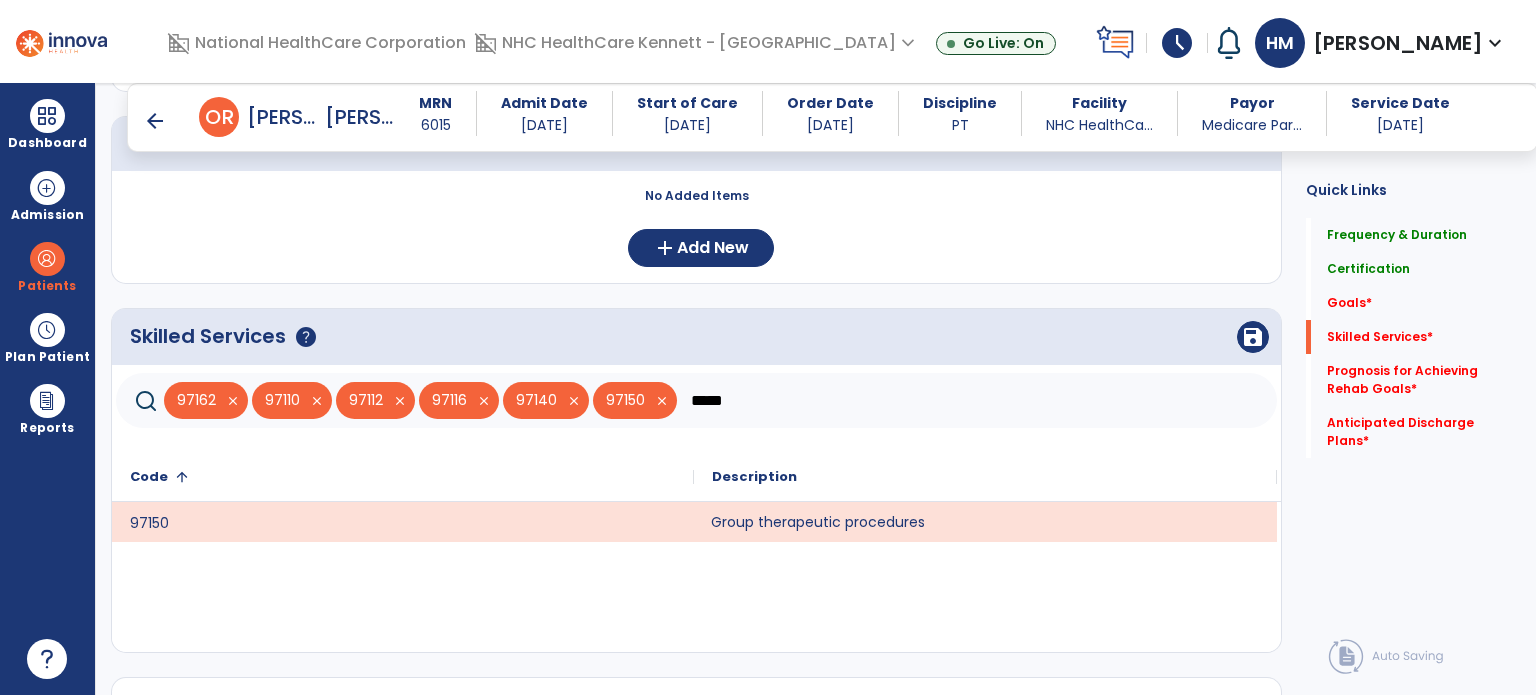 click on "*****" 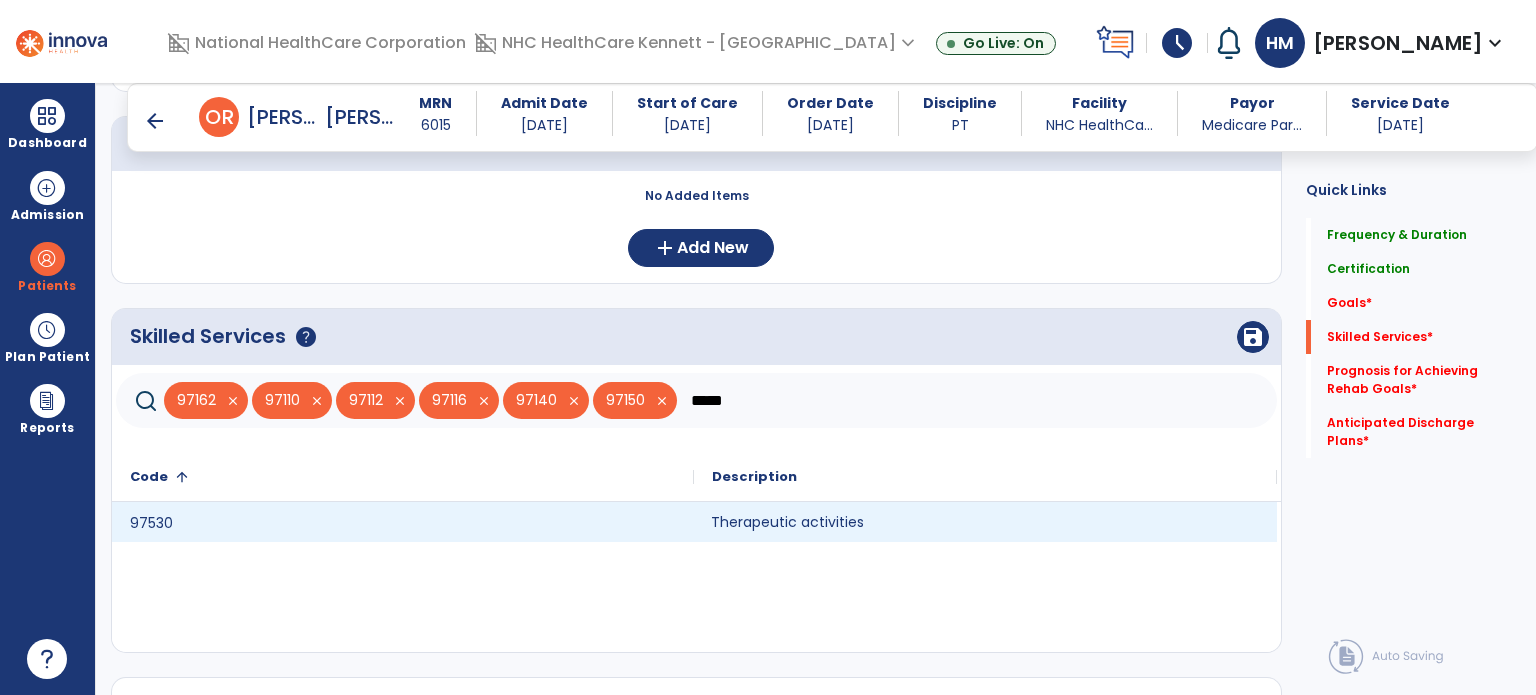click on "Therapeutic activities" 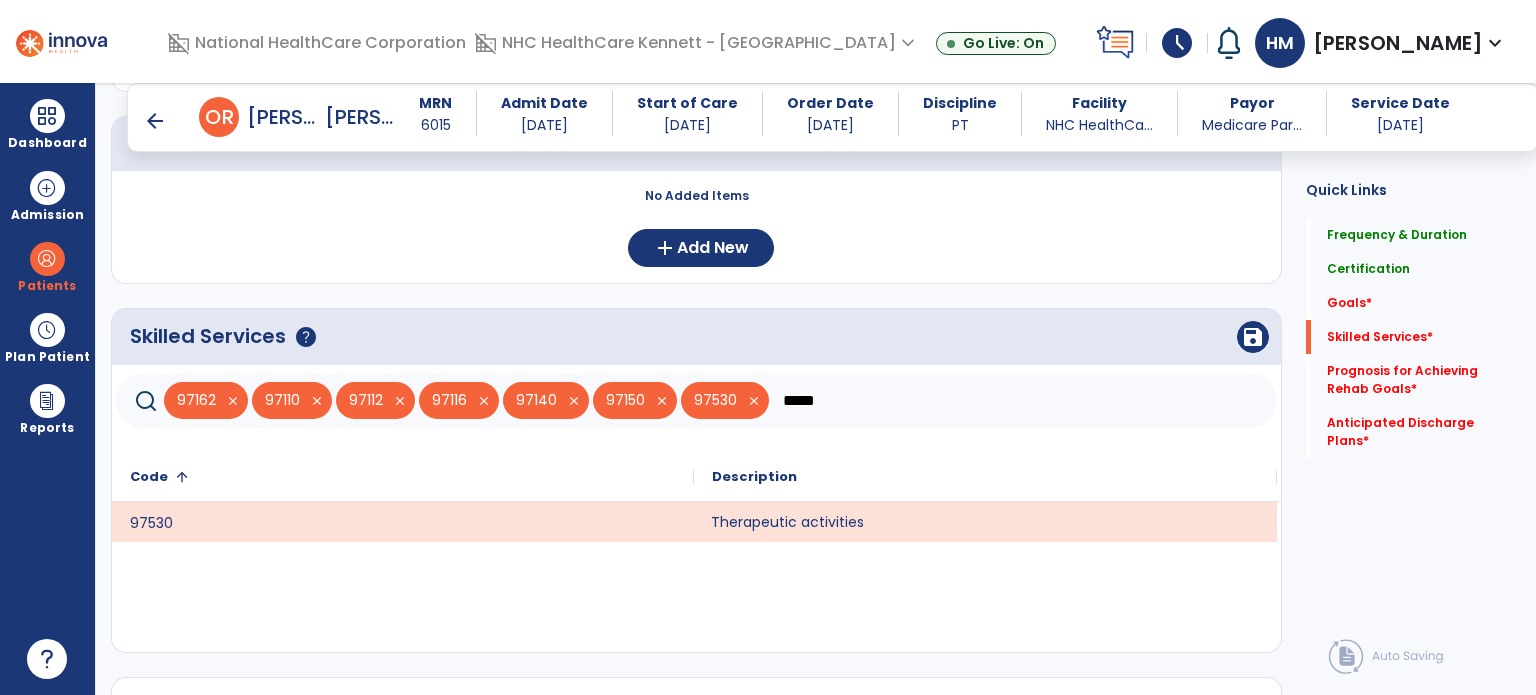 click on "*****" 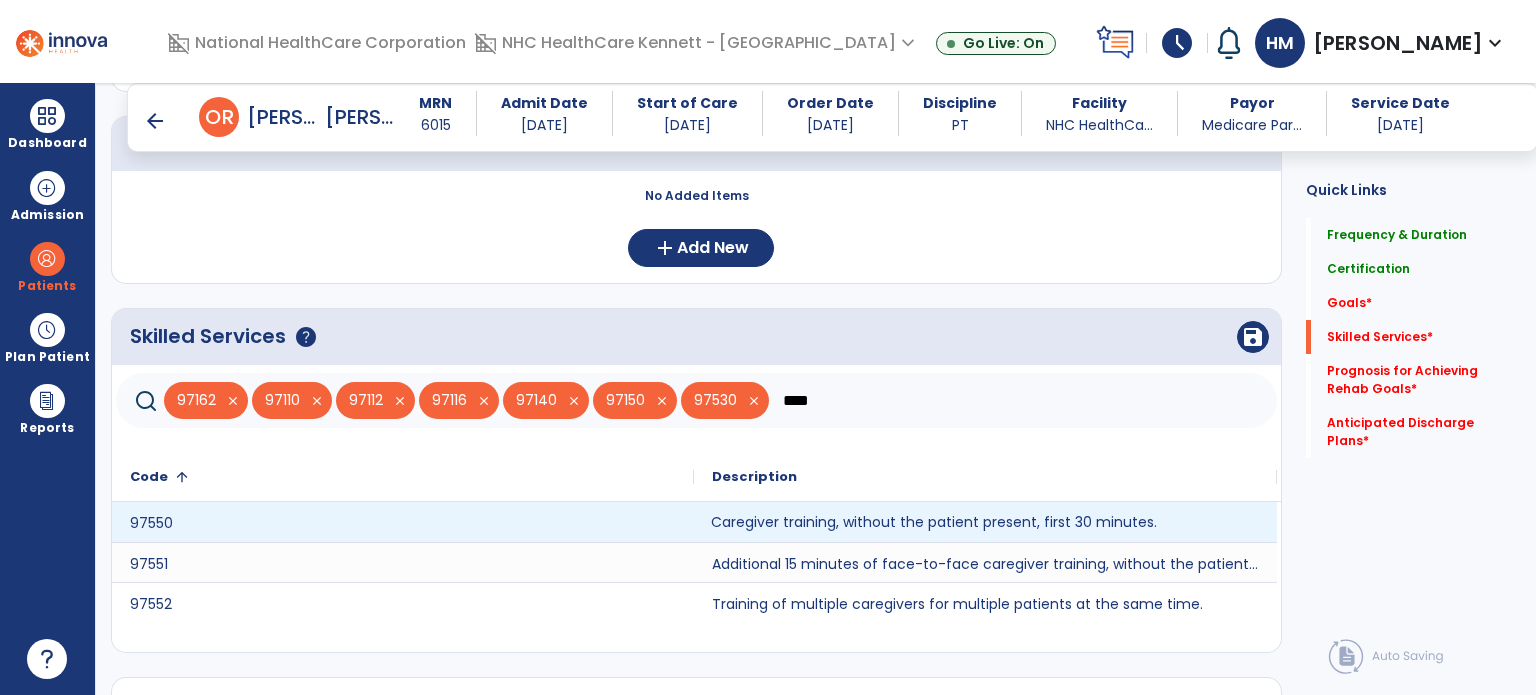 type on "****" 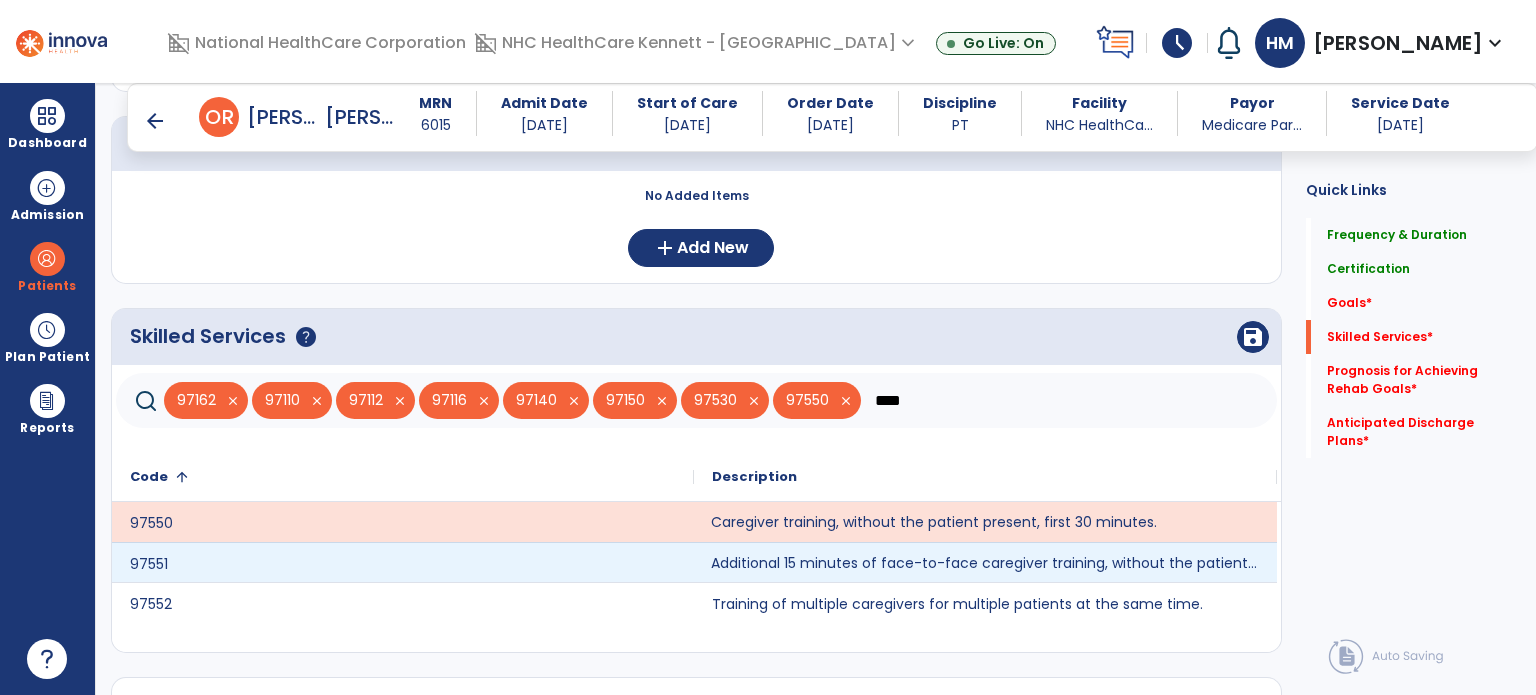 click on "Additional 15 minutes of face-to-face caregiver training, without the patient present, after 97550 is billed." 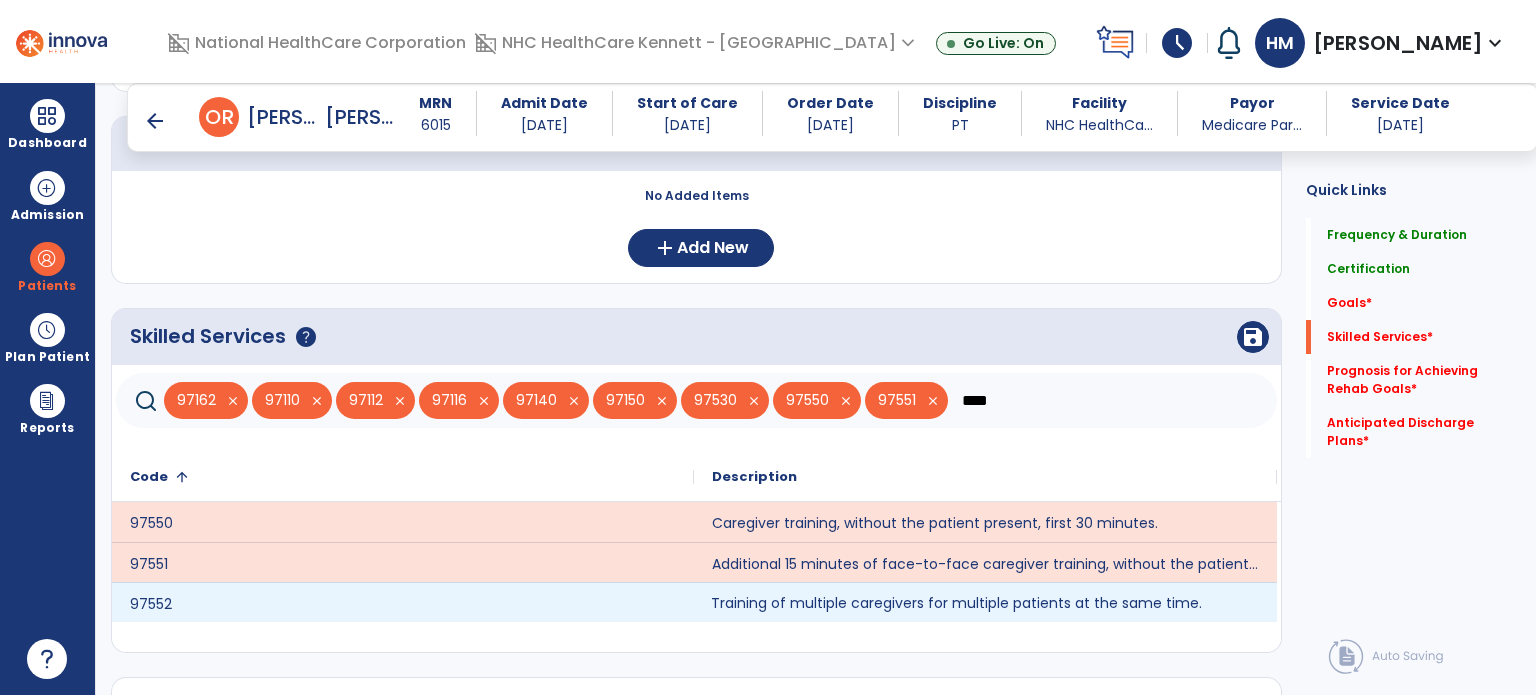 click on "Training of multiple caregivers for multiple patients at the same time." 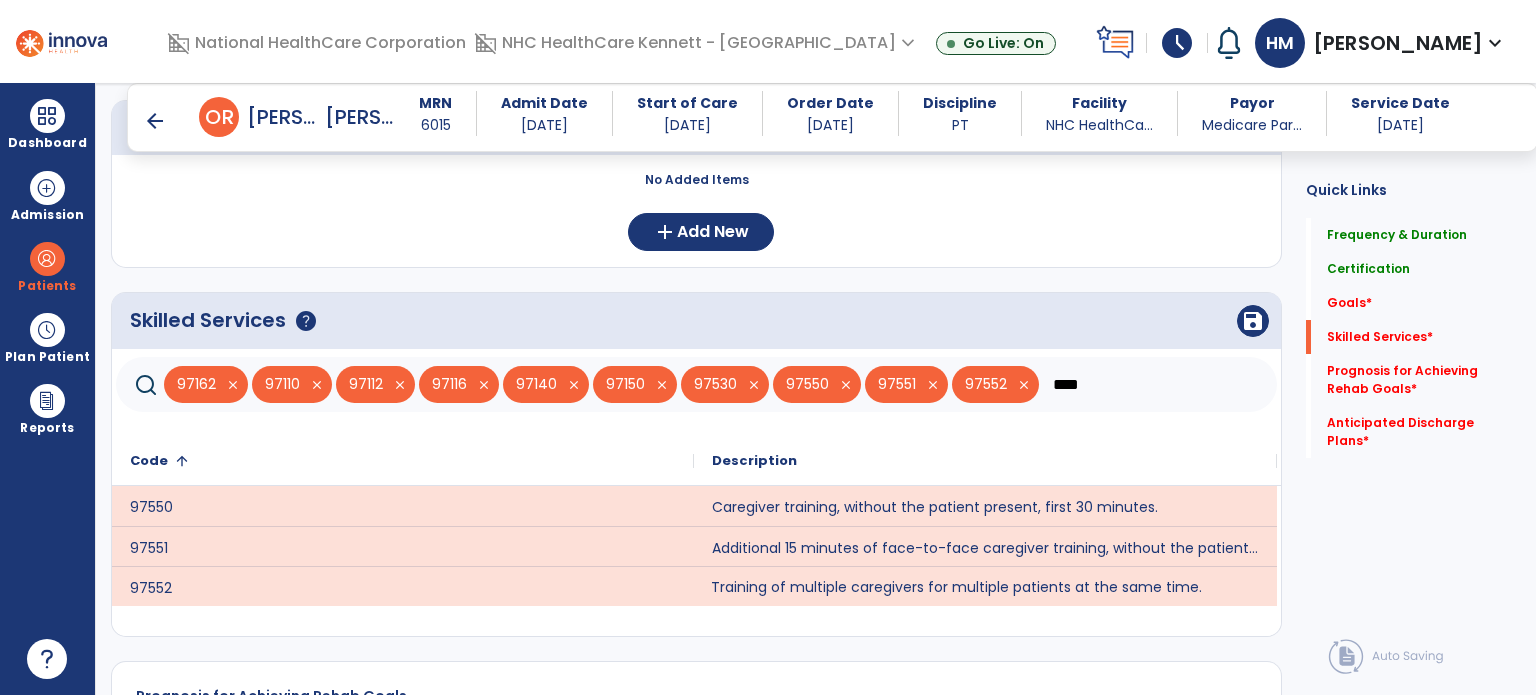 scroll, scrollTop: 500, scrollLeft: 0, axis: vertical 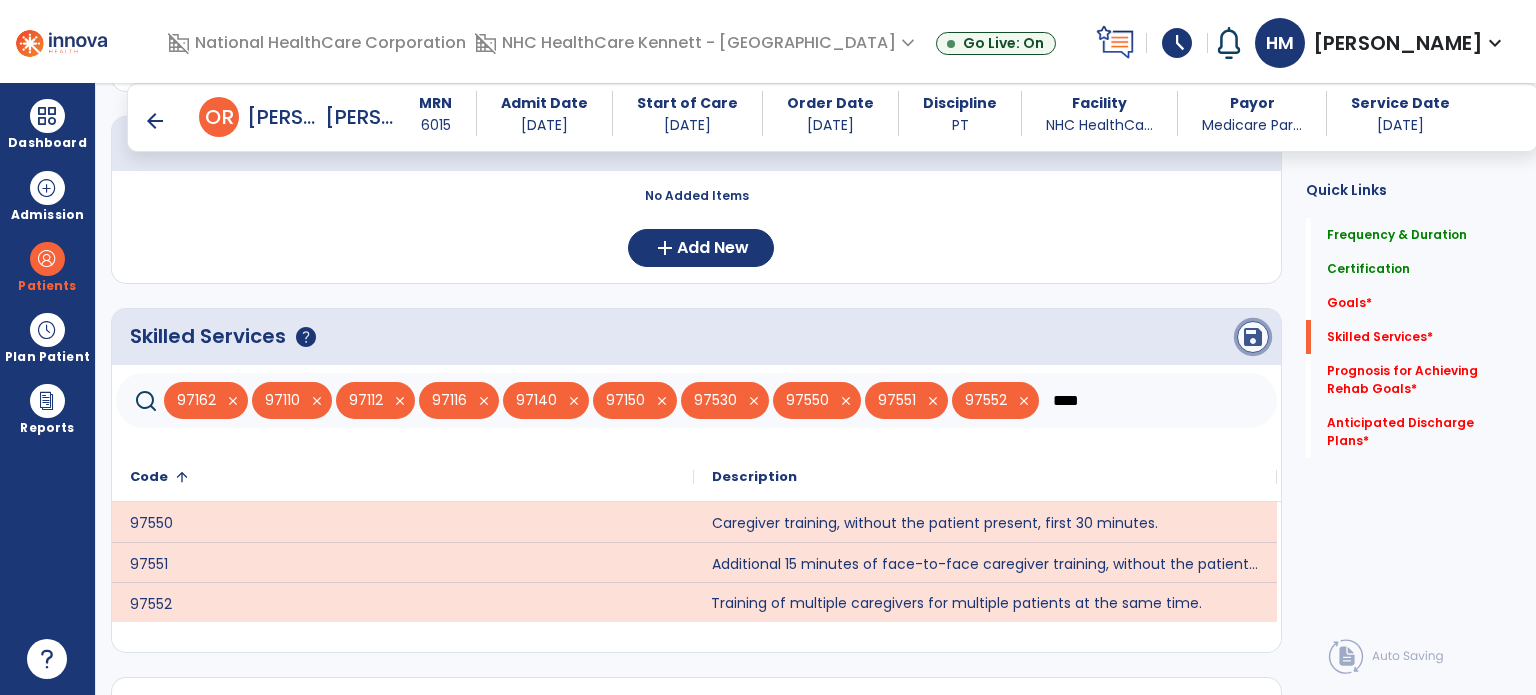 click on "save" 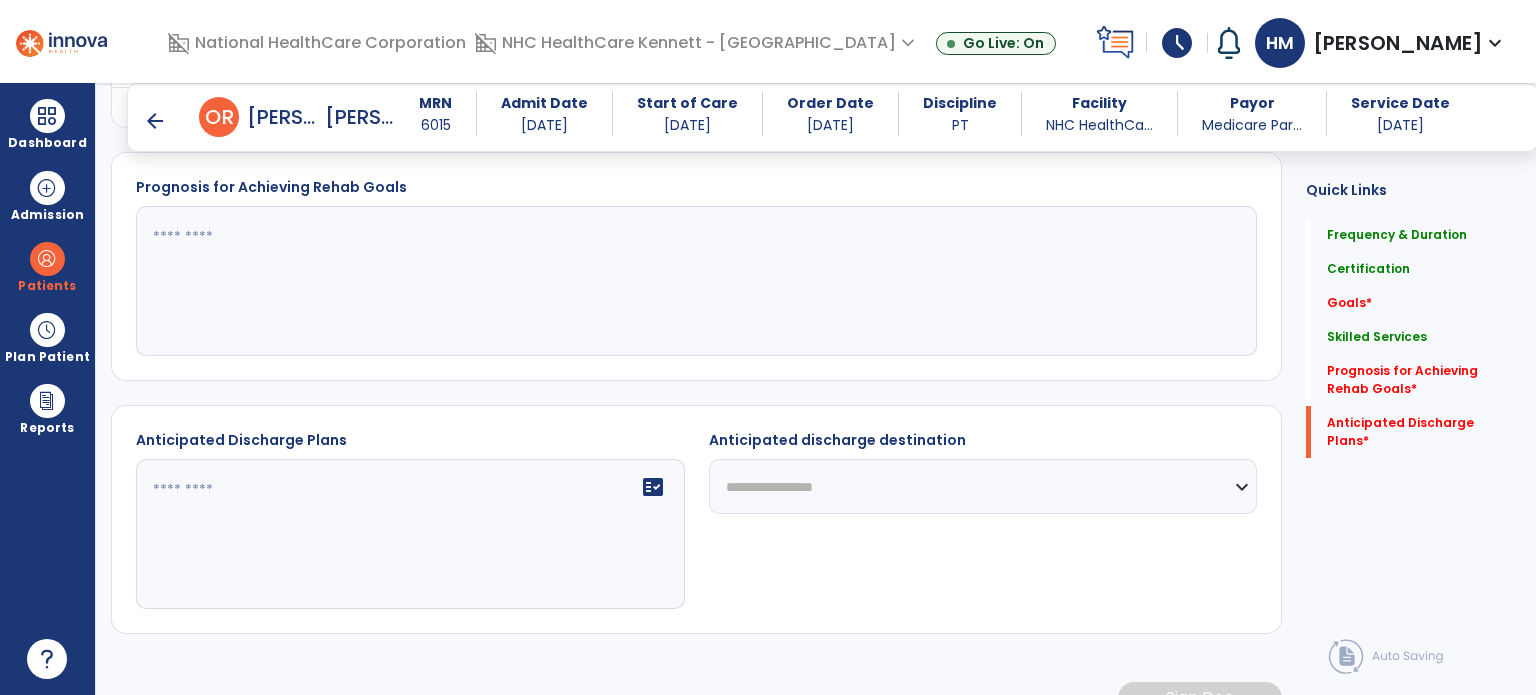 scroll, scrollTop: 1200, scrollLeft: 0, axis: vertical 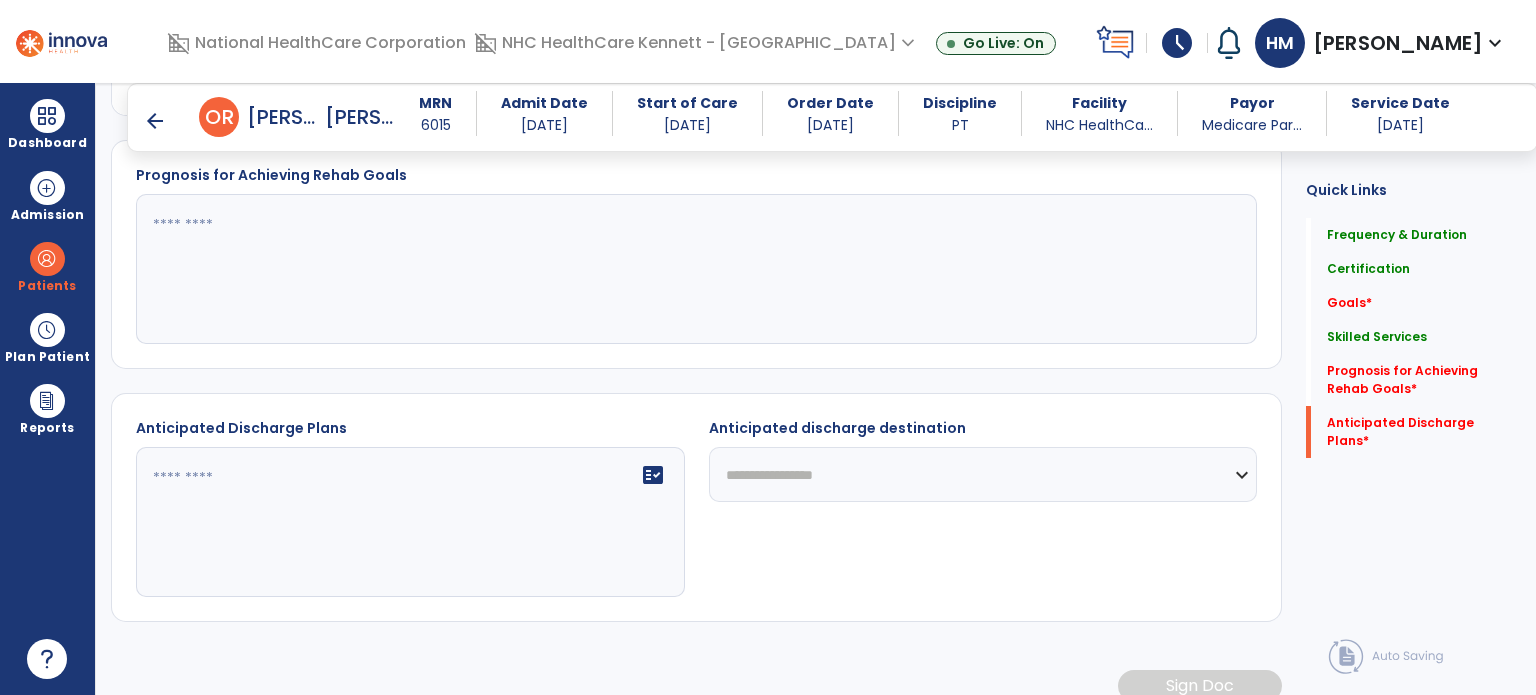 click 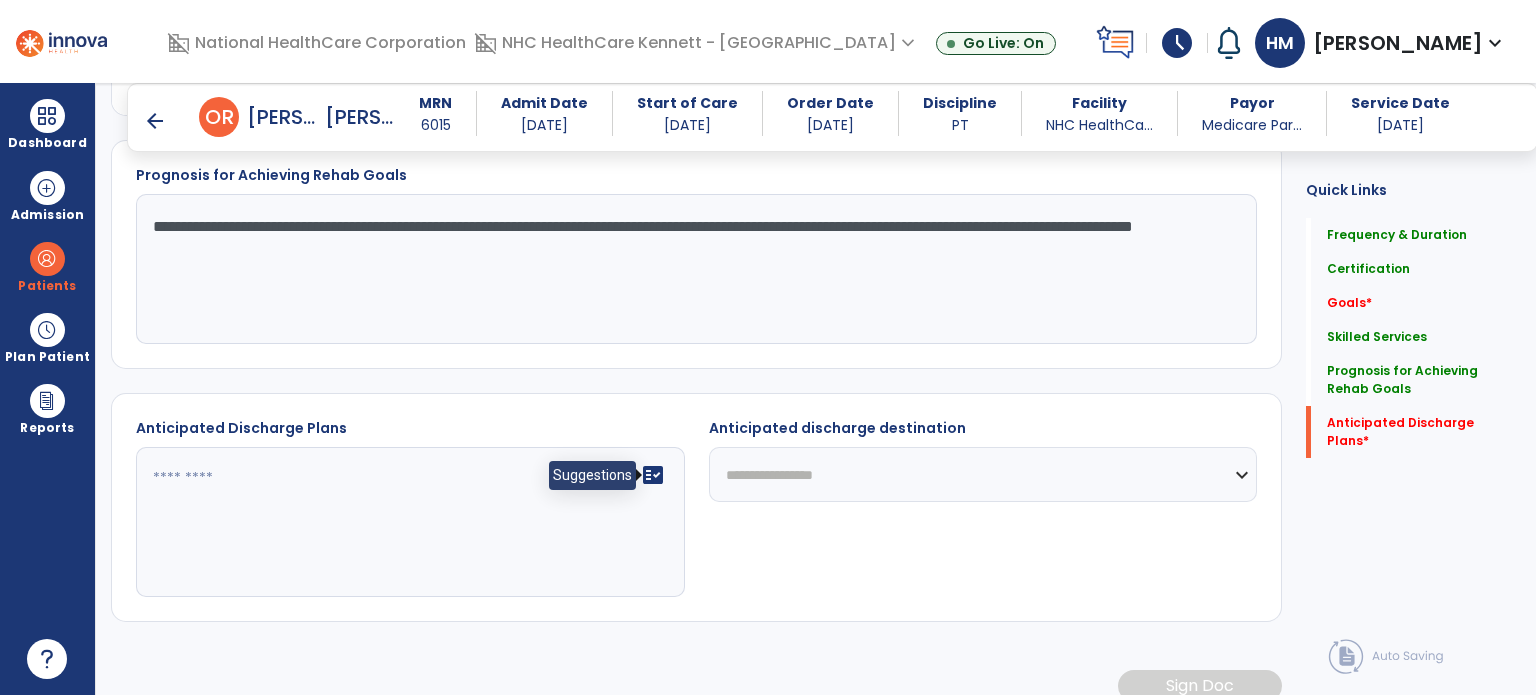 type on "**********" 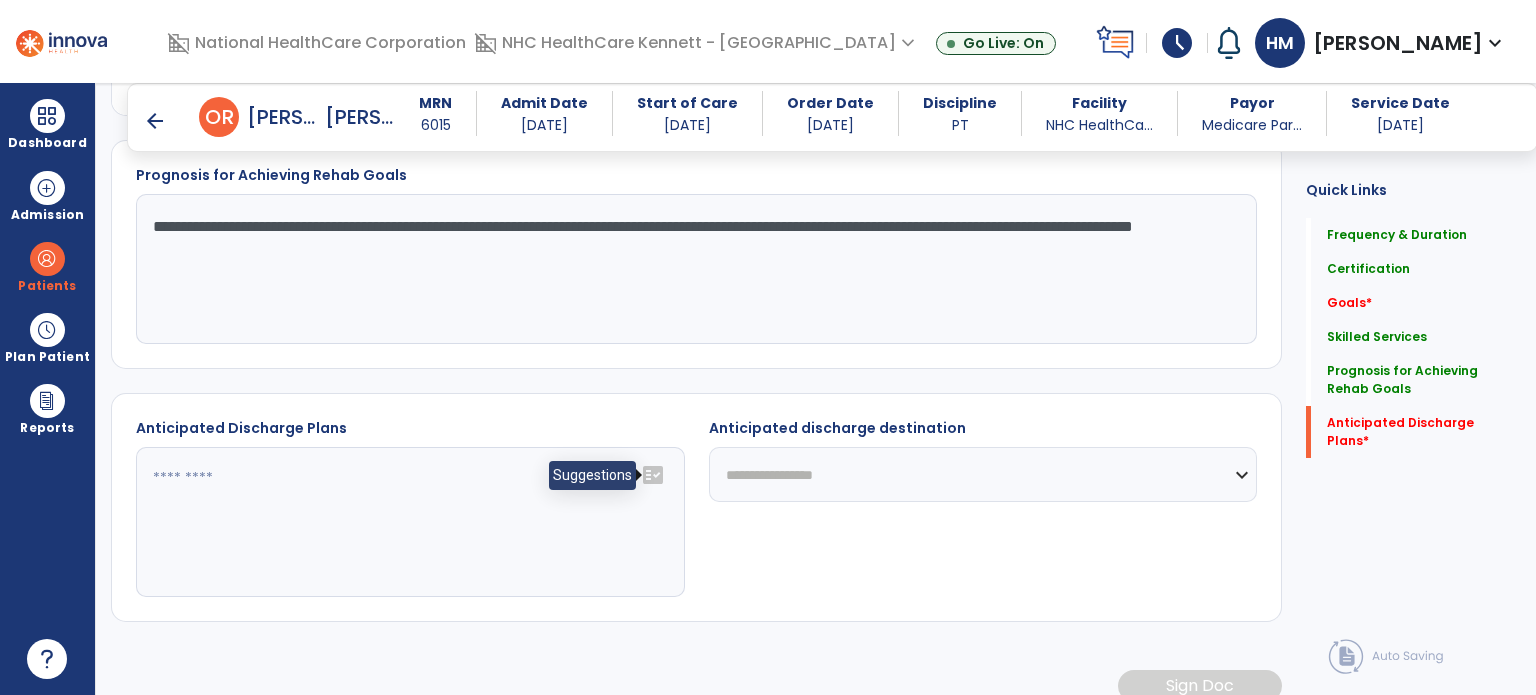 click on "fact_check" 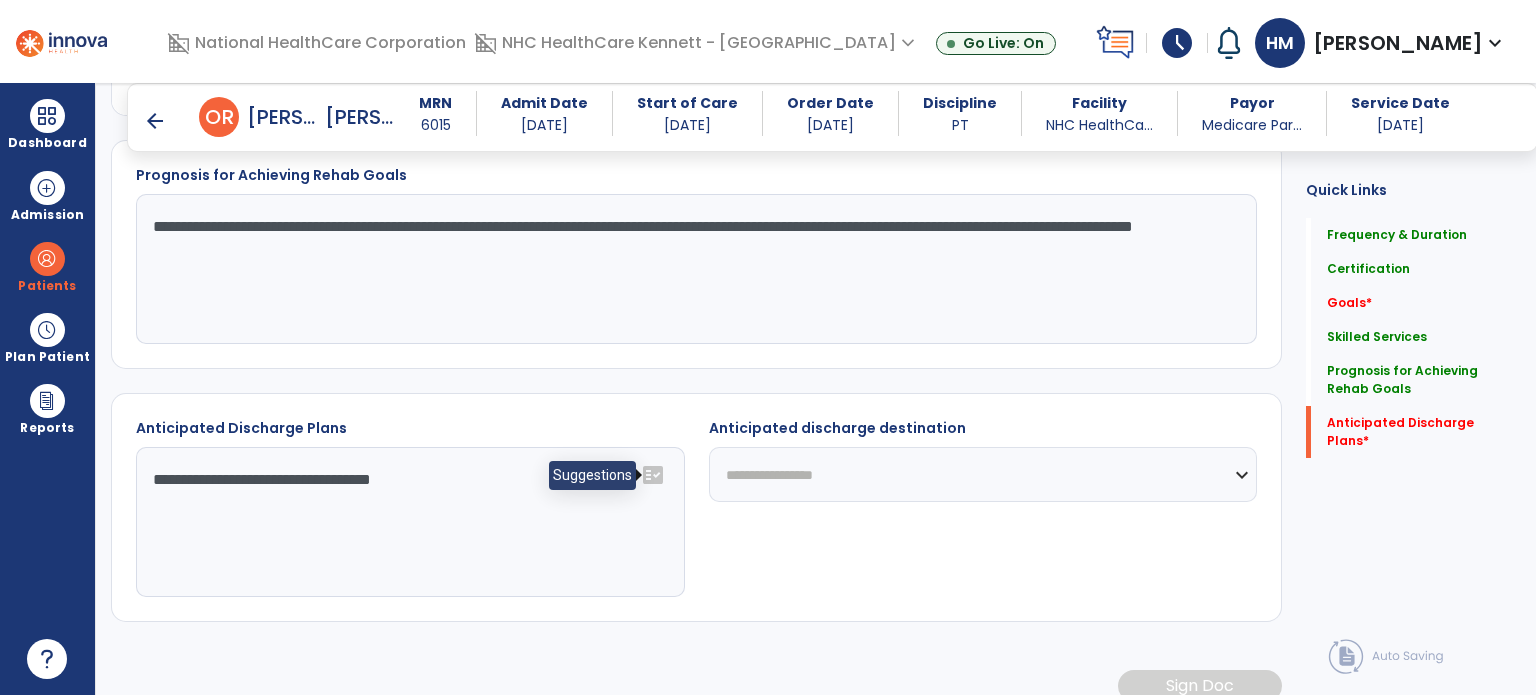 click on "fact_check" 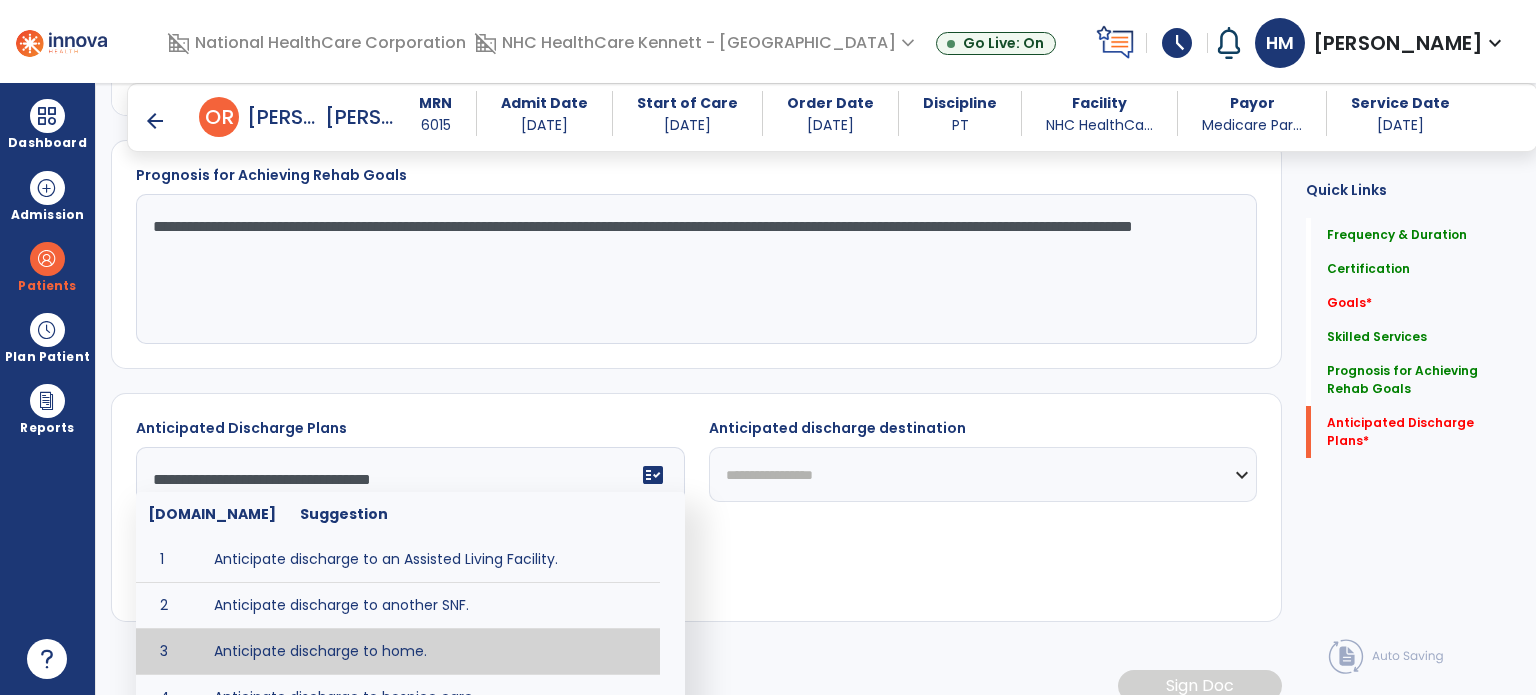type on "**********" 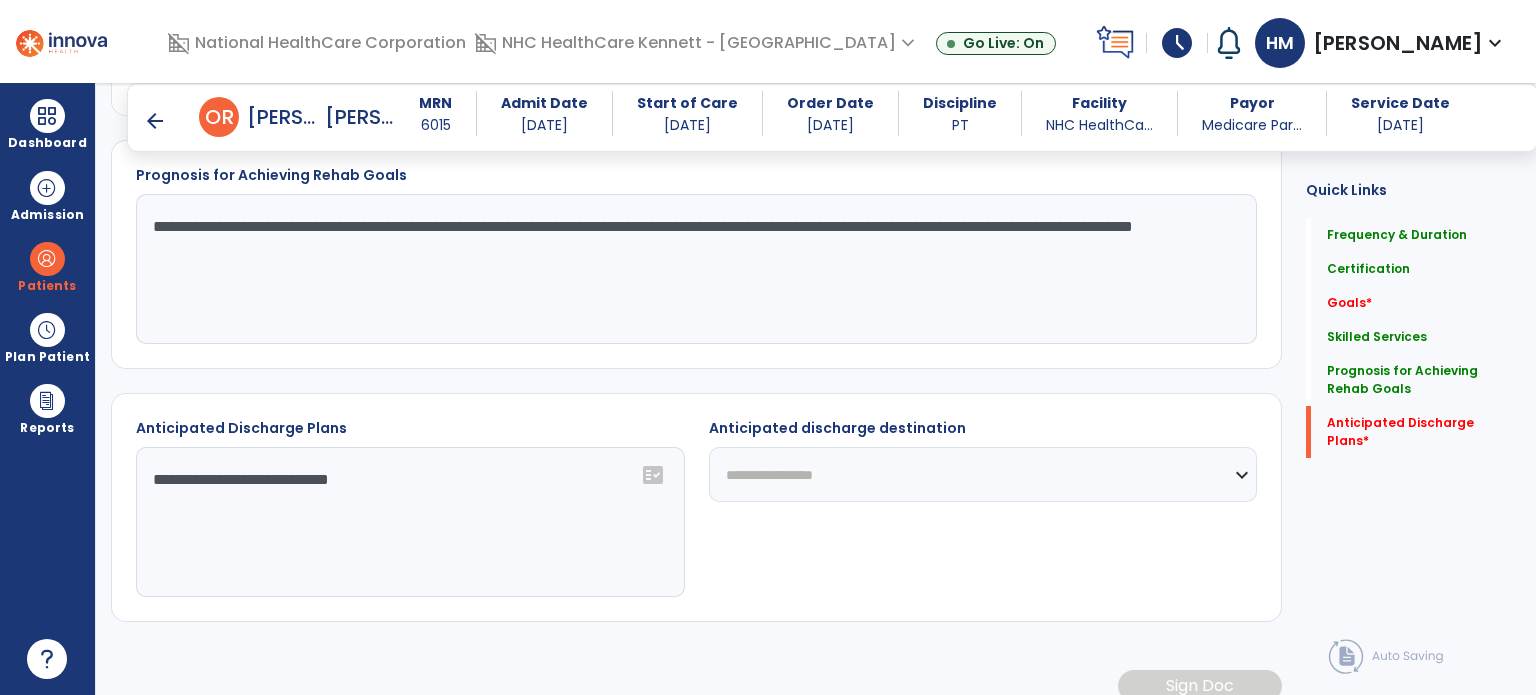 click on "**********" 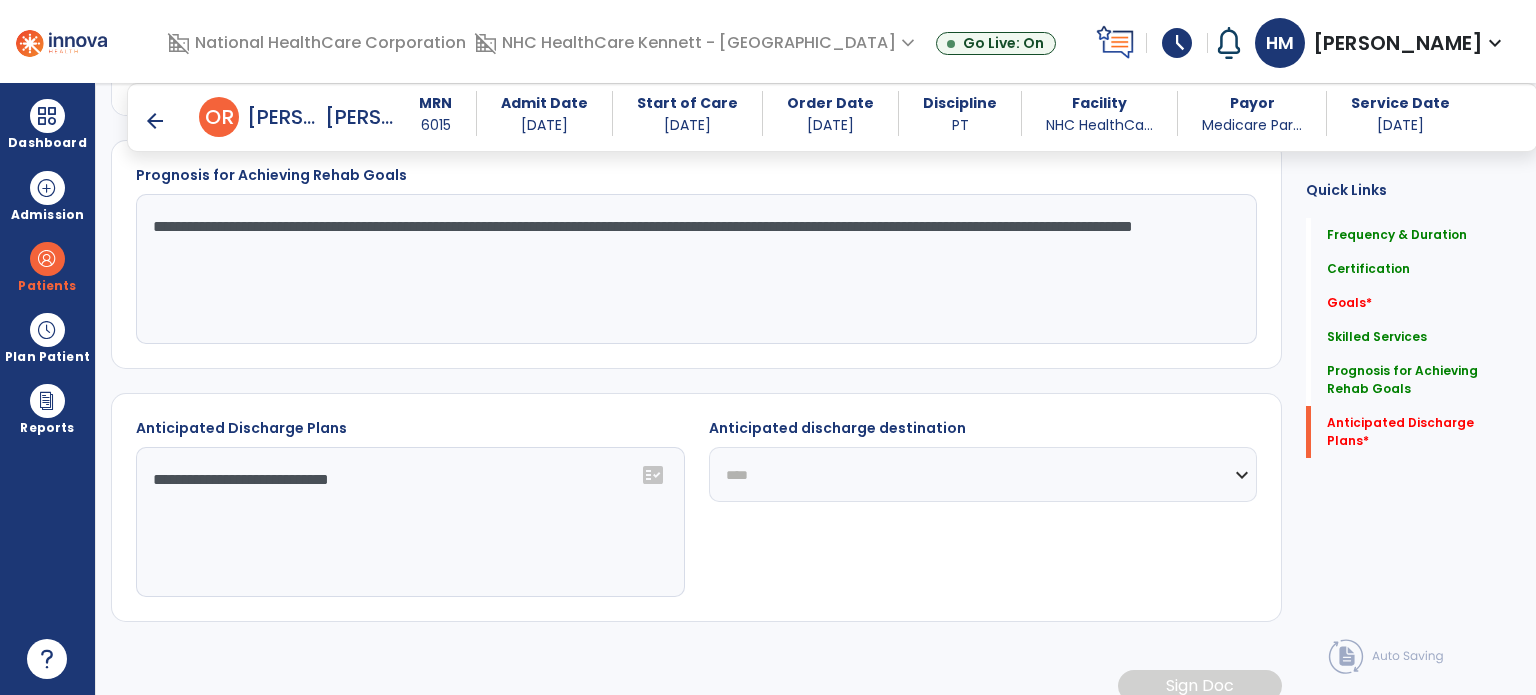 click on "**********" 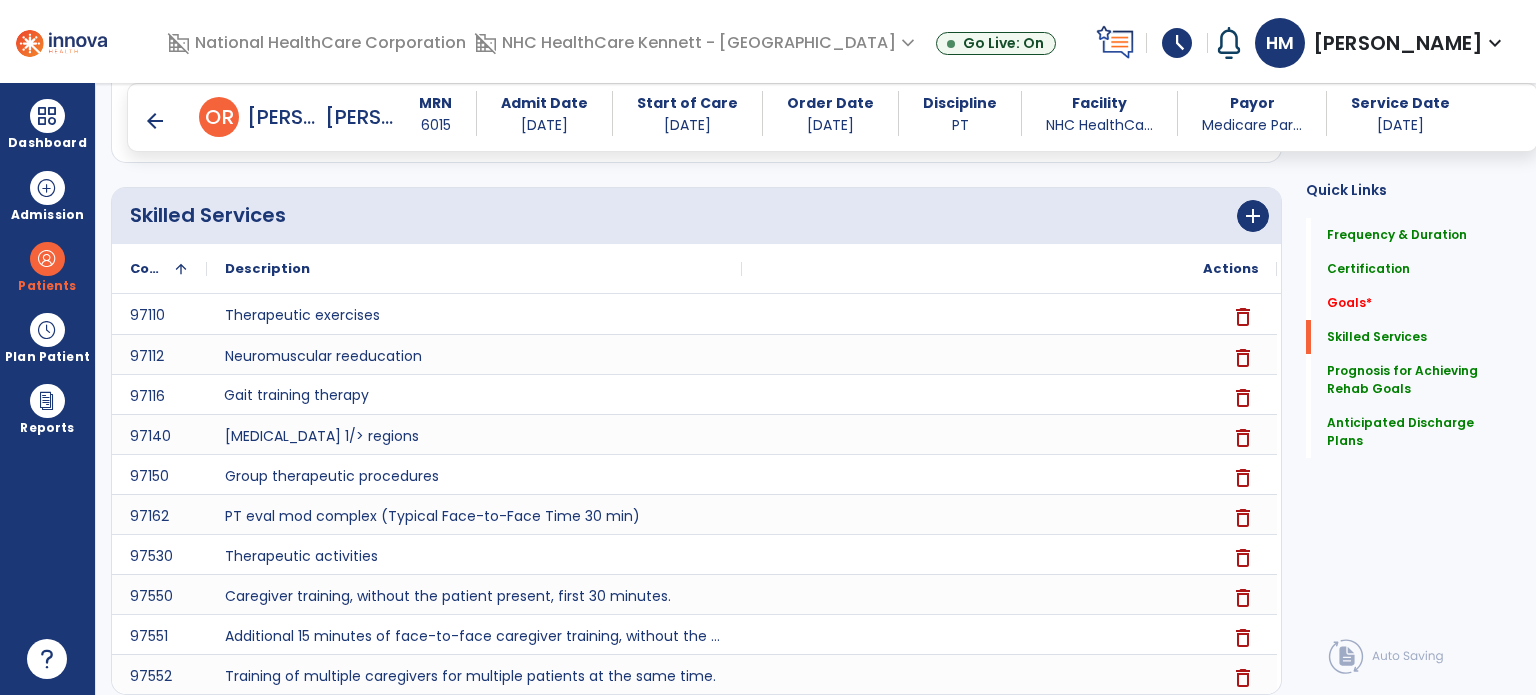 scroll, scrollTop: 0, scrollLeft: 0, axis: both 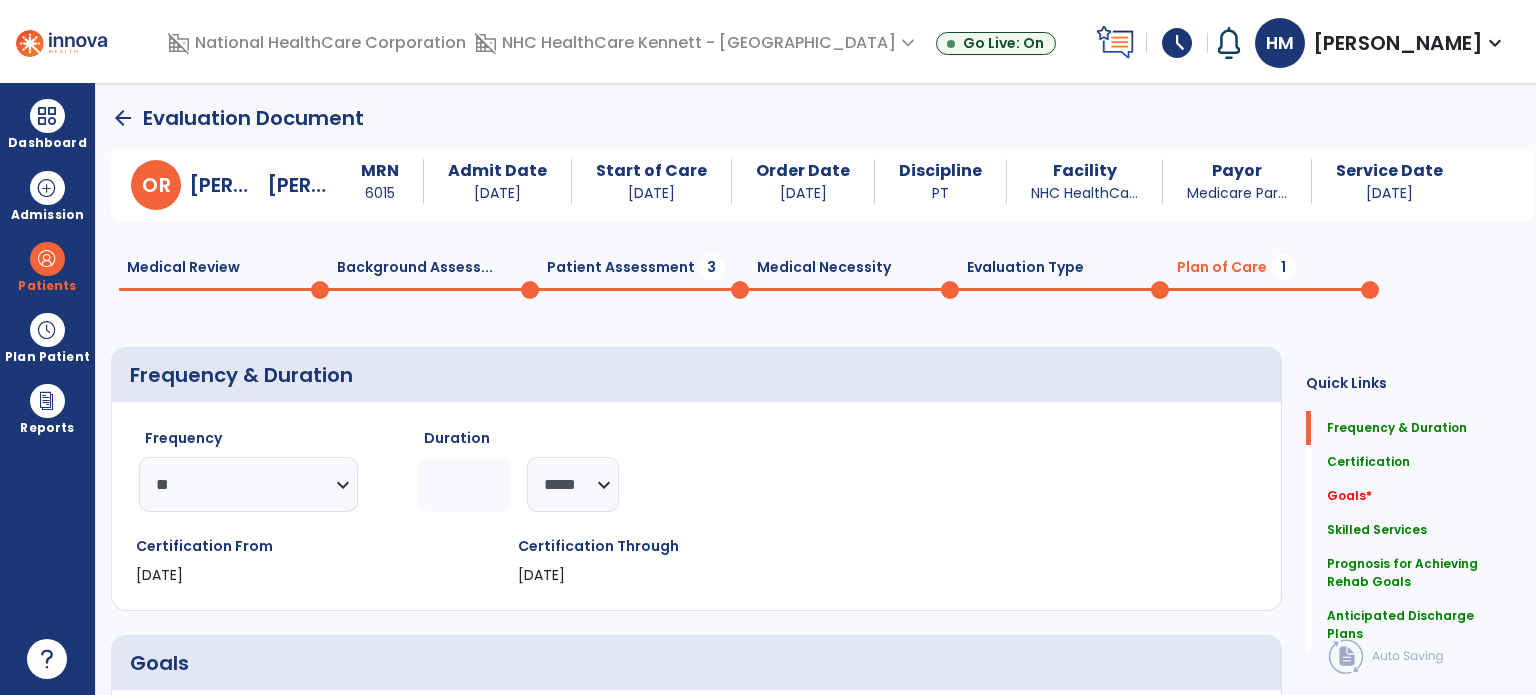 click on "Patient Assessment  3" 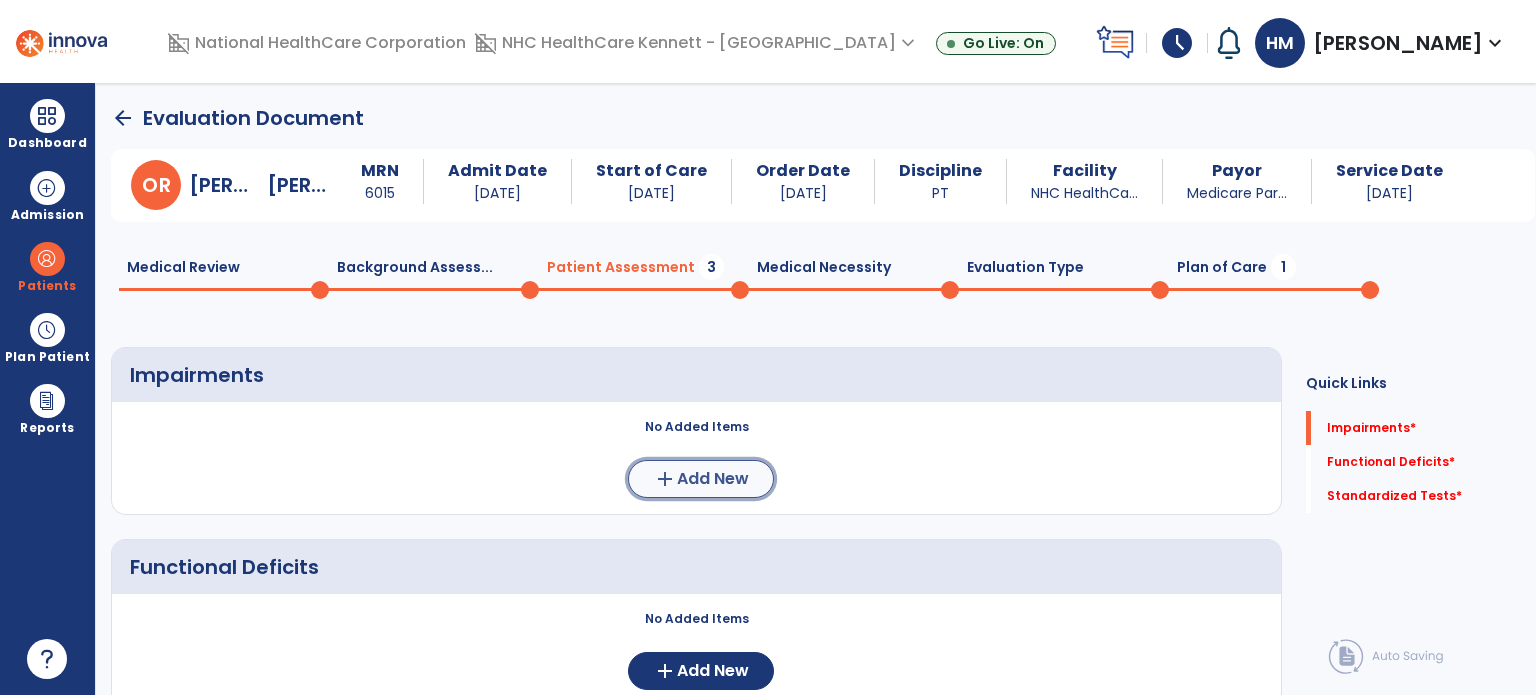 click on "Add New" 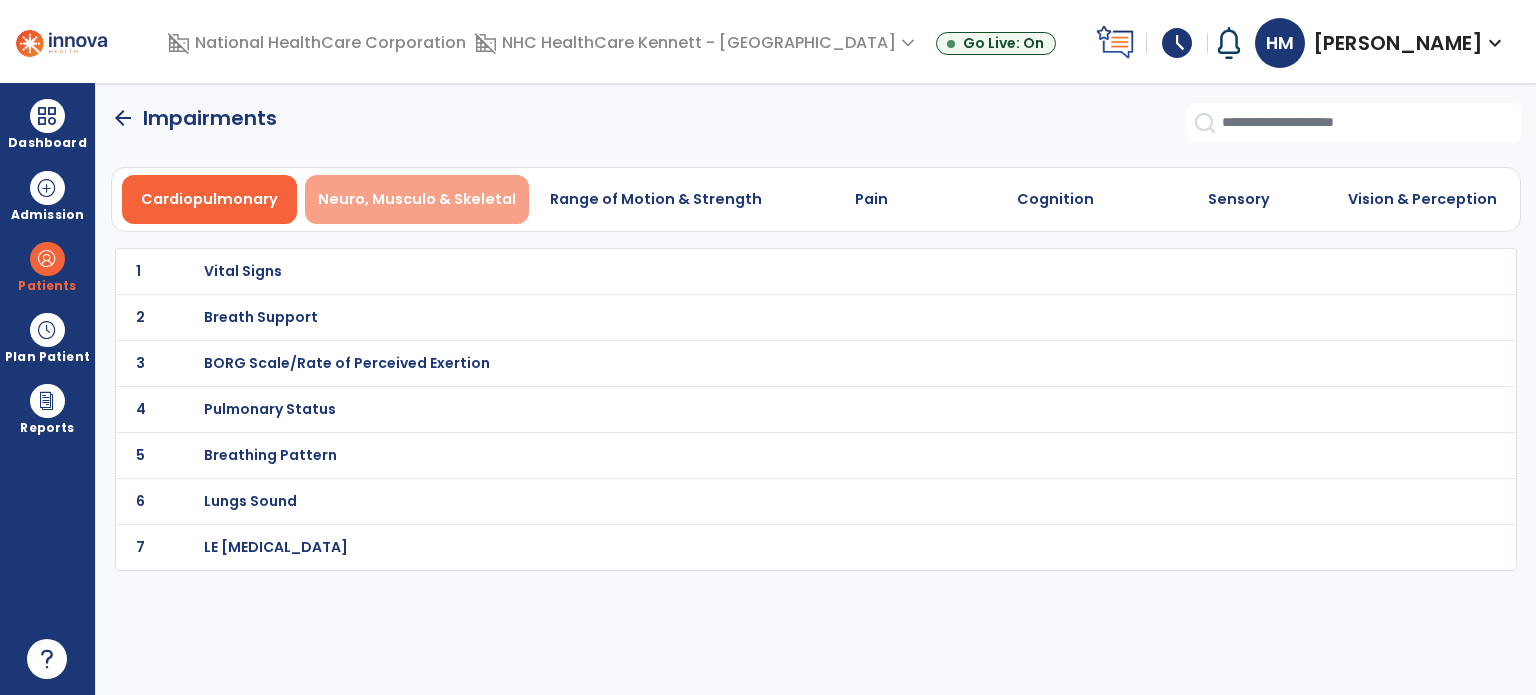 click on "Neuro, Musculo & Skeletal" at bounding box center (417, 199) 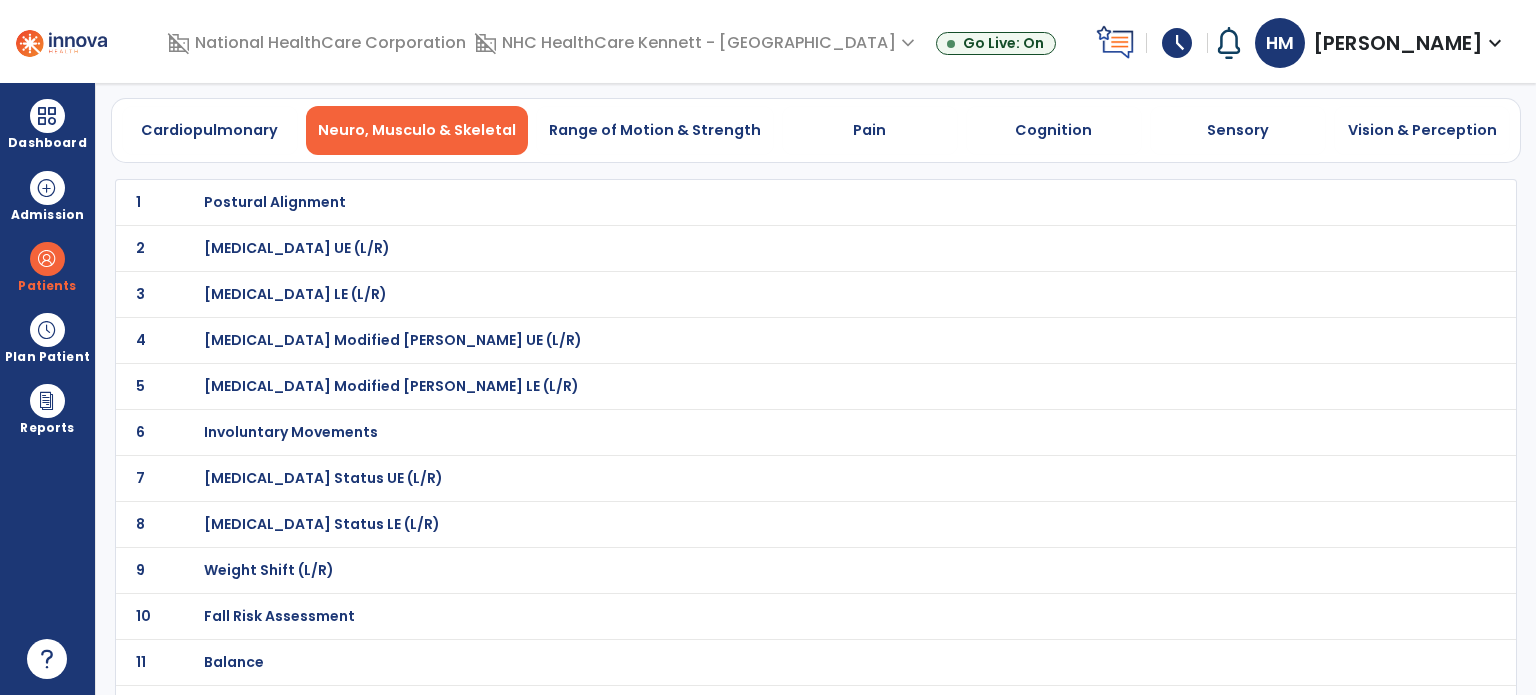 scroll, scrollTop: 100, scrollLeft: 0, axis: vertical 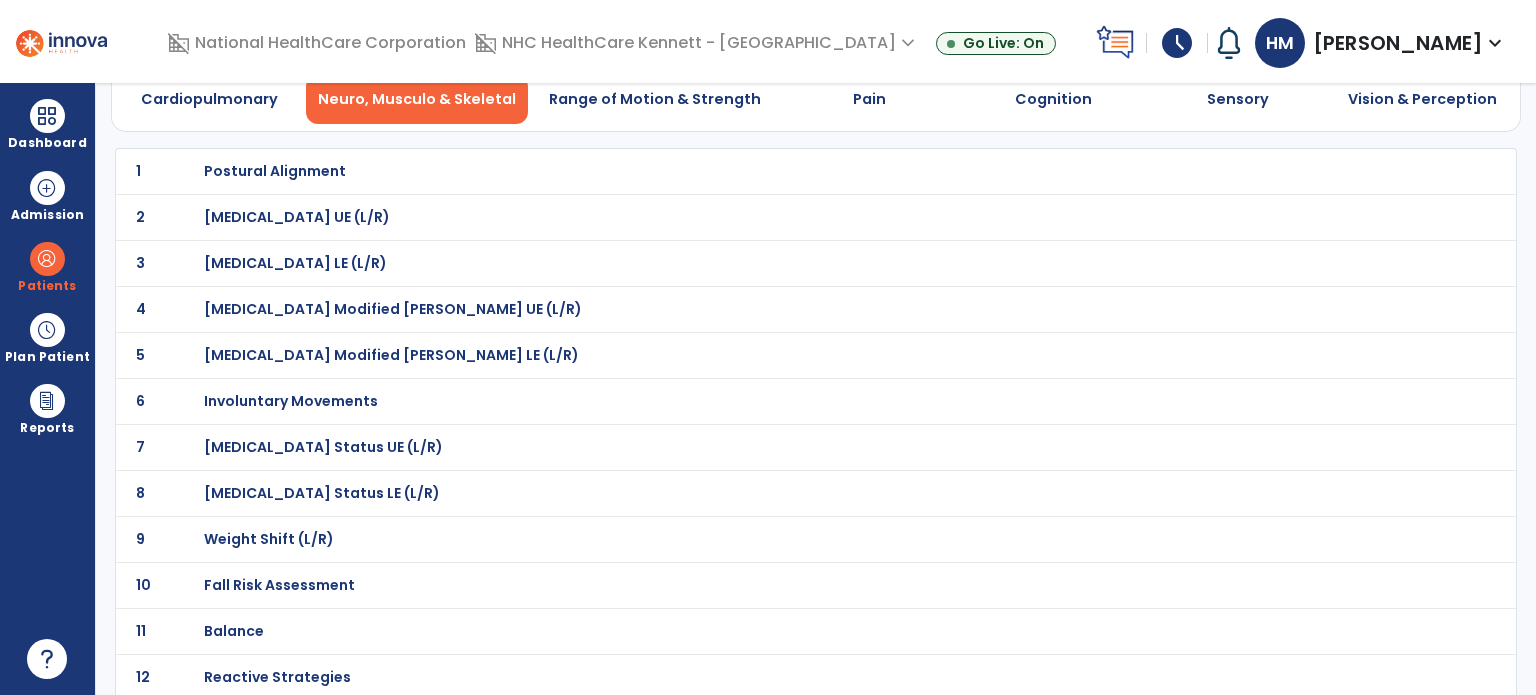 click on "Fall Risk Assessment" at bounding box center (275, 171) 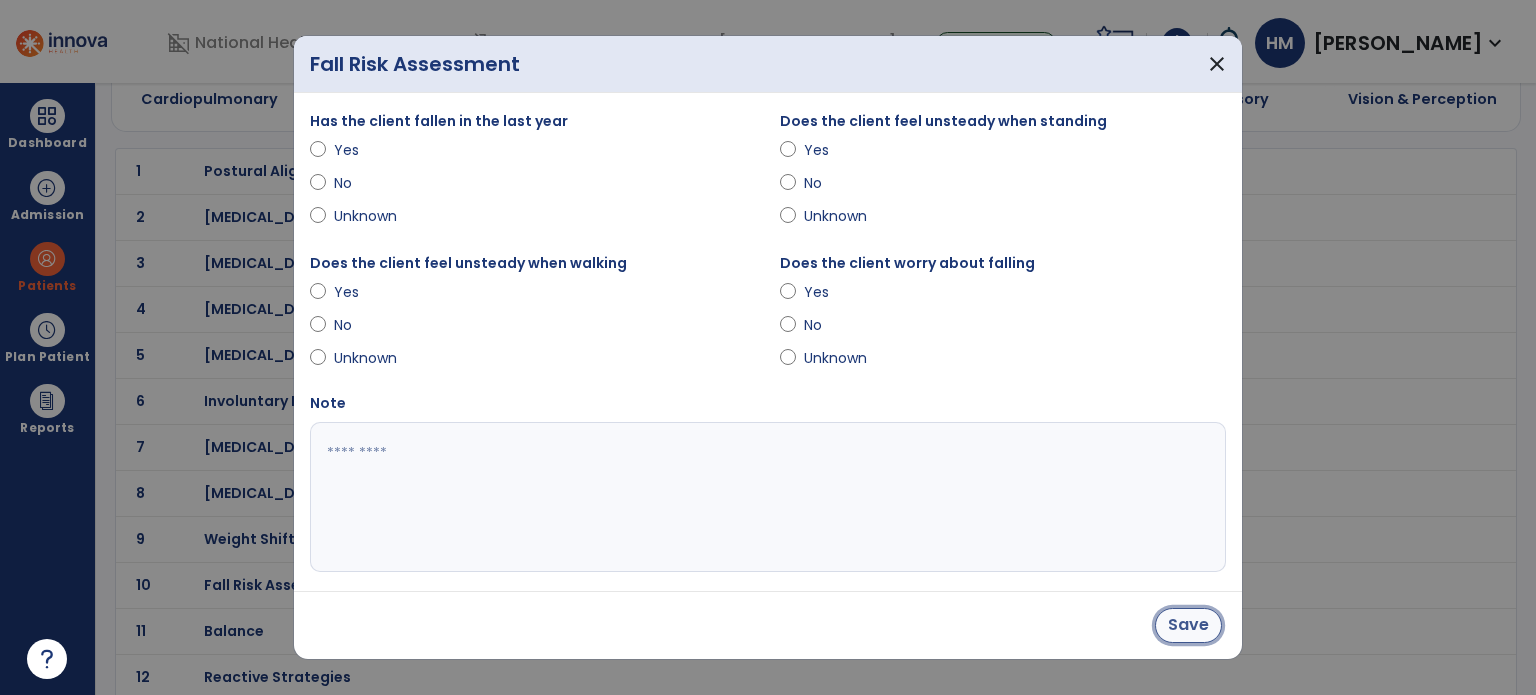 click on "Save" at bounding box center (1188, 625) 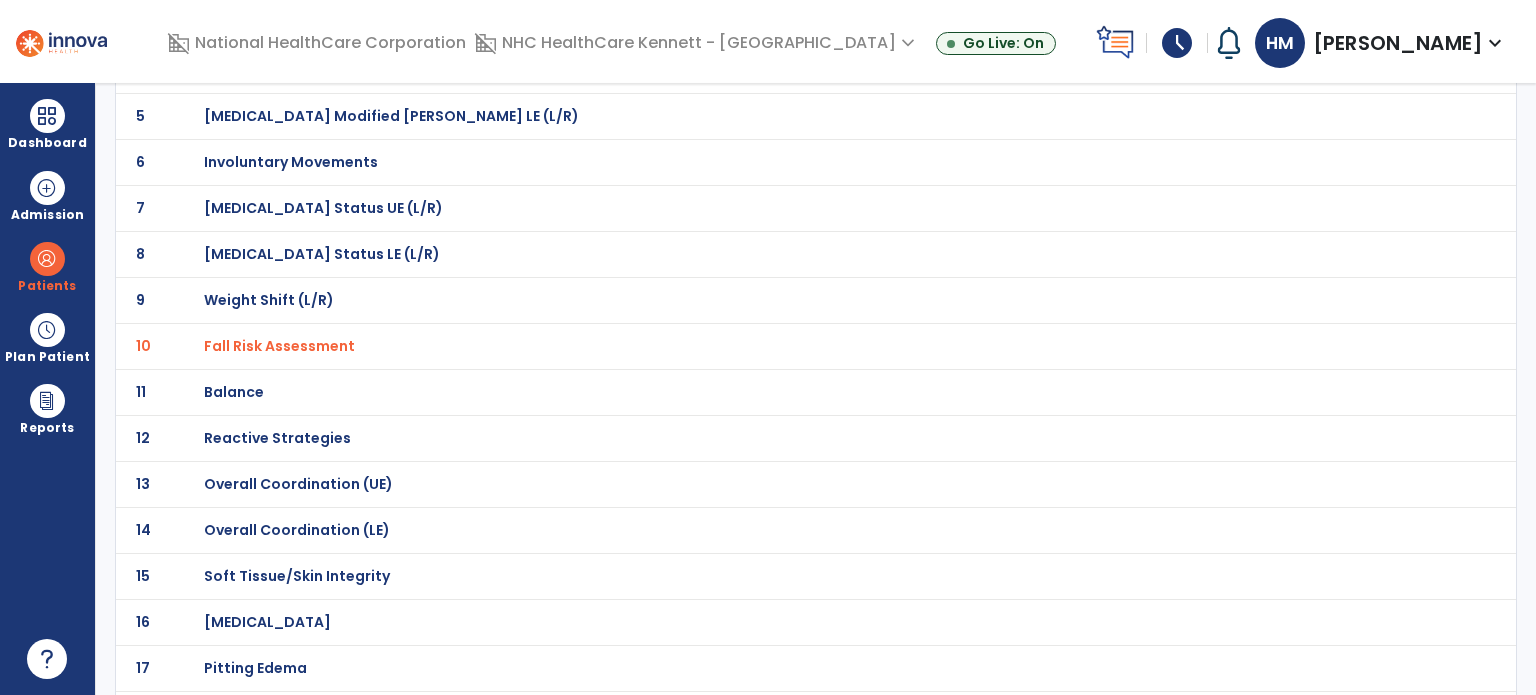 scroll, scrollTop: 400, scrollLeft: 0, axis: vertical 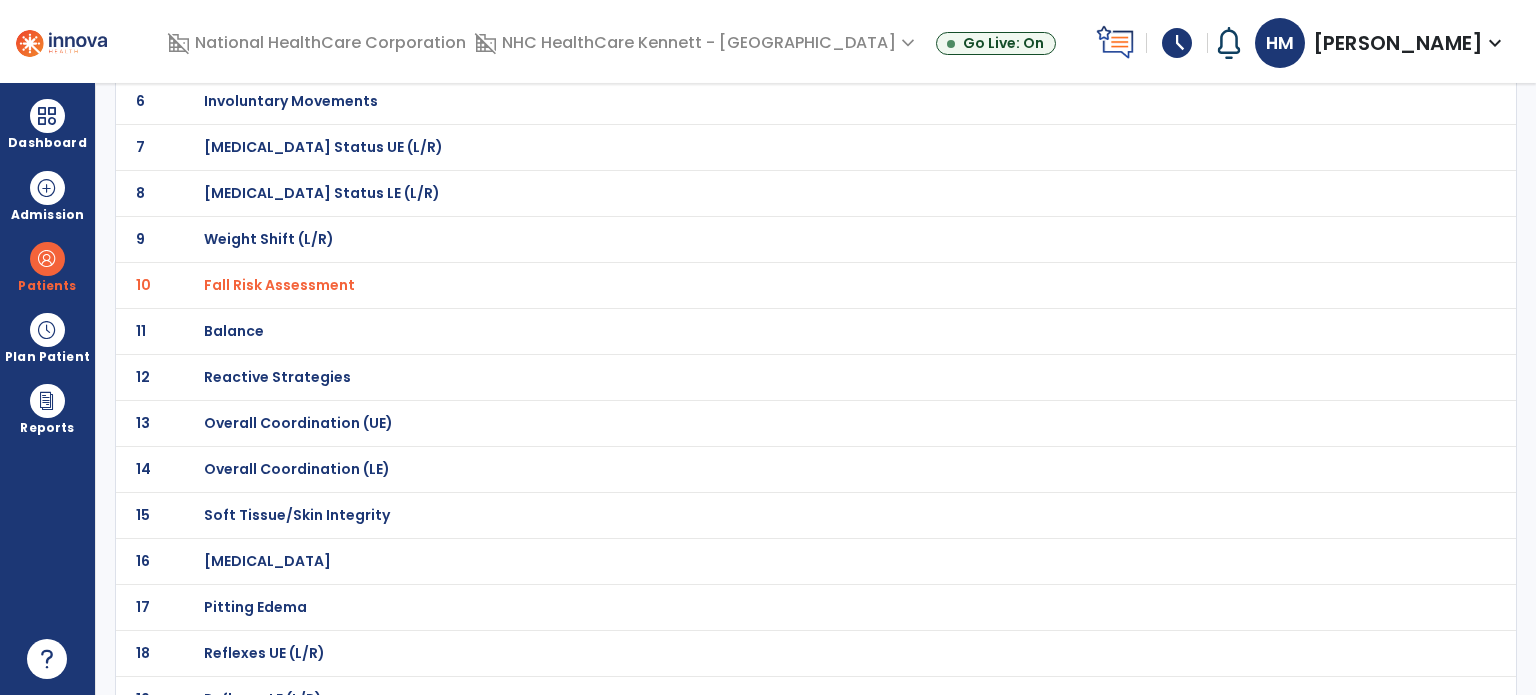 click on "Balance" at bounding box center [275, -129] 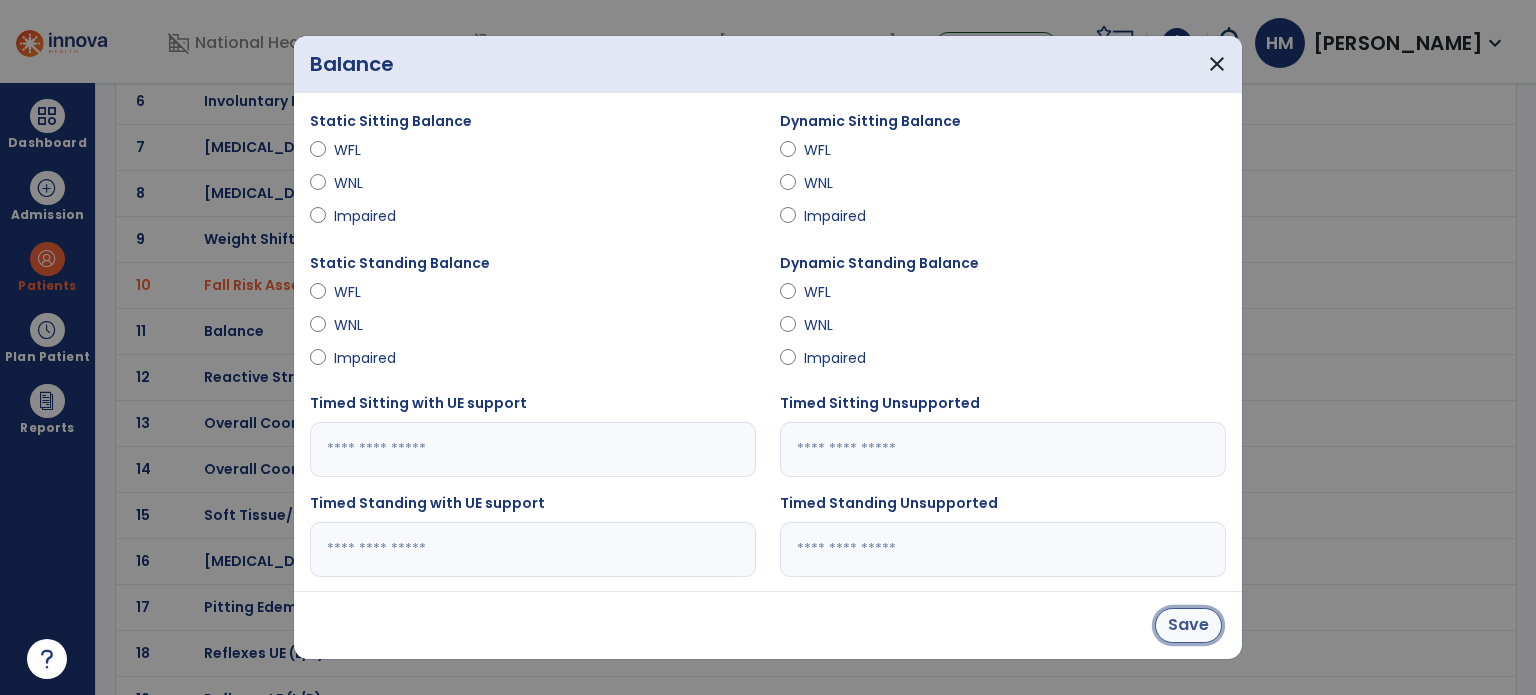 click on "Save" at bounding box center [1188, 625] 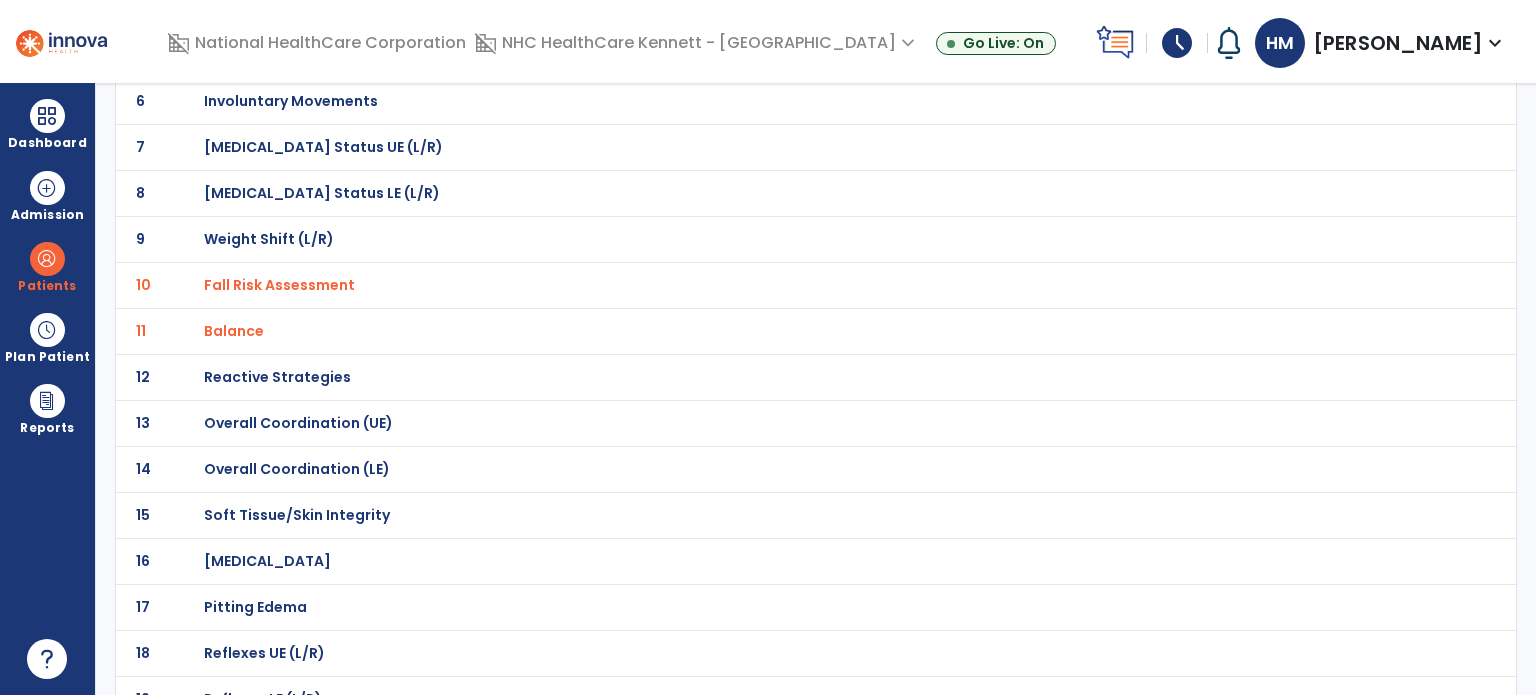 click on "Overall Coordination (LE)" at bounding box center [275, -129] 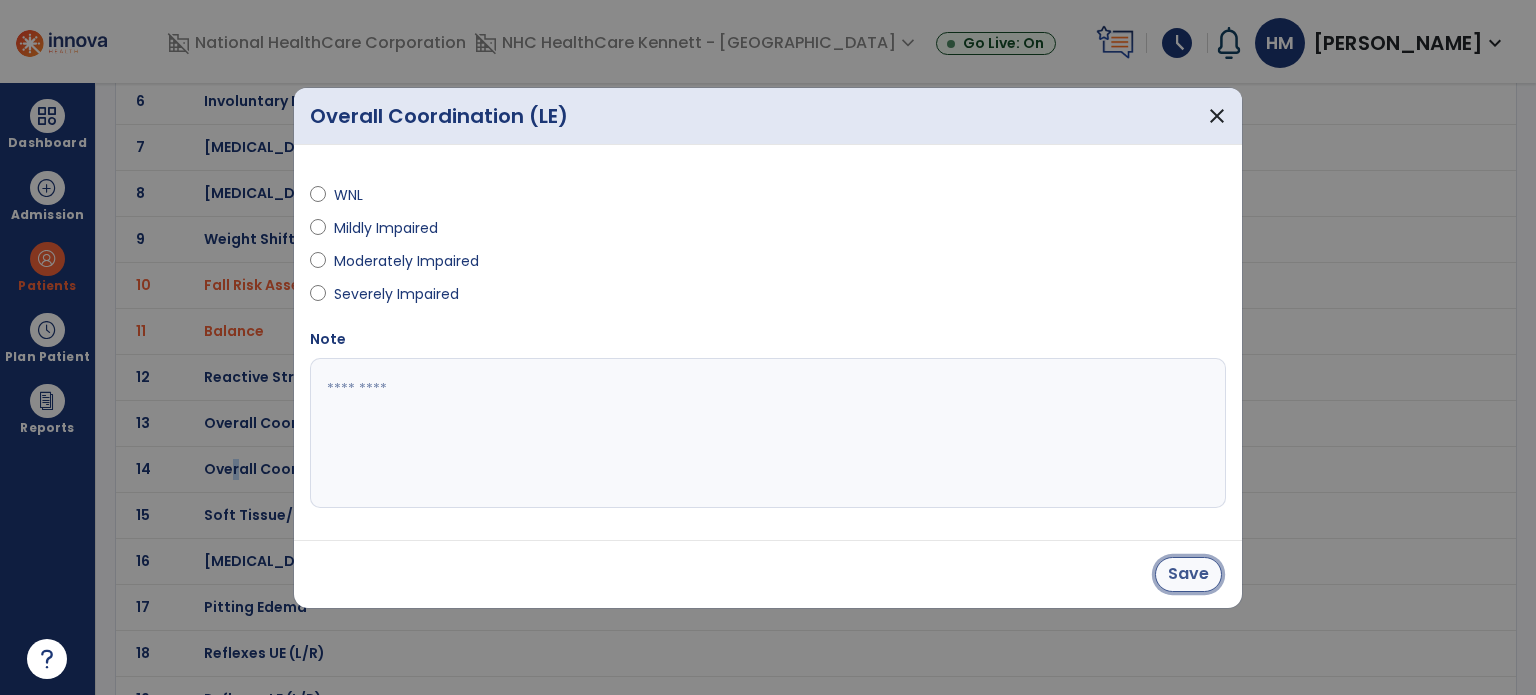 click on "Save" at bounding box center [1188, 574] 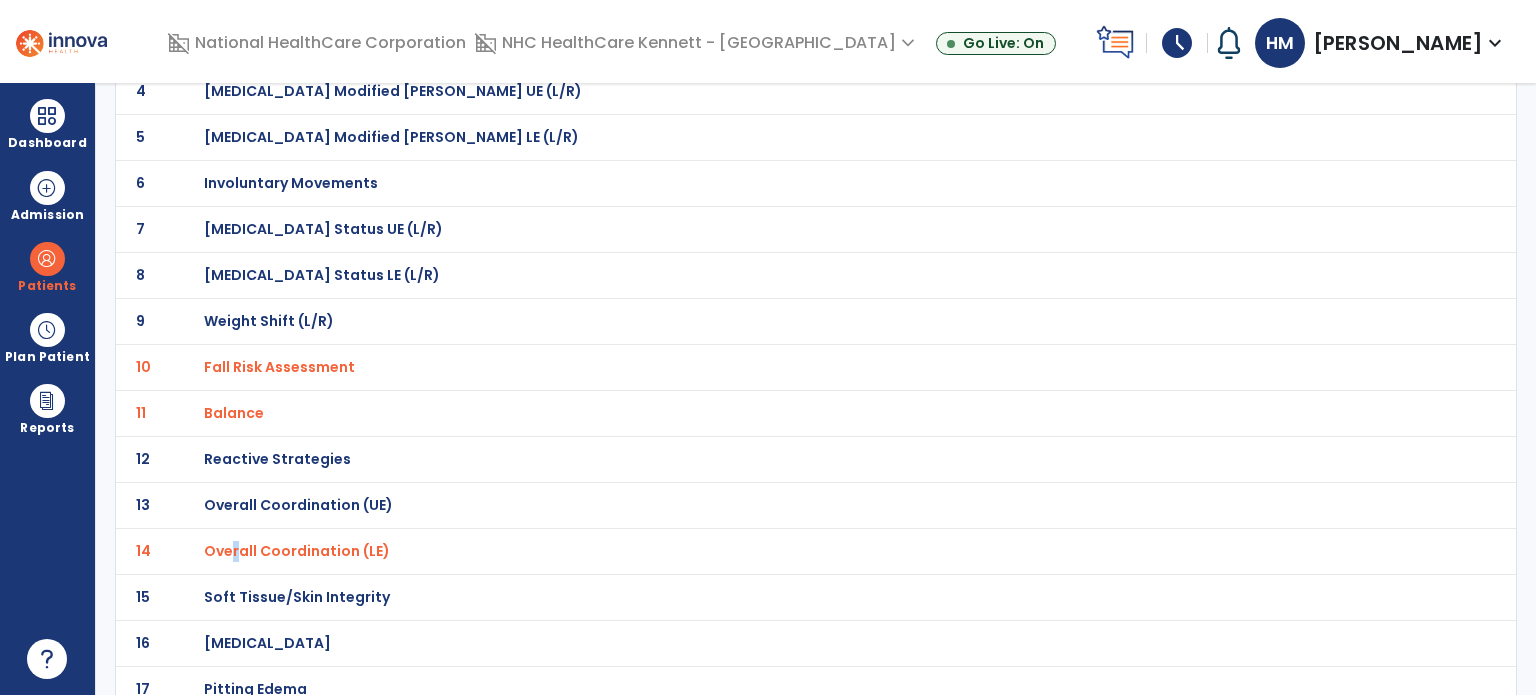 scroll, scrollTop: 0, scrollLeft: 0, axis: both 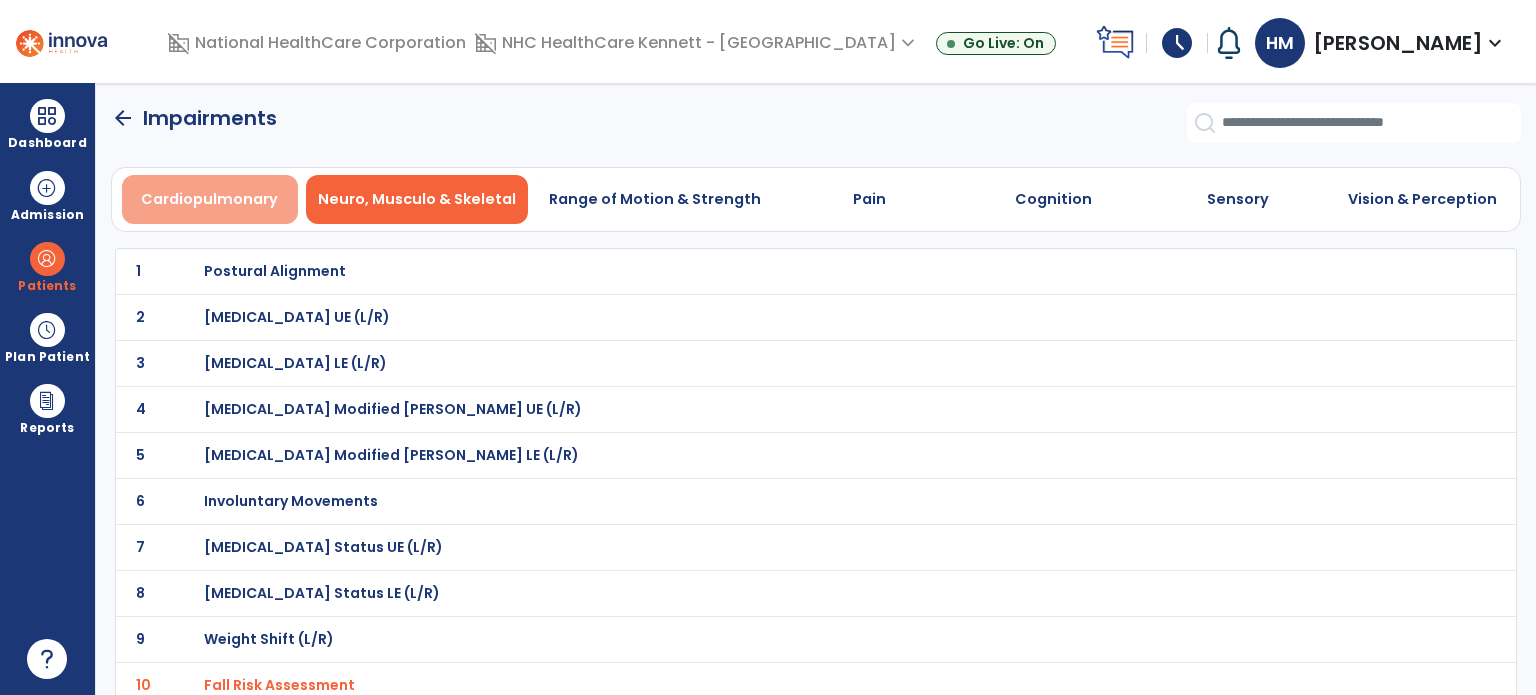 click on "Cardiopulmonary" at bounding box center [209, 199] 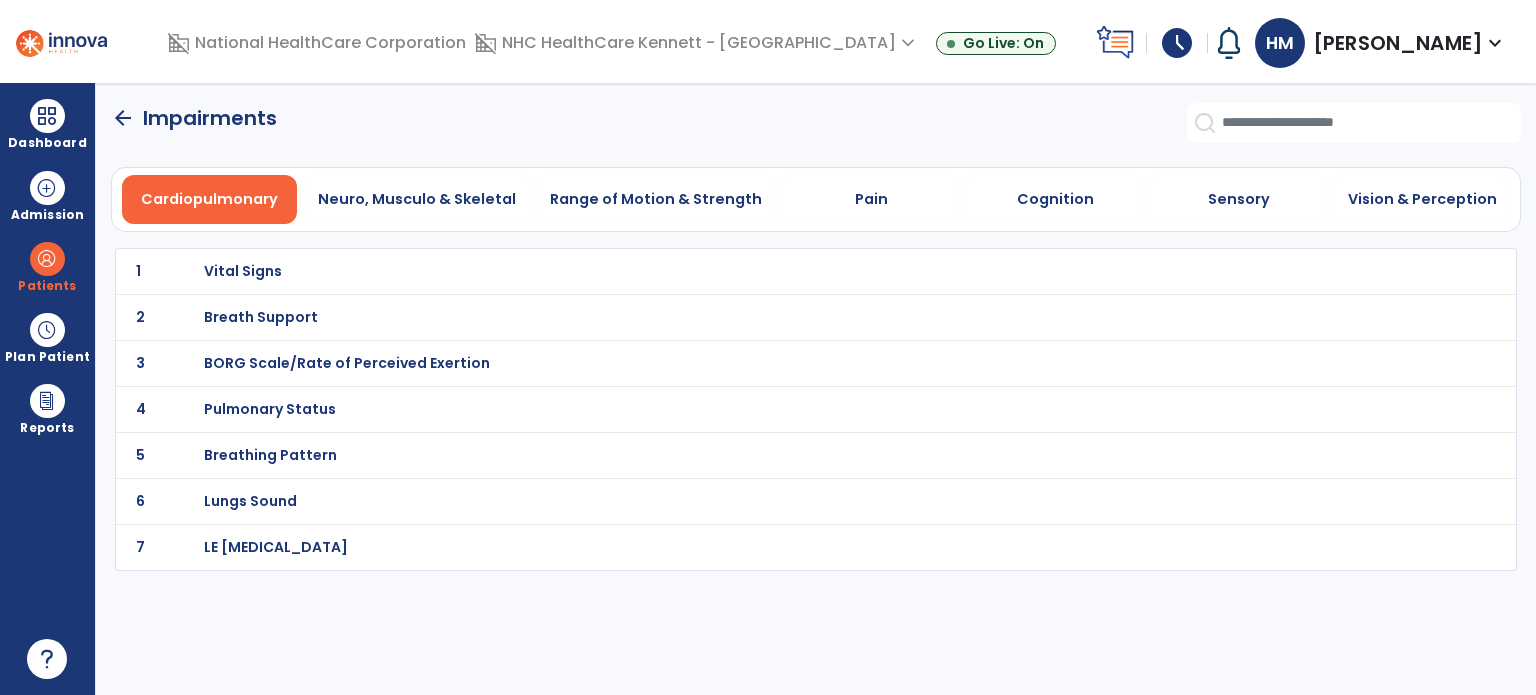 click on "BORG Scale/Rate of Perceived Exertion" at bounding box center (243, 271) 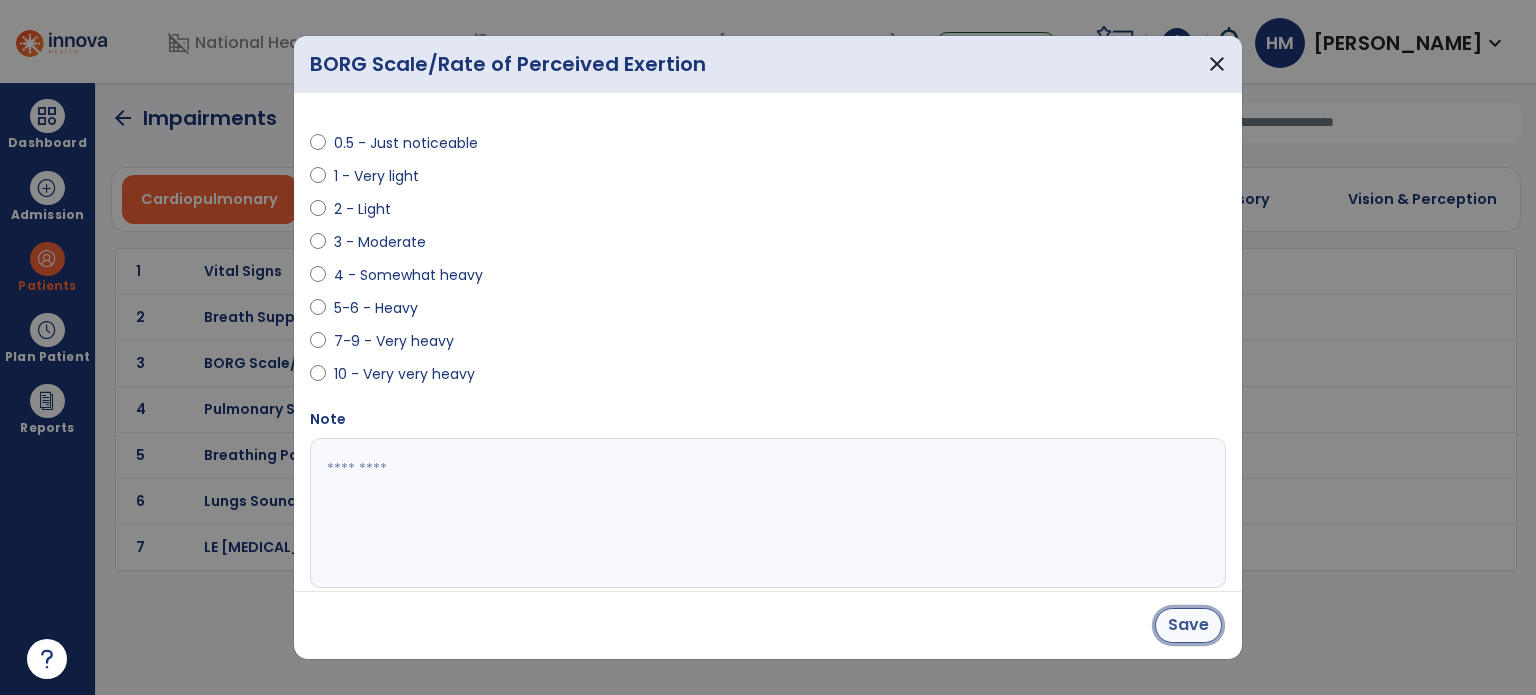 click on "Save" at bounding box center (1188, 625) 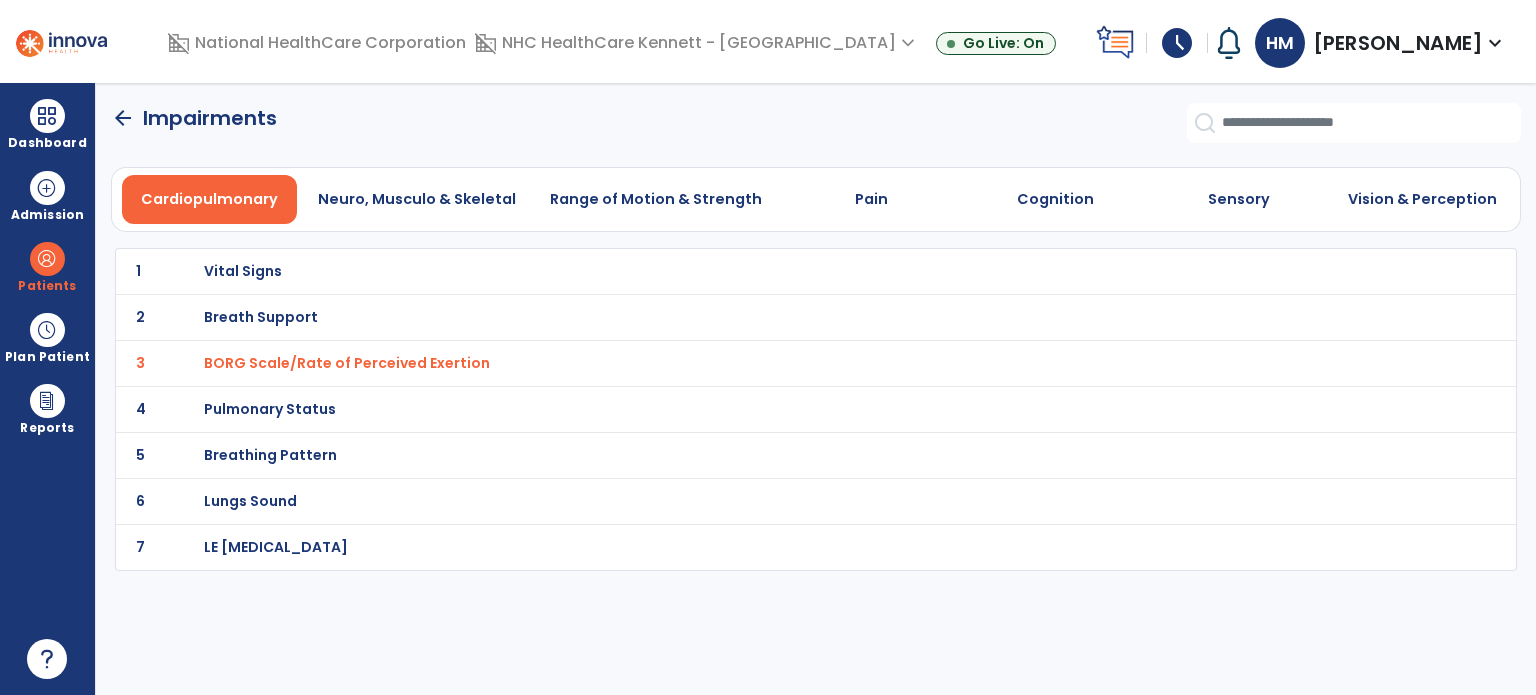 click on "Breath Support" at bounding box center [243, 271] 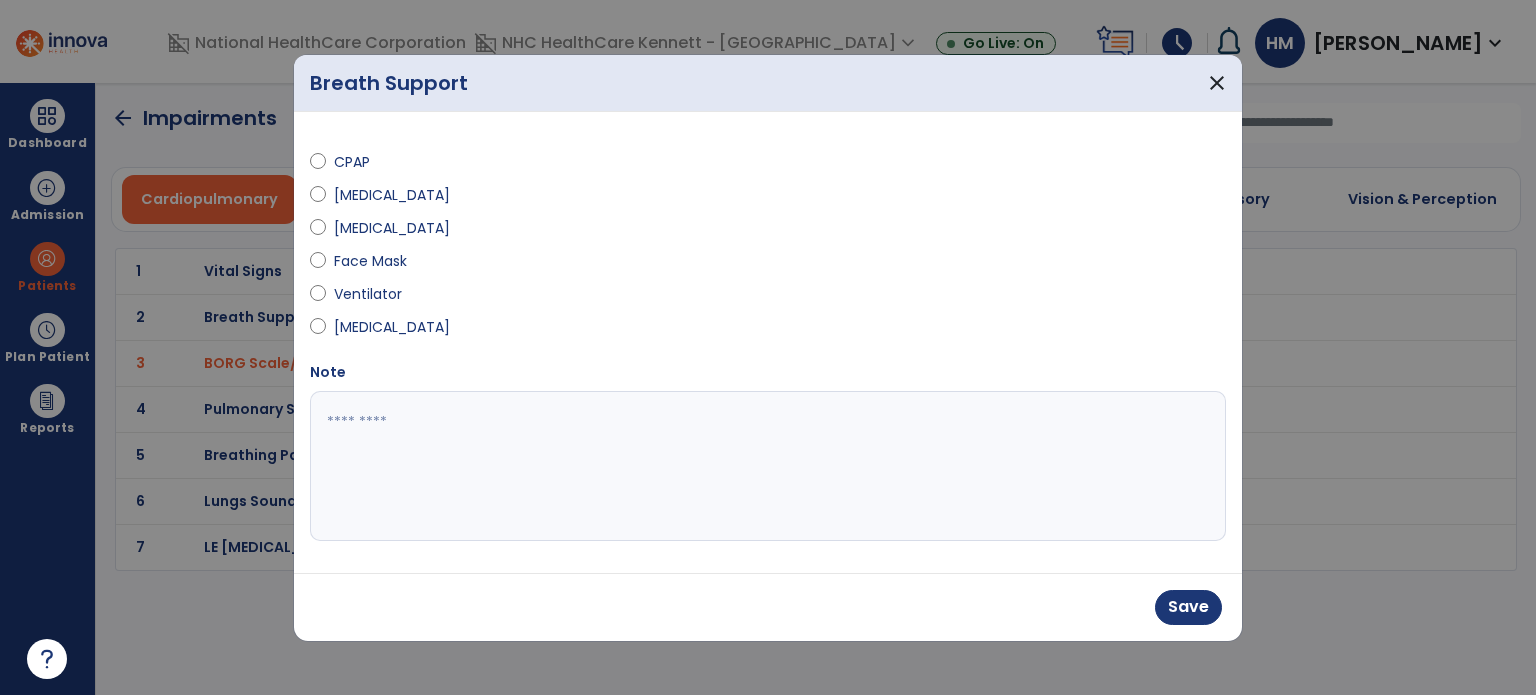 click at bounding box center [768, 466] 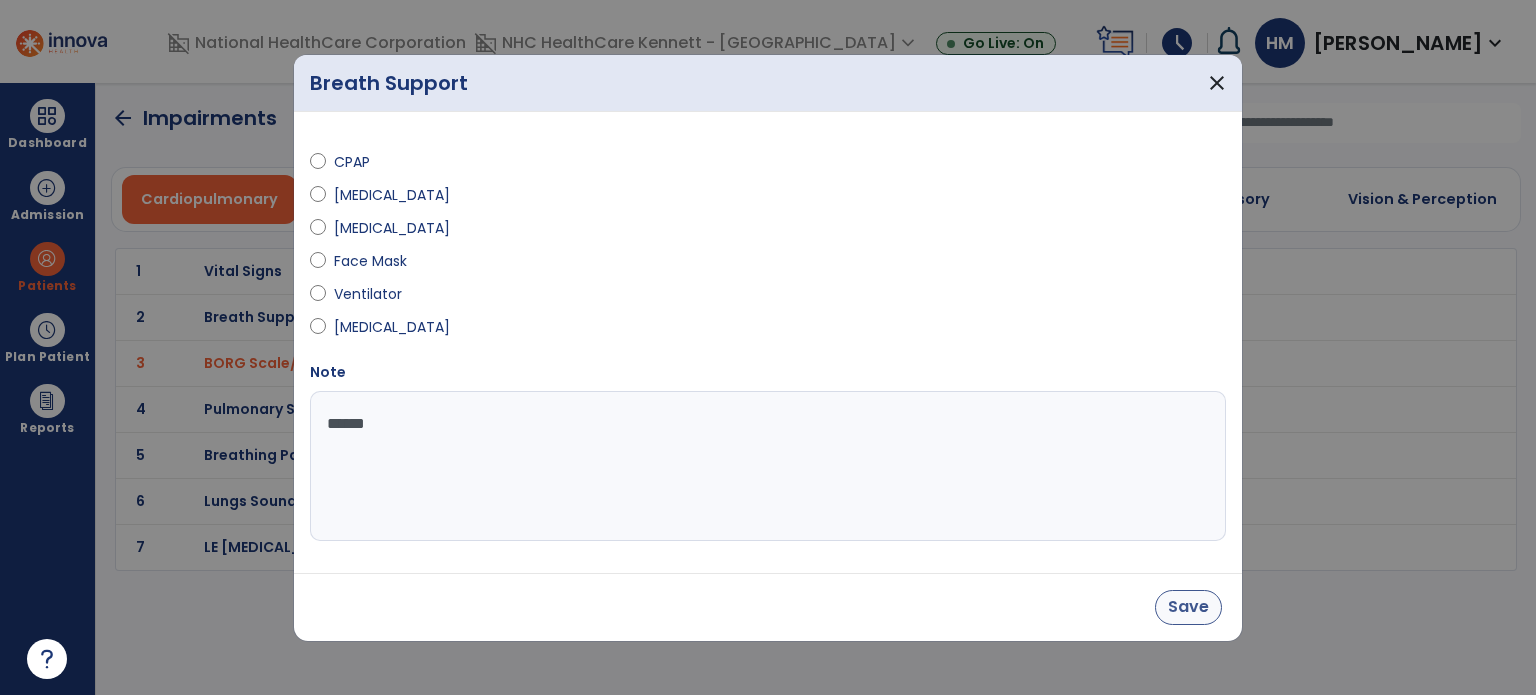 type on "*****" 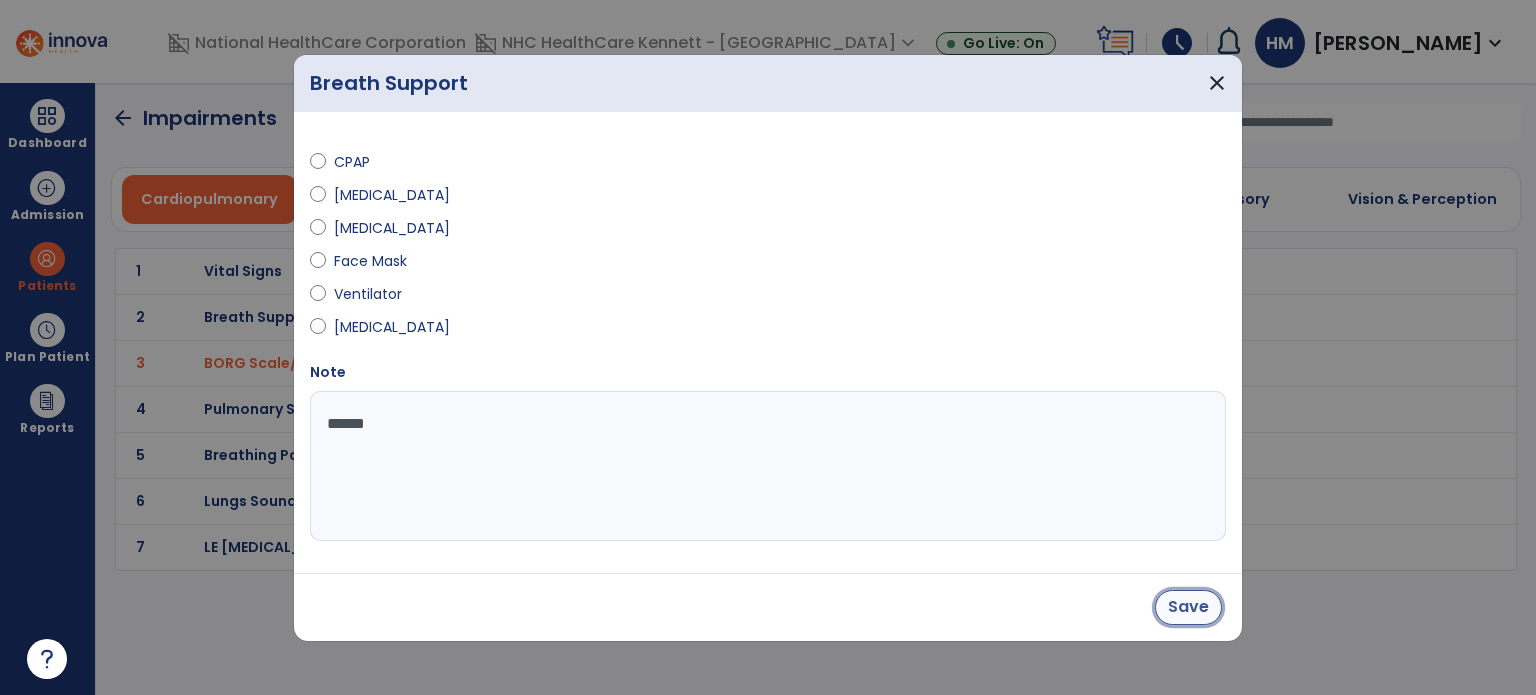 click on "Save" at bounding box center (1188, 607) 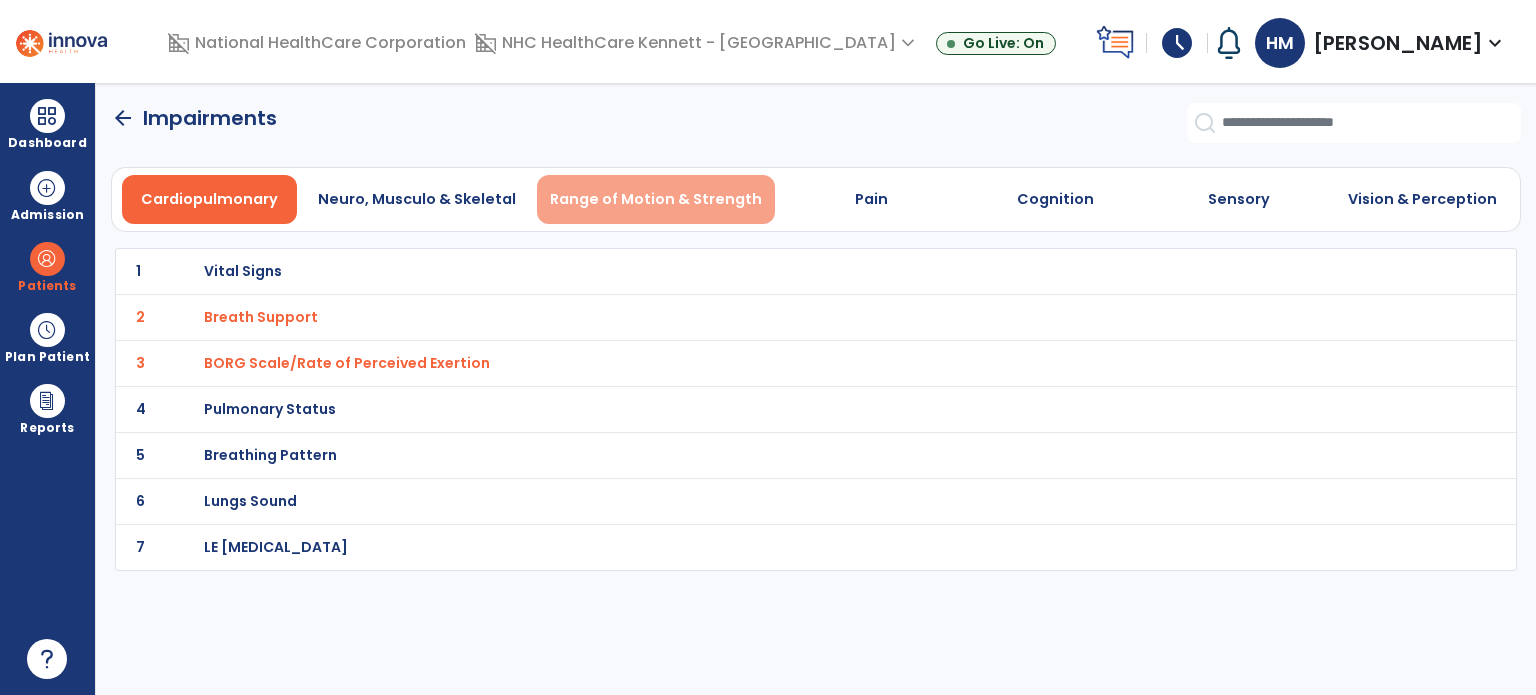 drag, startPoint x: 490, startPoint y: 175, endPoint x: 563, endPoint y: 195, distance: 75.690155 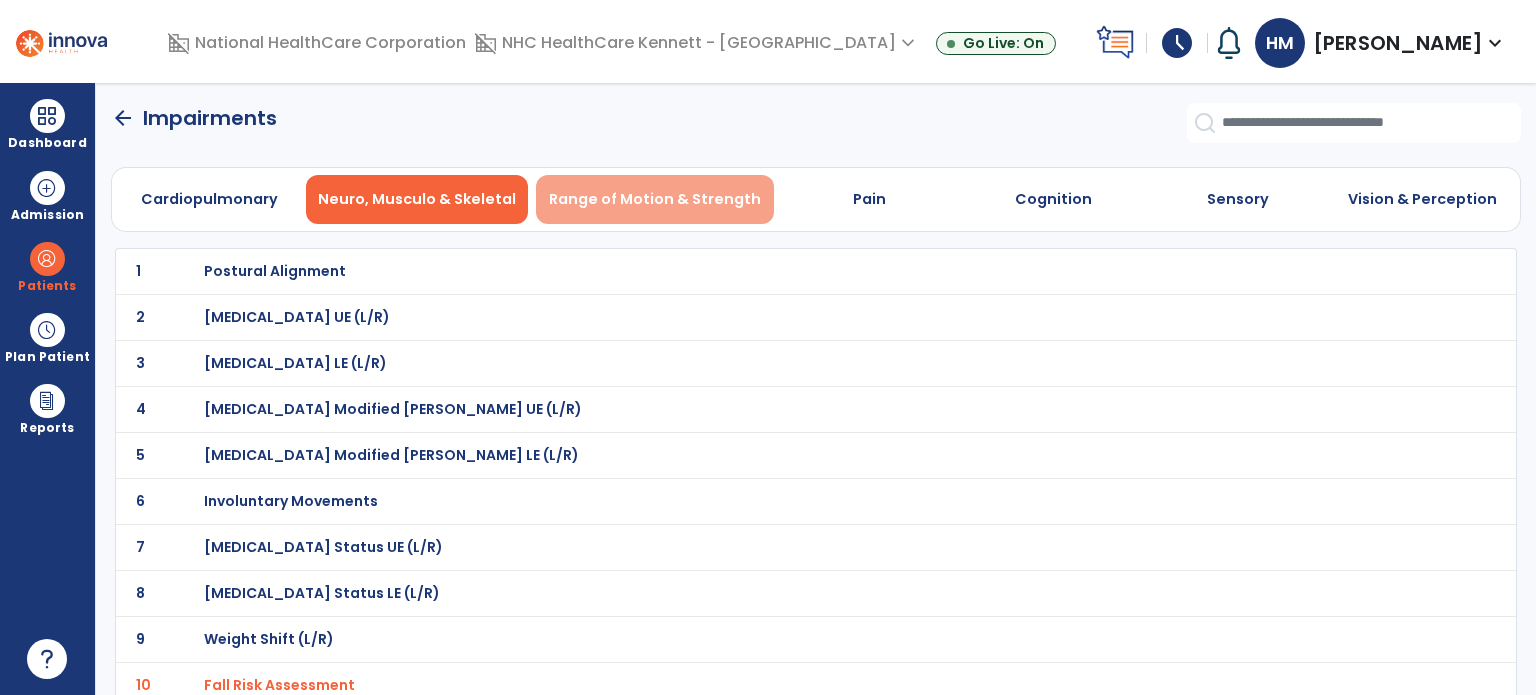 click on "Range of Motion & Strength" at bounding box center [655, 199] 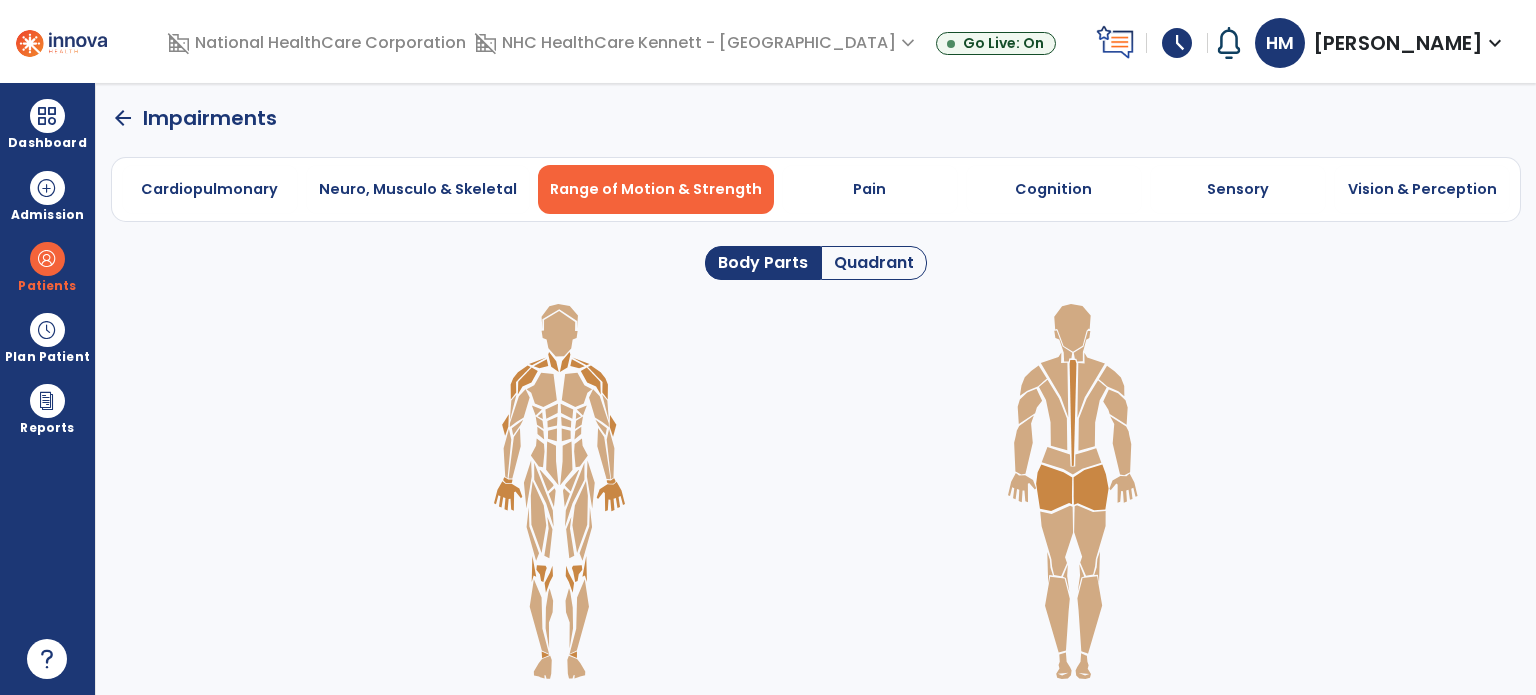 click on "Quadrant" 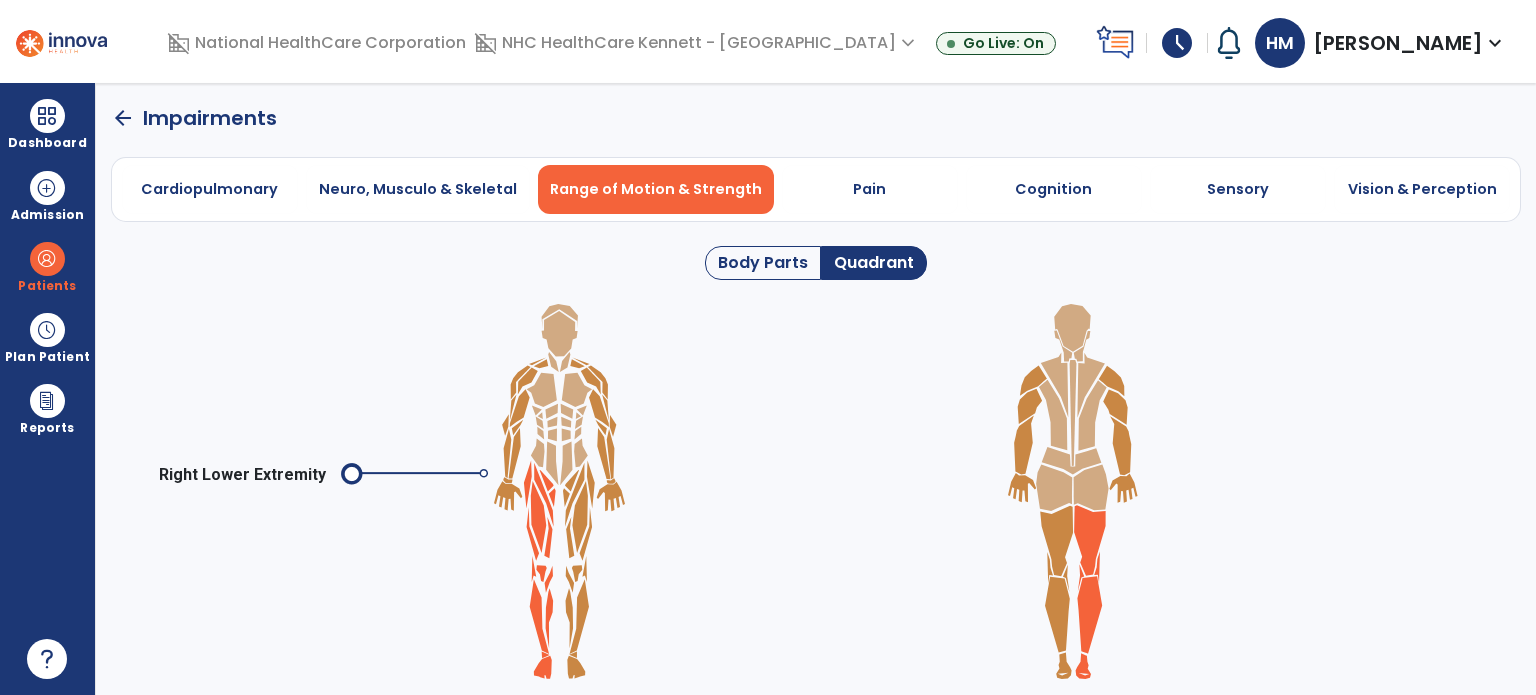 click 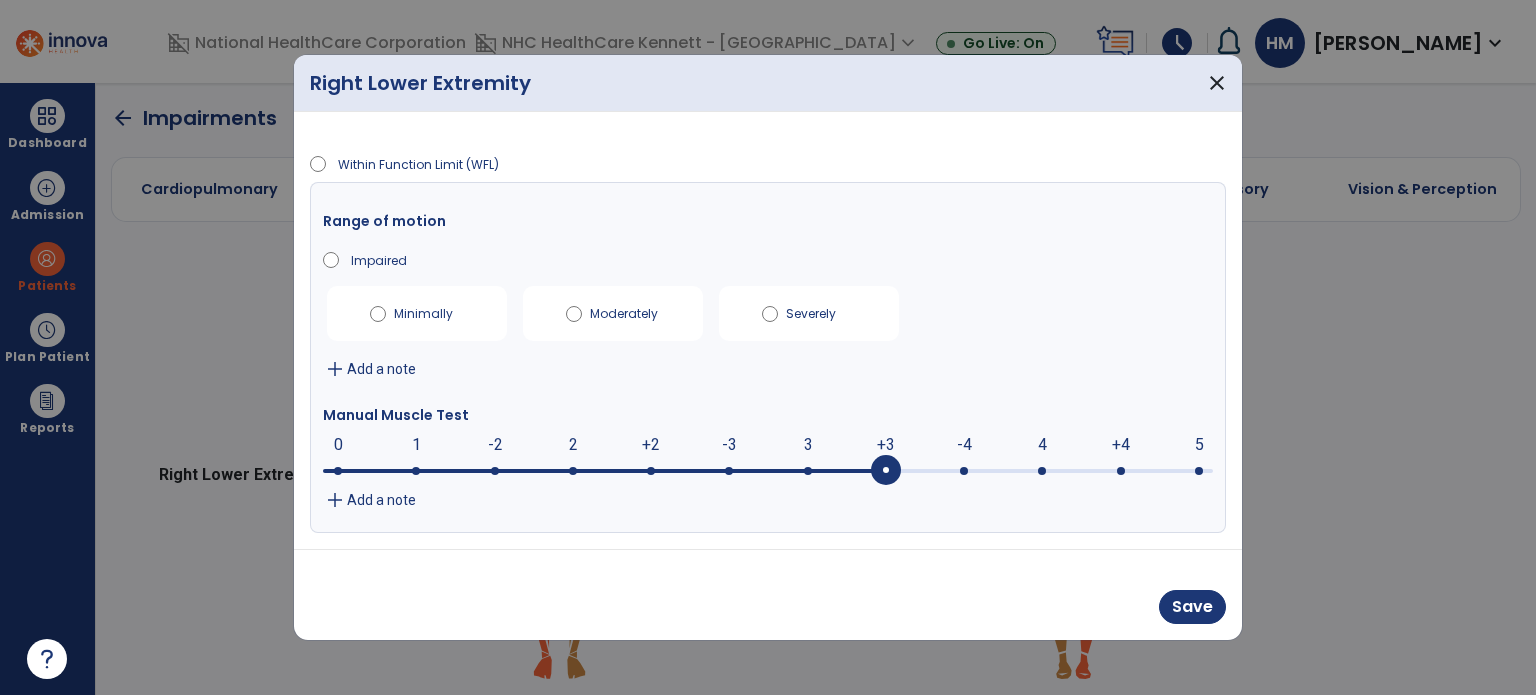 click at bounding box center [886, 471] 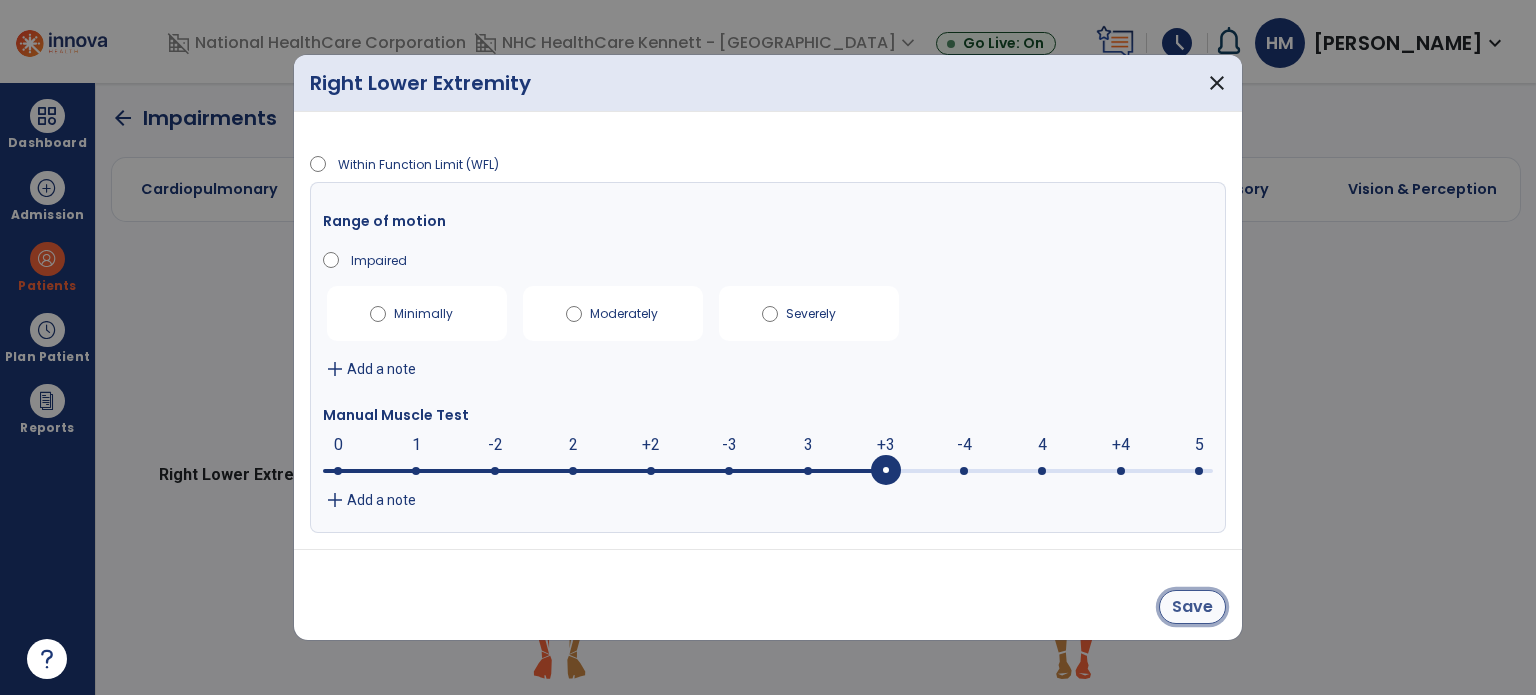 click on "Save" at bounding box center [1192, 607] 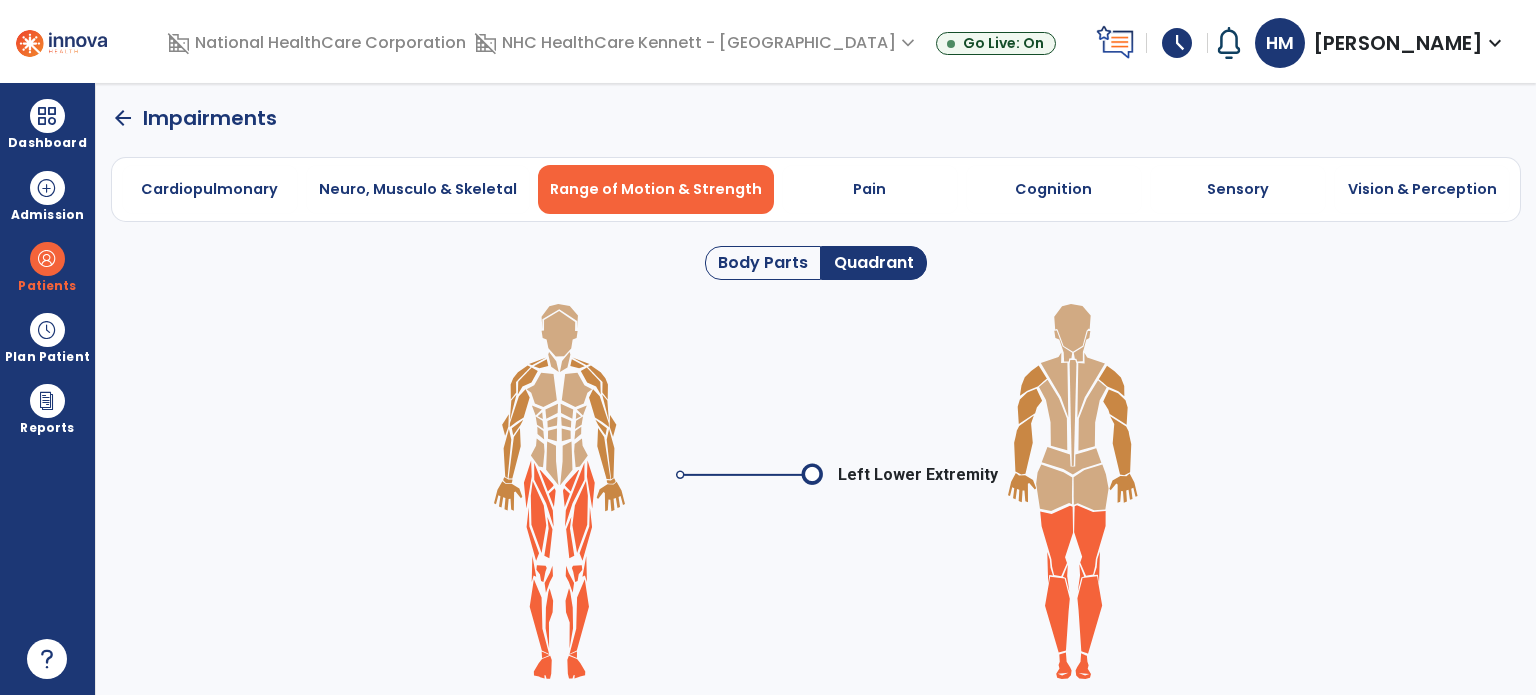 click 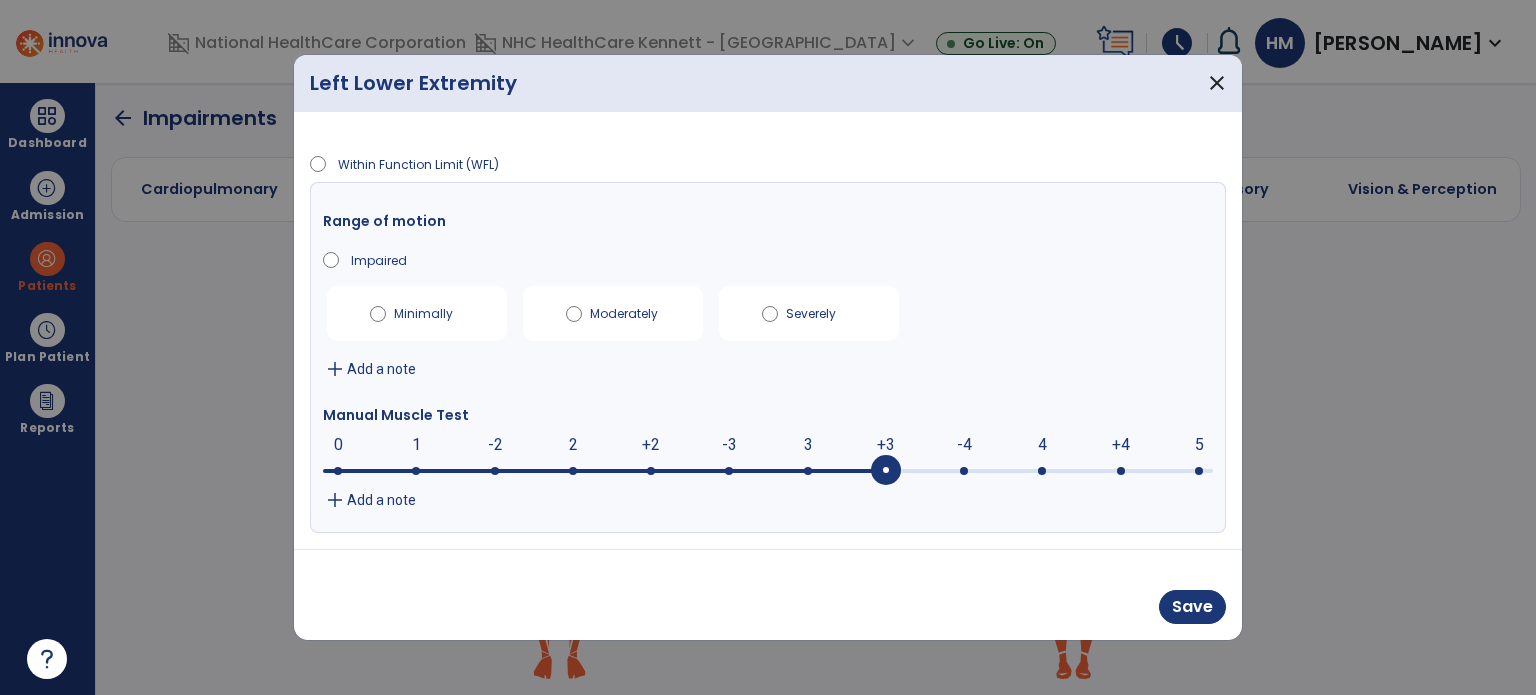 click at bounding box center [768, 469] 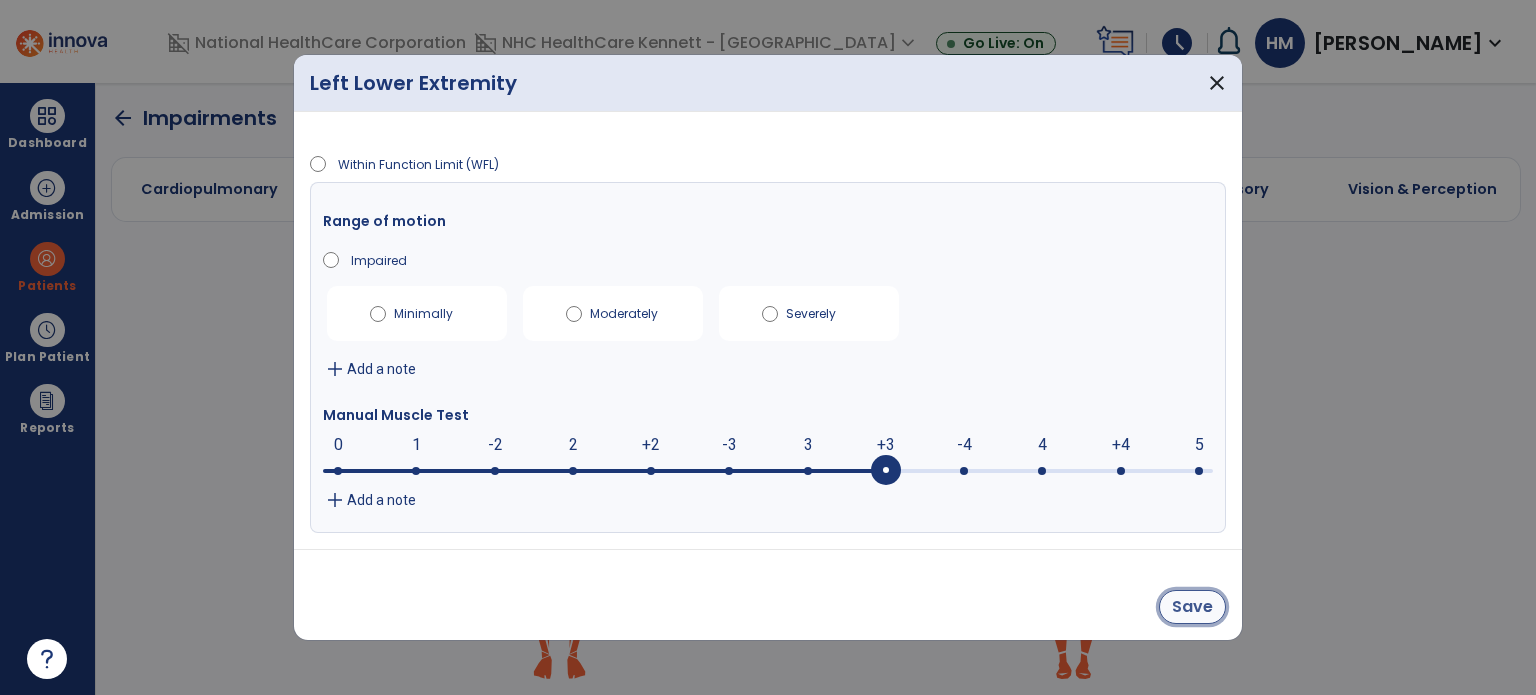 click on "Save" at bounding box center [1192, 607] 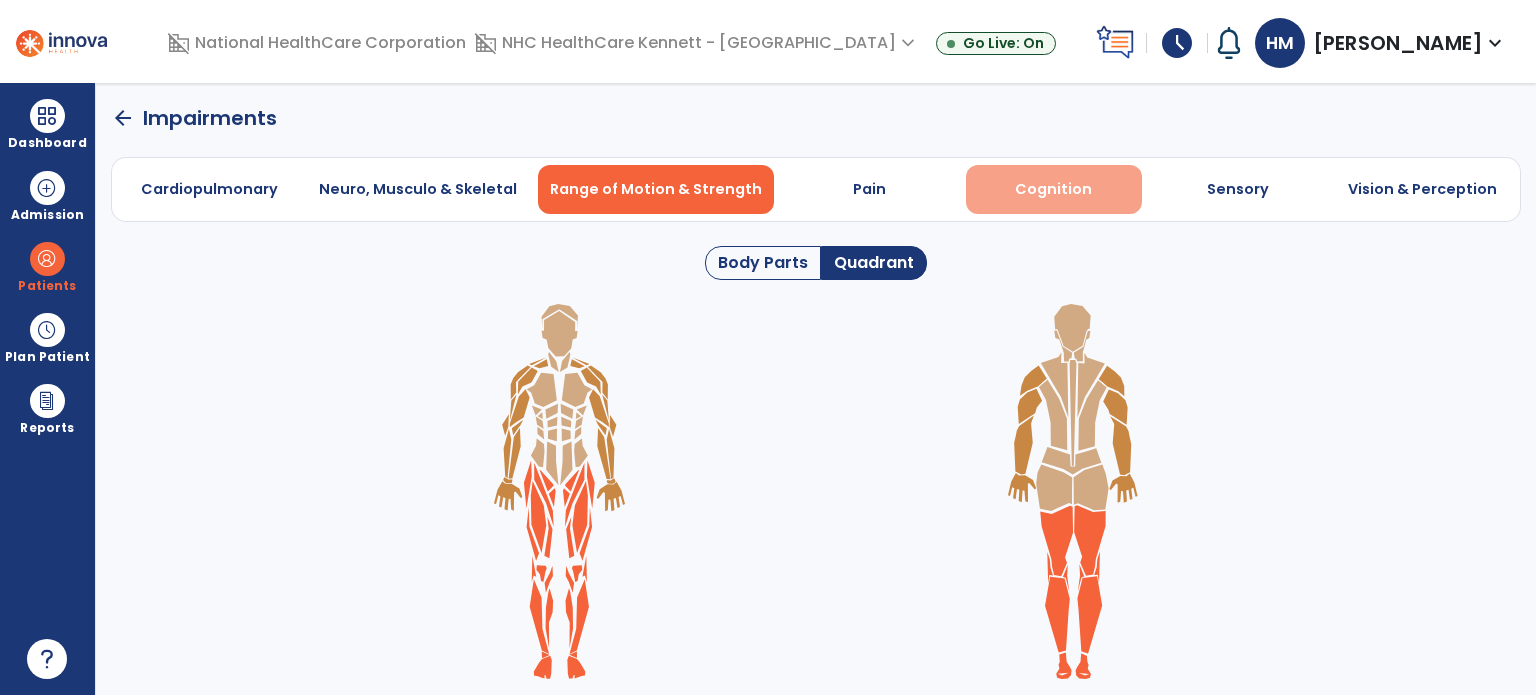 click on "Cognition" at bounding box center [1053, 189] 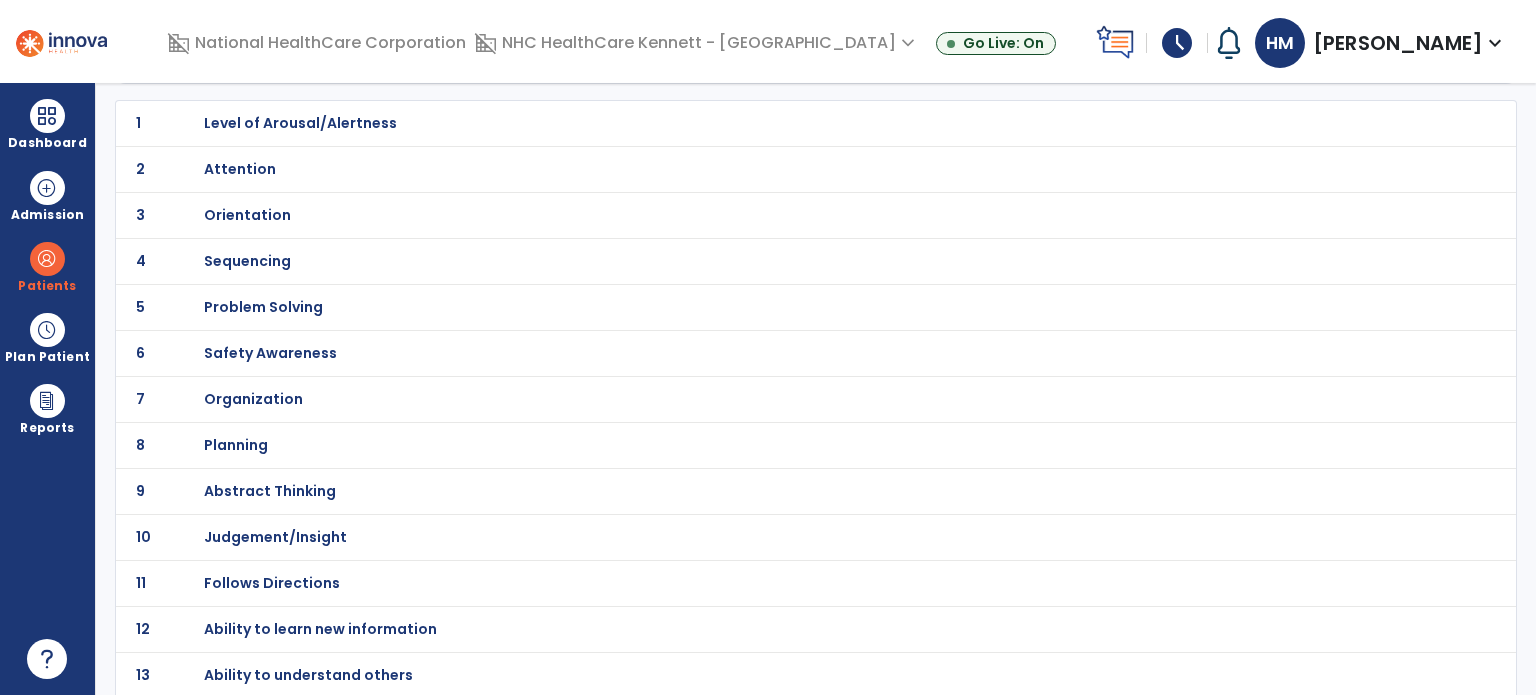 scroll, scrollTop: 0, scrollLeft: 0, axis: both 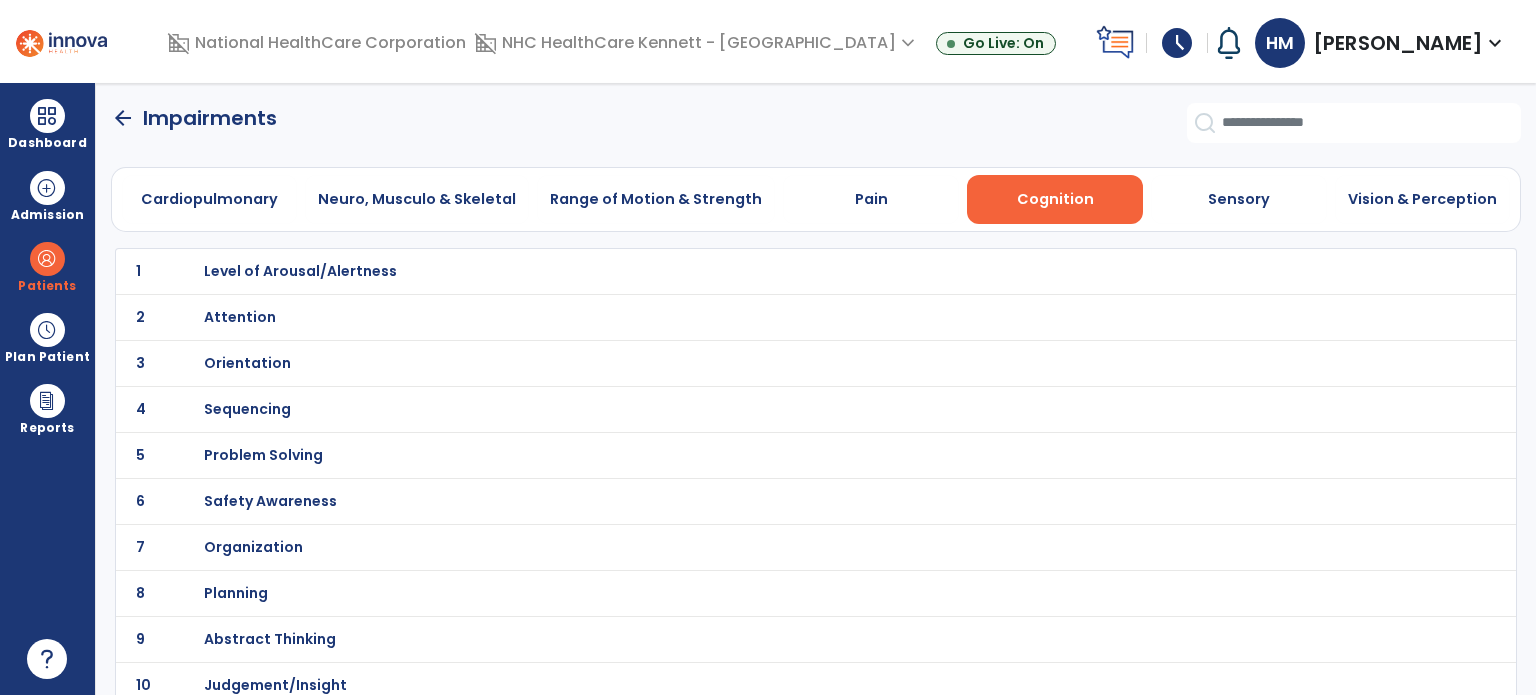 click on "Safety Awareness" at bounding box center [300, 271] 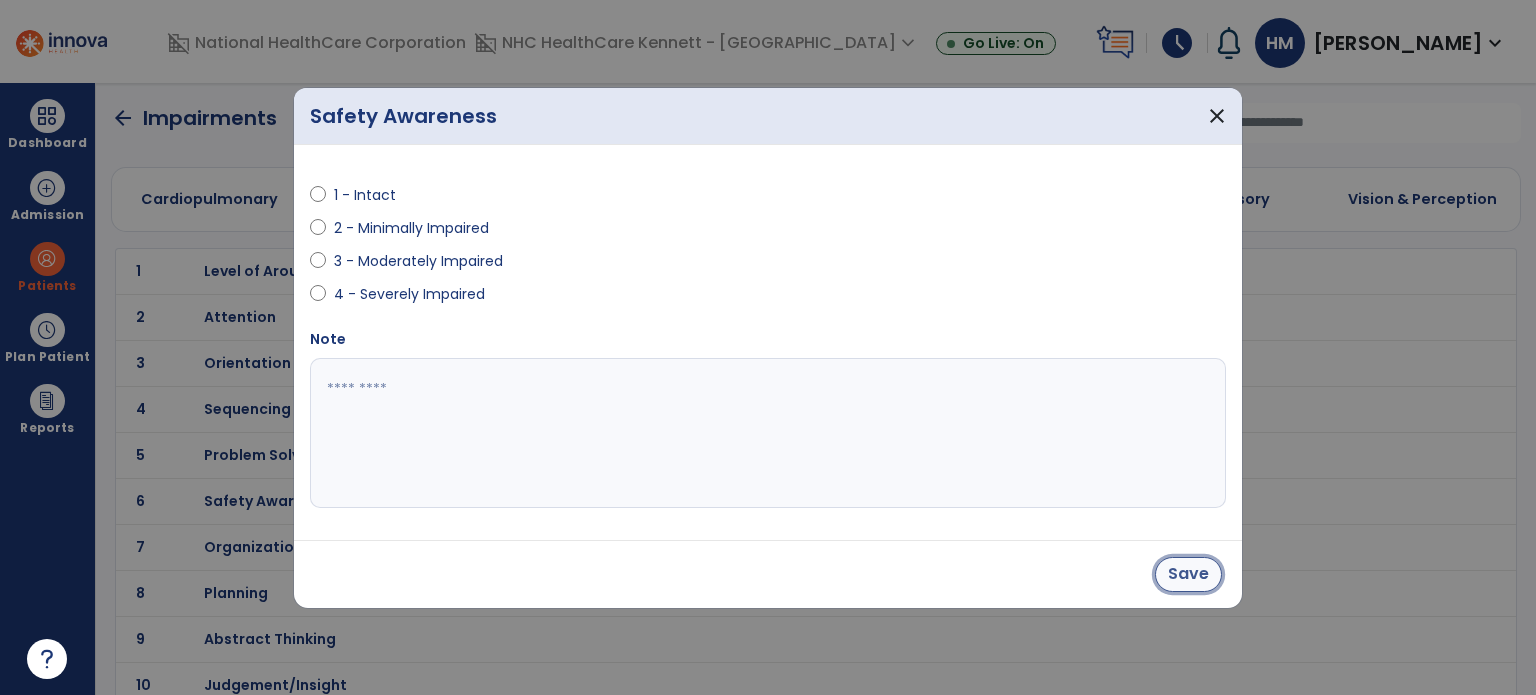 click on "Save" at bounding box center (1188, 574) 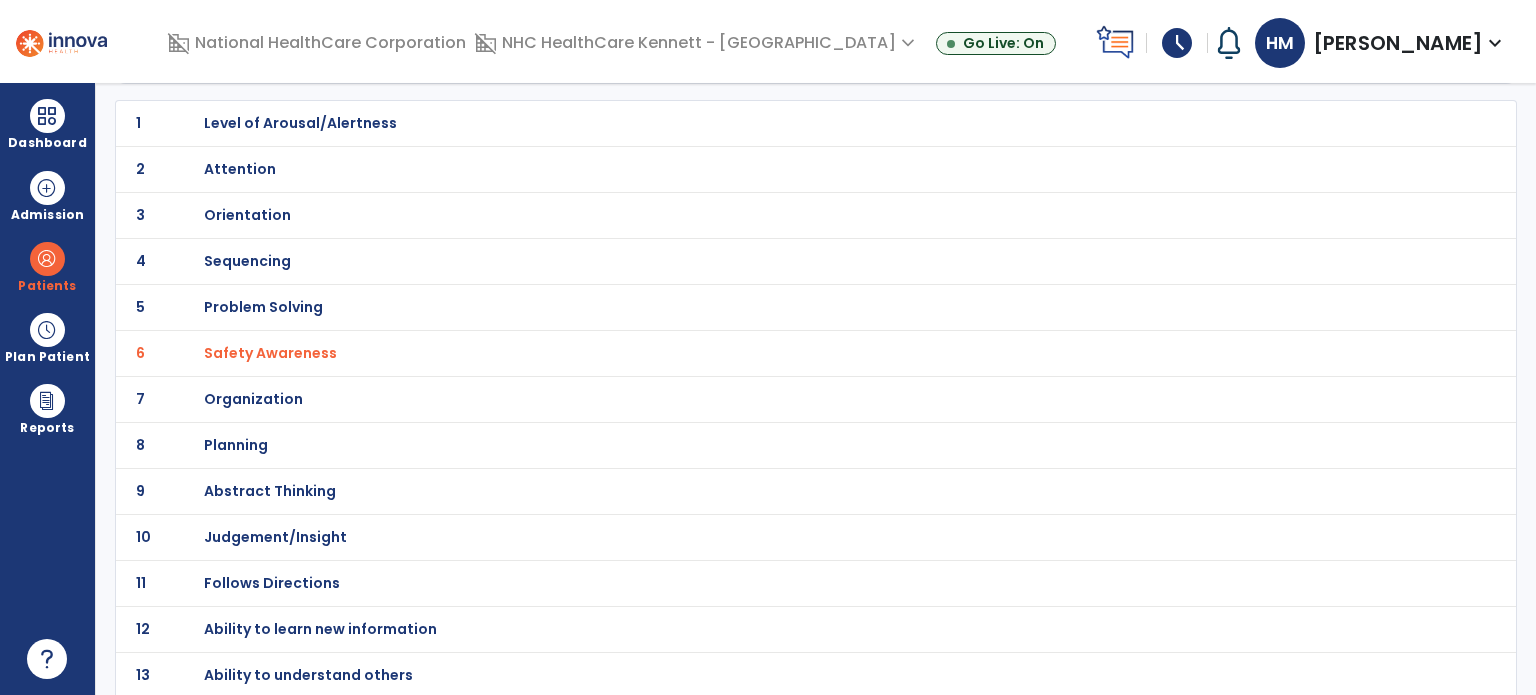 scroll, scrollTop: 0, scrollLeft: 0, axis: both 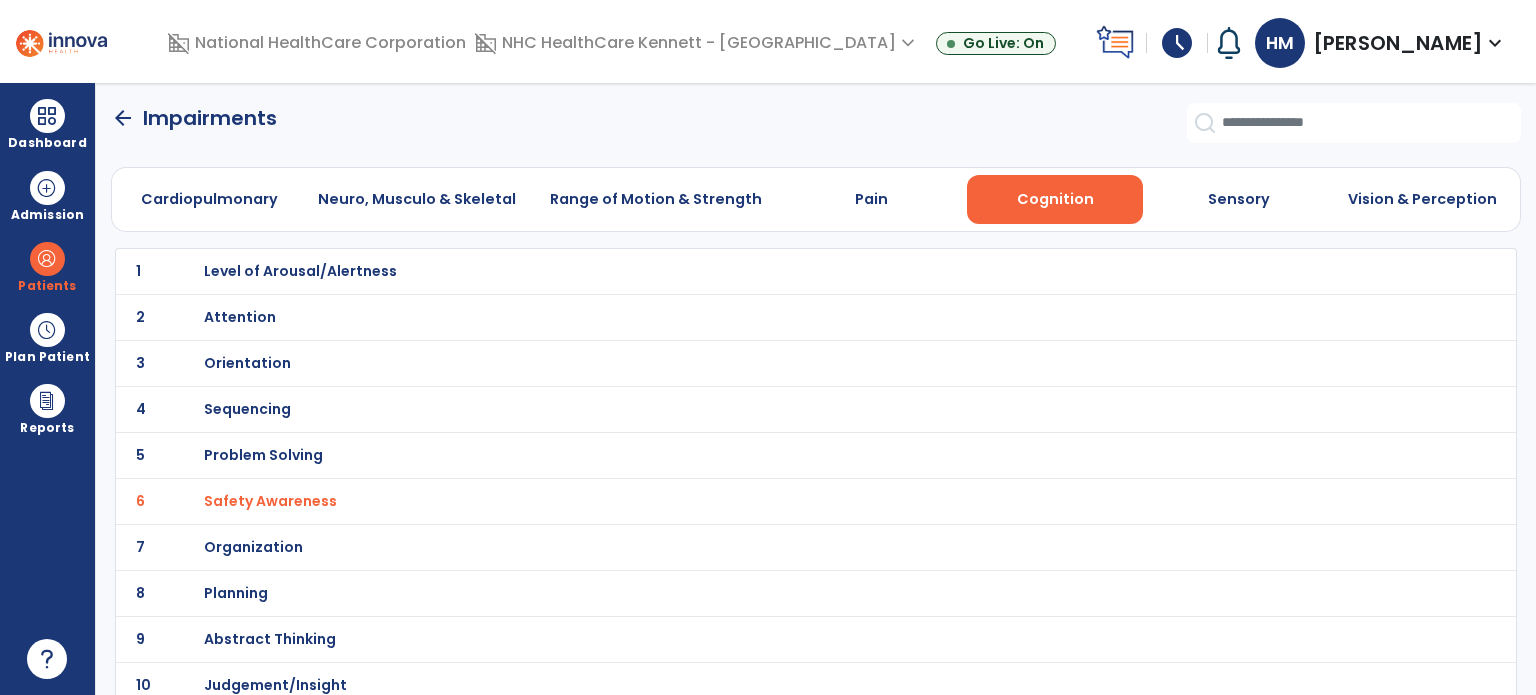 click on "arrow_back" 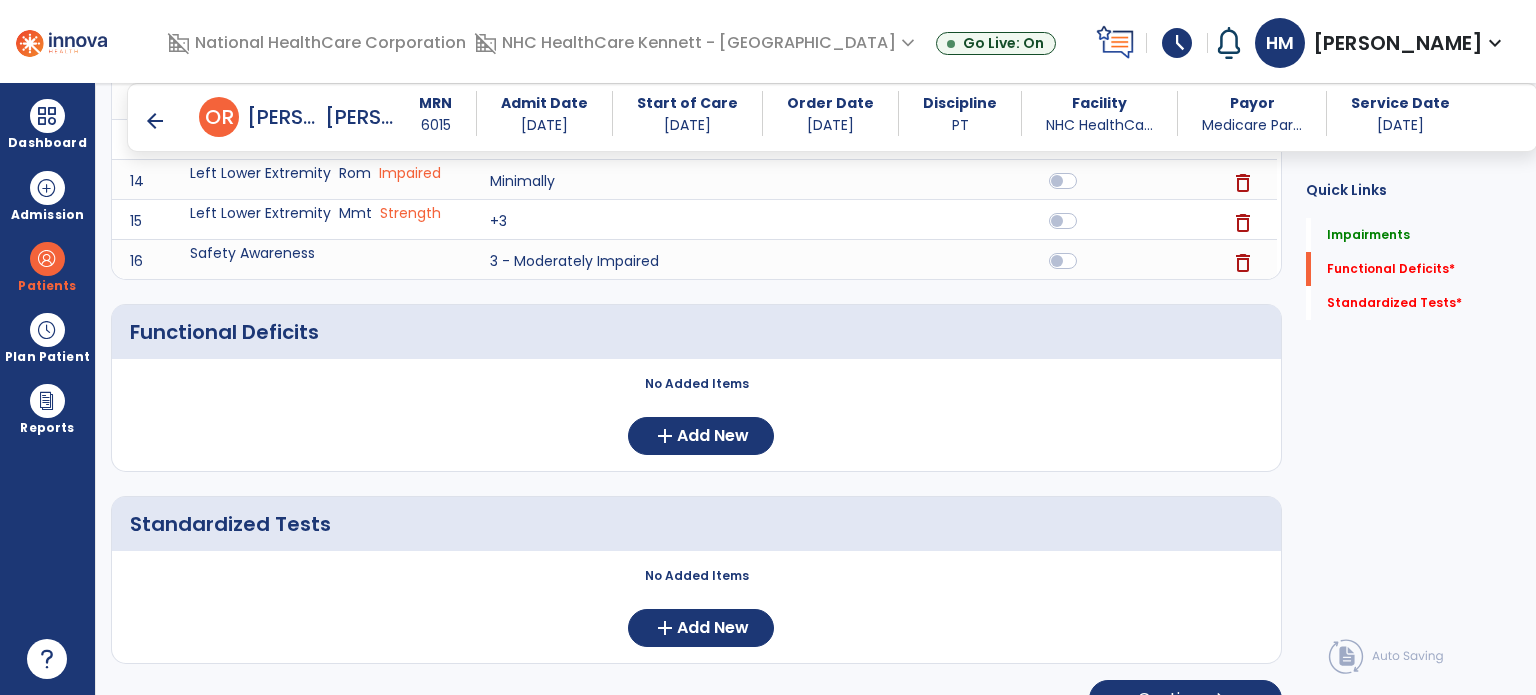 scroll, scrollTop: 880, scrollLeft: 0, axis: vertical 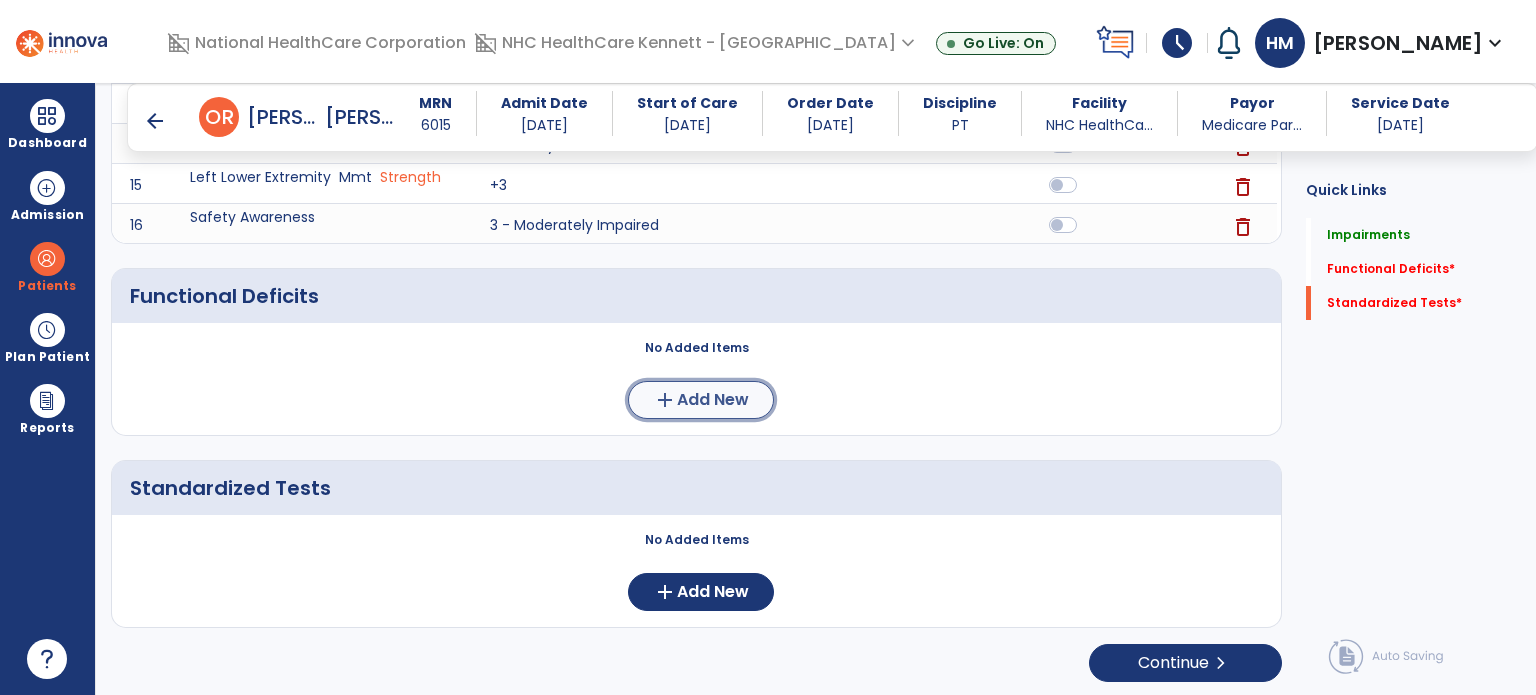 click on "Add New" 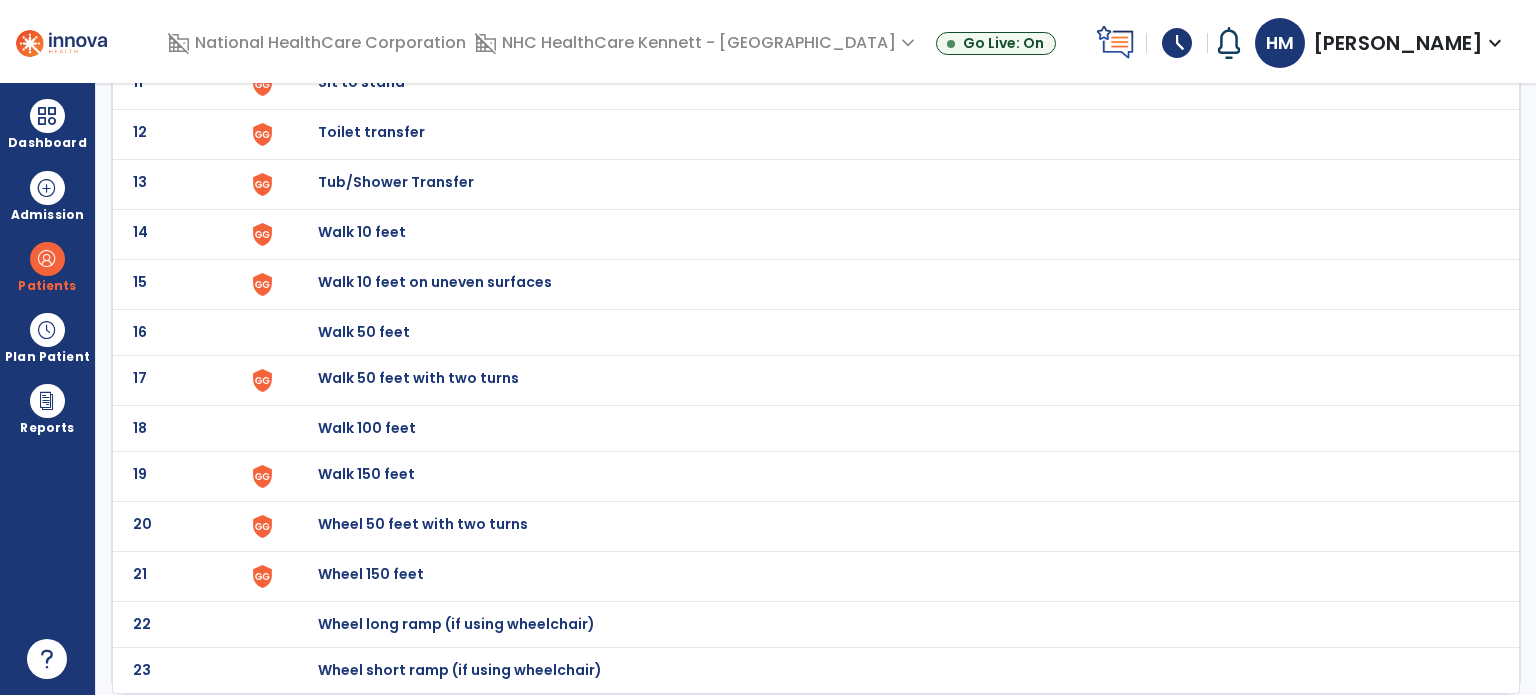 scroll, scrollTop: 0, scrollLeft: 0, axis: both 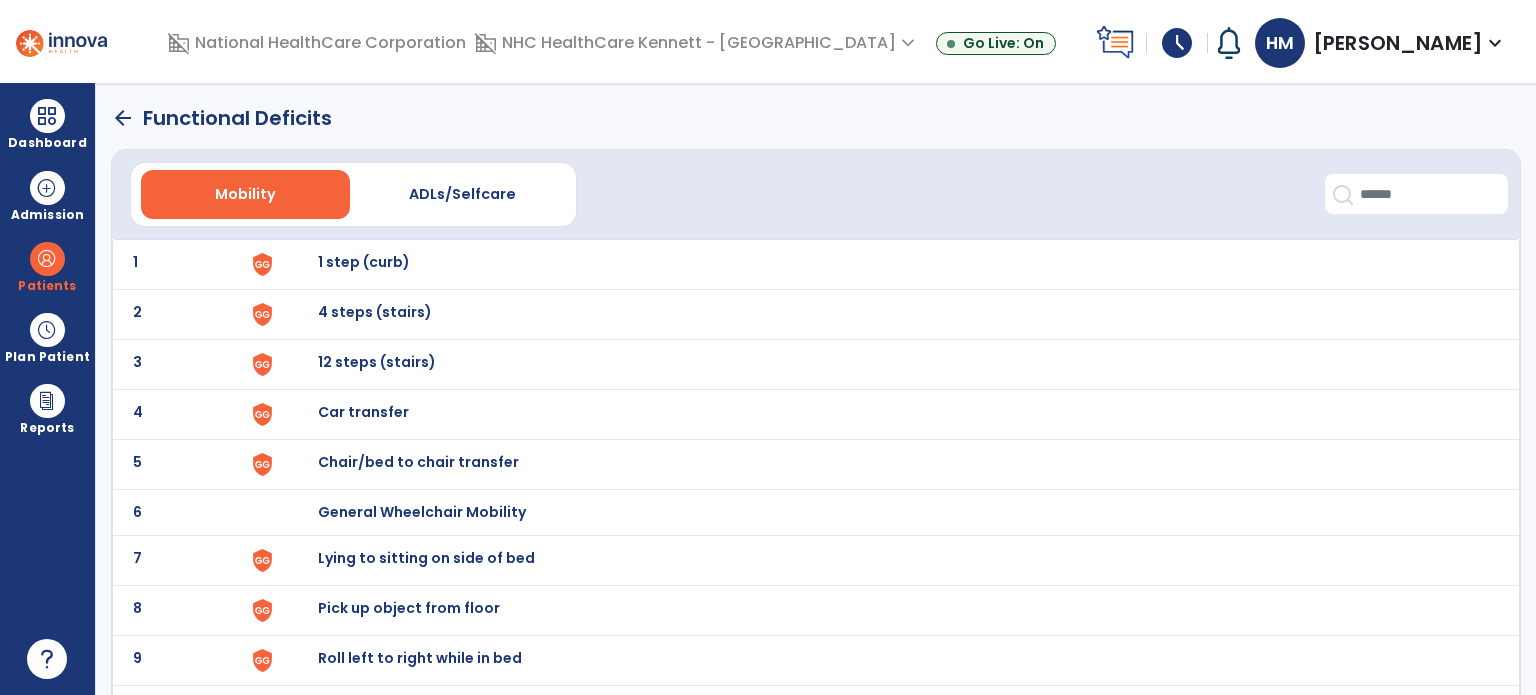 click on "Chair/bed to chair transfer" at bounding box center [364, 262] 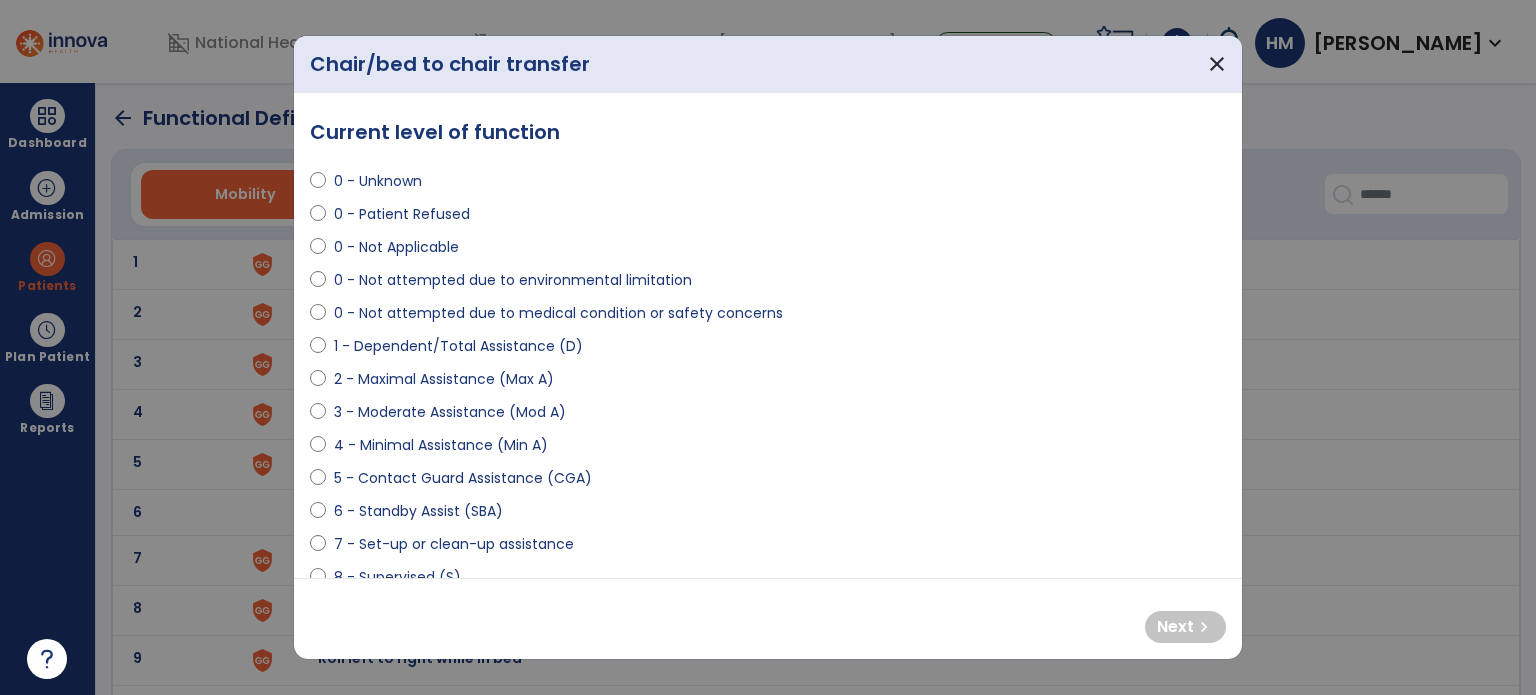 select on "**********" 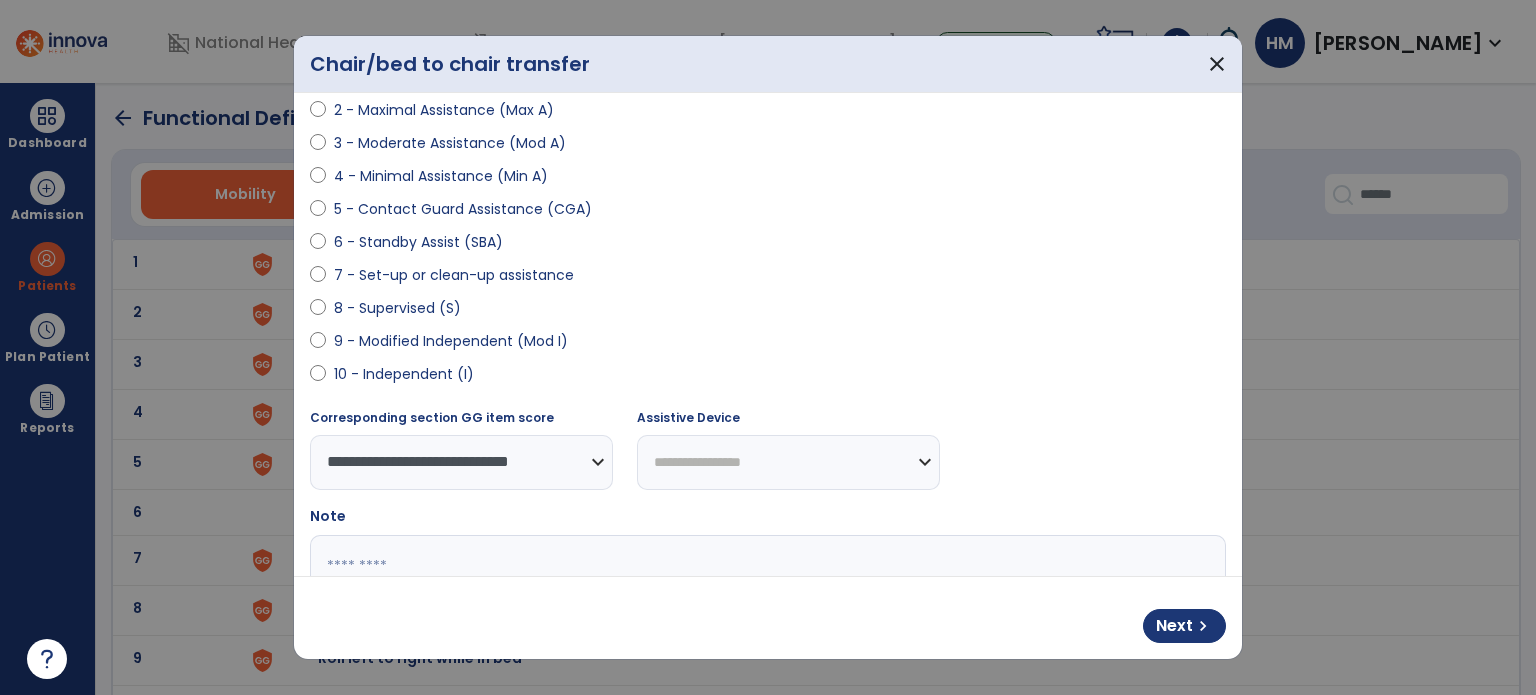 scroll, scrollTop: 400, scrollLeft: 0, axis: vertical 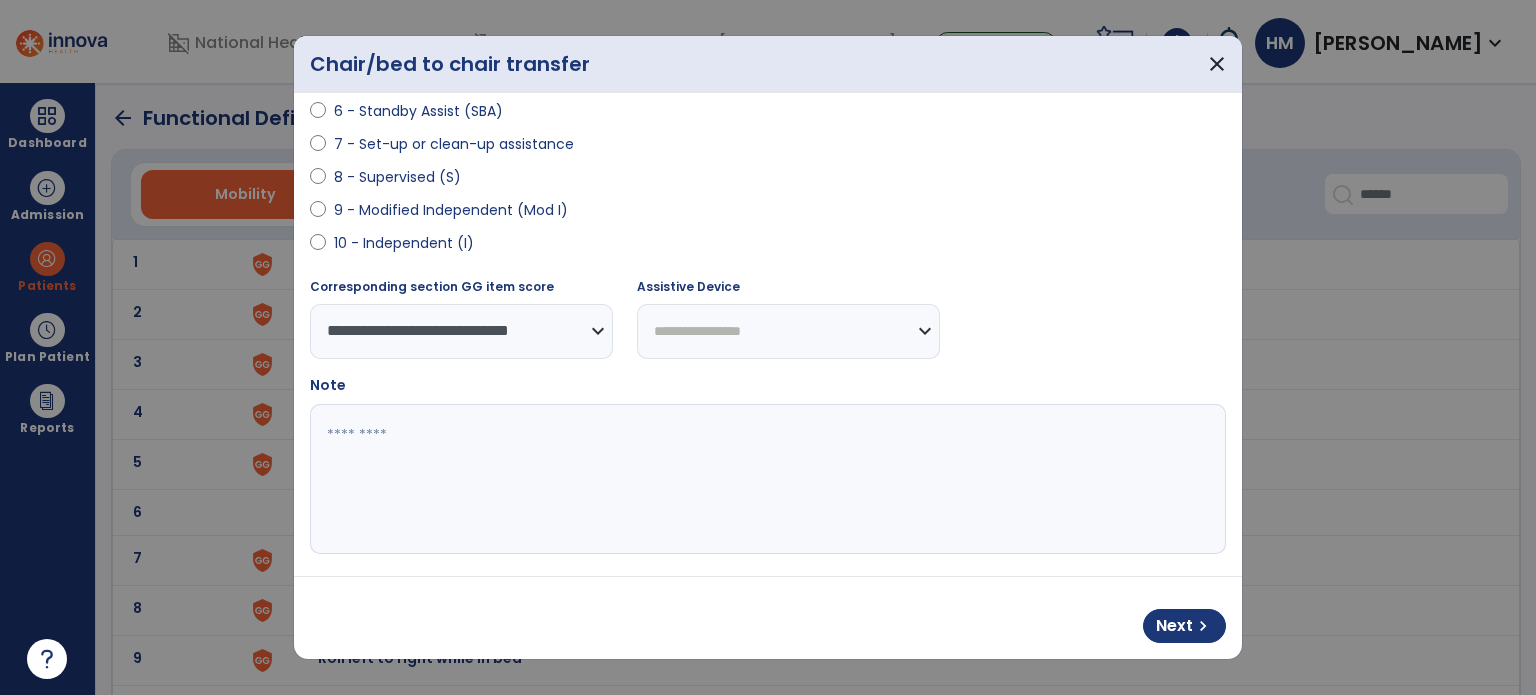 click on "**********" at bounding box center (788, 331) 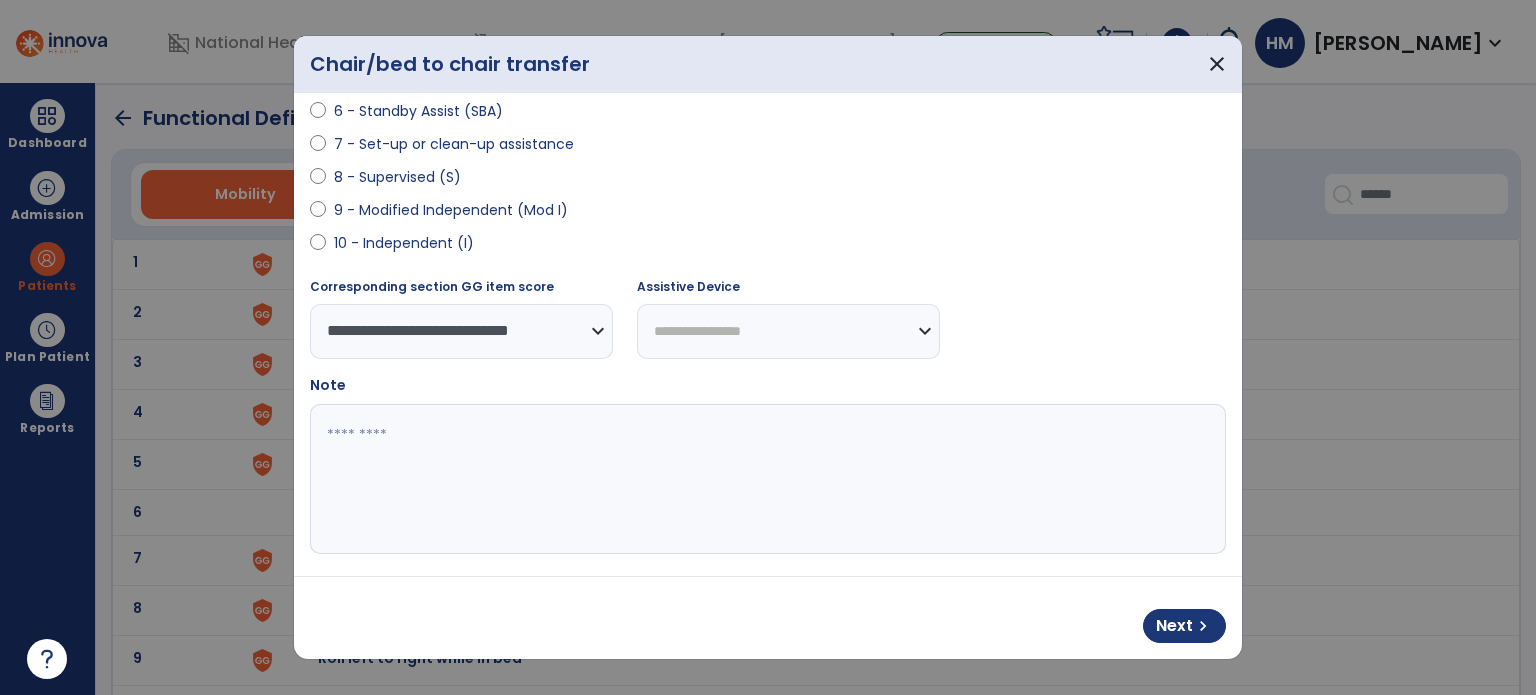 select on "**********" 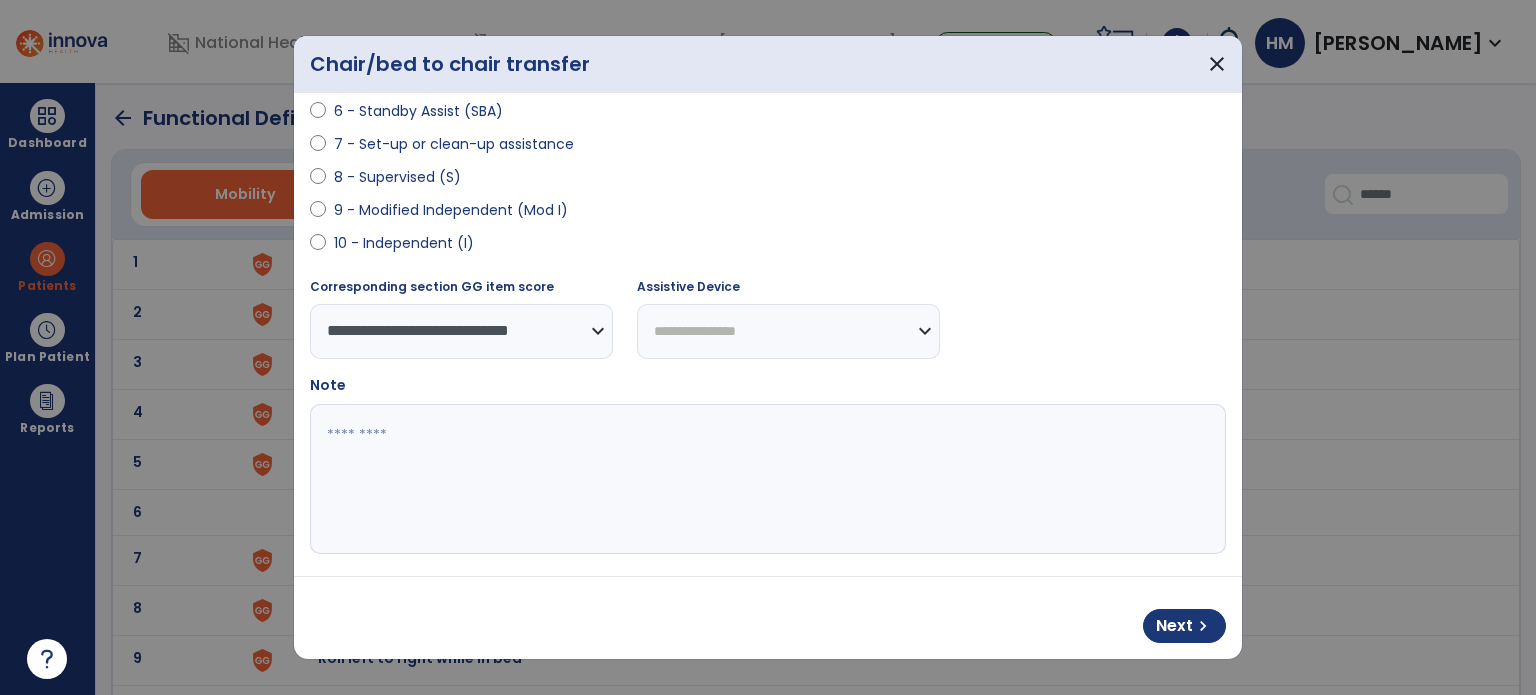click on "**********" at bounding box center [788, 331] 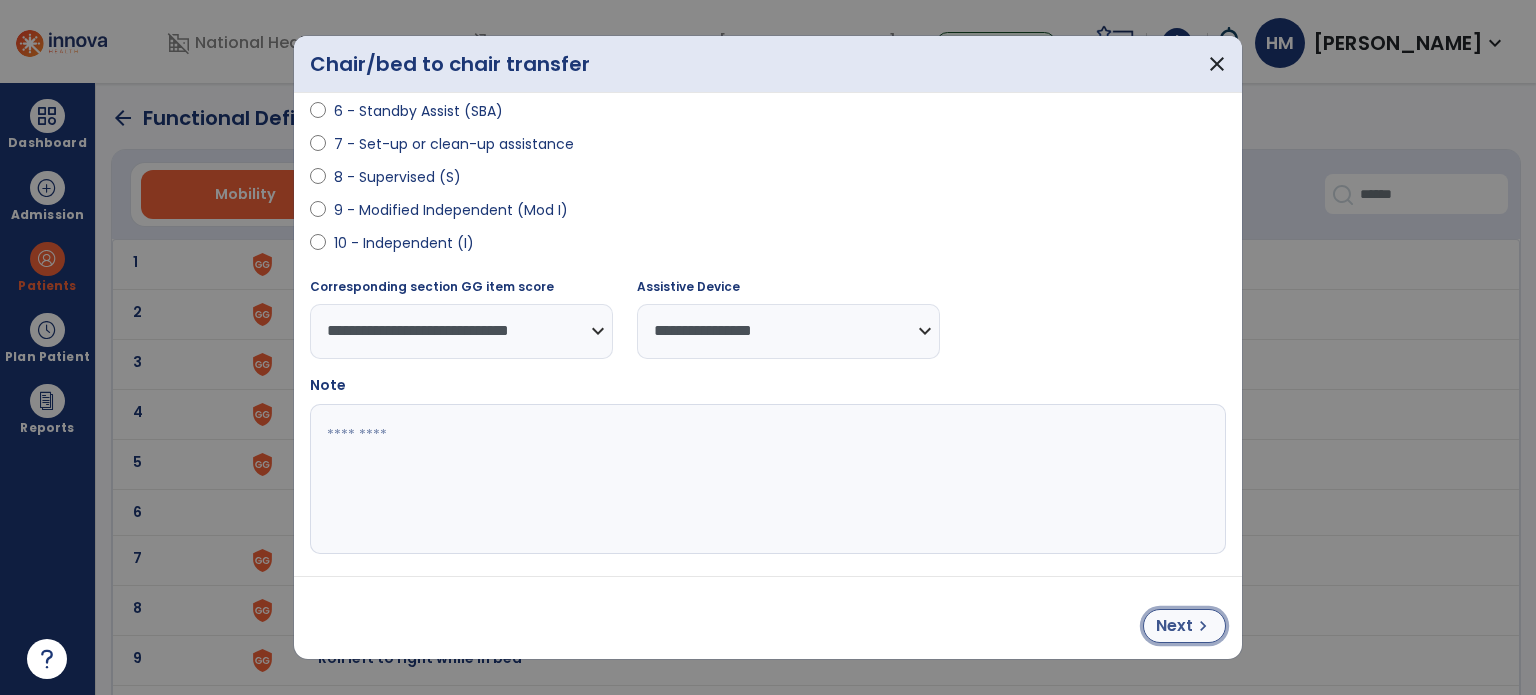 click on "Next  chevron_right" at bounding box center (1184, 626) 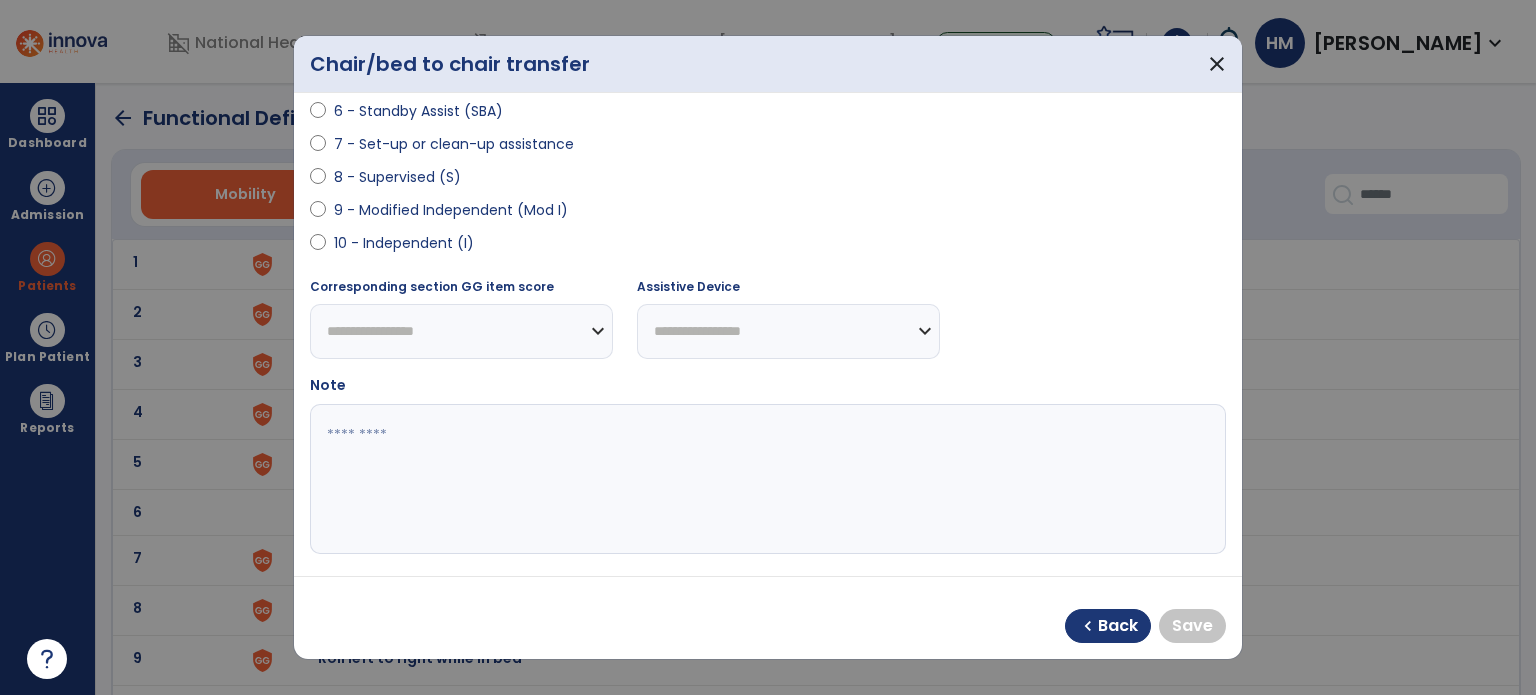 click on "**********" at bounding box center [461, 331] 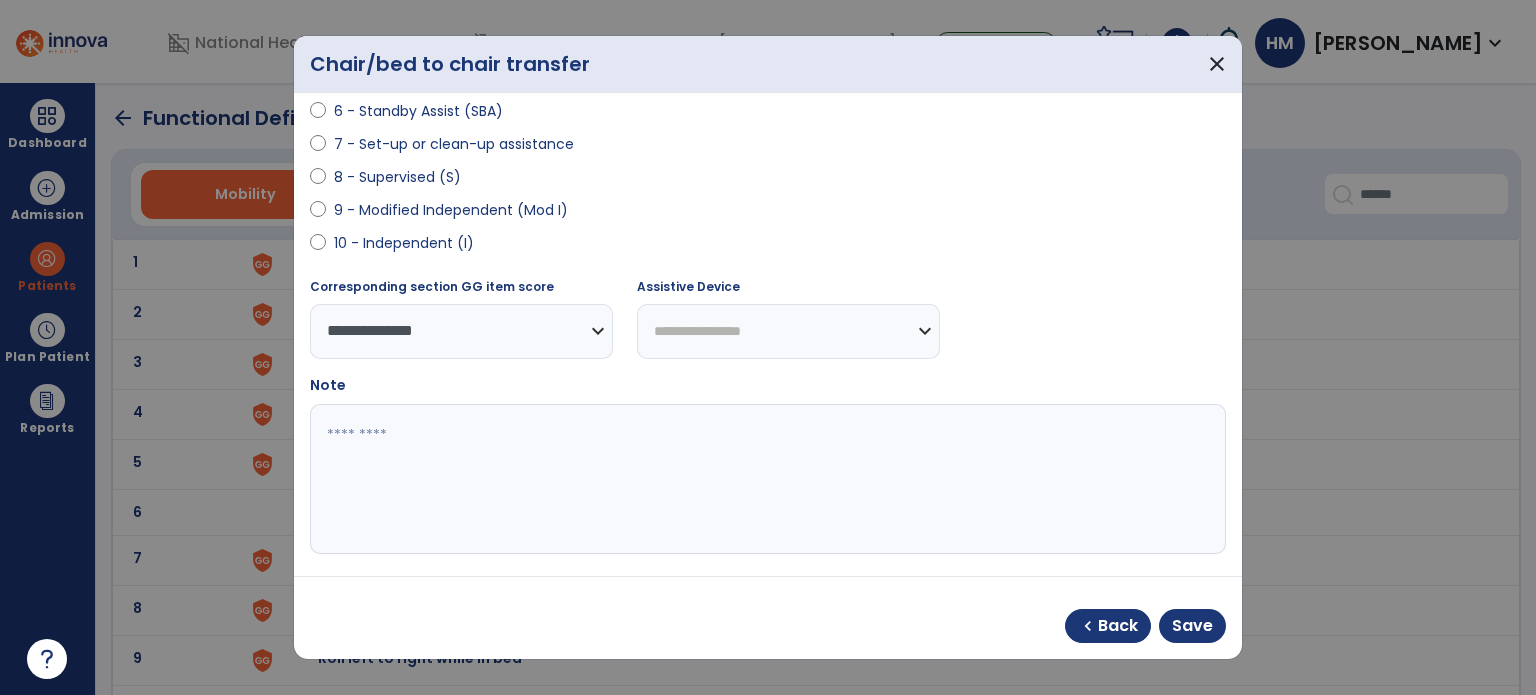 click on "**********" at bounding box center [788, 331] 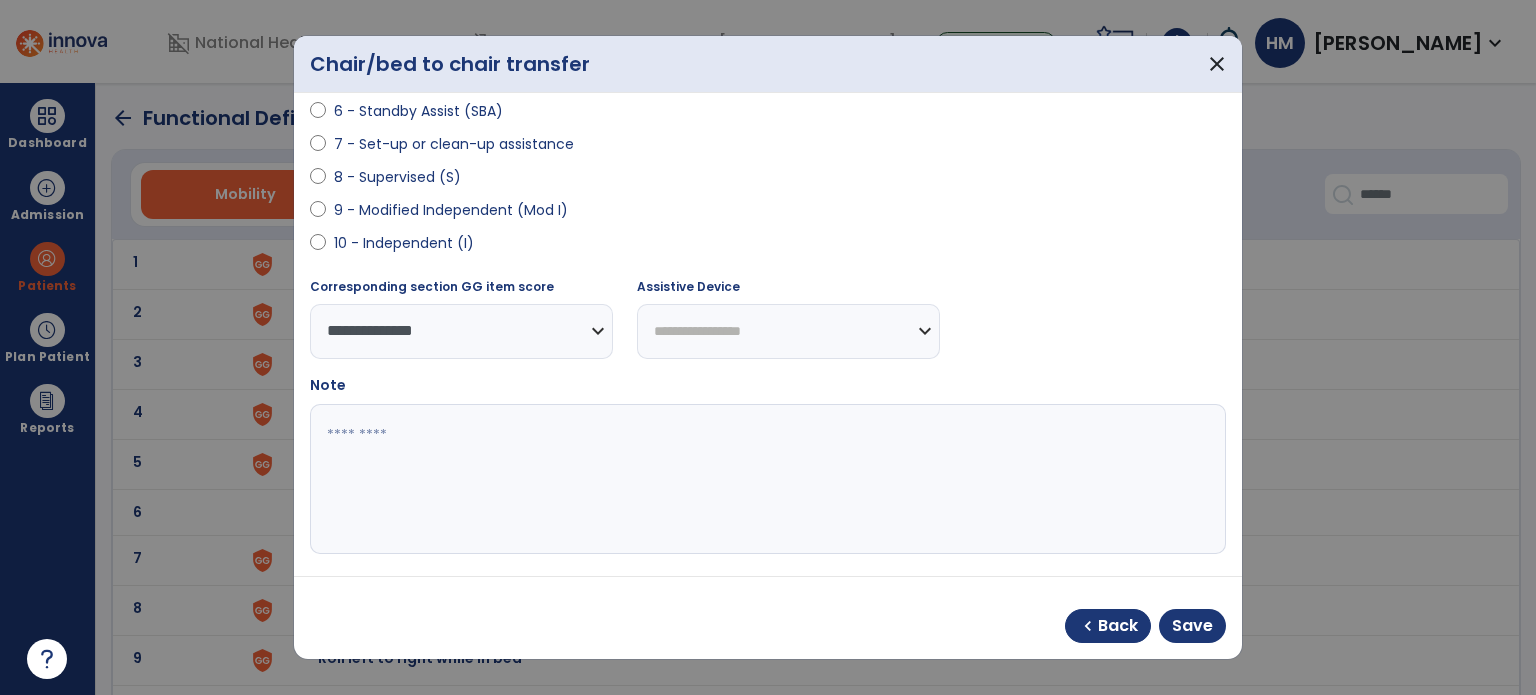 select on "****" 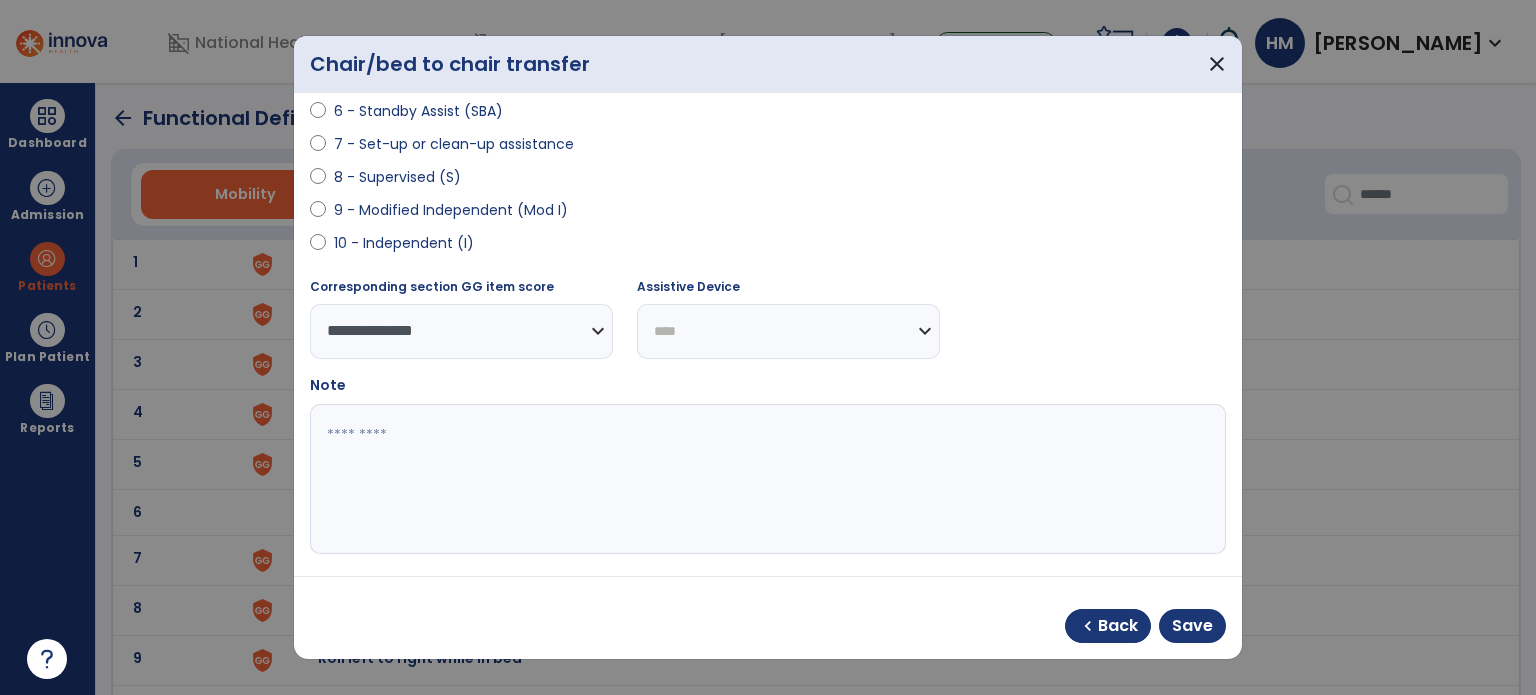 click on "**********" at bounding box center [788, 331] 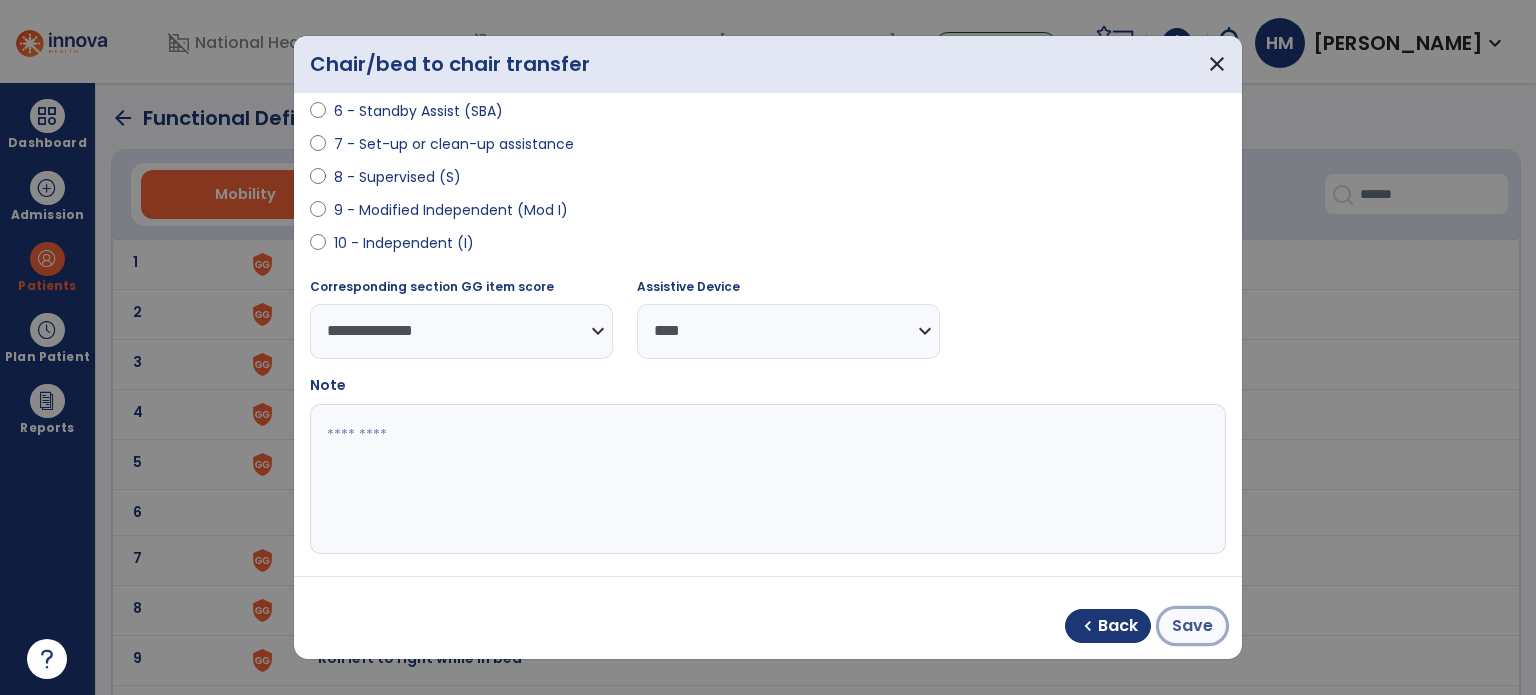 click on "Save" at bounding box center [1192, 626] 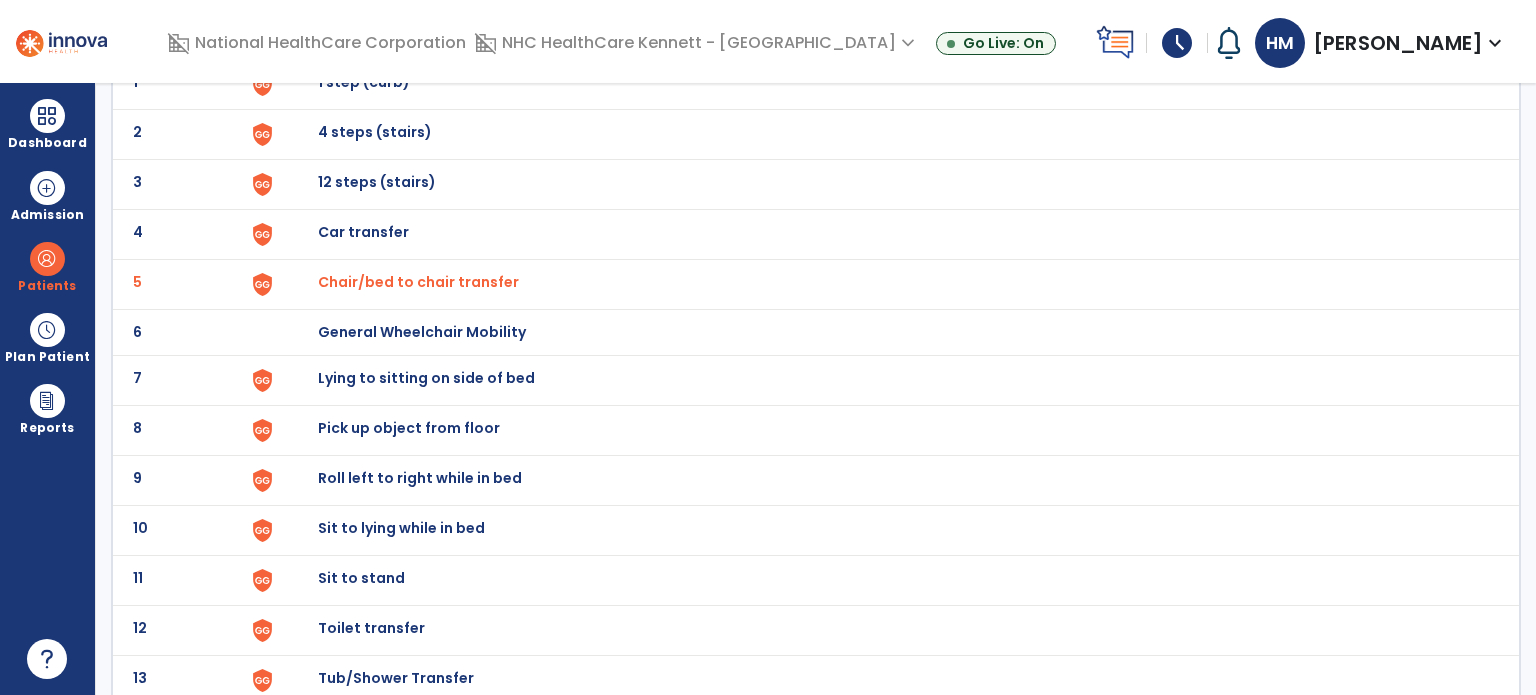 scroll, scrollTop: 200, scrollLeft: 0, axis: vertical 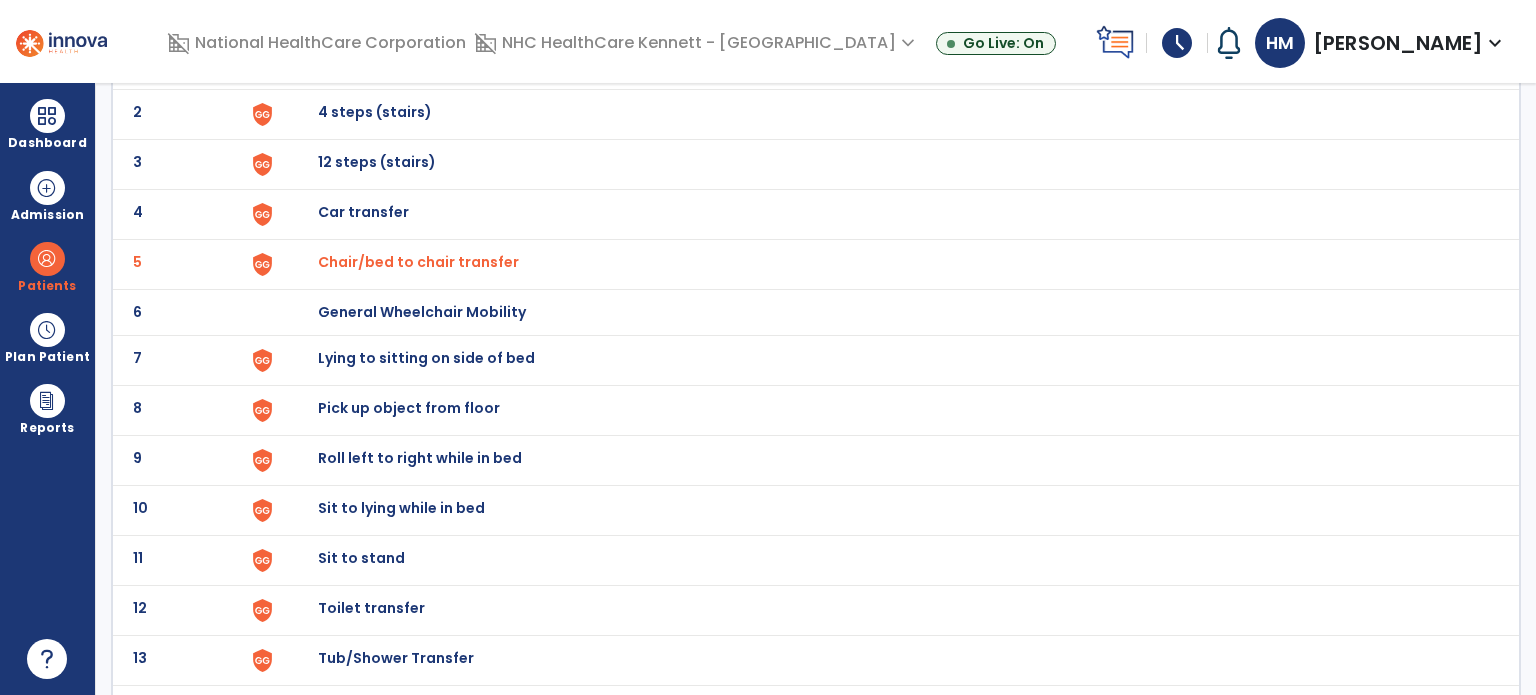click on "Lying to sitting on side of bed" at bounding box center (364, 62) 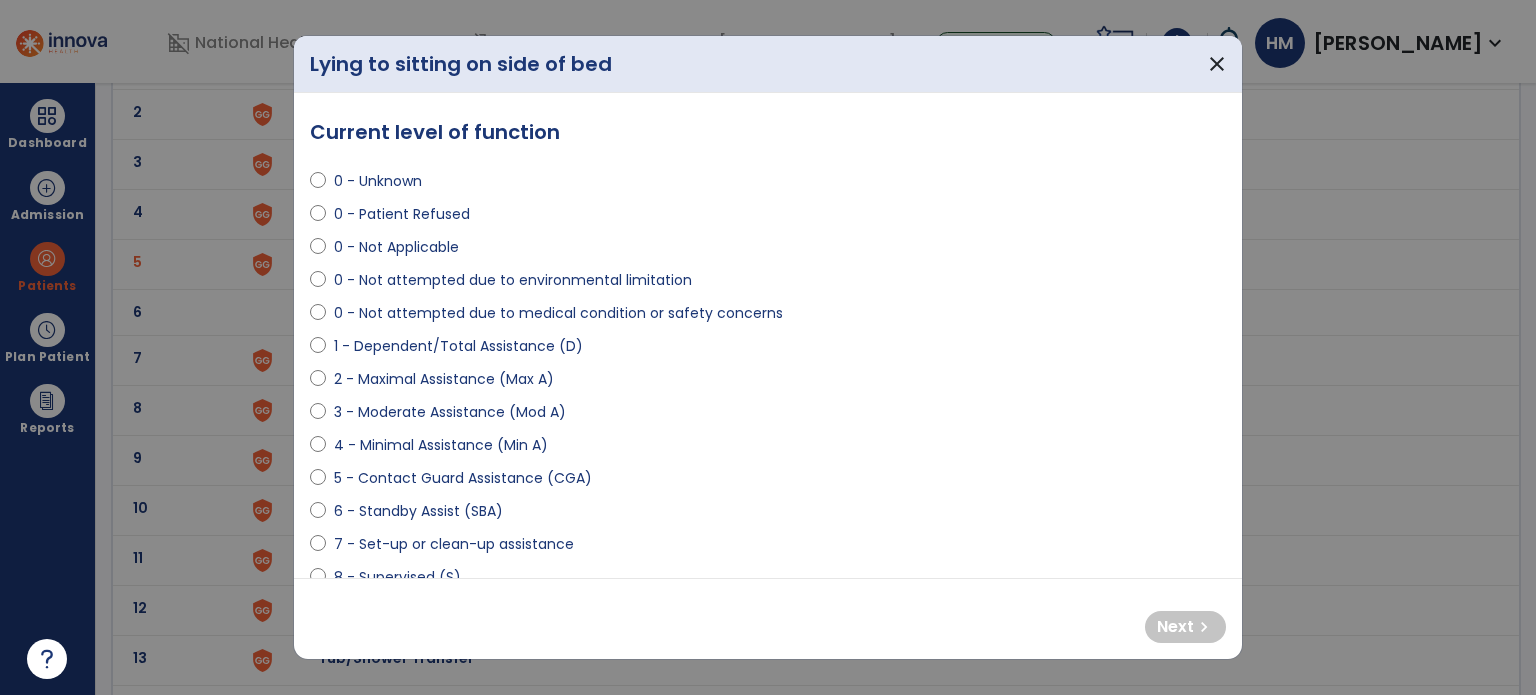 click on "3 - Moderate Assistance (Mod A)" at bounding box center [450, 412] 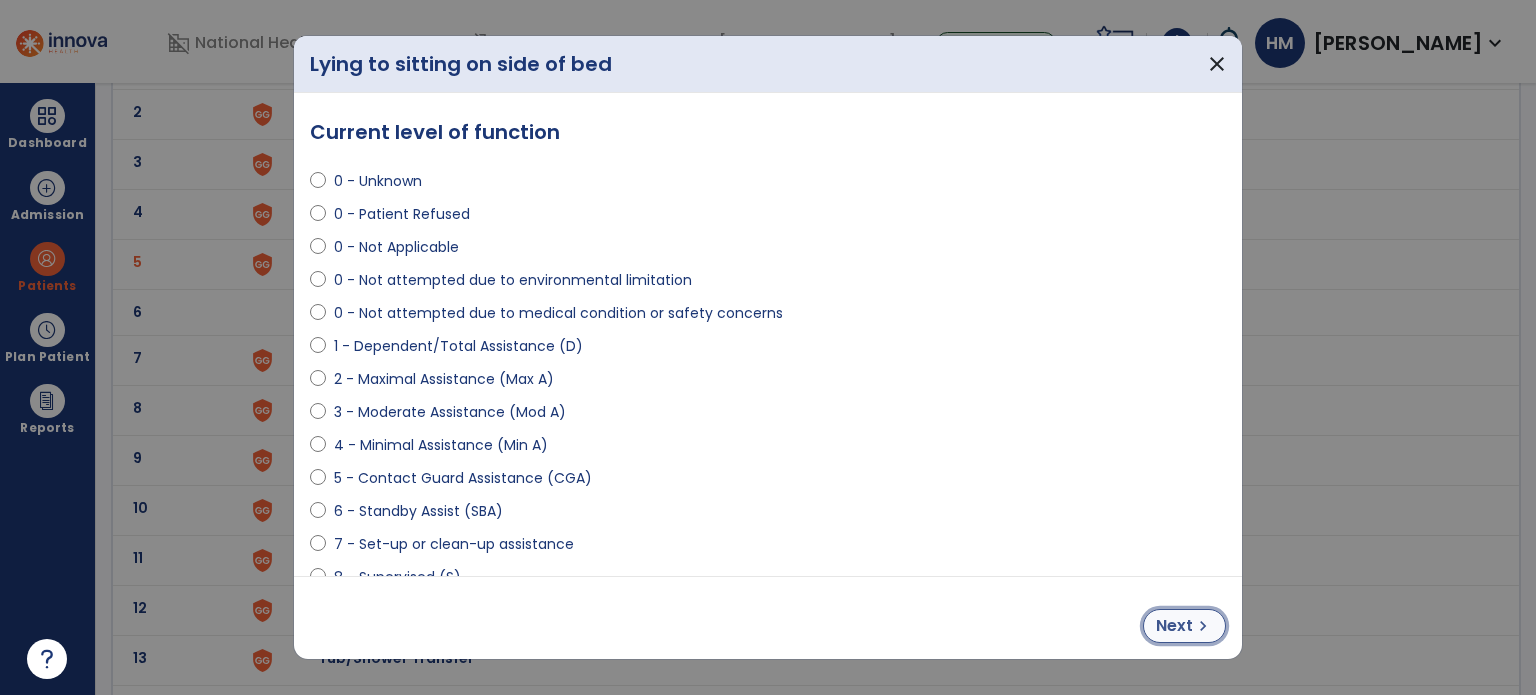 click on "Next" at bounding box center (1174, 626) 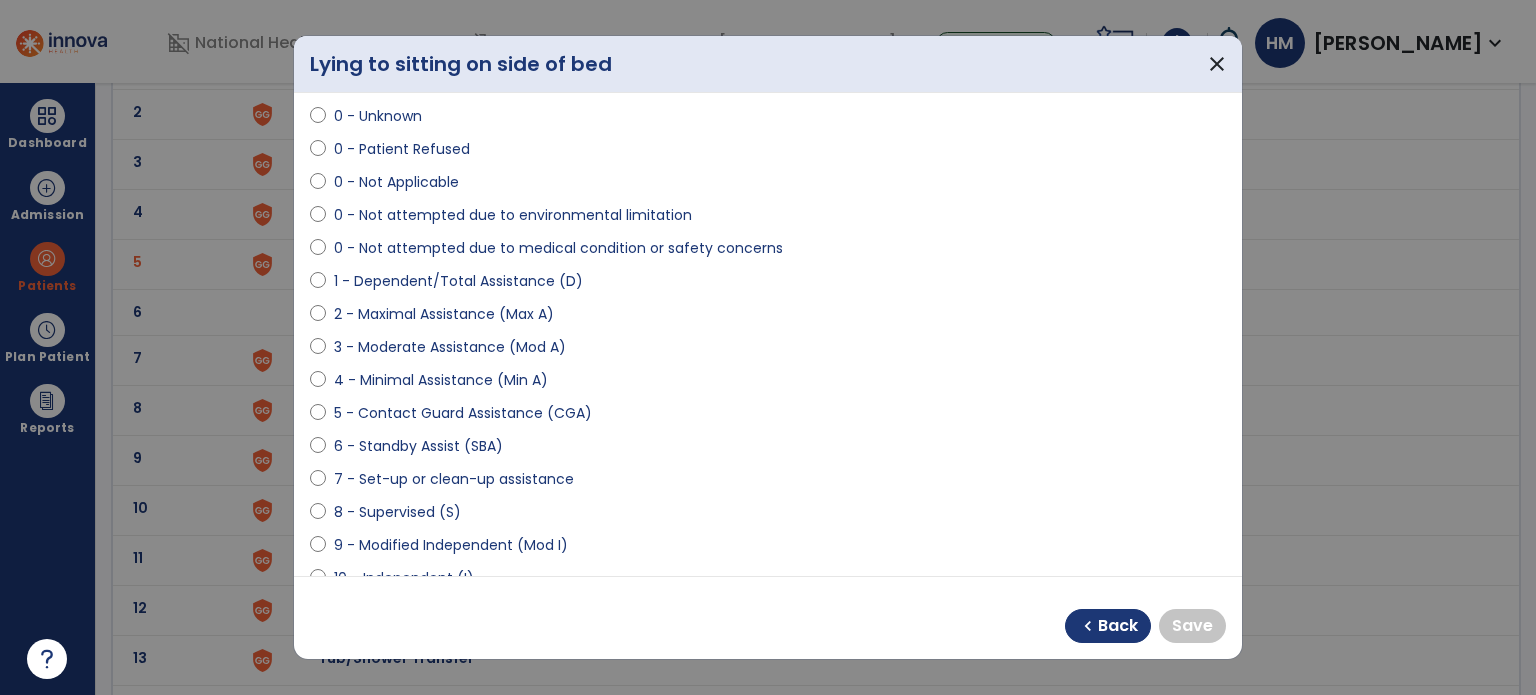 scroll, scrollTop: 100, scrollLeft: 0, axis: vertical 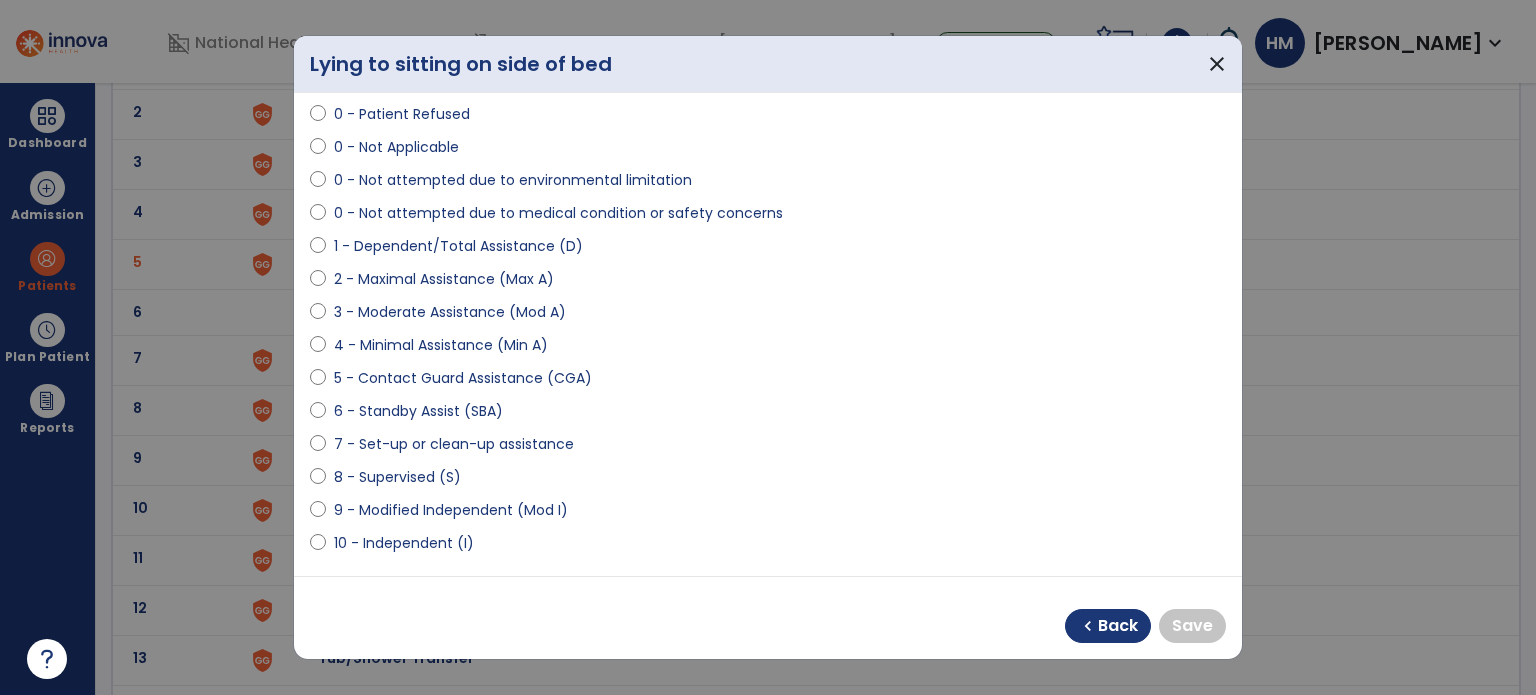 select on "**********" 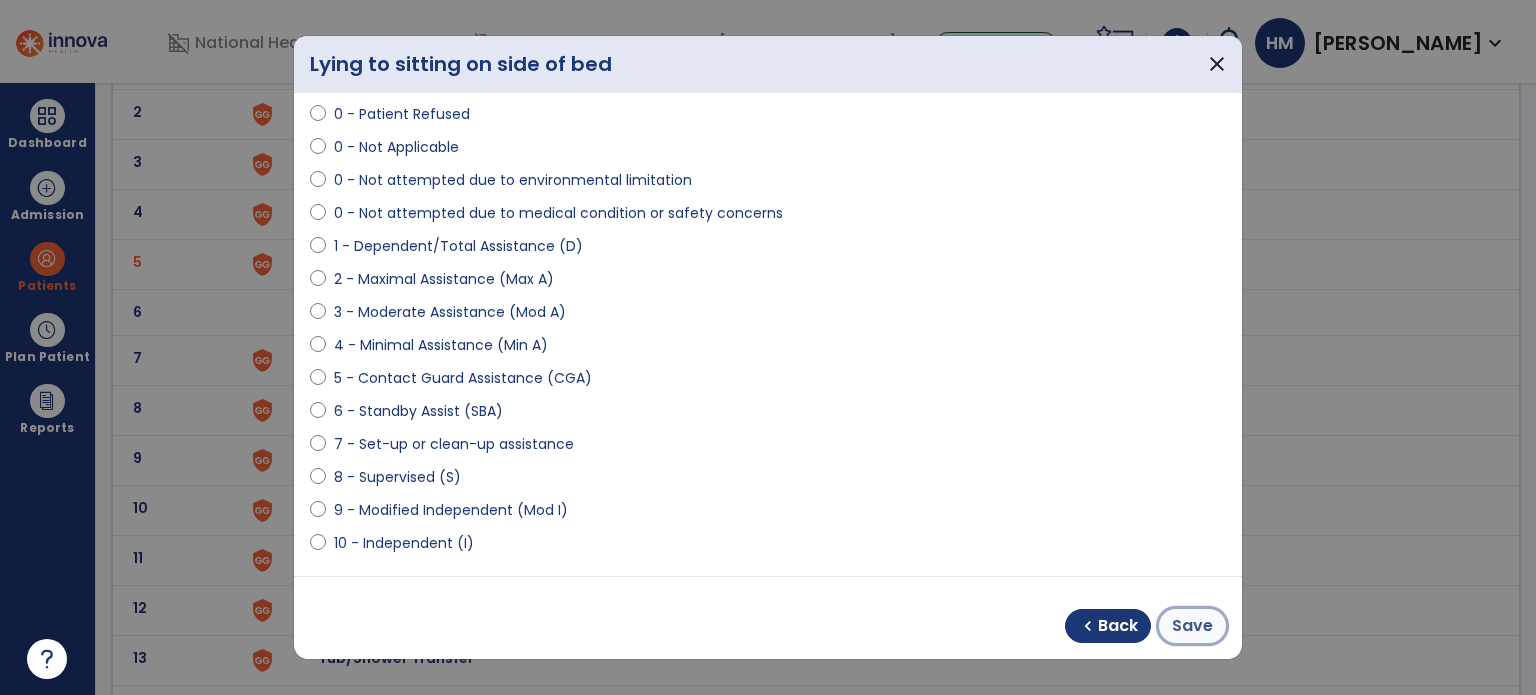 click on "Save" at bounding box center (1192, 626) 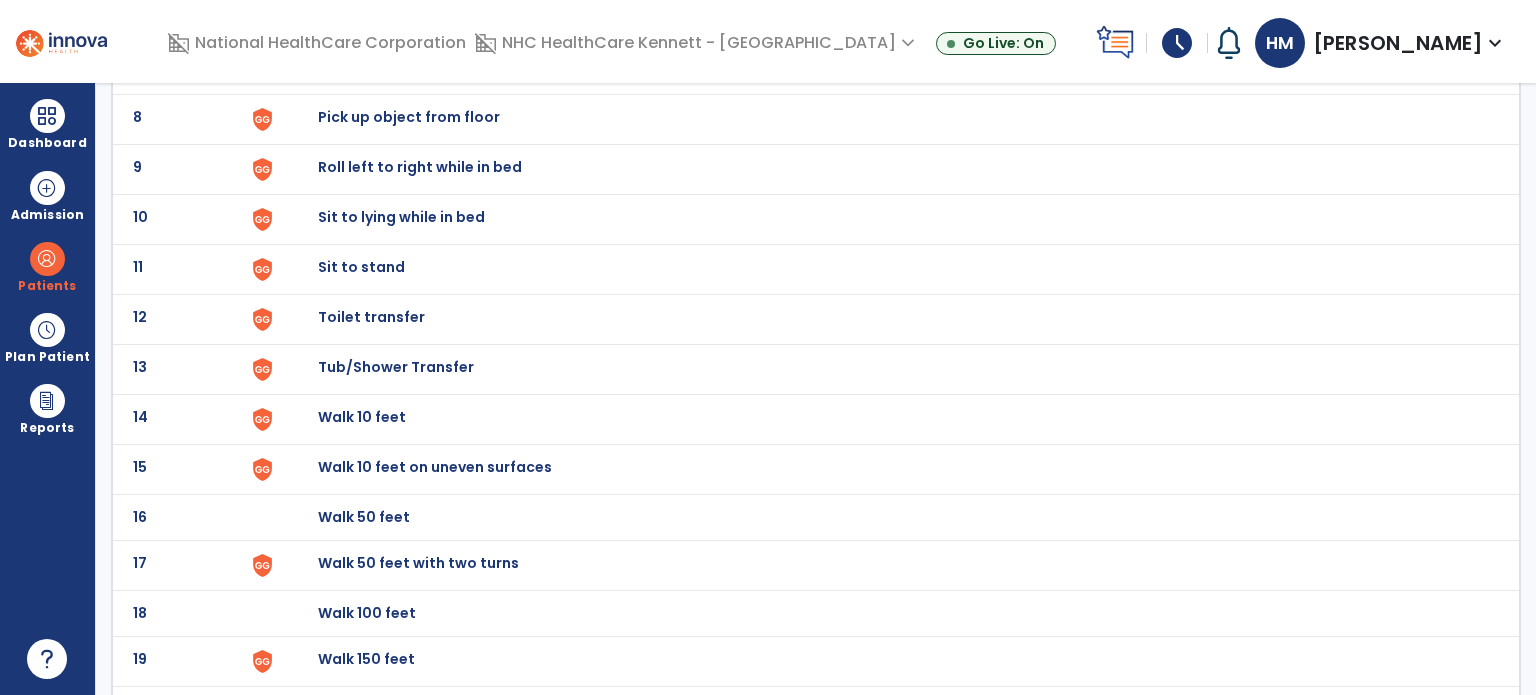 scroll, scrollTop: 600, scrollLeft: 0, axis: vertical 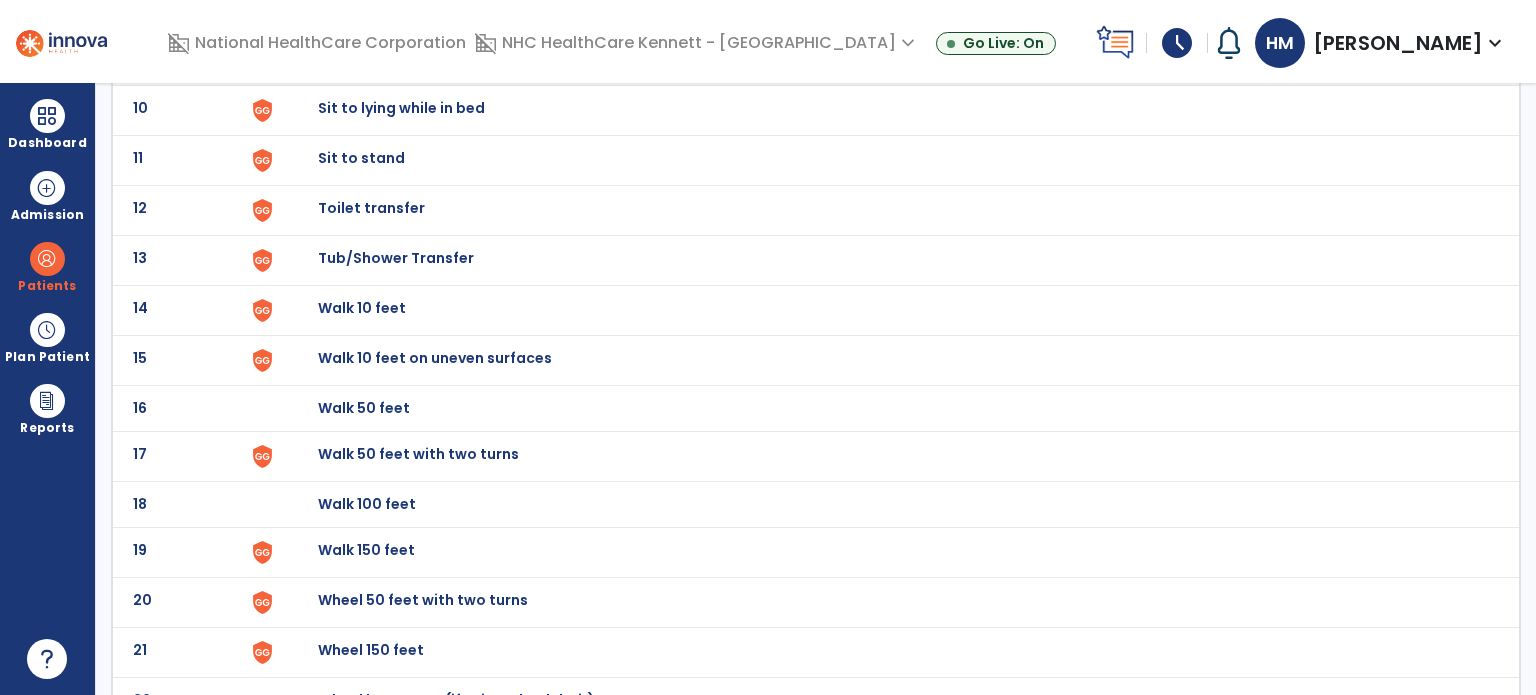 click on "Walk 10 feet" at bounding box center [364, -338] 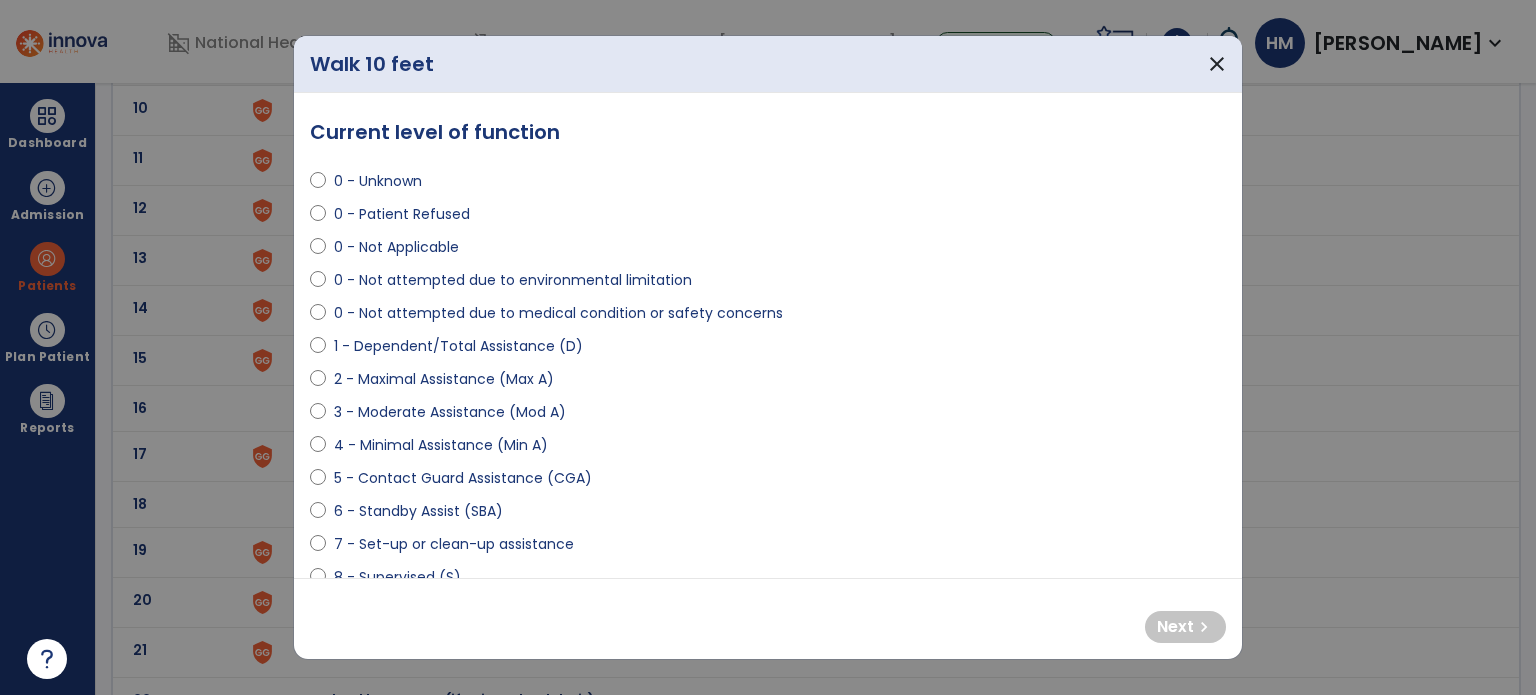 click on "4 - Minimal Assistance (Min A)" at bounding box center [441, 445] 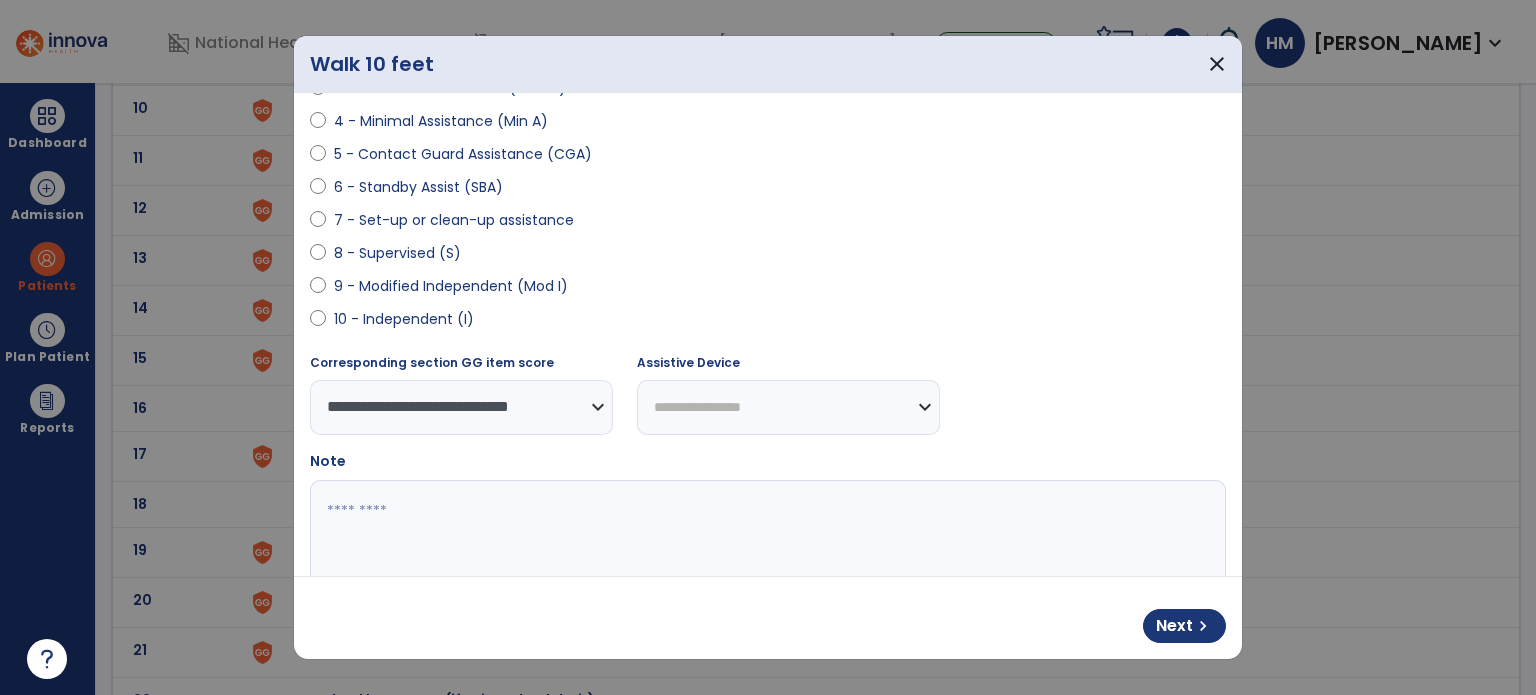 scroll, scrollTop: 400, scrollLeft: 0, axis: vertical 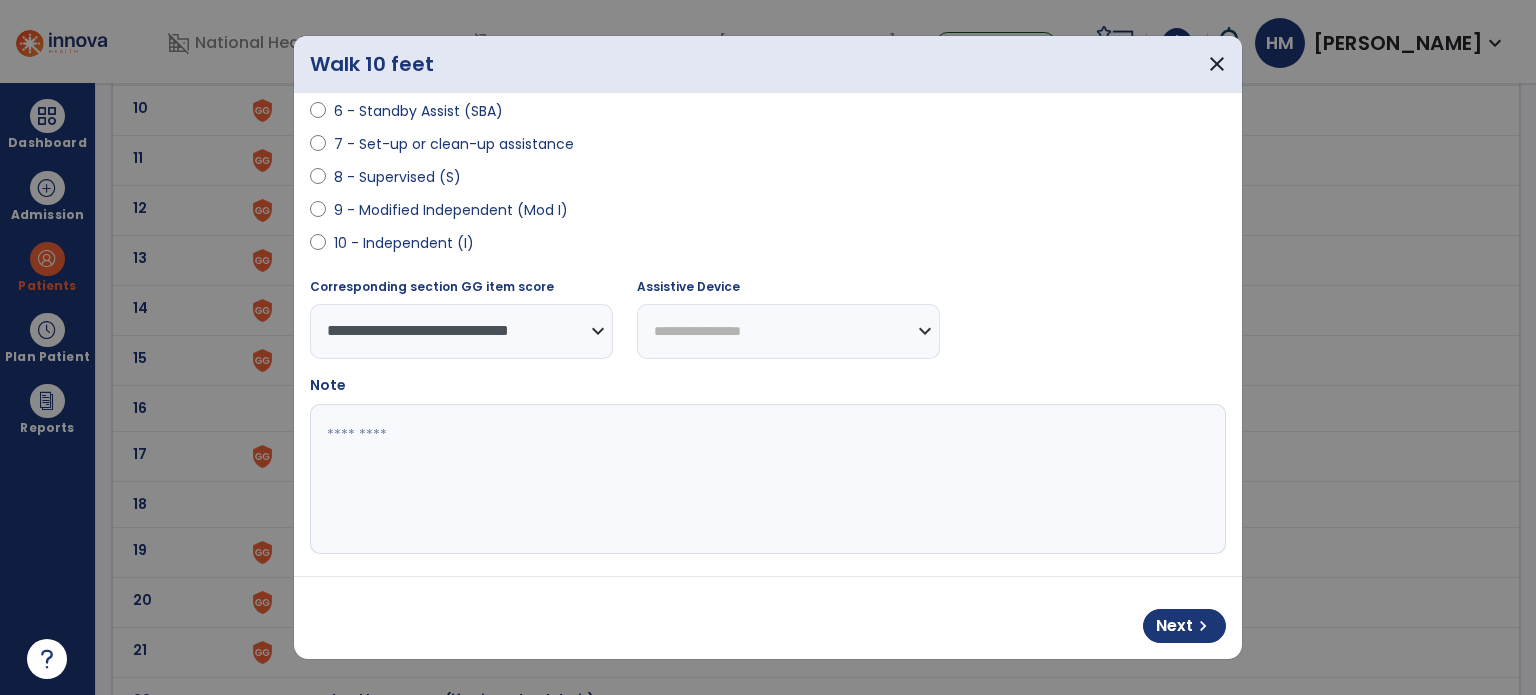click on "**********" at bounding box center [788, 331] 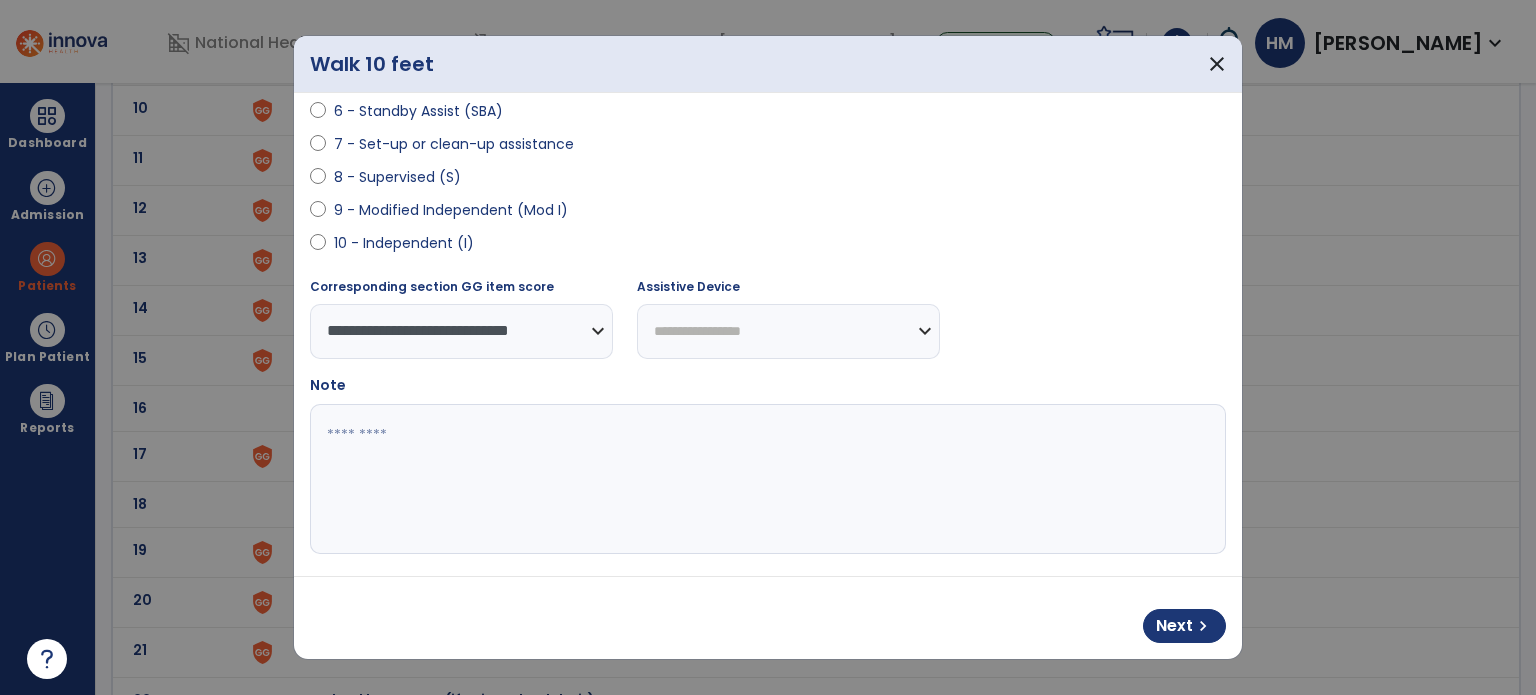 select on "**********" 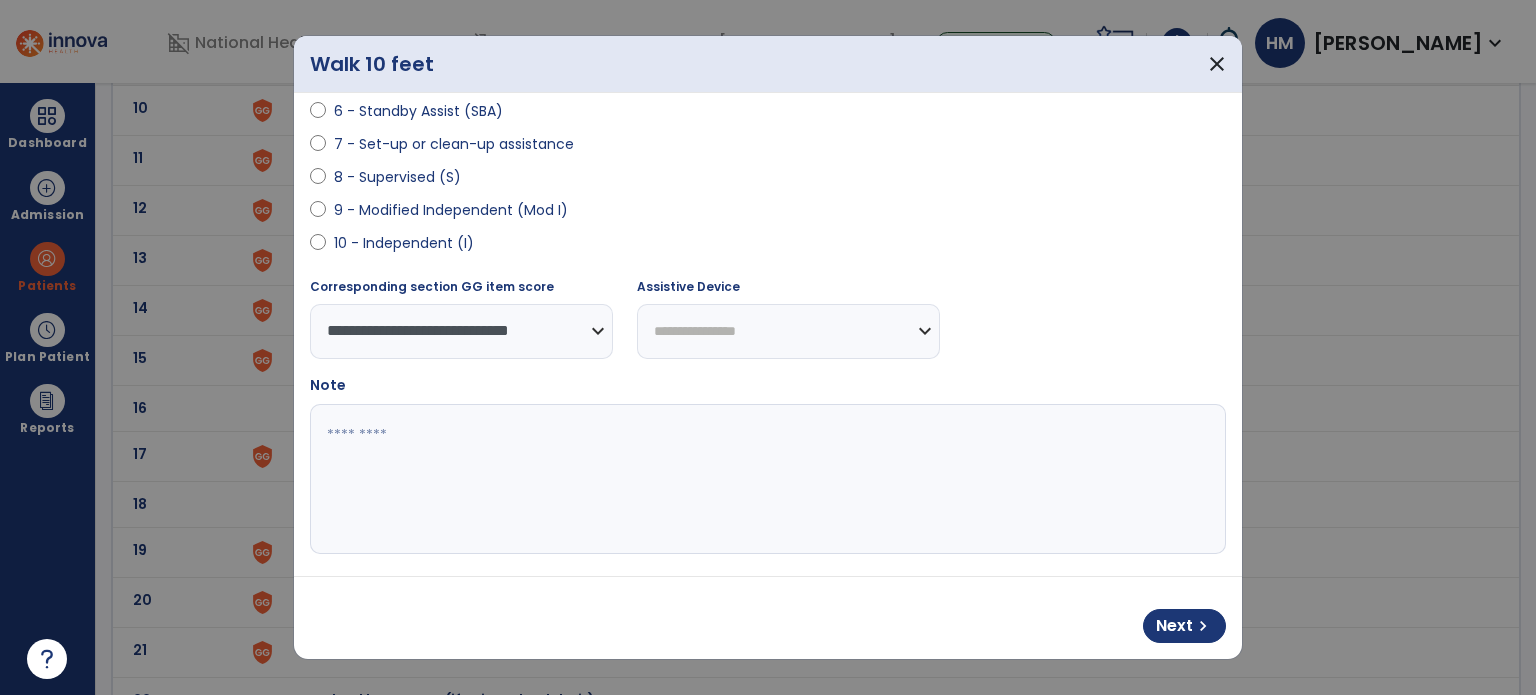 click on "**********" at bounding box center [788, 331] 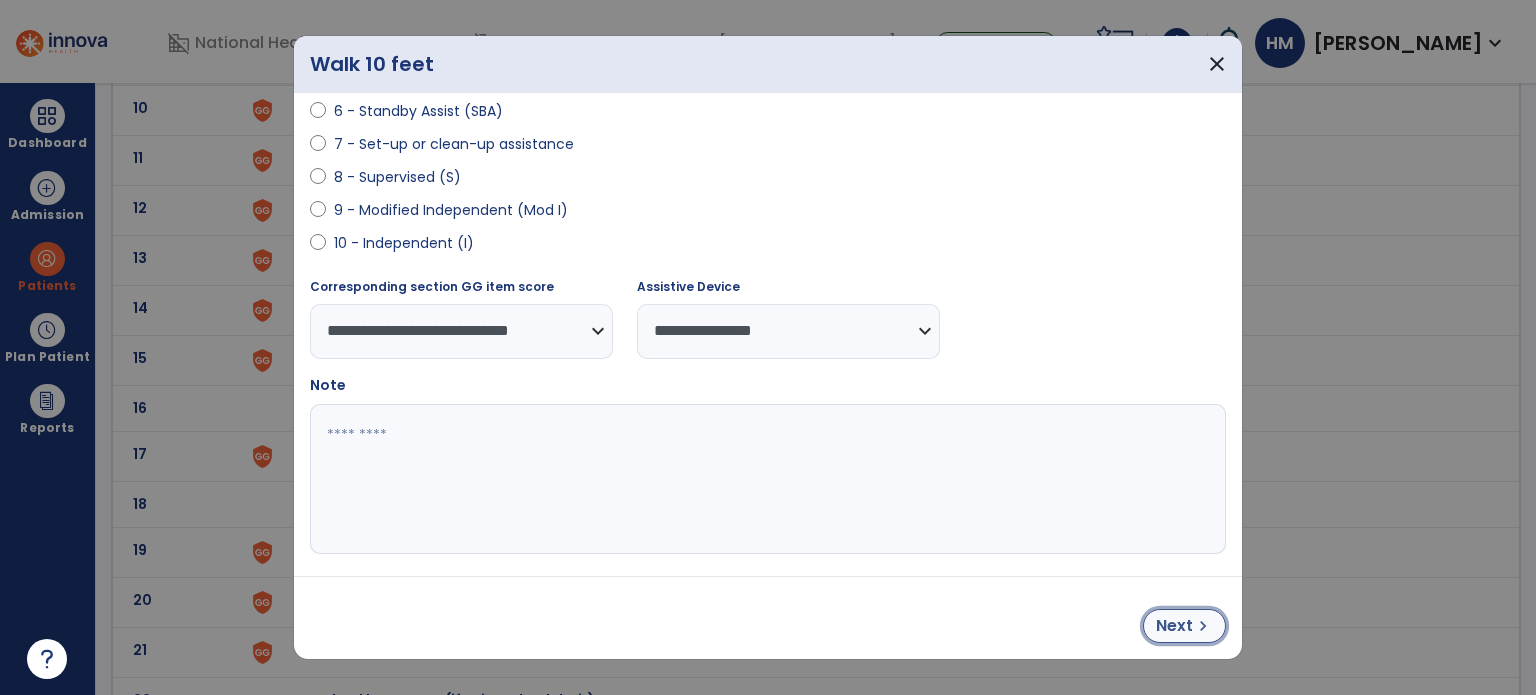 click on "Next  chevron_right" at bounding box center [1184, 626] 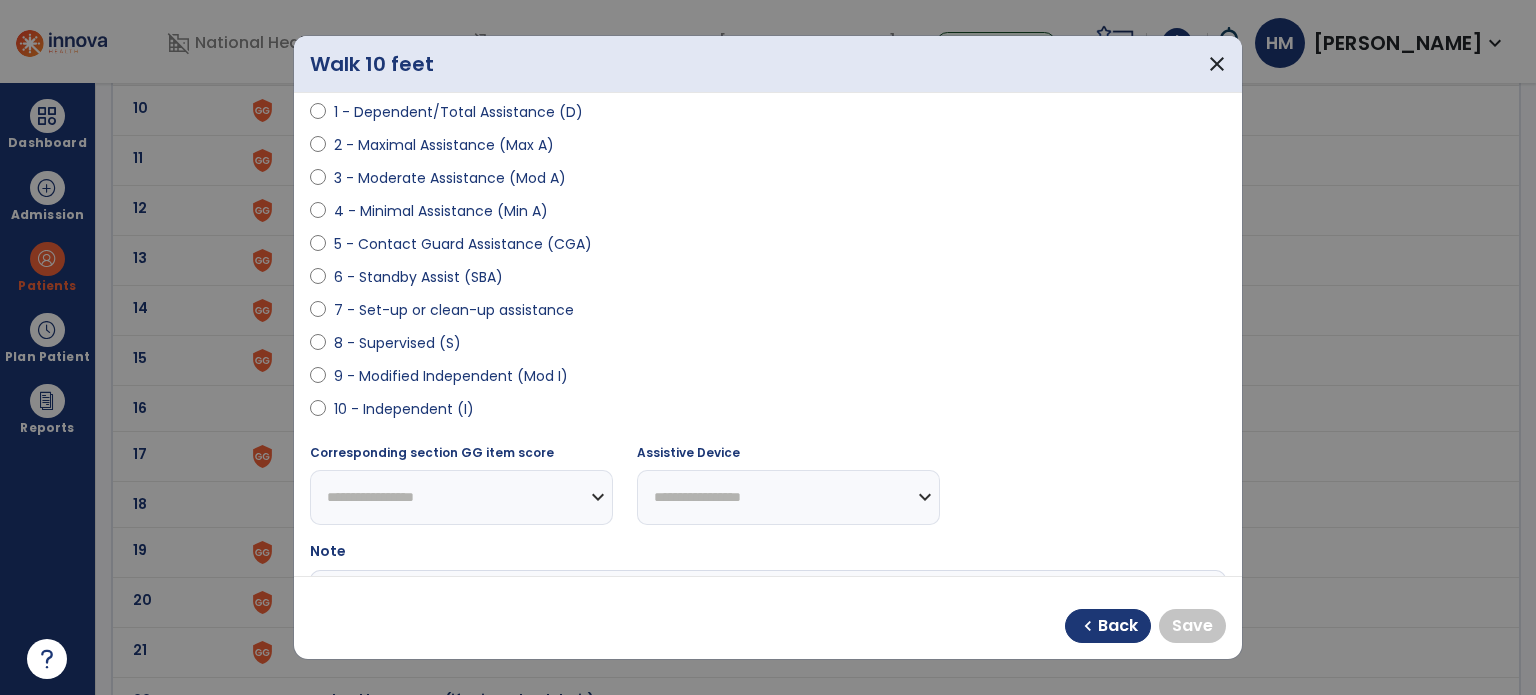 scroll, scrollTop: 200, scrollLeft: 0, axis: vertical 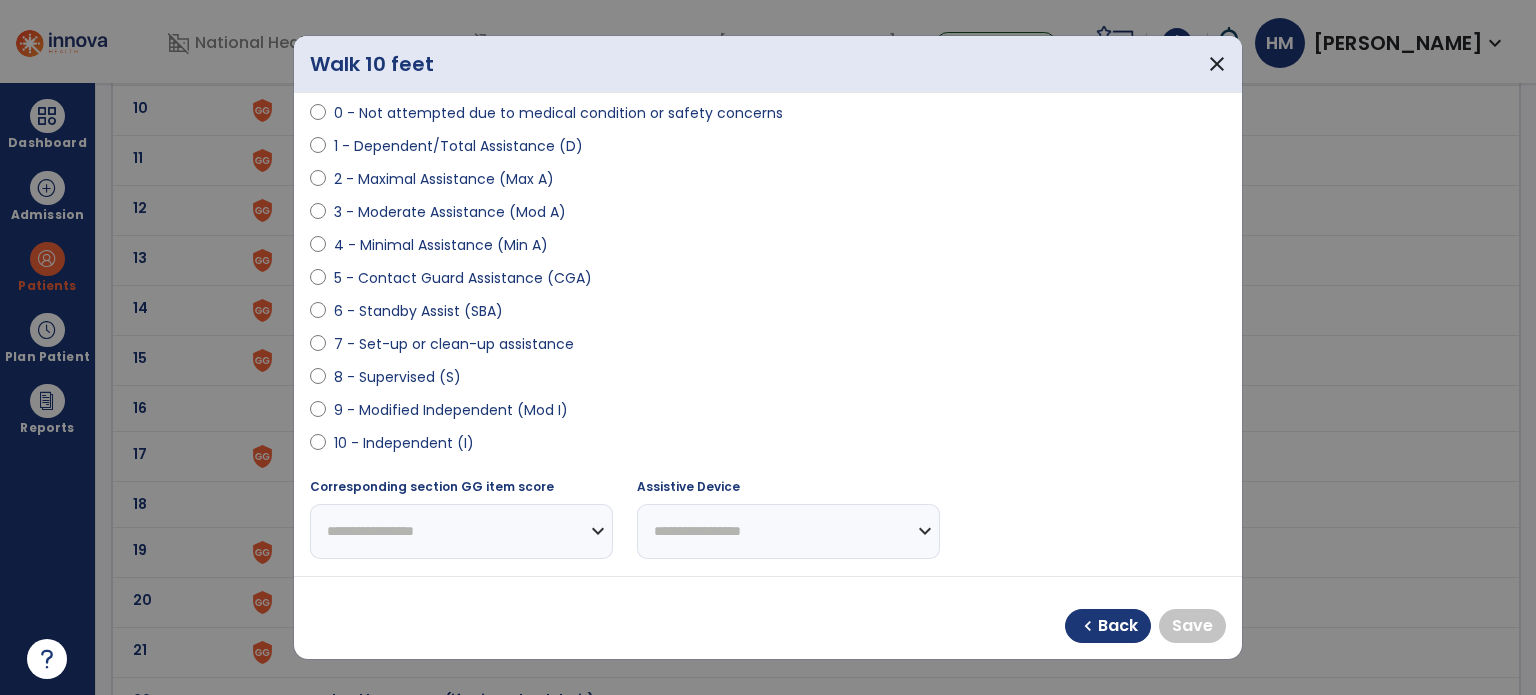 click on "5 - Contact Guard Assistance (CGA)" at bounding box center [463, 278] 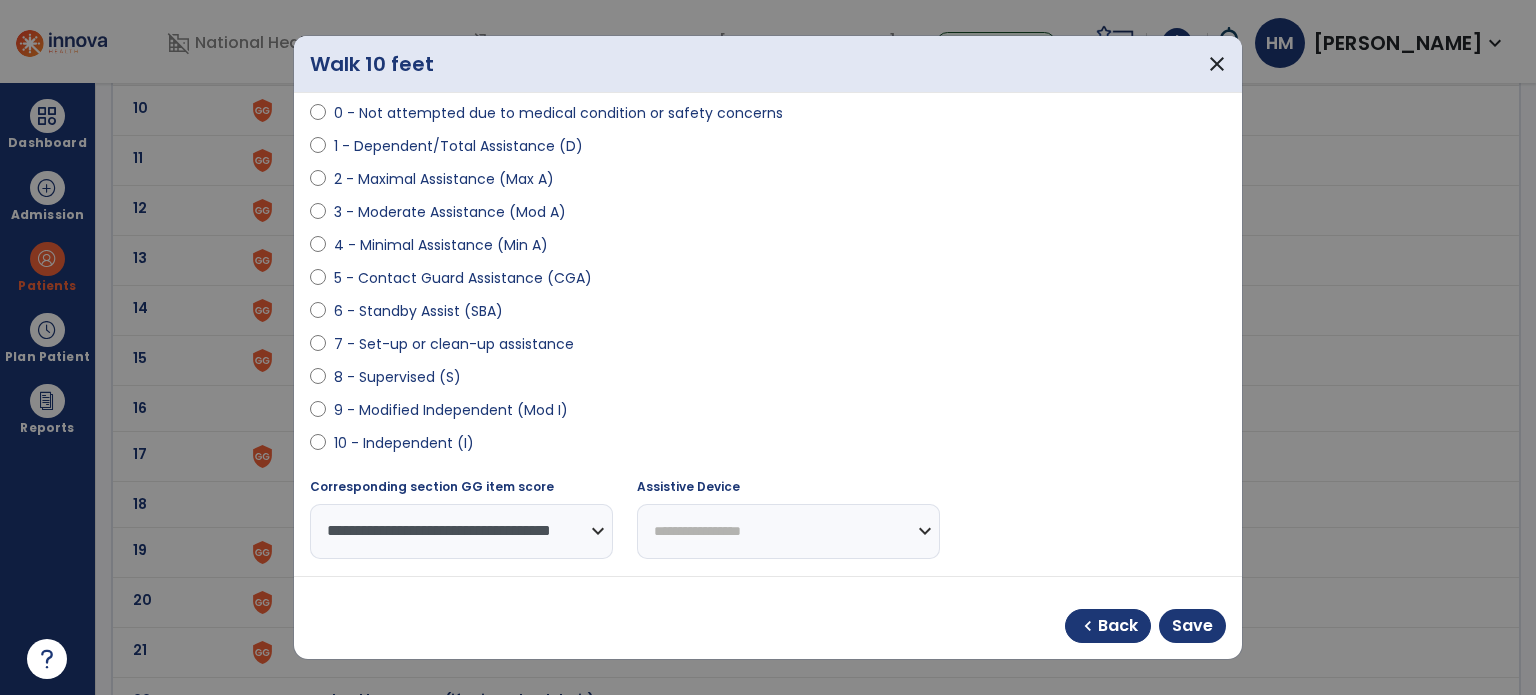 click on "**********" at bounding box center [788, 531] 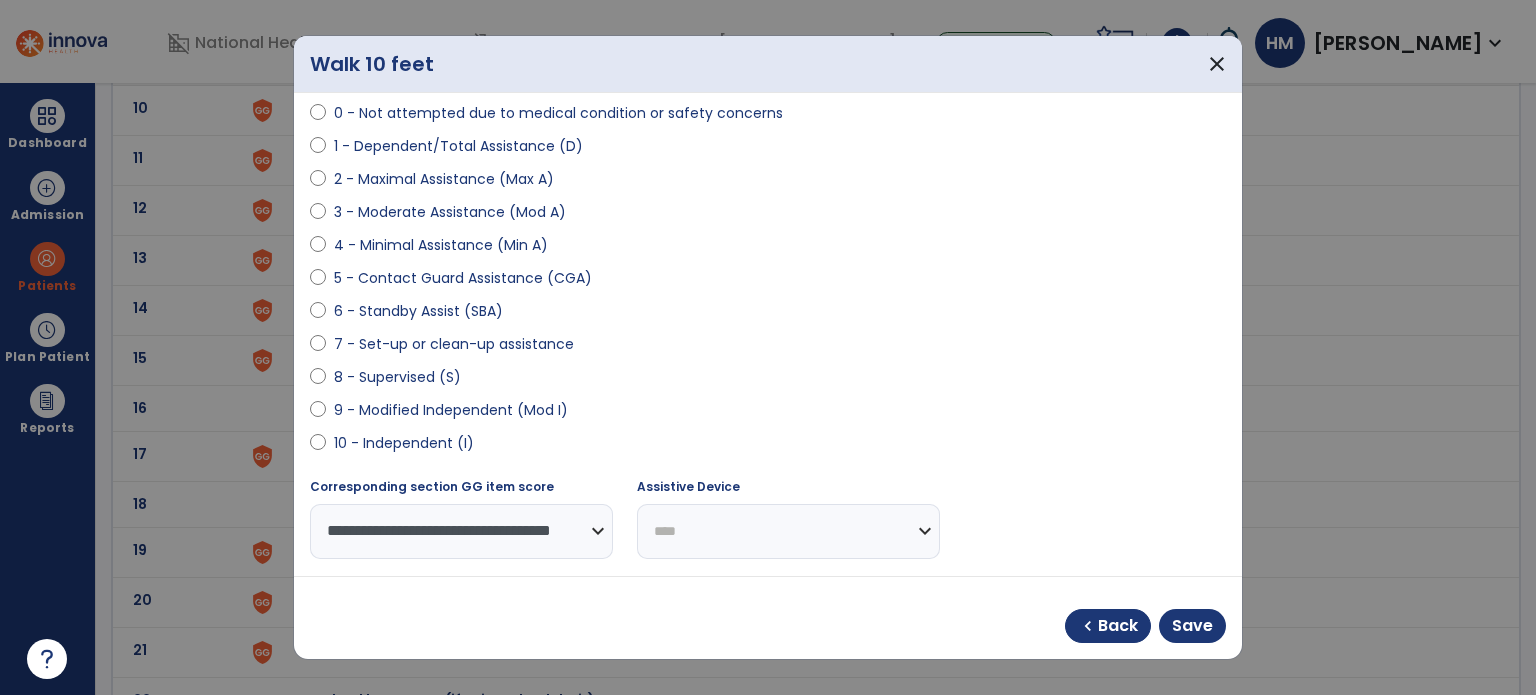 click on "**********" at bounding box center [788, 531] 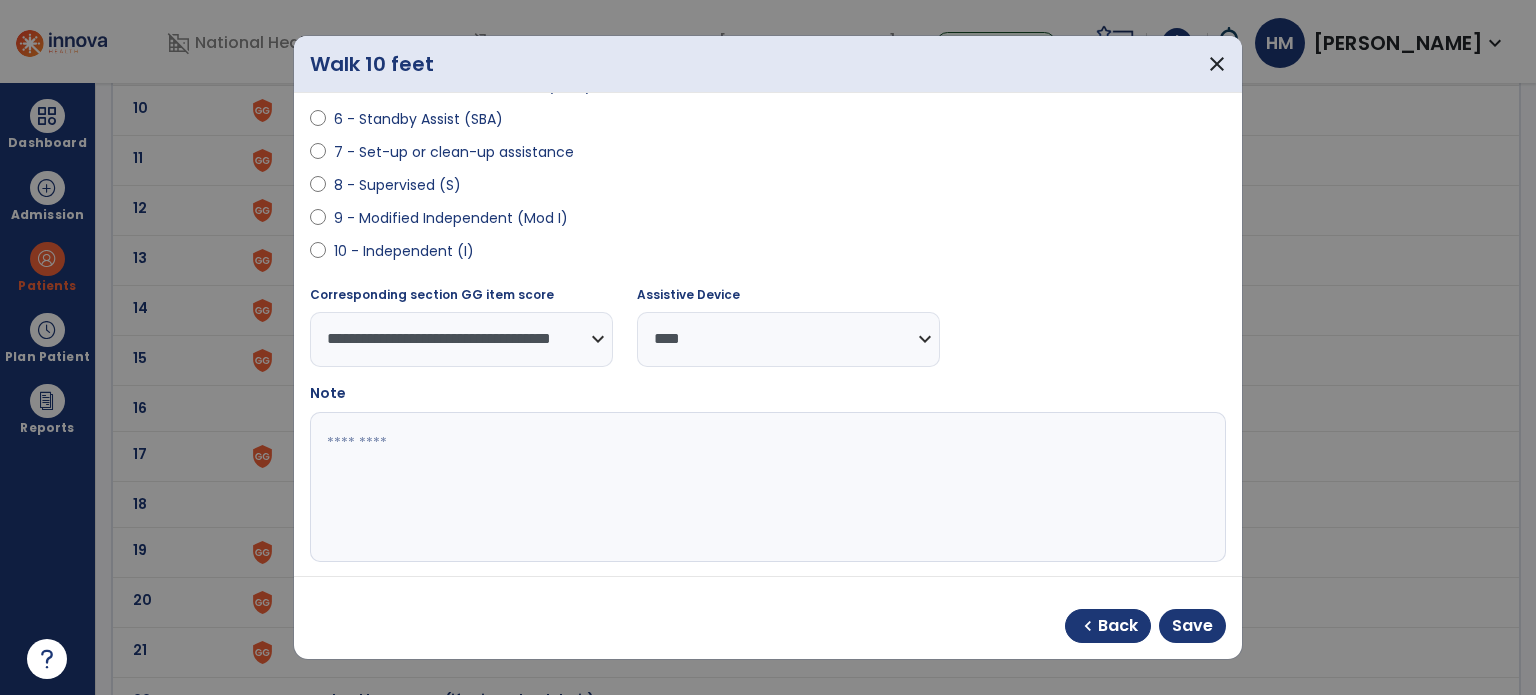scroll, scrollTop: 408, scrollLeft: 0, axis: vertical 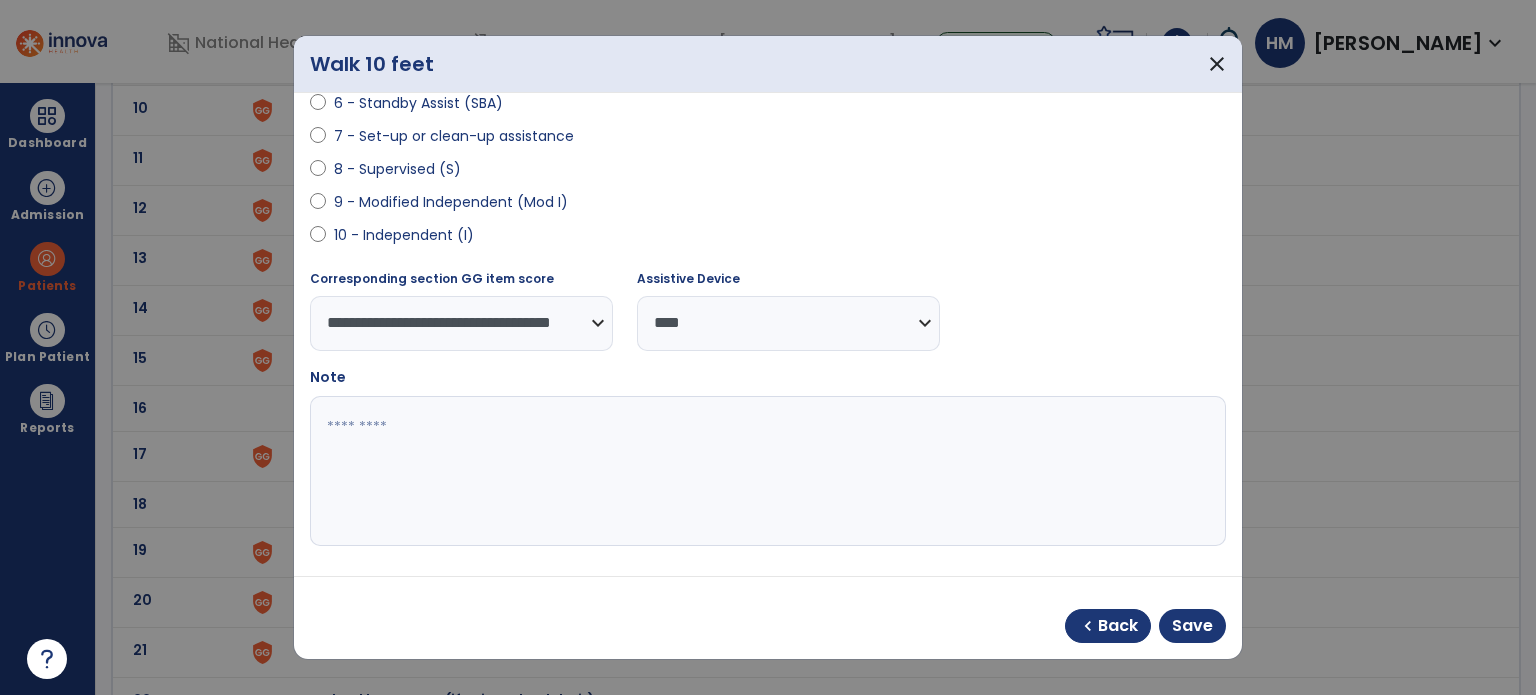 drag, startPoint x: 691, startPoint y: 484, endPoint x: 652, endPoint y: 309, distance: 179.29306 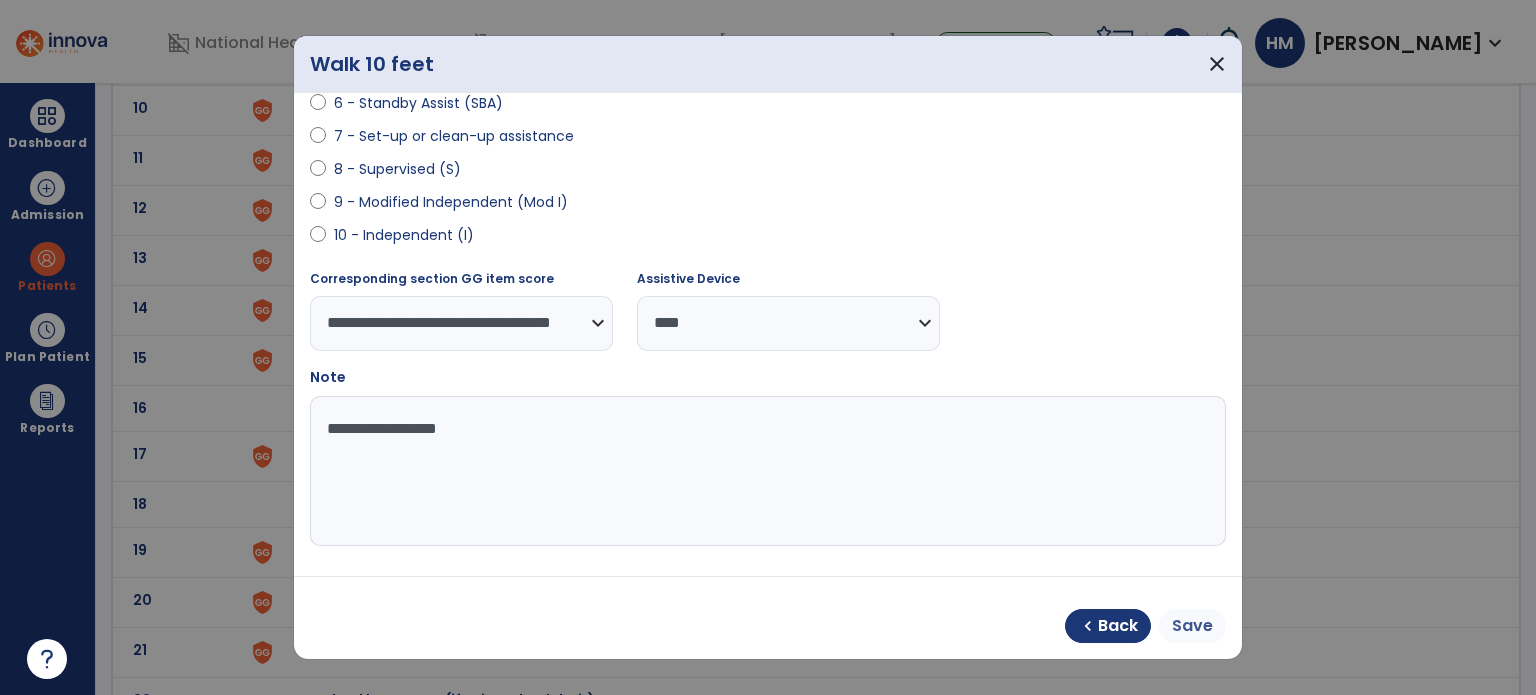 type on "**********" 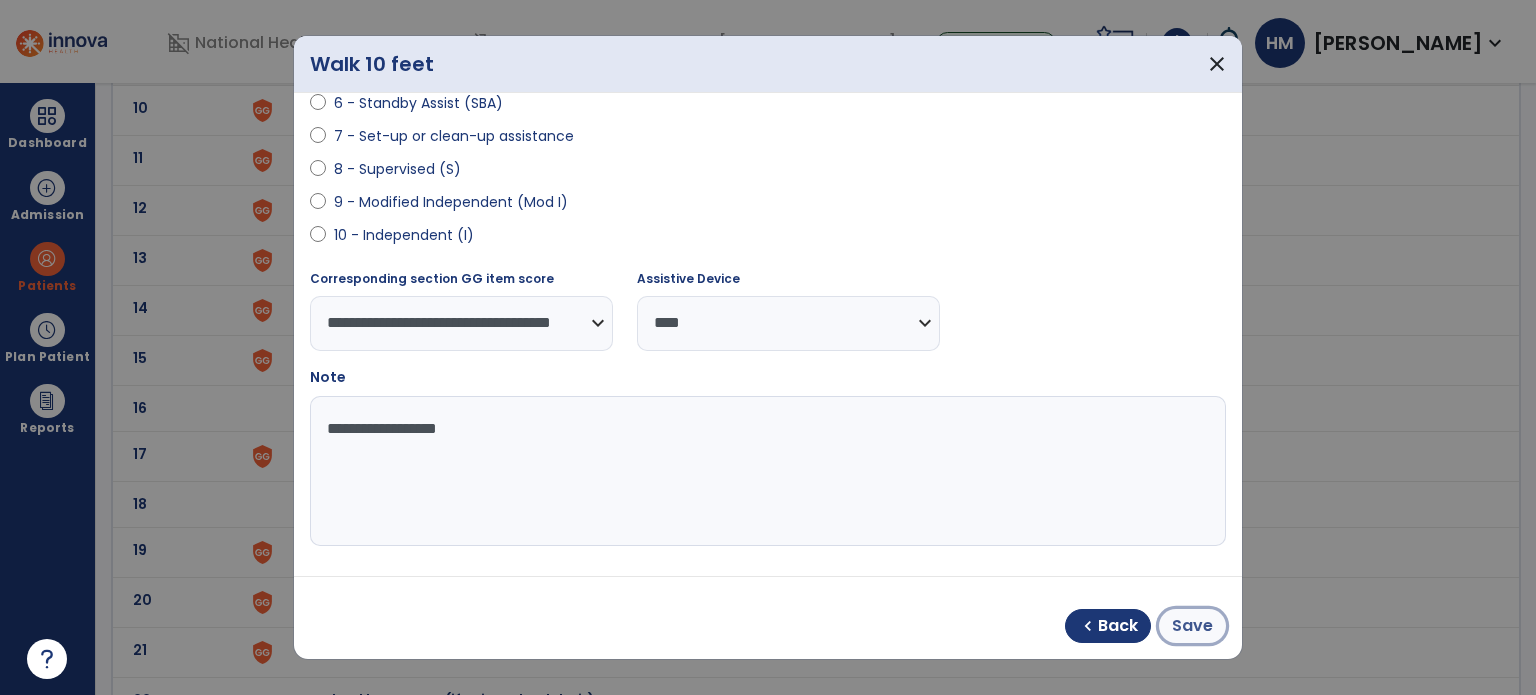 click on "Save" at bounding box center [1192, 626] 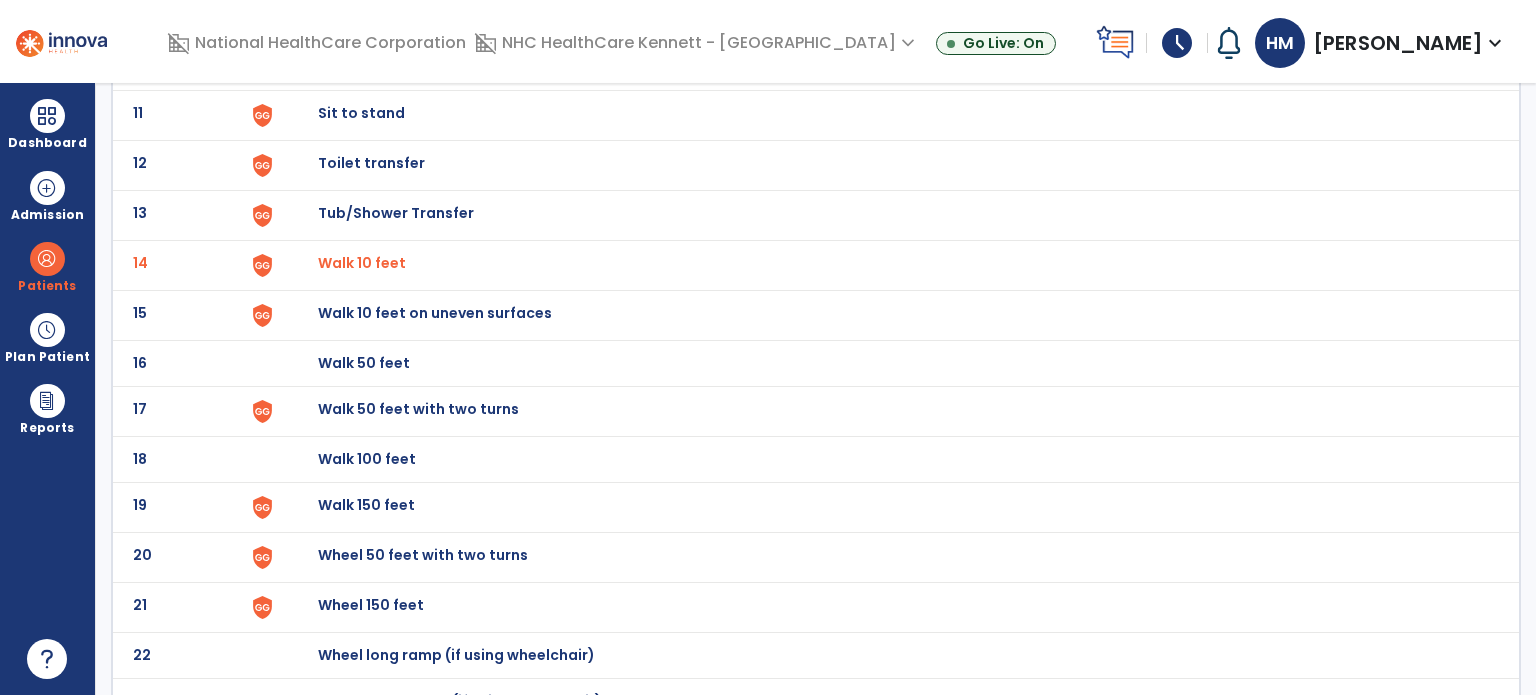 scroll, scrollTop: 670, scrollLeft: 0, axis: vertical 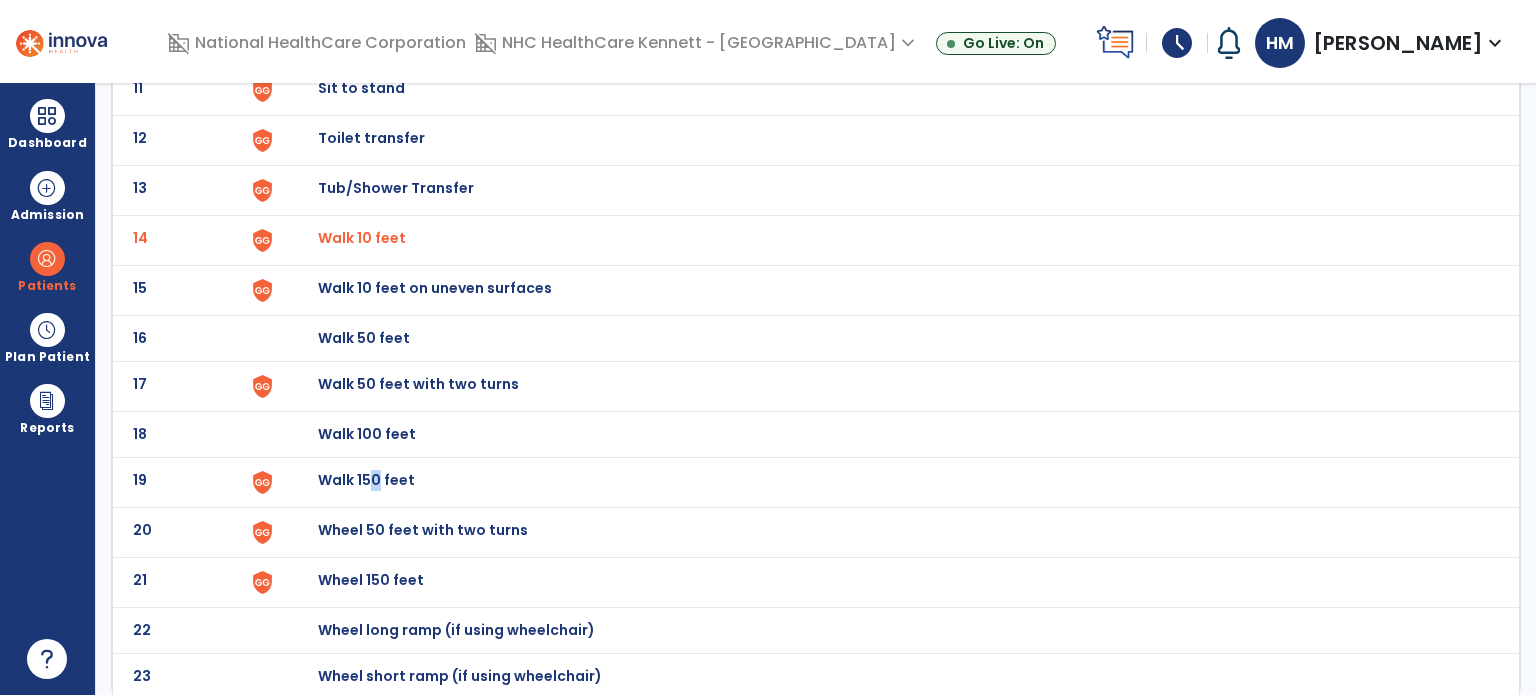 click on "Walk 150 feet" at bounding box center [364, -408] 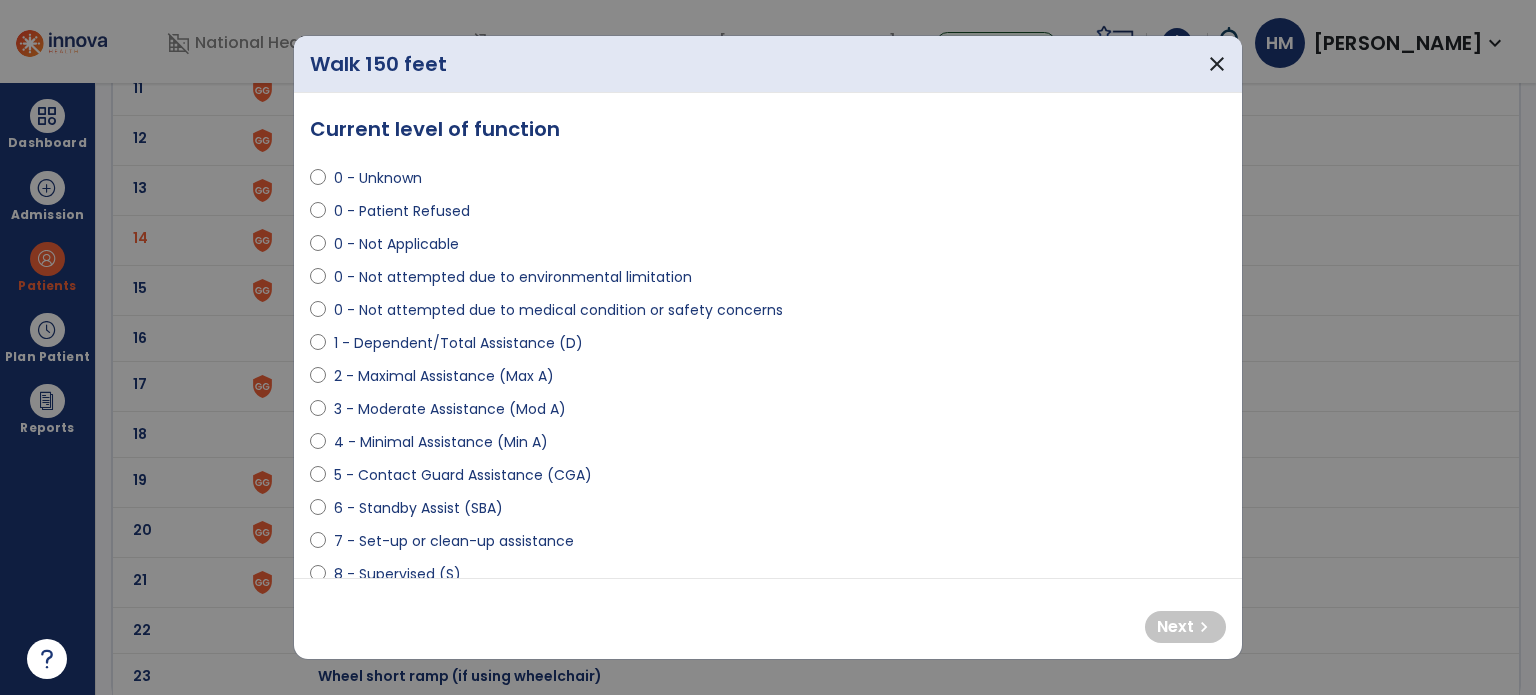 scroll, scrollTop: 0, scrollLeft: 0, axis: both 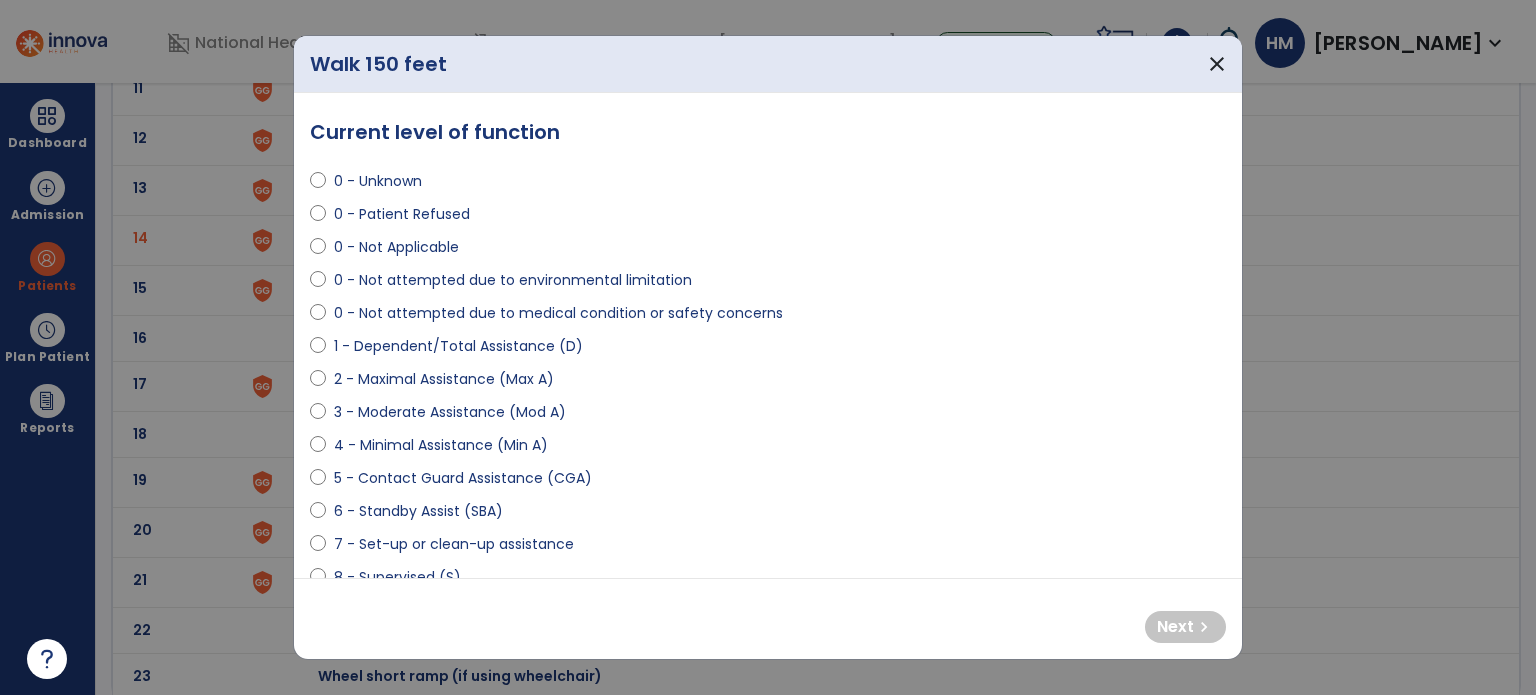 select on "**********" 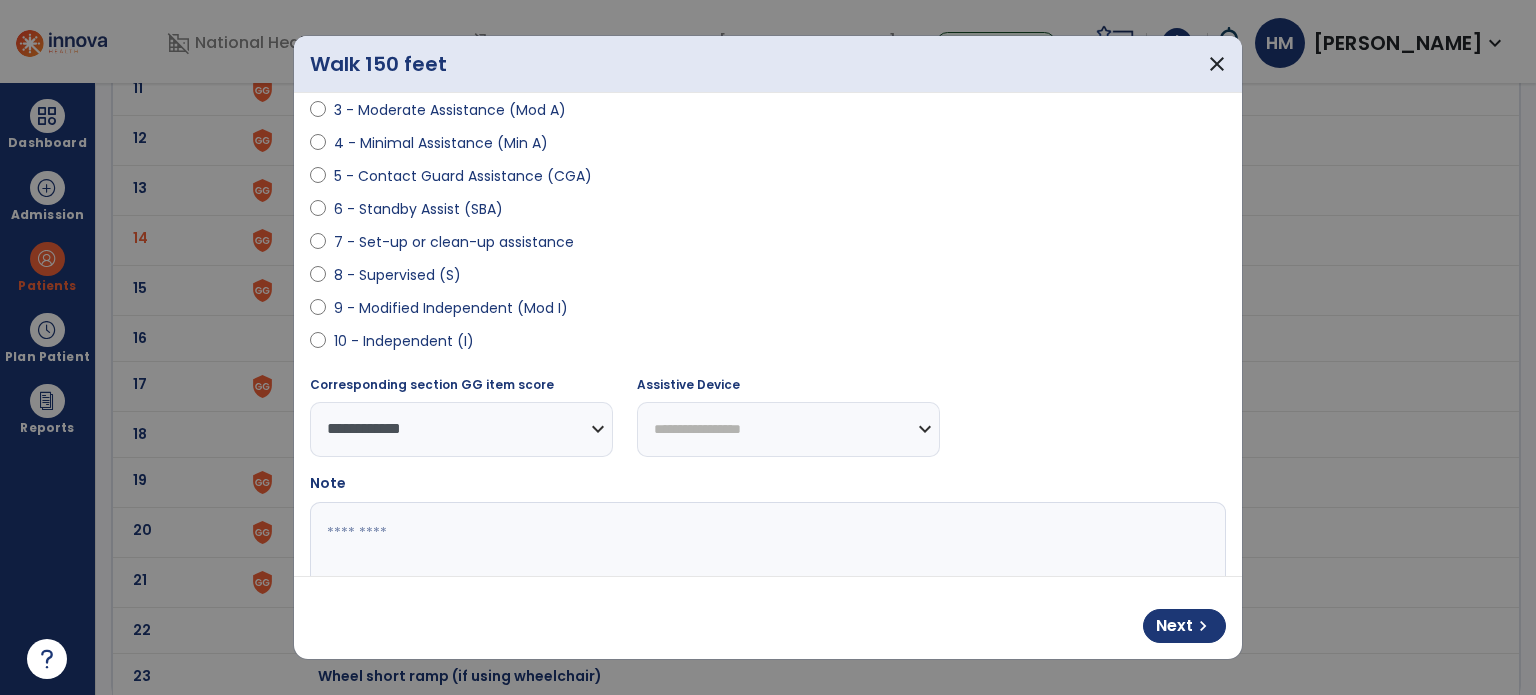 scroll, scrollTop: 408, scrollLeft: 0, axis: vertical 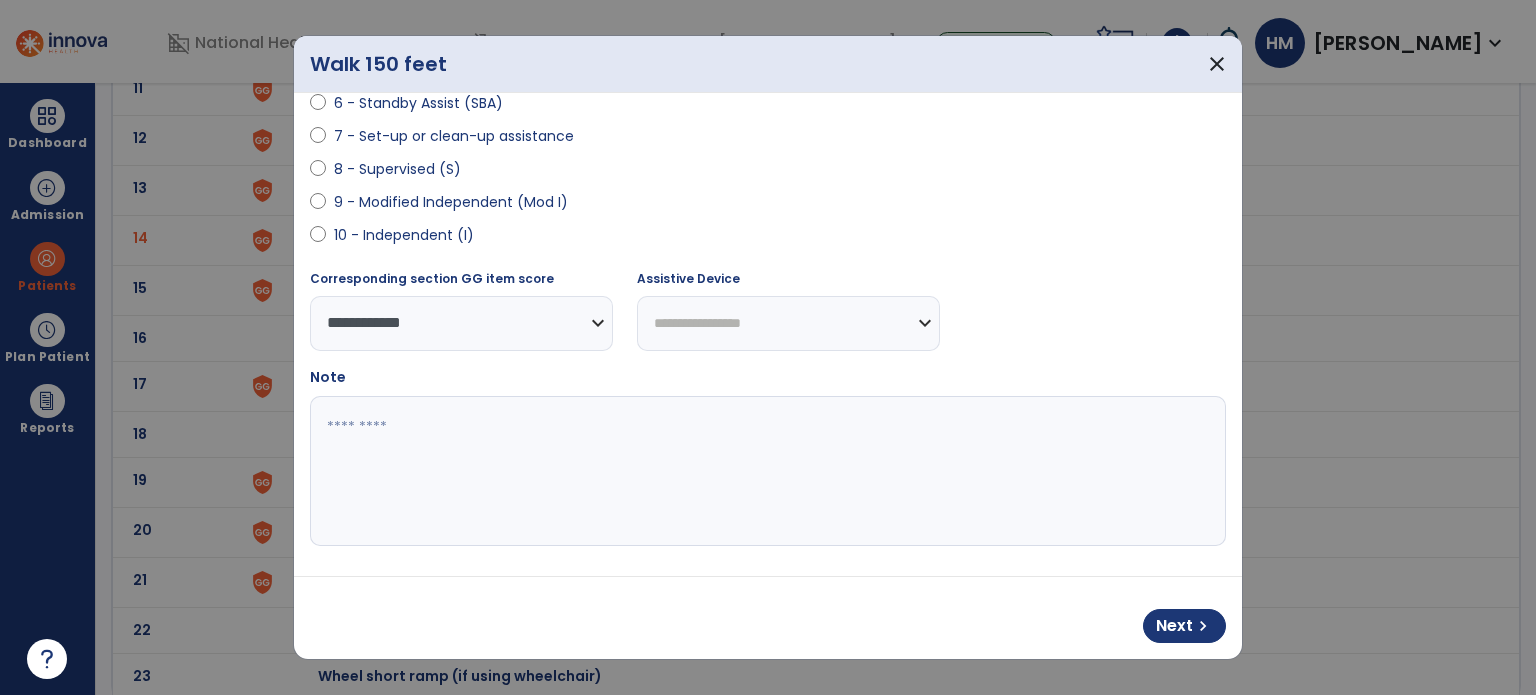 click on "**********" at bounding box center (788, 323) 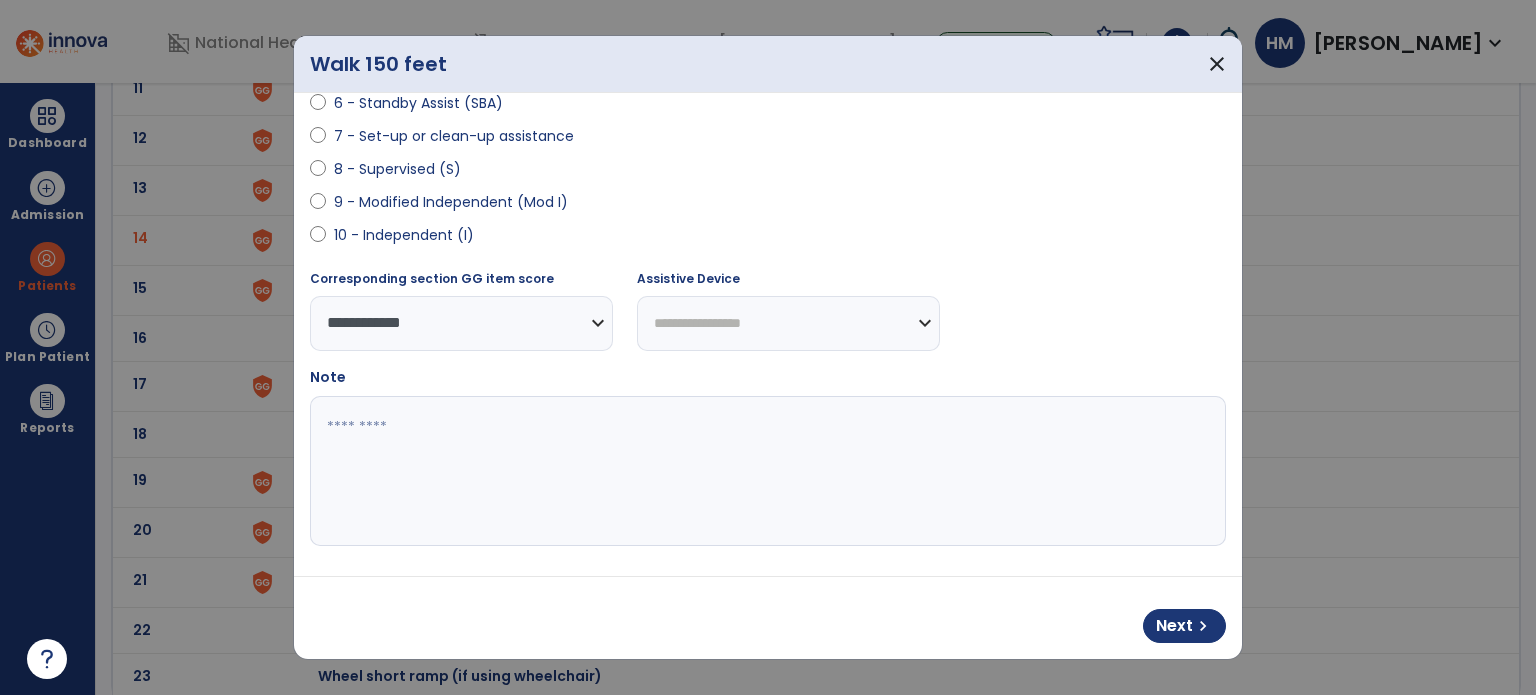 select on "**********" 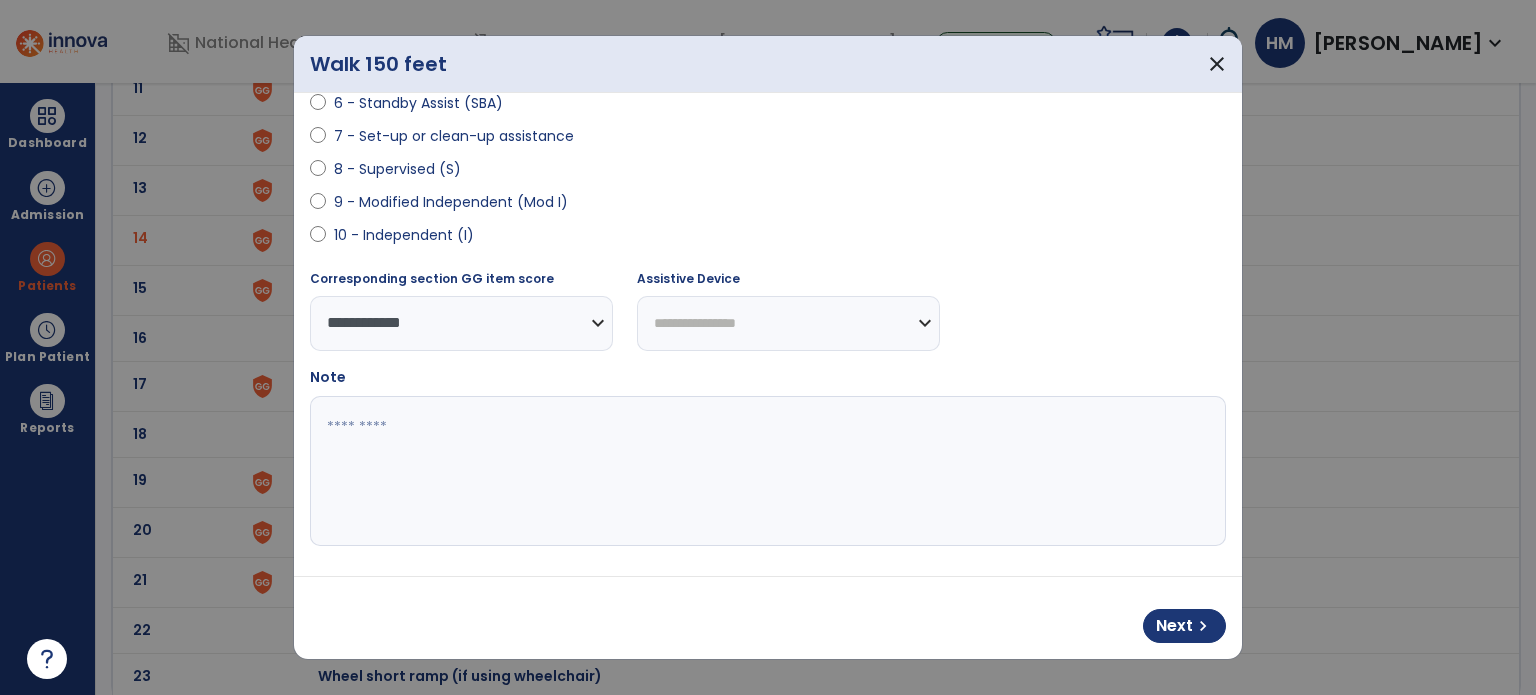 click on "**********" at bounding box center (788, 323) 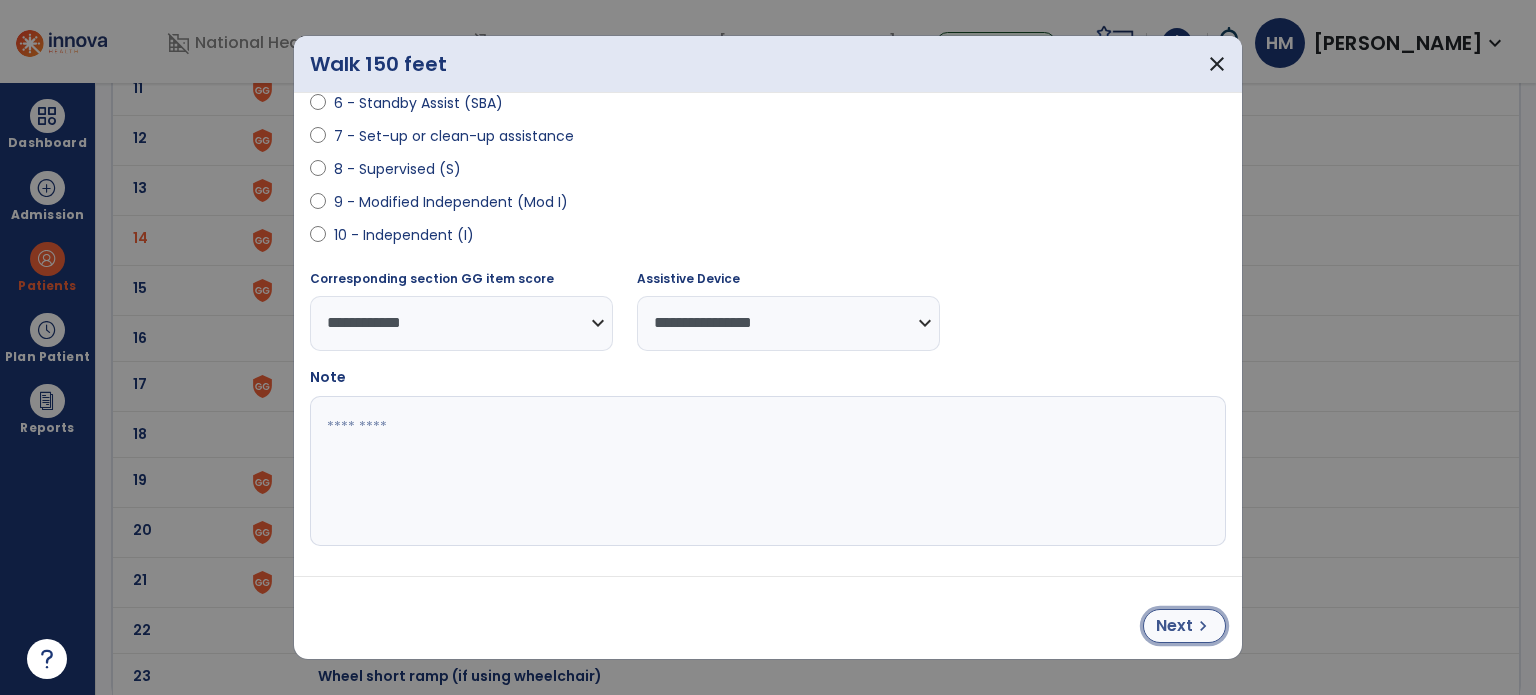 click on "chevron_right" at bounding box center [1203, 626] 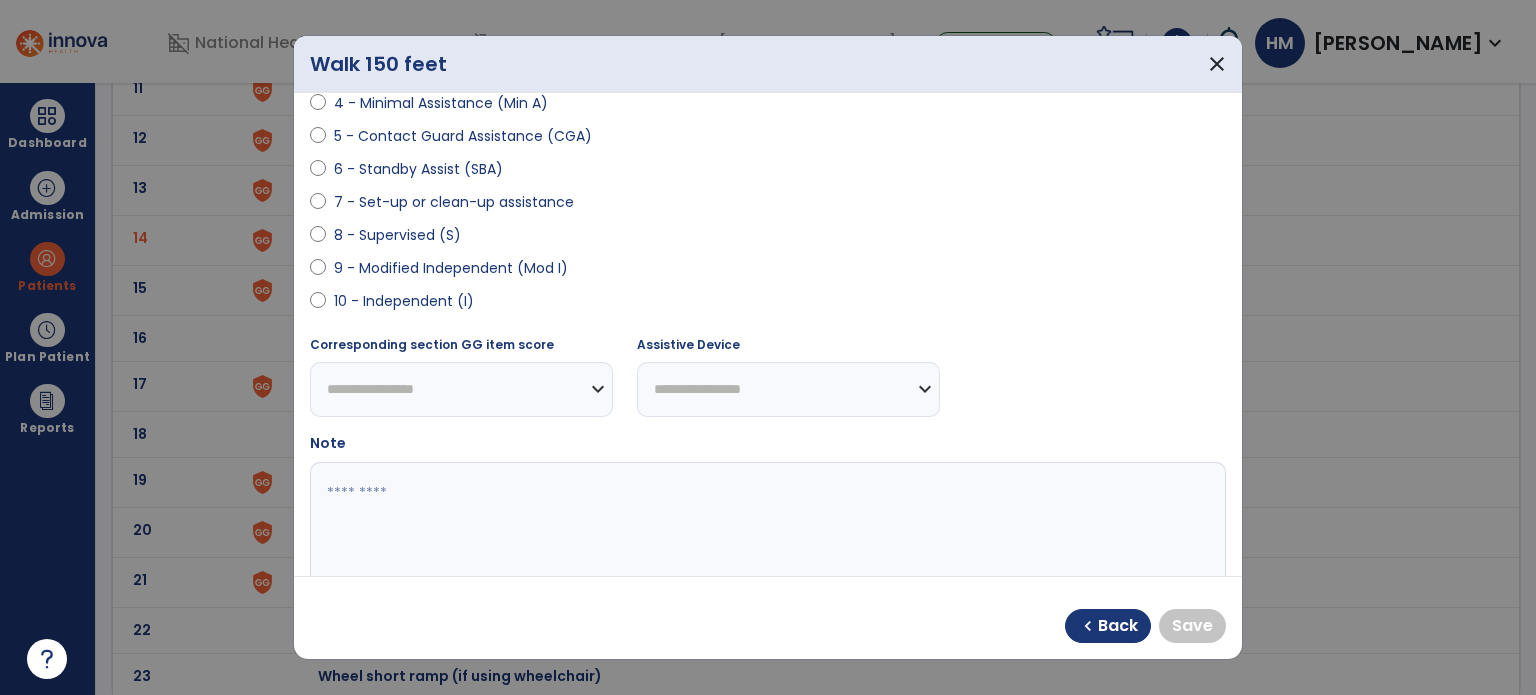 scroll, scrollTop: 308, scrollLeft: 0, axis: vertical 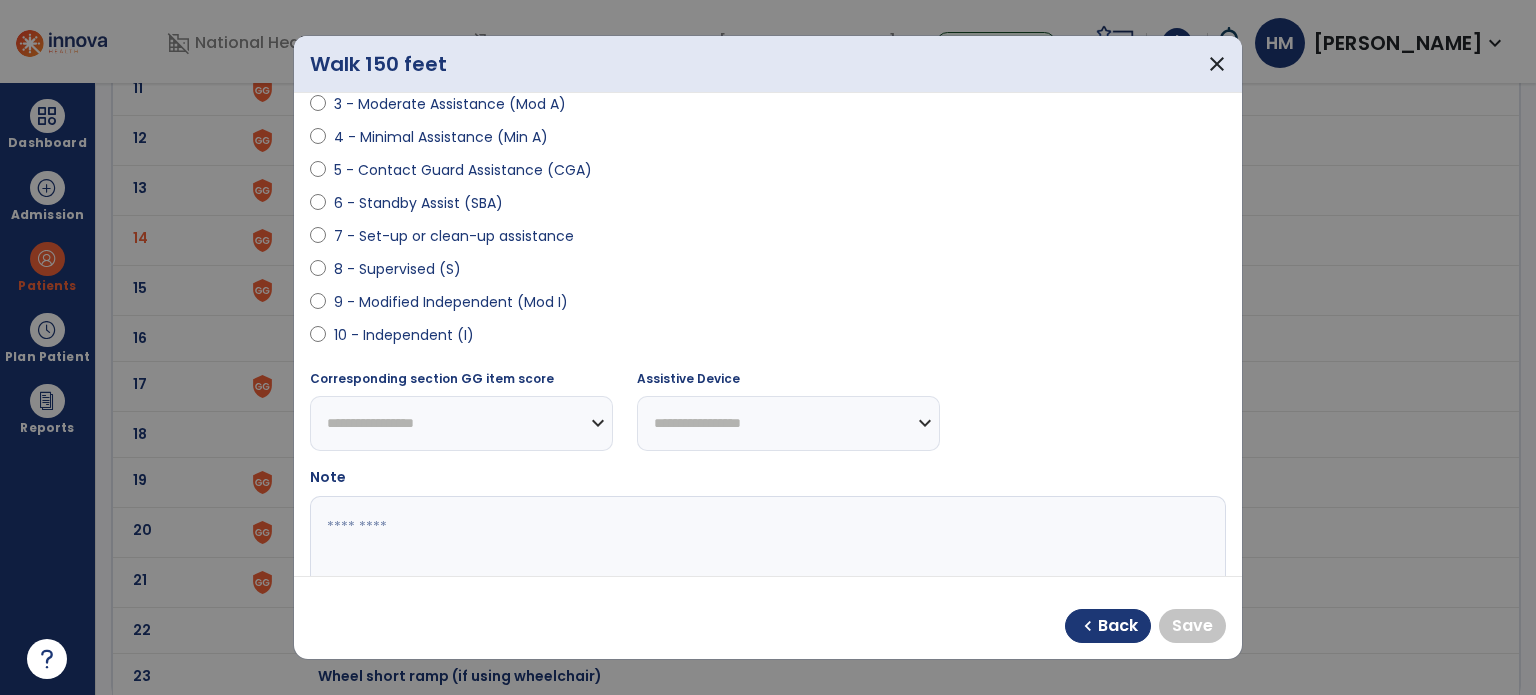 select on "**********" 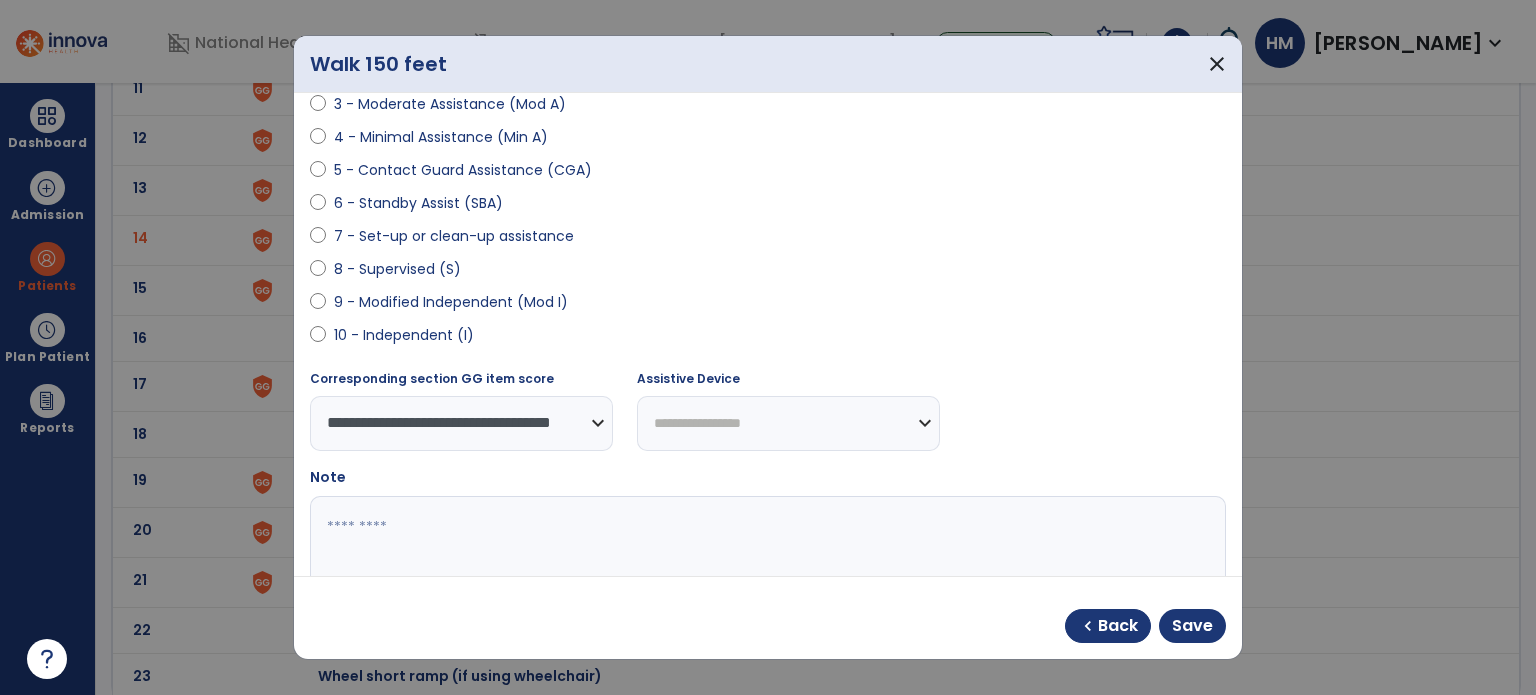 click on "**********" at bounding box center [788, 423] 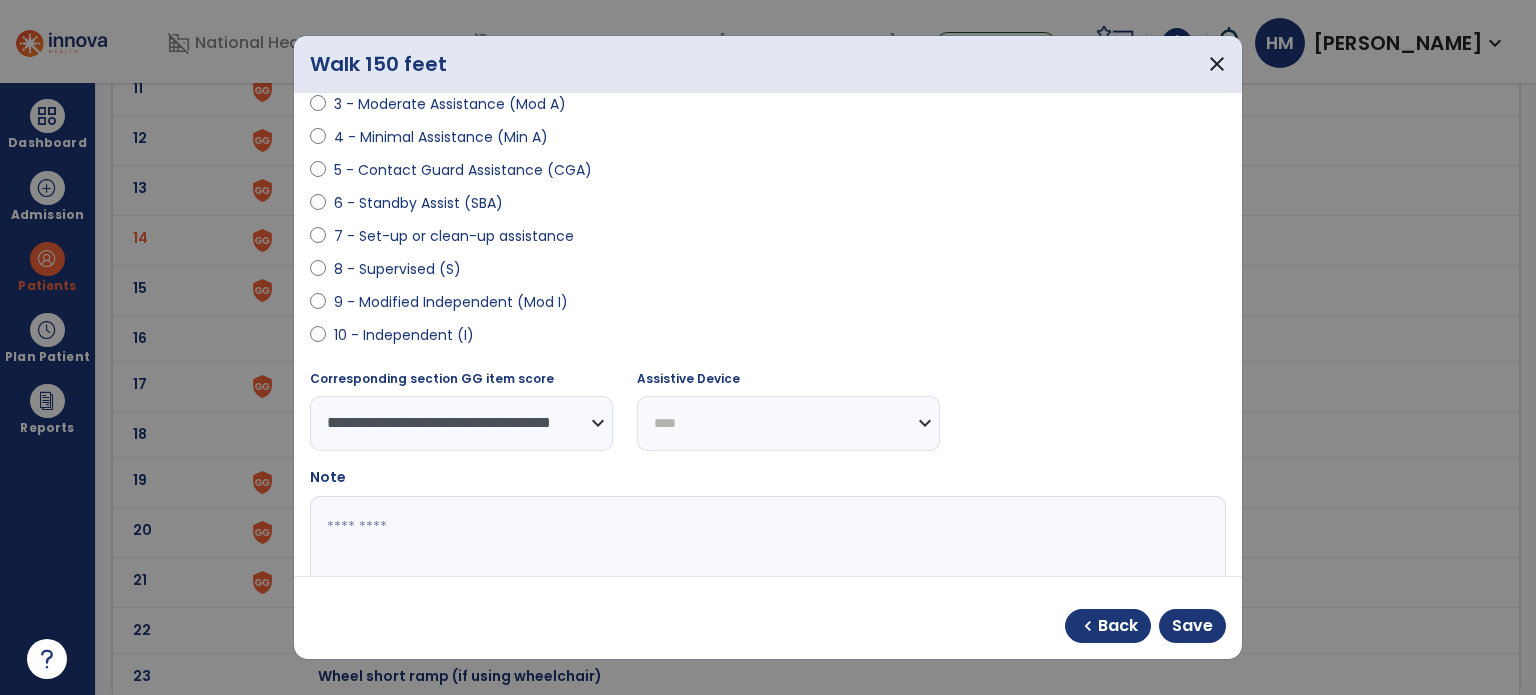 click on "**********" at bounding box center [788, 423] 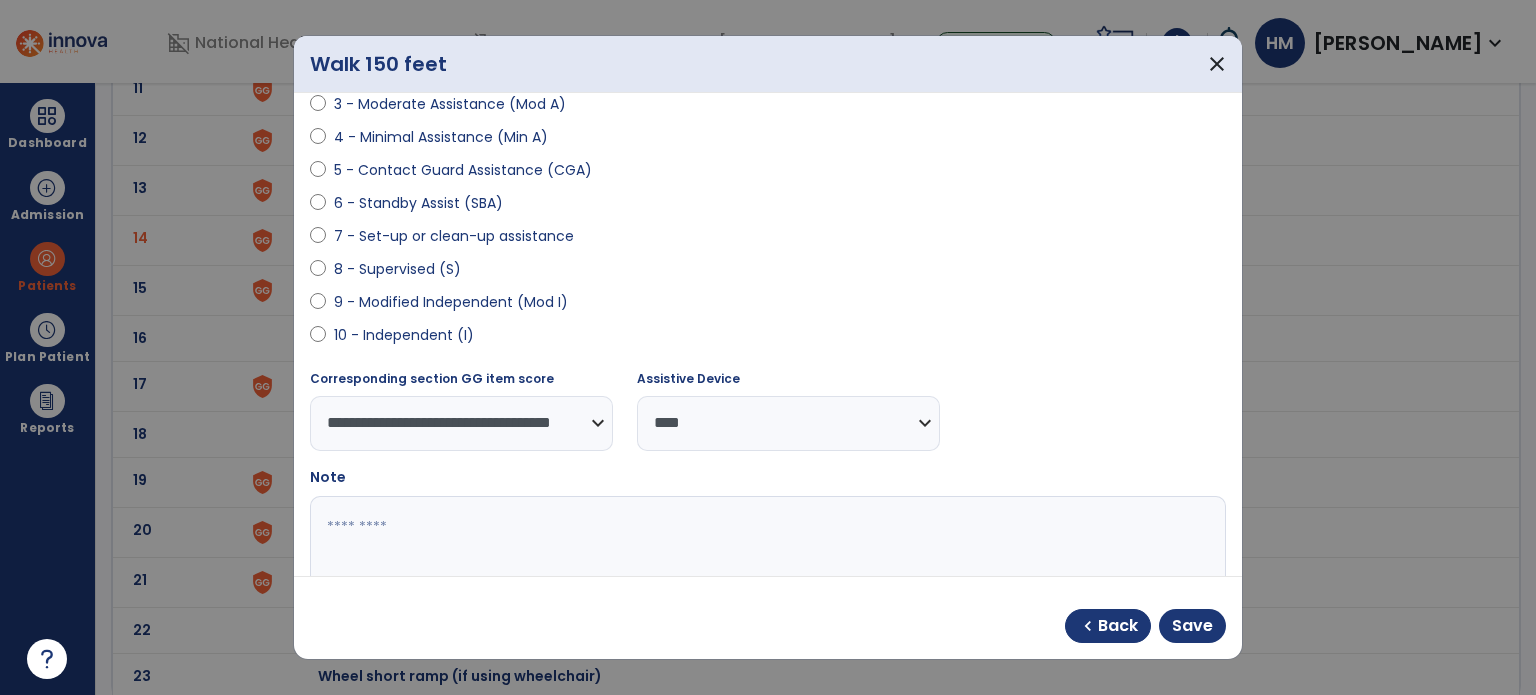 click at bounding box center (766, 571) 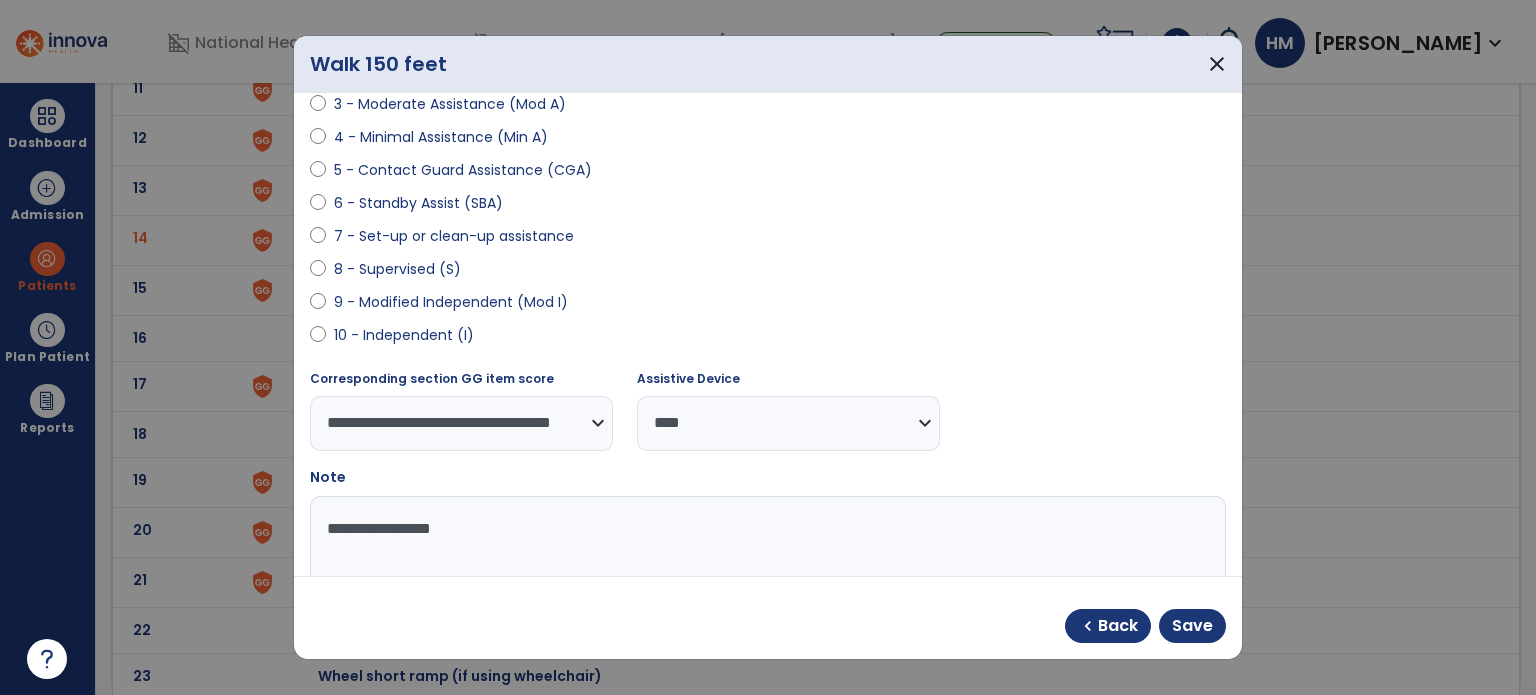 drag, startPoint x: 407, startPoint y: 533, endPoint x: 322, endPoint y: 533, distance: 85 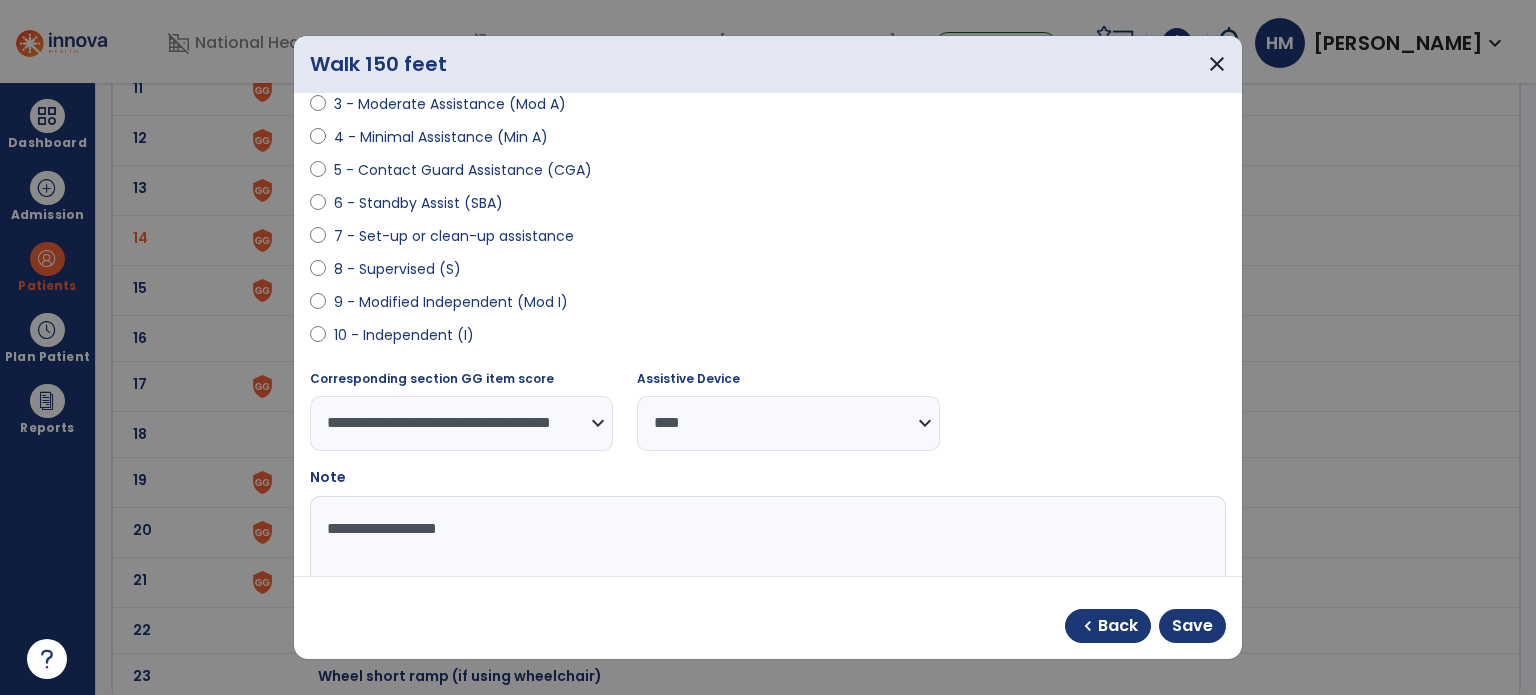 click on "**********" at bounding box center [766, 571] 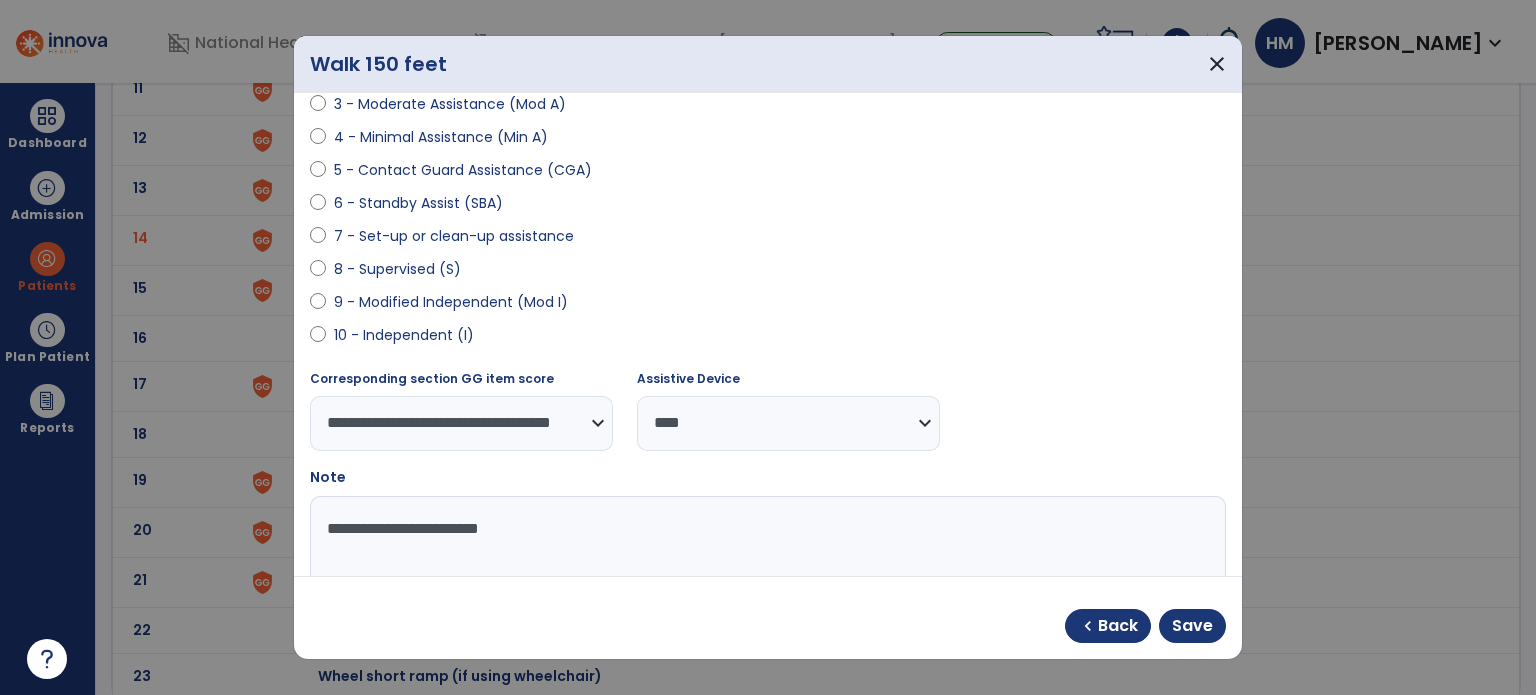 drag, startPoint x: 581, startPoint y: 540, endPoint x: 330, endPoint y: 547, distance: 251.0976 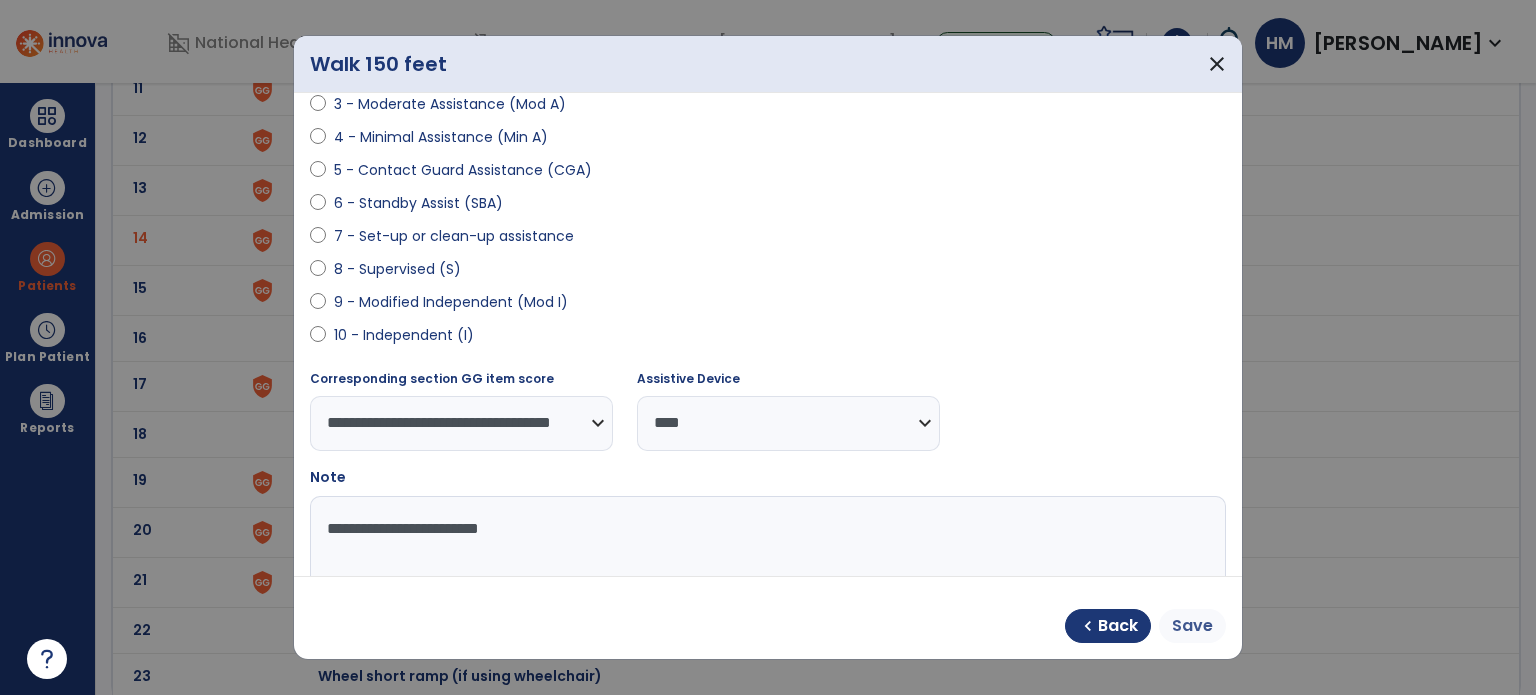 type on "**********" 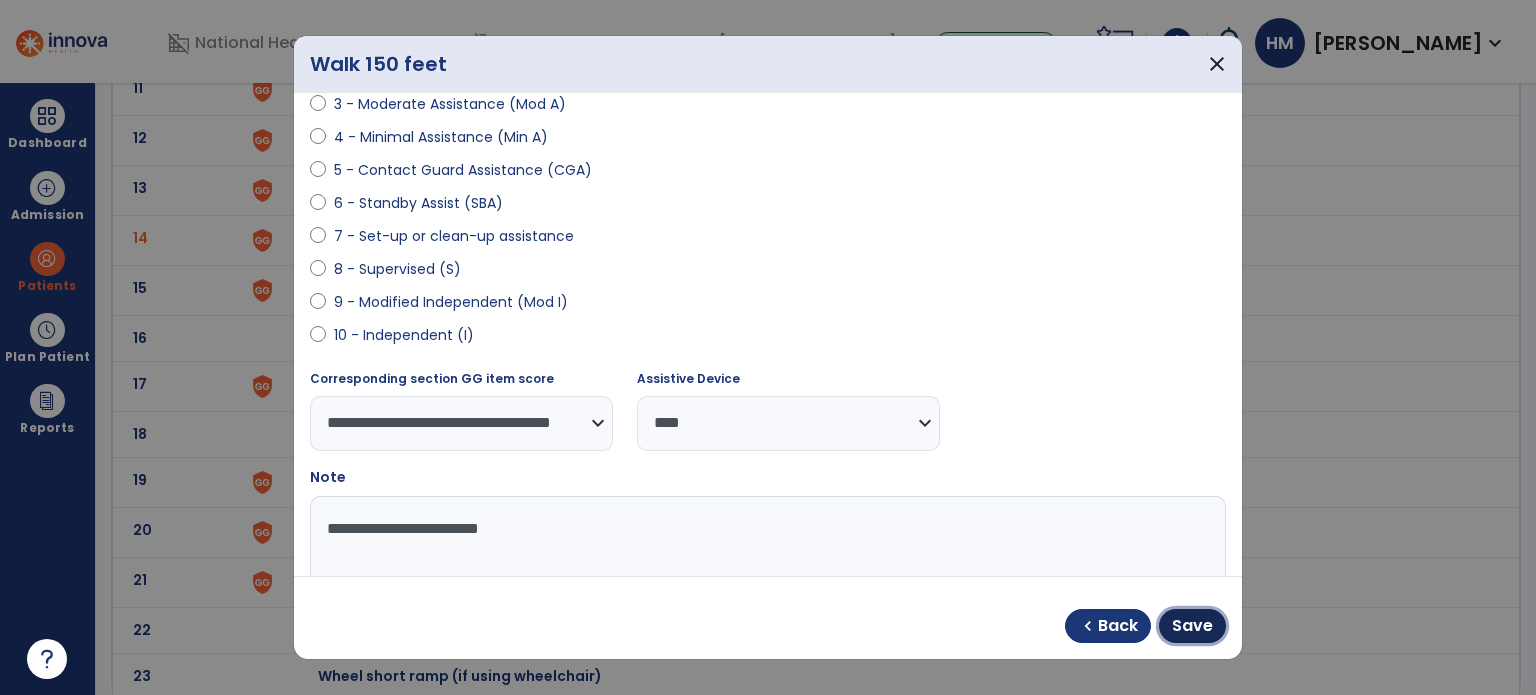 click on "Save" at bounding box center (1192, 626) 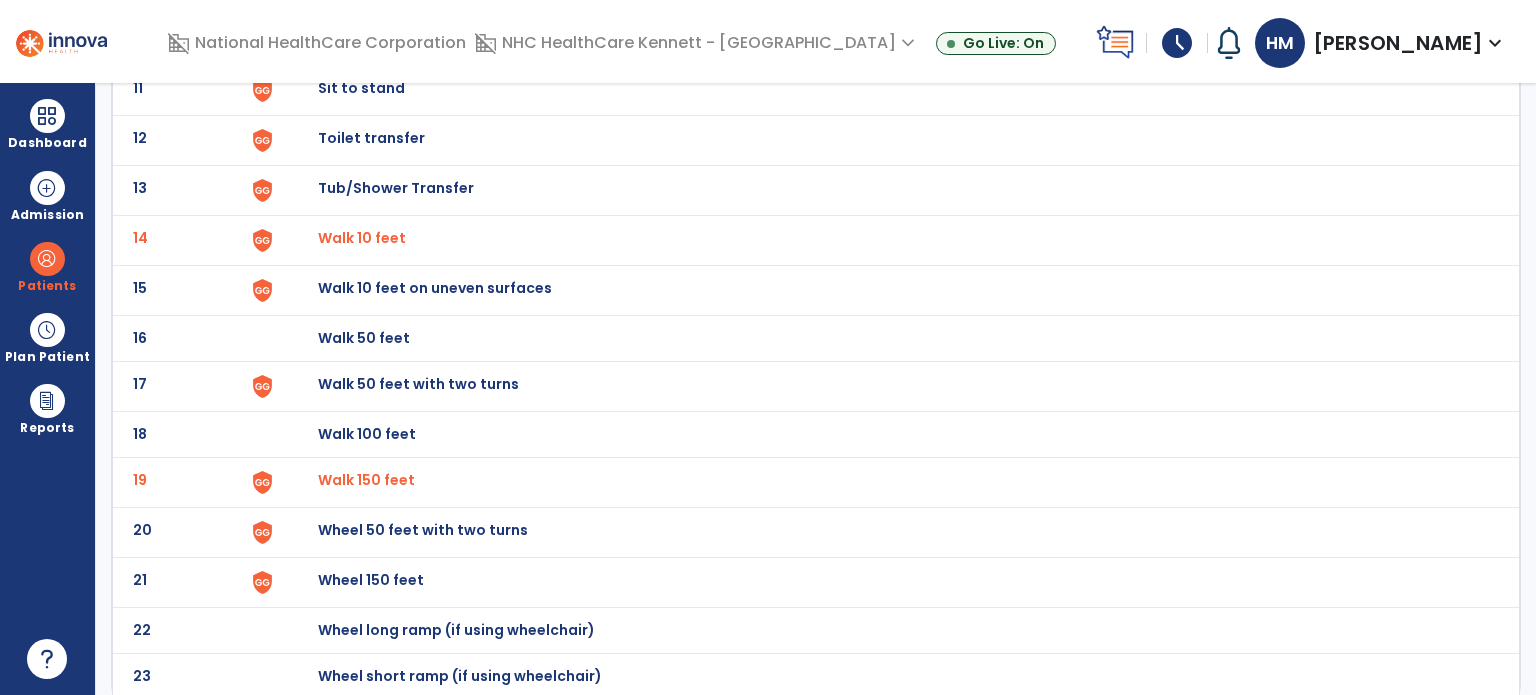 click on "Walk 10 feet" at bounding box center (418, -208) 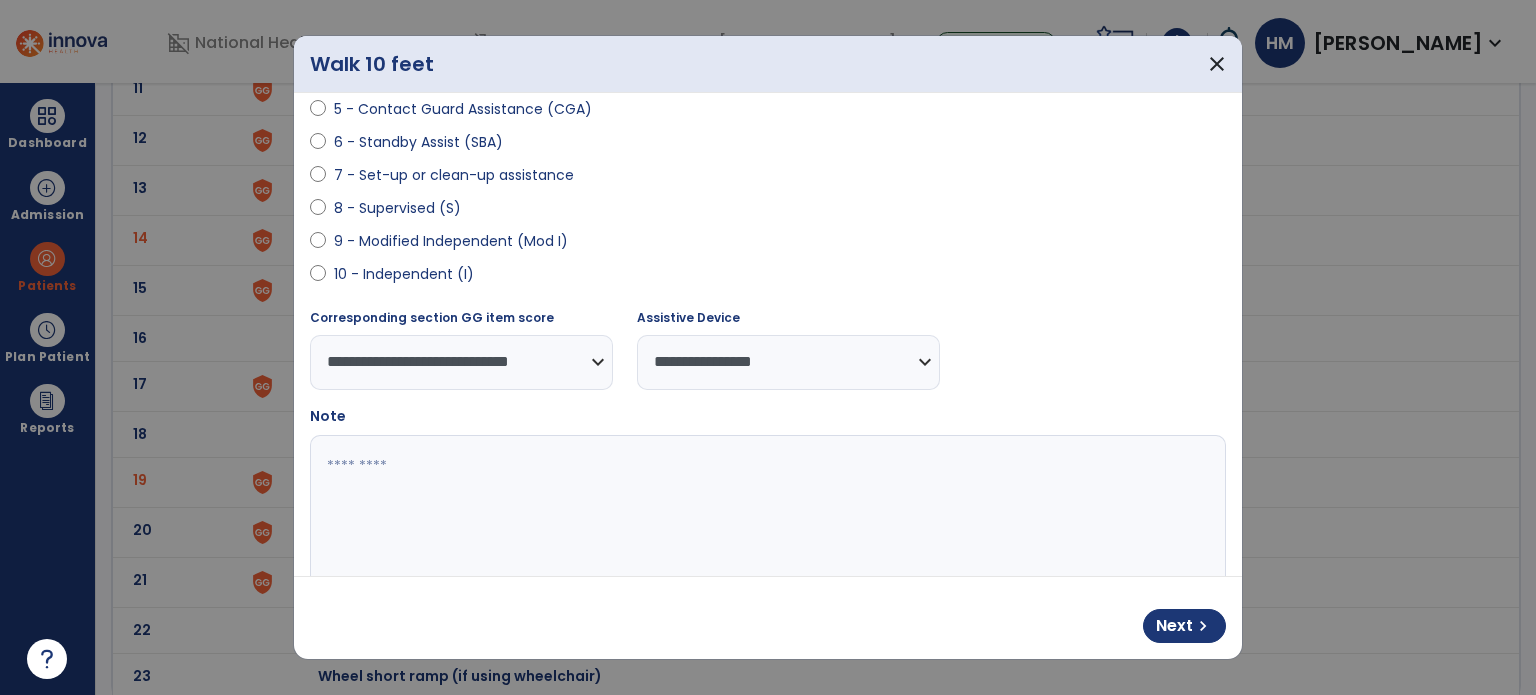 scroll, scrollTop: 408, scrollLeft: 0, axis: vertical 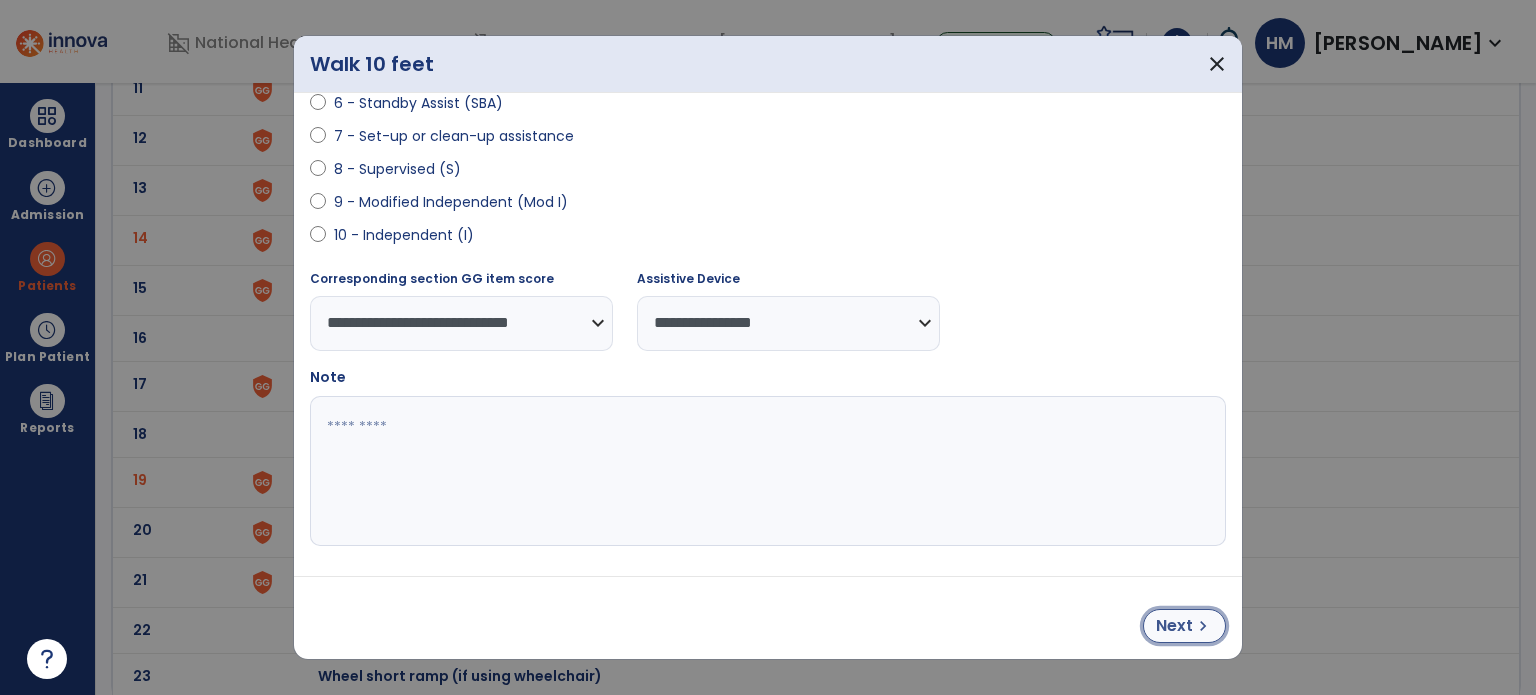 click on "Next" at bounding box center [1174, 626] 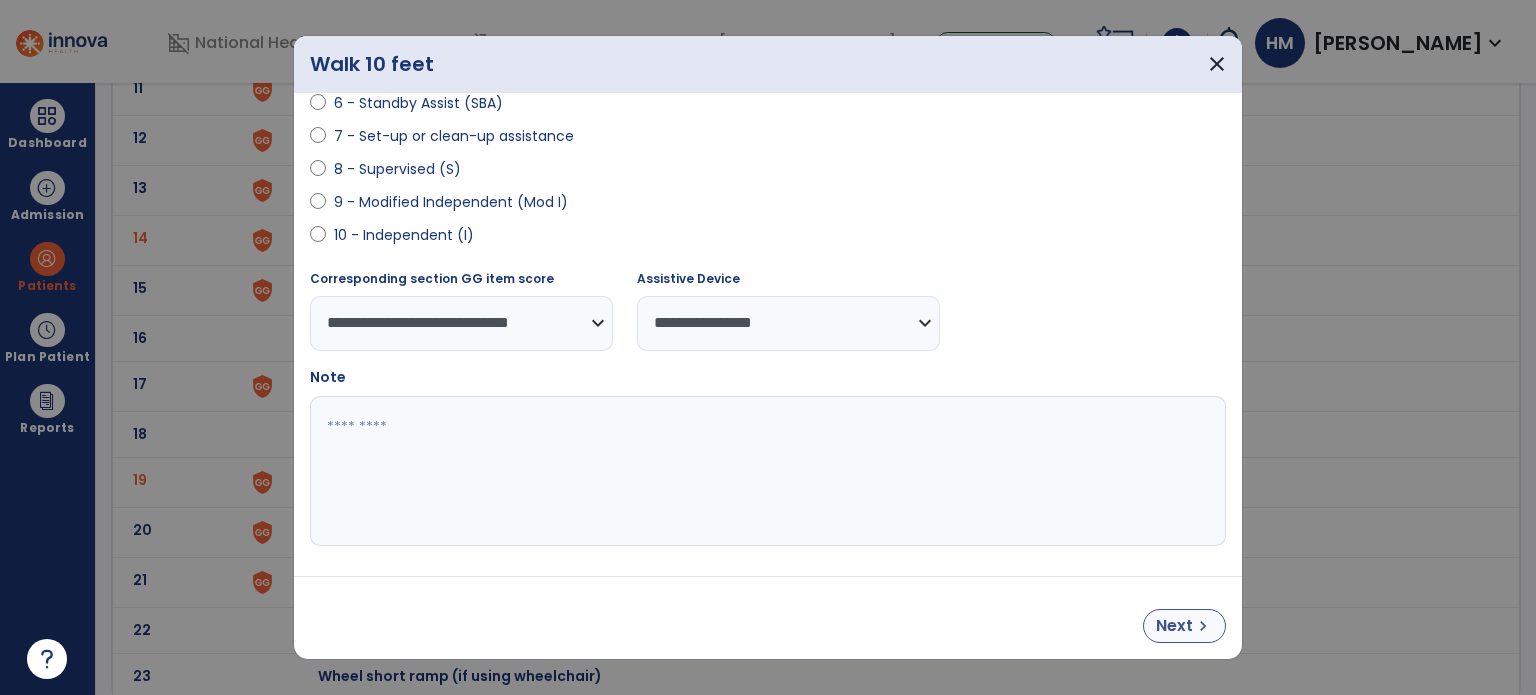 select on "**********" 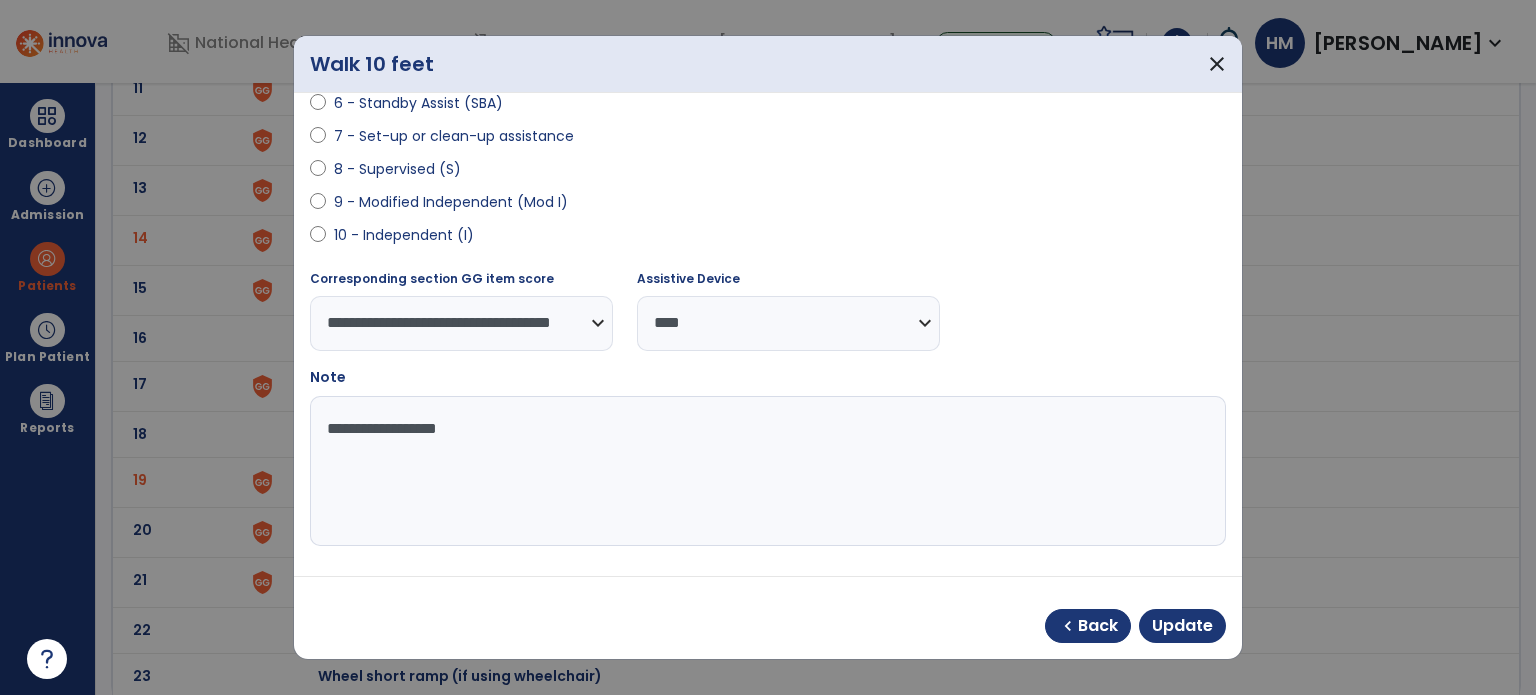 drag, startPoint x: 531, startPoint y: 436, endPoint x: 315, endPoint y: 437, distance: 216.00232 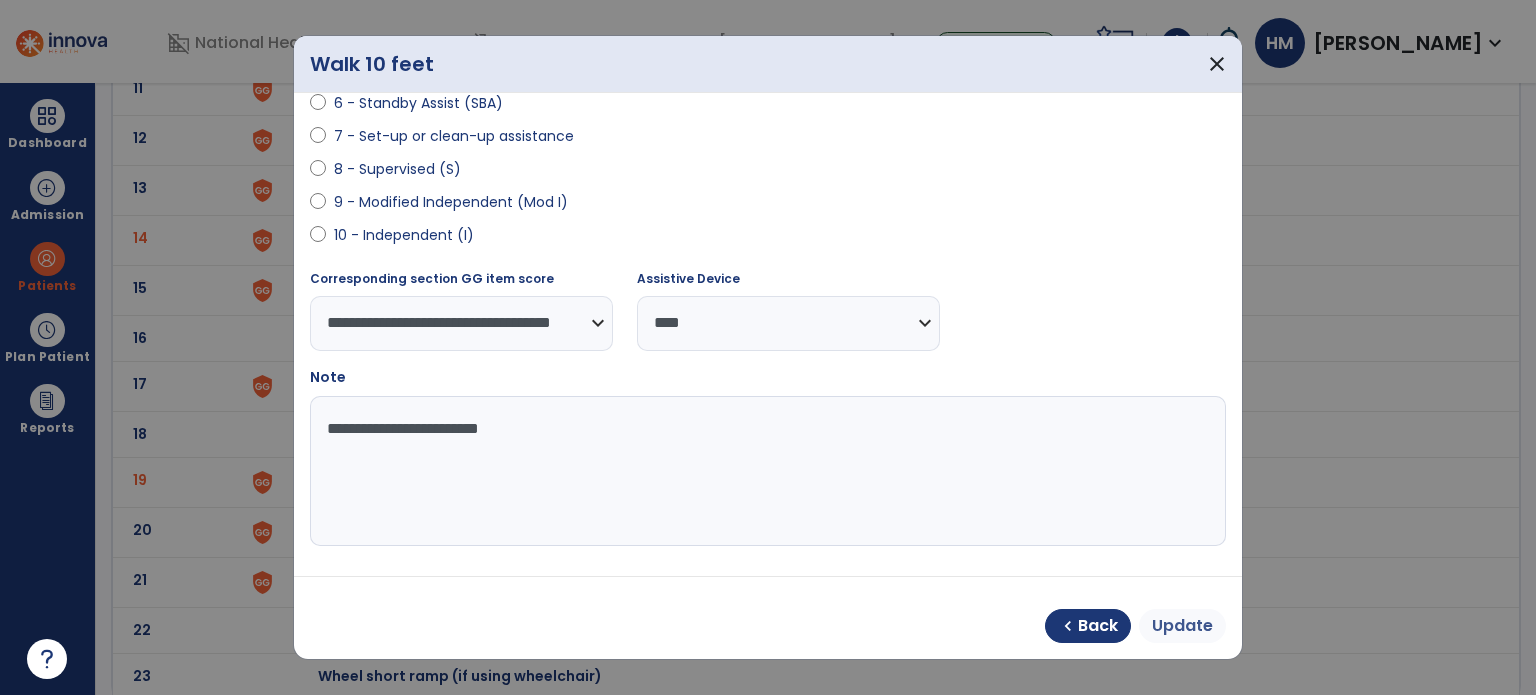 type on "**********" 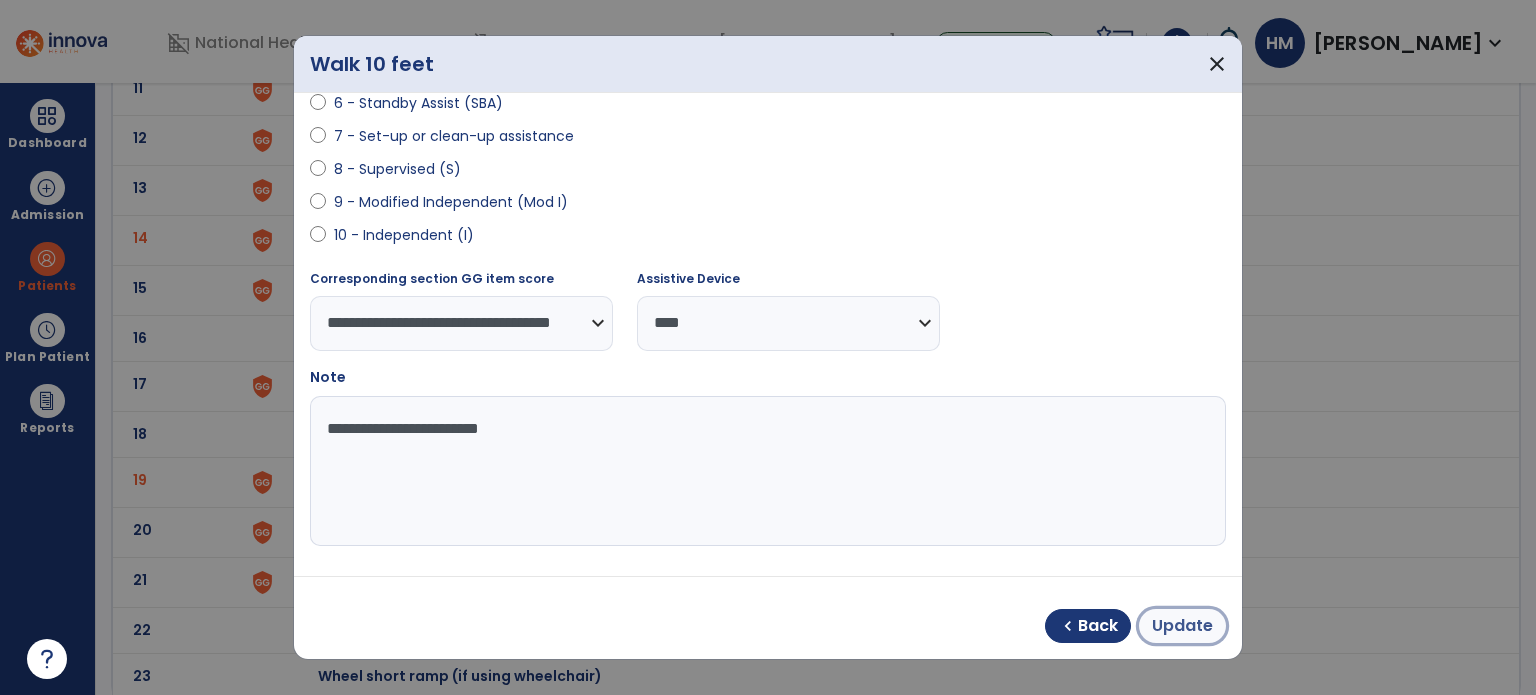 click on "Update" at bounding box center (1182, 626) 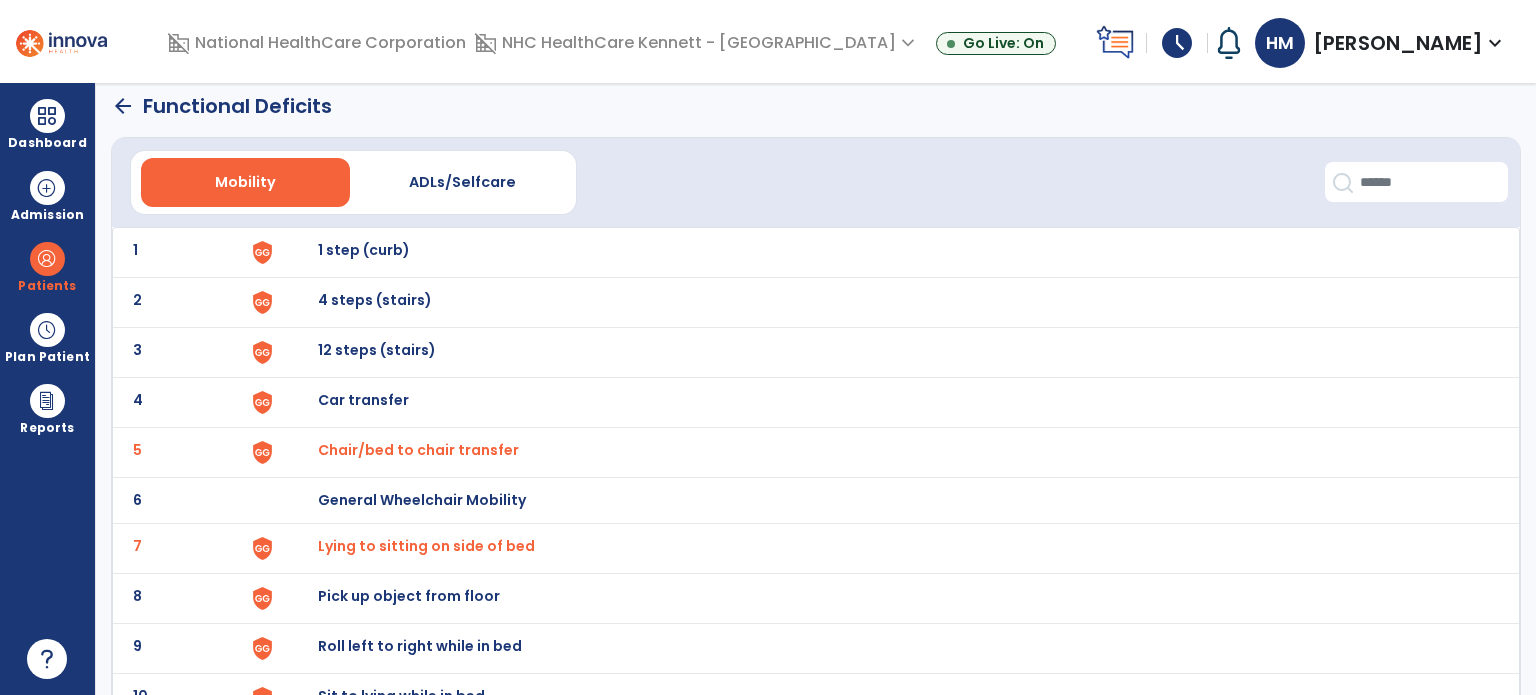 scroll, scrollTop: 0, scrollLeft: 0, axis: both 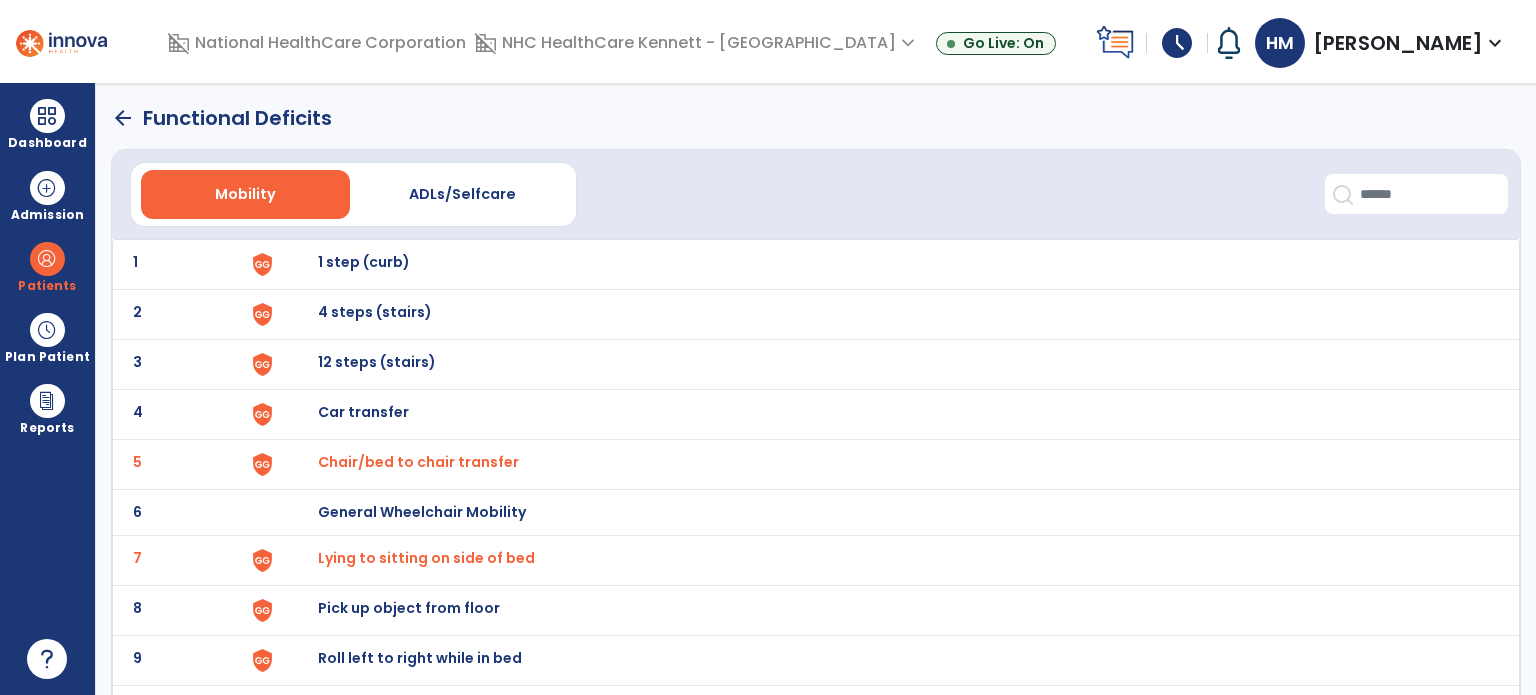click on "arrow_back" 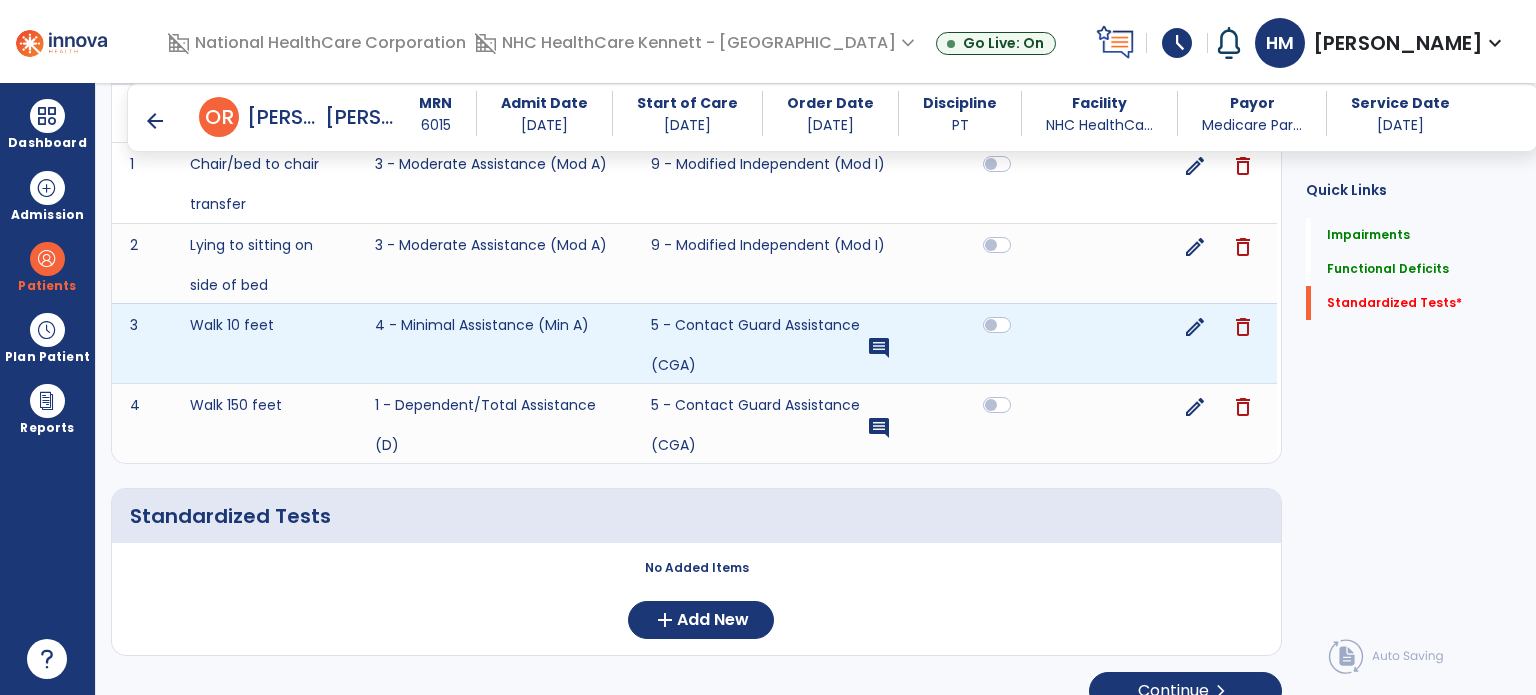 scroll, scrollTop: 1148, scrollLeft: 0, axis: vertical 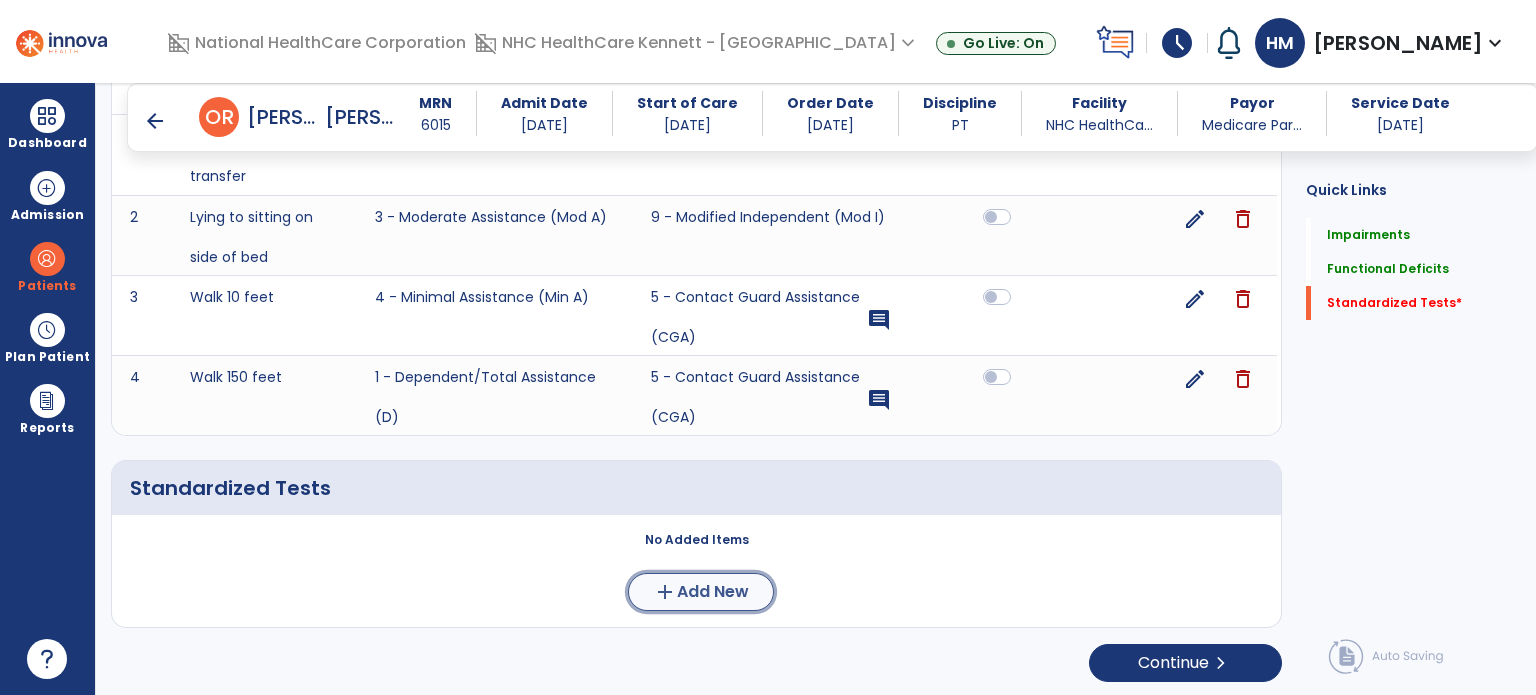 click on "add  Add New" 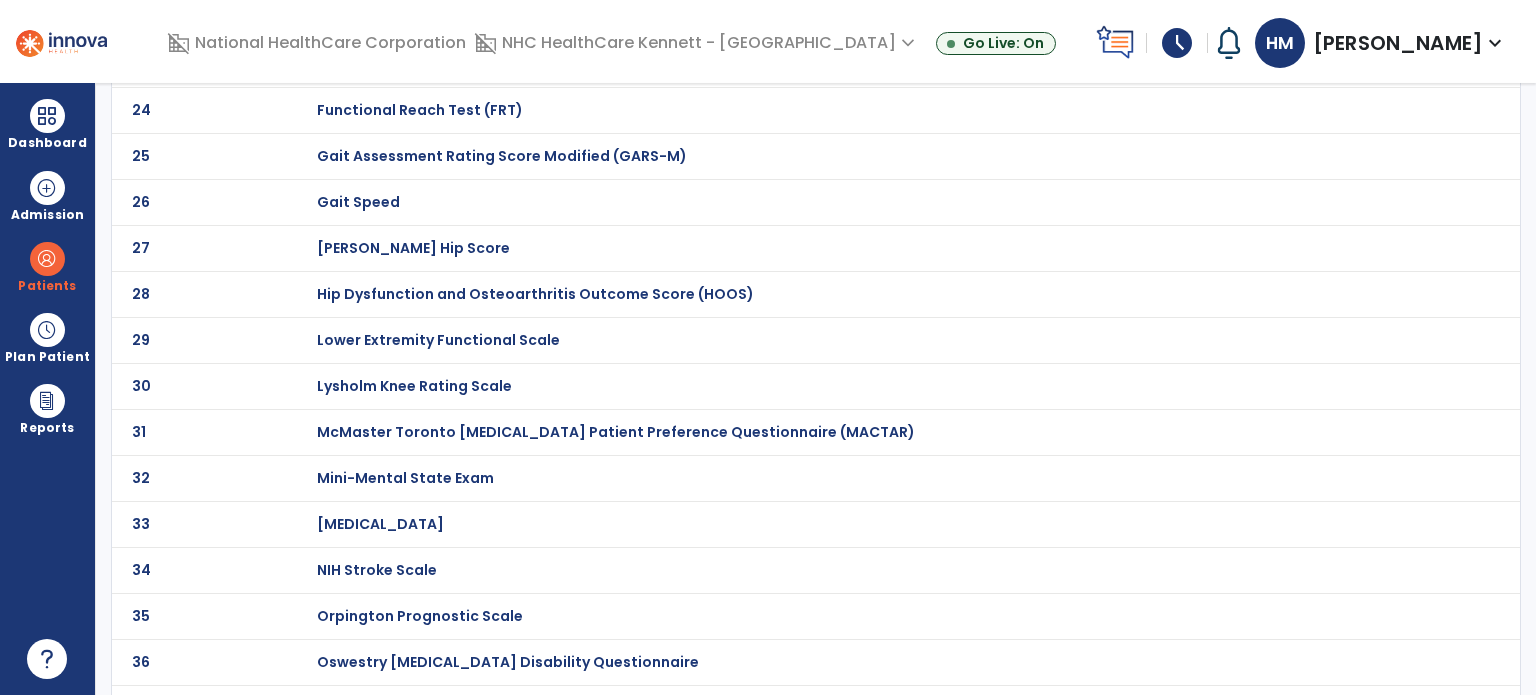 scroll, scrollTop: 0, scrollLeft: 0, axis: both 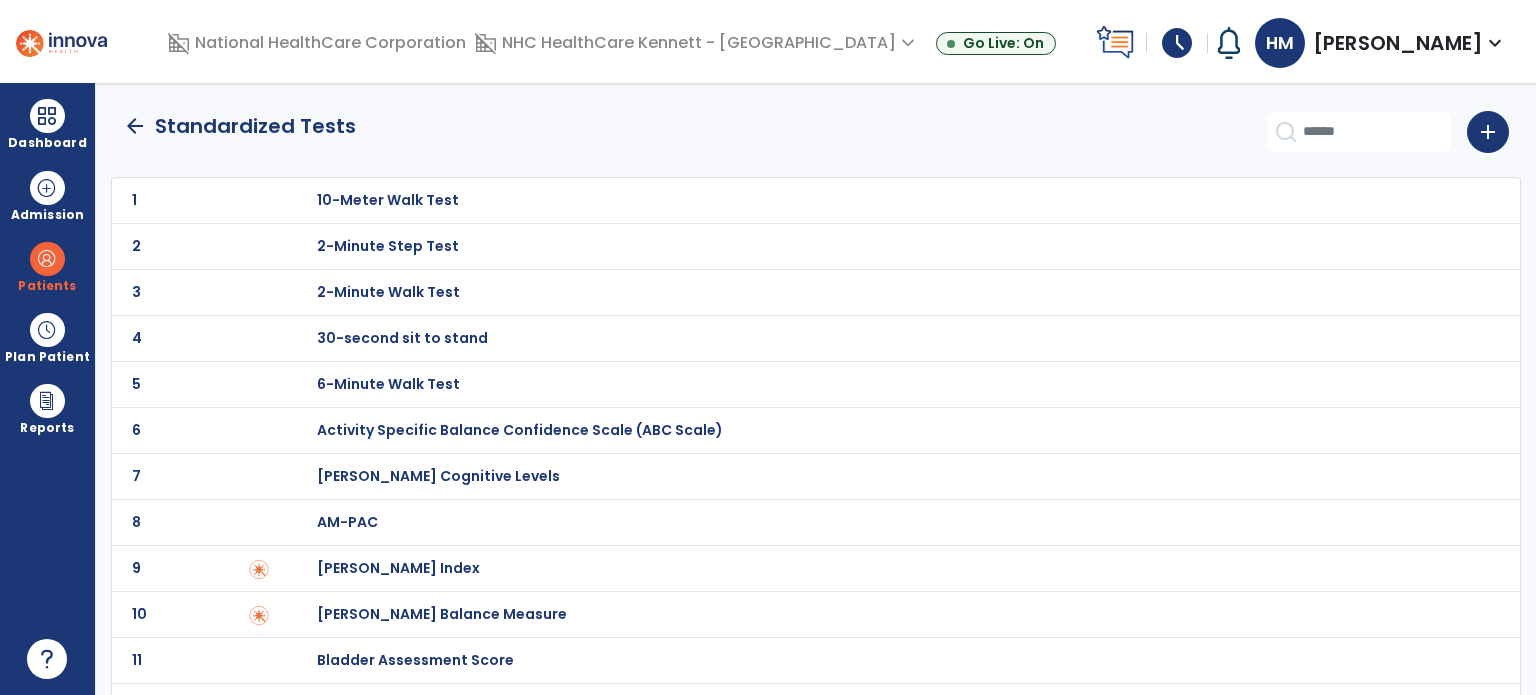 click on "30-second sit to stand" at bounding box center [388, 200] 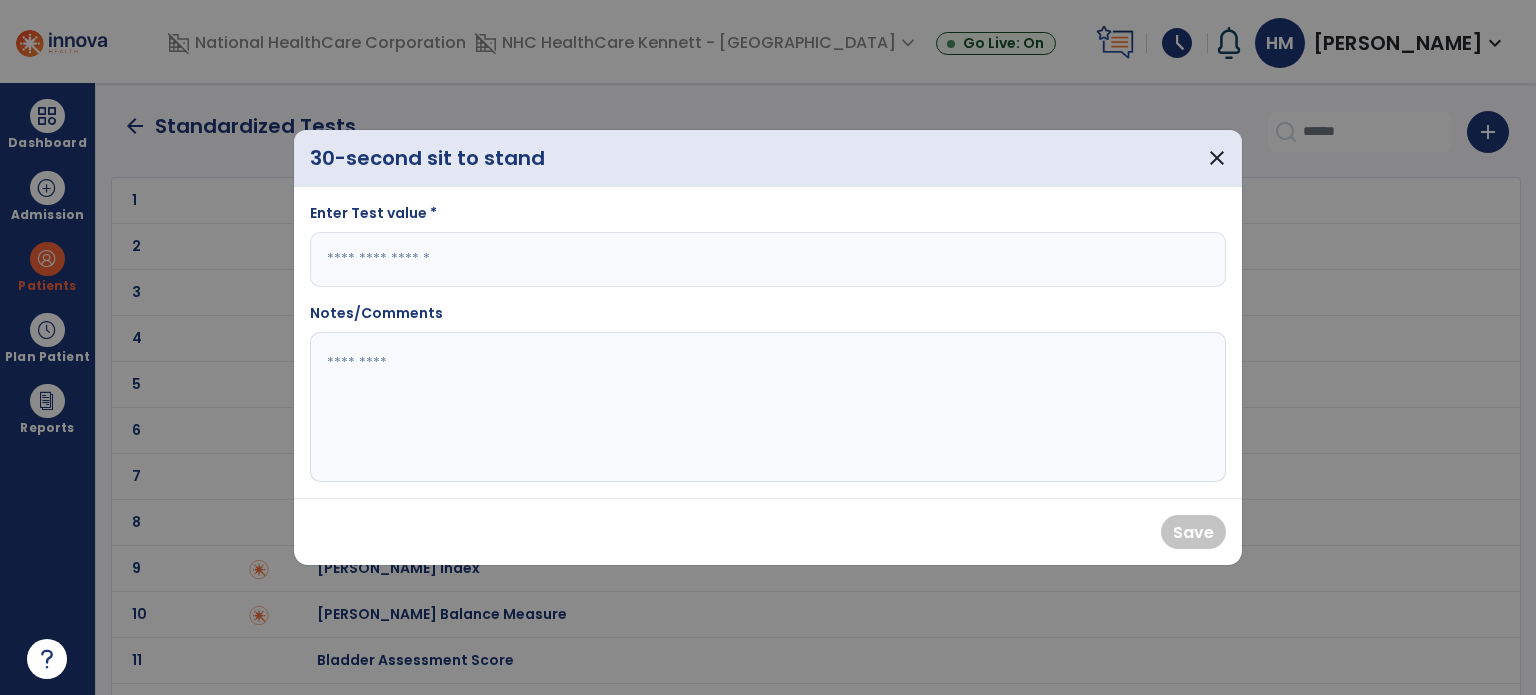 click at bounding box center (768, 259) 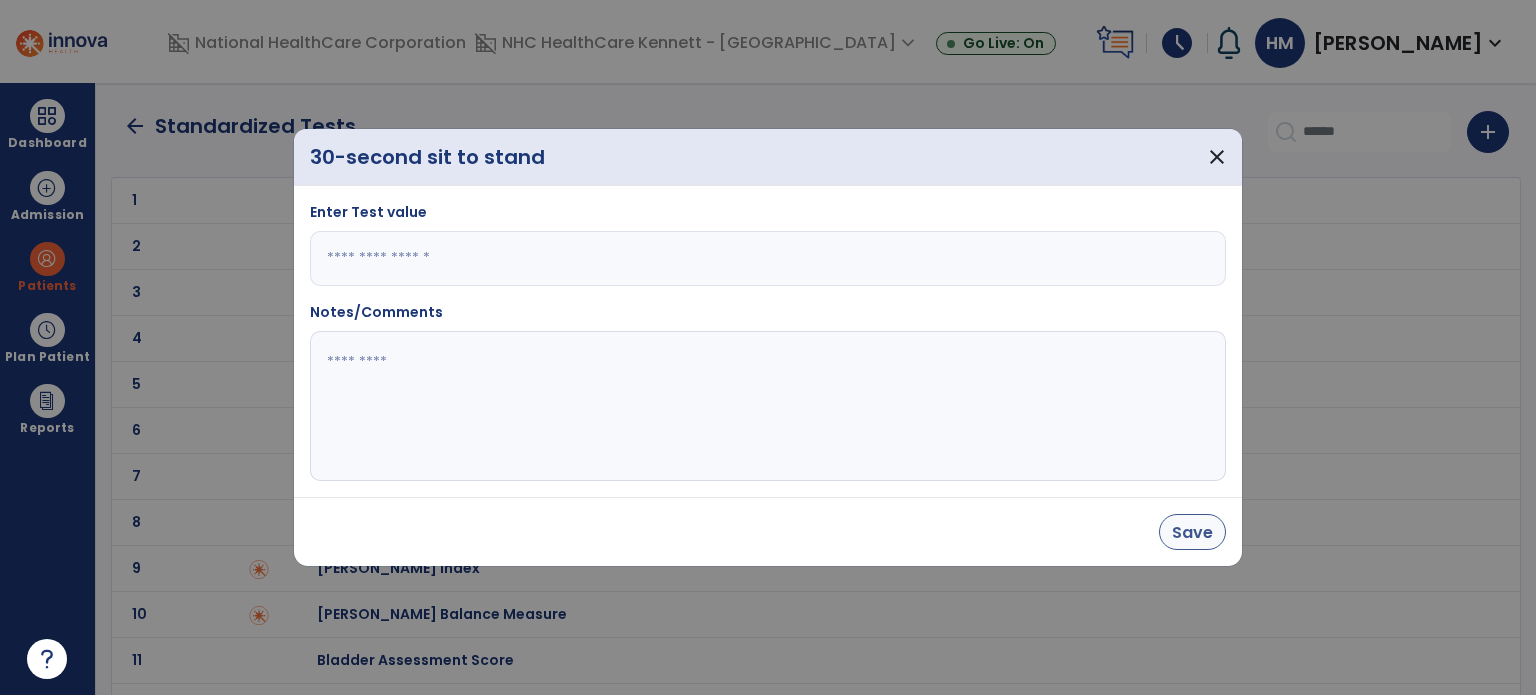 type on "*" 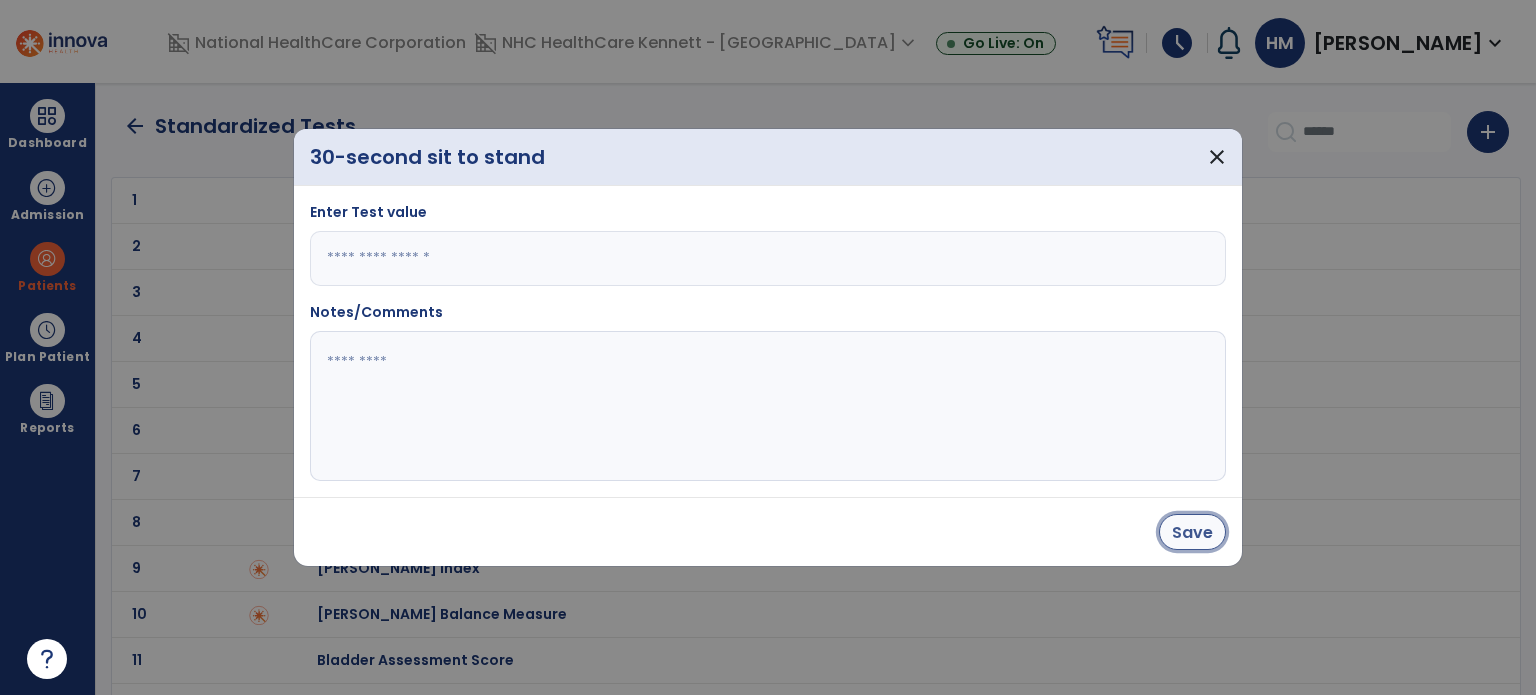 click on "Save" at bounding box center [1192, 532] 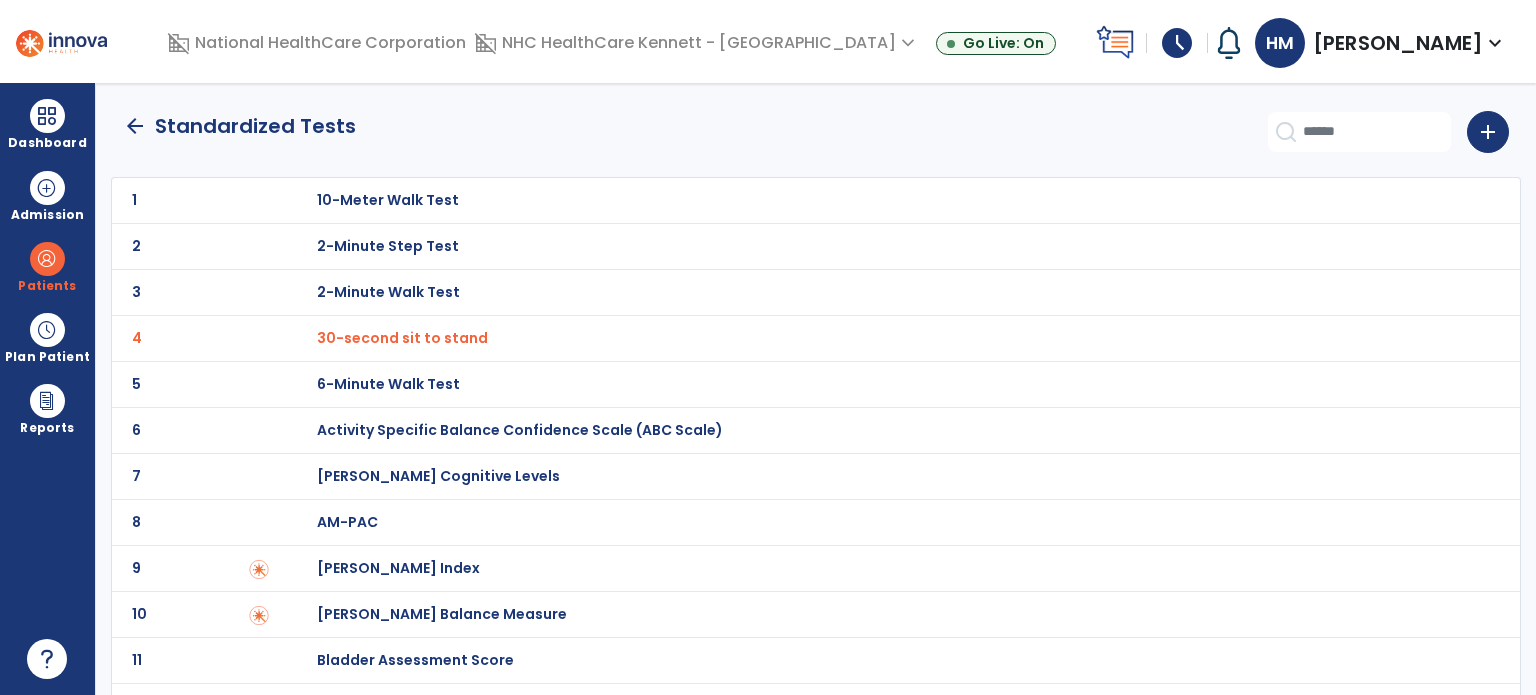 click on "arrow_back" 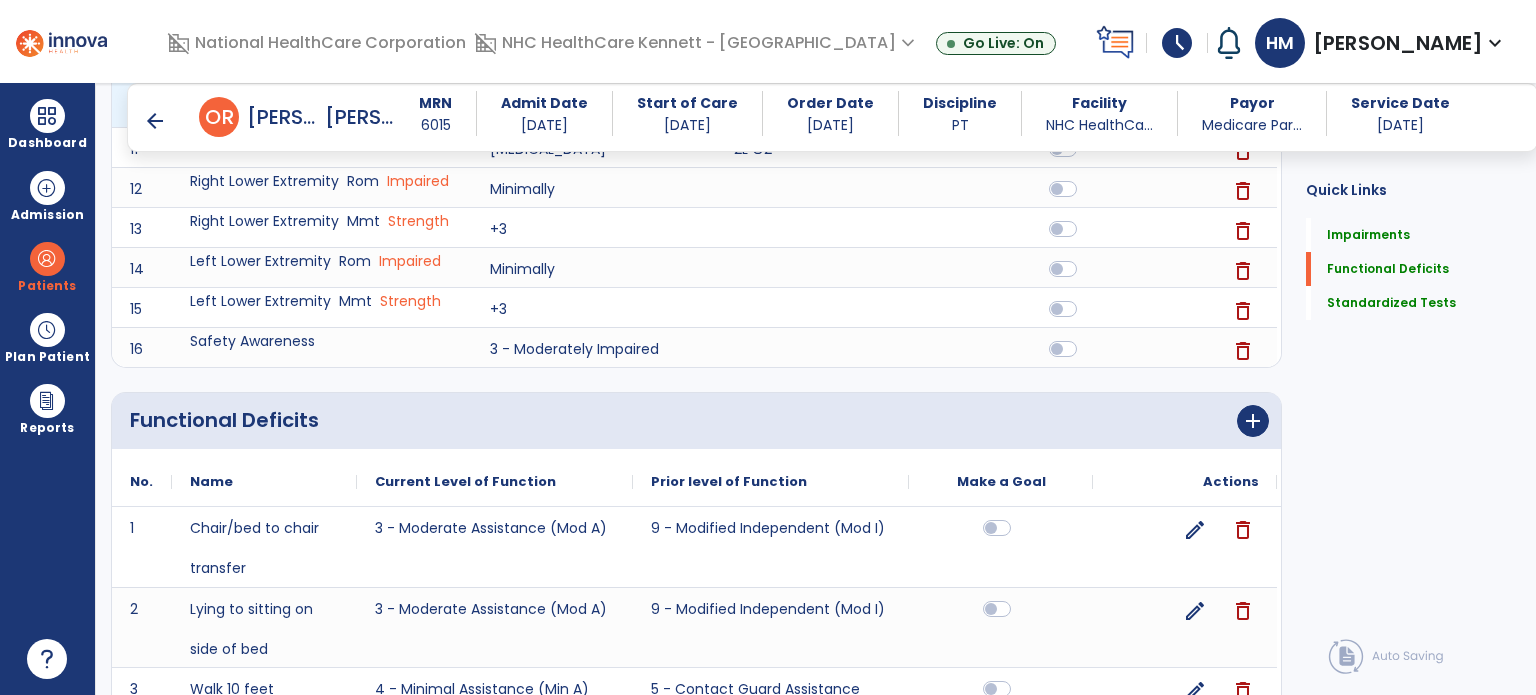 scroll, scrollTop: 920, scrollLeft: 0, axis: vertical 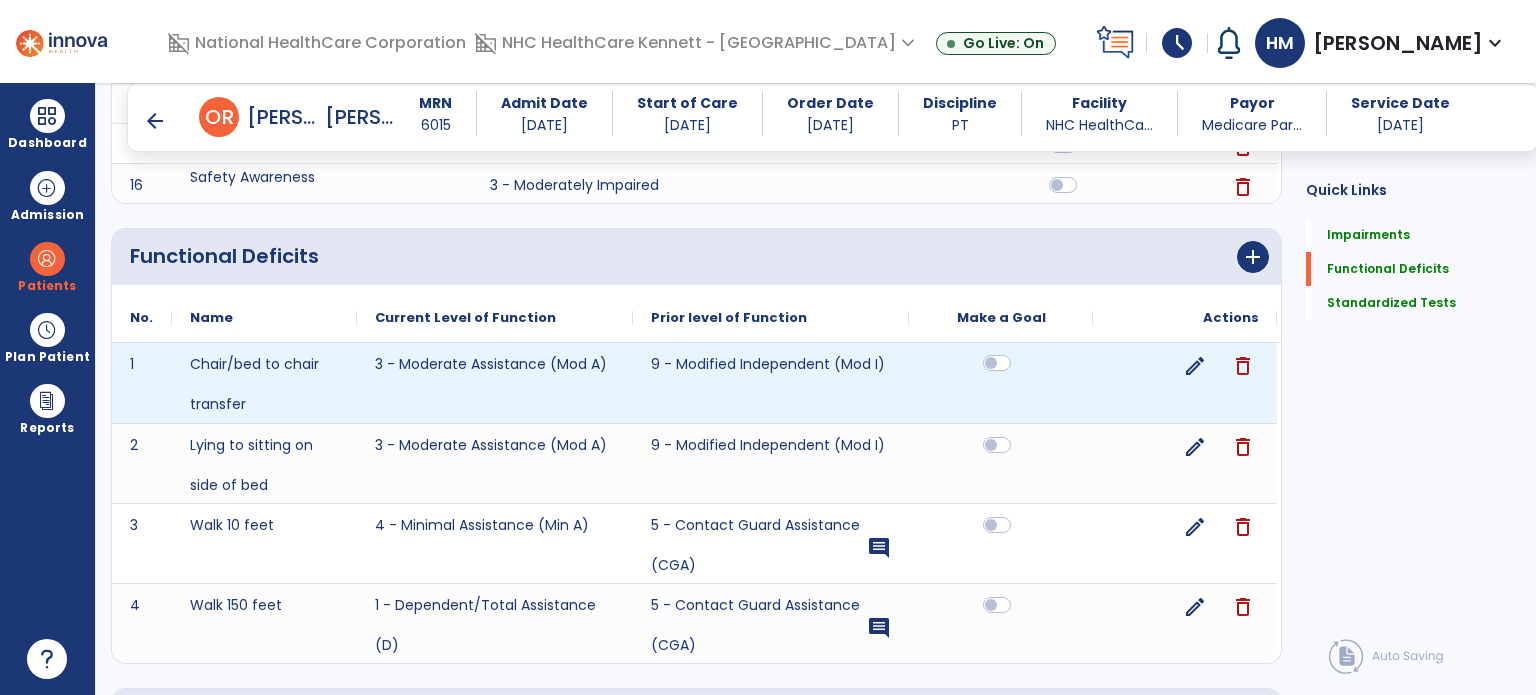 click 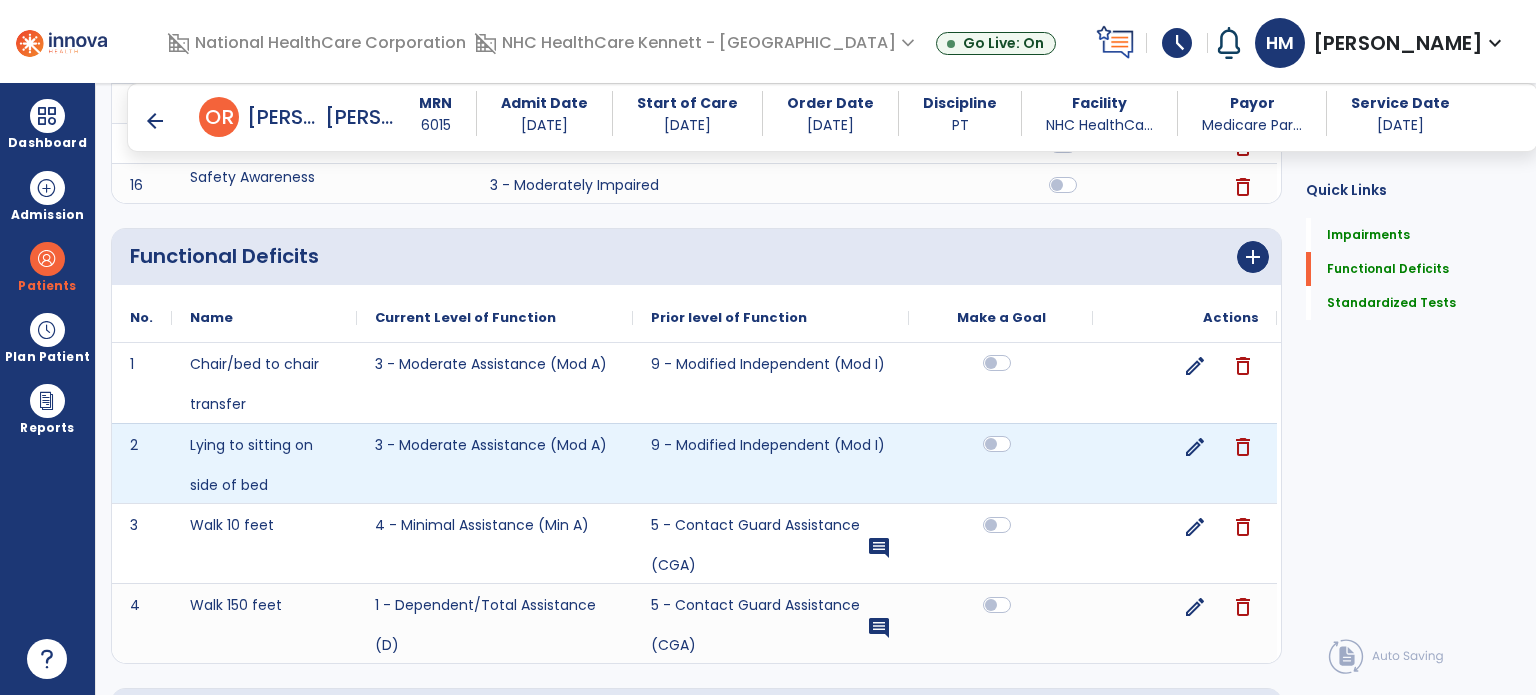 click 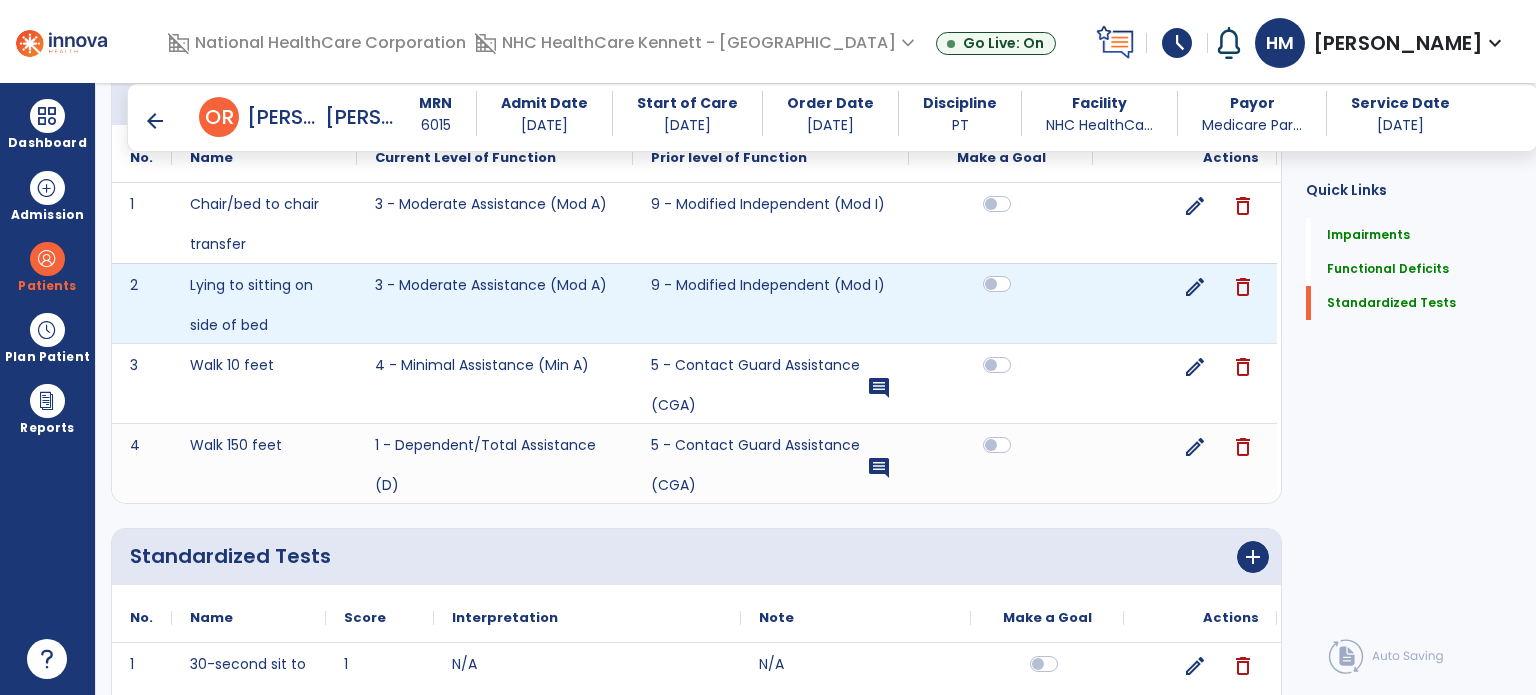 scroll, scrollTop: 1120, scrollLeft: 0, axis: vertical 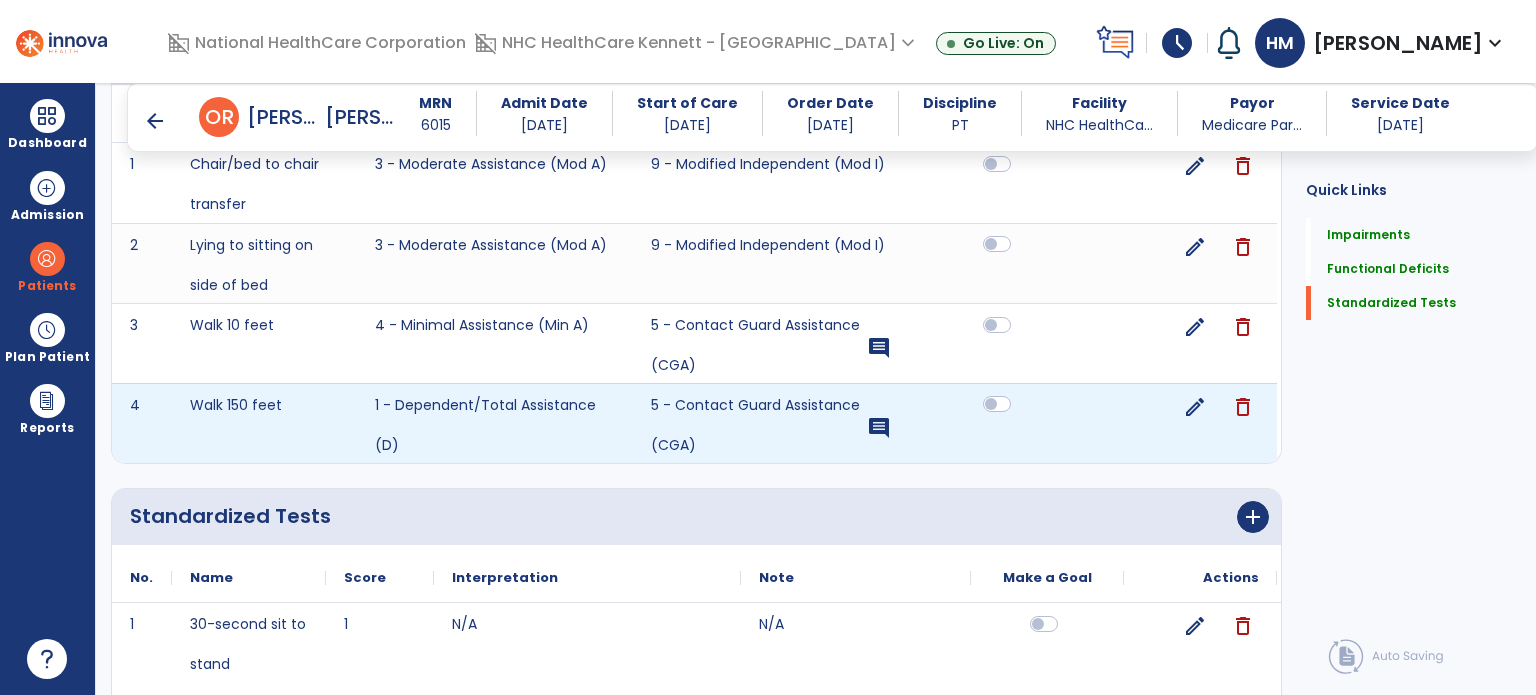 click 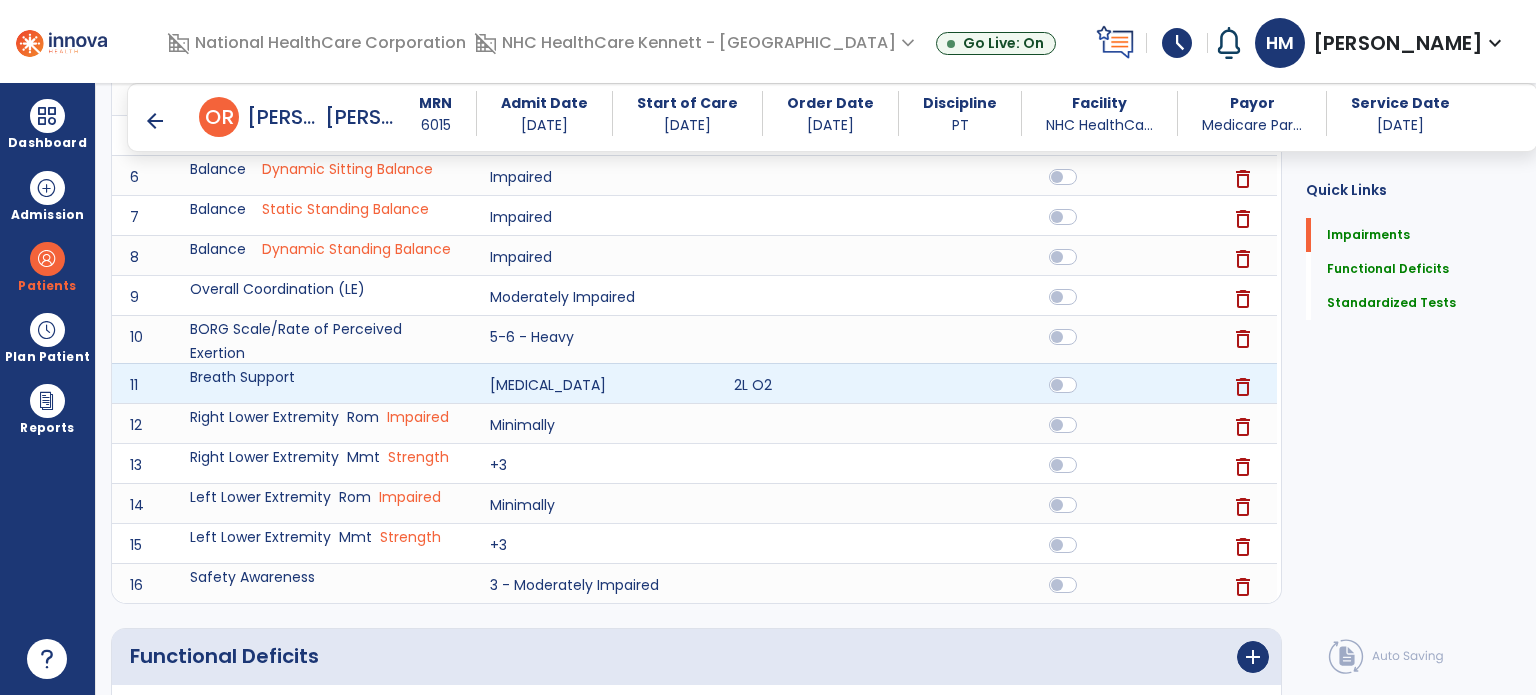 scroll, scrollTop: 0, scrollLeft: 0, axis: both 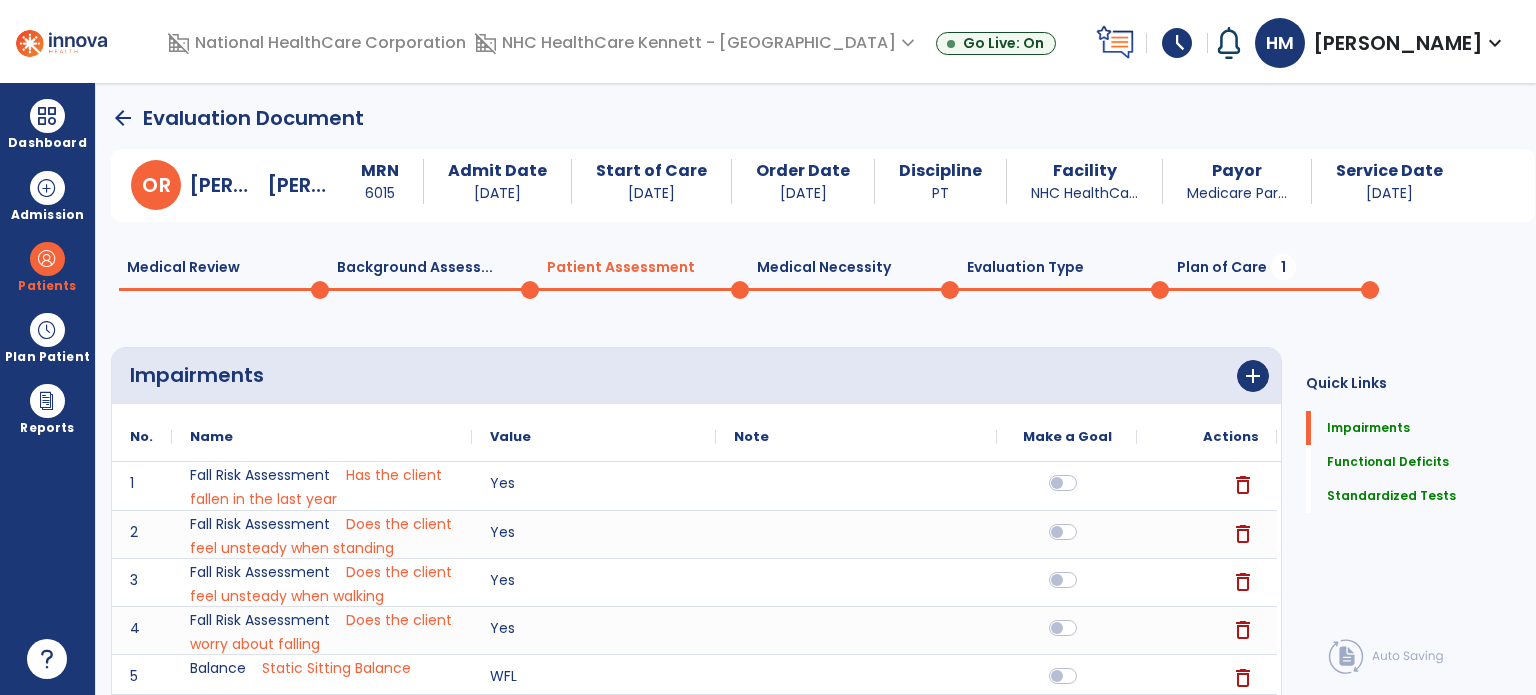 click on "Plan of Care  1" 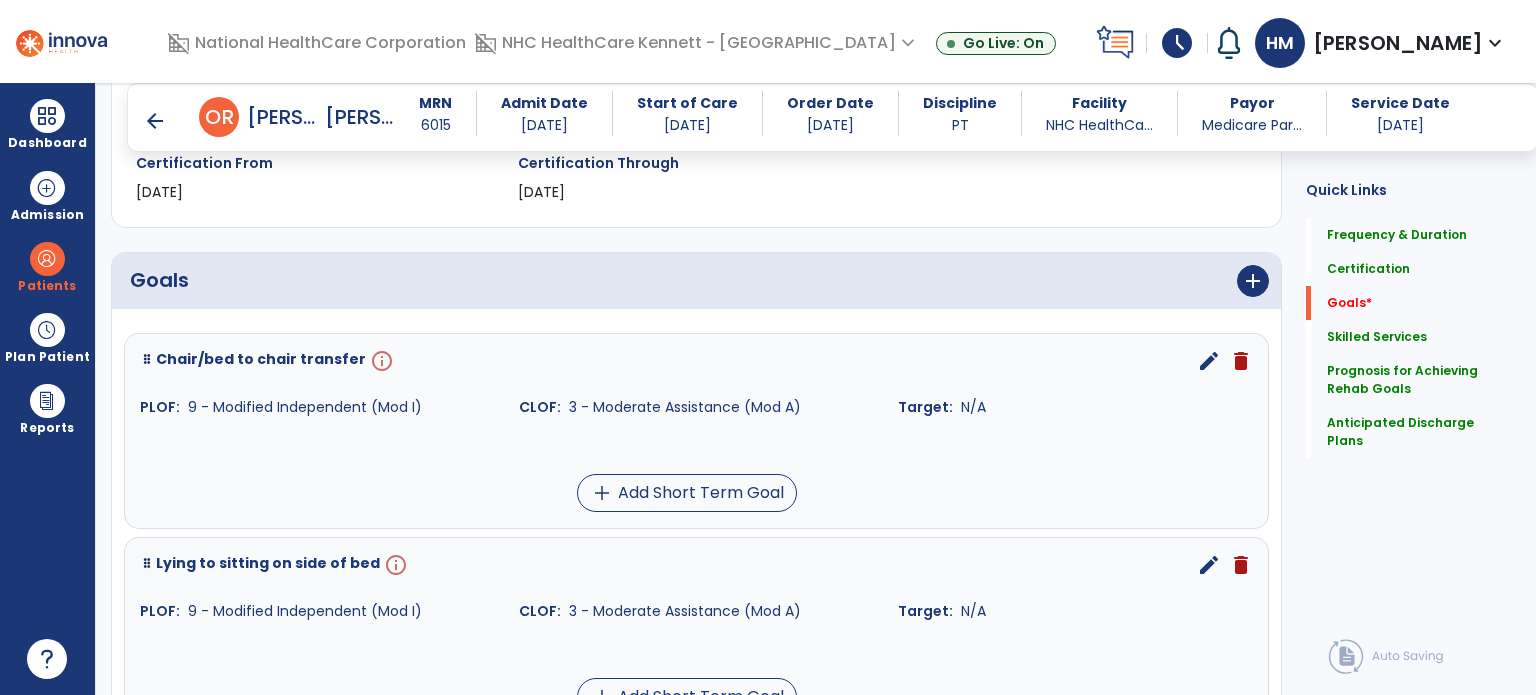 scroll, scrollTop: 400, scrollLeft: 0, axis: vertical 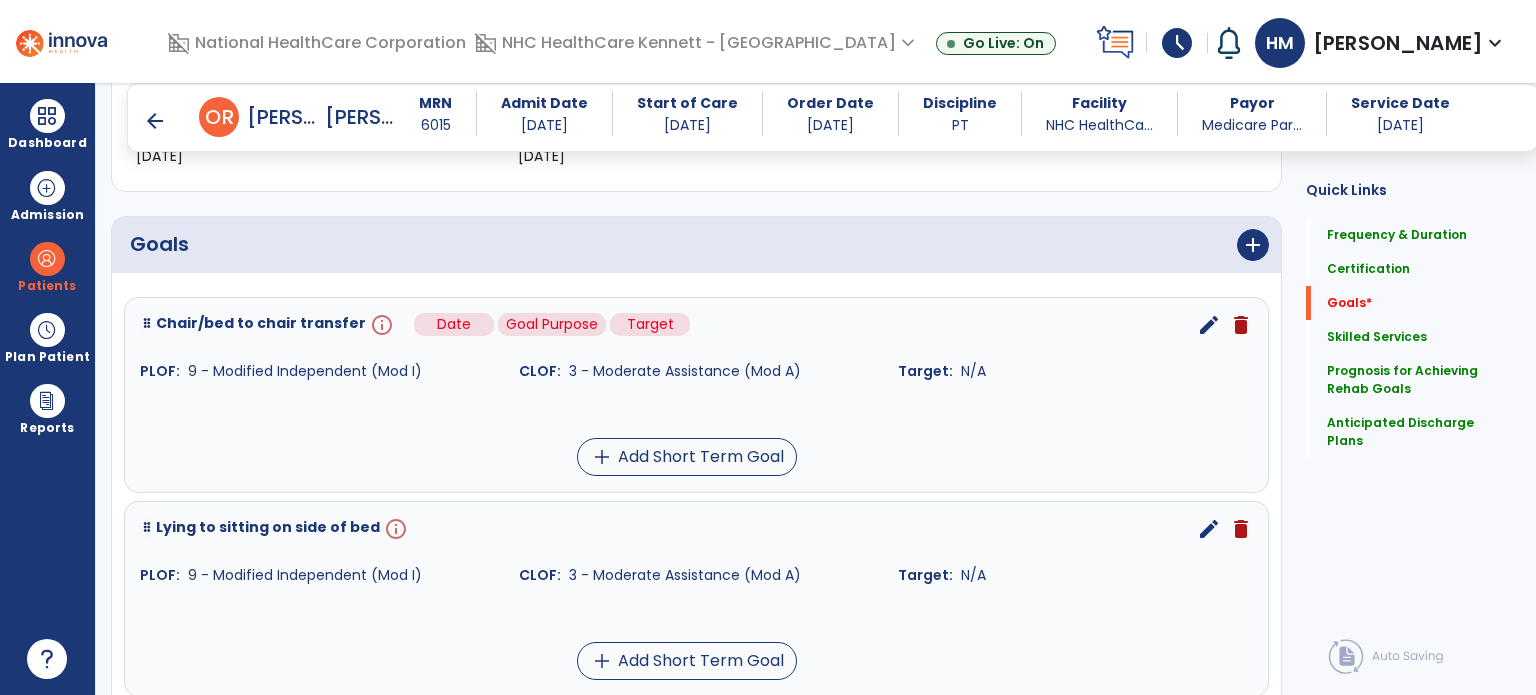 click on "info" at bounding box center [380, 325] 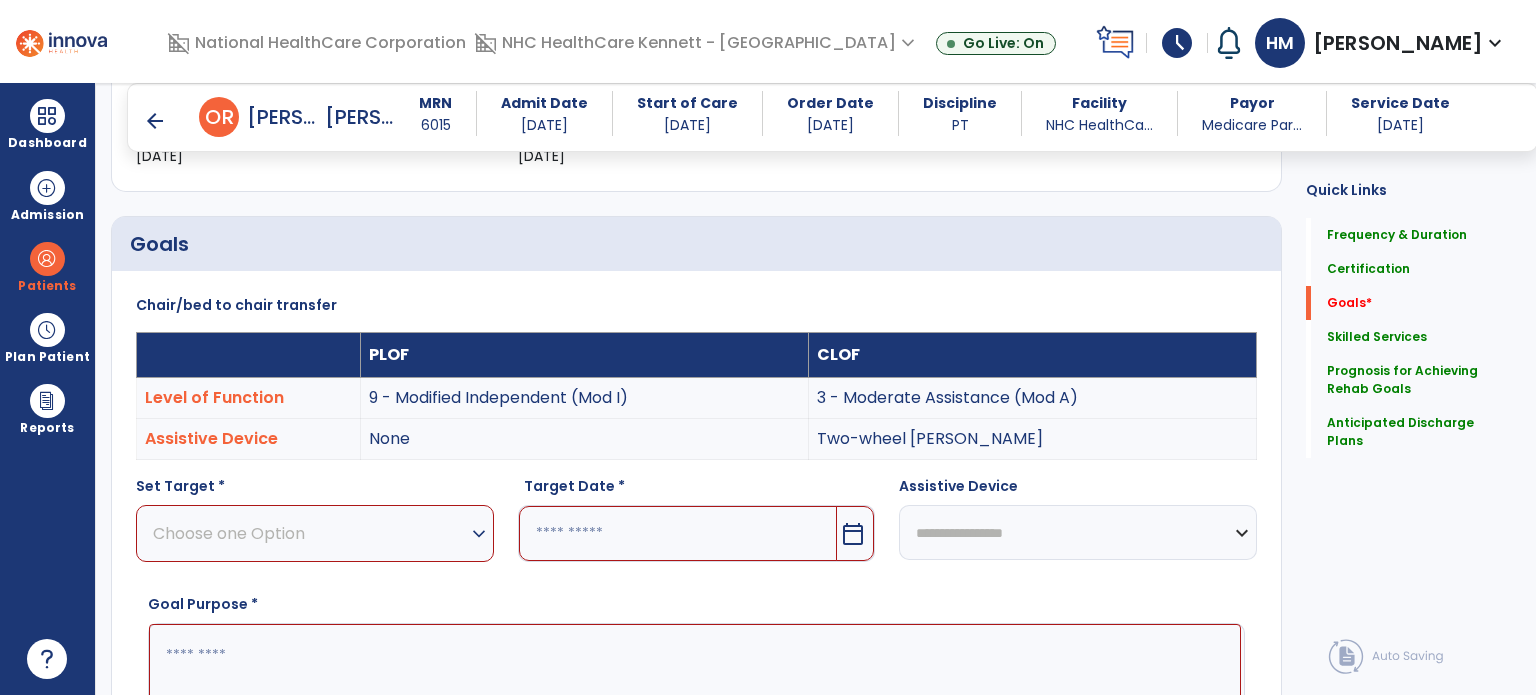 scroll, scrollTop: 534, scrollLeft: 0, axis: vertical 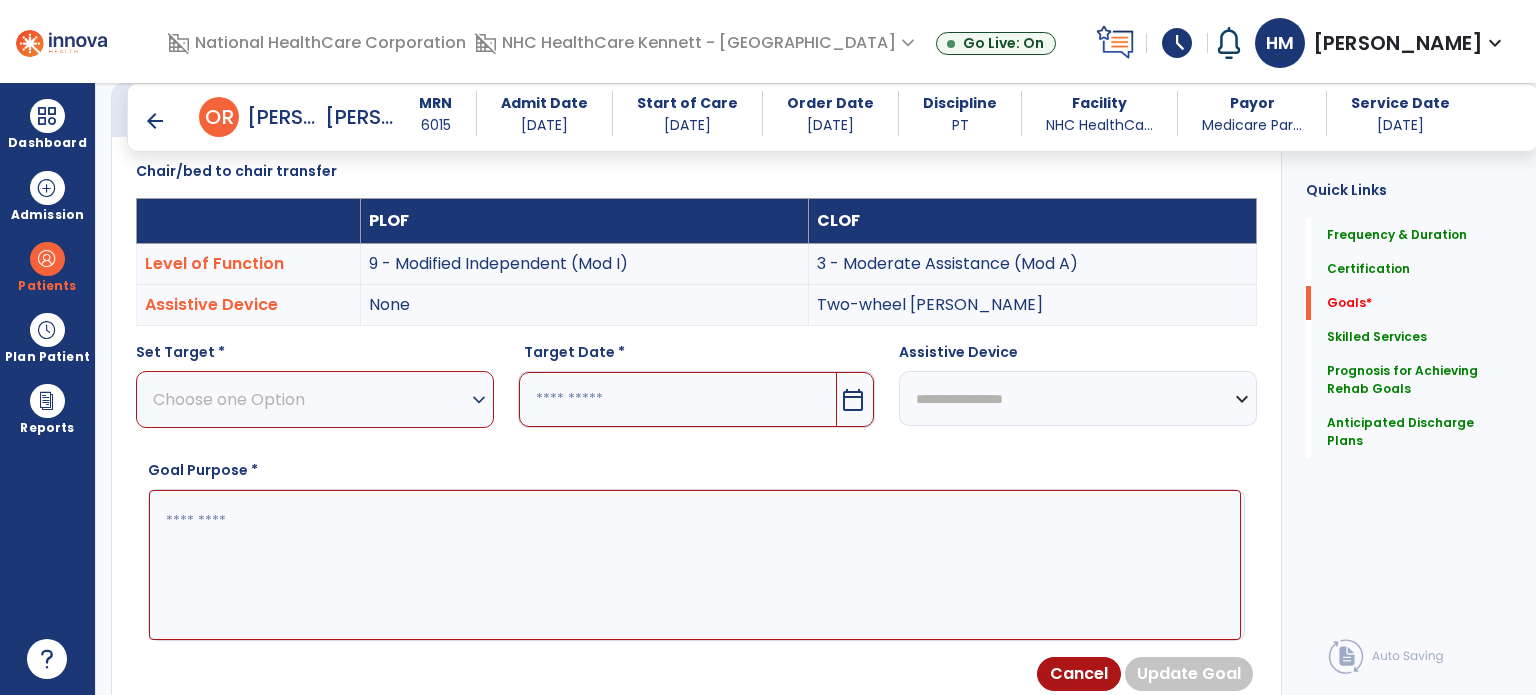 click on "Choose one Option" at bounding box center (310, 399) 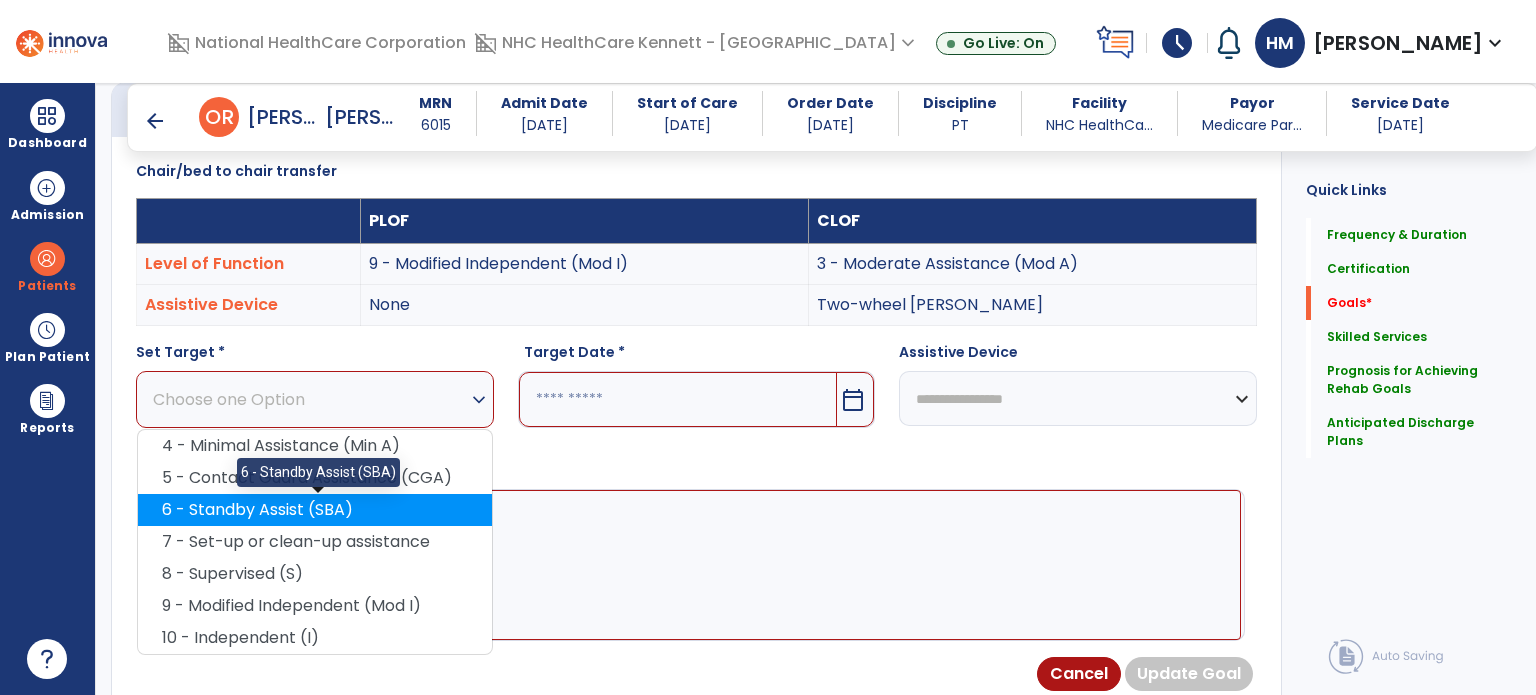 scroll, scrollTop: 634, scrollLeft: 0, axis: vertical 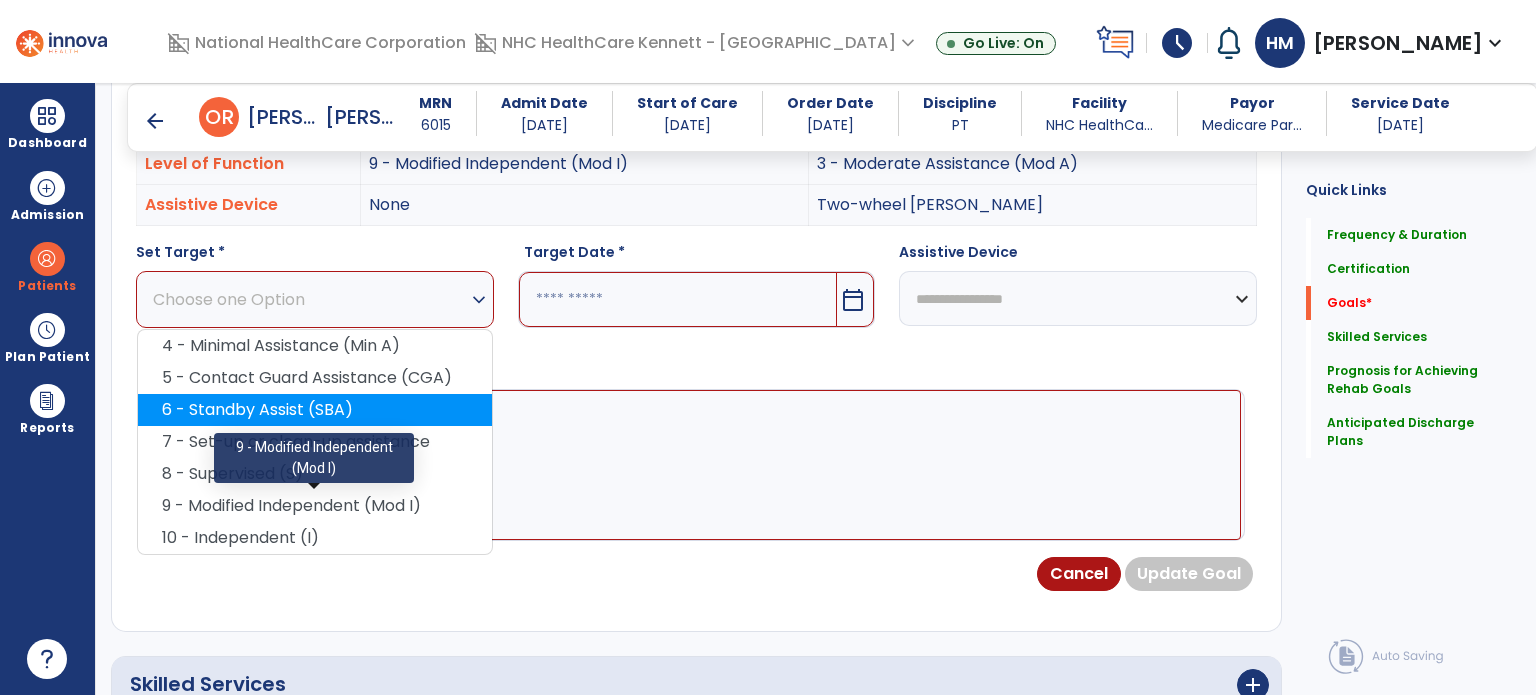click on "9 - Modified Independent (Mod I)" at bounding box center (315, 506) 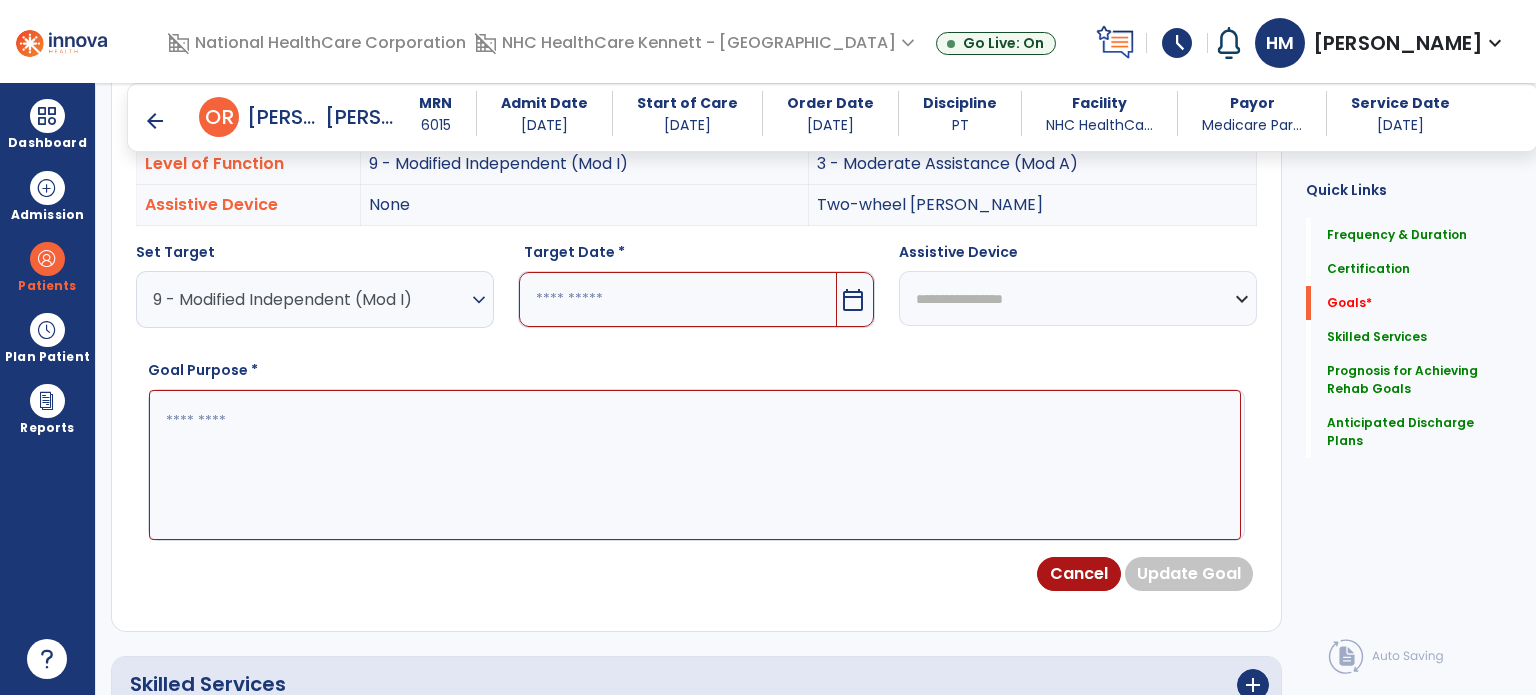 click at bounding box center (678, 299) 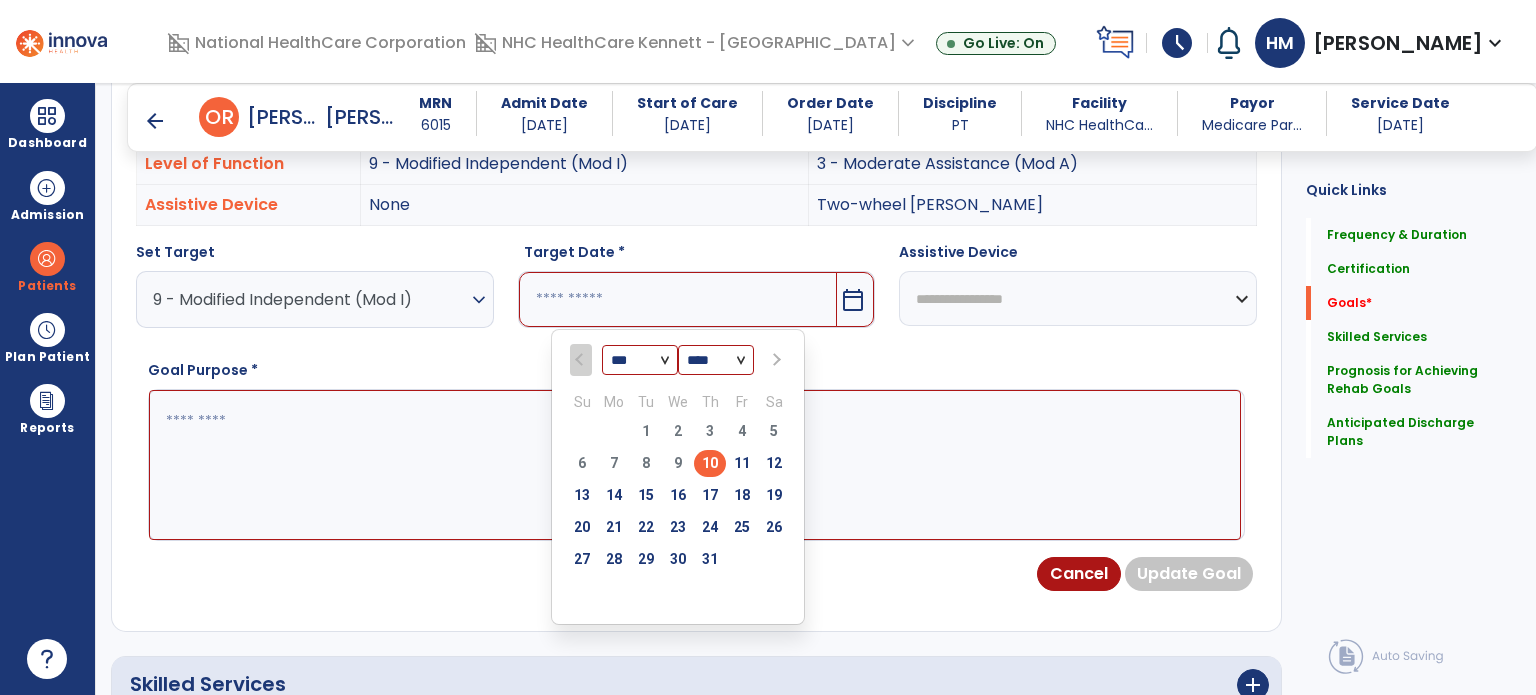 click at bounding box center (774, 360) 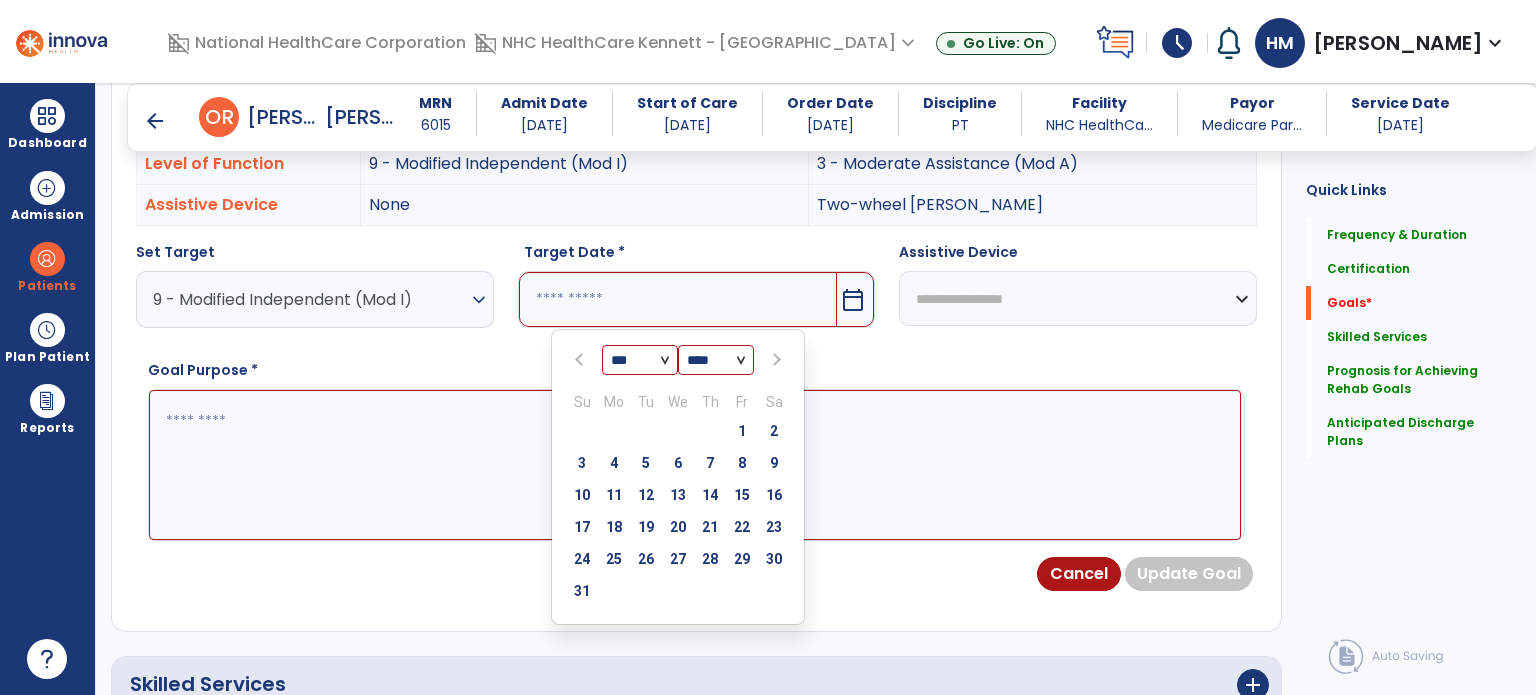 click at bounding box center (774, 360) 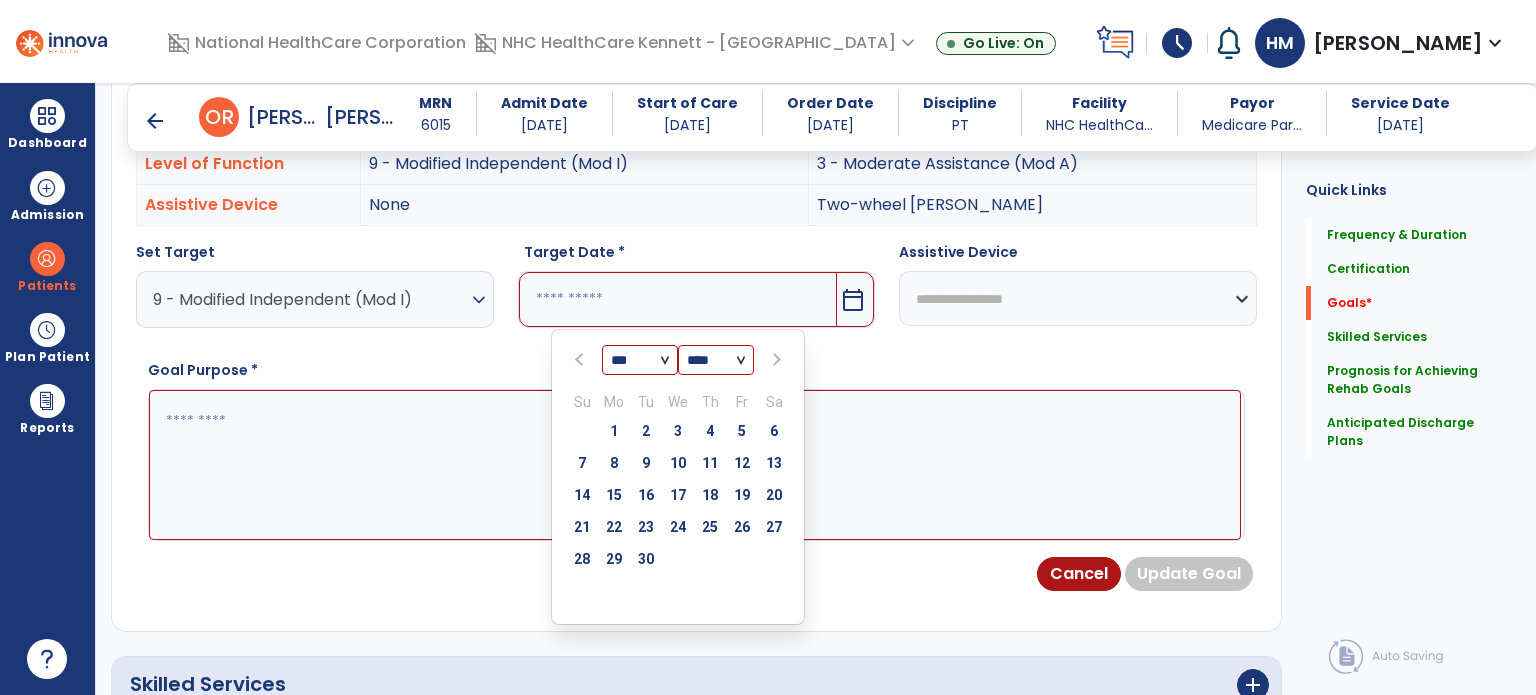 click at bounding box center [774, 360] 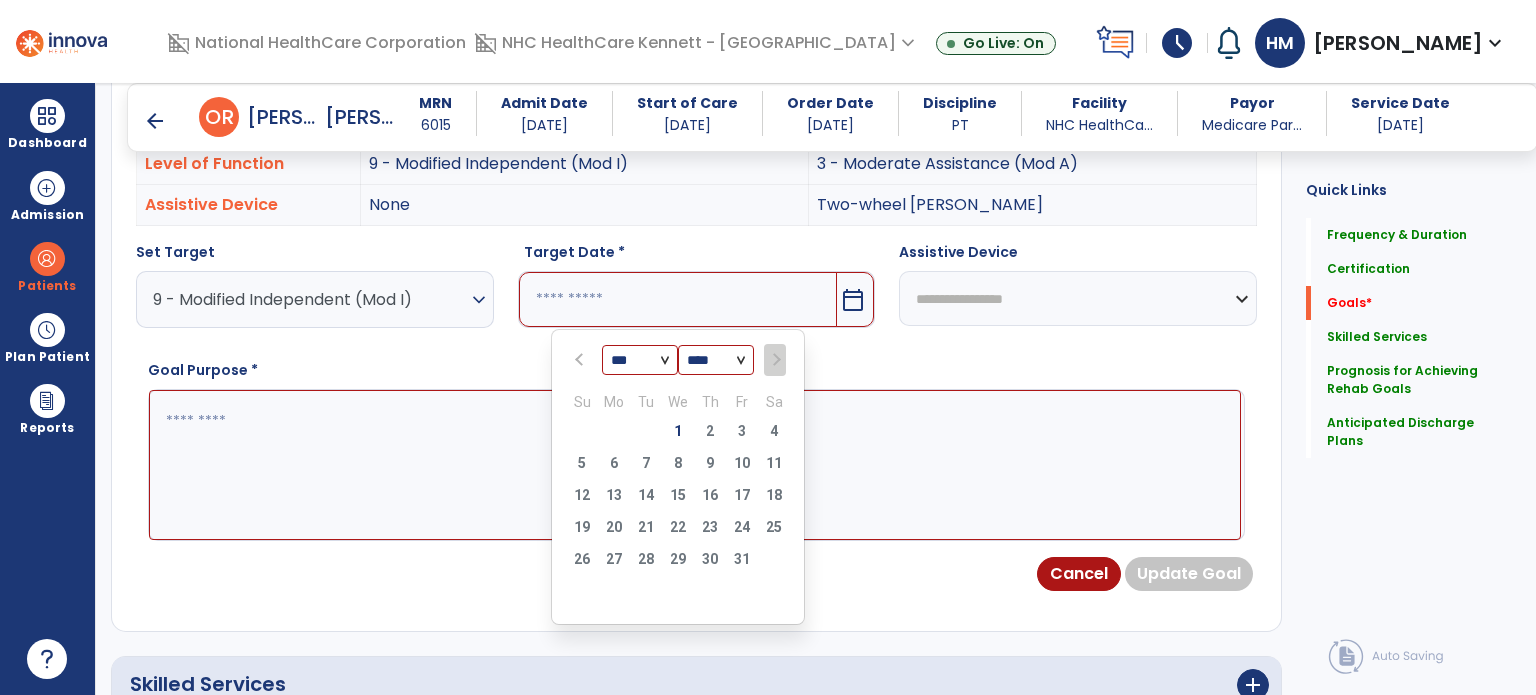 click at bounding box center [774, 360] 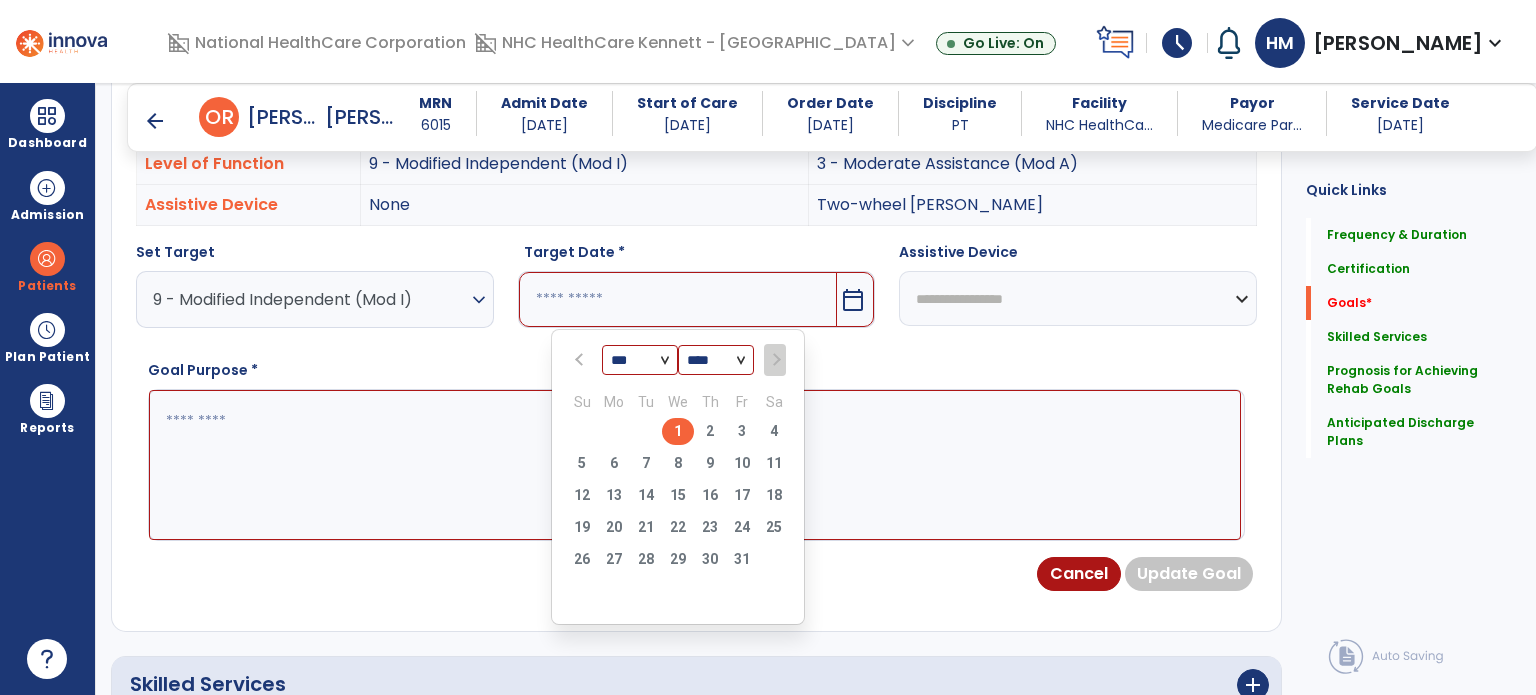 click on "1" at bounding box center (678, 431) 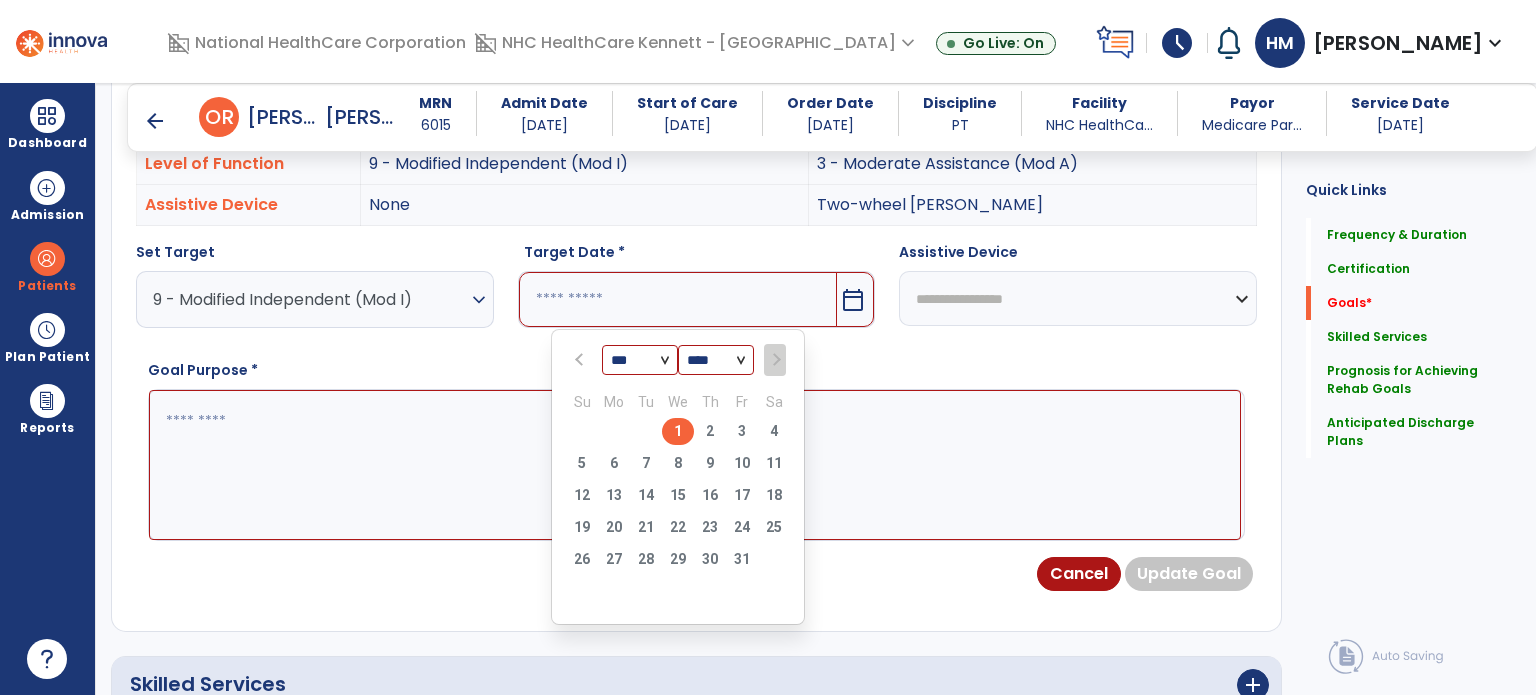 type on "*********" 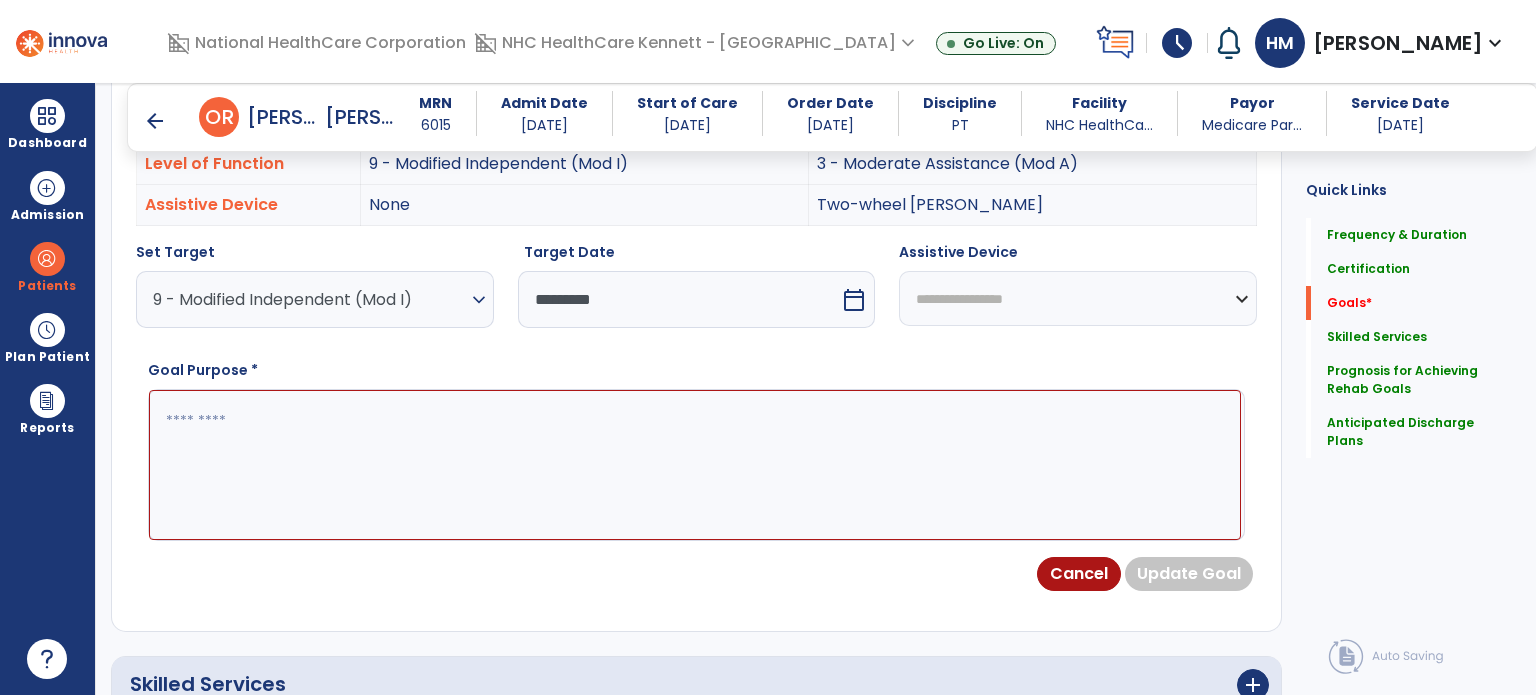 click on "**********" at bounding box center [1078, 298] 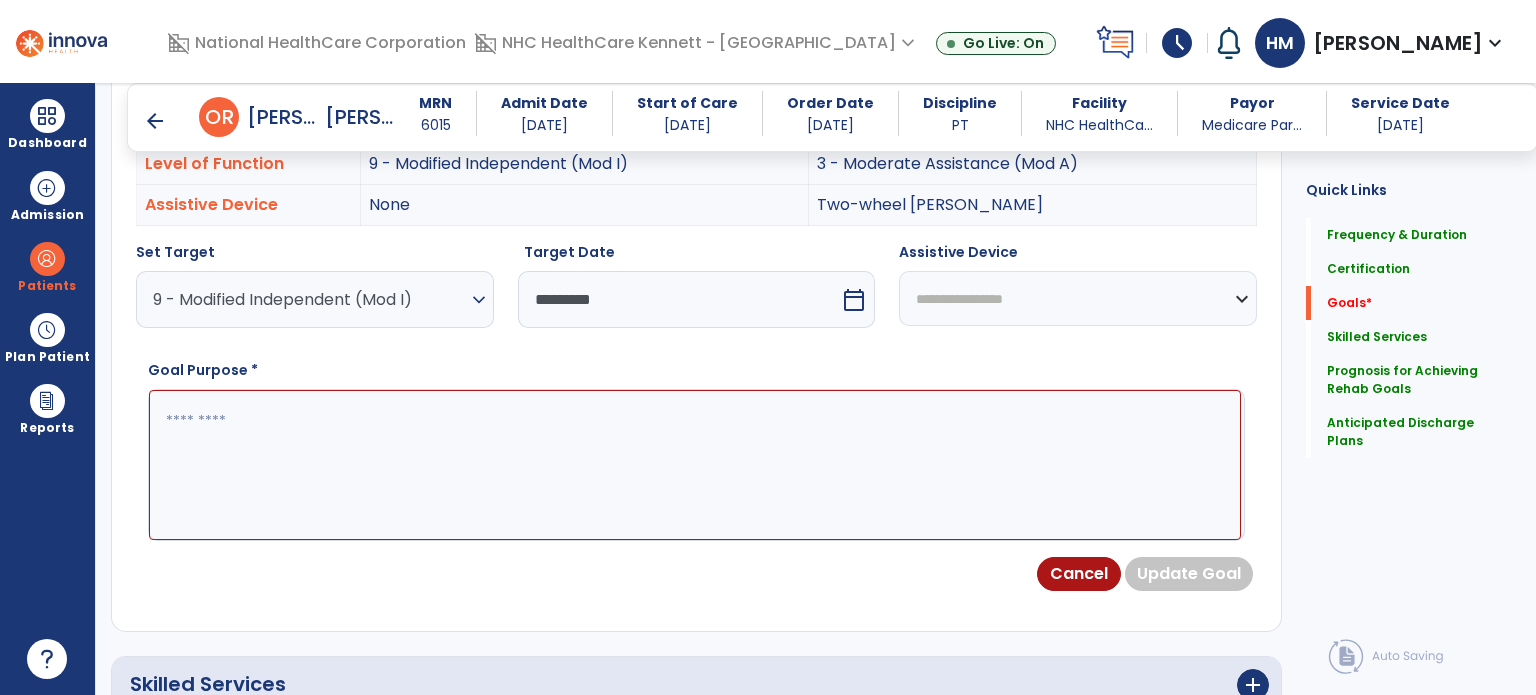 select on "**********" 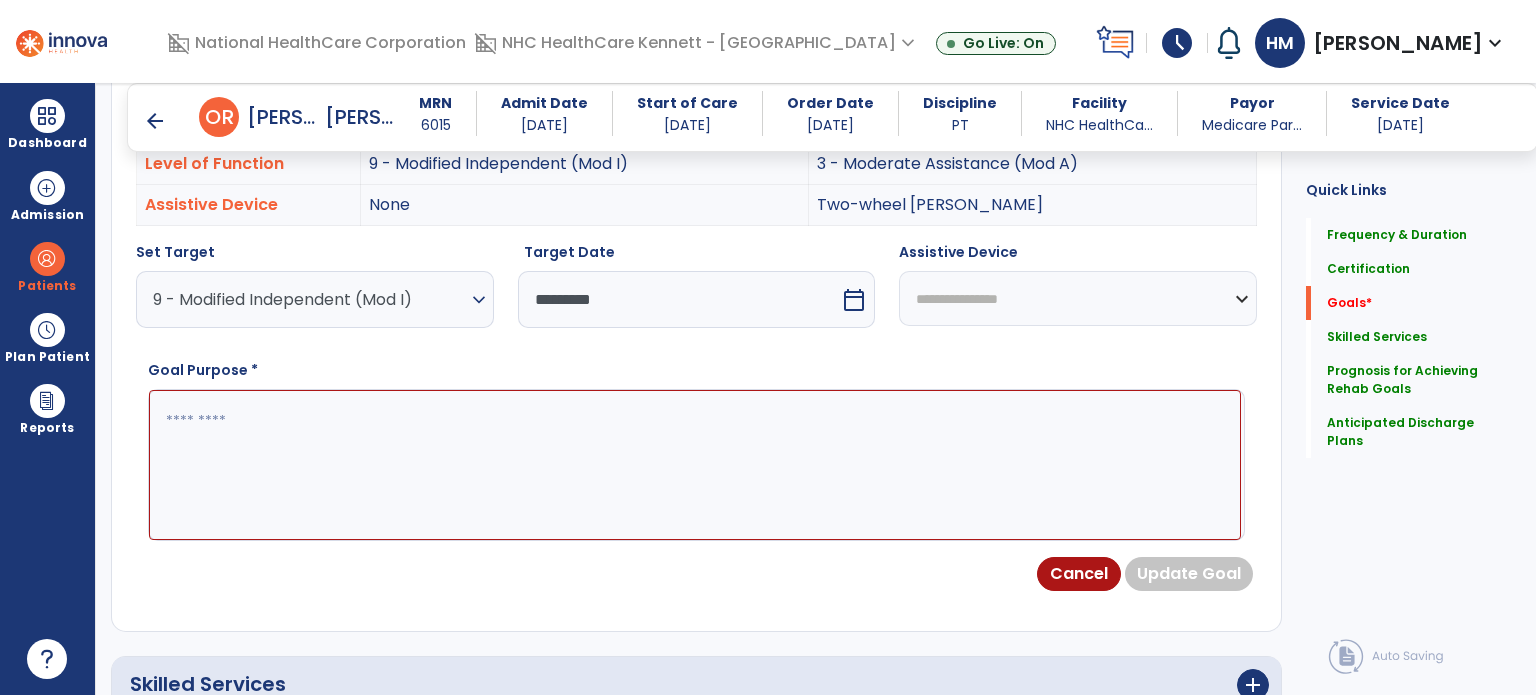 click on "**********" at bounding box center [1078, 298] 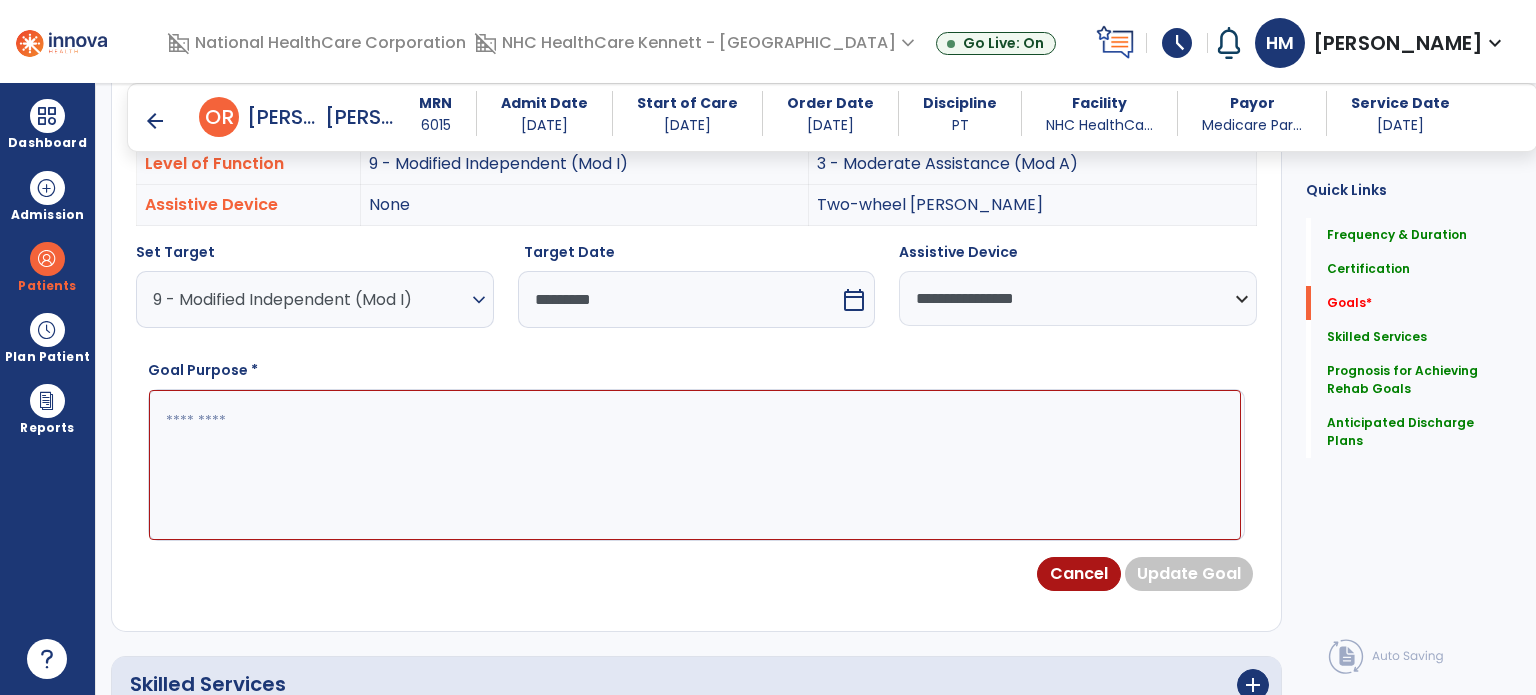 click at bounding box center [695, 465] 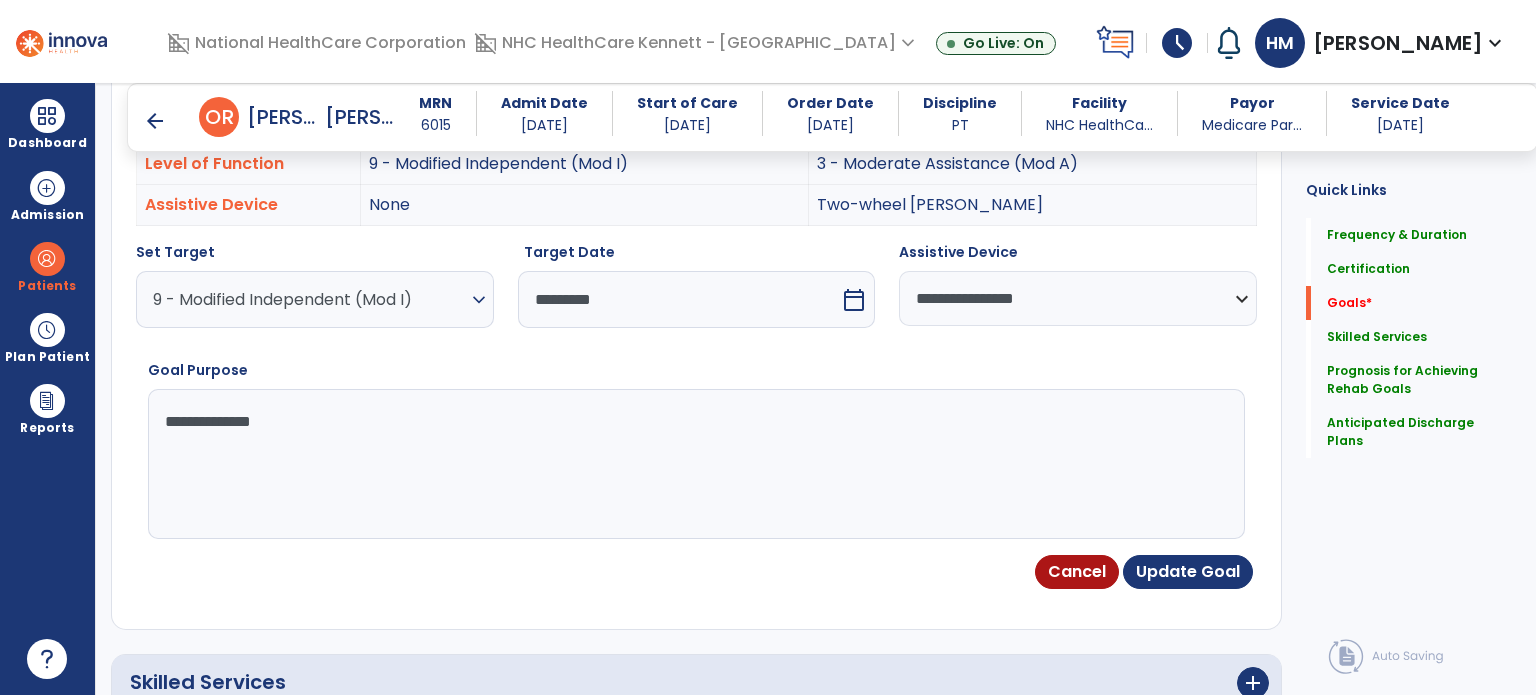 drag, startPoint x: 316, startPoint y: 418, endPoint x: 142, endPoint y: 451, distance: 177.10167 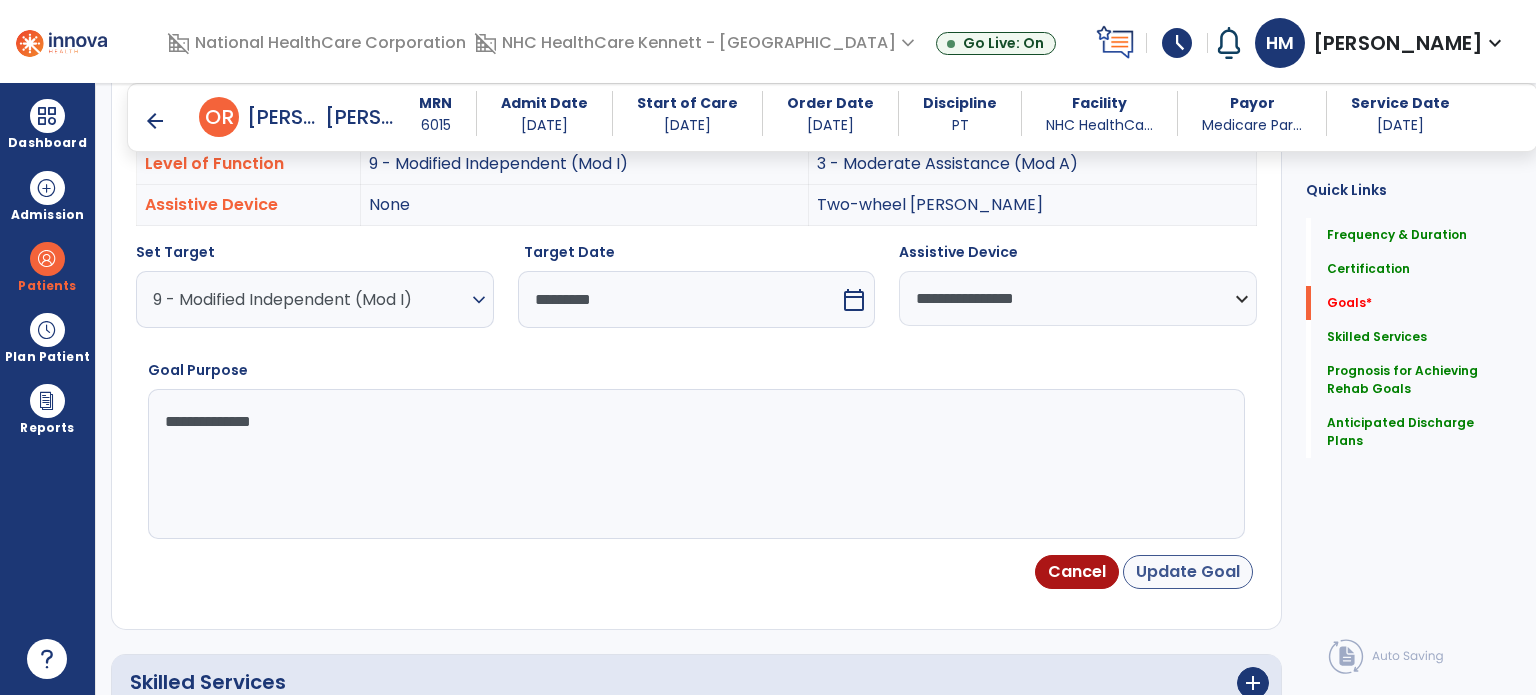 type on "**********" 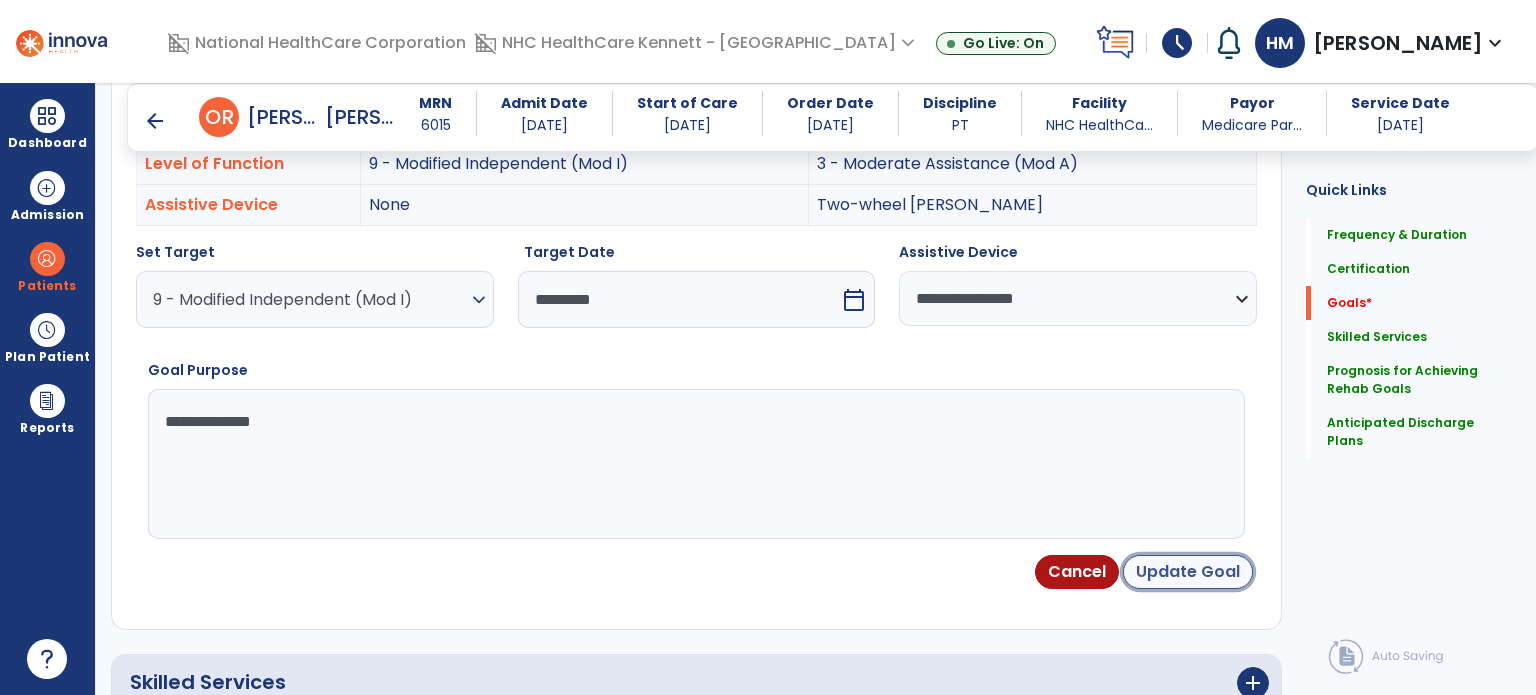 click on "Update Goal" at bounding box center (1188, 572) 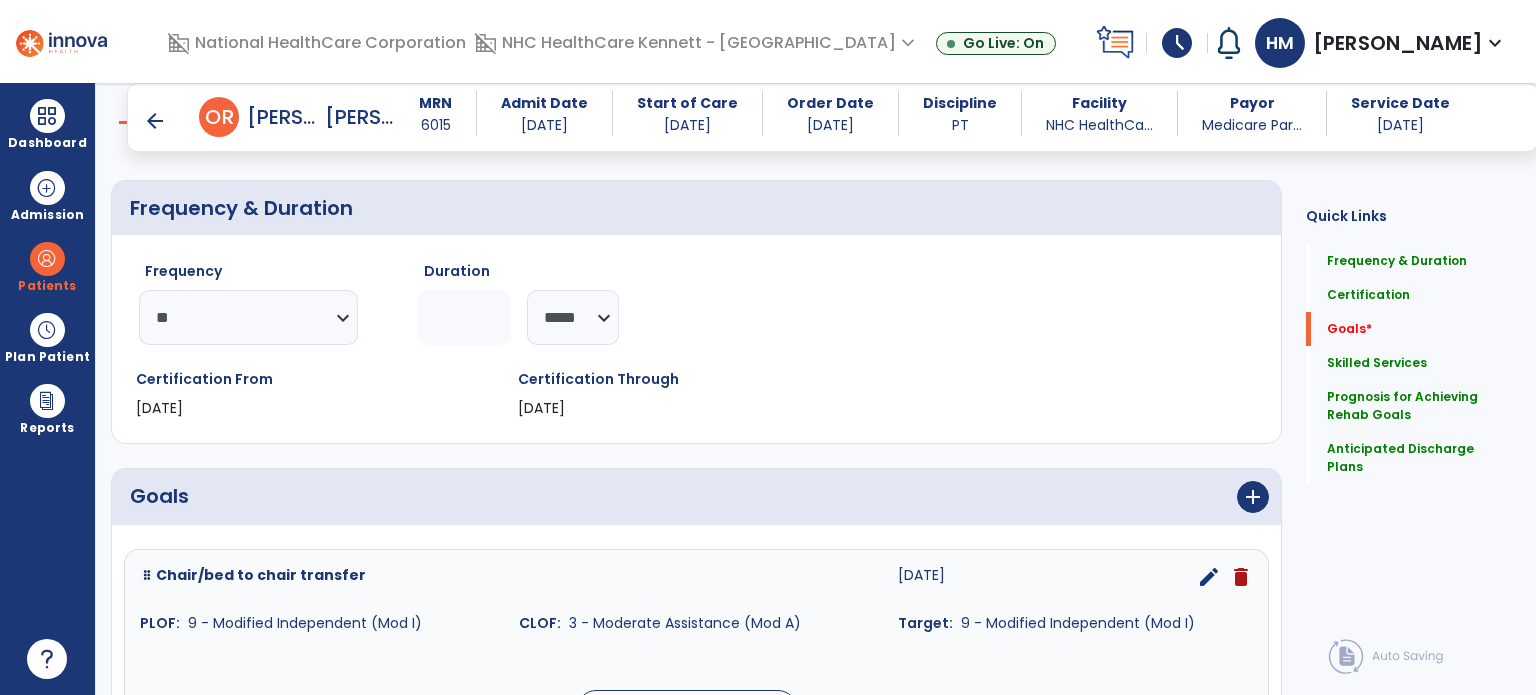 scroll, scrollTop: 544, scrollLeft: 0, axis: vertical 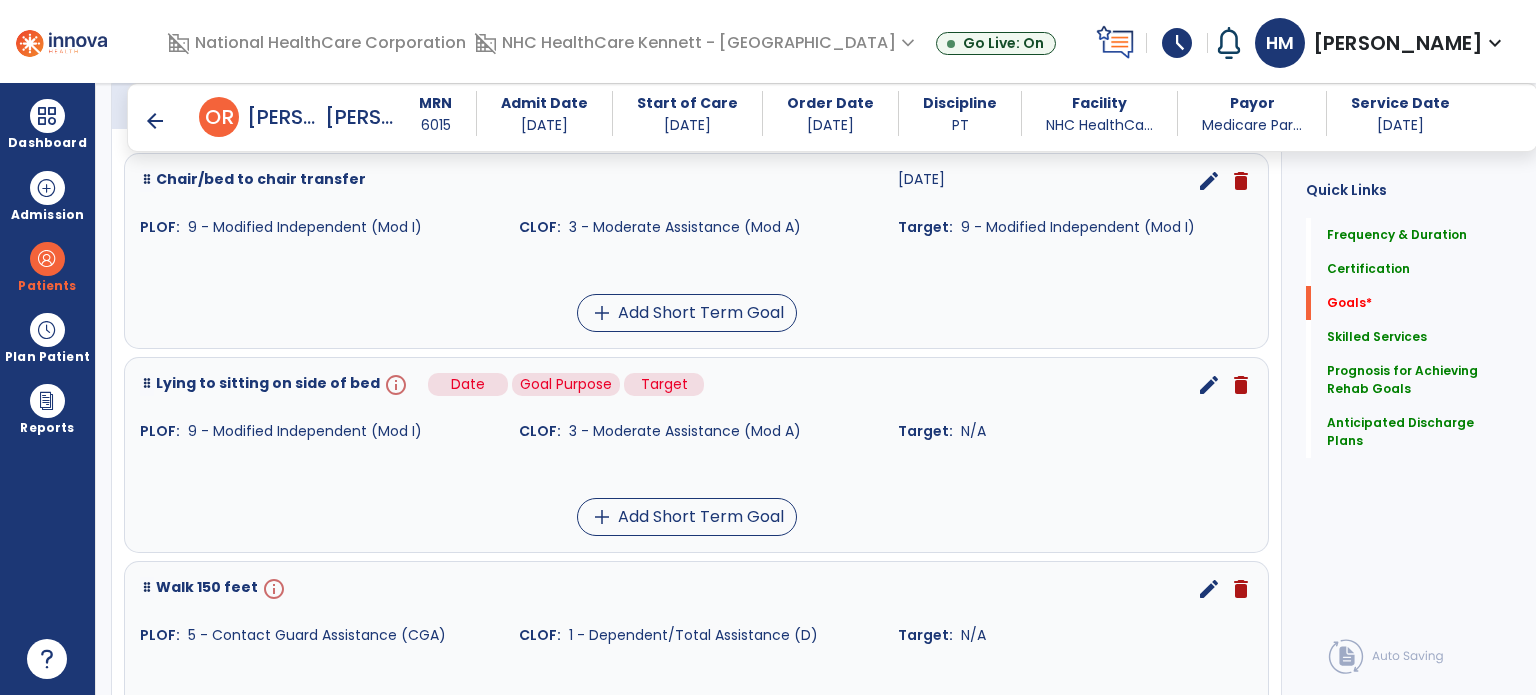 click on "info" at bounding box center (394, 385) 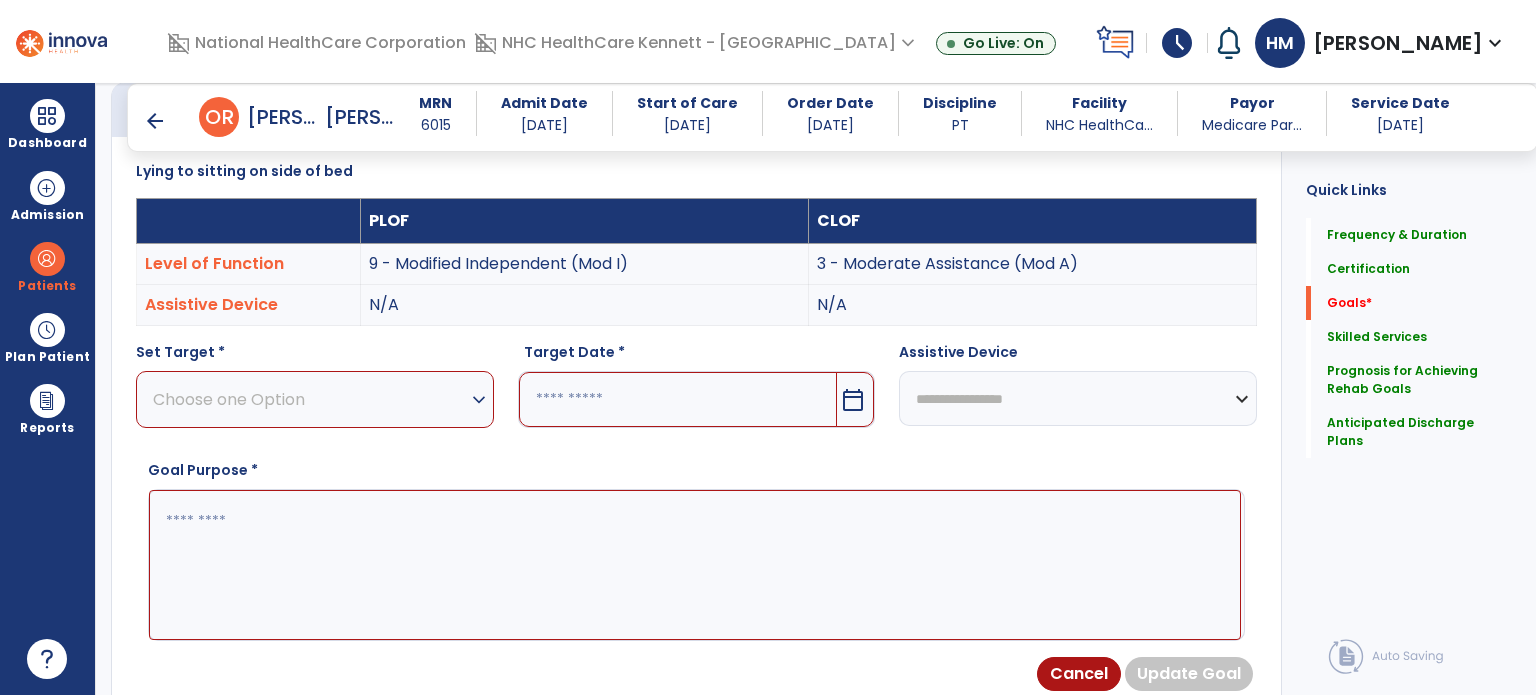 click on "Choose one Option" at bounding box center [310, 399] 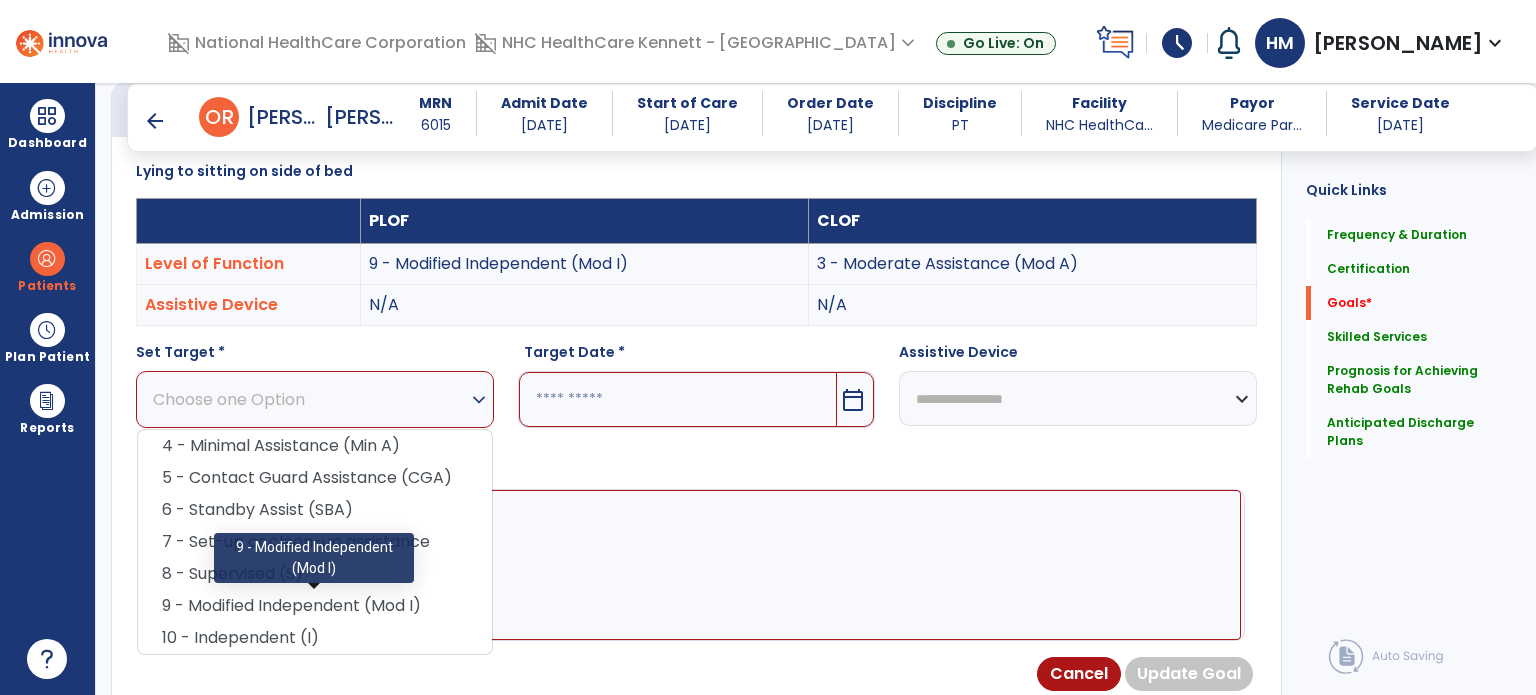 click on "9 - Modified Independent (Mod I)" at bounding box center (315, 606) 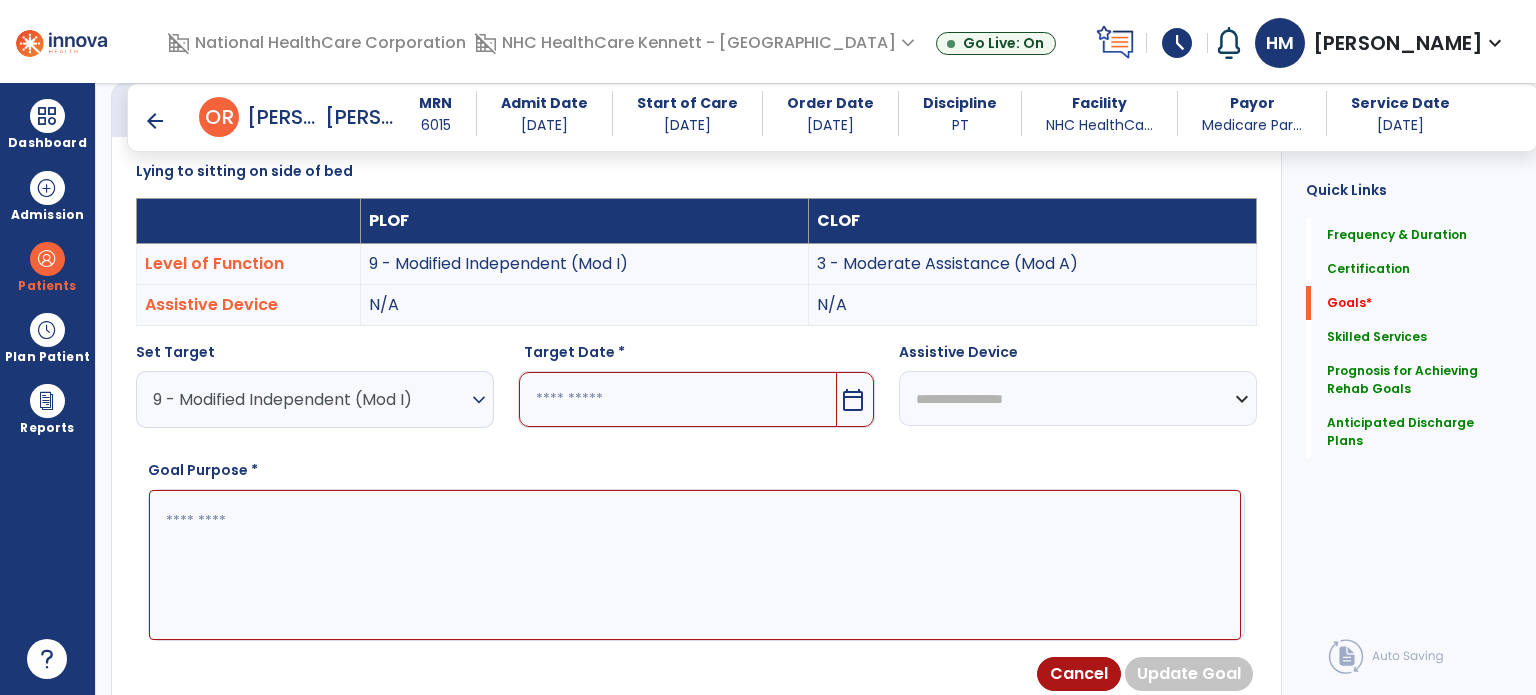 click at bounding box center (678, 399) 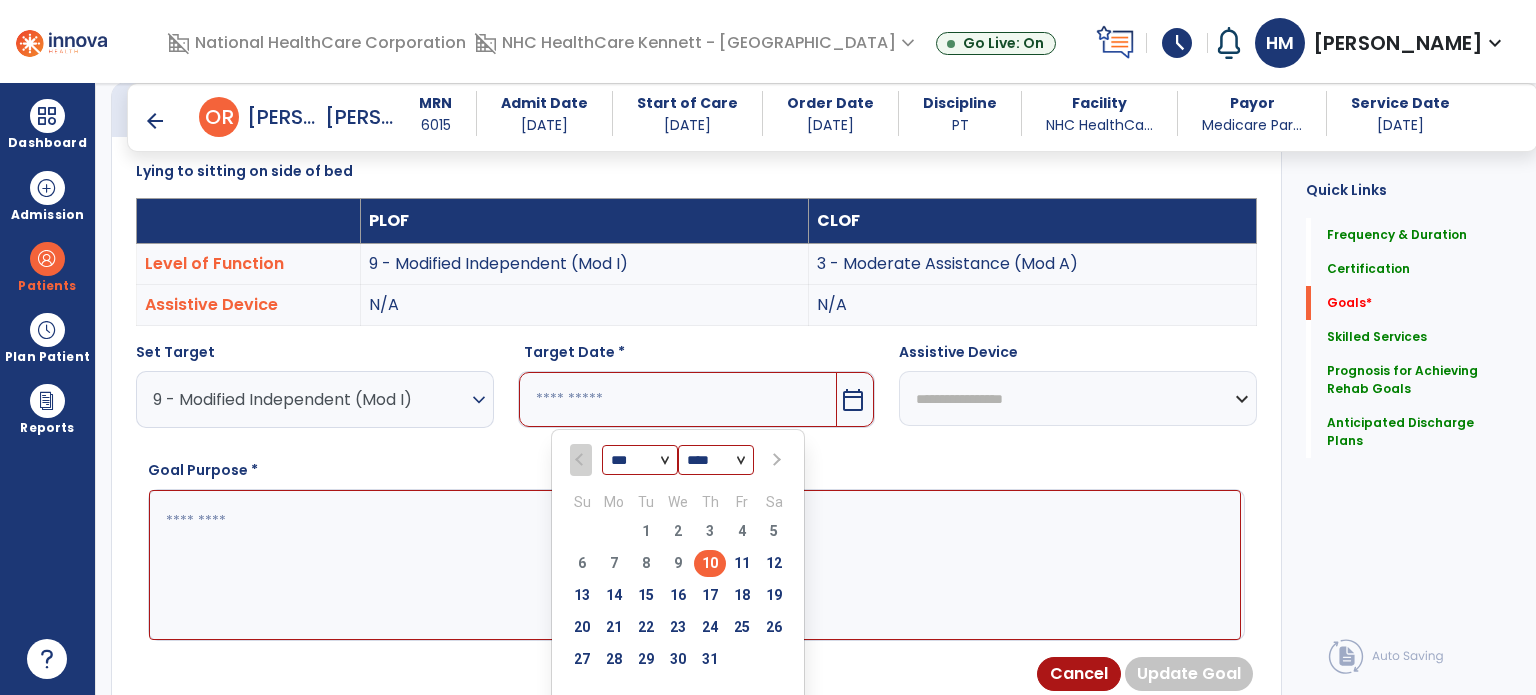 click at bounding box center [775, 460] 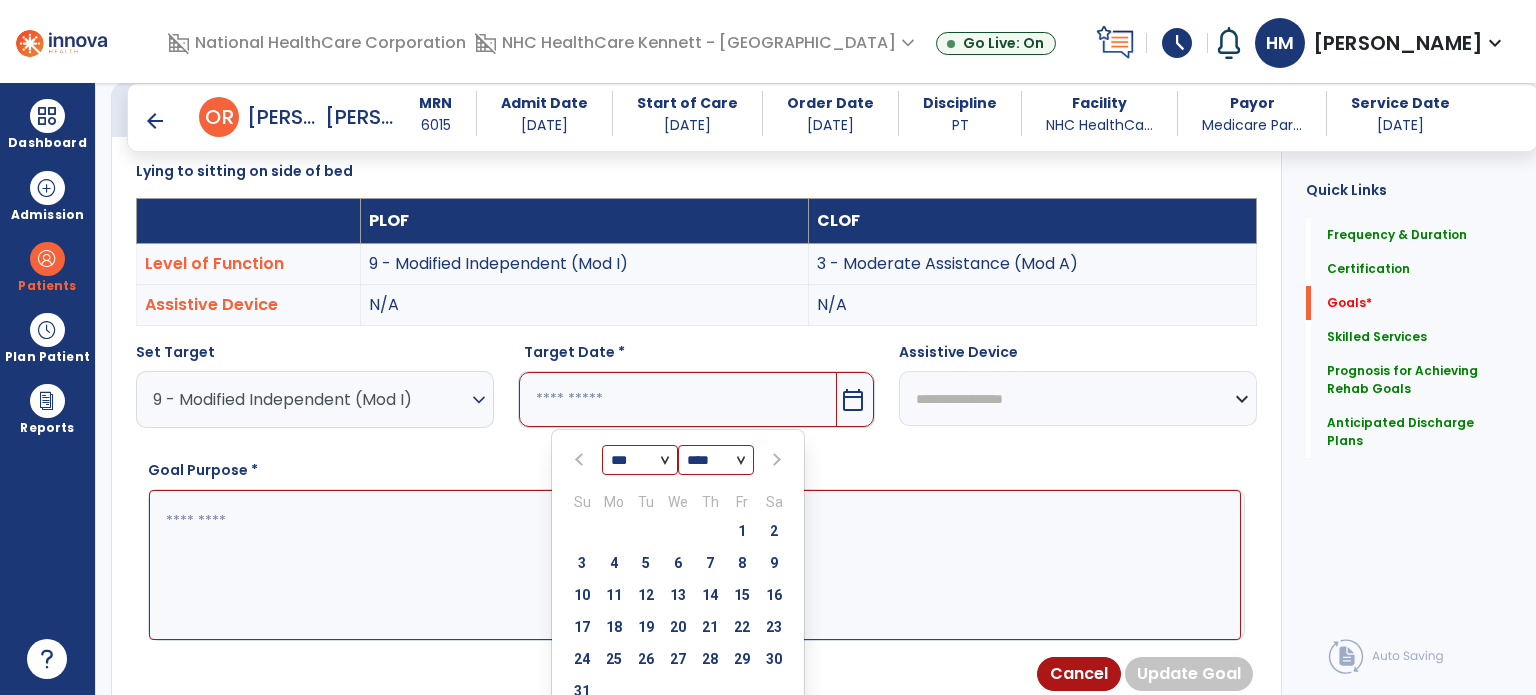 click at bounding box center [775, 460] 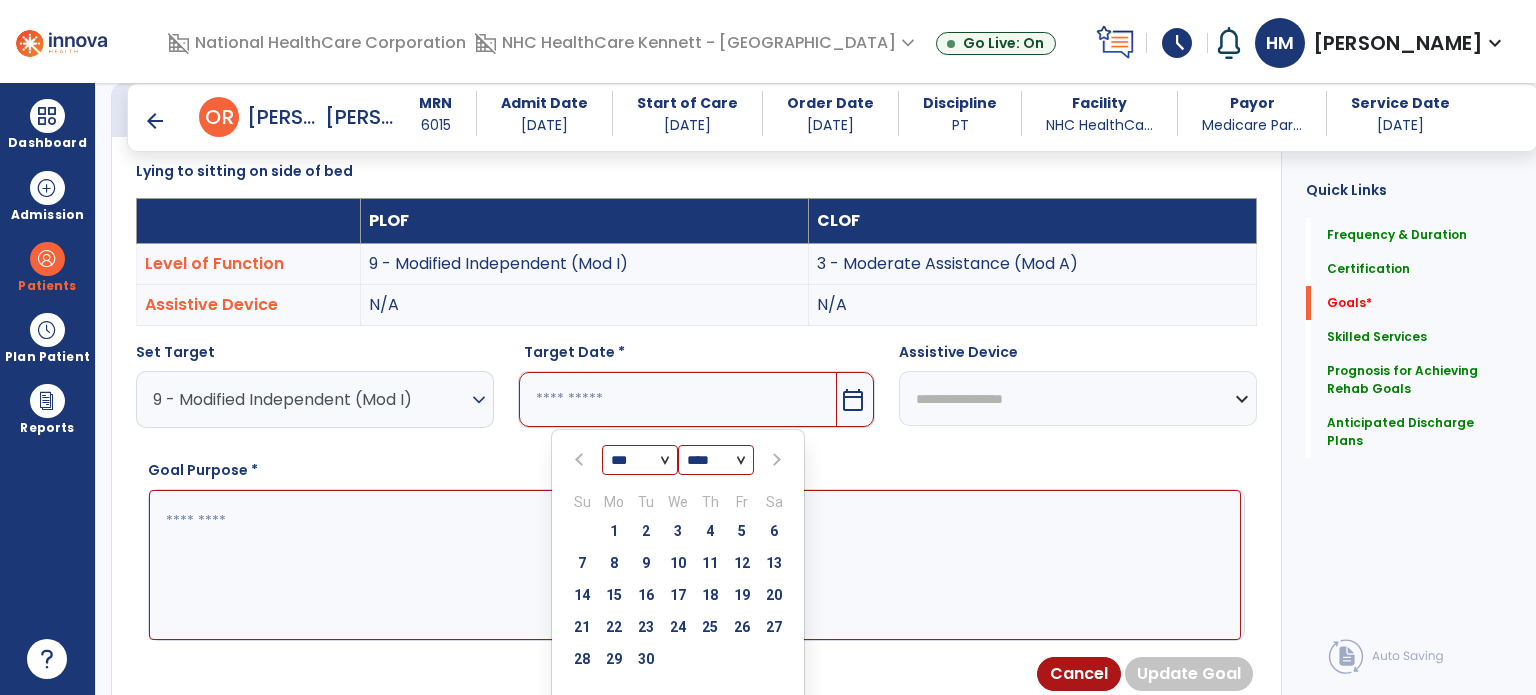 click at bounding box center [775, 460] 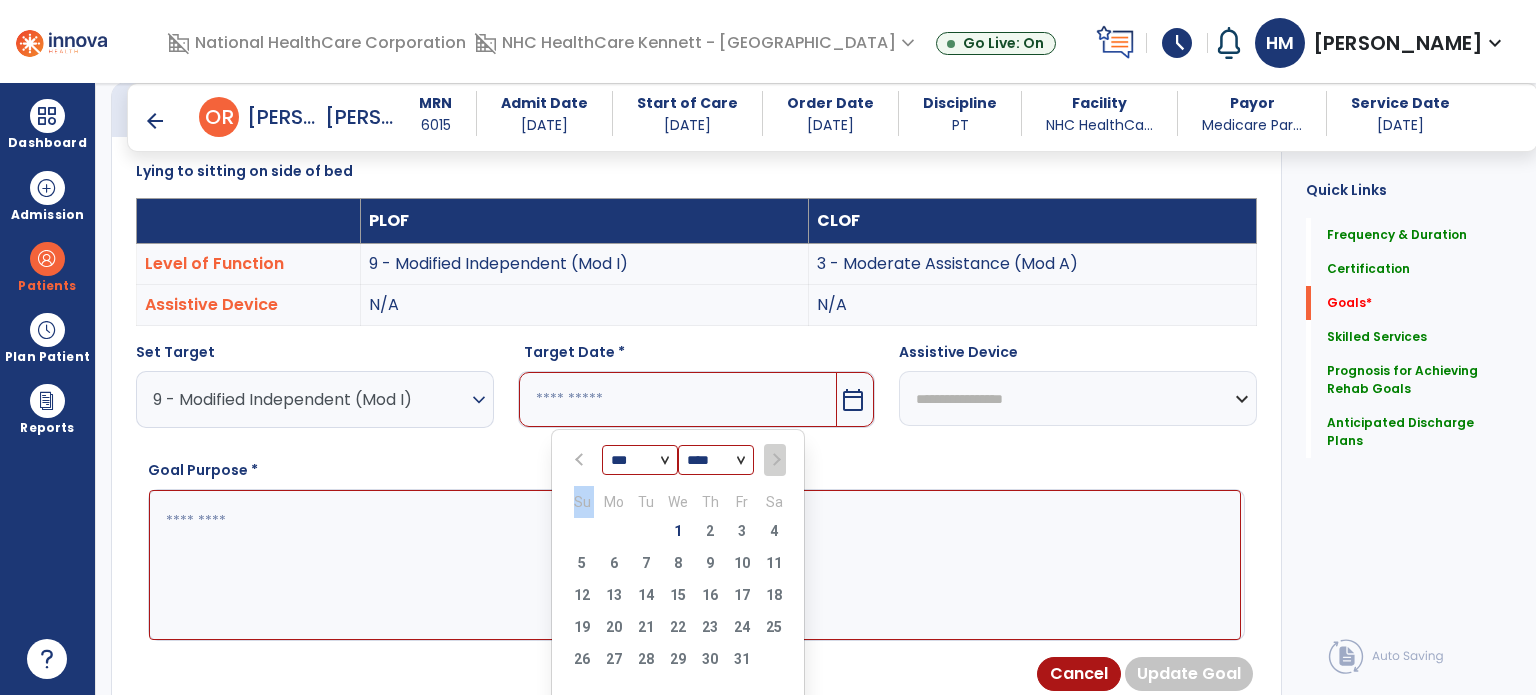 click at bounding box center [774, 460] 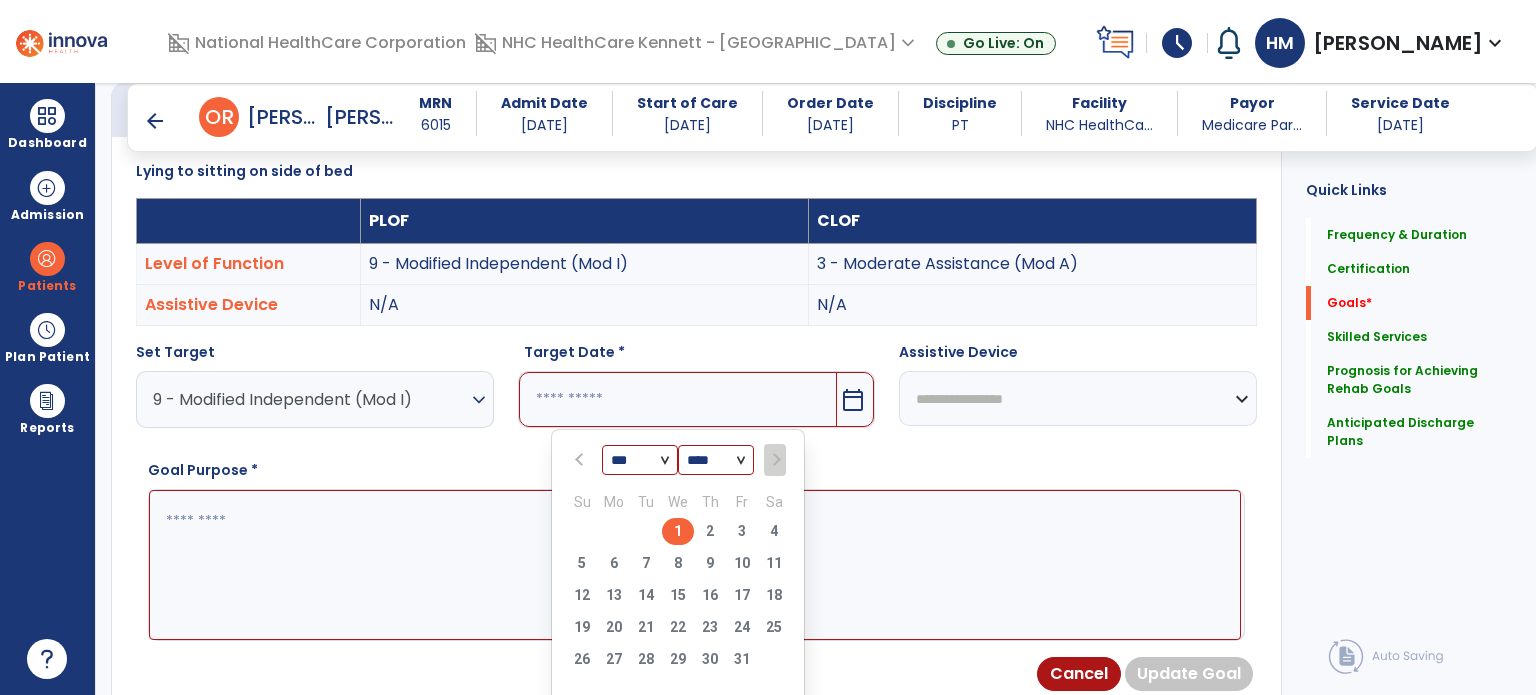 click on "1" at bounding box center [678, 531] 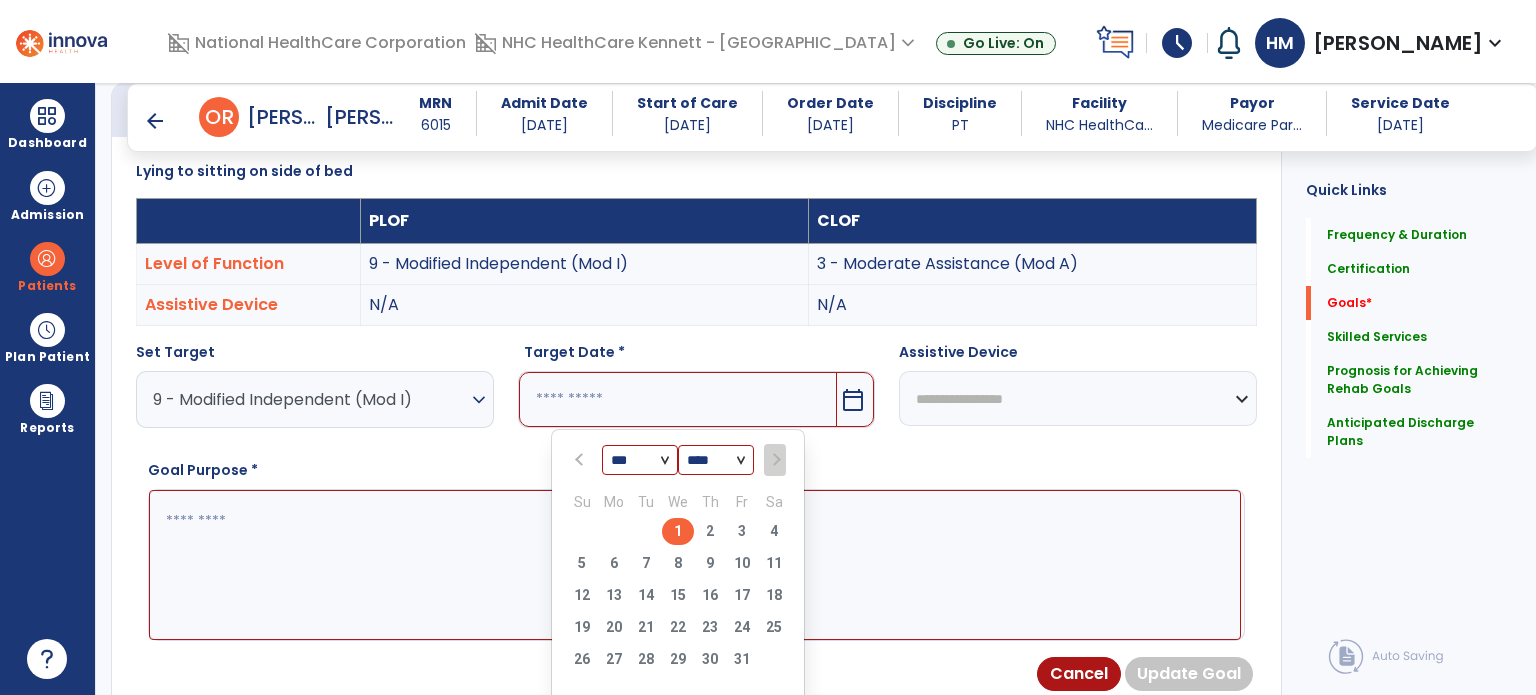 type on "*********" 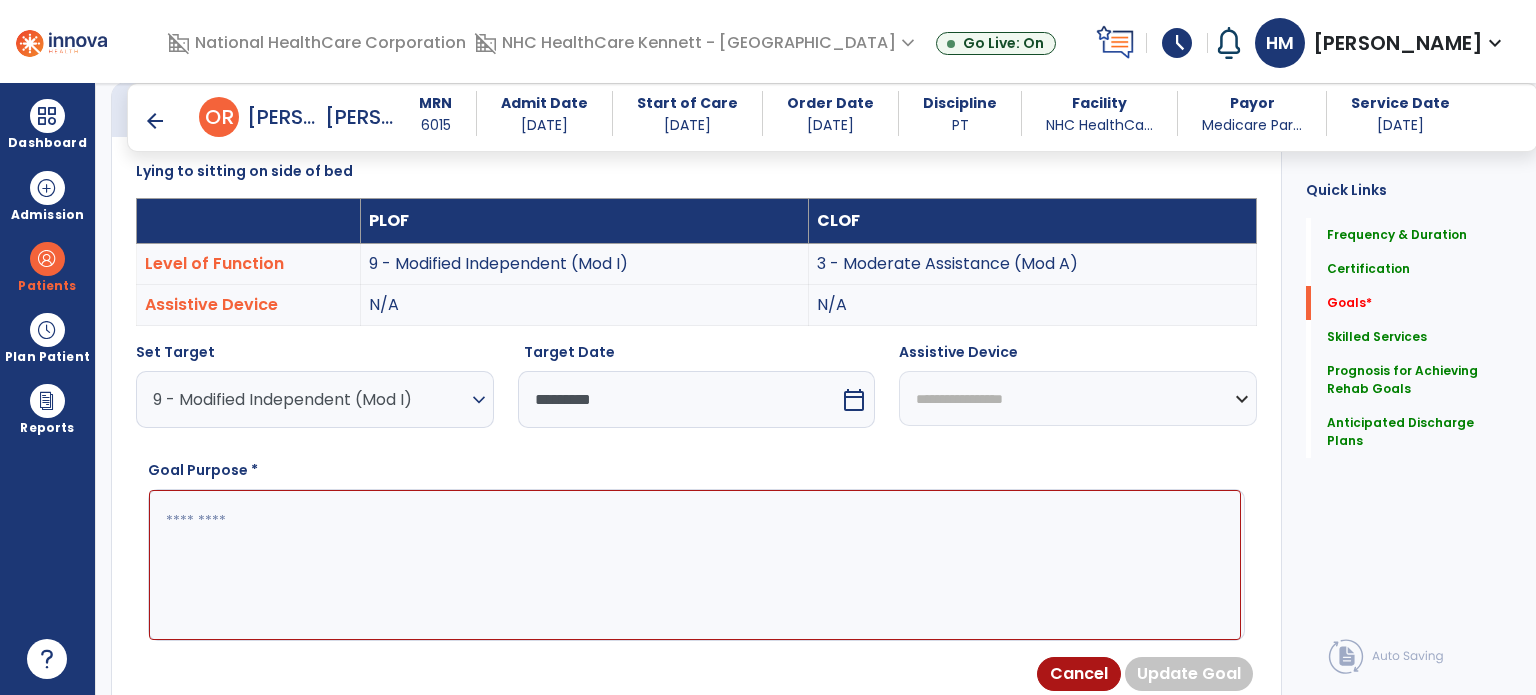 click at bounding box center [695, 565] 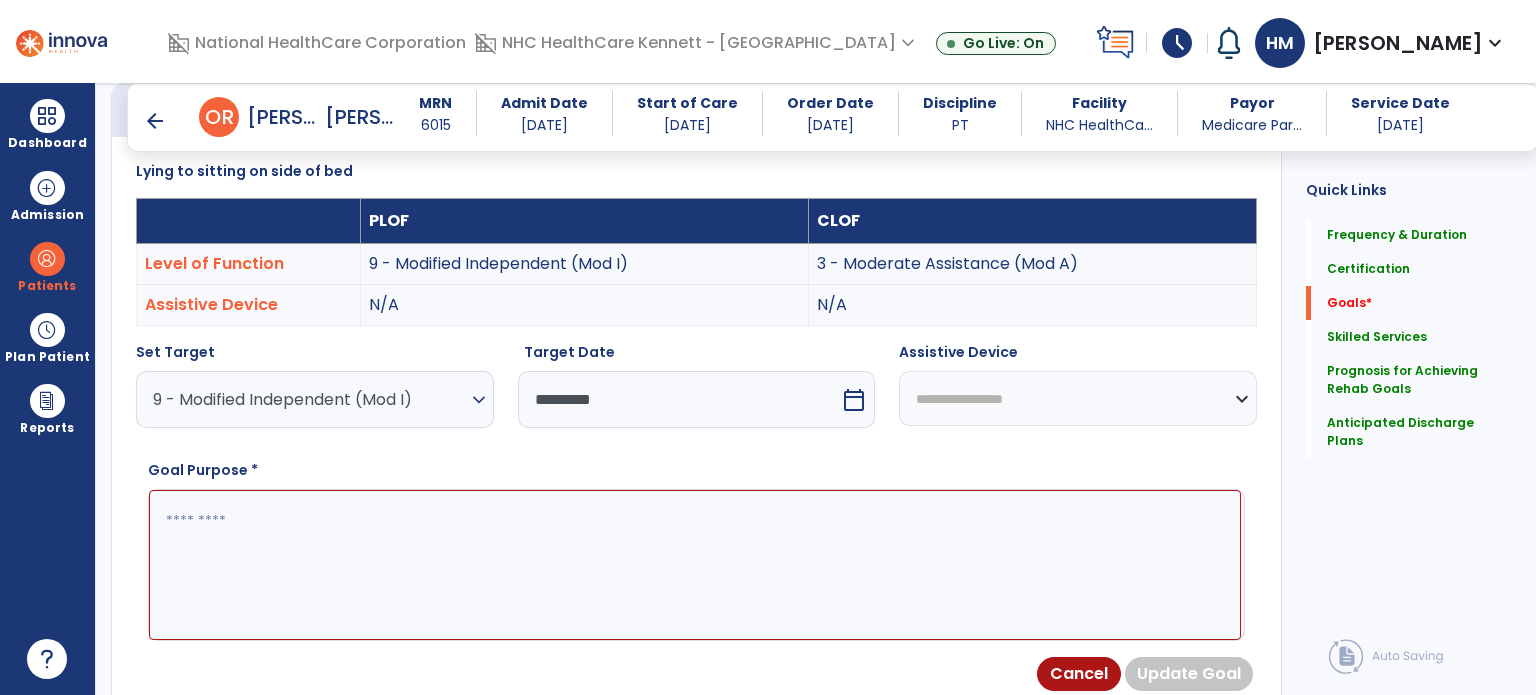 paste on "**********" 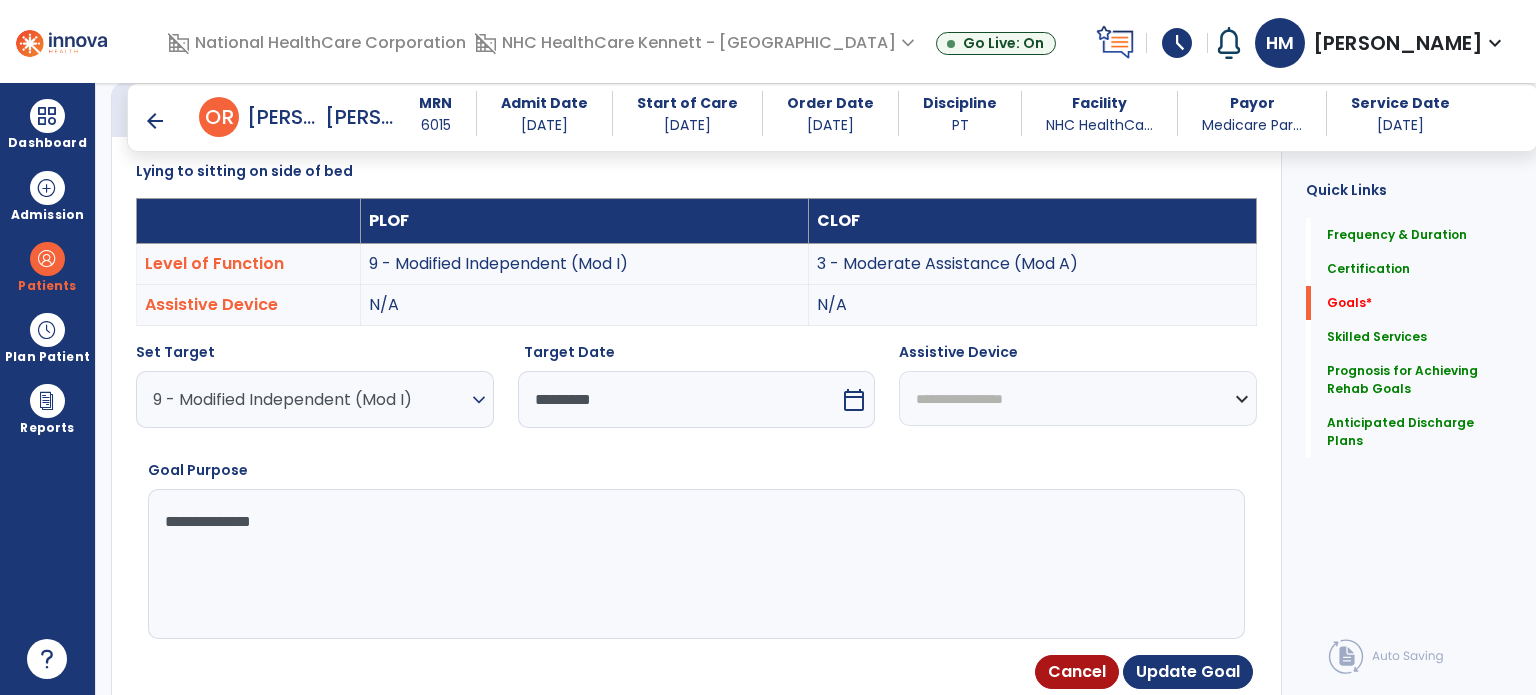 scroll, scrollTop: 934, scrollLeft: 0, axis: vertical 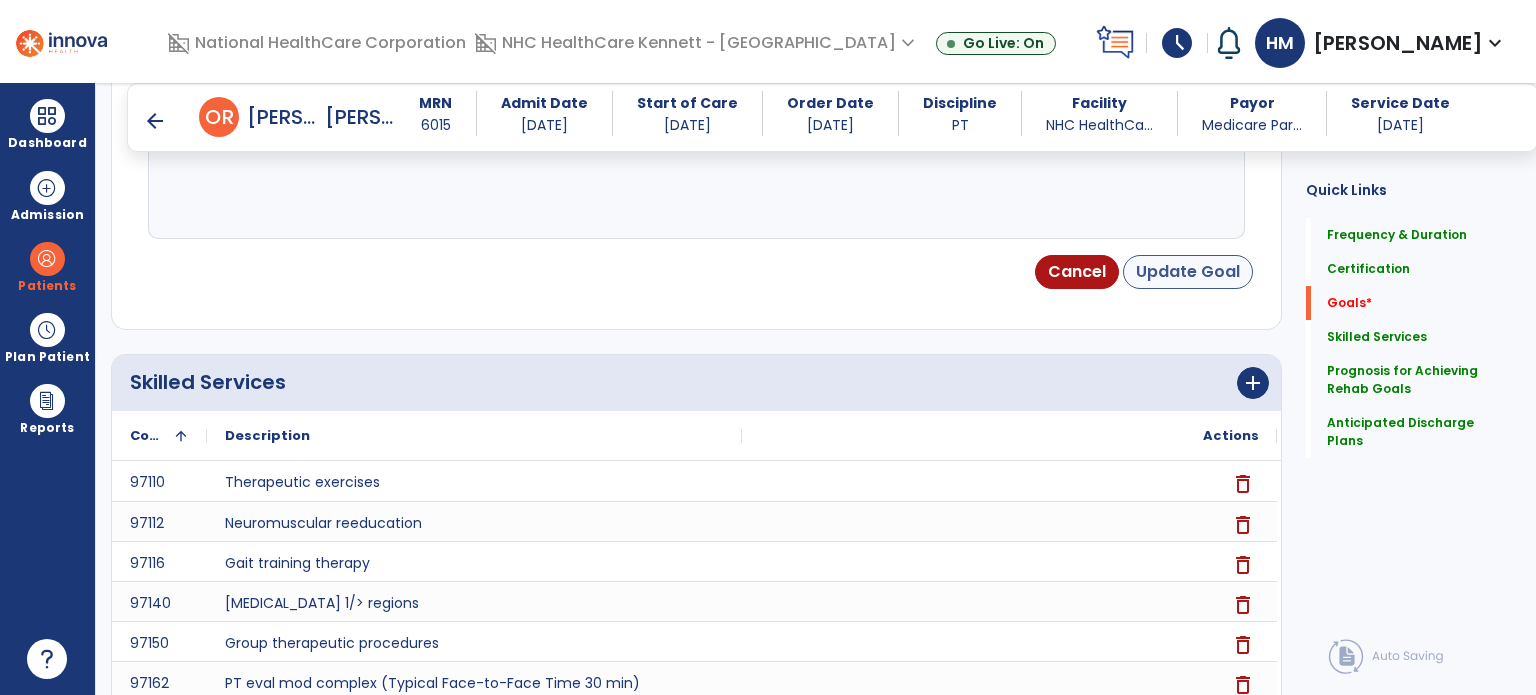 type on "**********" 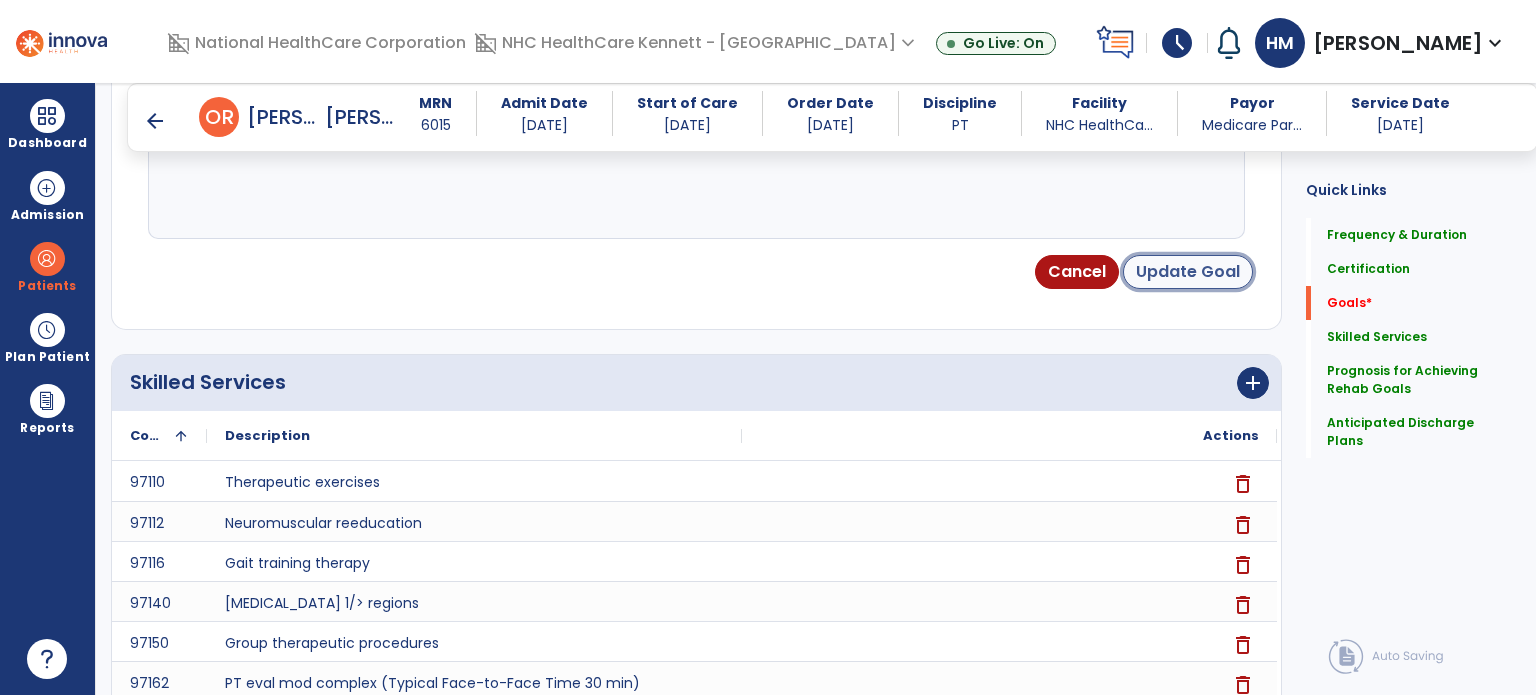 click on "Update Goal" at bounding box center [1188, 272] 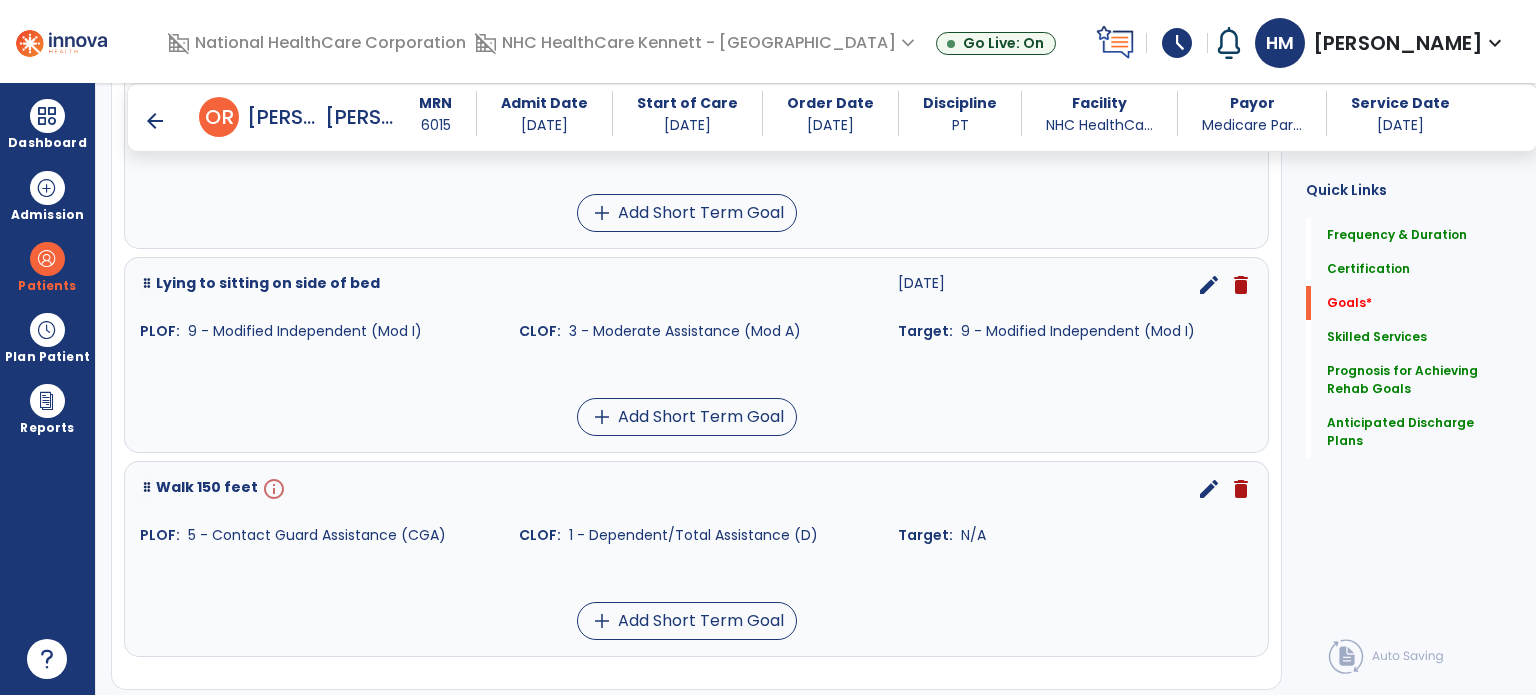 scroll, scrollTop: 646, scrollLeft: 0, axis: vertical 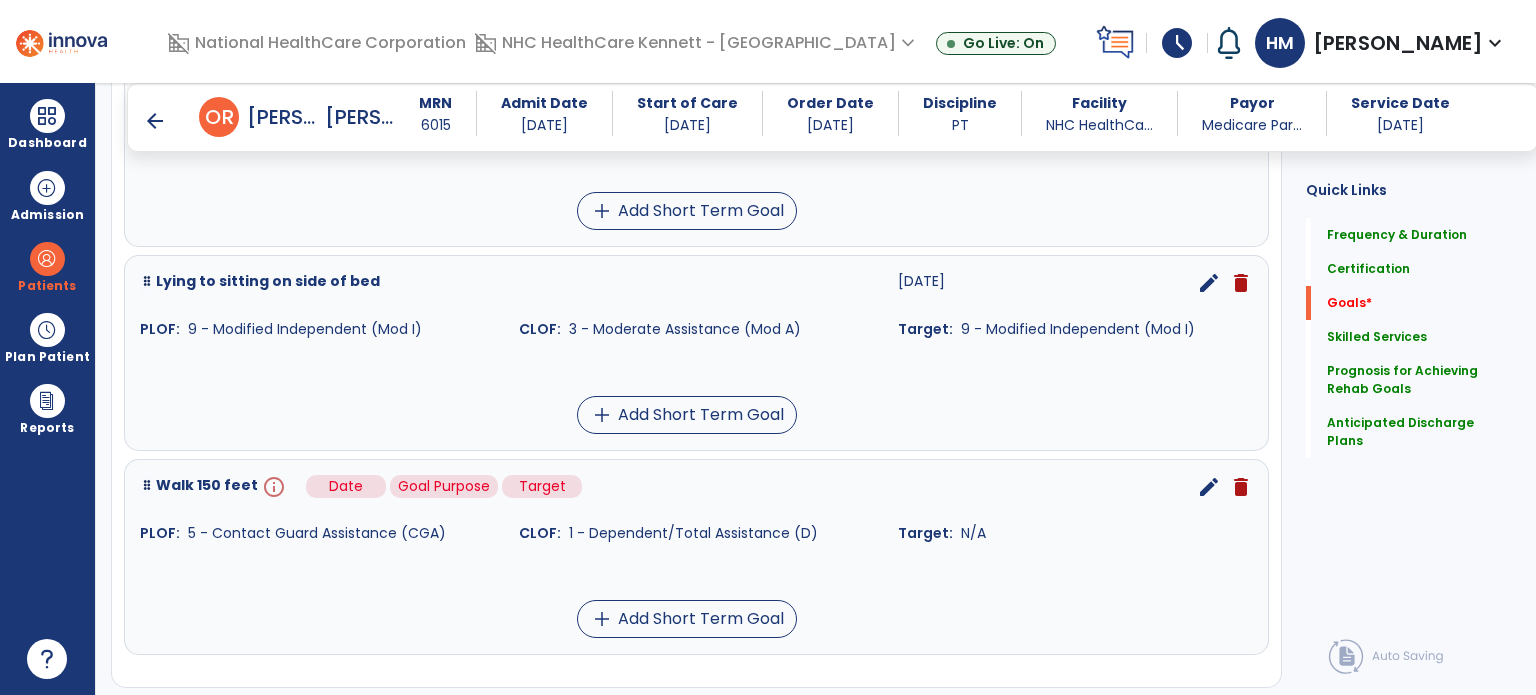 click on "info" at bounding box center [272, 487] 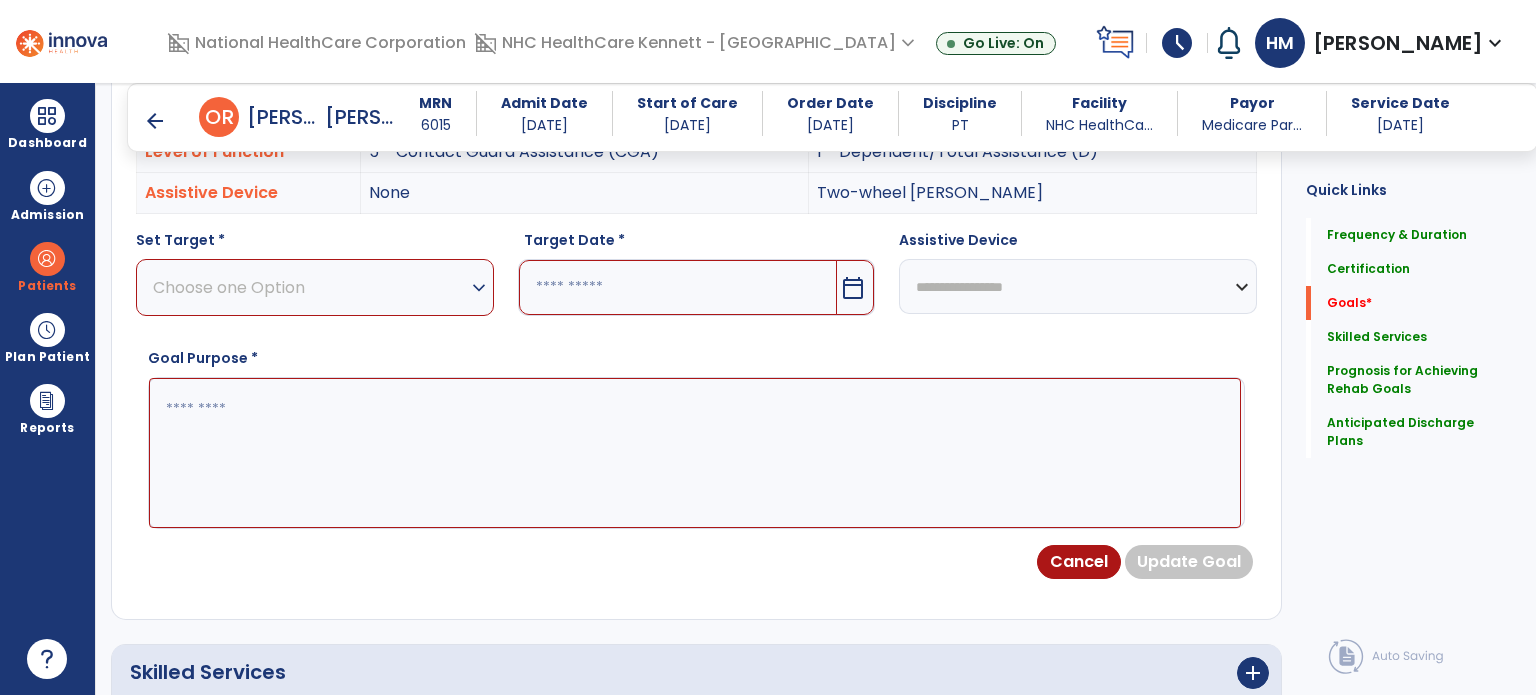 scroll, scrollTop: 534, scrollLeft: 0, axis: vertical 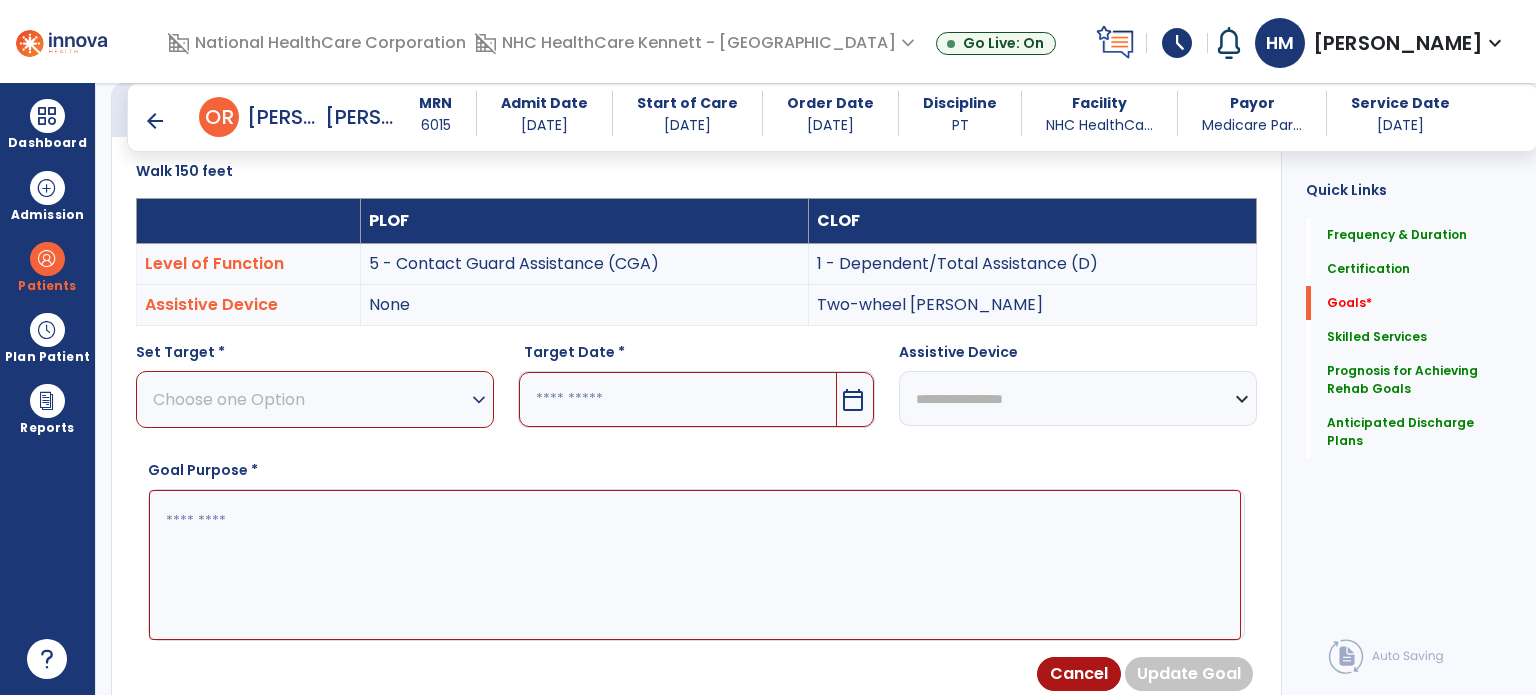 click on "Choose one Option" at bounding box center (310, 399) 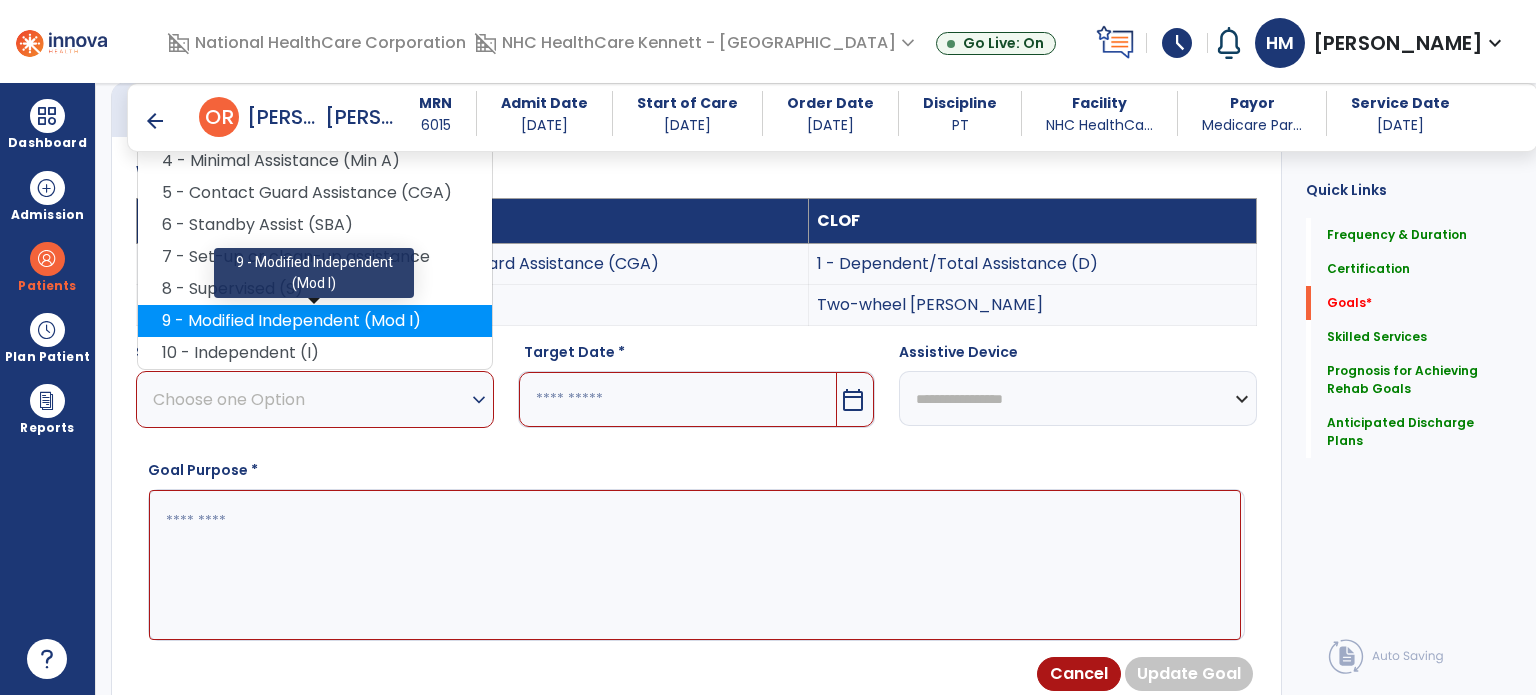 click on "9 - Modified Independent (Mod I)" at bounding box center (315, 321) 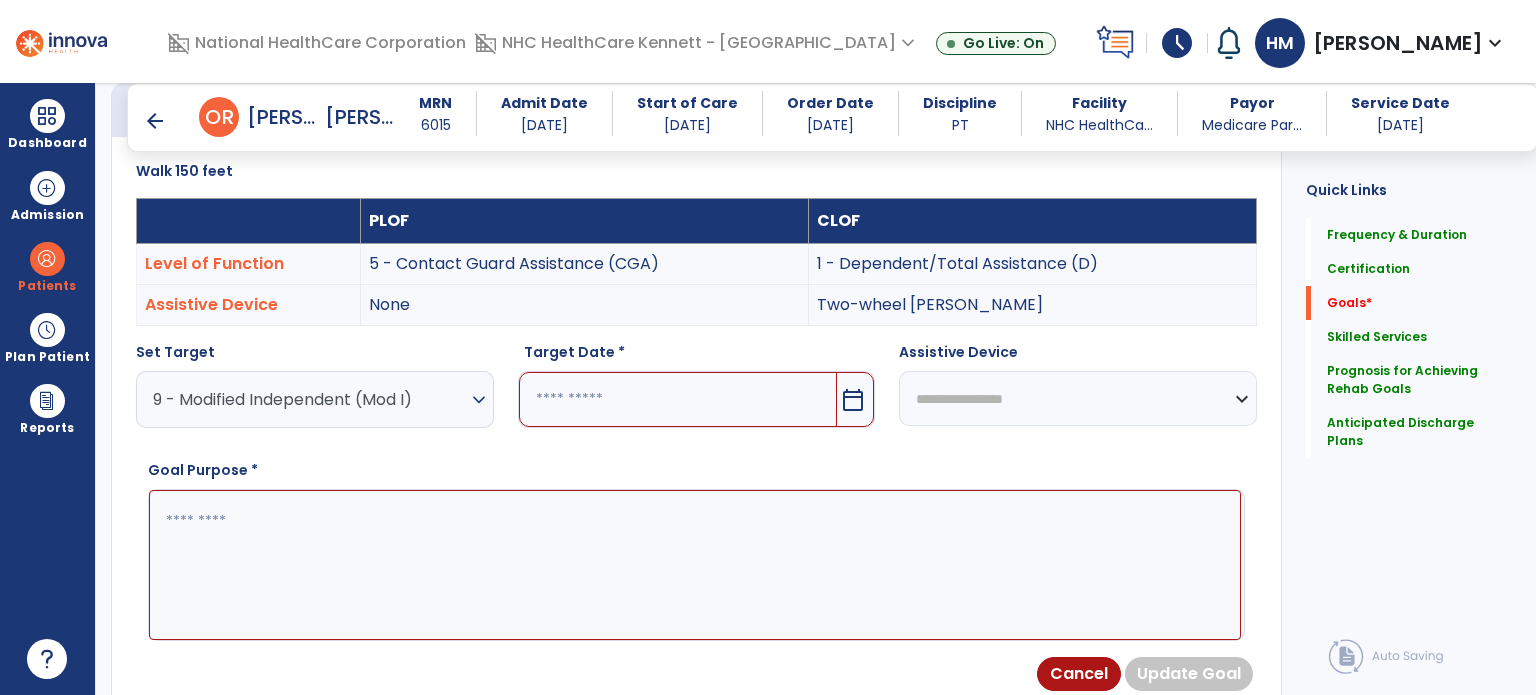 click at bounding box center (678, 399) 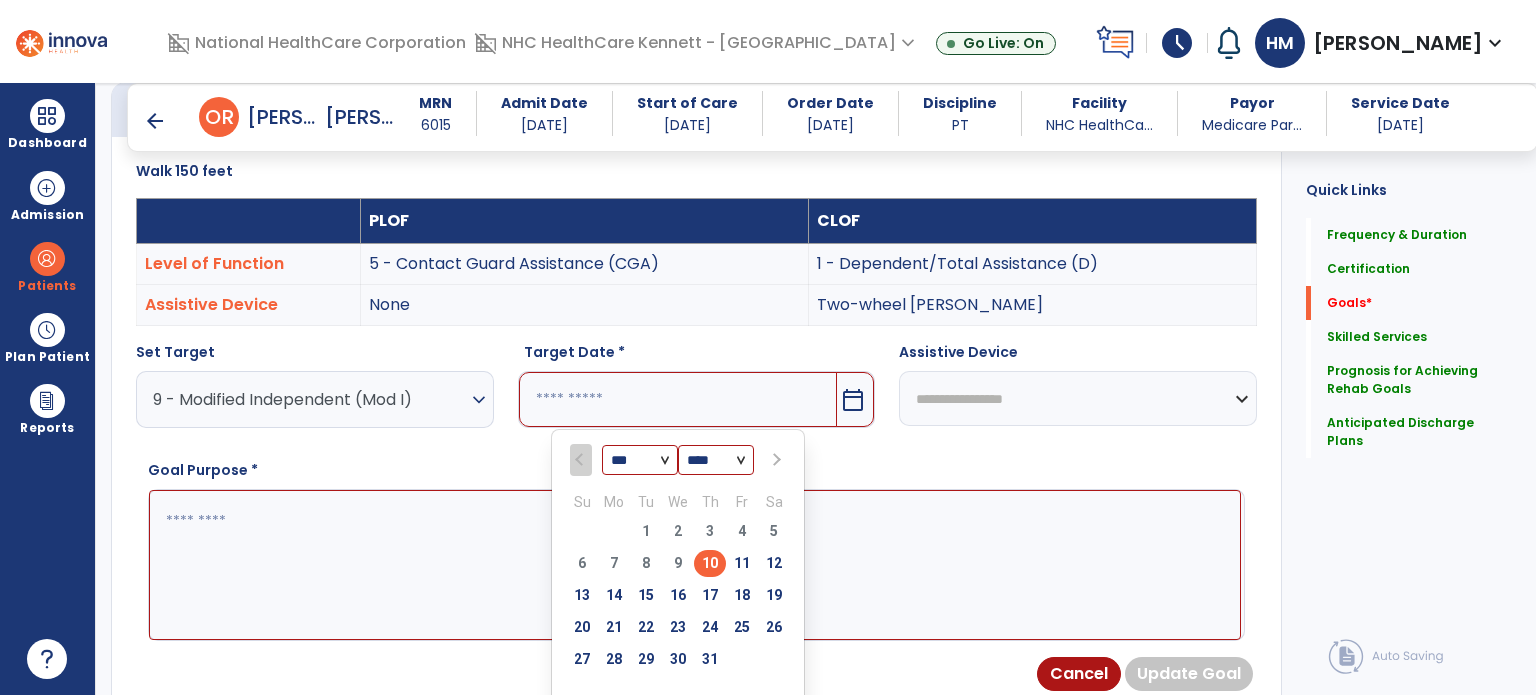 click at bounding box center [775, 460] 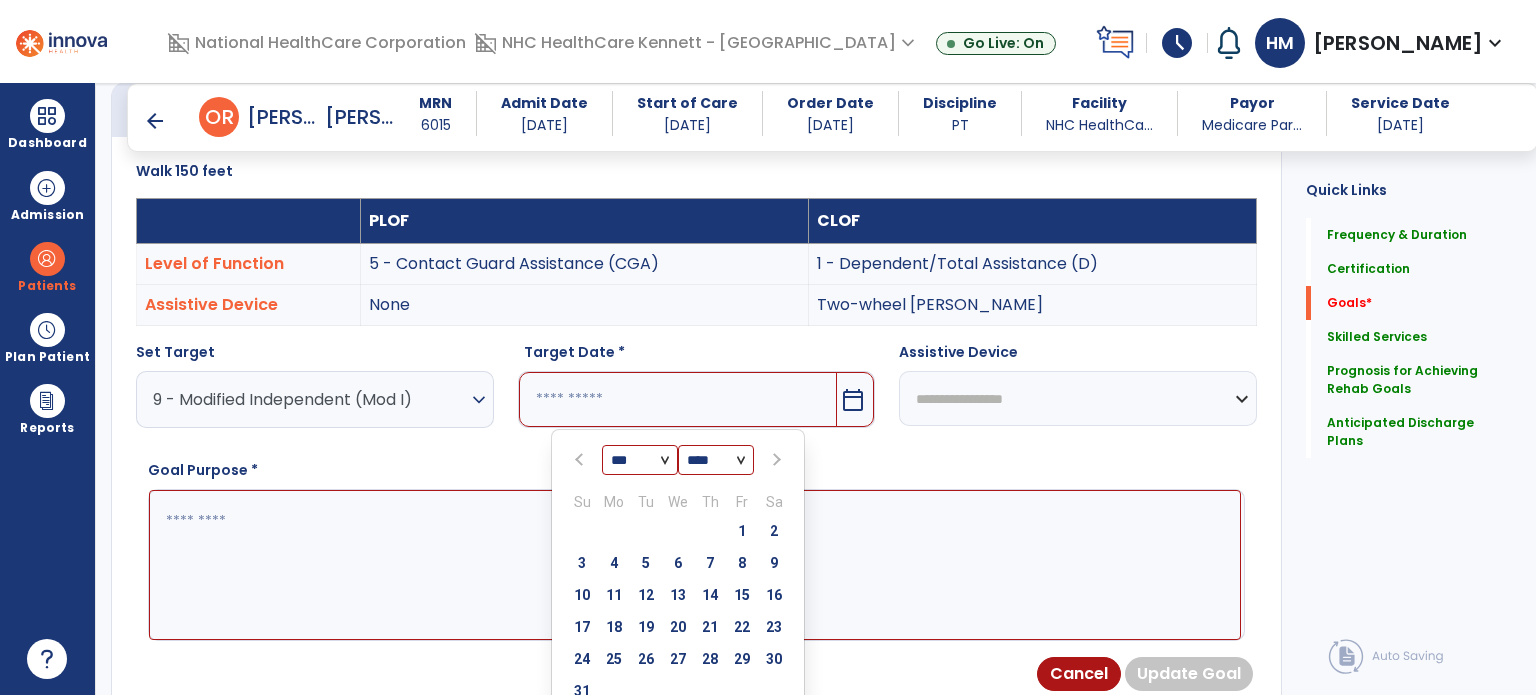 click at bounding box center [775, 460] 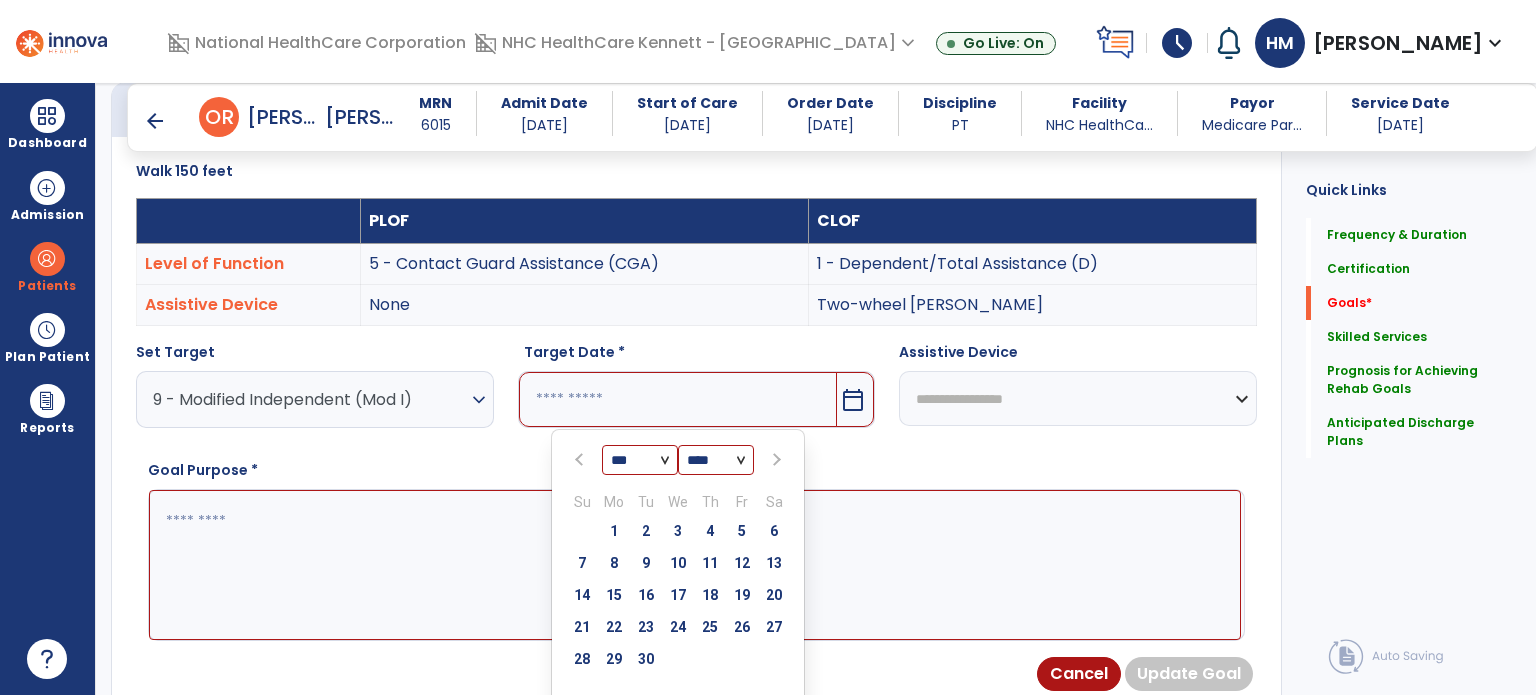 click at bounding box center [775, 460] 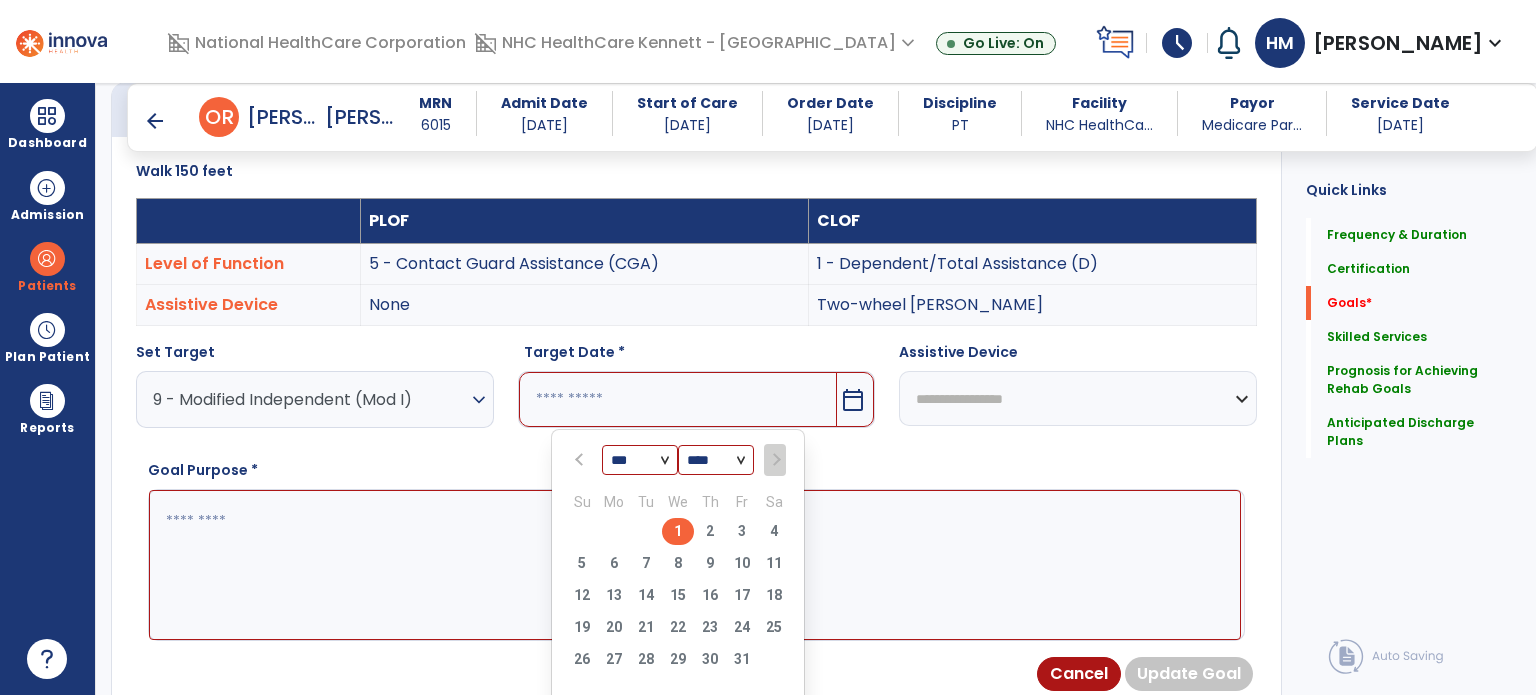 click on "1" at bounding box center (678, 531) 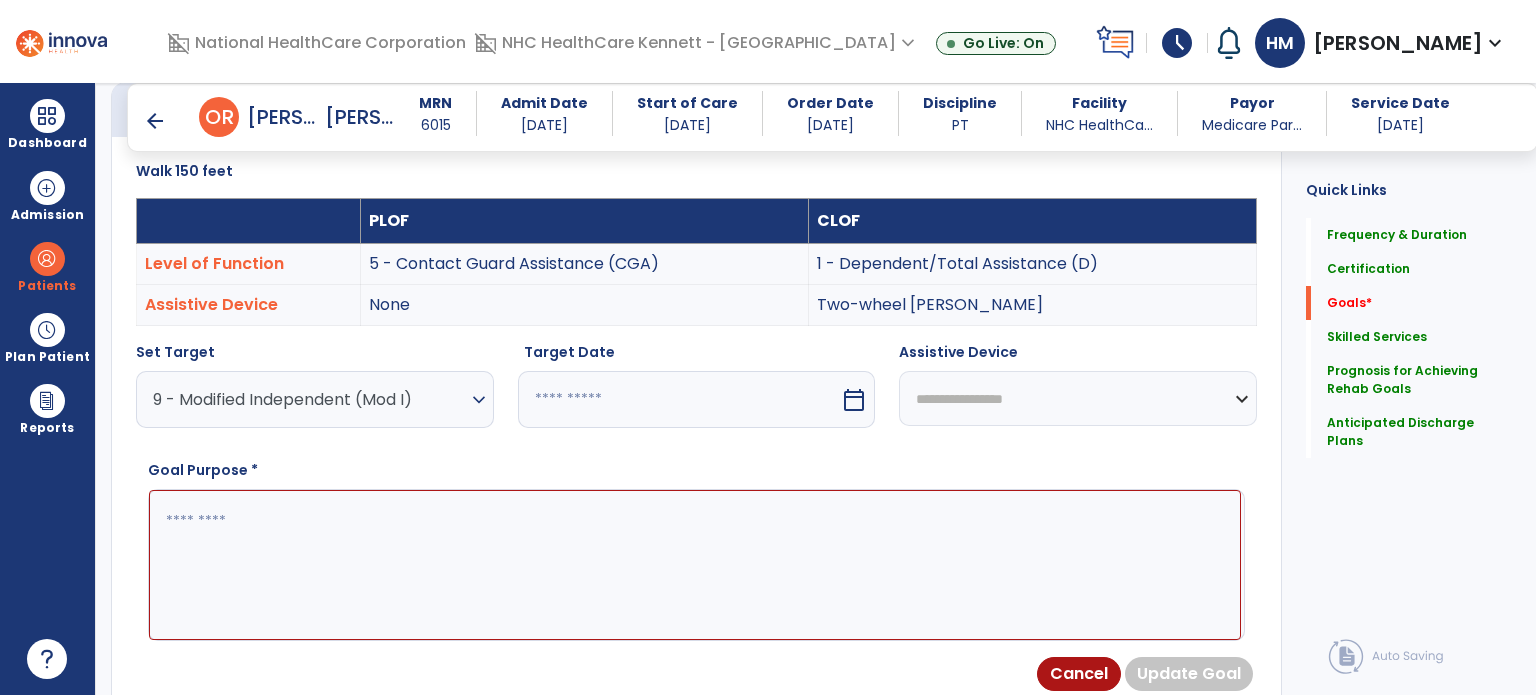 type on "*********" 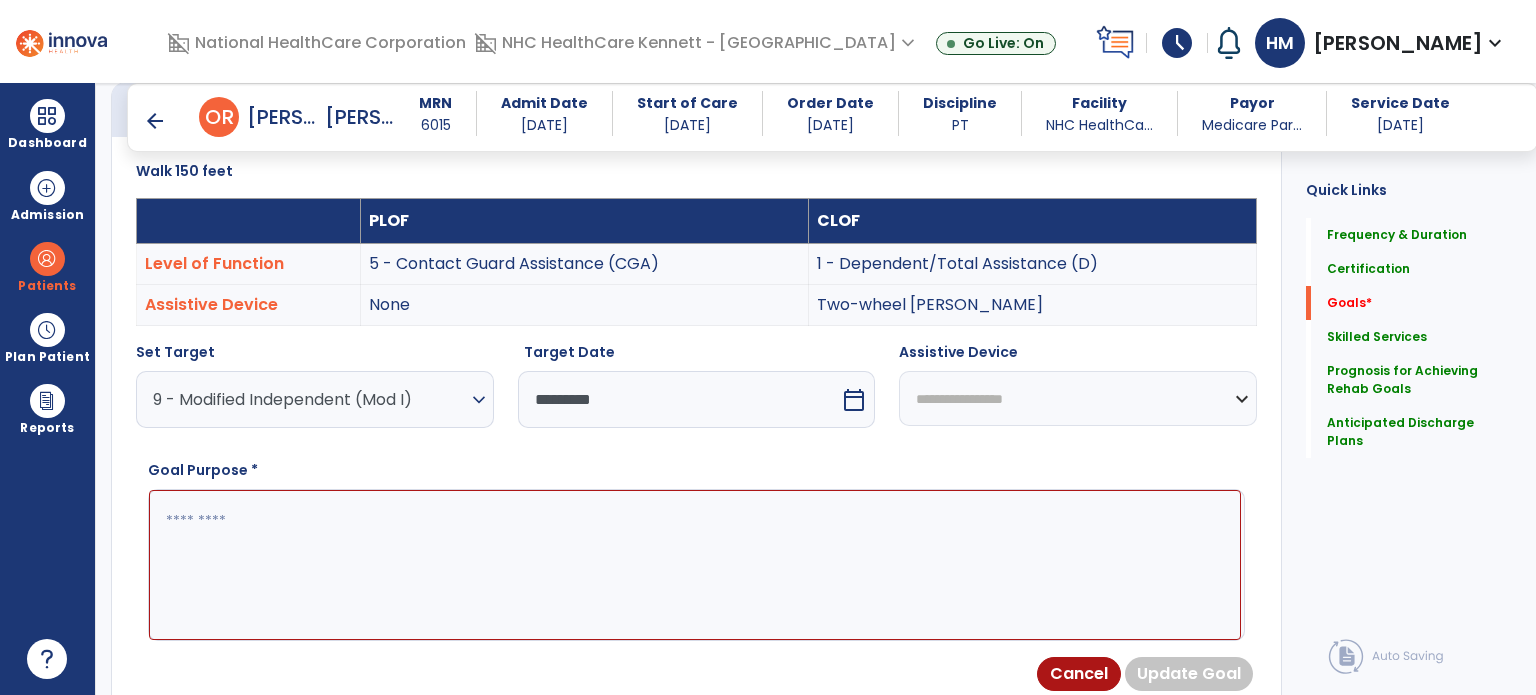 click on "**********" at bounding box center (1078, 398) 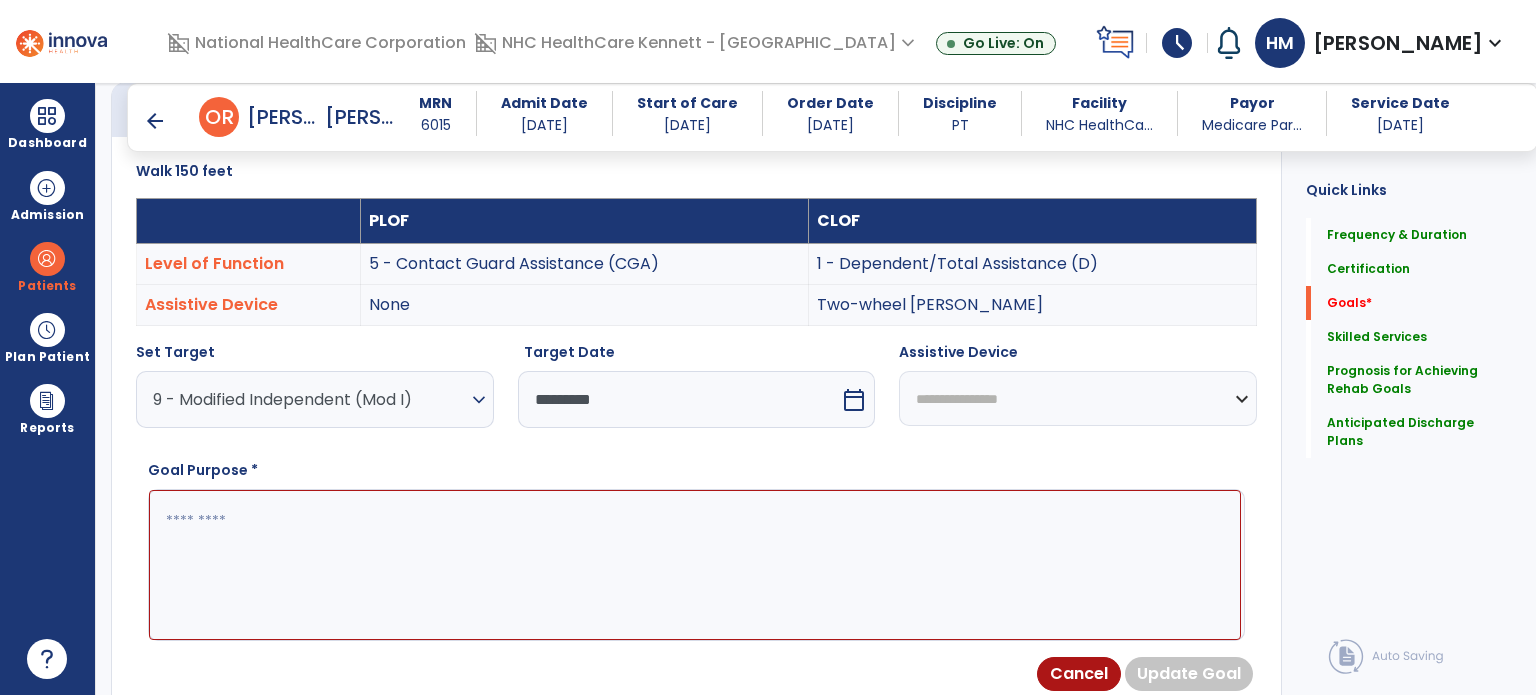 click on "**********" at bounding box center (1078, 398) 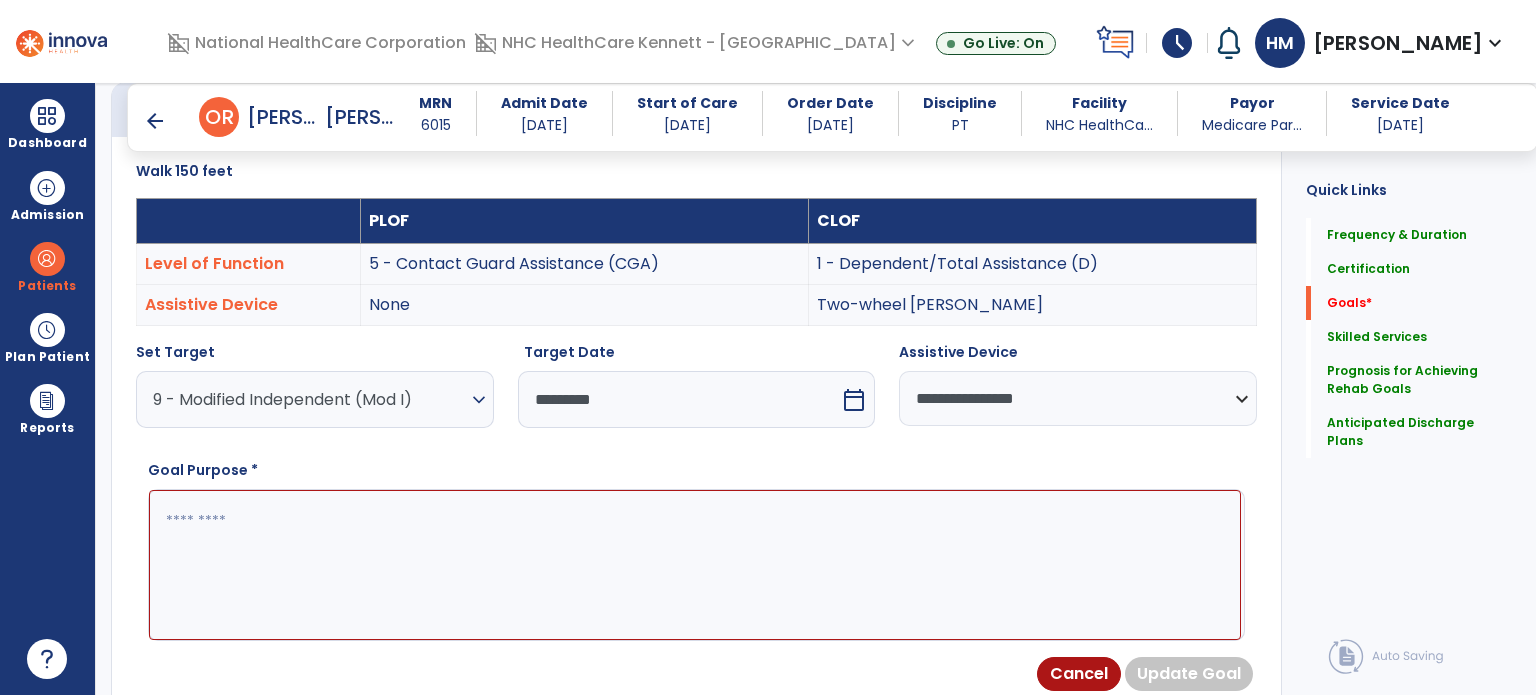 click at bounding box center (695, 565) 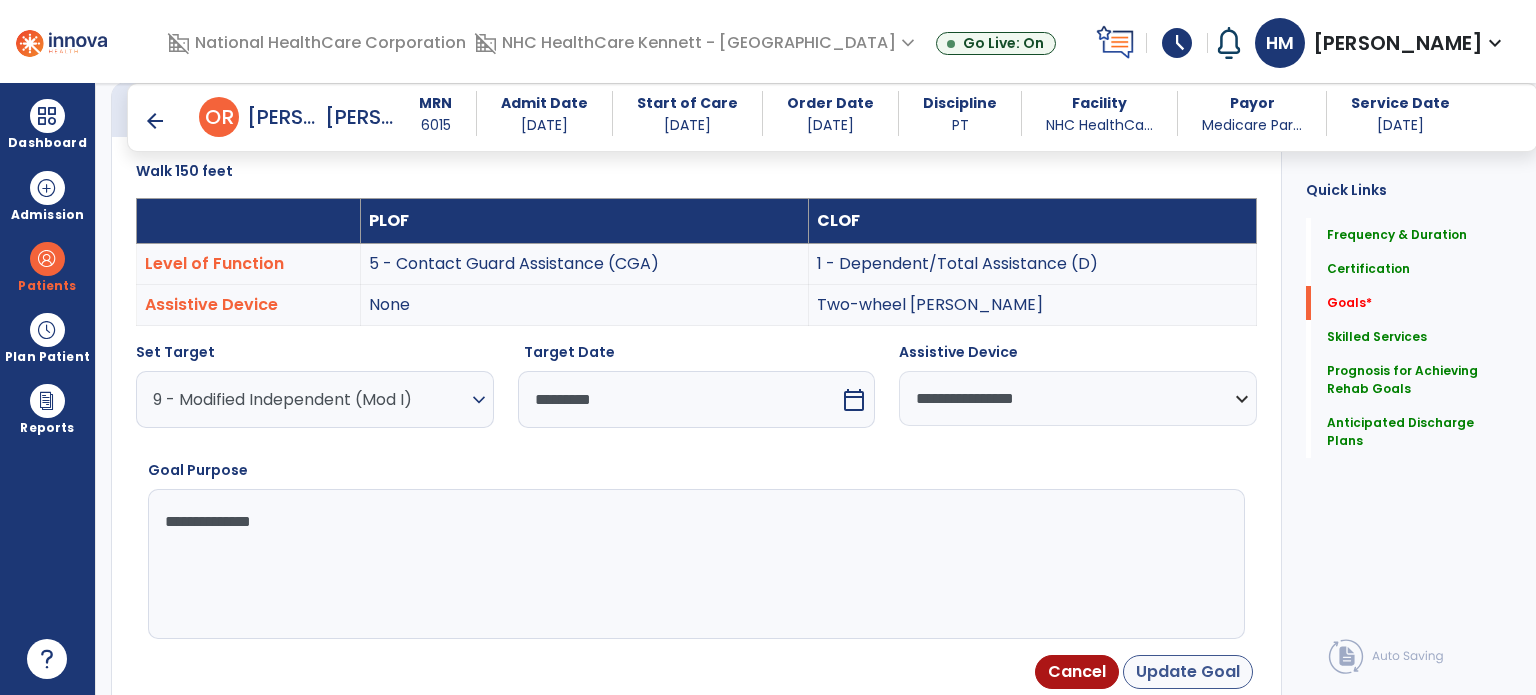 type on "**********" 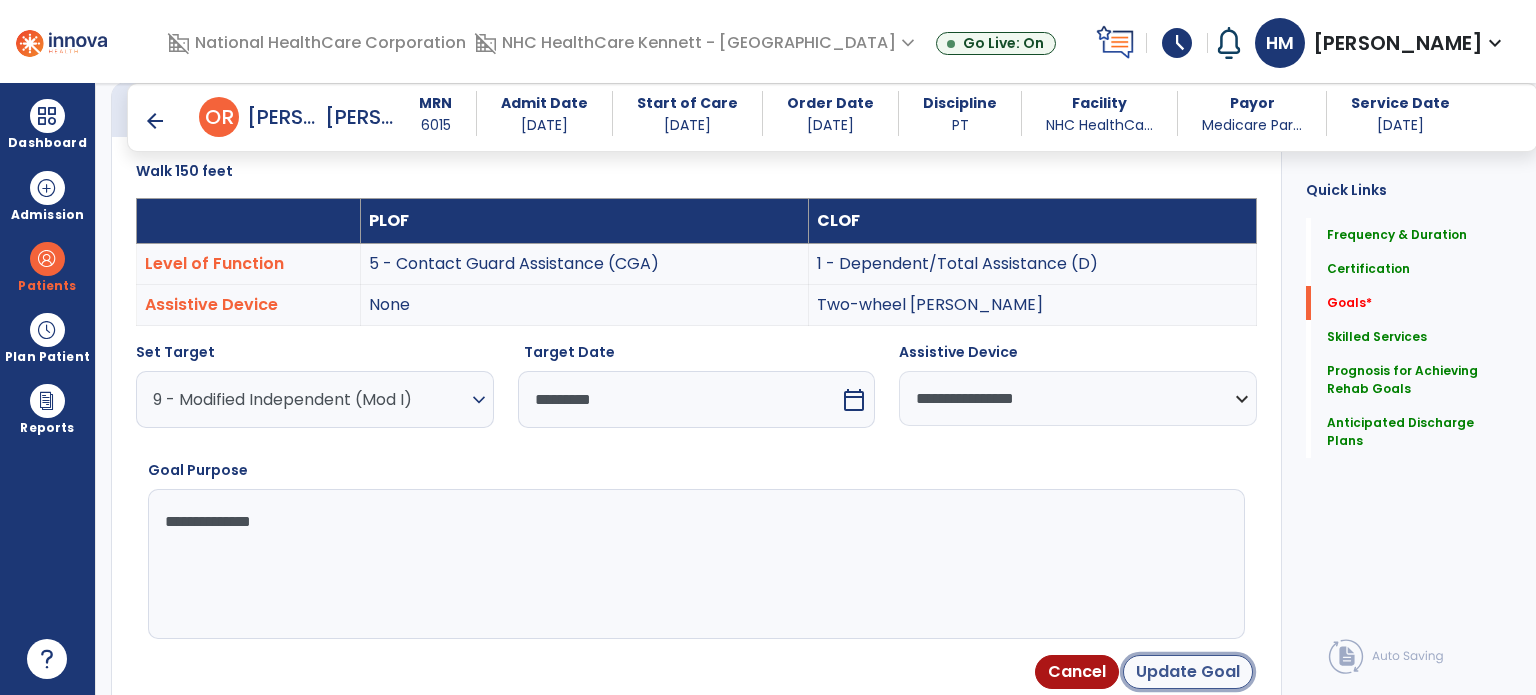 click on "Update Goal" at bounding box center [1188, 672] 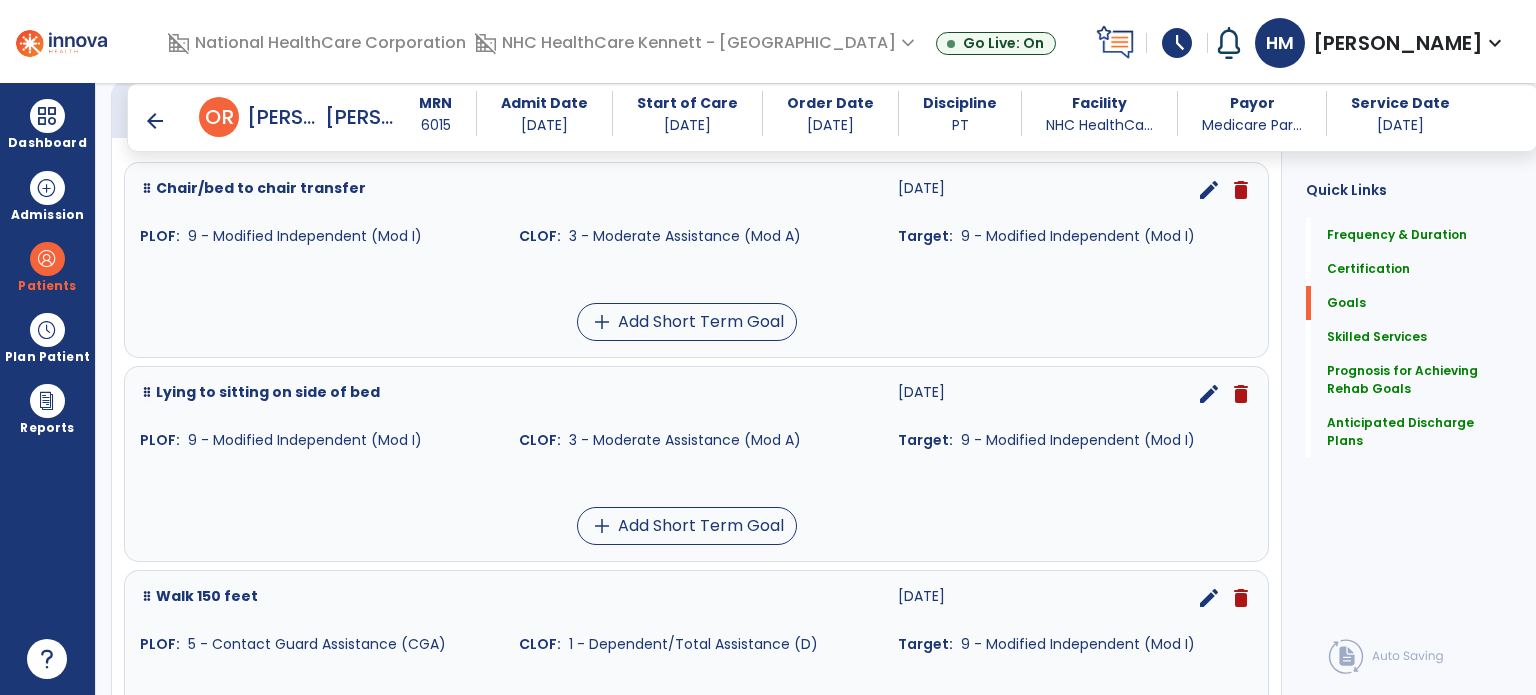 scroll, scrollTop: 534, scrollLeft: 0, axis: vertical 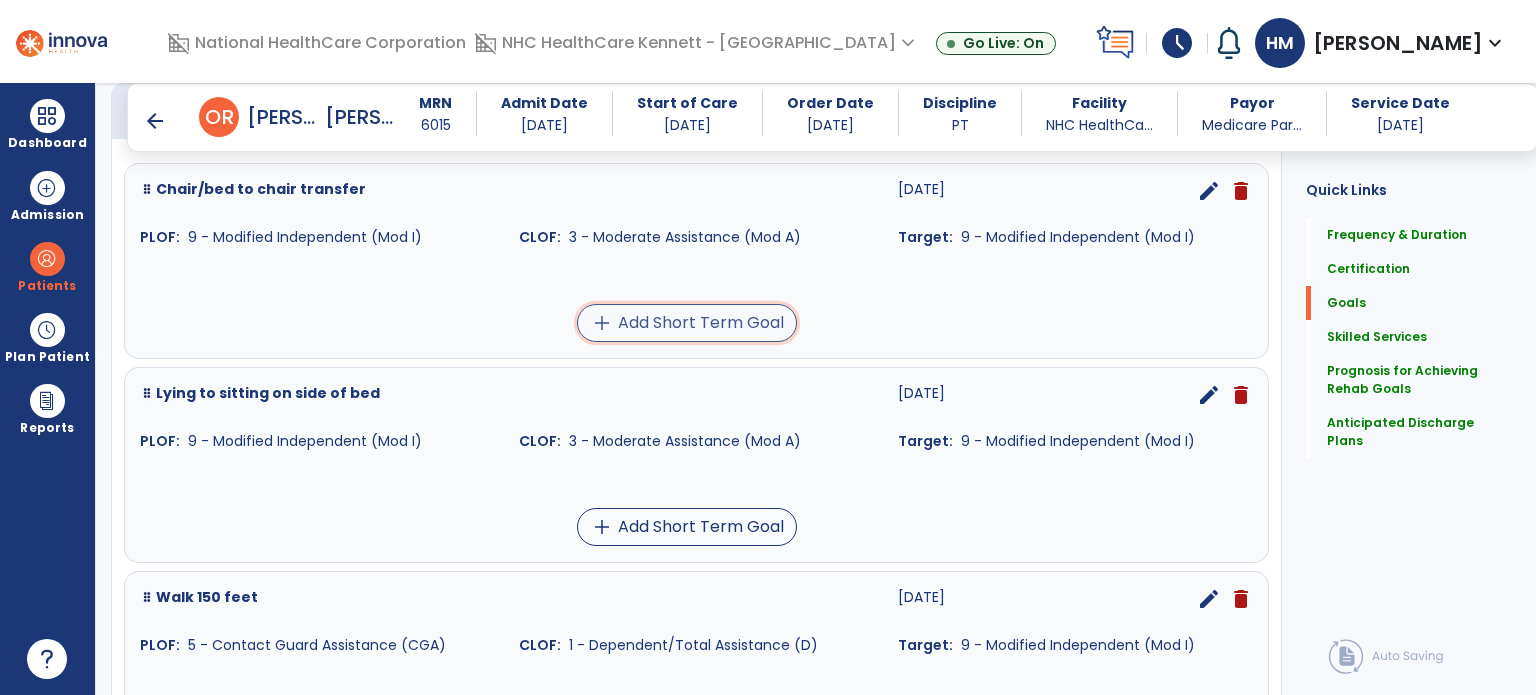click on "add  Add Short Term Goal" at bounding box center (687, 323) 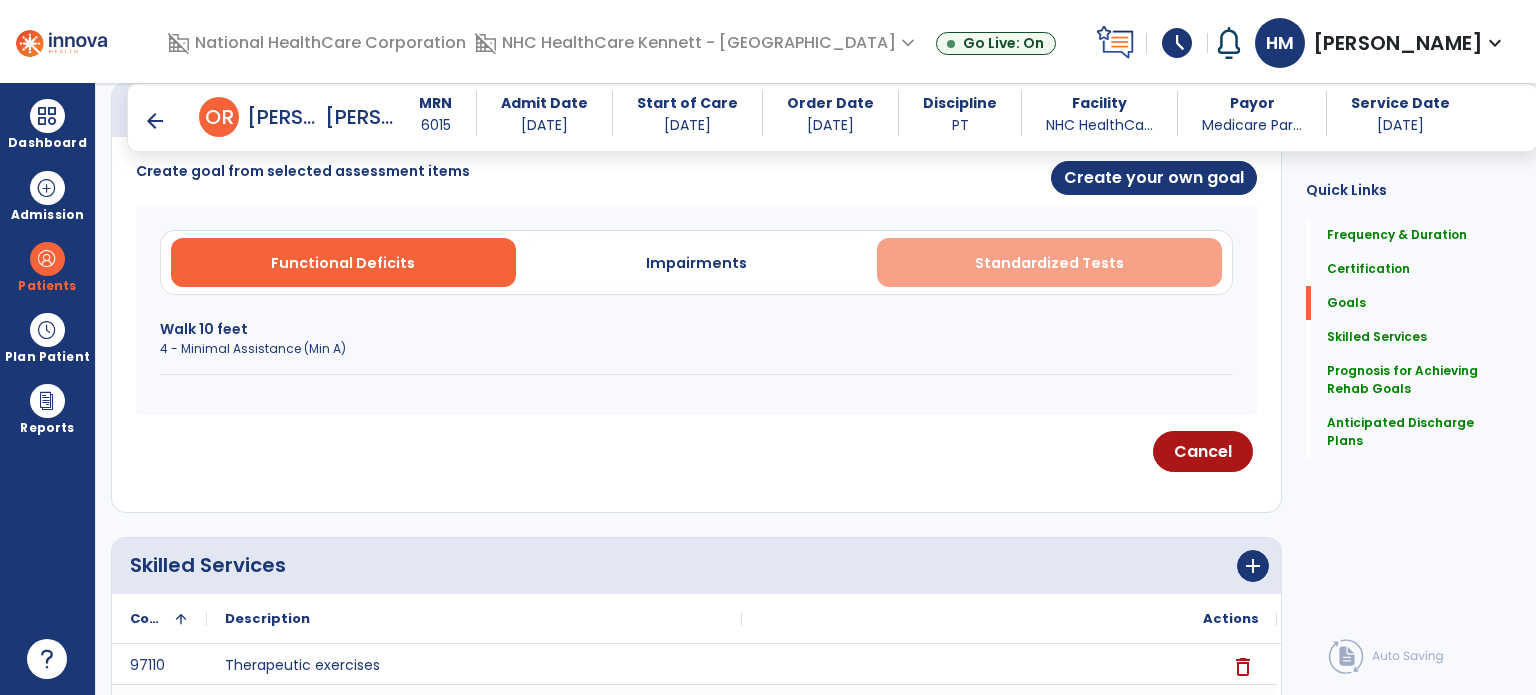 click on "Standardized Tests" at bounding box center (1049, 262) 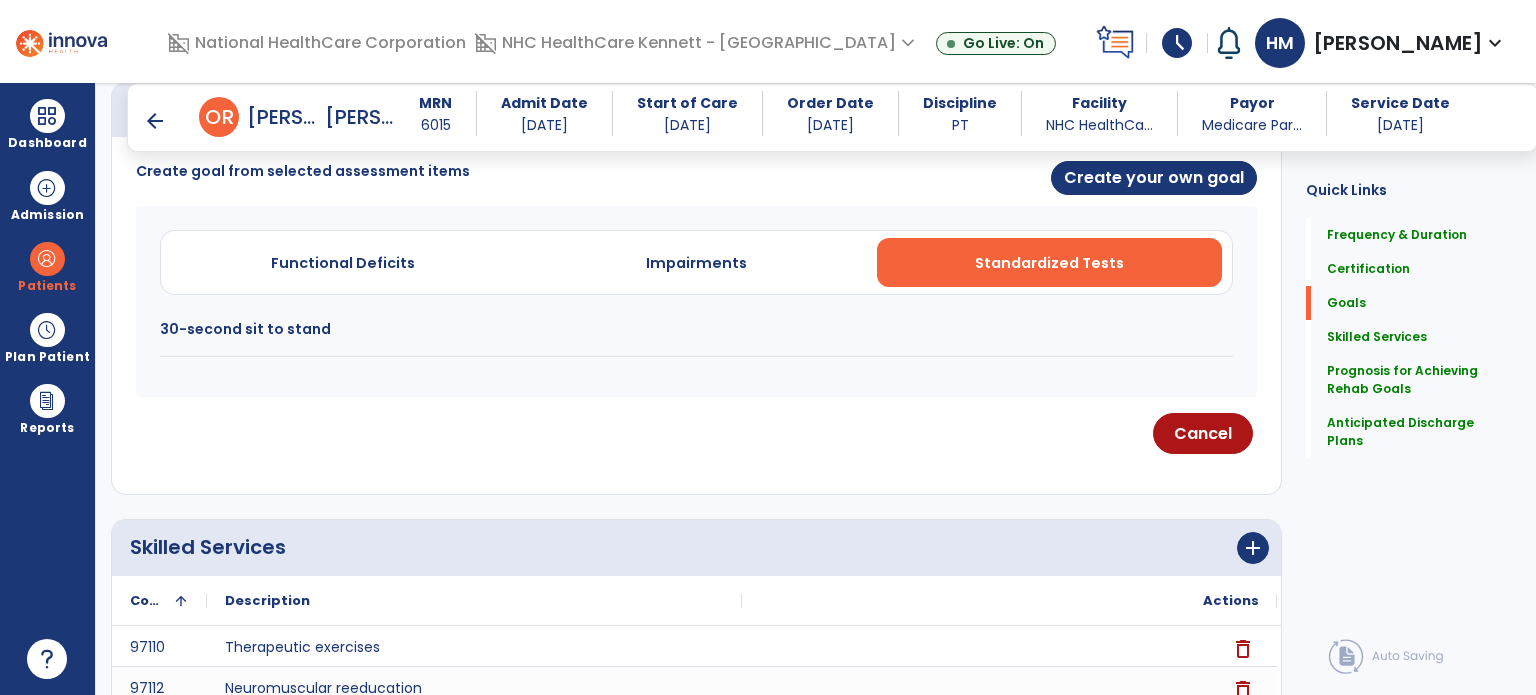 click on "30-second sit to stand" at bounding box center (696, 338) 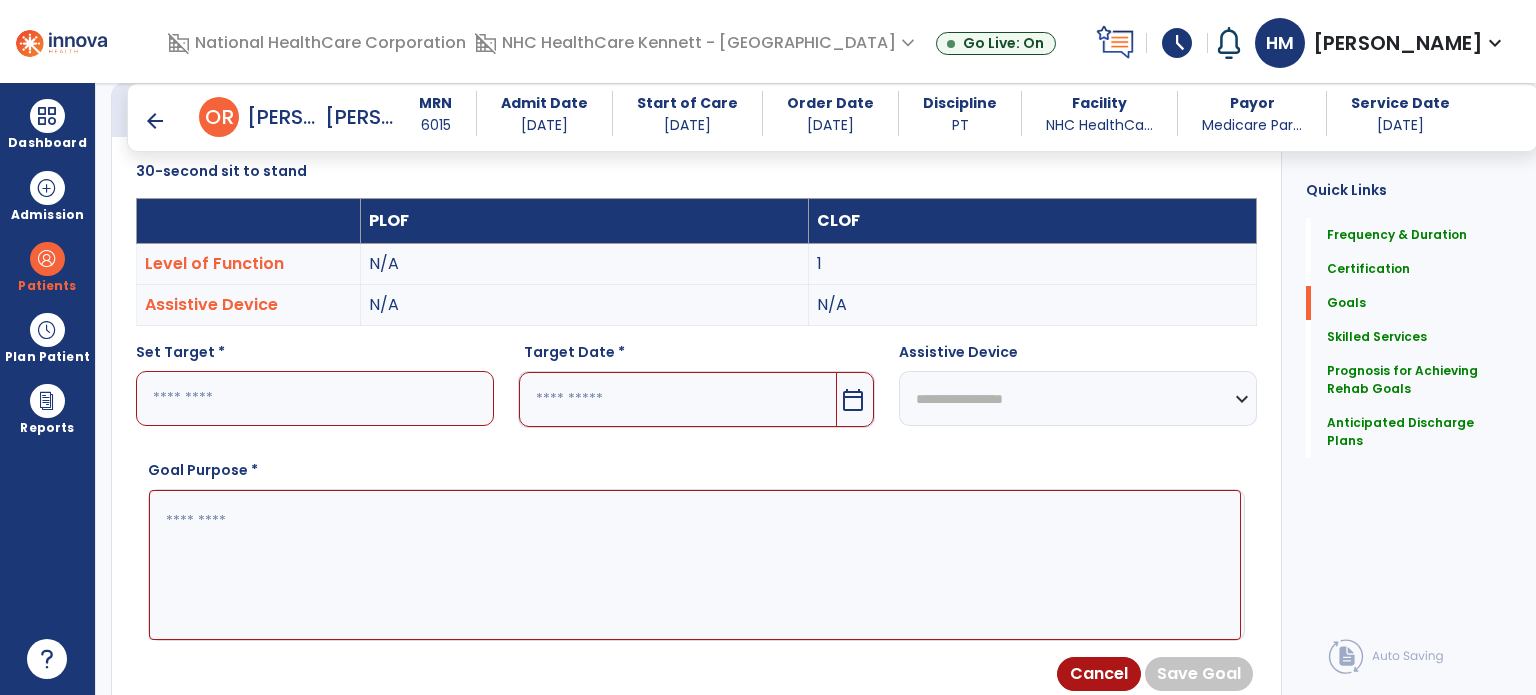 drag, startPoint x: 370, startPoint y: 399, endPoint x: 387, endPoint y: 393, distance: 18.027756 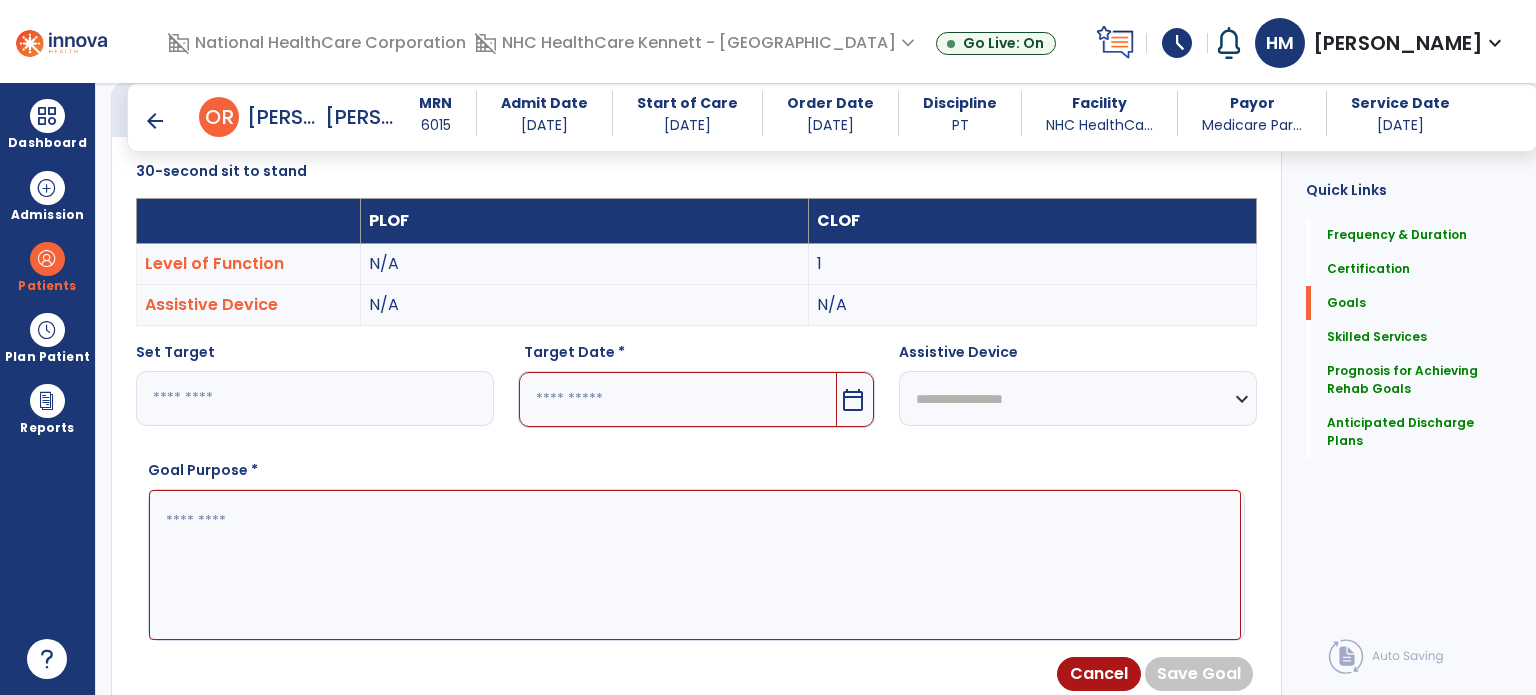 type on "*" 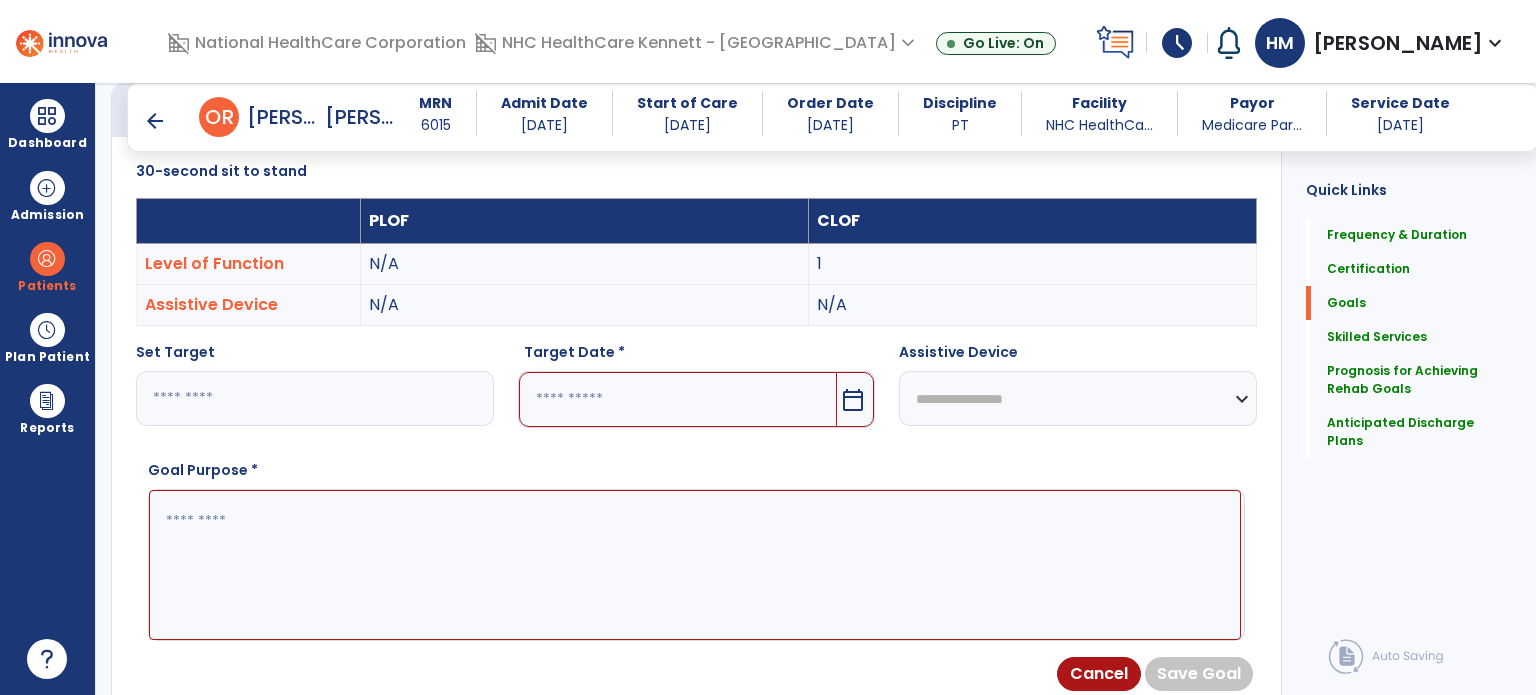 click at bounding box center [678, 399] 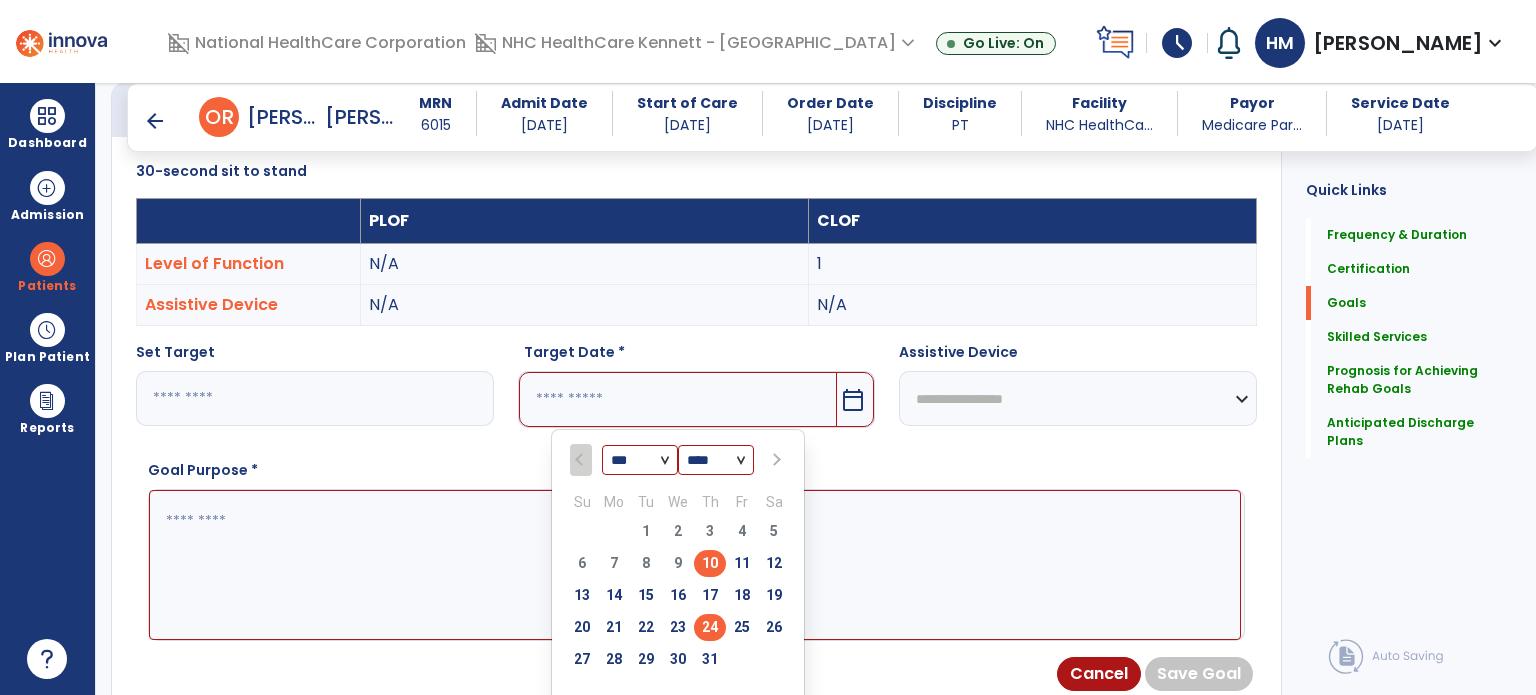 click on "24" at bounding box center [710, 627] 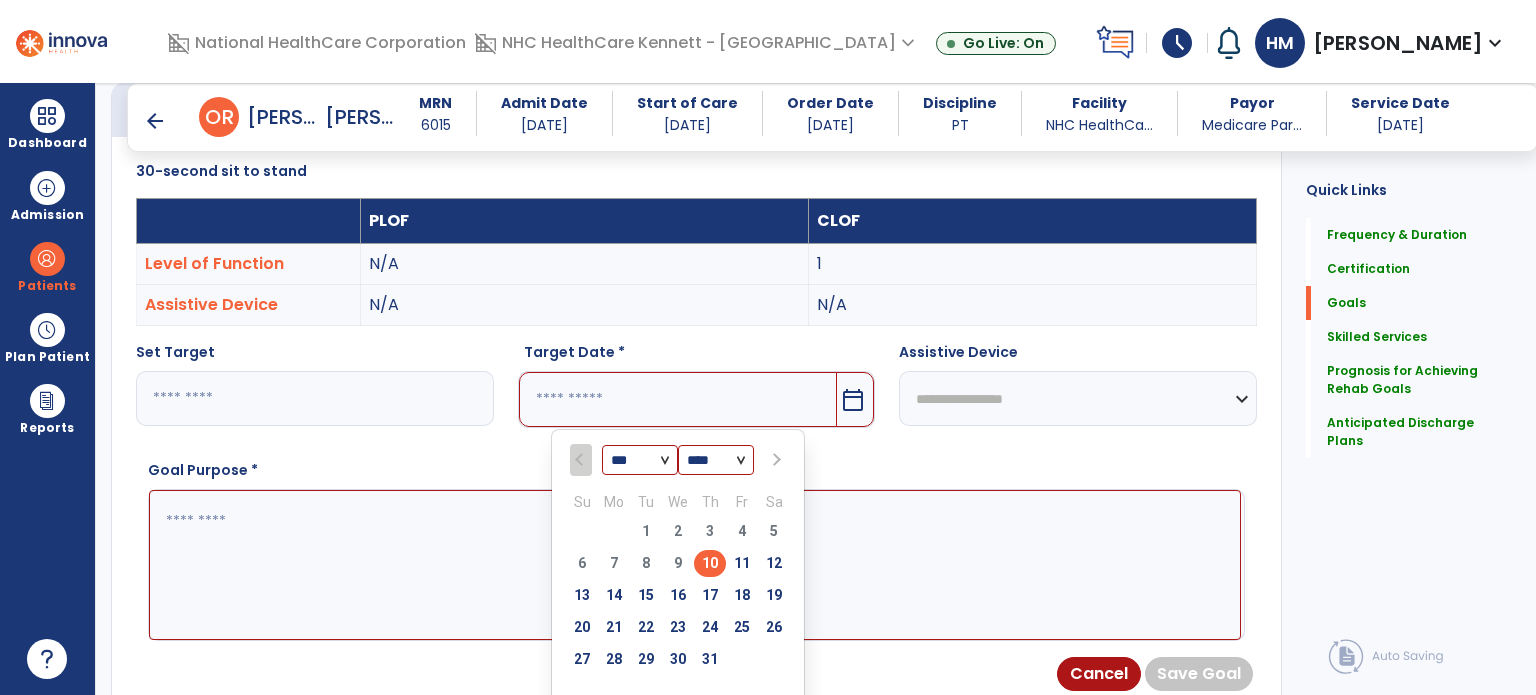 type on "*********" 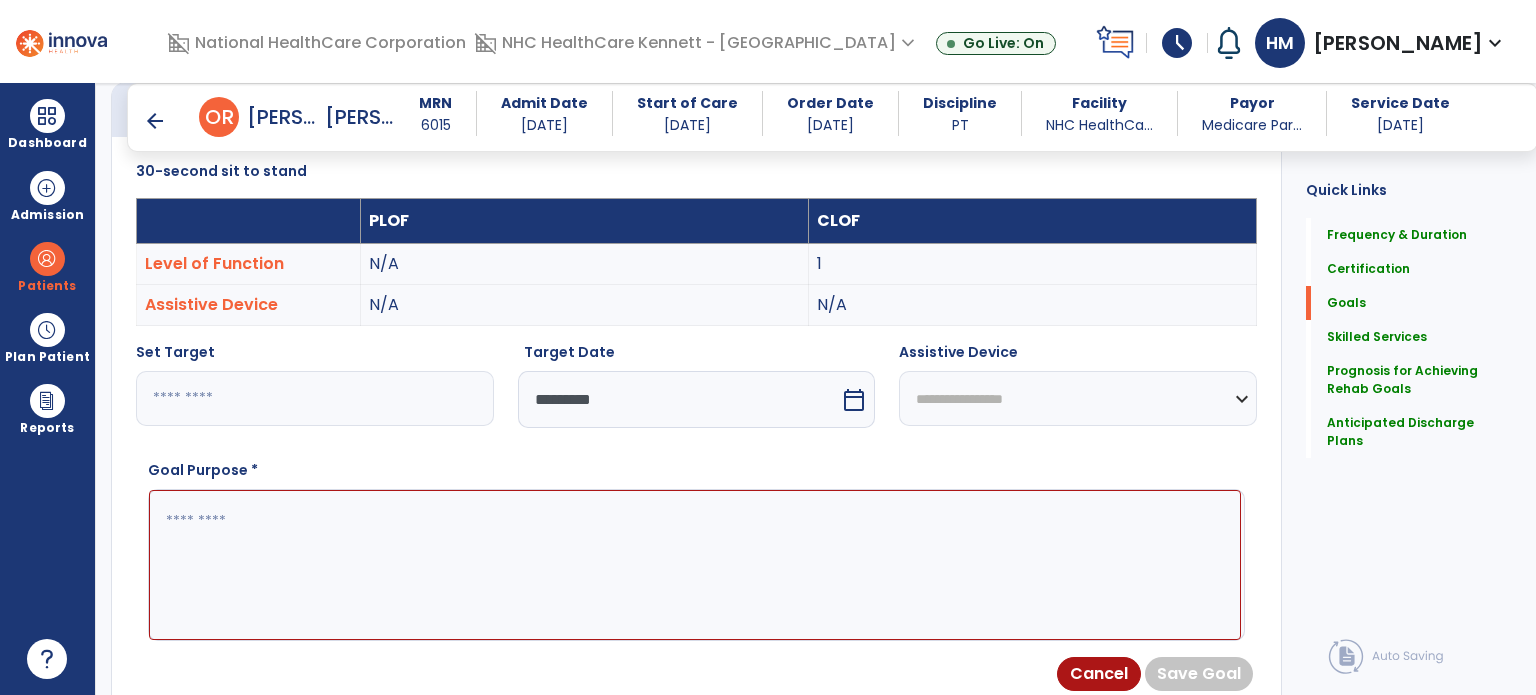 click on "**********" at bounding box center [1078, 398] 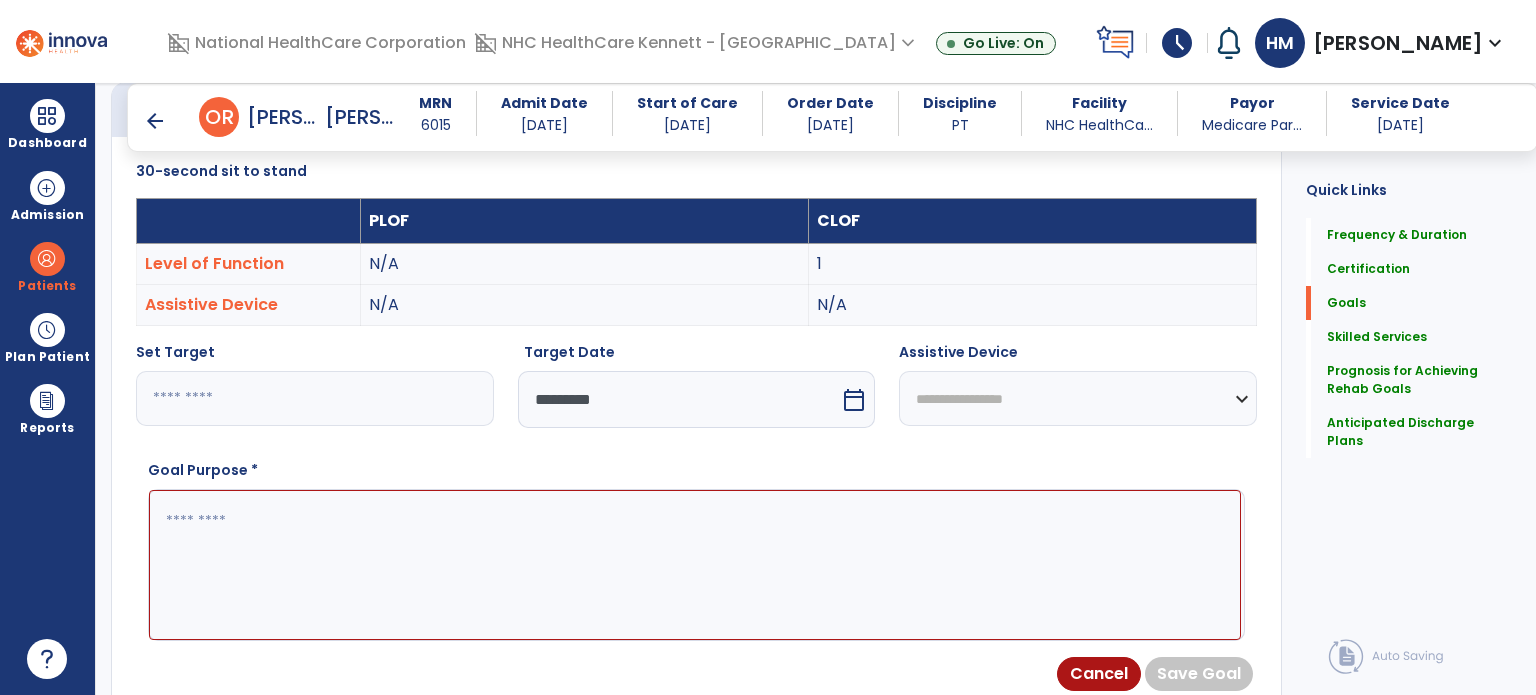 select on "**********" 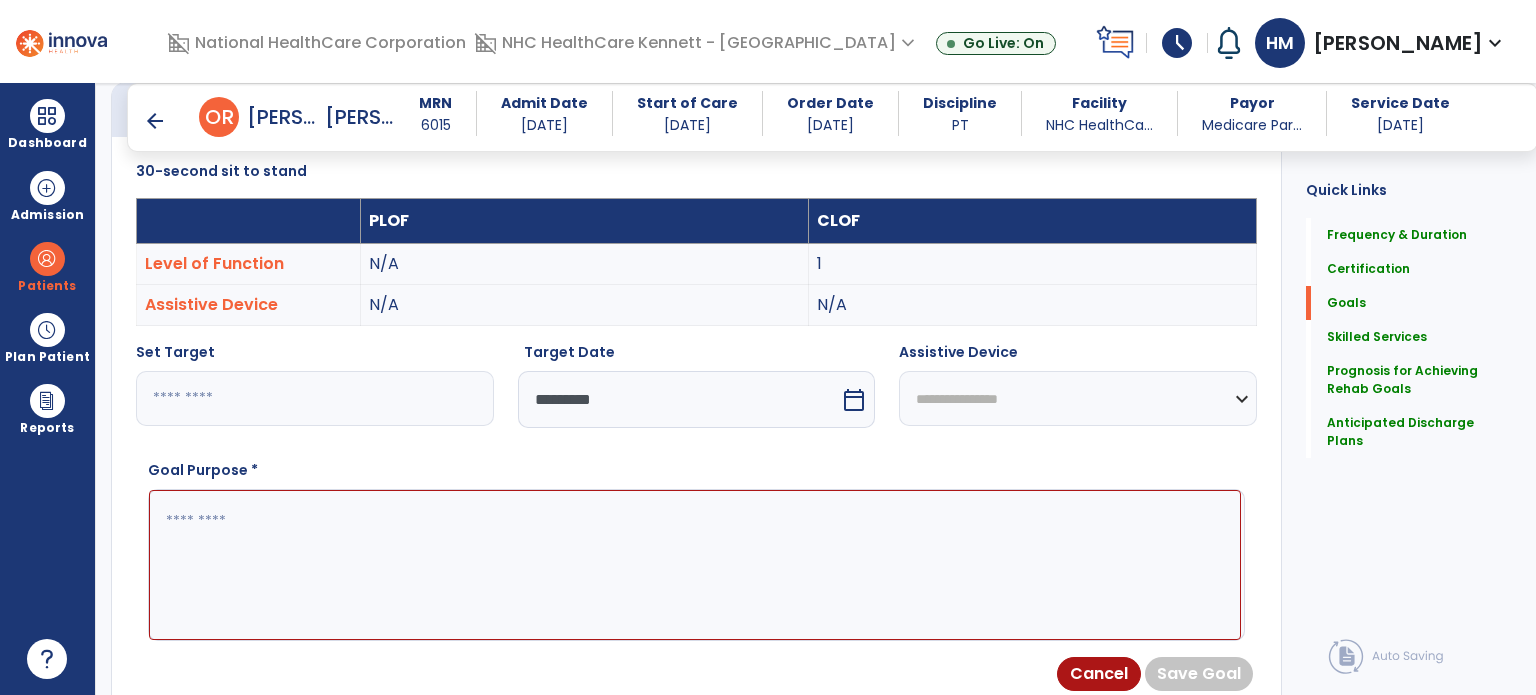 click on "**********" at bounding box center (1078, 398) 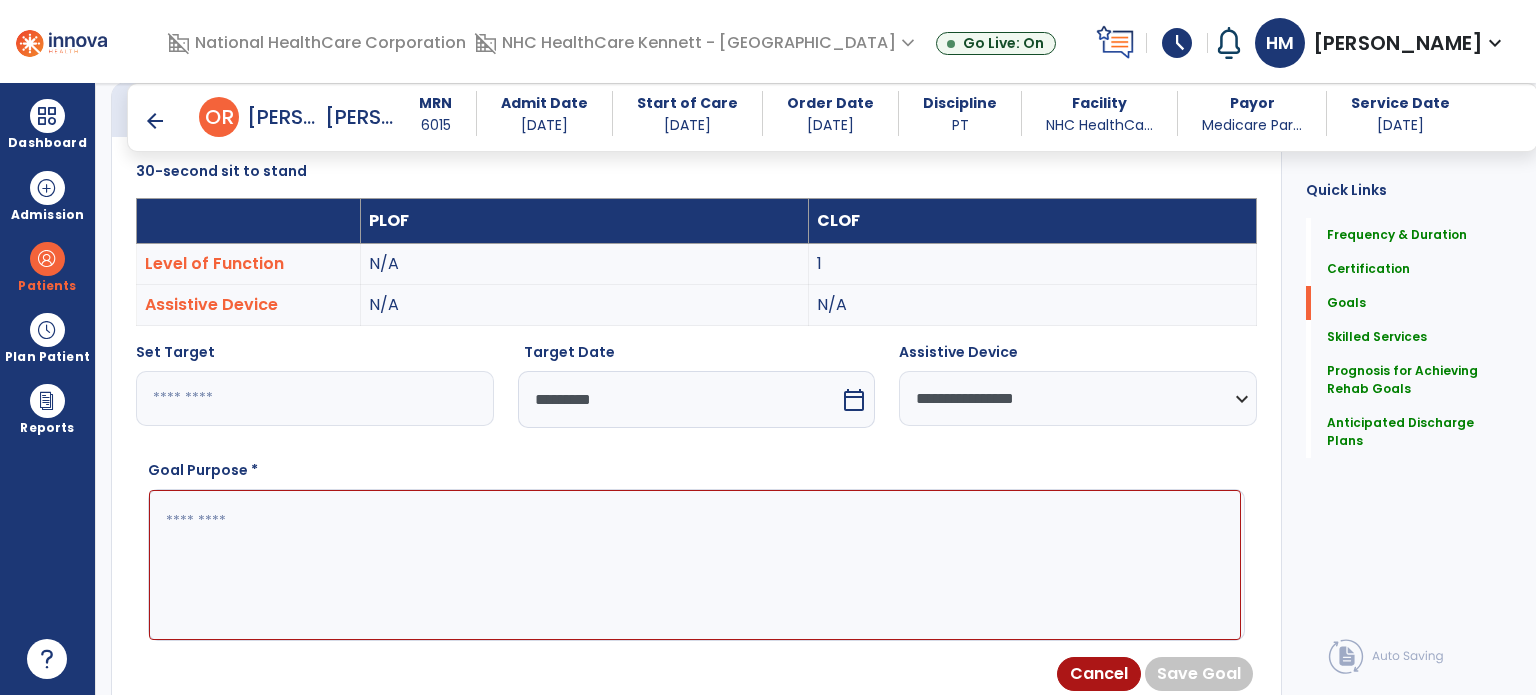 click at bounding box center (695, 565) 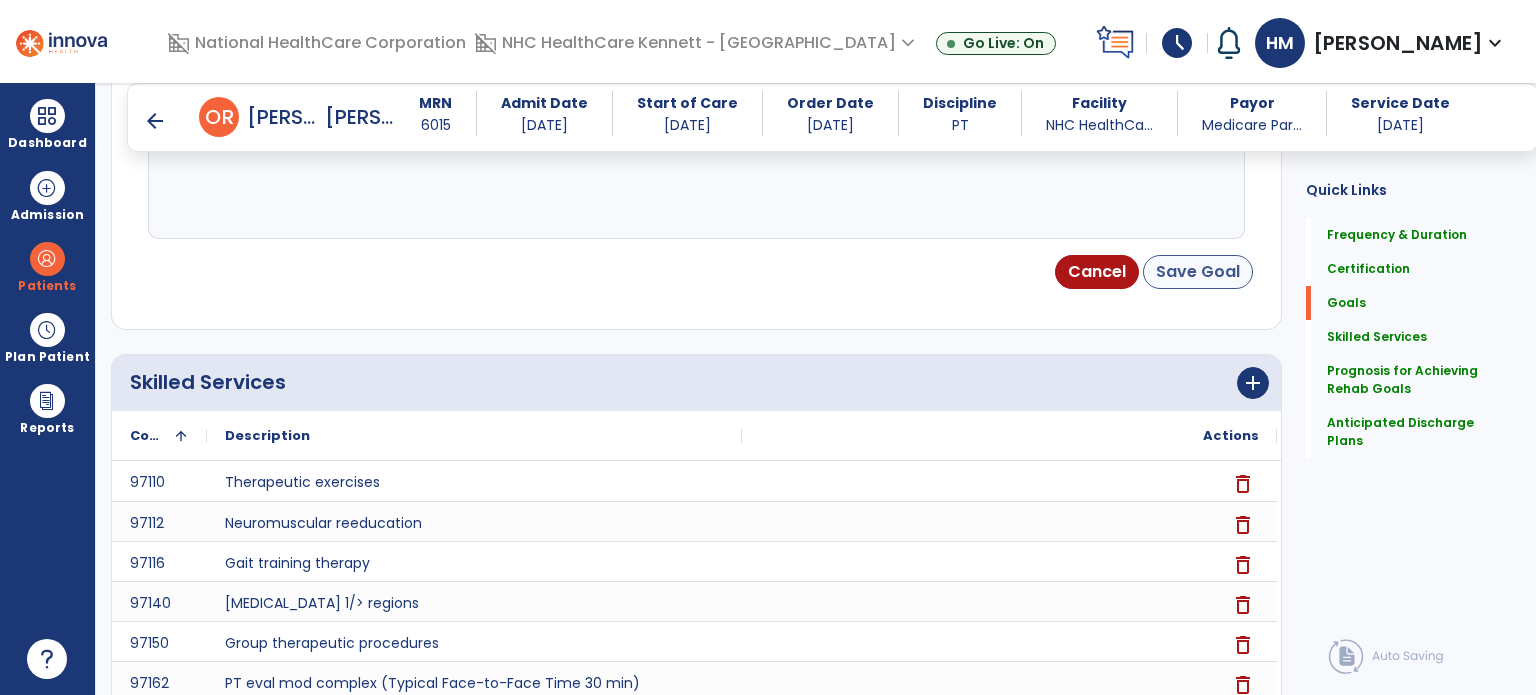 type on "**********" 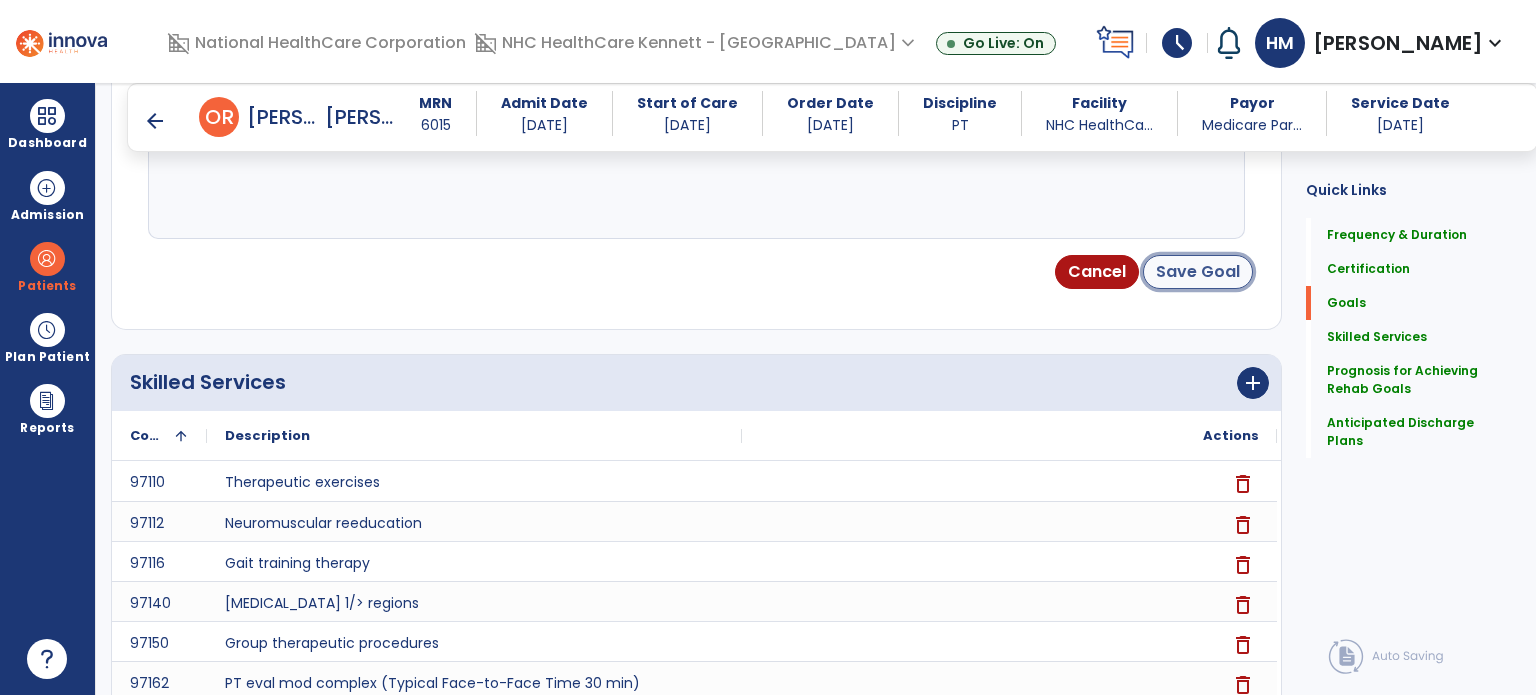 click on "Save Goal" at bounding box center (1198, 272) 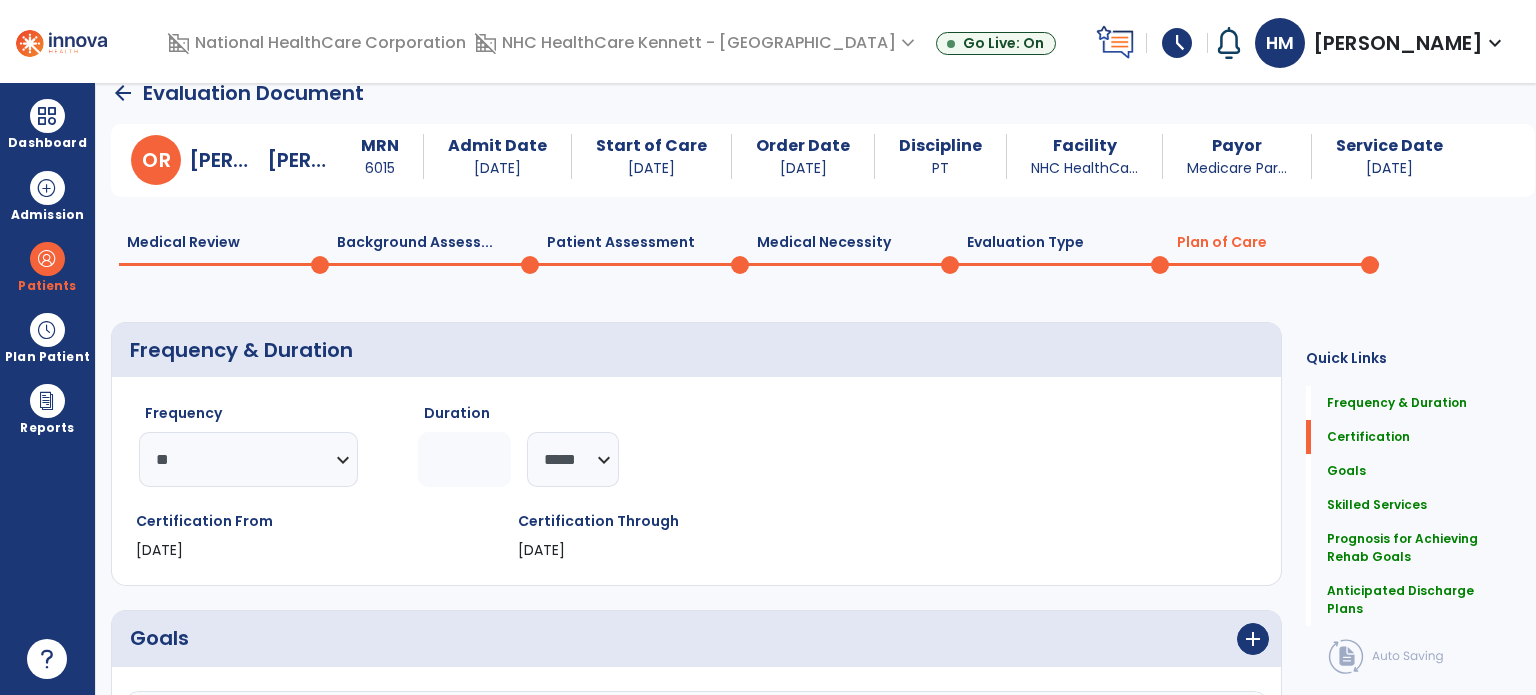scroll, scrollTop: 0, scrollLeft: 0, axis: both 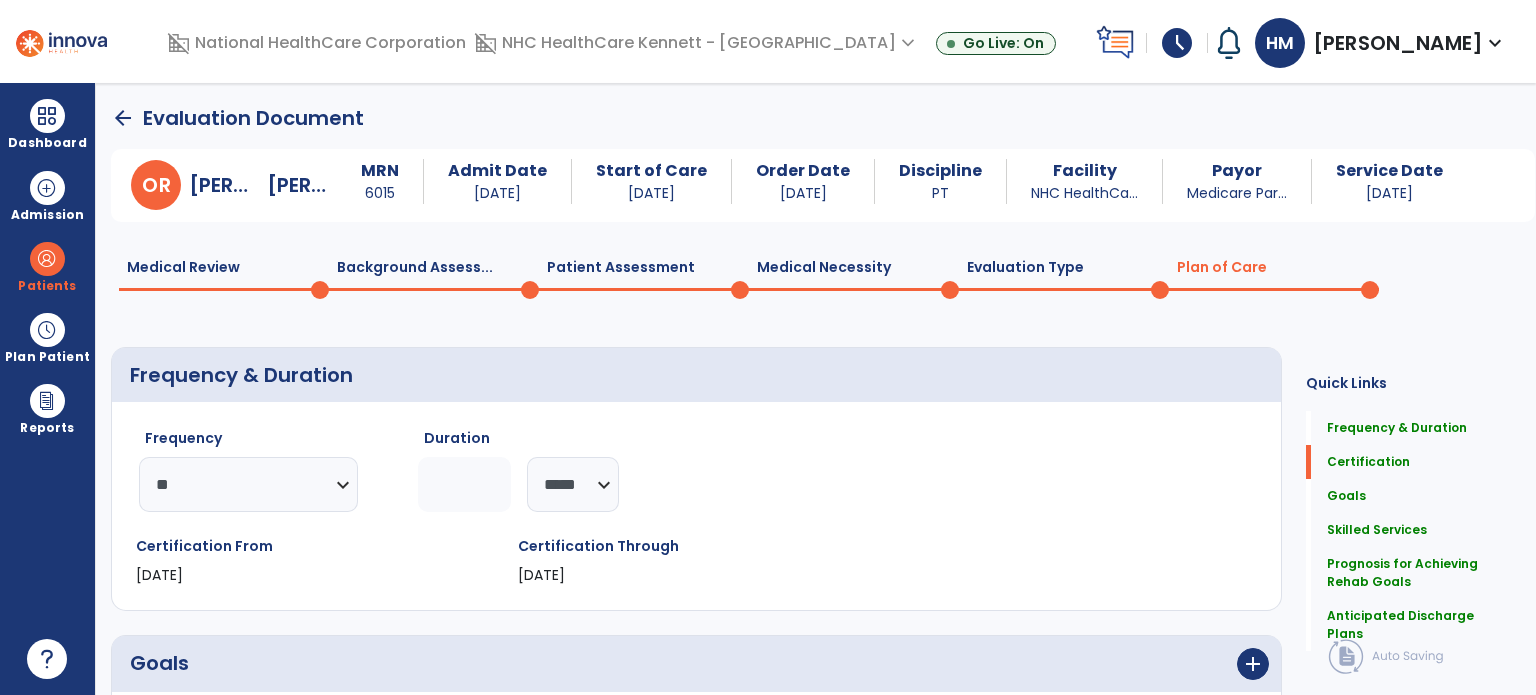 click on "Patient Assessment  0" 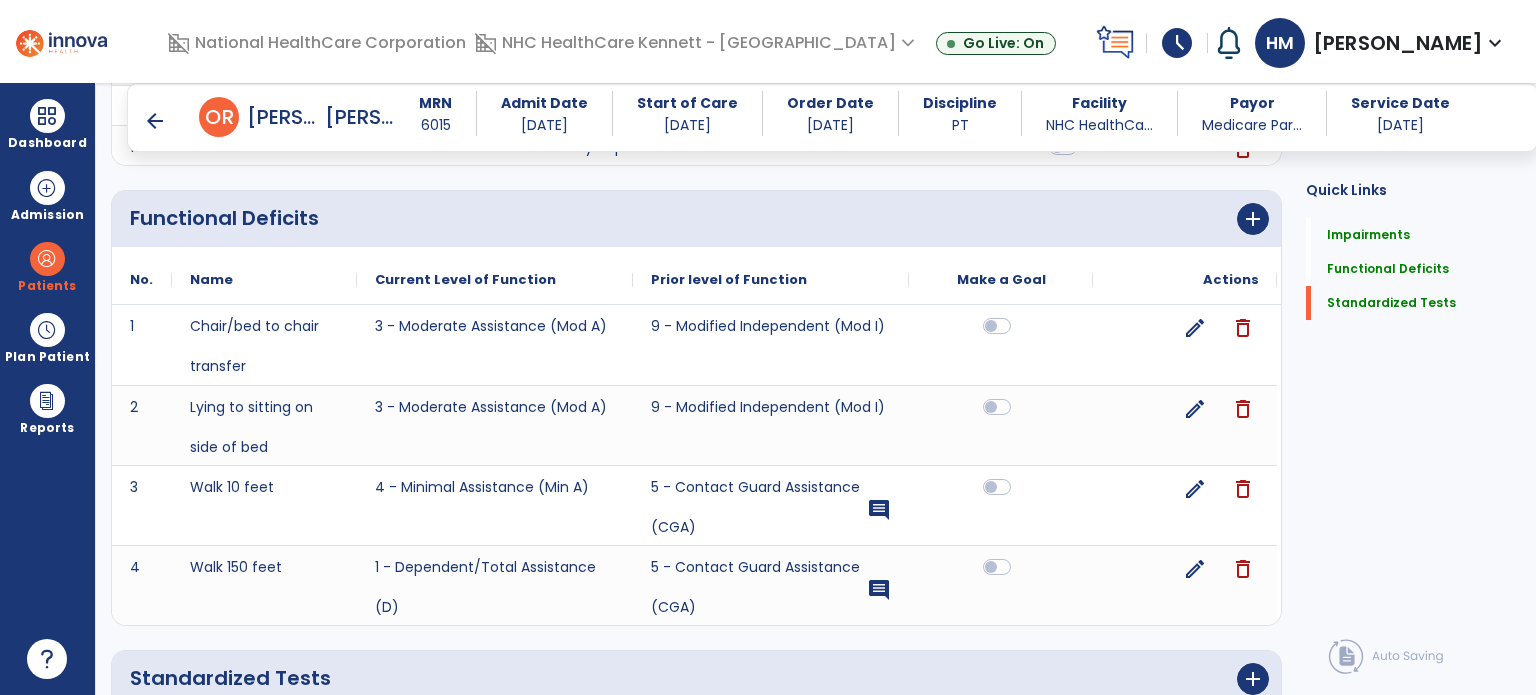 scroll, scrollTop: 948, scrollLeft: 0, axis: vertical 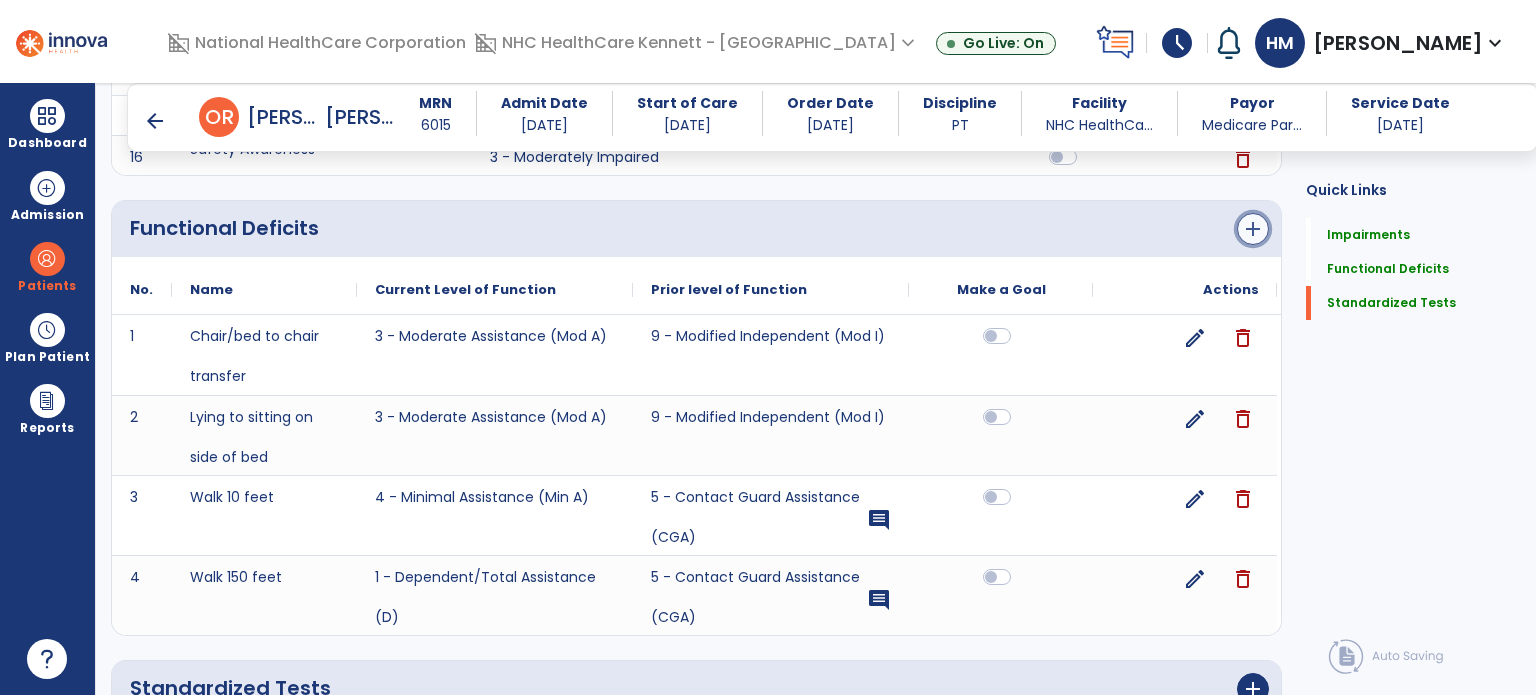 click on "add" 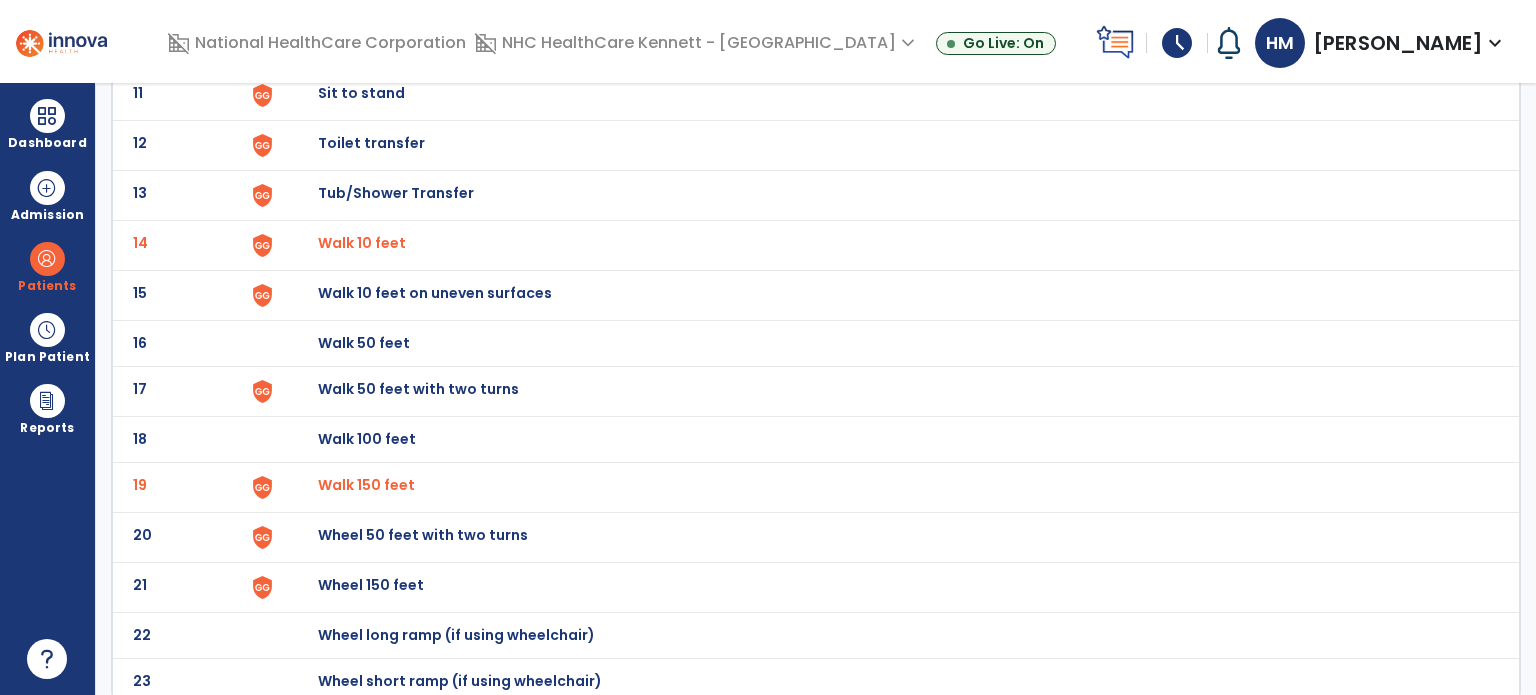 scroll, scrollTop: 670, scrollLeft: 0, axis: vertical 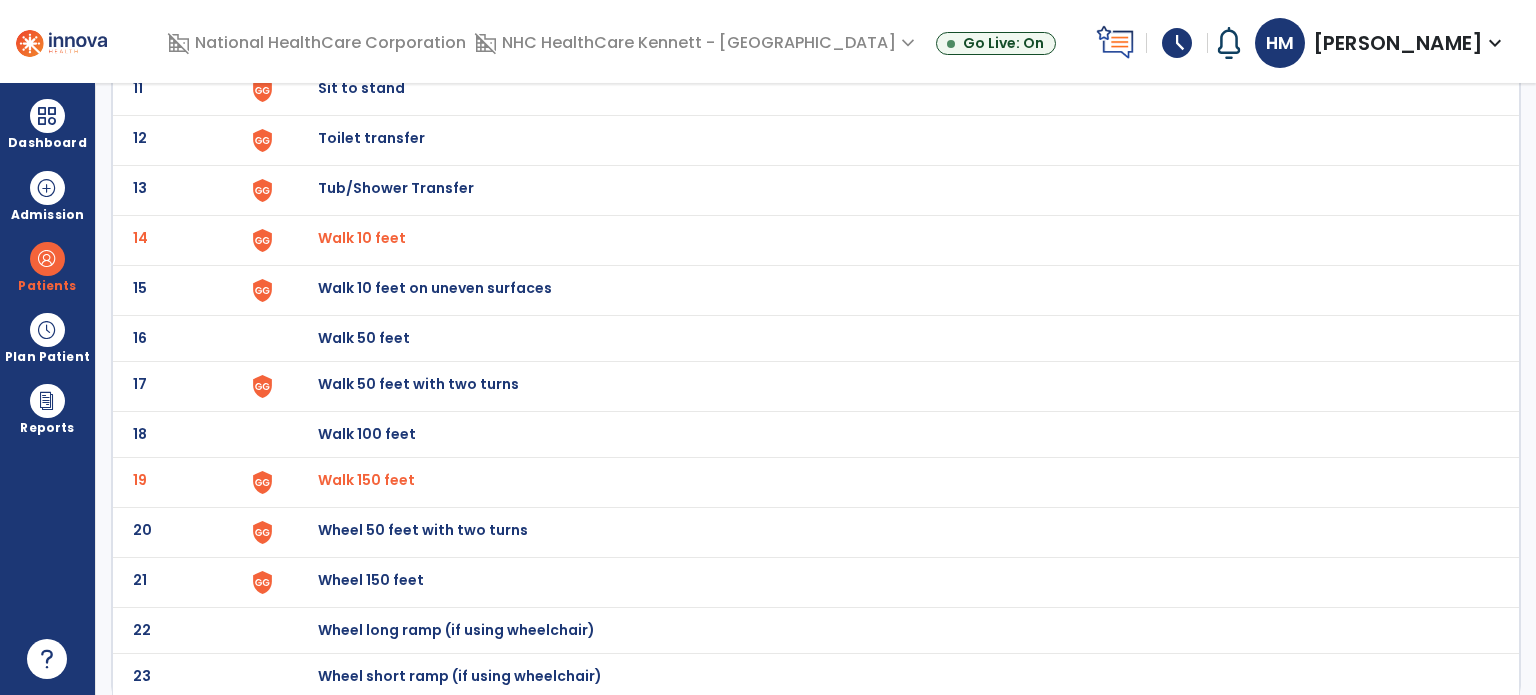 click on "Walk 50 feet" at bounding box center (364, -408) 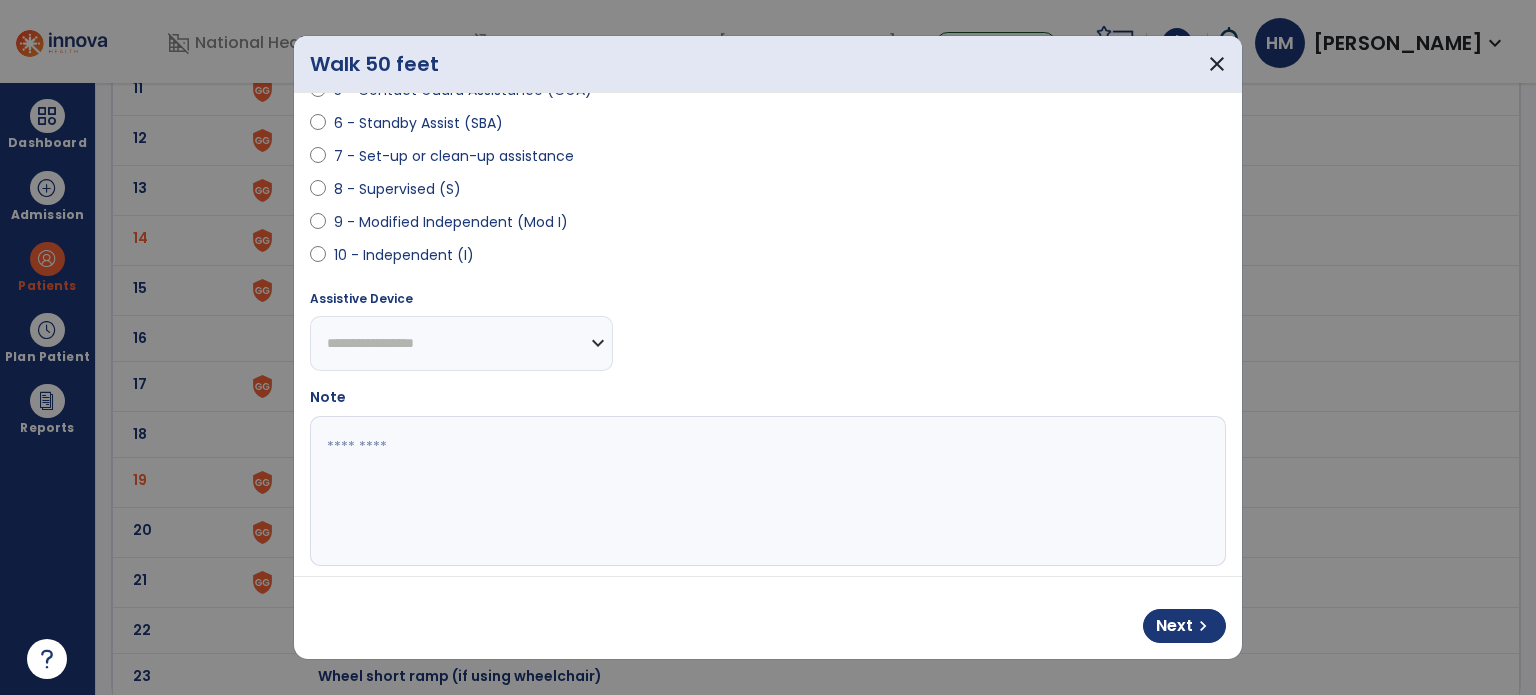 scroll, scrollTop: 400, scrollLeft: 0, axis: vertical 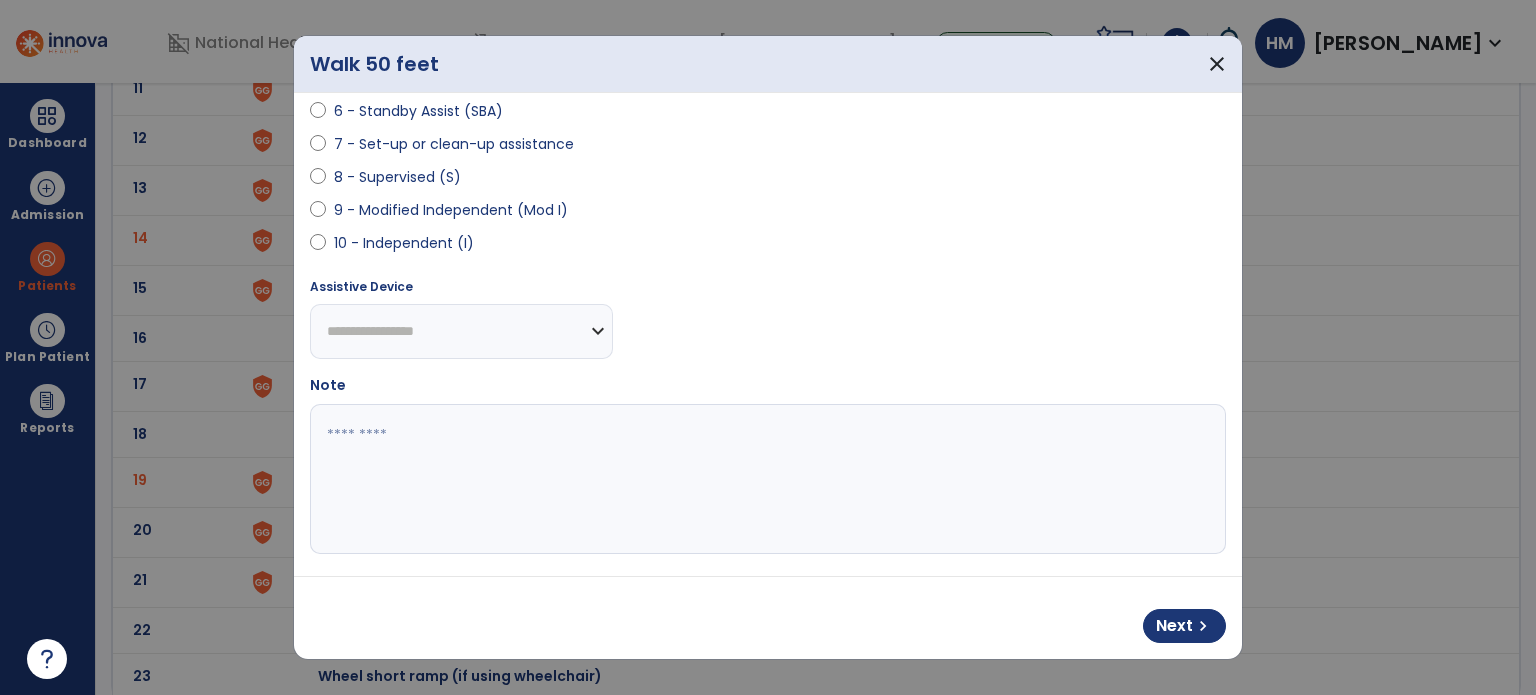 click on "**********" at bounding box center (461, 331) 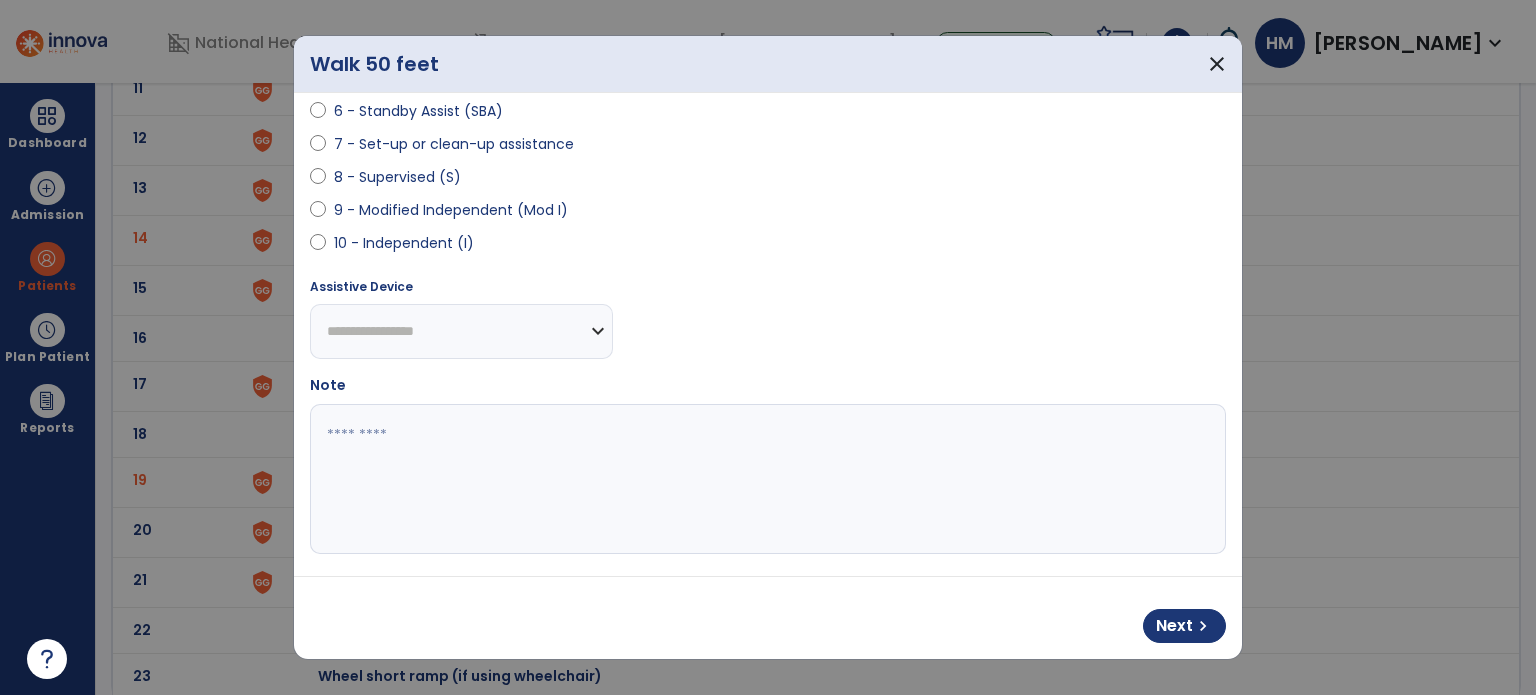 select on "**********" 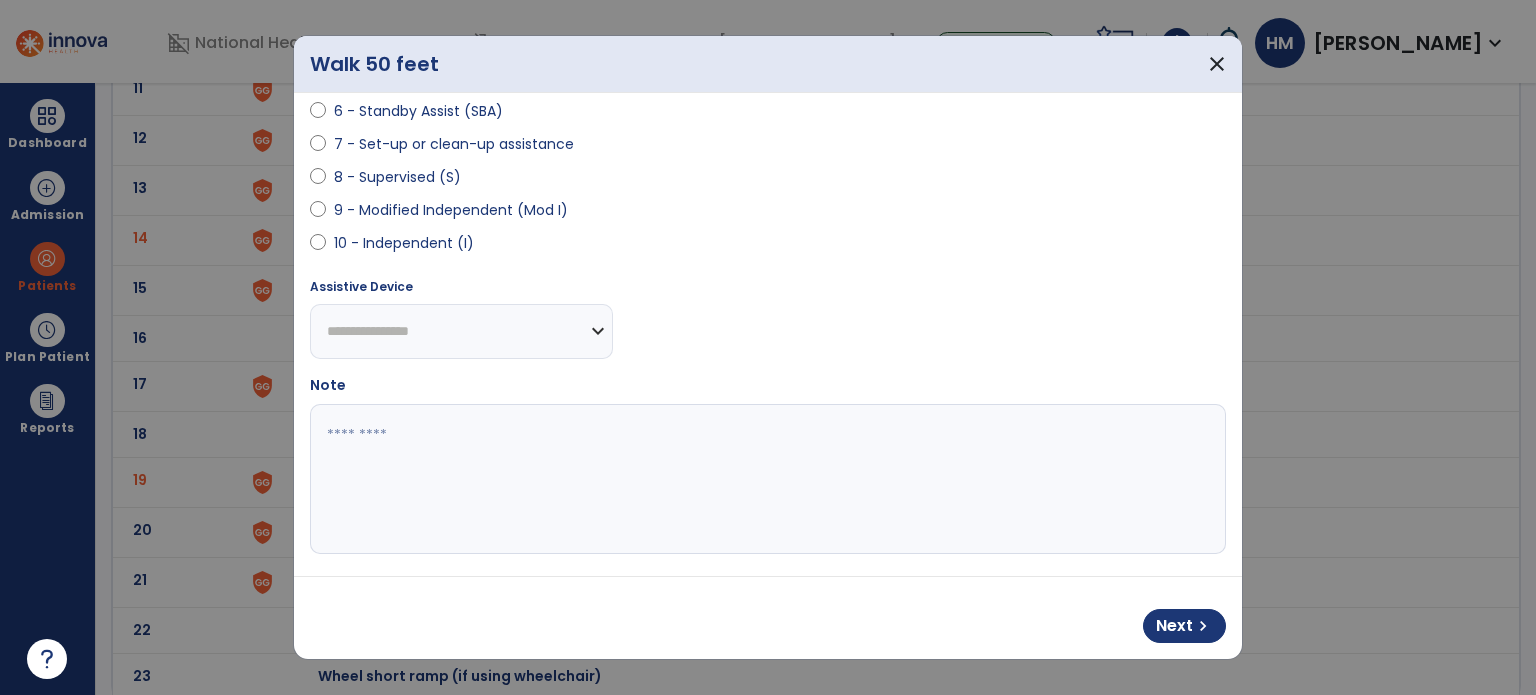 click on "**********" at bounding box center [461, 331] 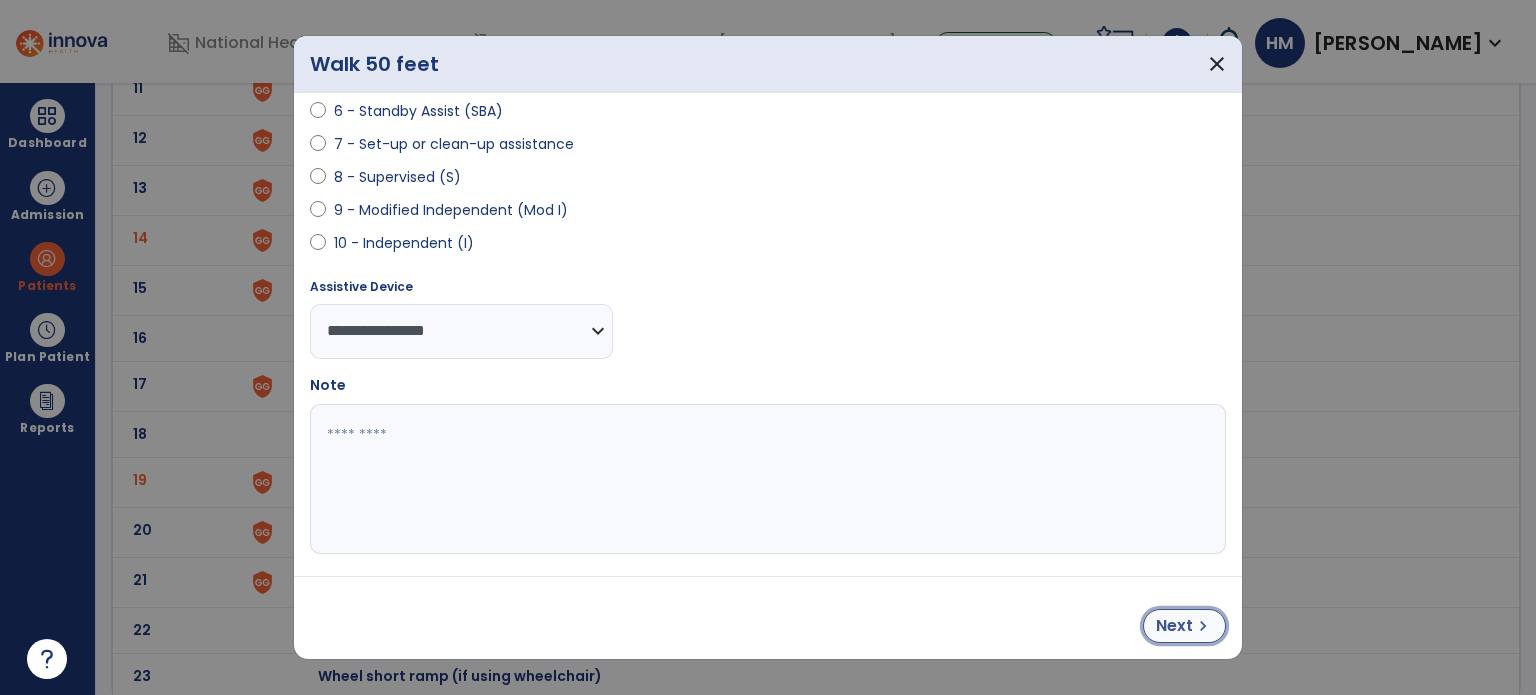 click on "chevron_right" at bounding box center (1203, 626) 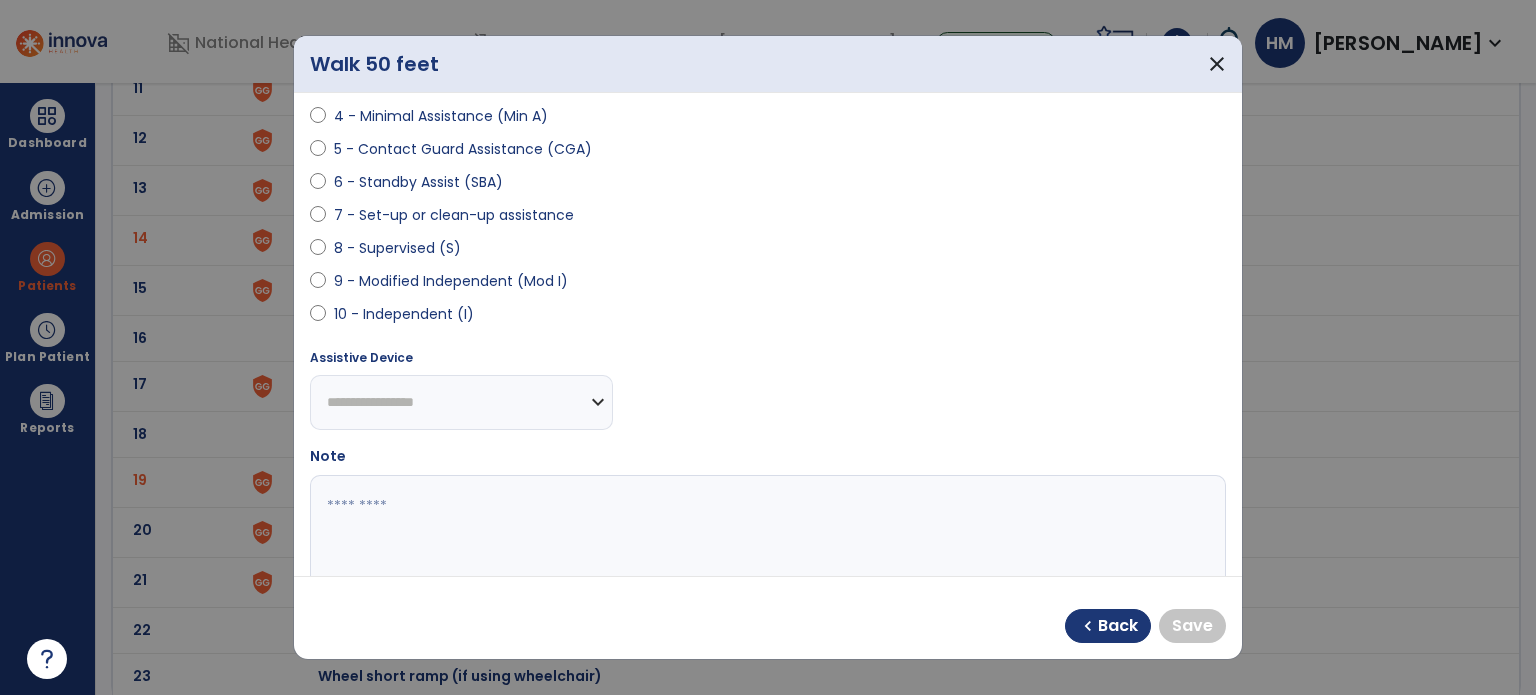 scroll, scrollTop: 300, scrollLeft: 0, axis: vertical 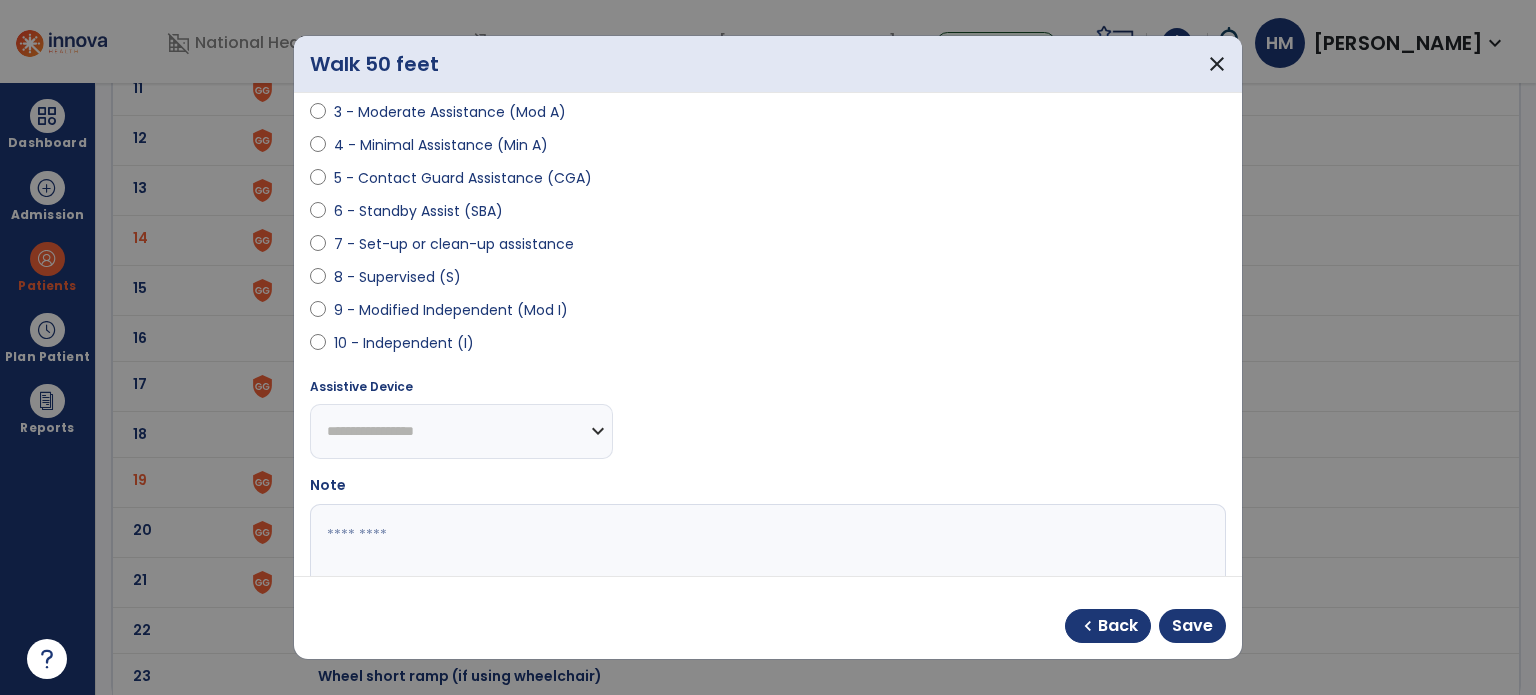 click on "**********" at bounding box center [461, 431] 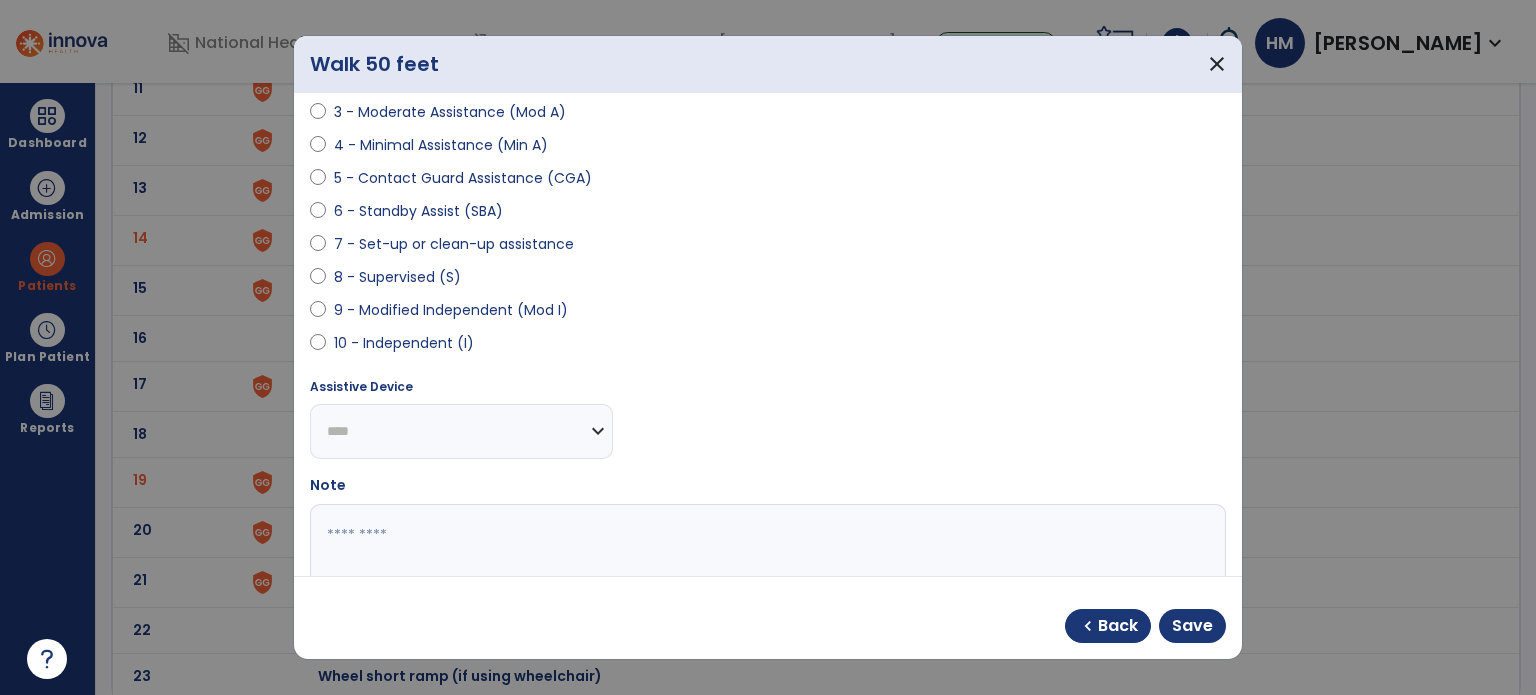 click on "**********" at bounding box center (461, 431) 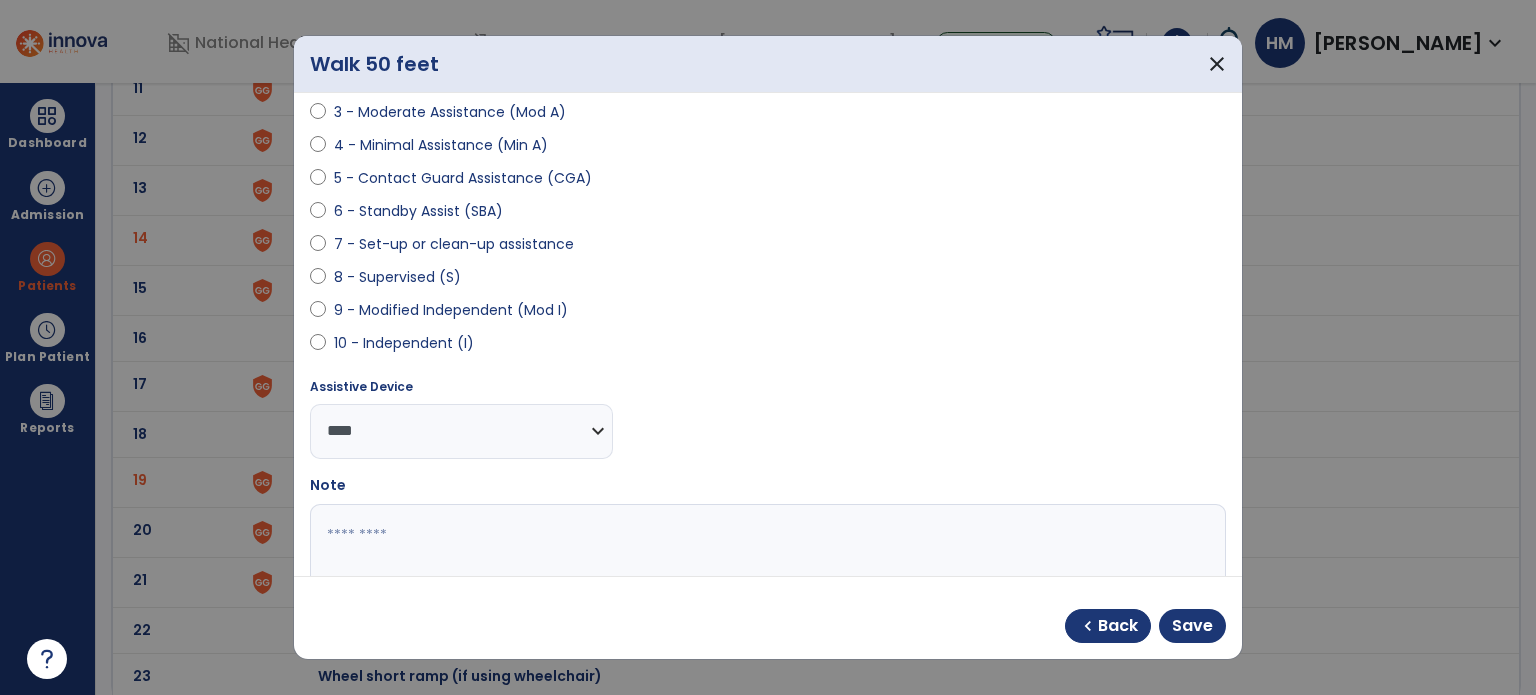 click at bounding box center (766, 579) 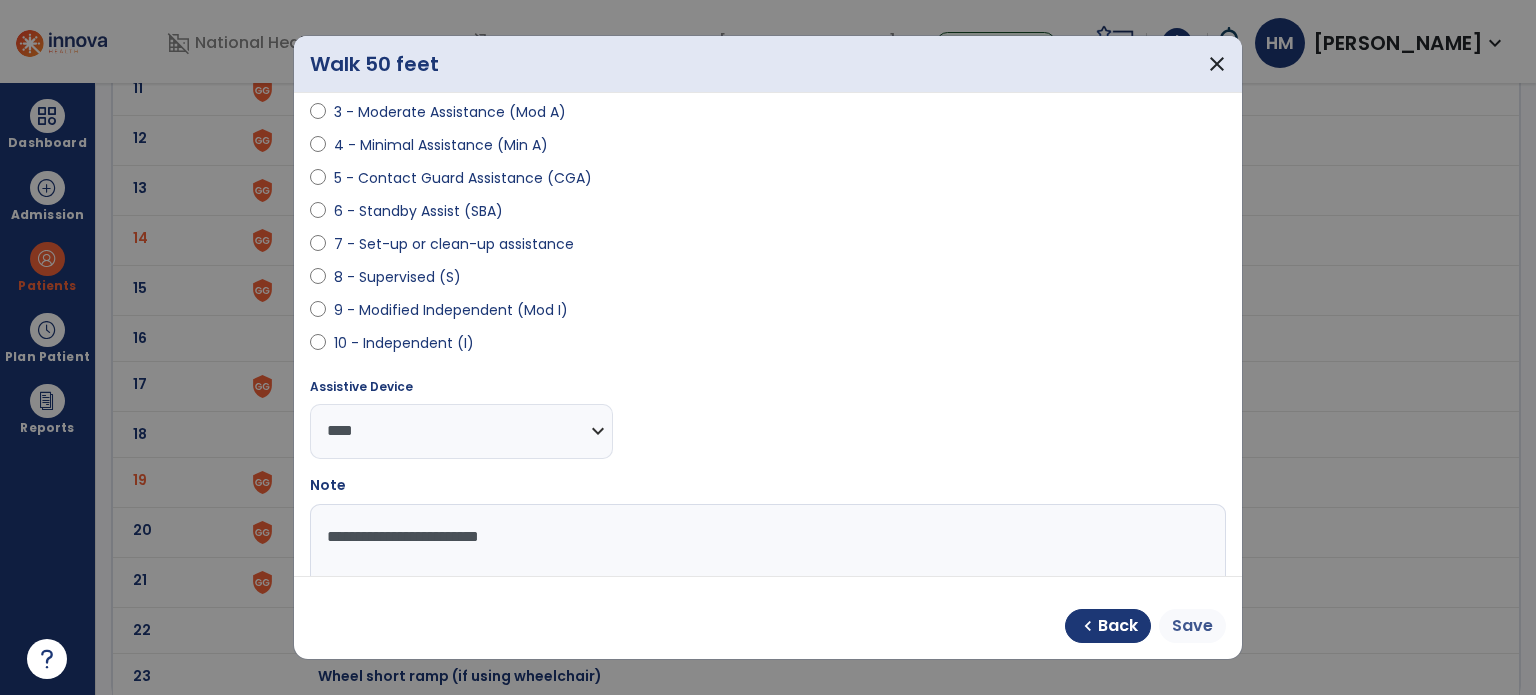 type on "**********" 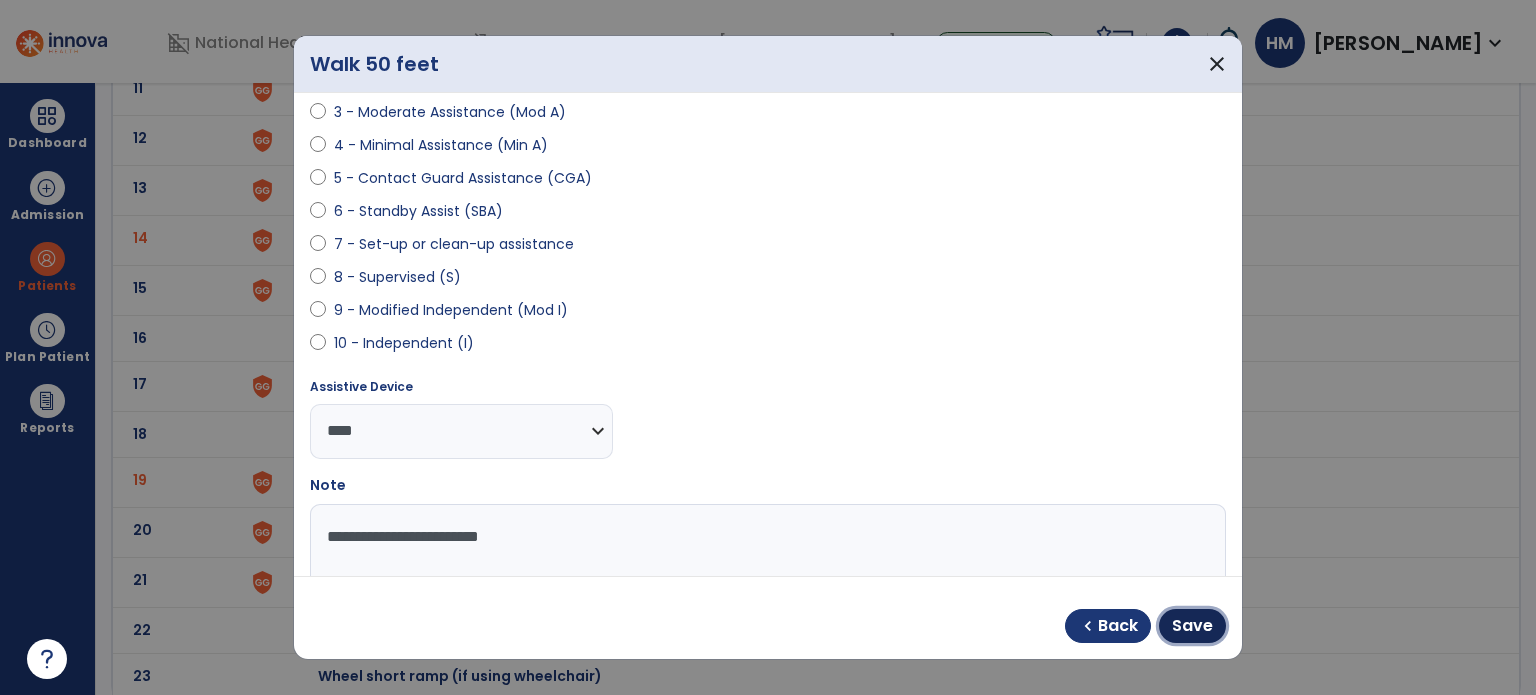 click on "Save" at bounding box center [1192, 626] 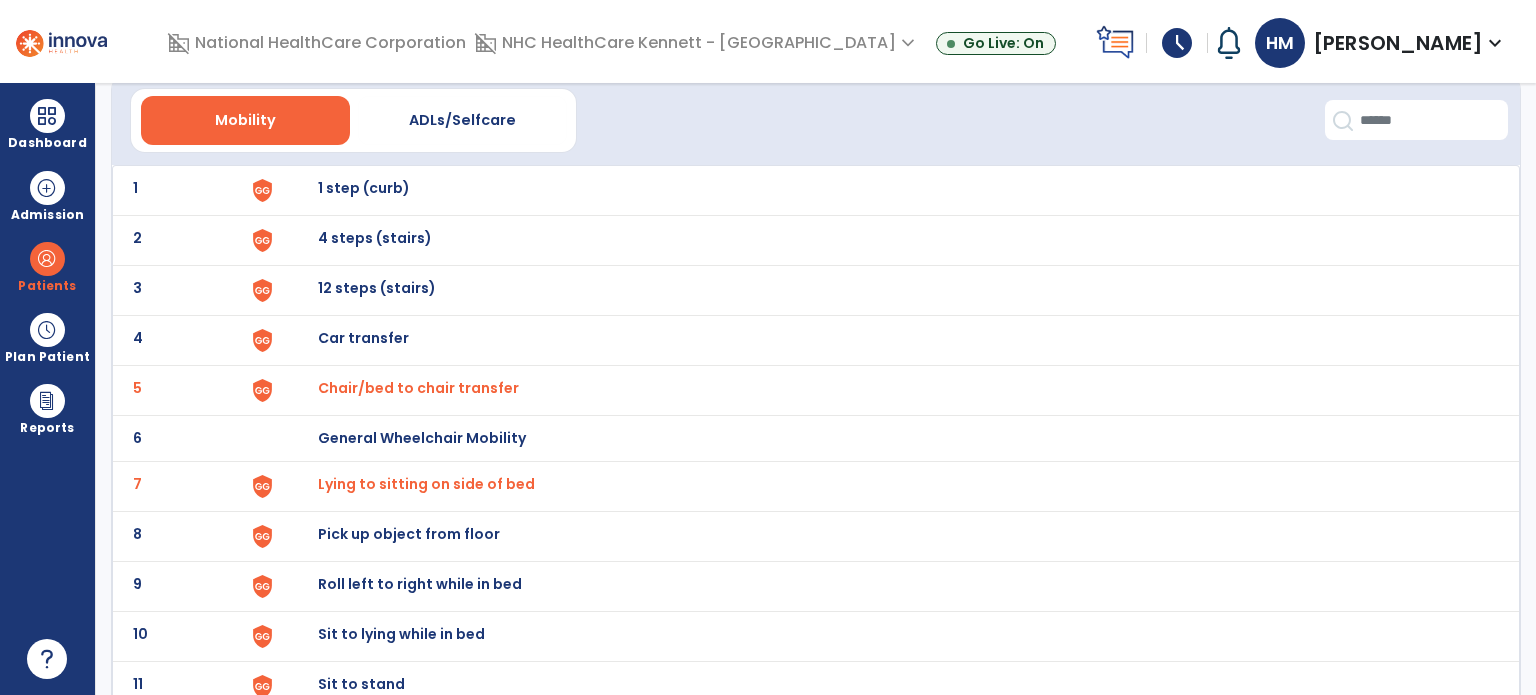 scroll, scrollTop: 0, scrollLeft: 0, axis: both 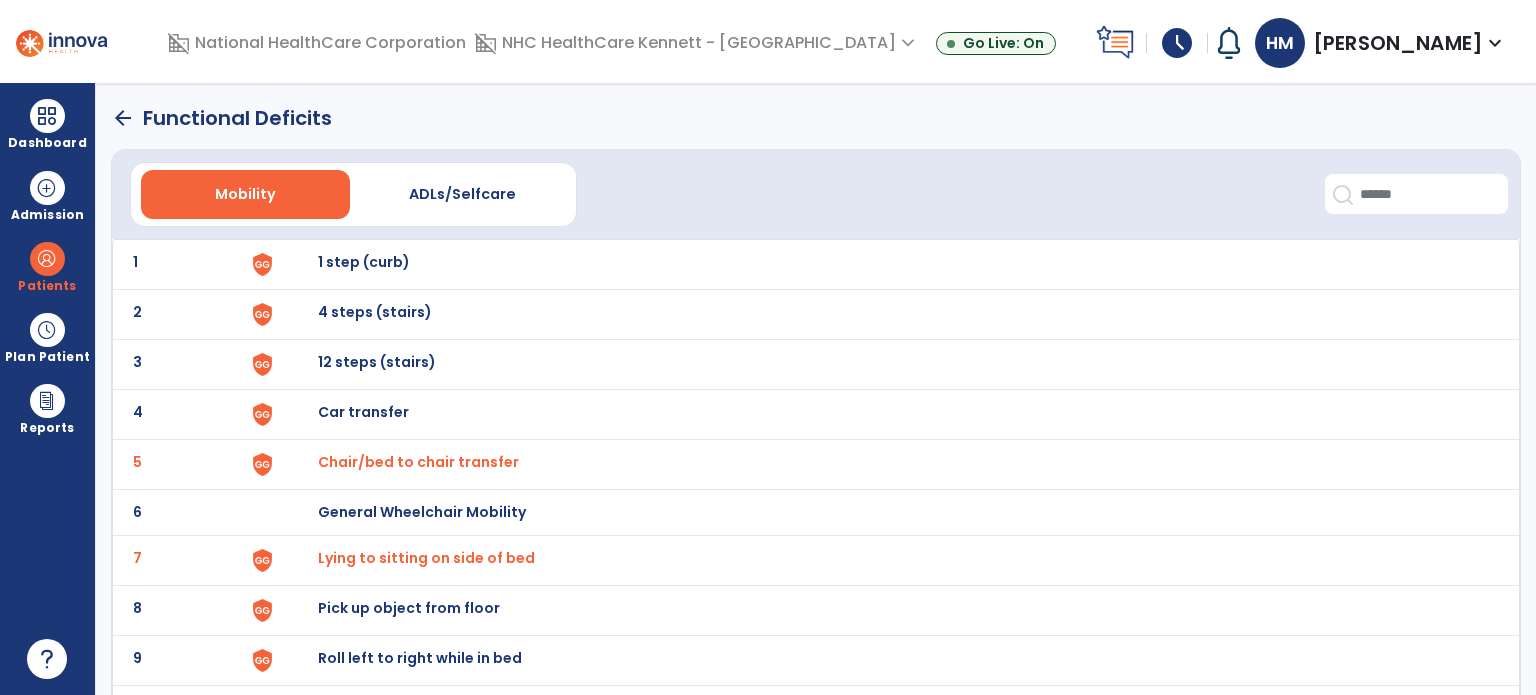click on "arrow_back" 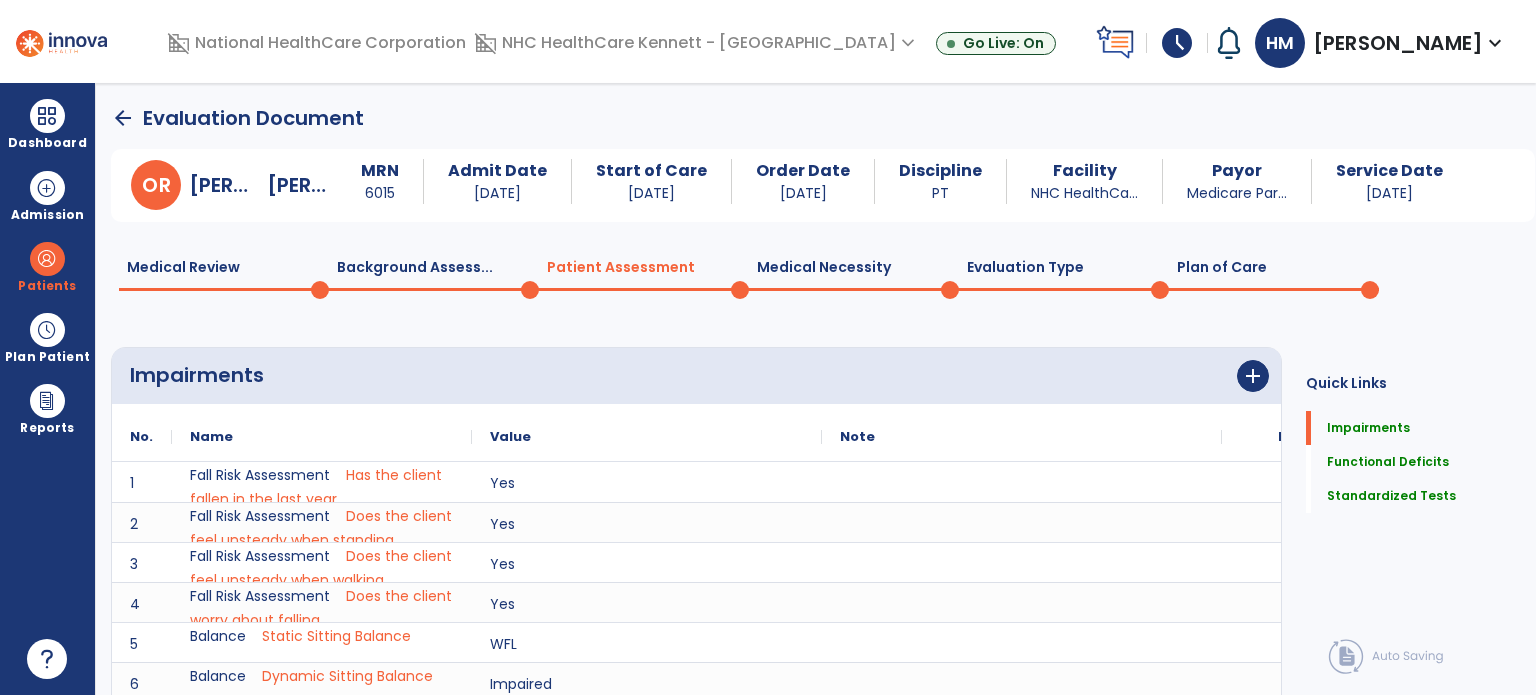 scroll, scrollTop: 20, scrollLeft: 0, axis: vertical 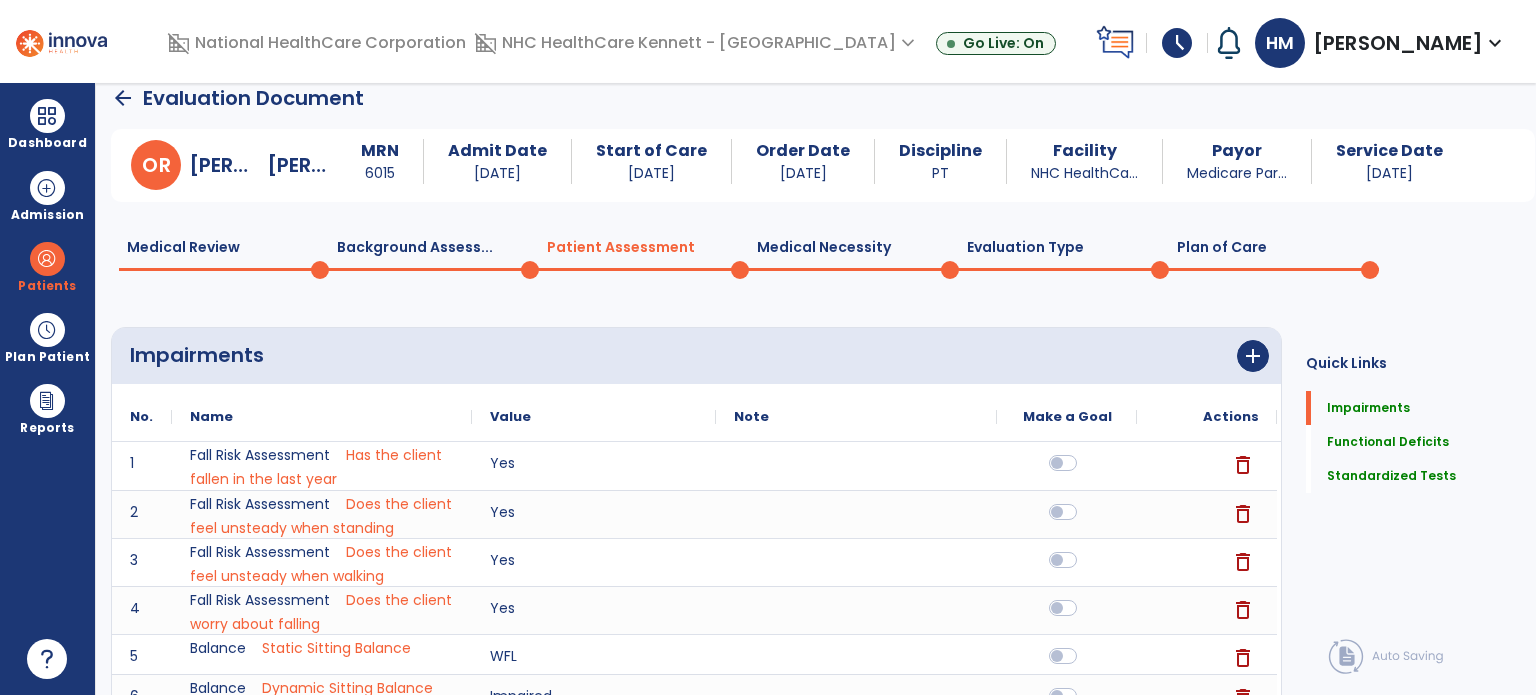 click on "Plan of Care  0" 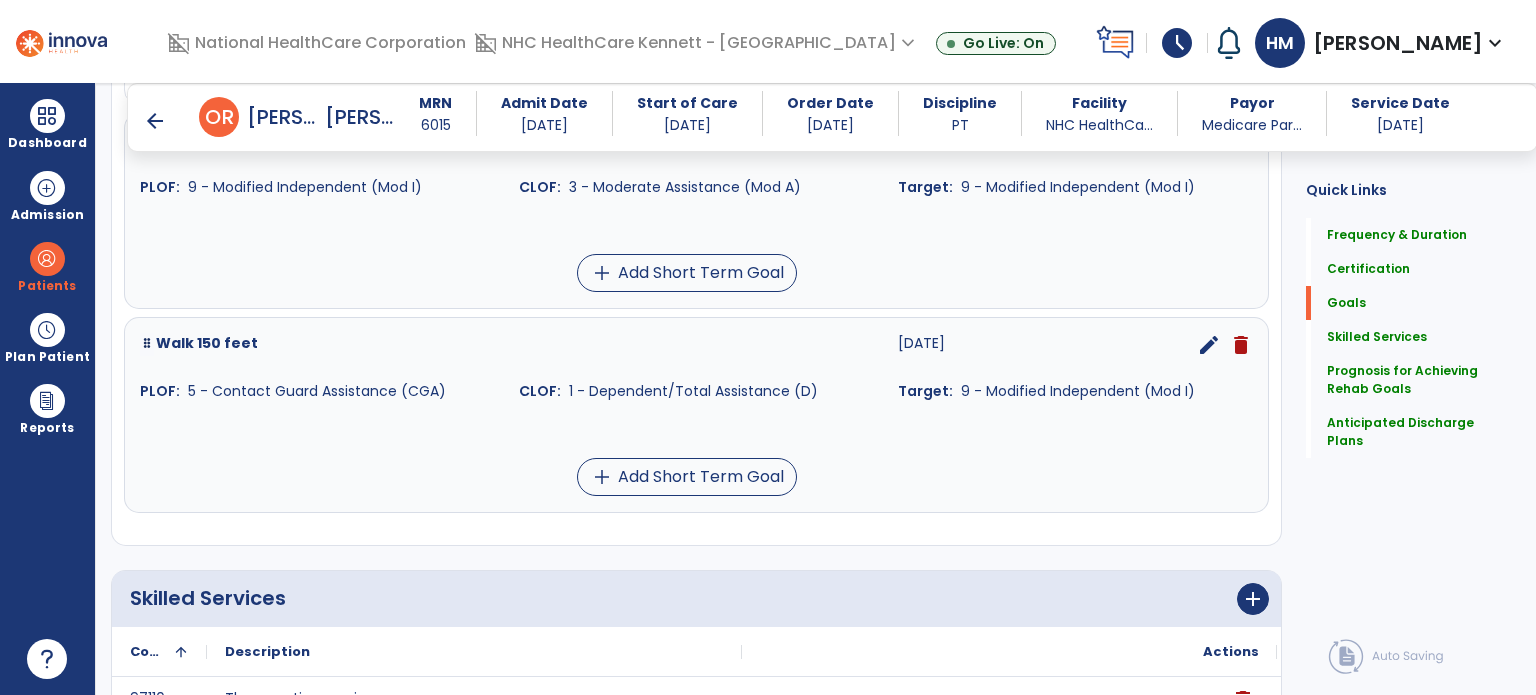 scroll, scrollTop: 820, scrollLeft: 0, axis: vertical 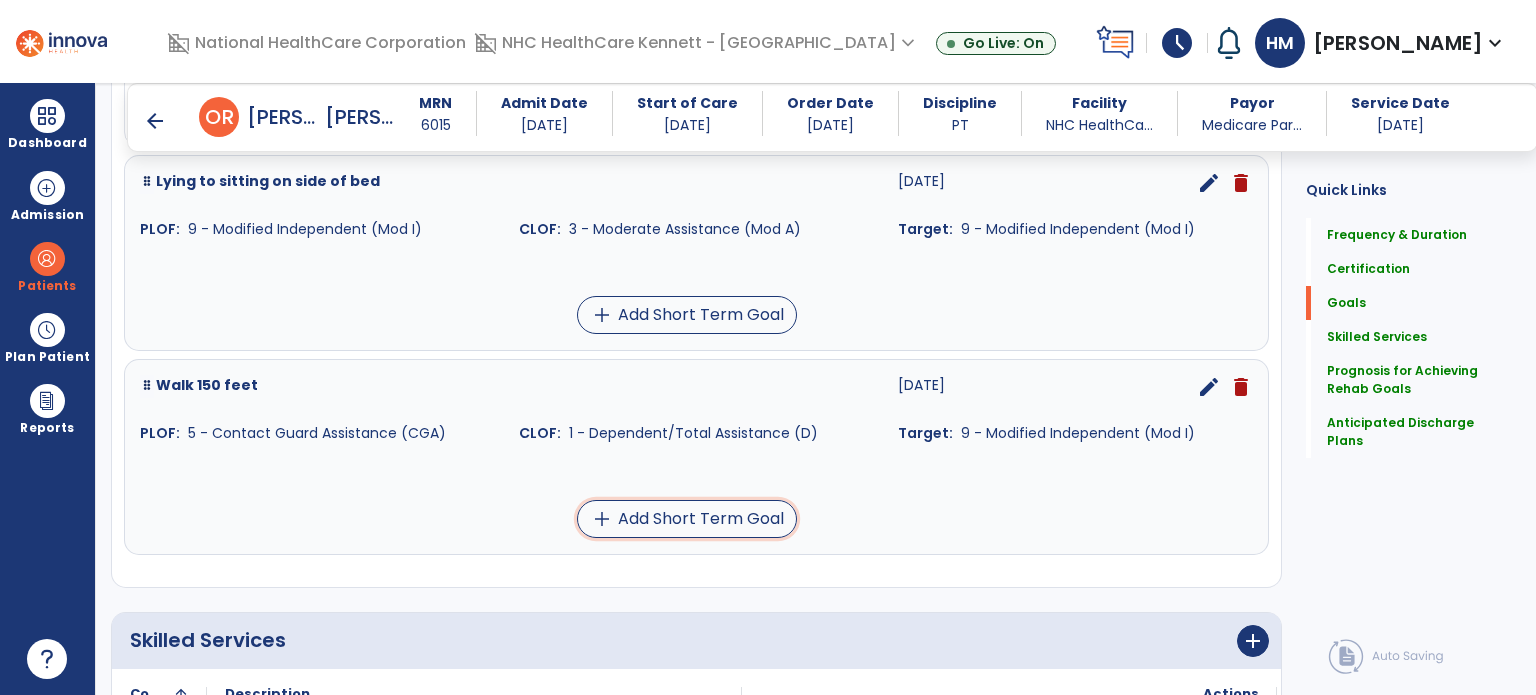 click on "add  Add Short Term Goal" at bounding box center [687, 519] 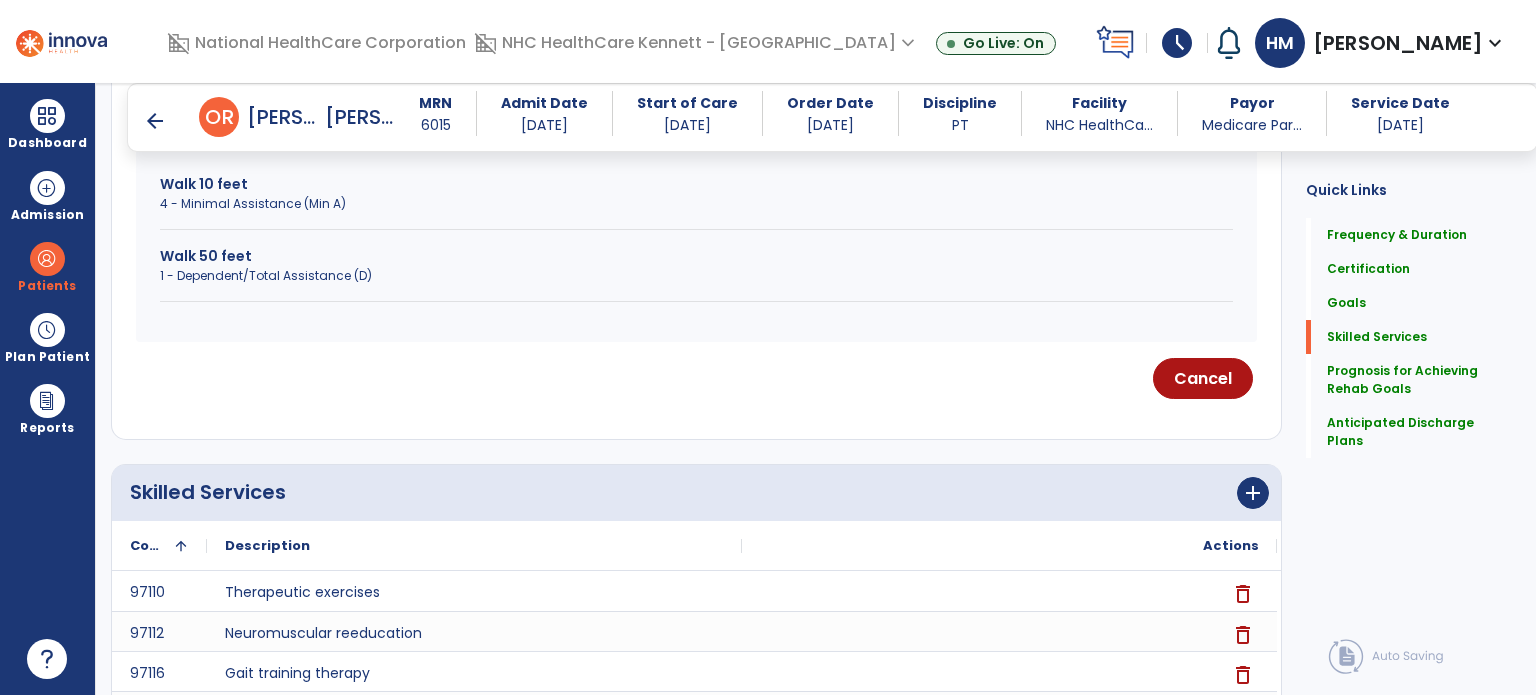 scroll, scrollTop: 657, scrollLeft: 0, axis: vertical 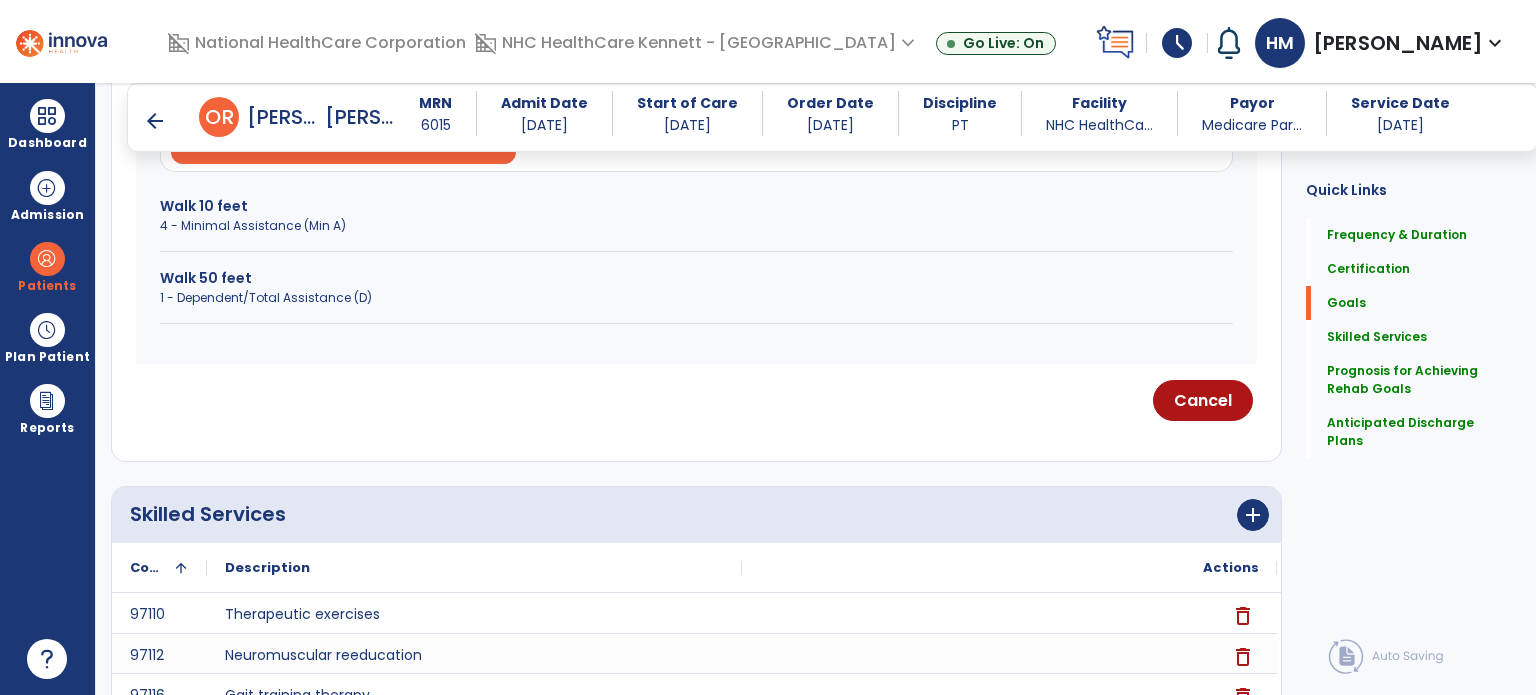 click on "1 - Dependent/Total Assistance (D)" at bounding box center (696, 298) 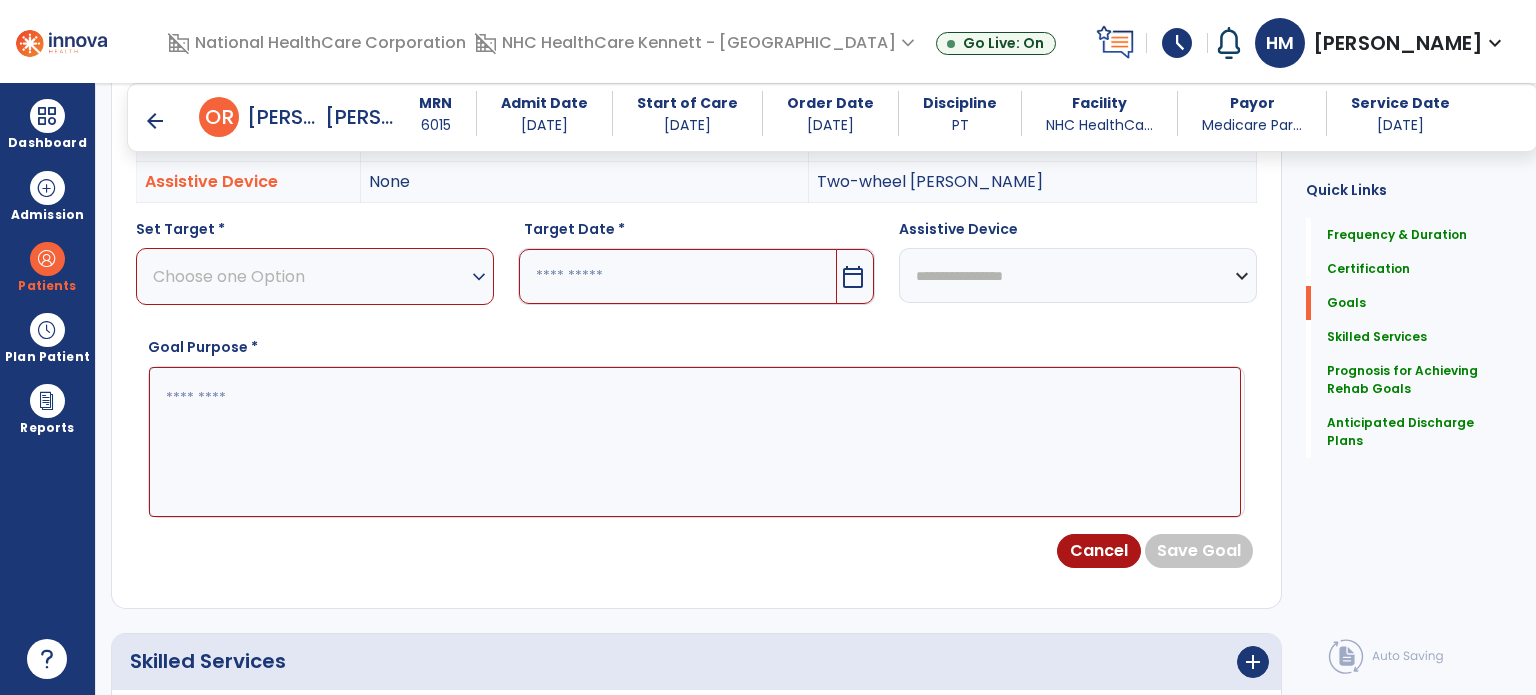click on "Choose one Option" at bounding box center (310, 276) 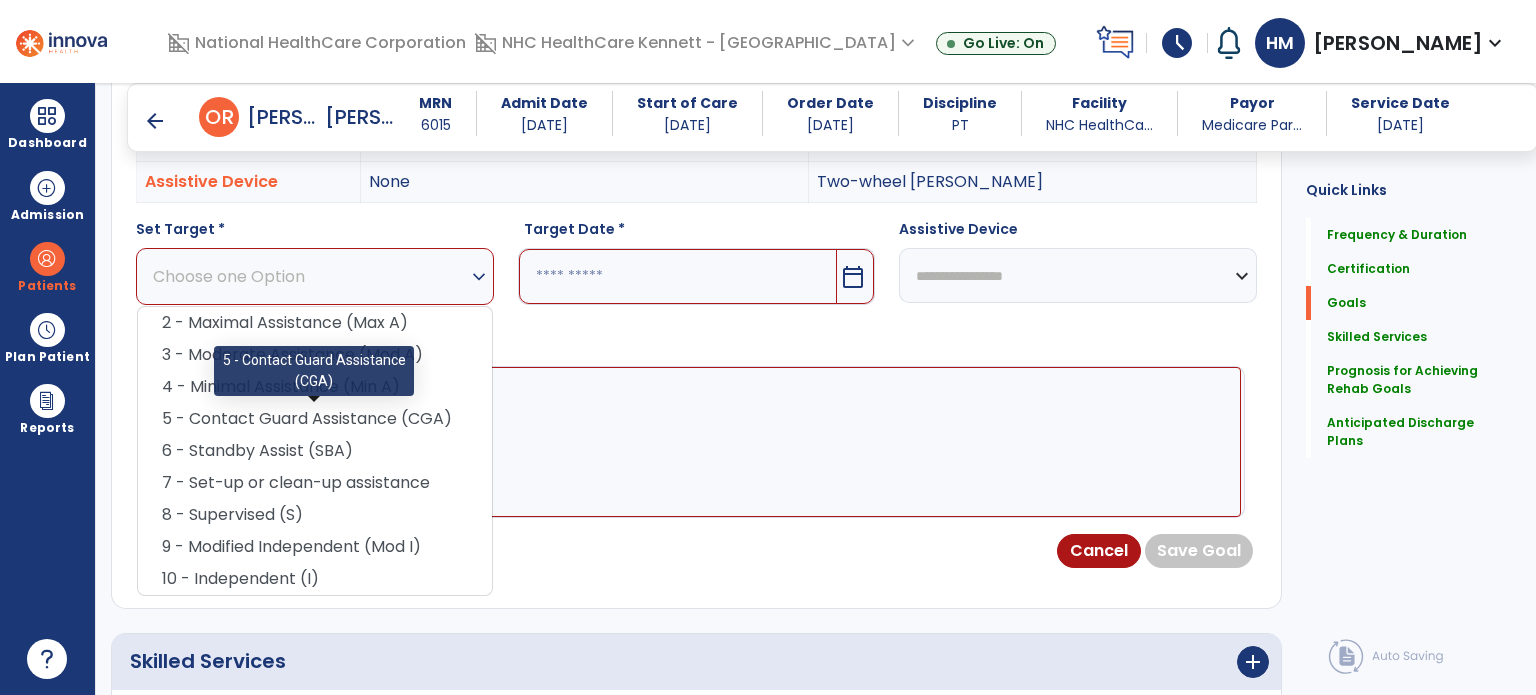 click on "5 - Contact Guard Assistance (CGA)" at bounding box center (315, 419) 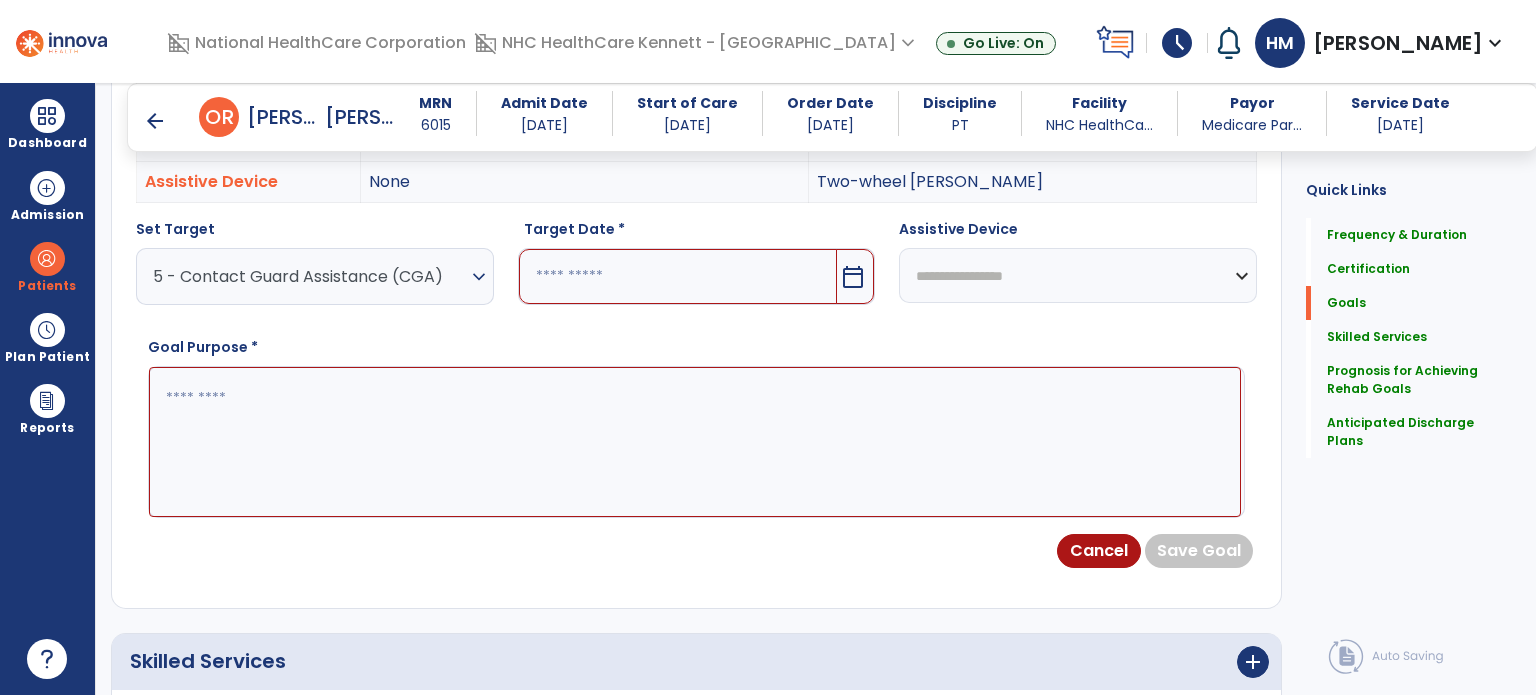 click at bounding box center [678, 276] 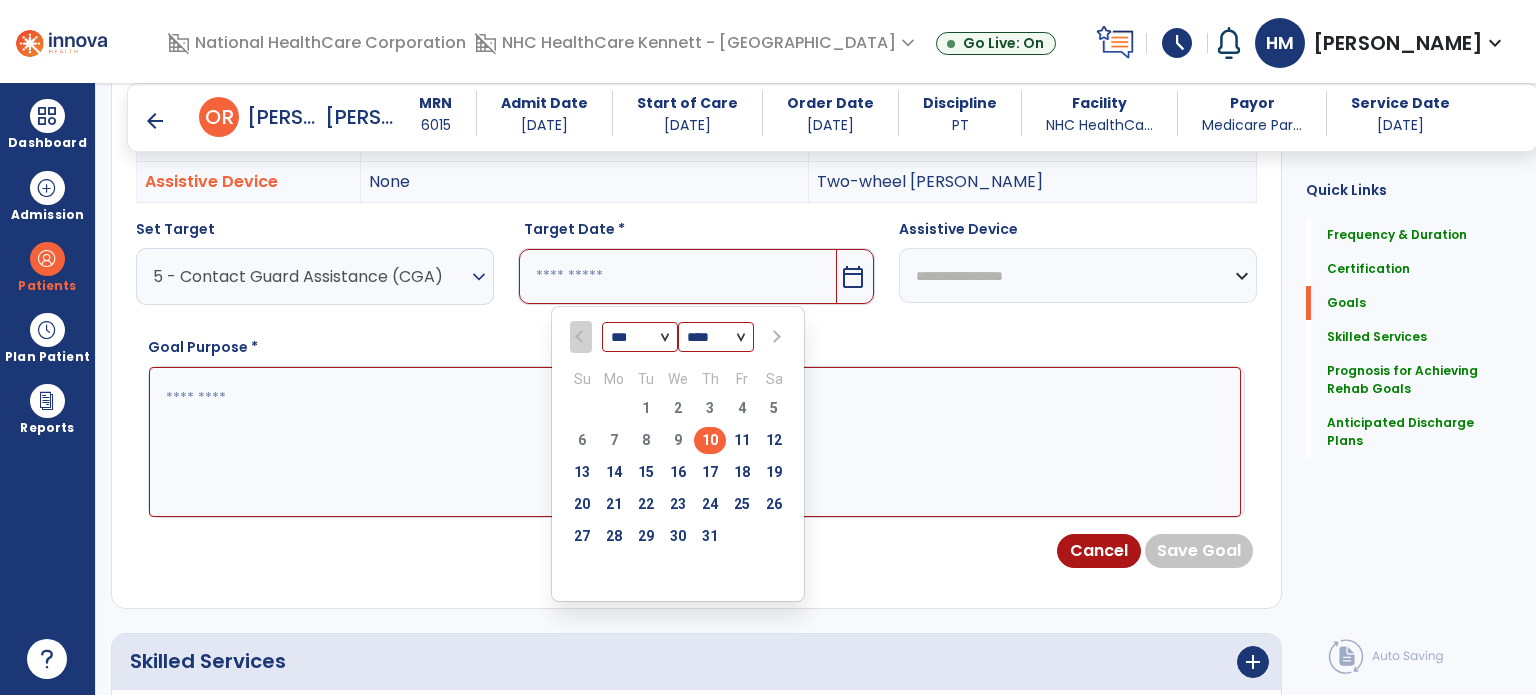 click at bounding box center [775, 337] 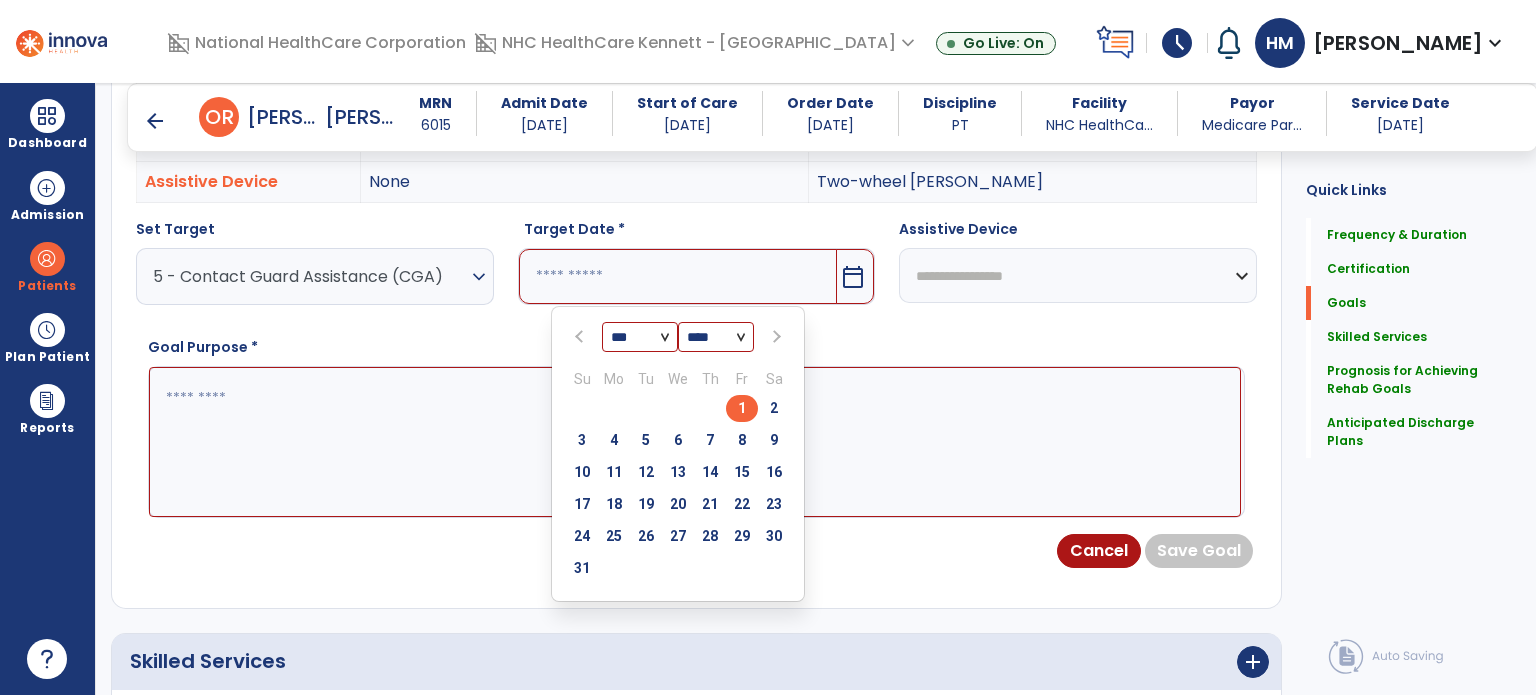 click on "7" at bounding box center (710, 440) 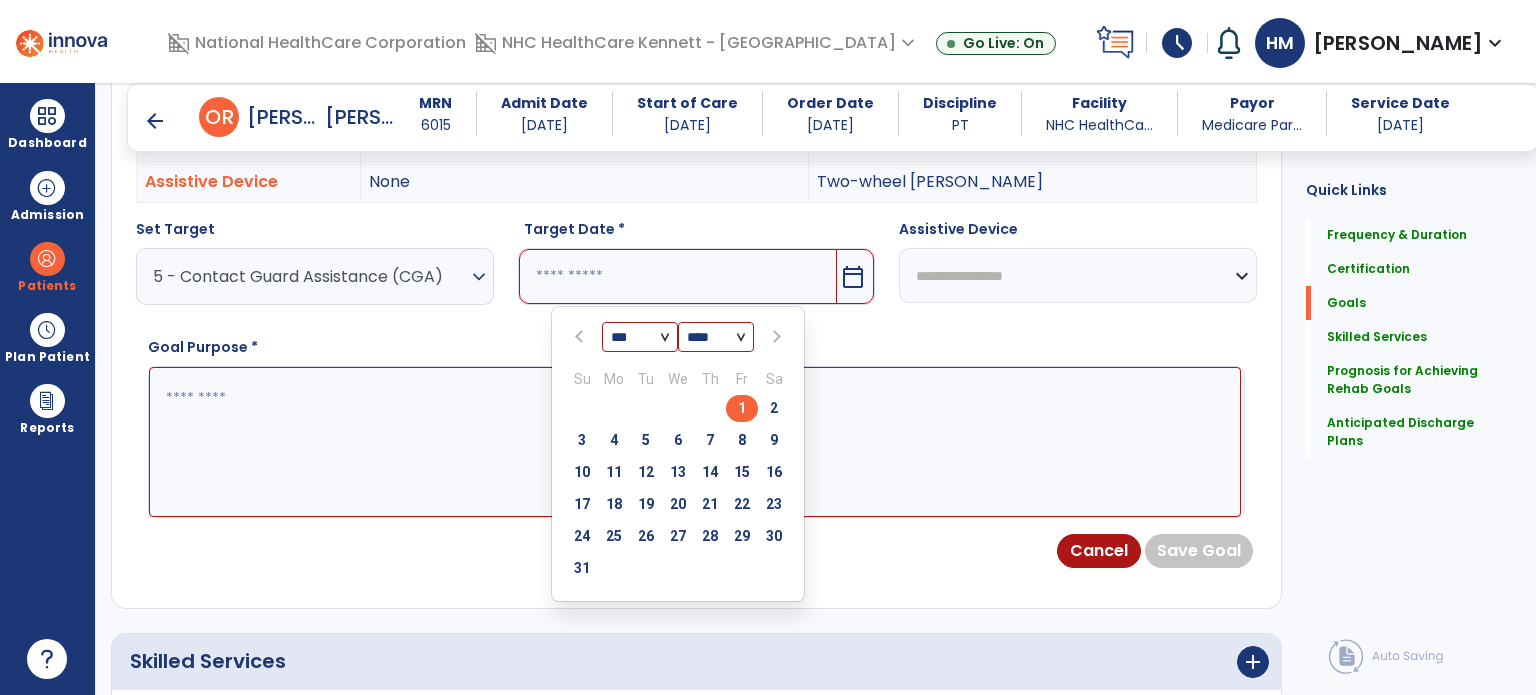 type on "********" 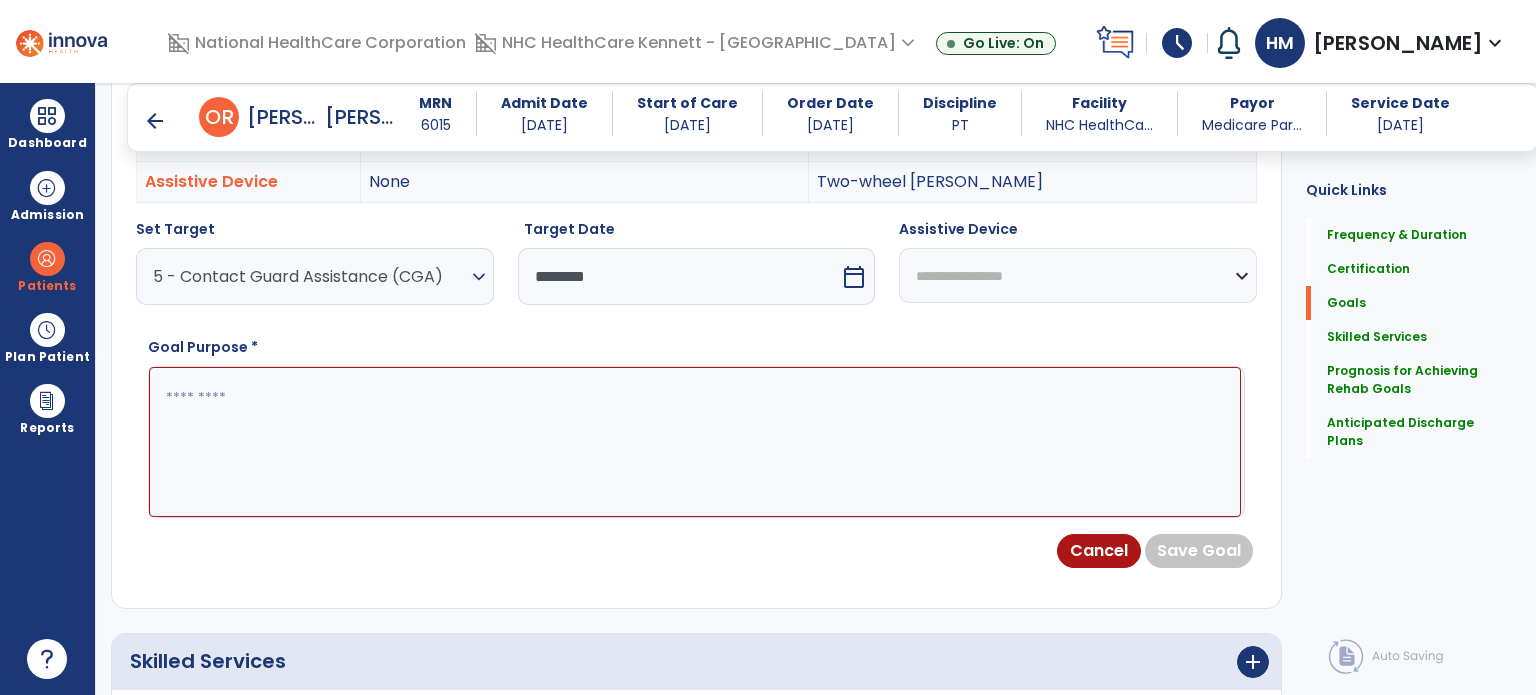 click on "**********" at bounding box center (1078, 275) 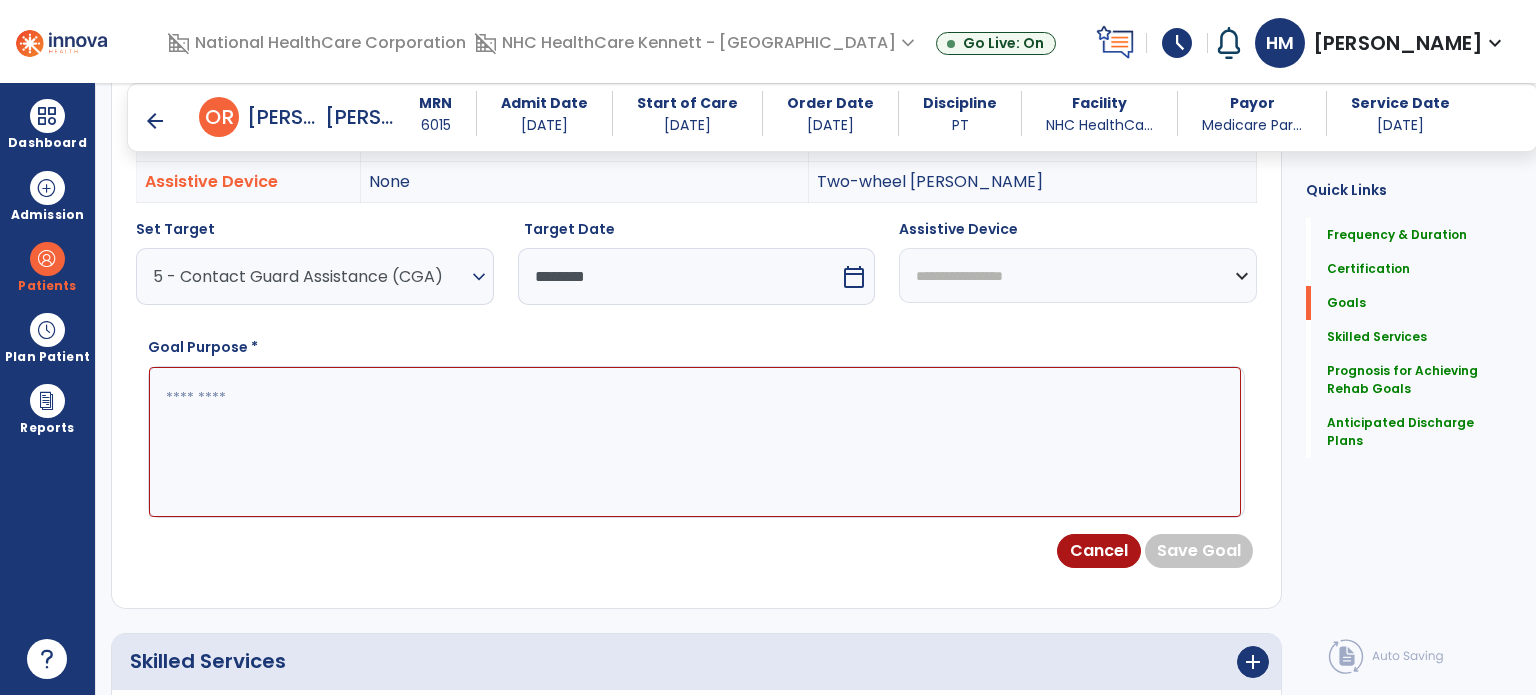 select on "**********" 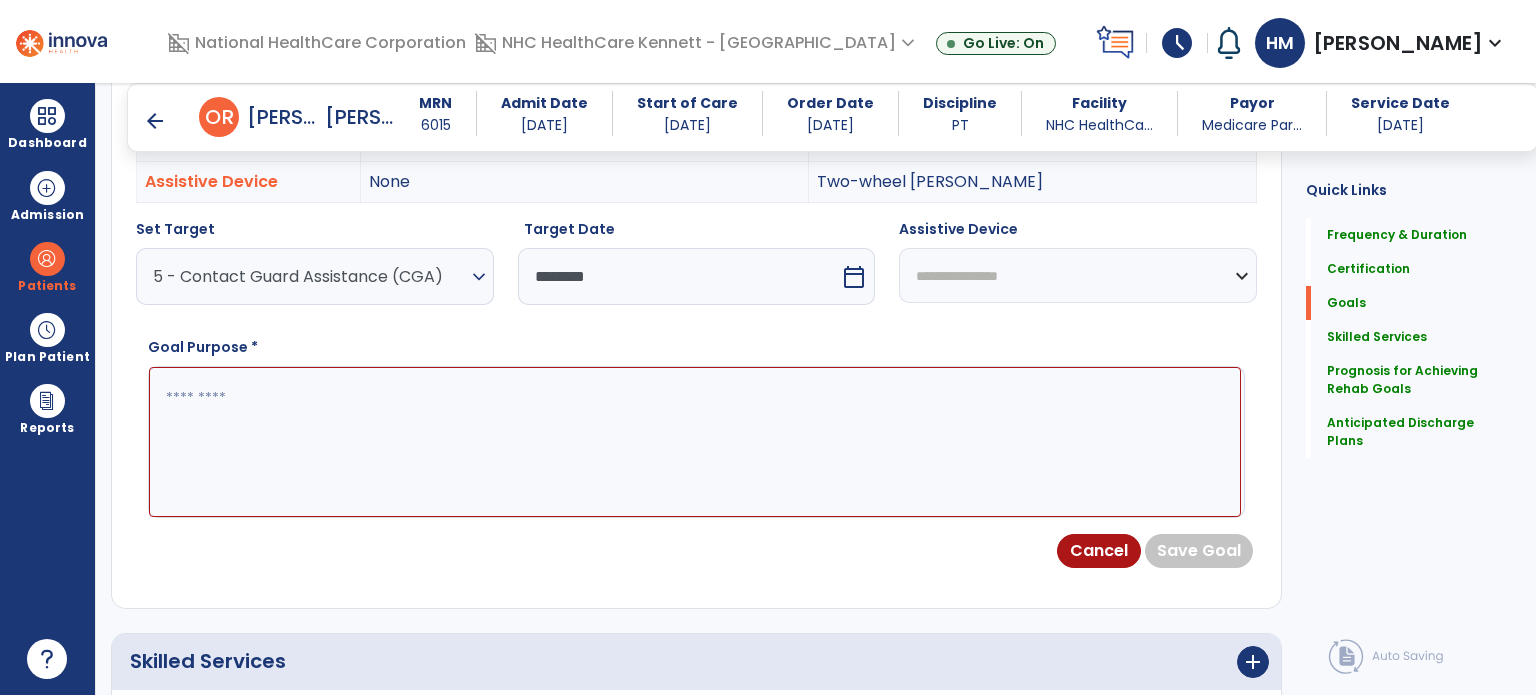 click on "**********" at bounding box center [1078, 275] 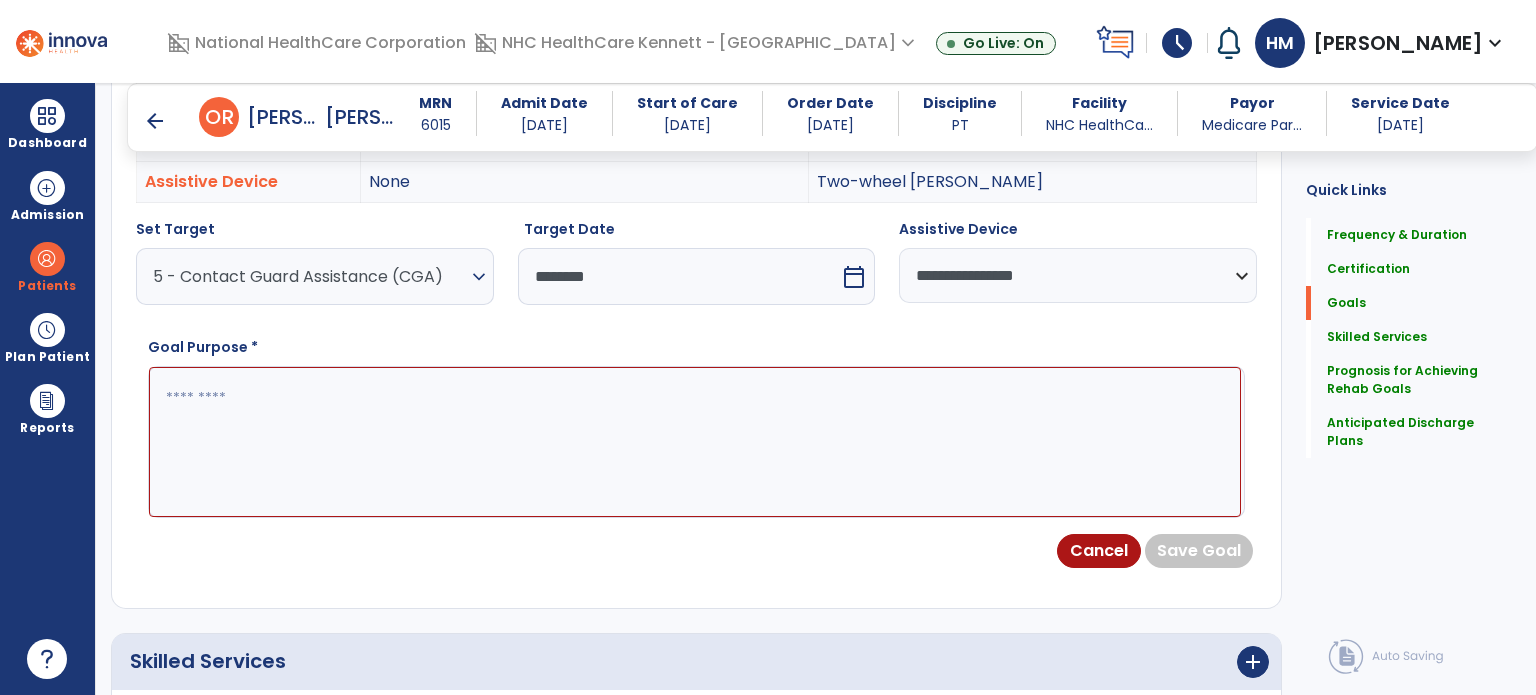 click at bounding box center [695, 442] 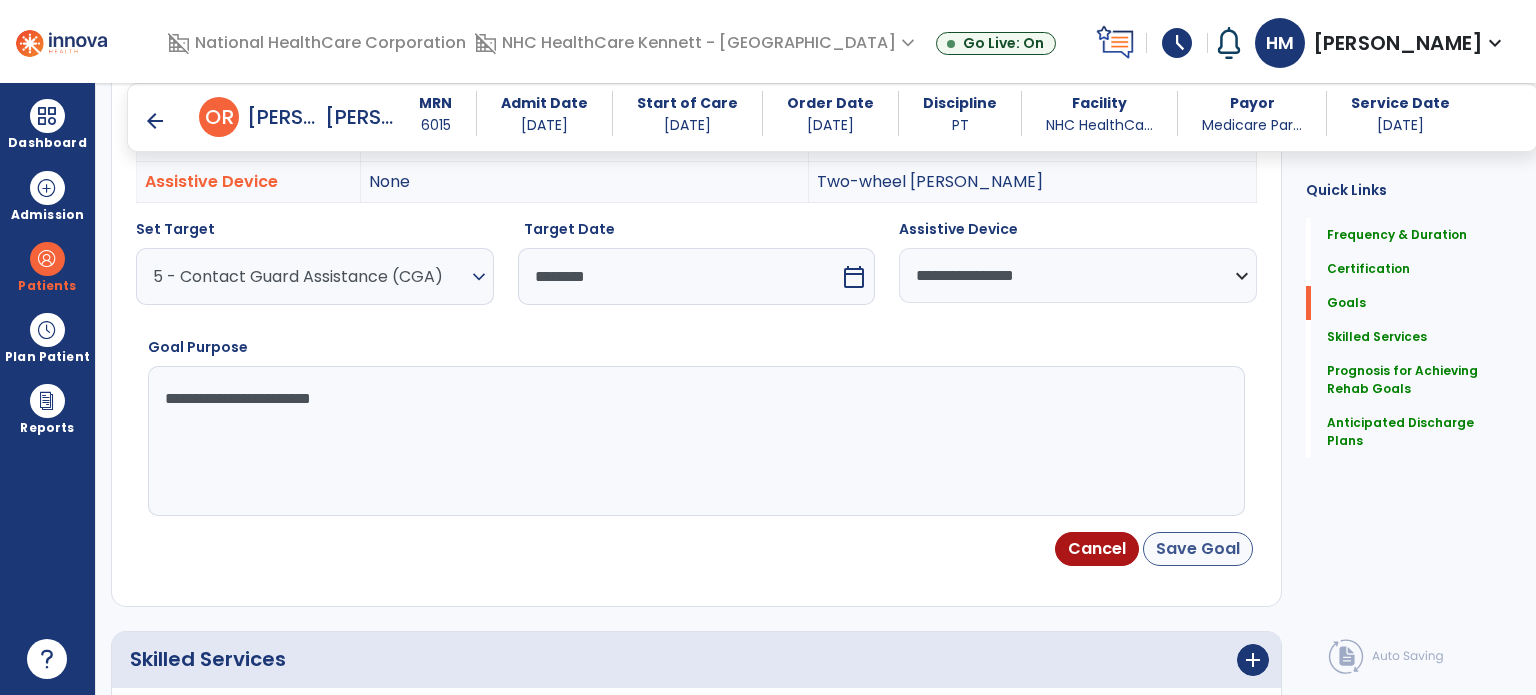 type on "**********" 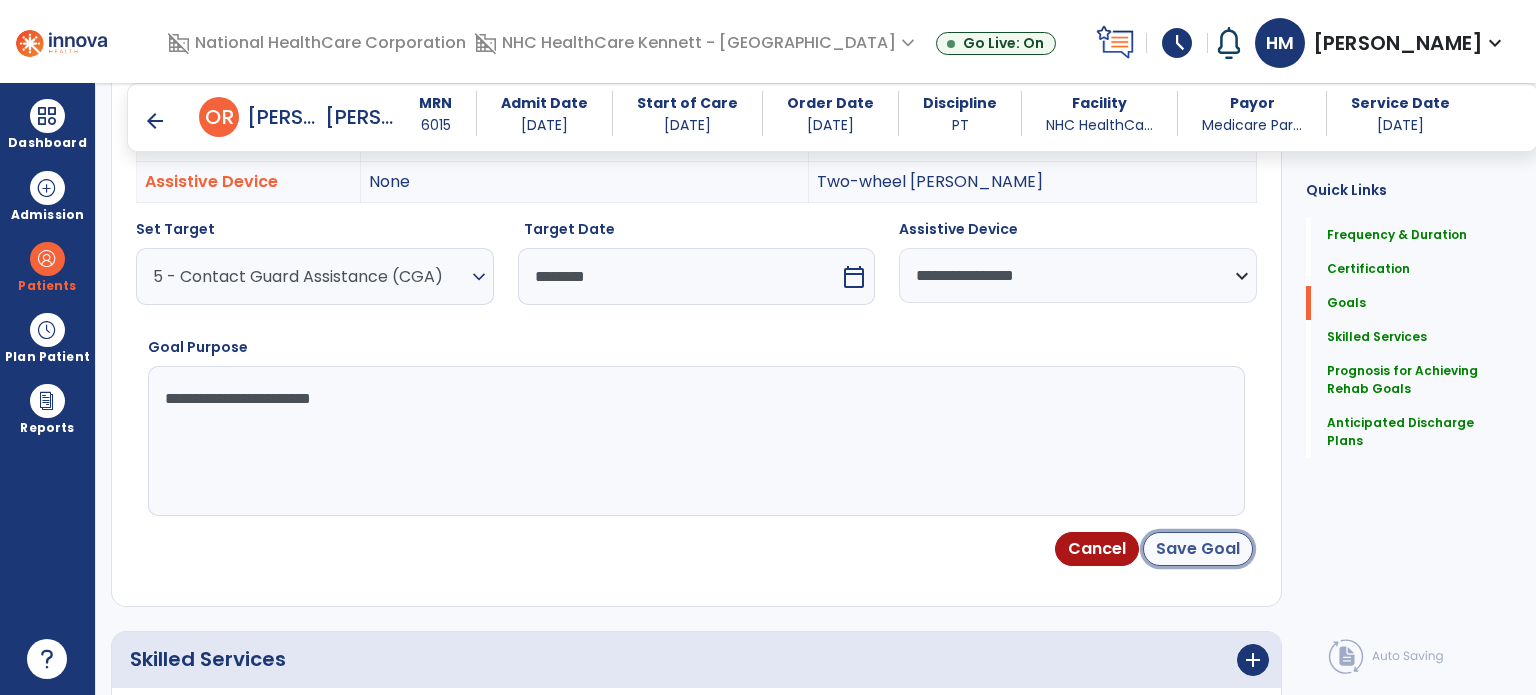 click on "Save Goal" at bounding box center (1198, 549) 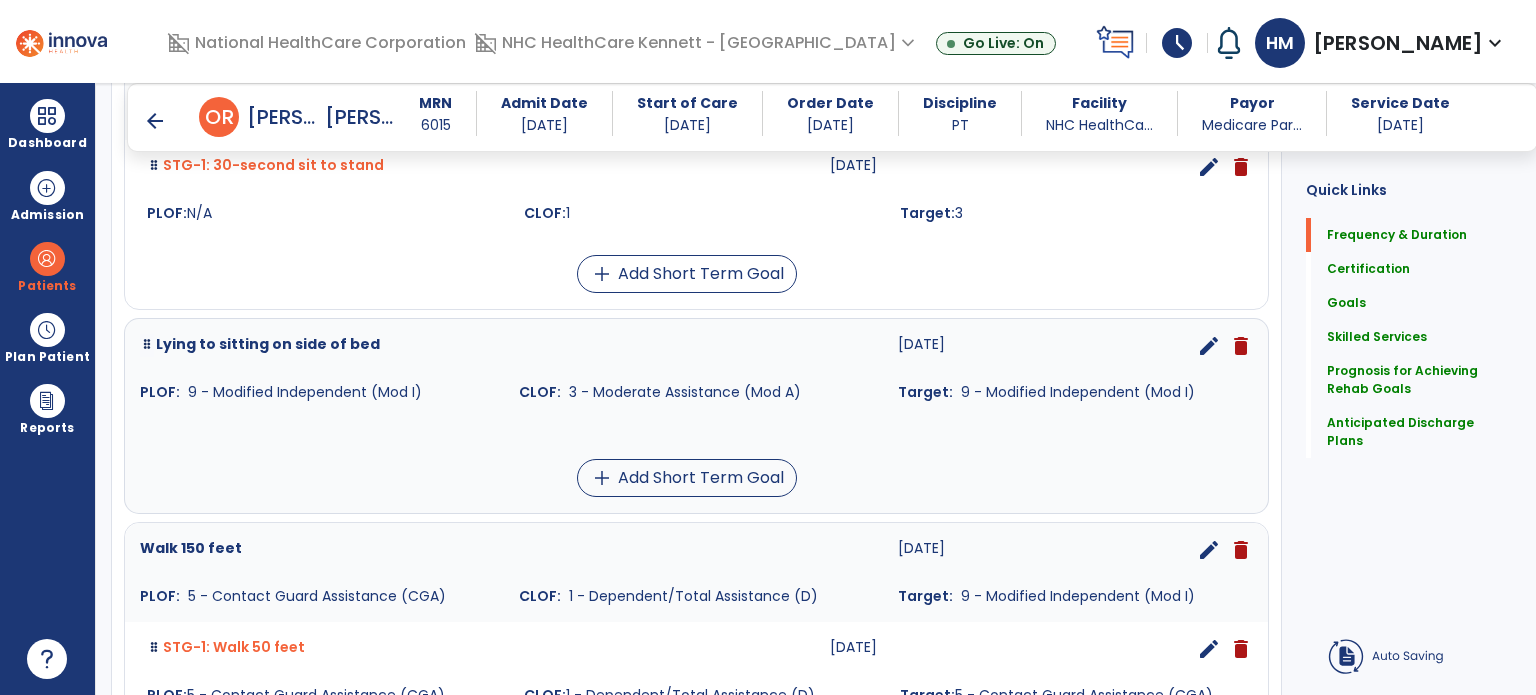 scroll, scrollTop: 70, scrollLeft: 0, axis: vertical 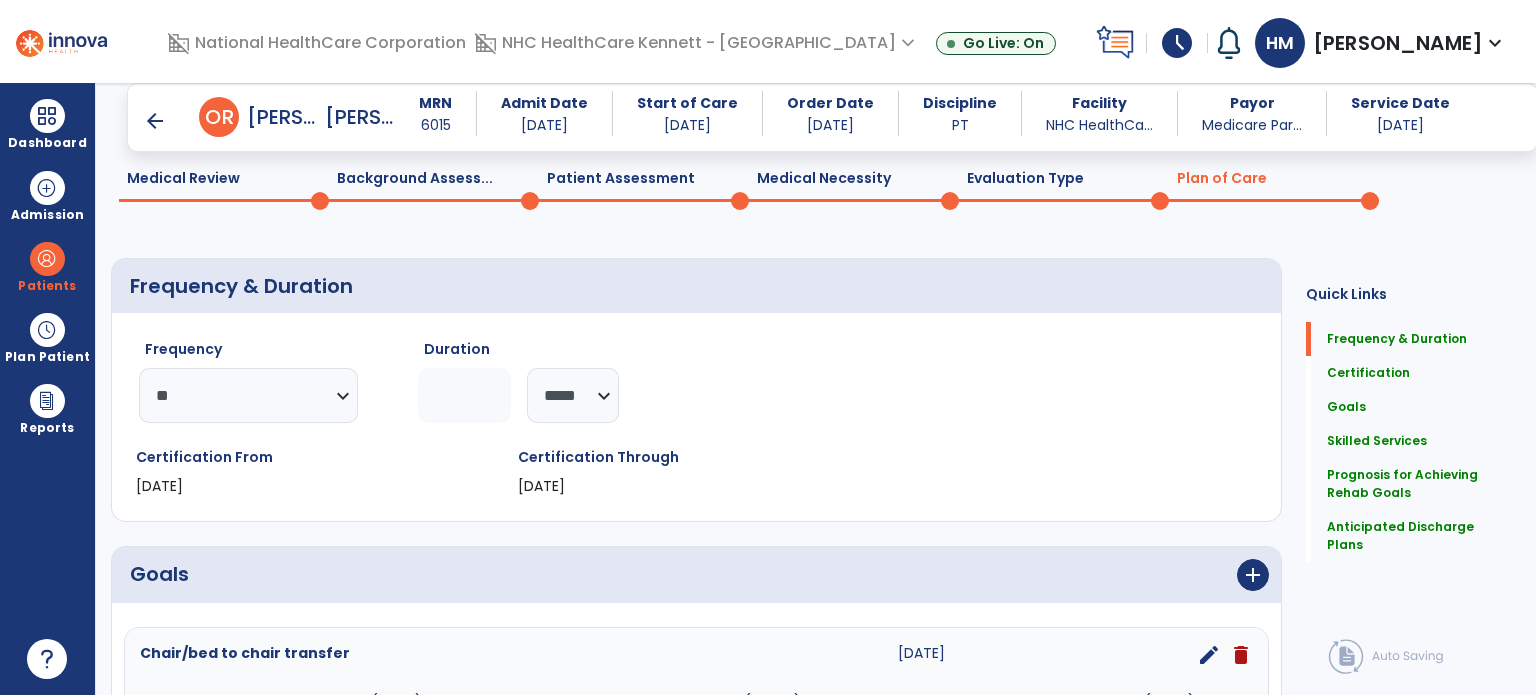 click on "Plan of Care  0" 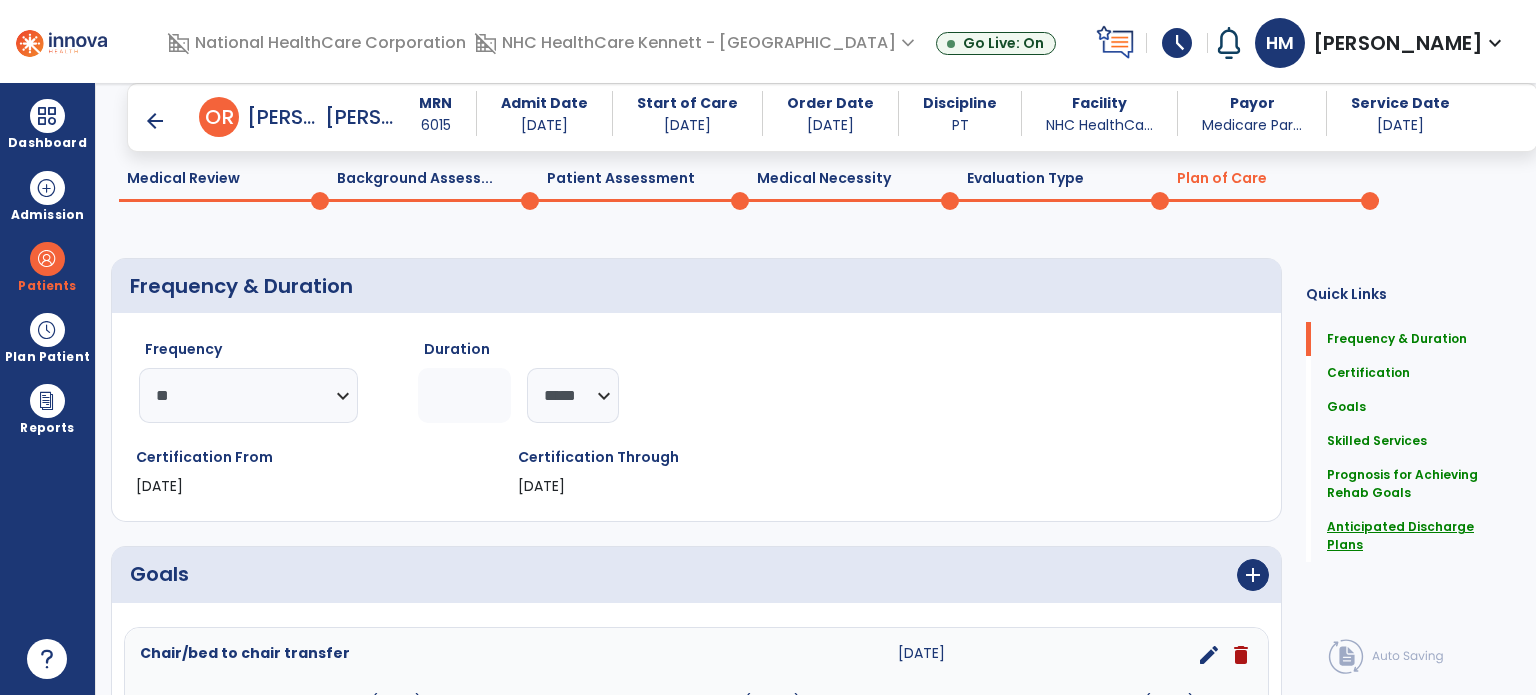 click on "Anticipated Discharge Plans" 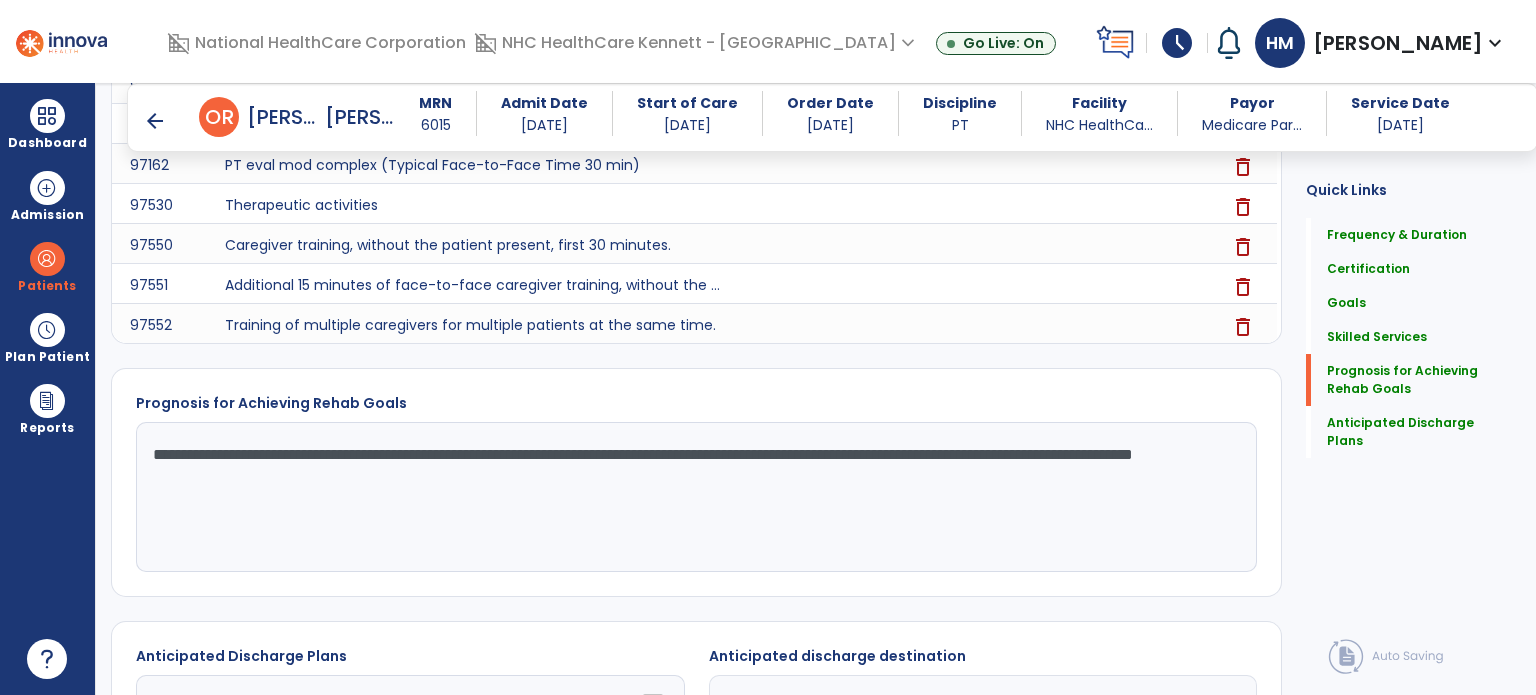 scroll, scrollTop: 1918, scrollLeft: 0, axis: vertical 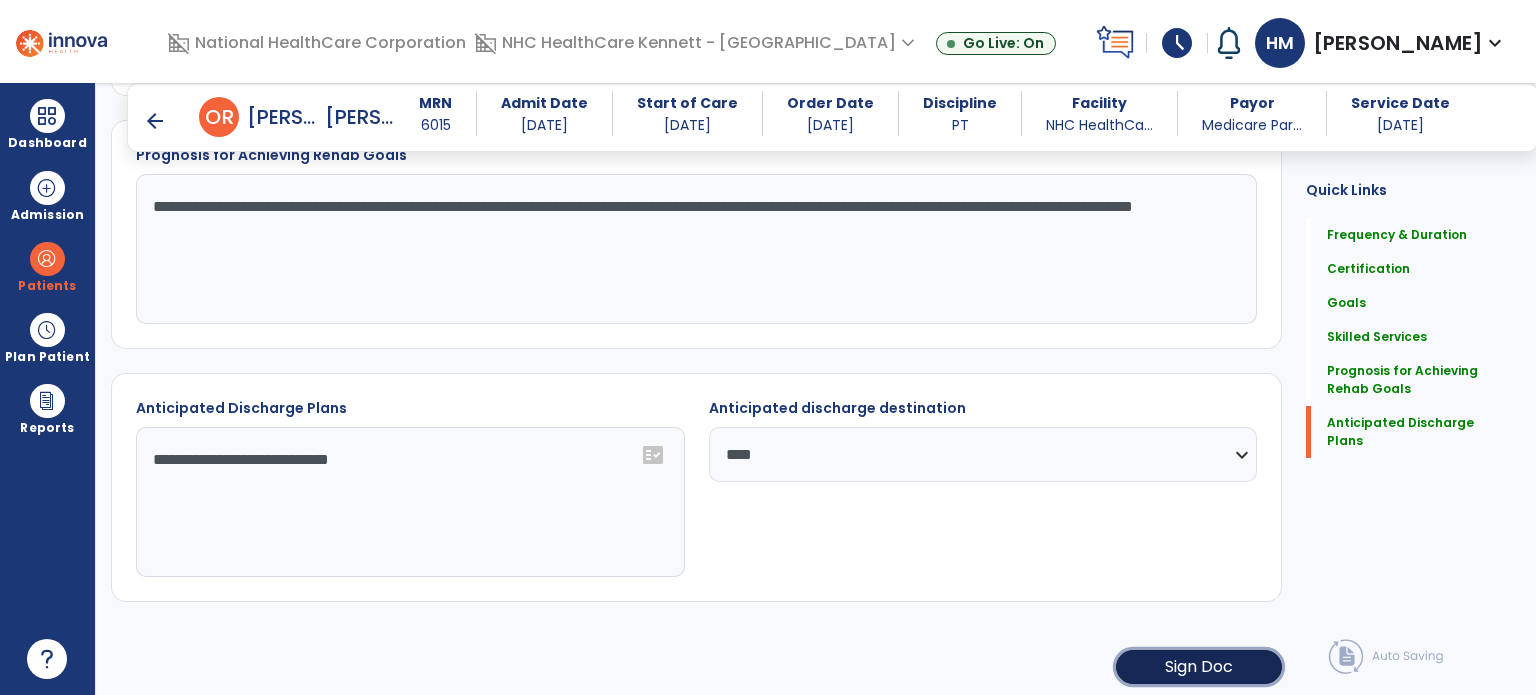 click on "Sign Doc" 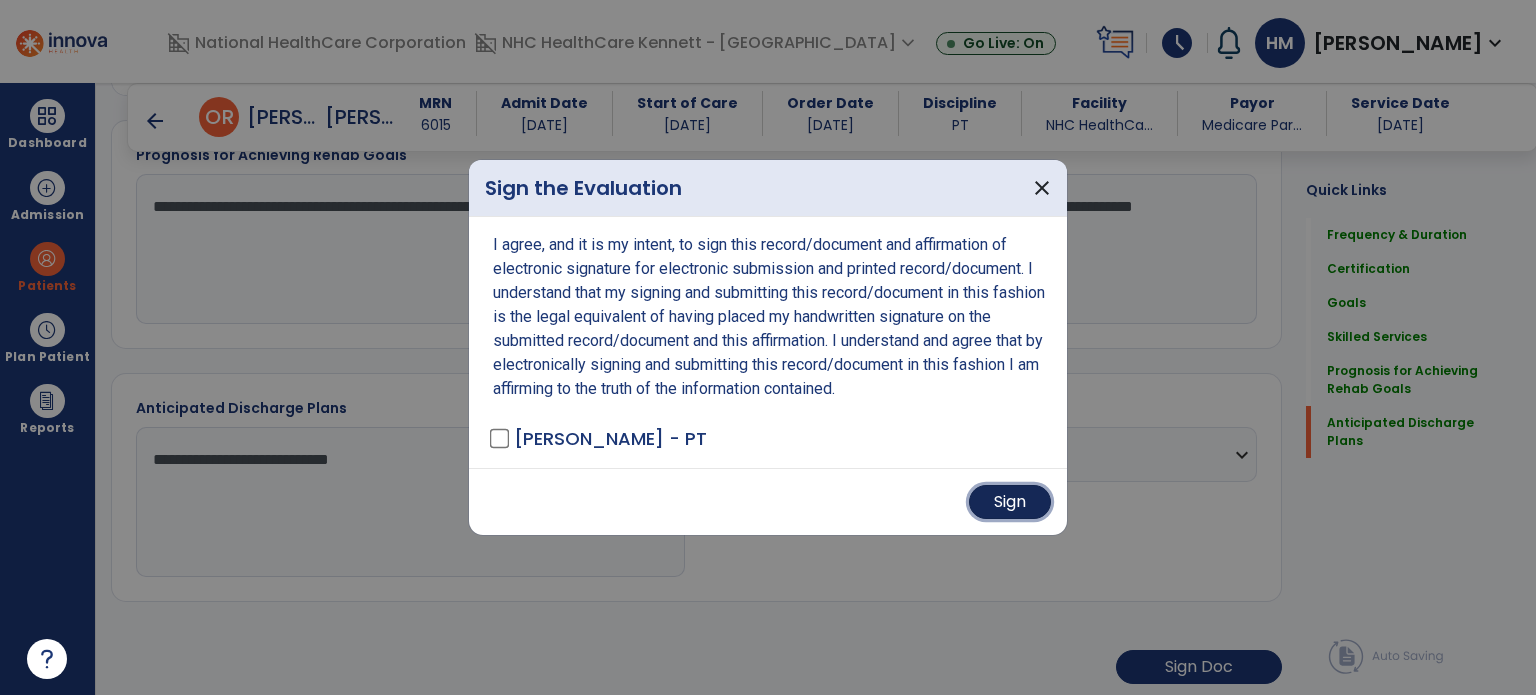 click on "Sign" at bounding box center [1010, 502] 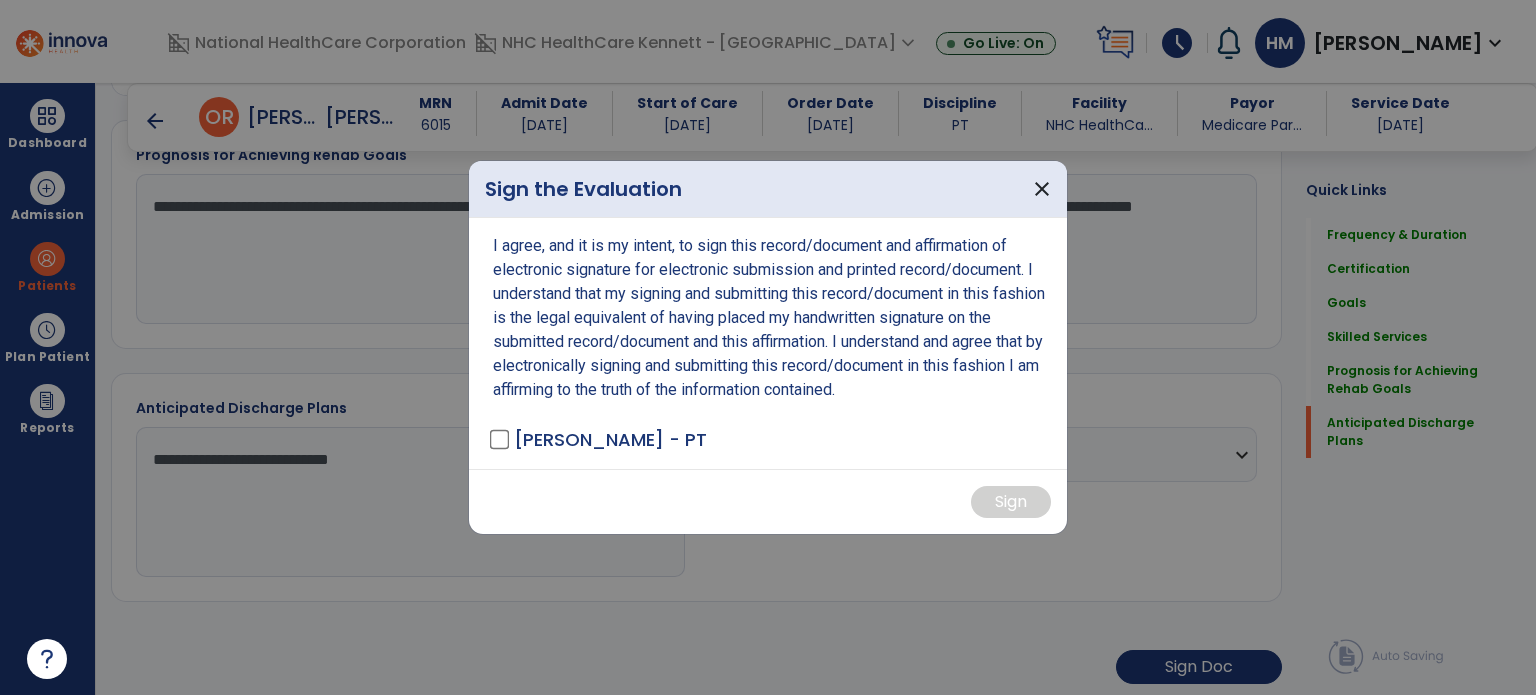 scroll, scrollTop: 1916, scrollLeft: 0, axis: vertical 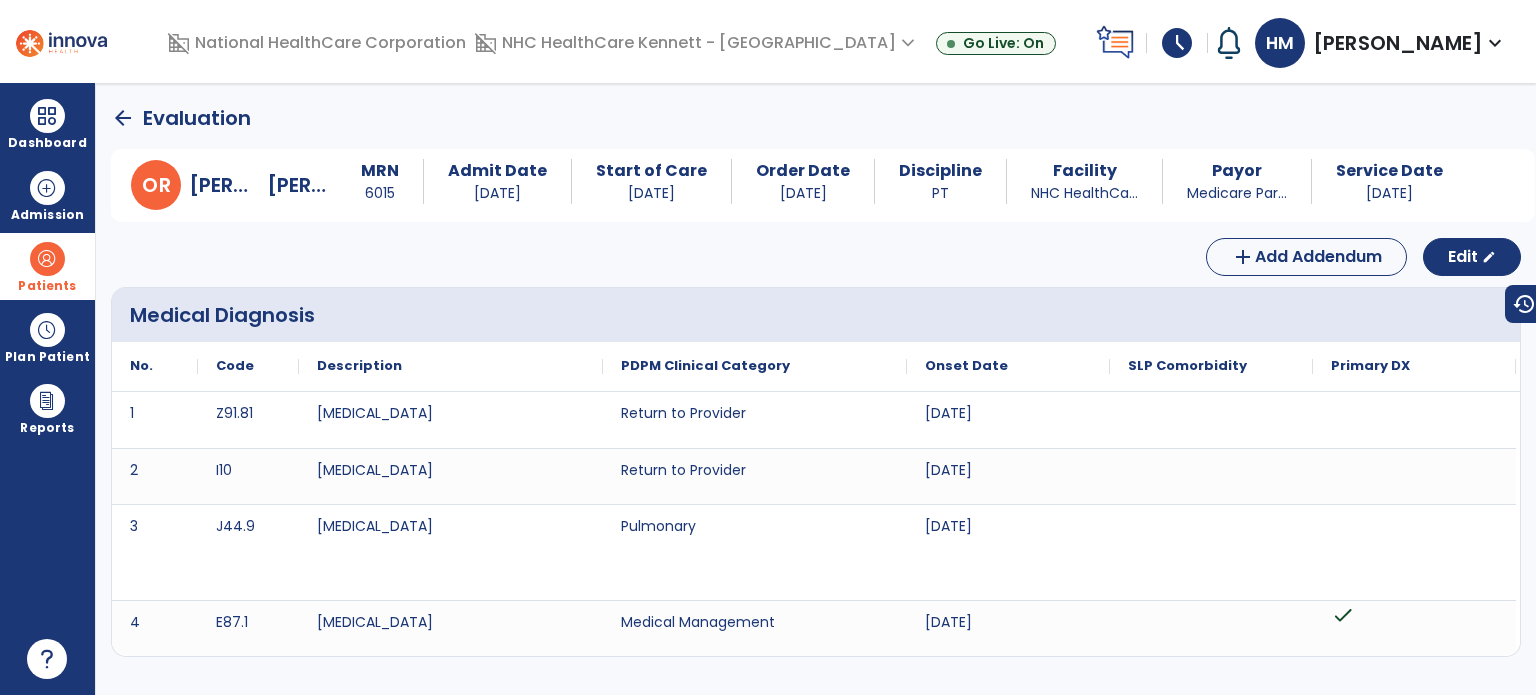 click on "Patients" at bounding box center (47, 266) 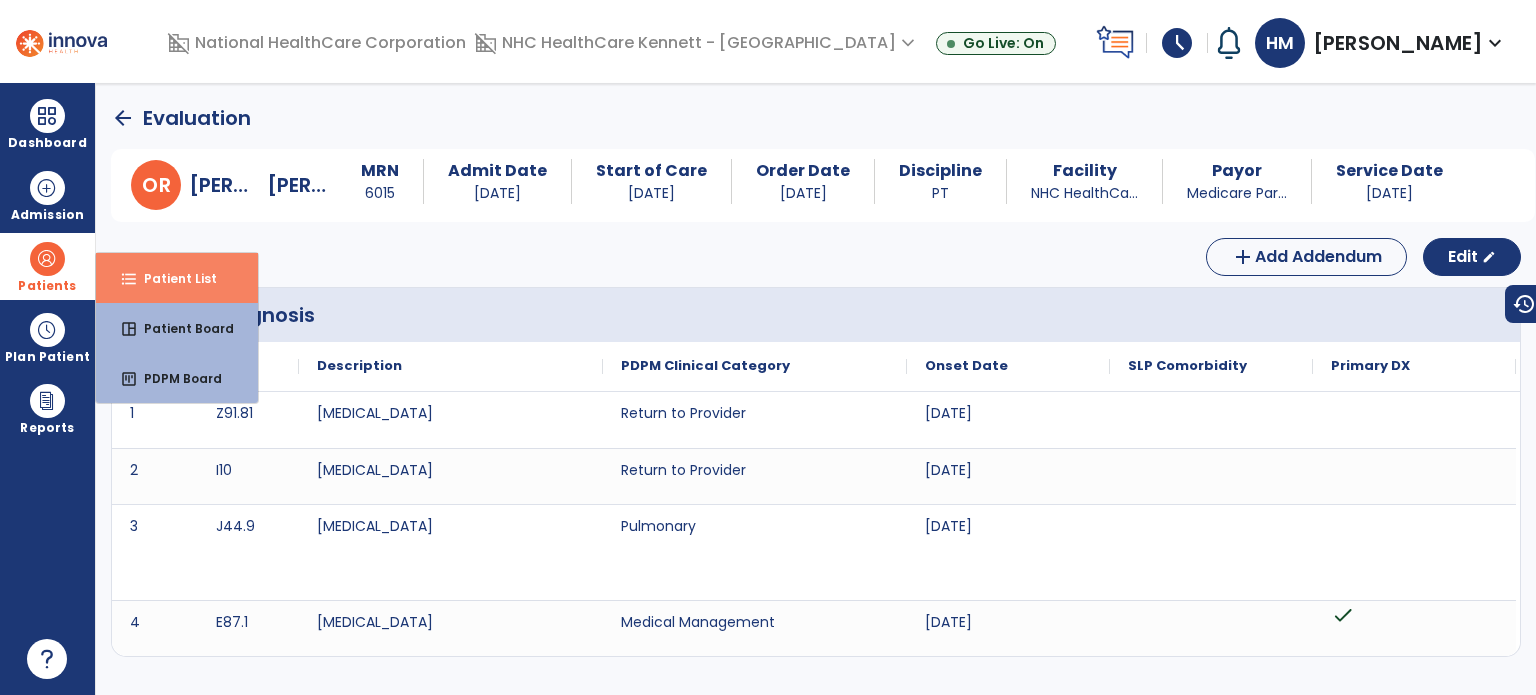click on "format_list_bulleted  Patient List" at bounding box center (177, 278) 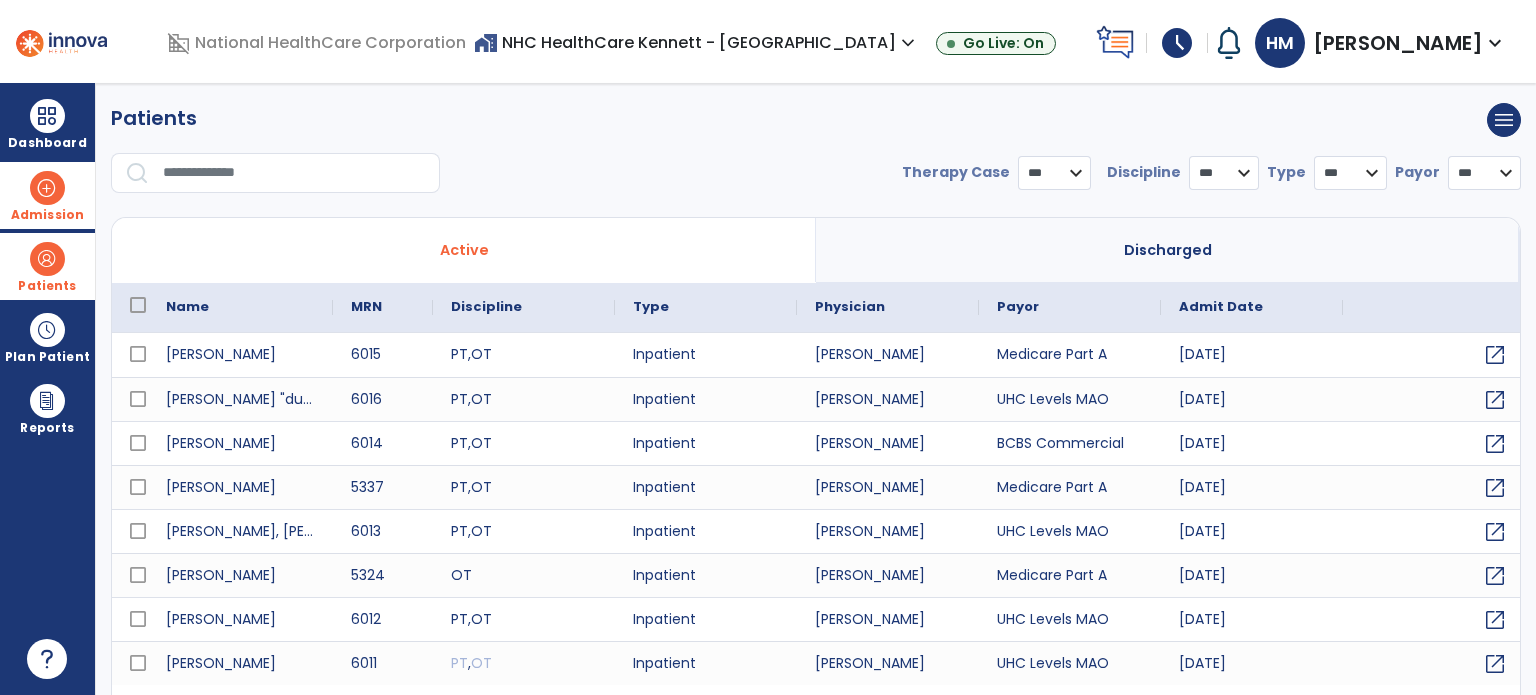 select on "***" 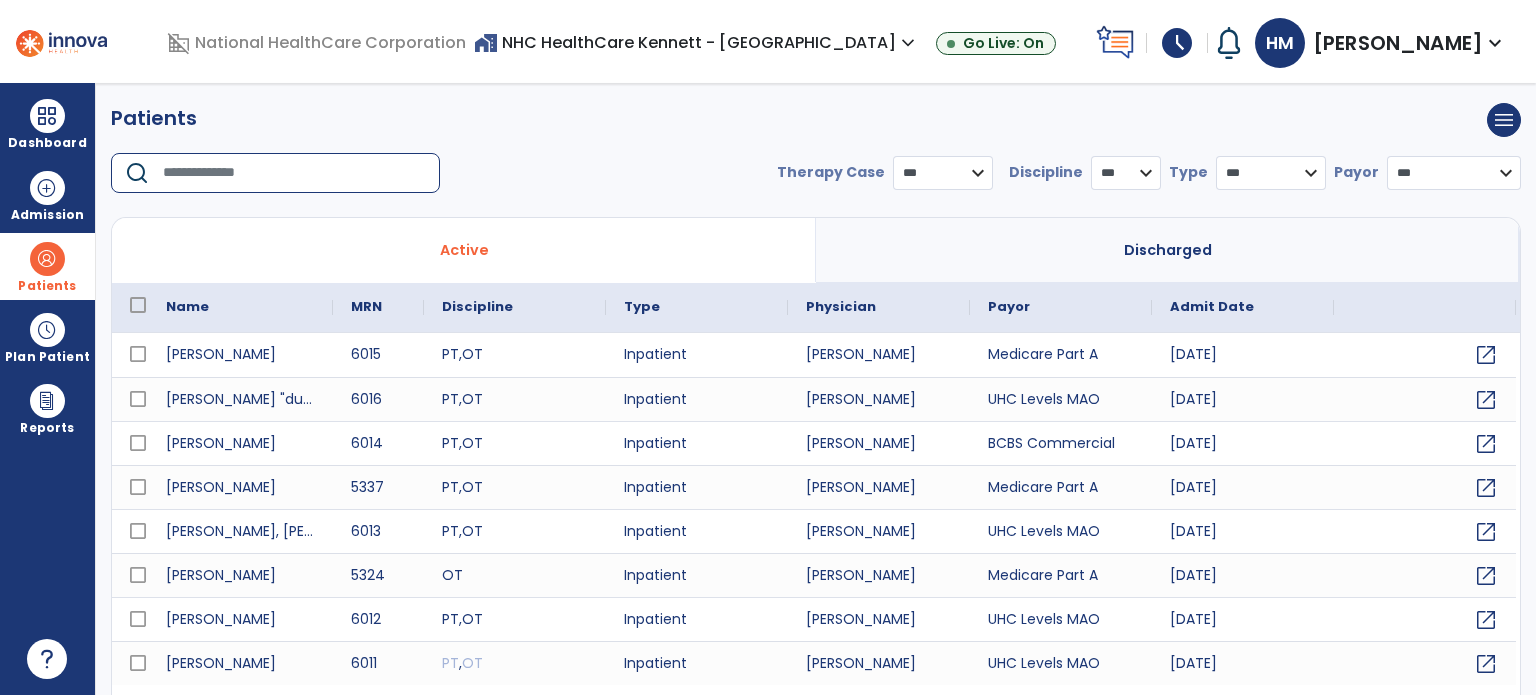 click at bounding box center (294, 173) 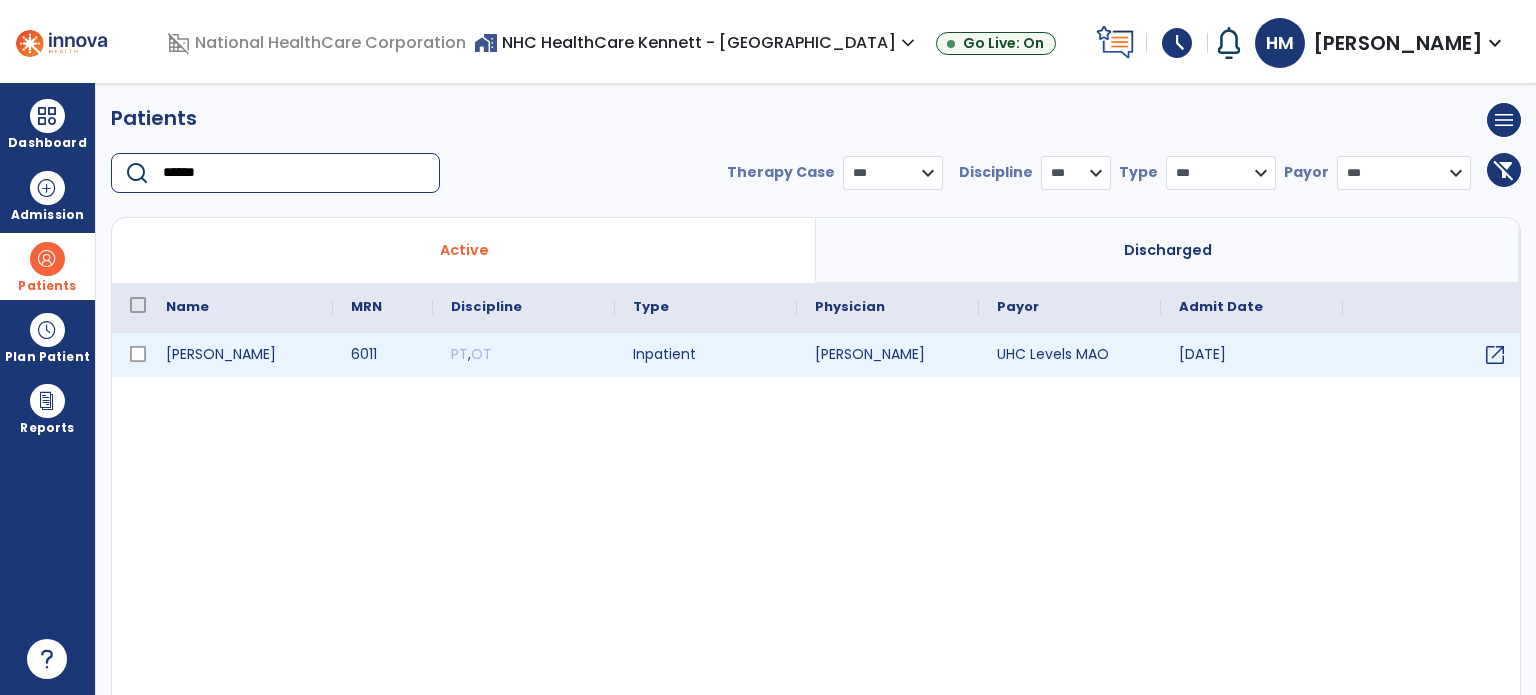 type on "******" 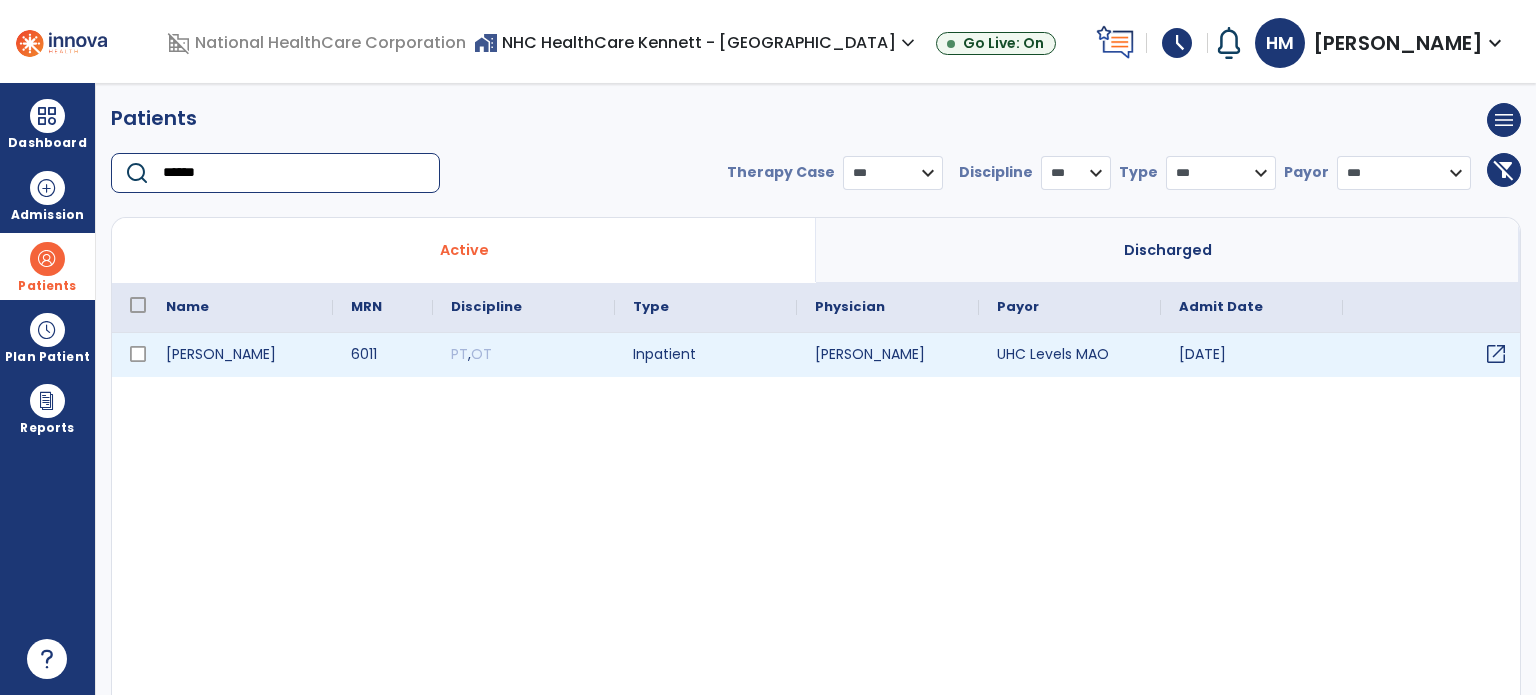 click on "open_in_new" at bounding box center (1496, 354) 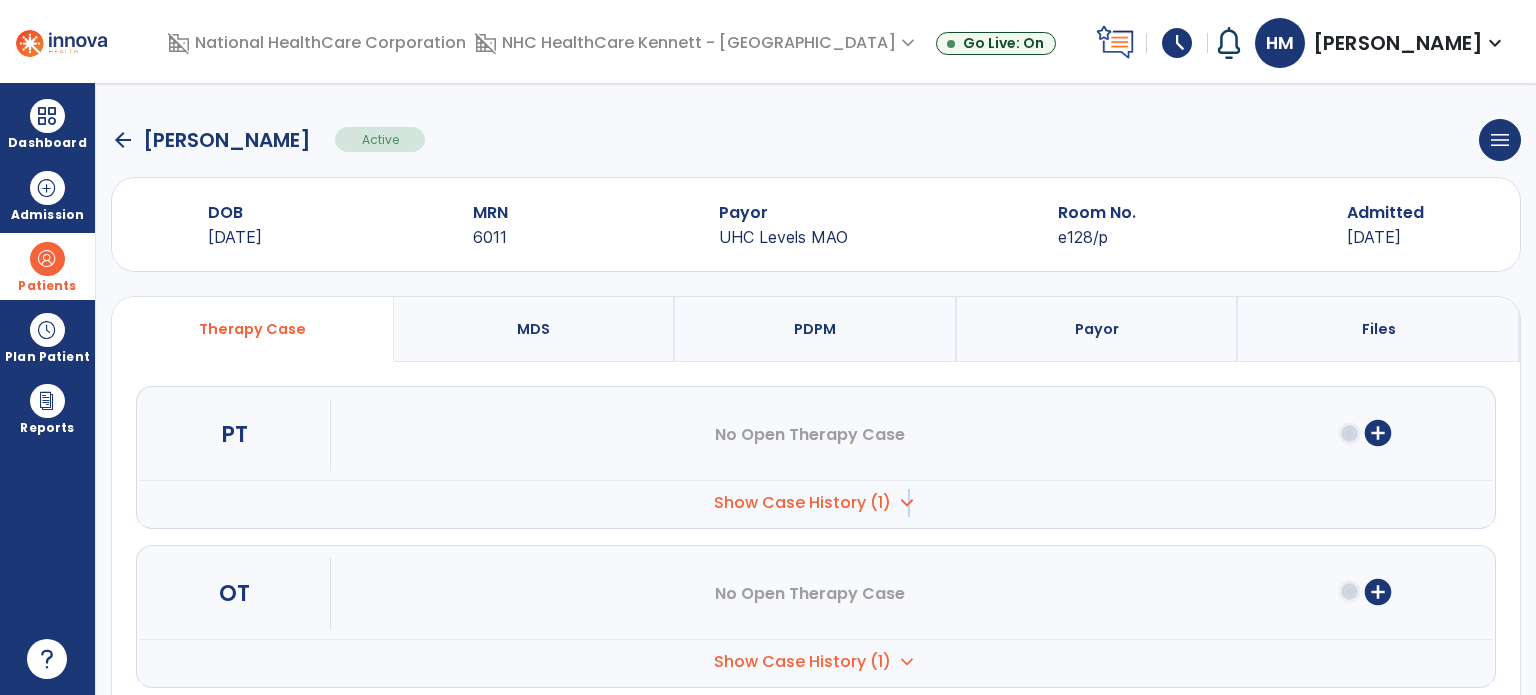 click on "expand_more" at bounding box center (907, 503) 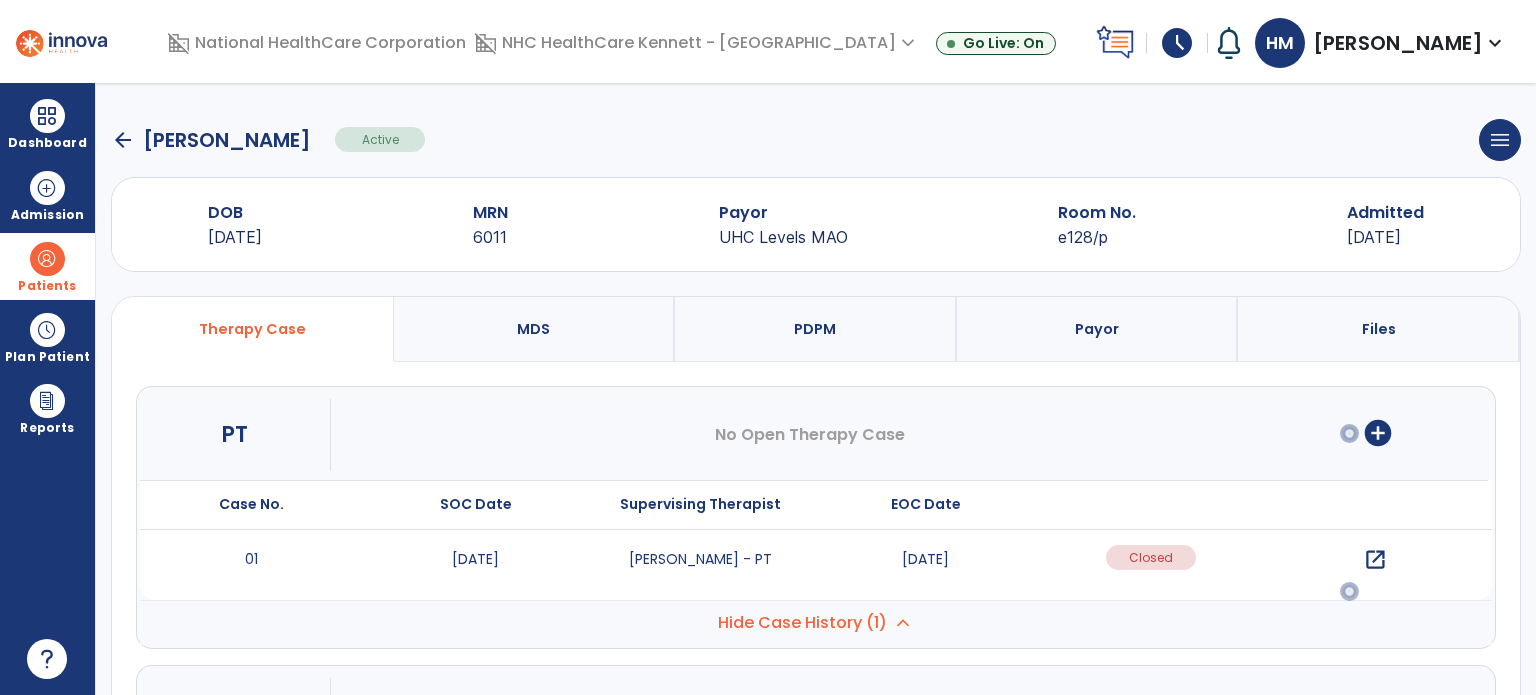 click on "open_in_new" at bounding box center [1375, 560] 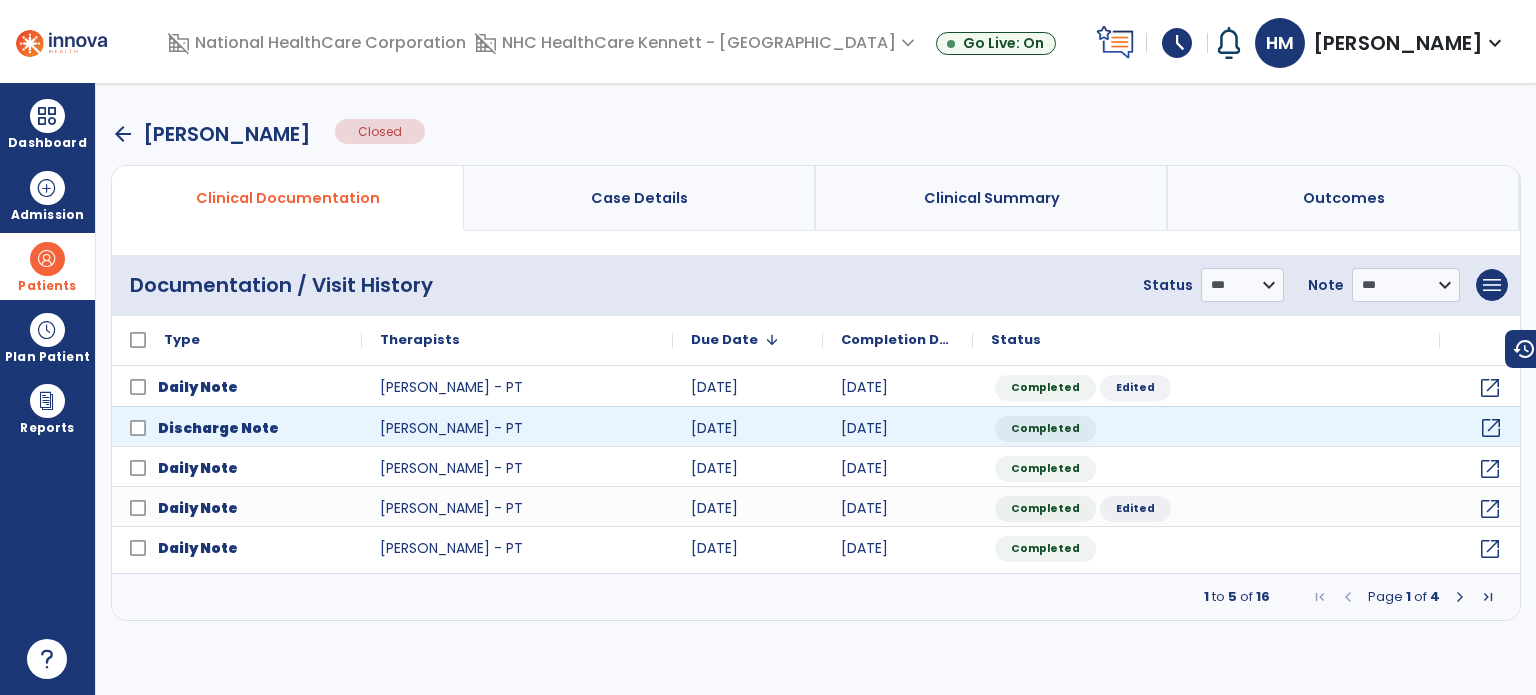click on "open_in_new" 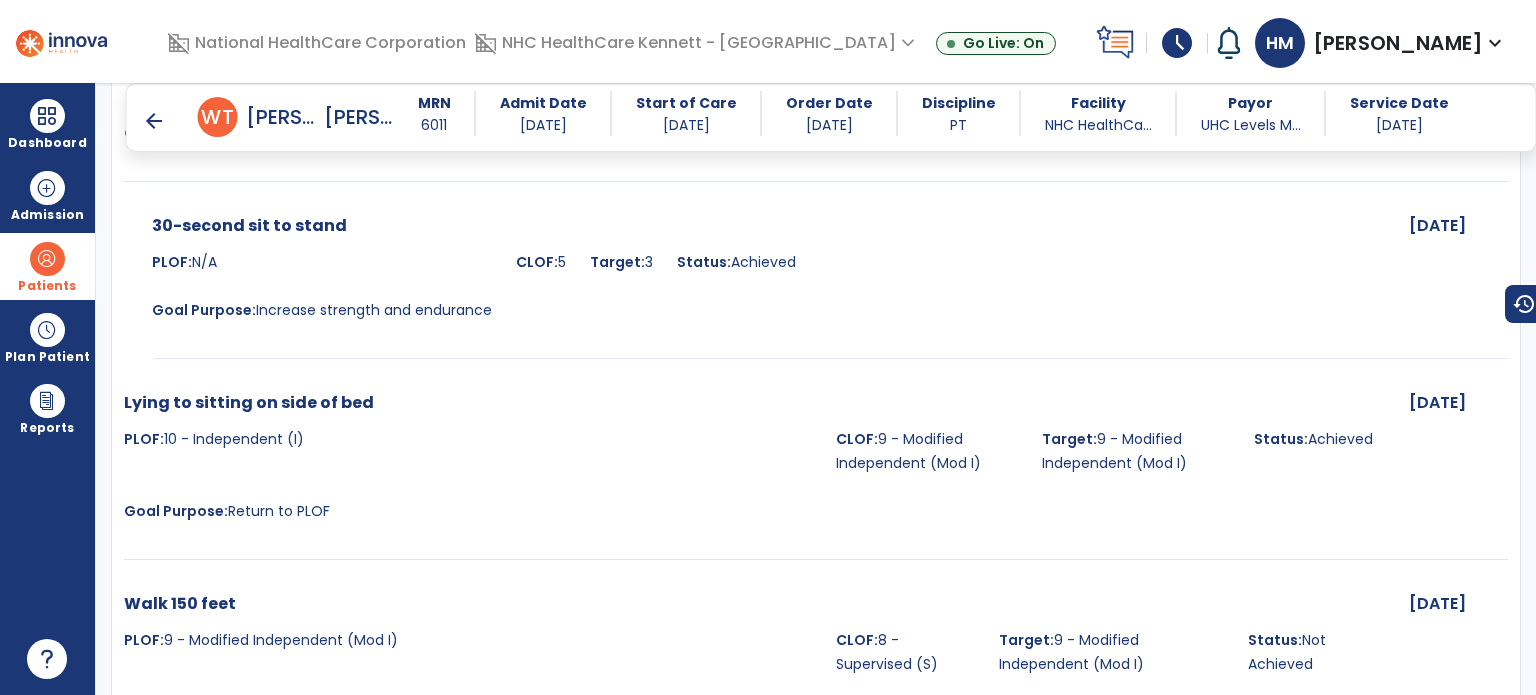 scroll, scrollTop: 800, scrollLeft: 0, axis: vertical 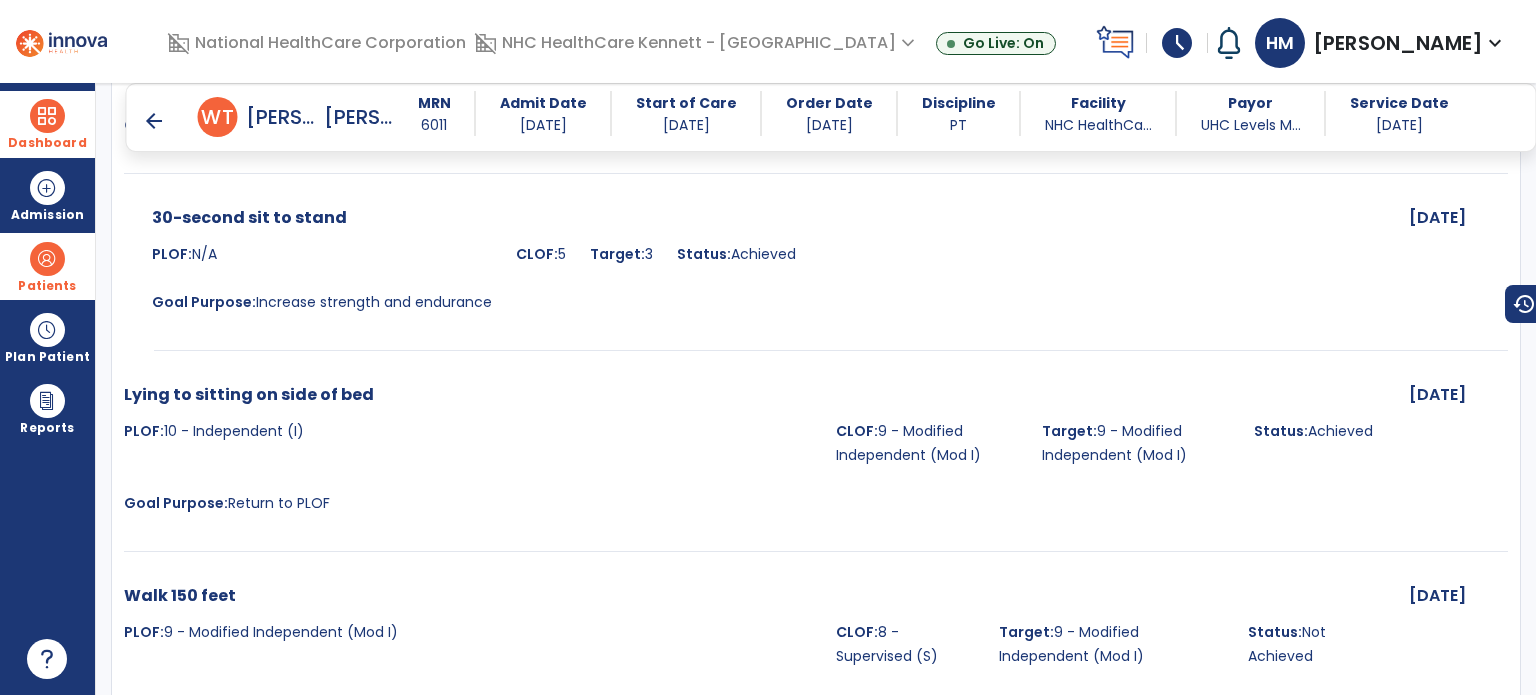 click on "Dashboard" at bounding box center (47, 124) 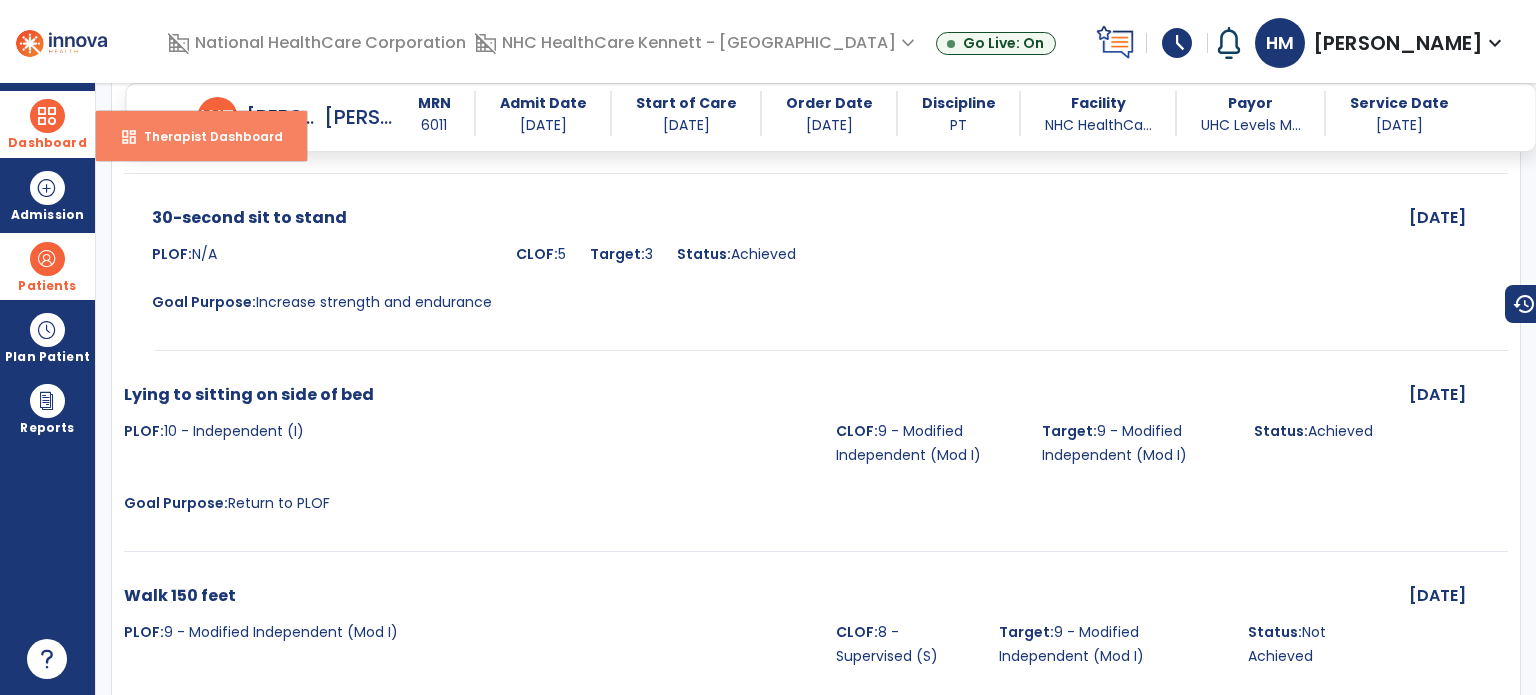 click on "dashboard  Therapist Dashboard" at bounding box center [201, 136] 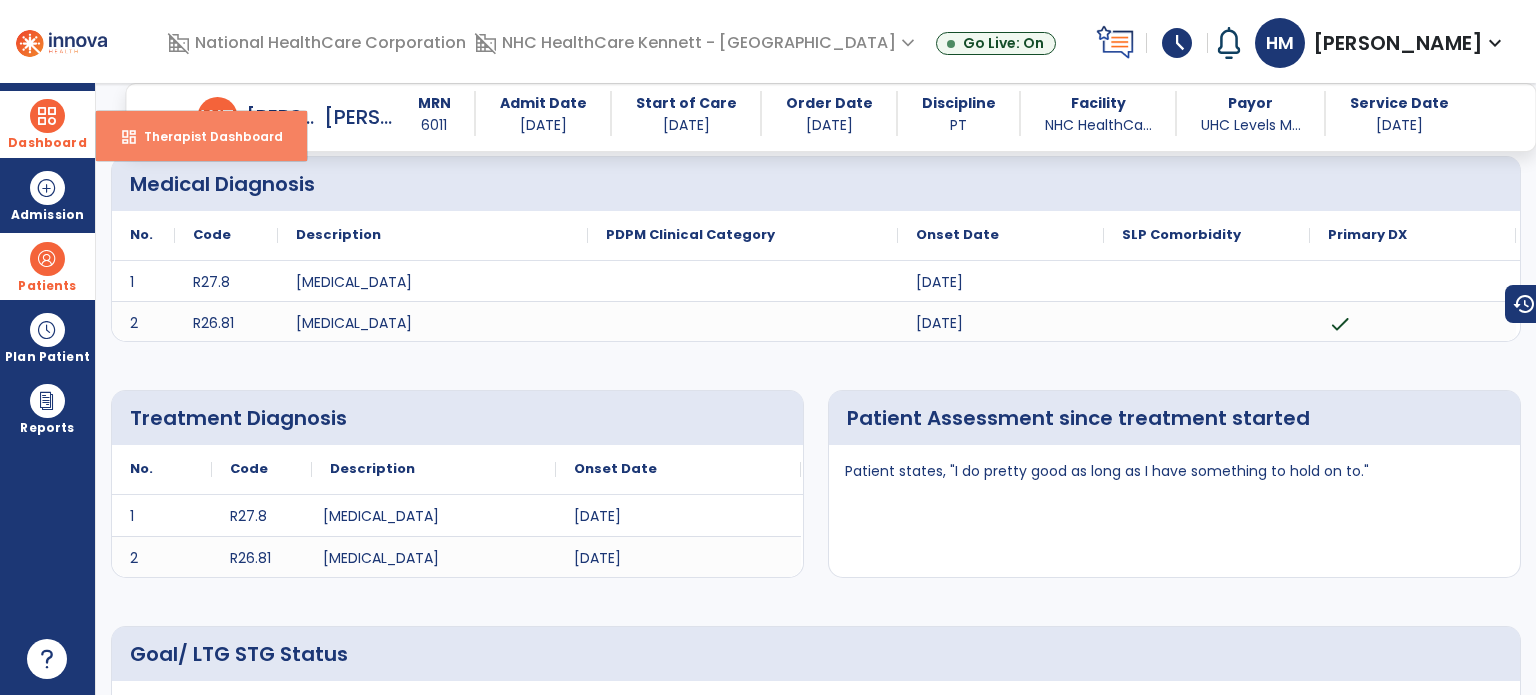 select on "****" 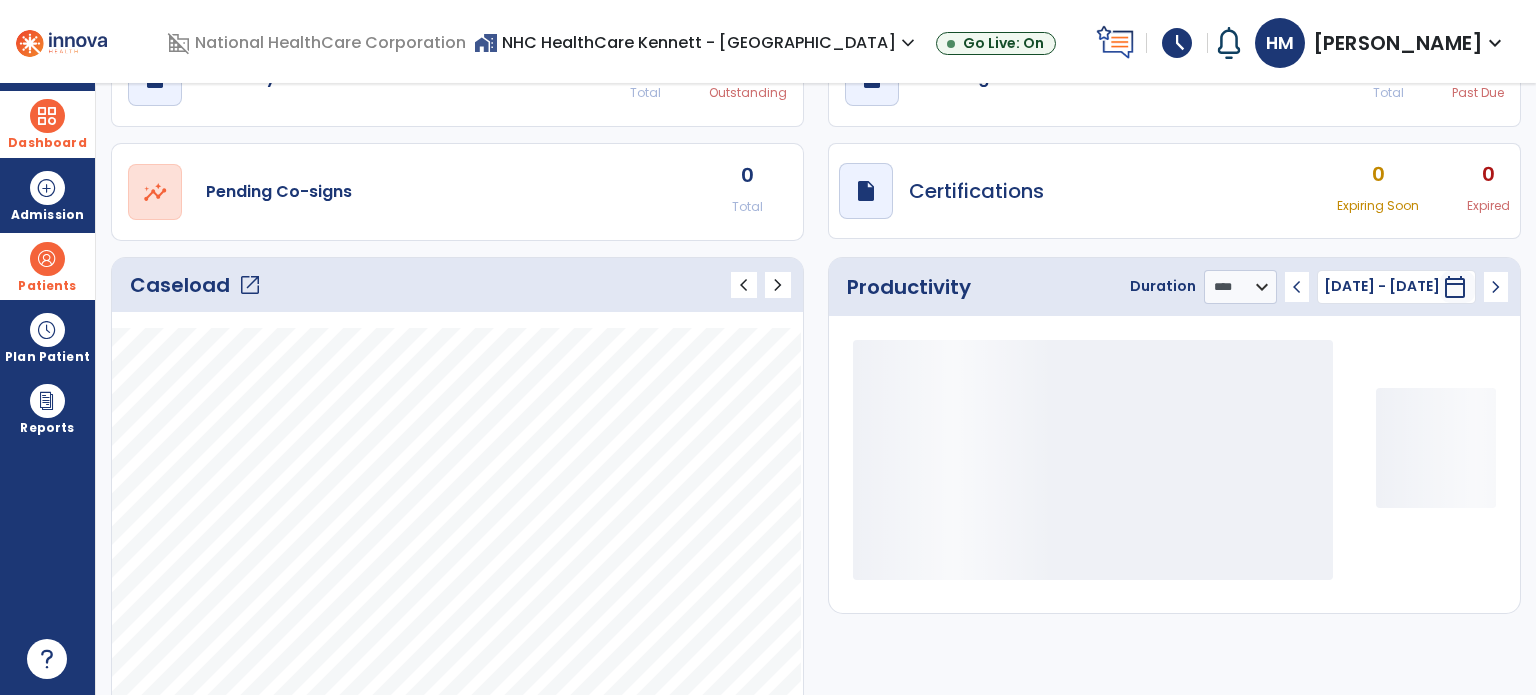 scroll, scrollTop: 52, scrollLeft: 0, axis: vertical 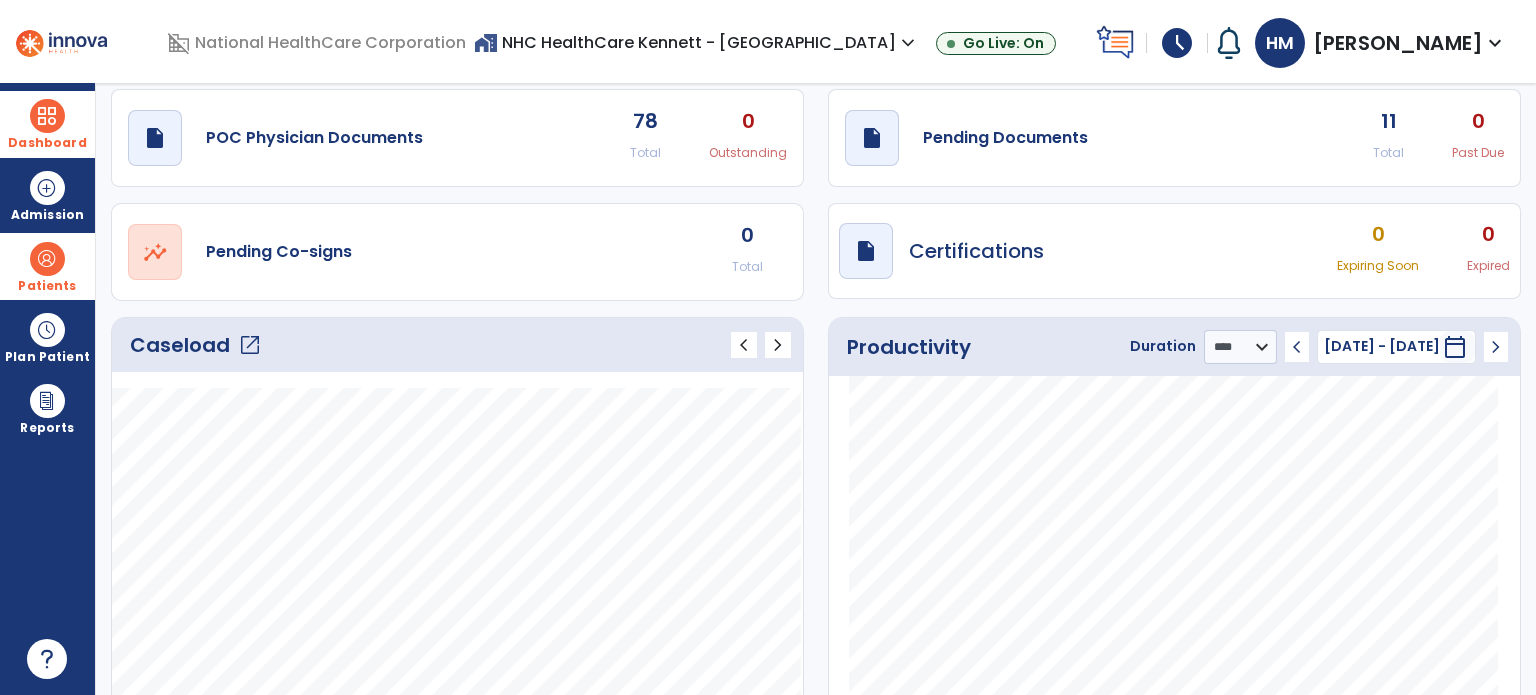 click on "Caseload   open_in_new" 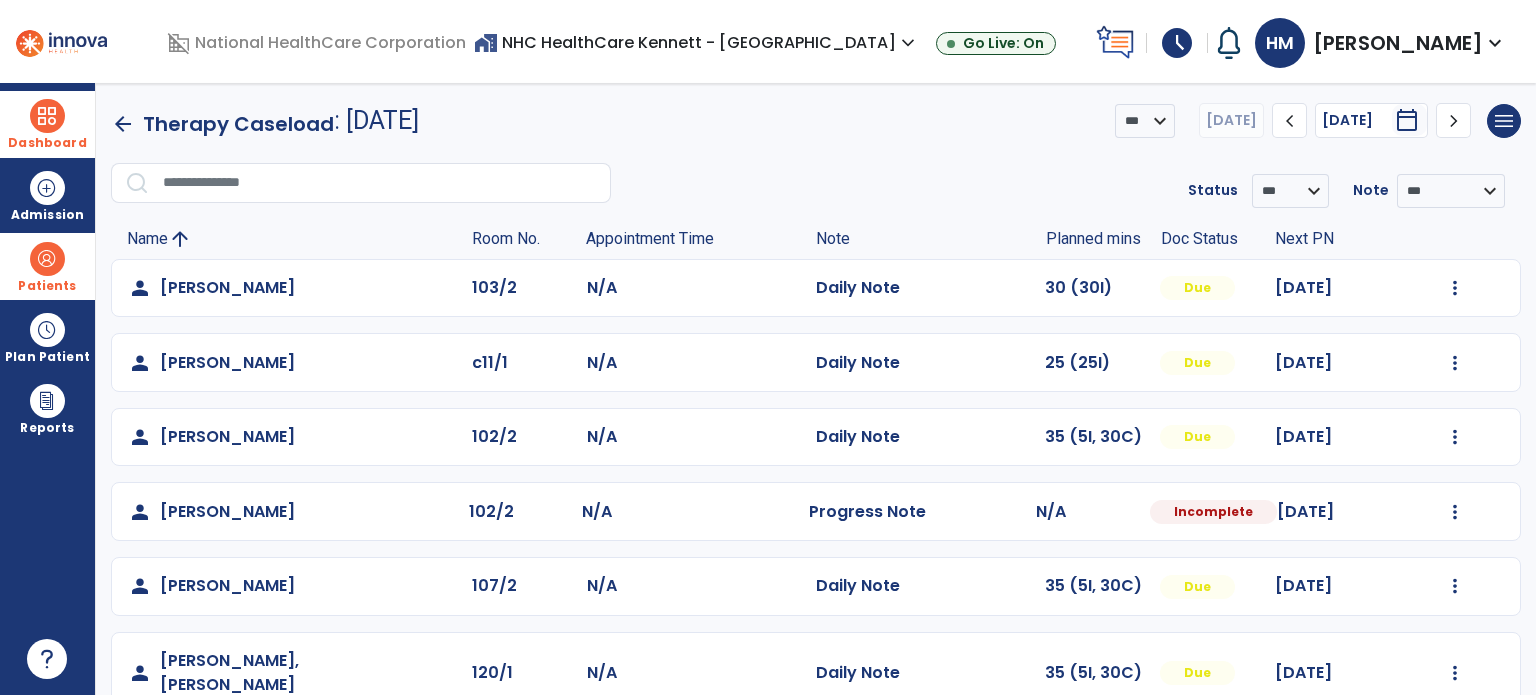 scroll, scrollTop: 100, scrollLeft: 0, axis: vertical 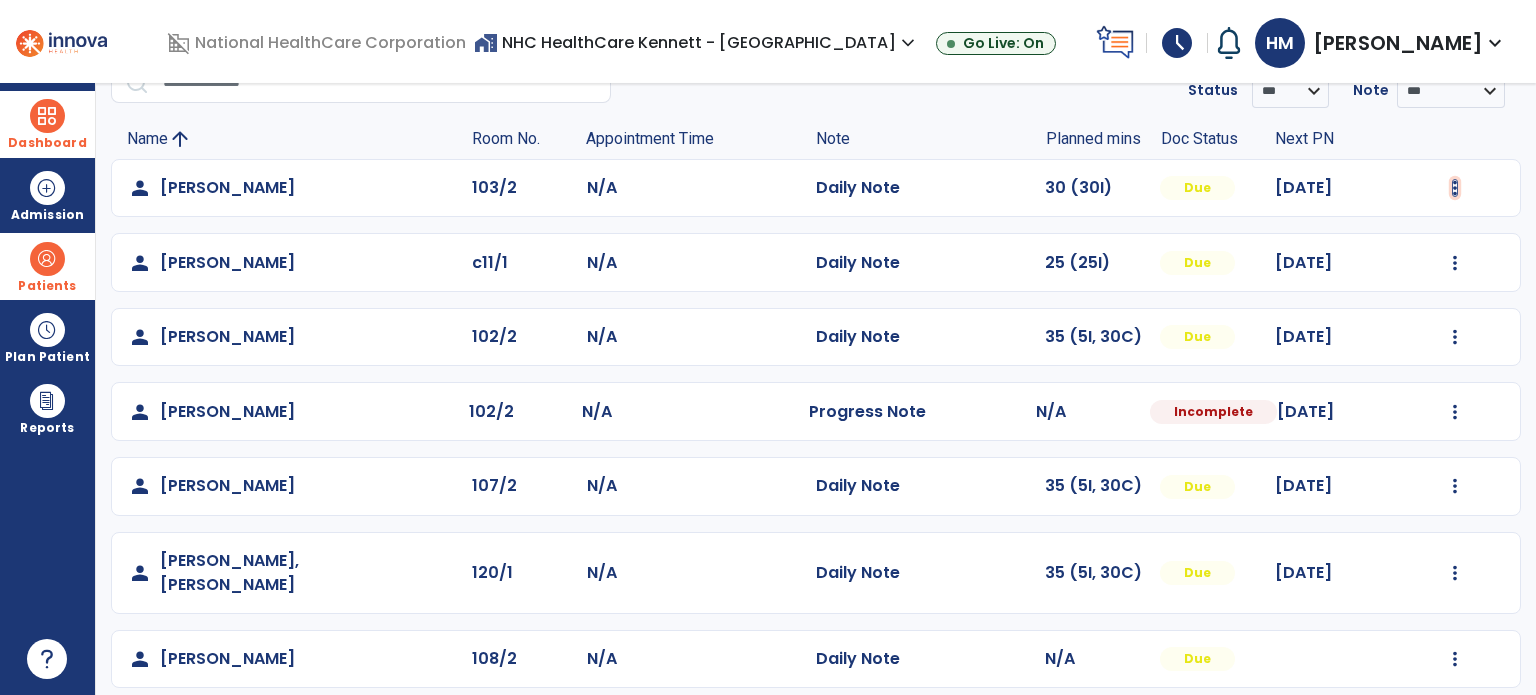 click at bounding box center [1455, 188] 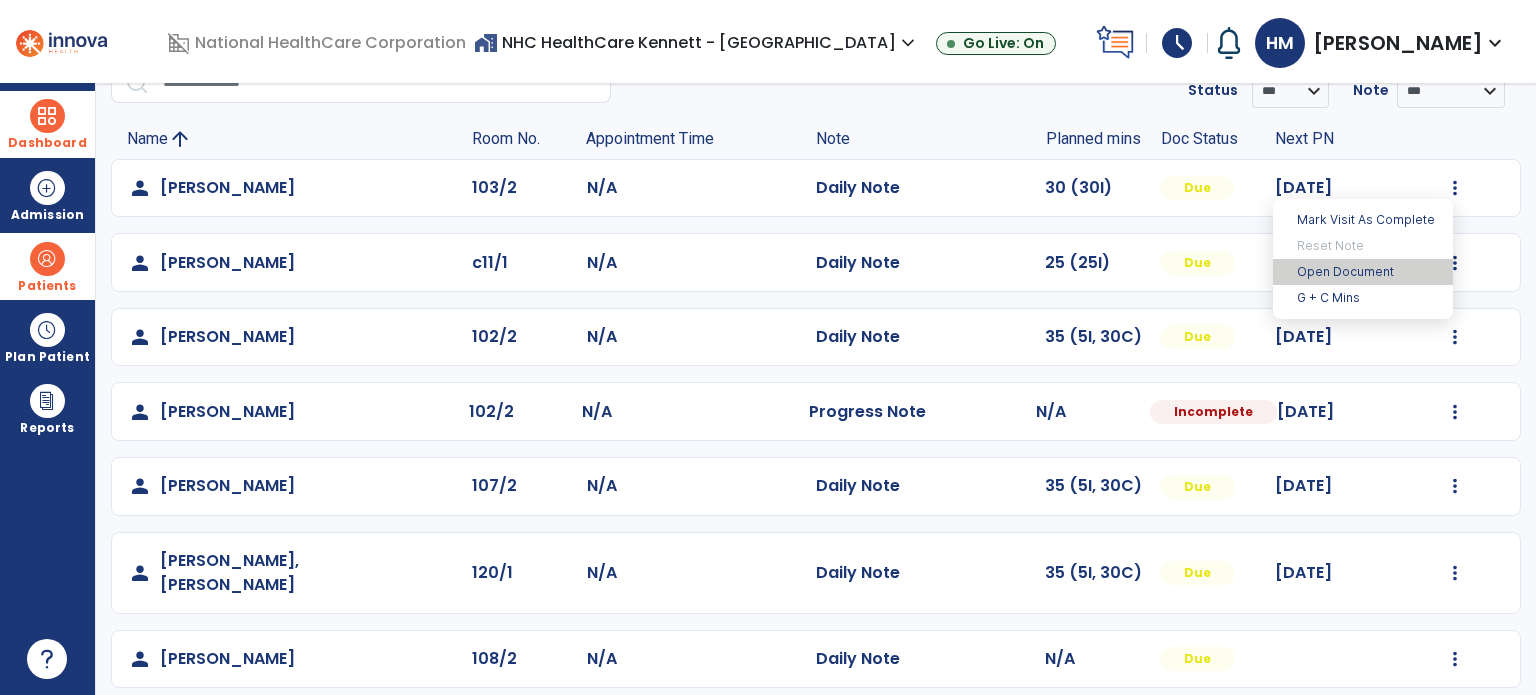 click on "Open Document" at bounding box center (1363, 272) 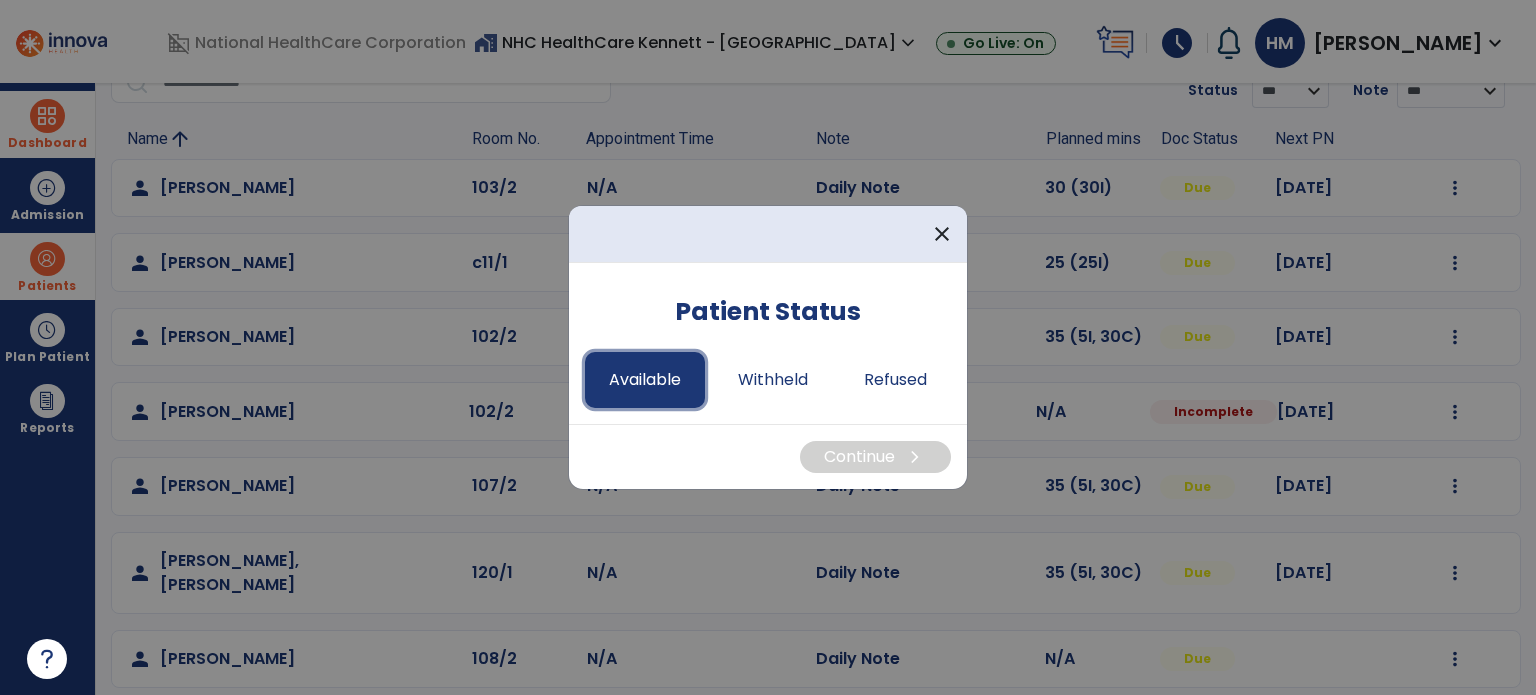 click on "Available" at bounding box center [645, 380] 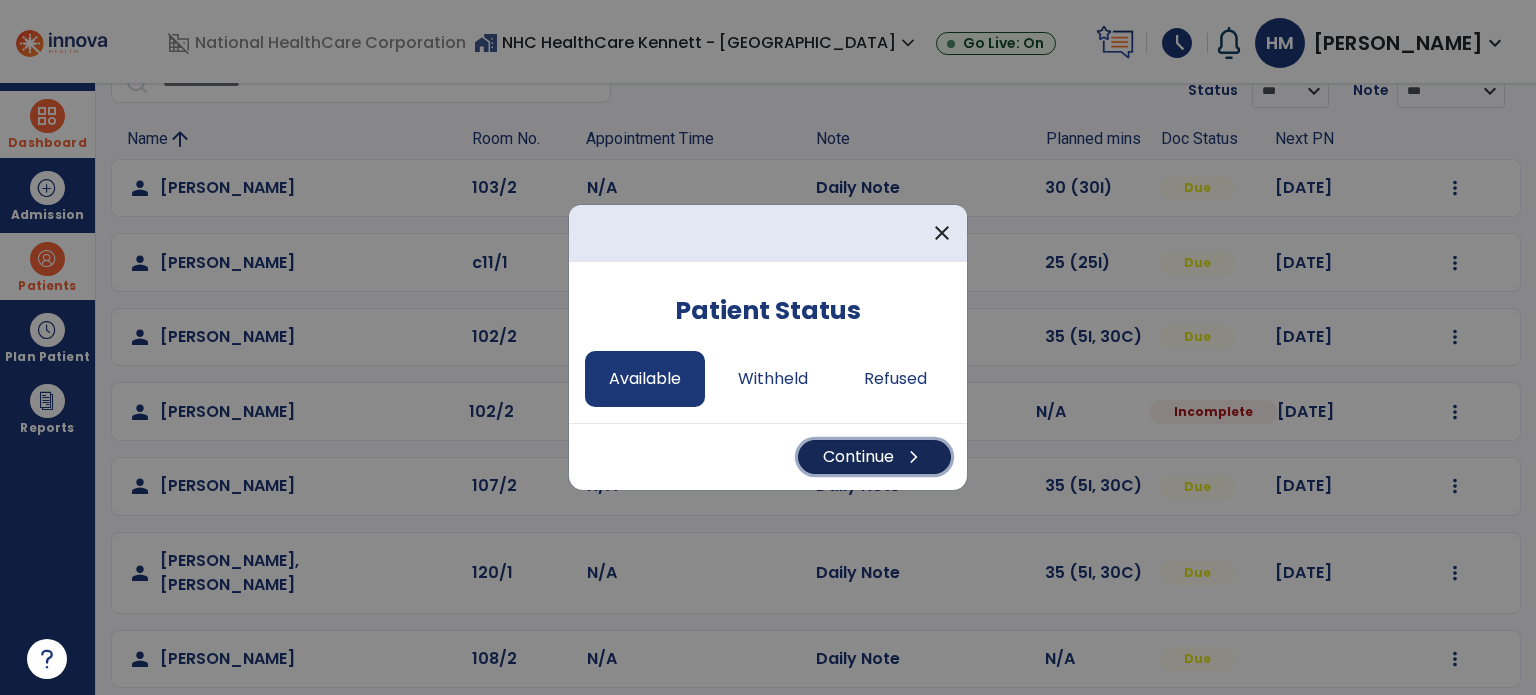 click on "chevron_right" at bounding box center [914, 457] 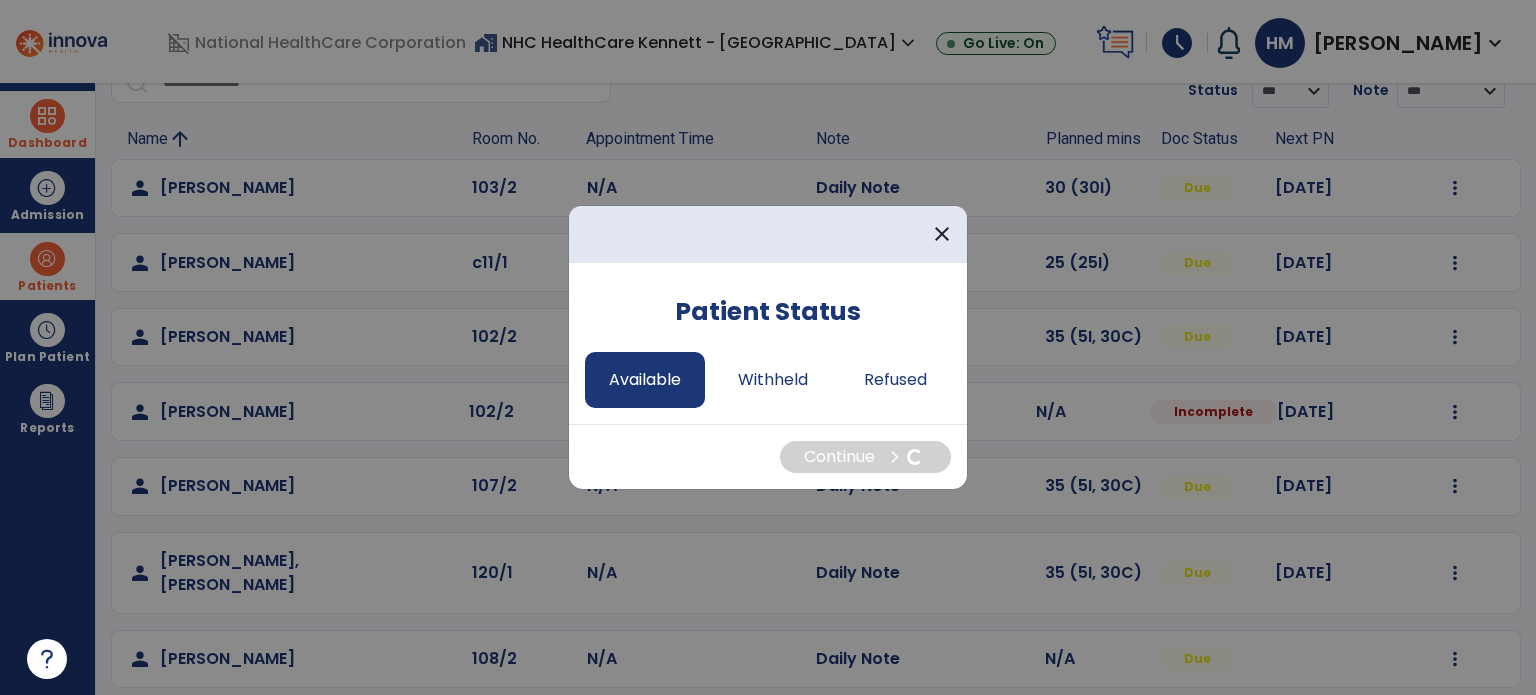 select on "*" 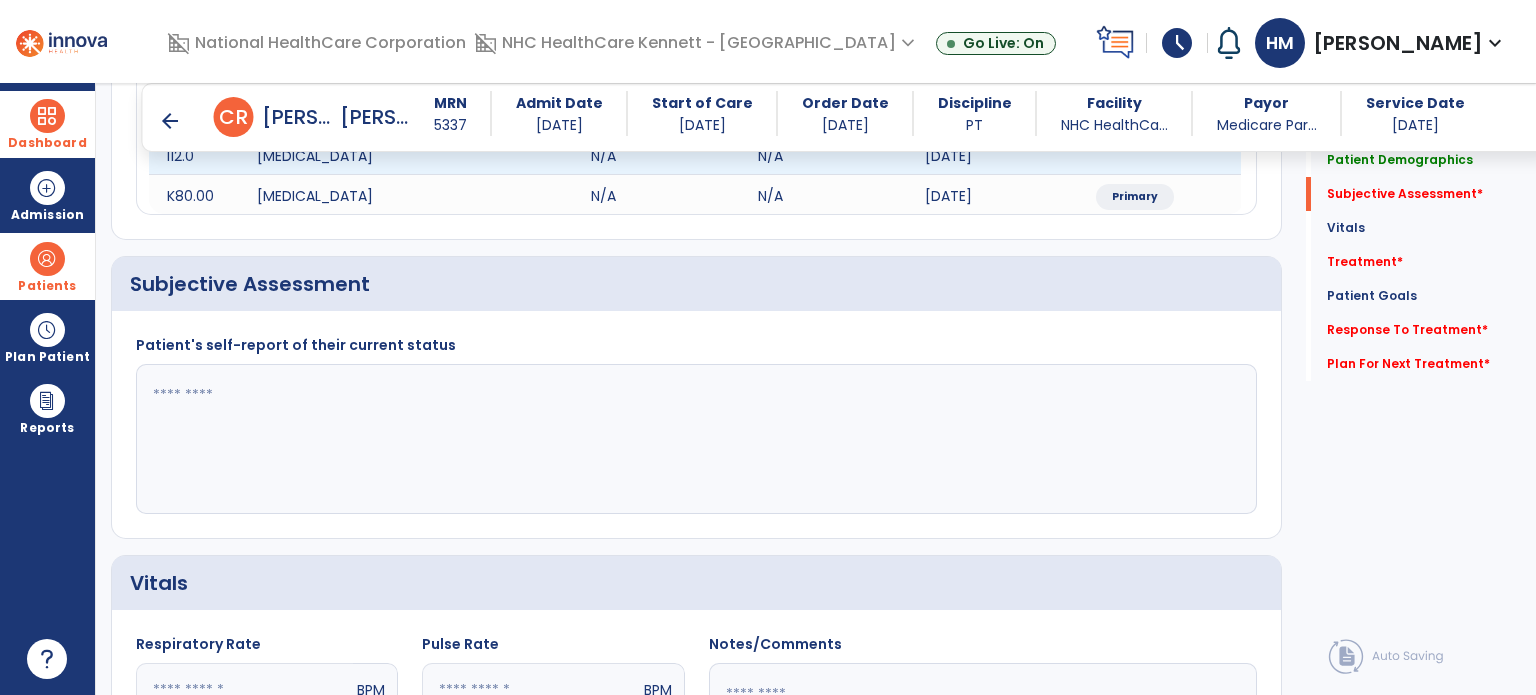 scroll, scrollTop: 400, scrollLeft: 0, axis: vertical 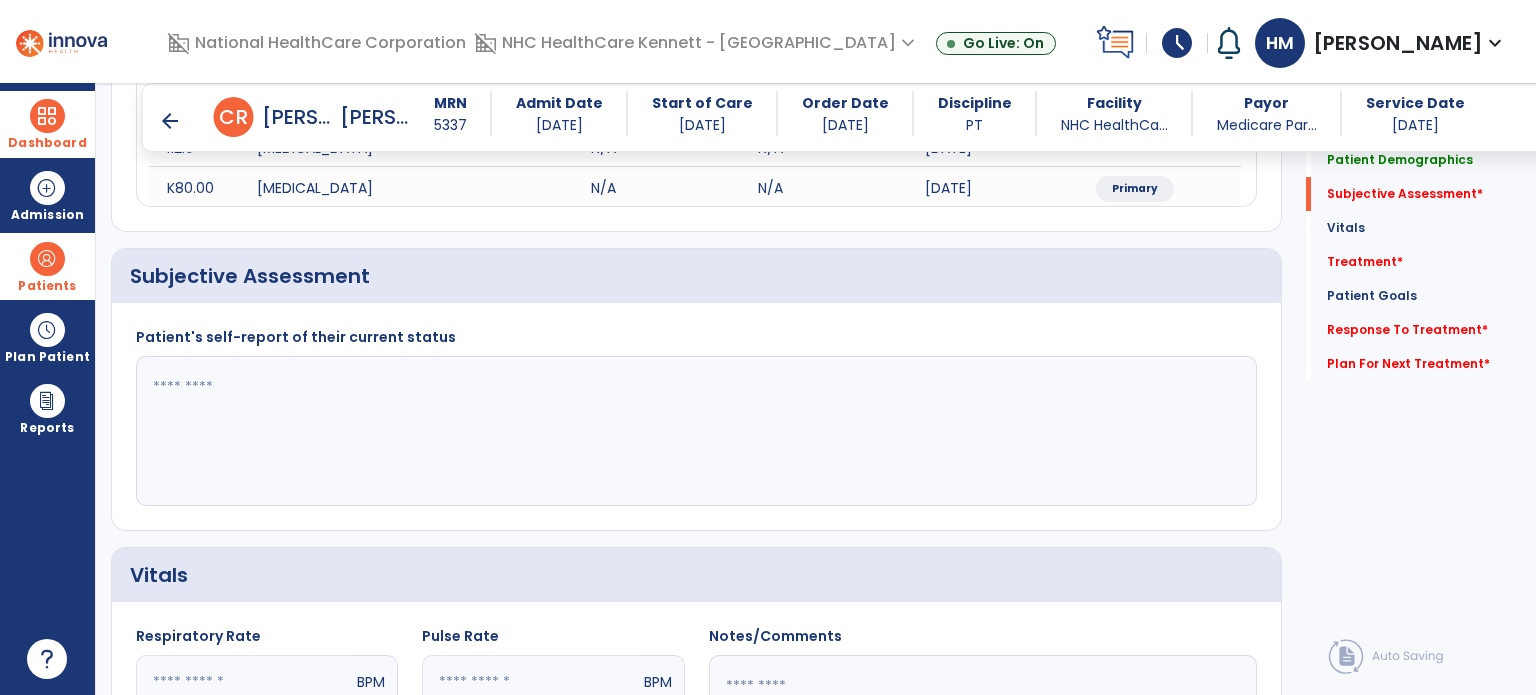 click 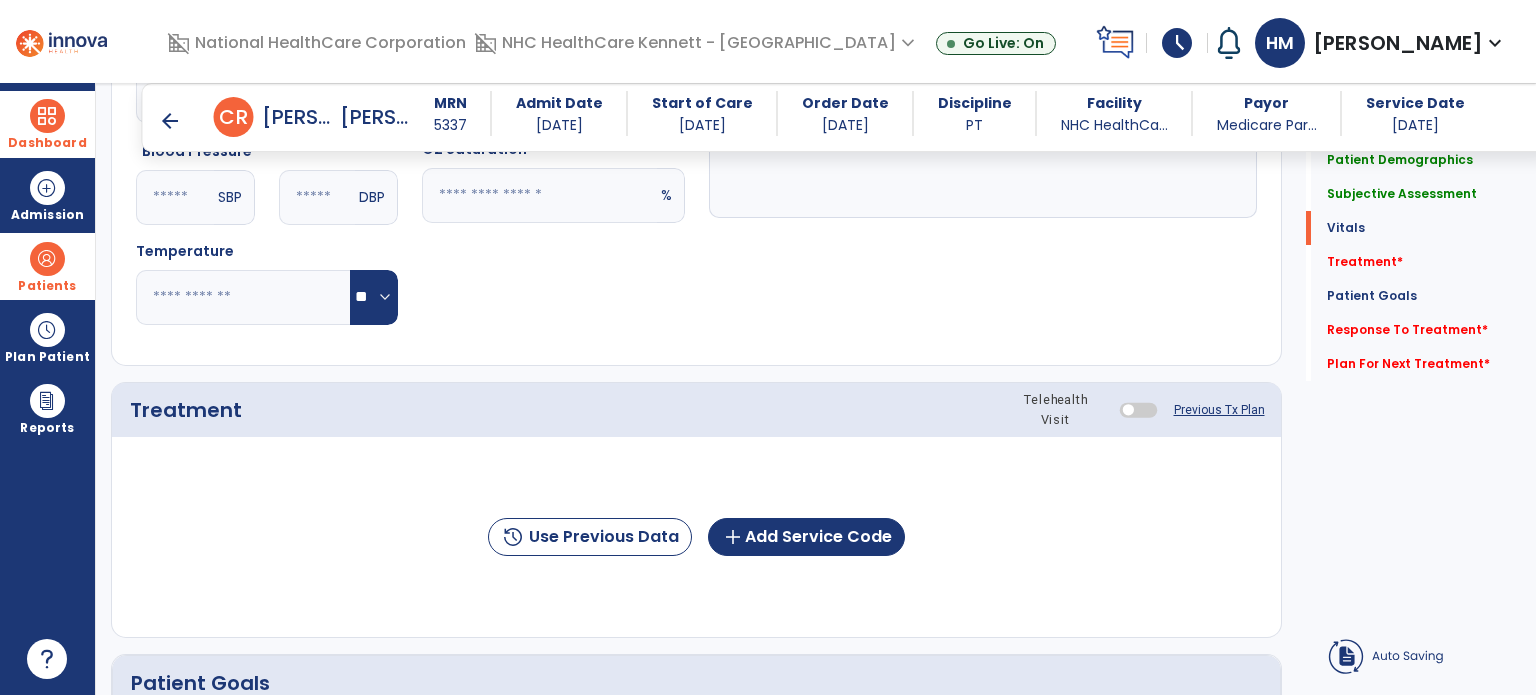 scroll, scrollTop: 1000, scrollLeft: 0, axis: vertical 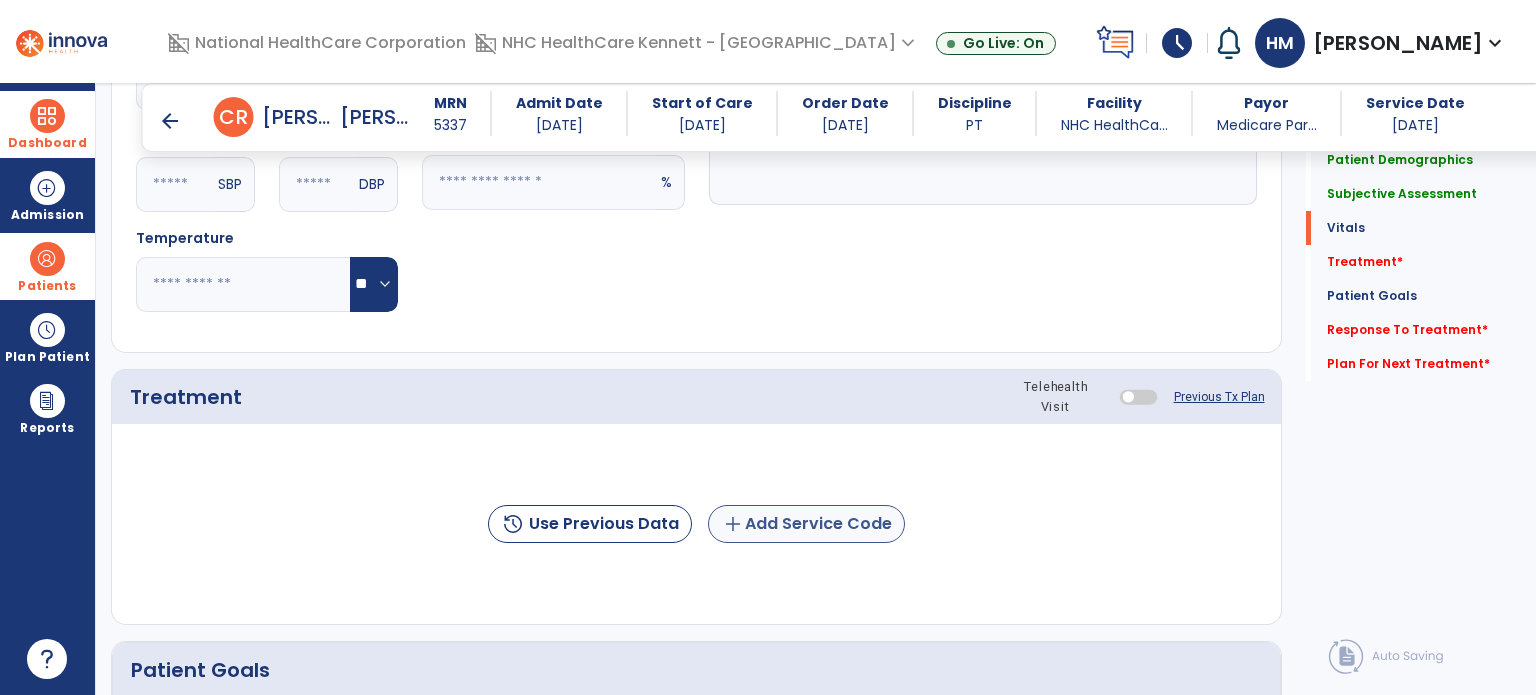 type on "**********" 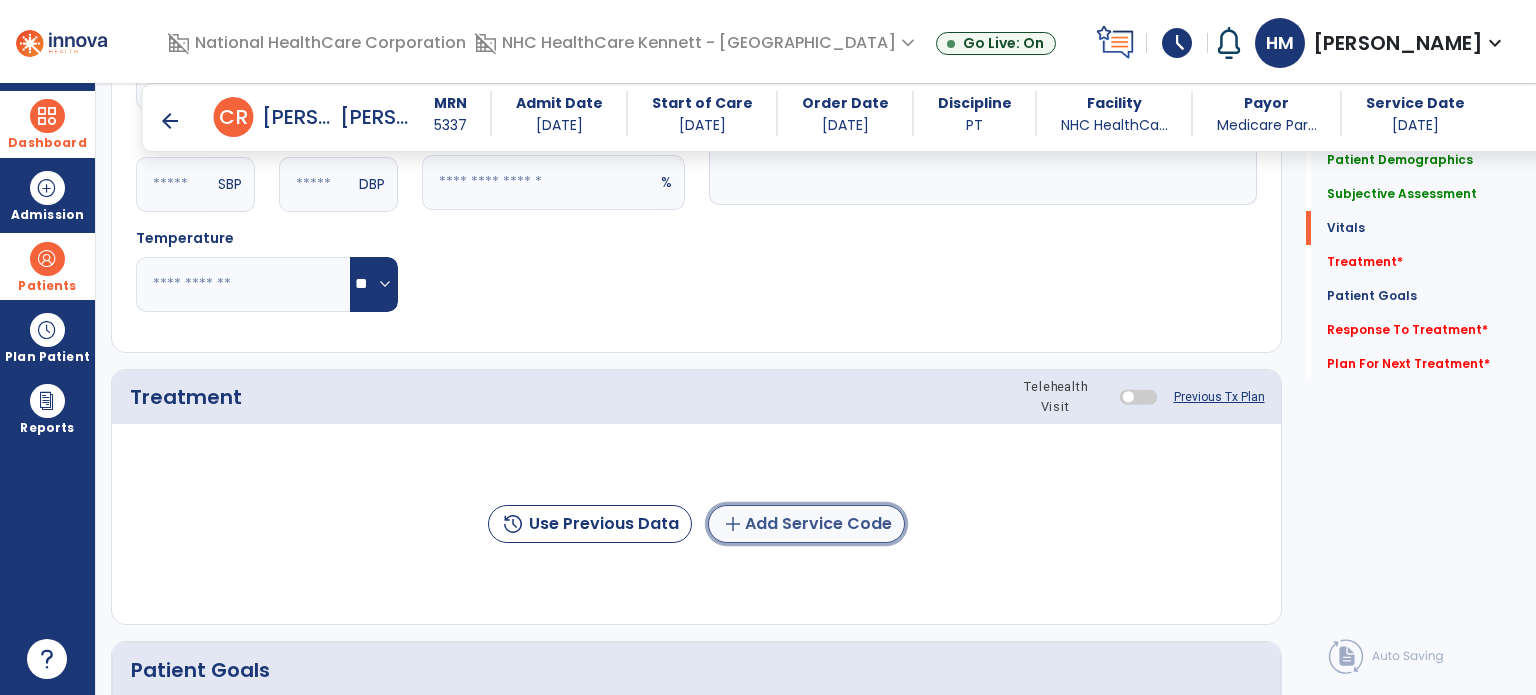 click on "add" 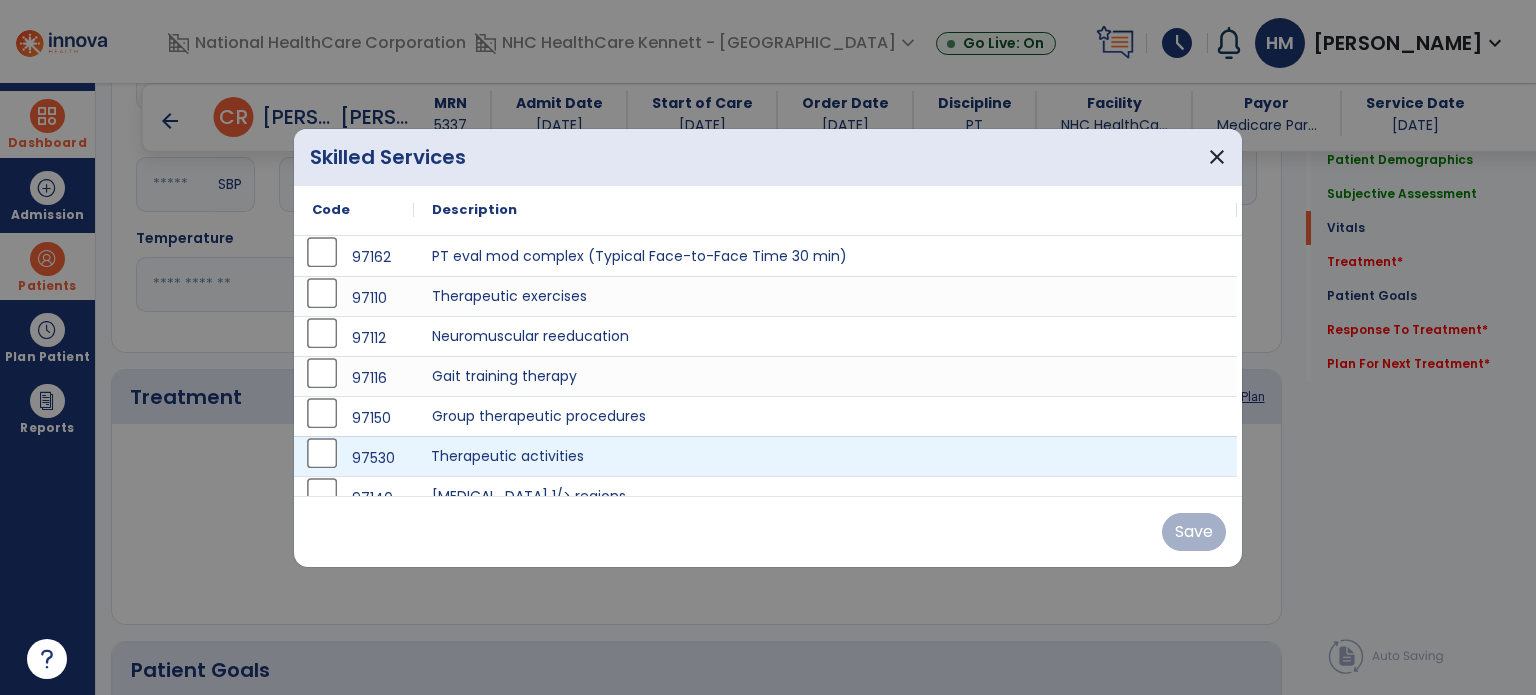click on "Therapeutic activities" at bounding box center (825, 456) 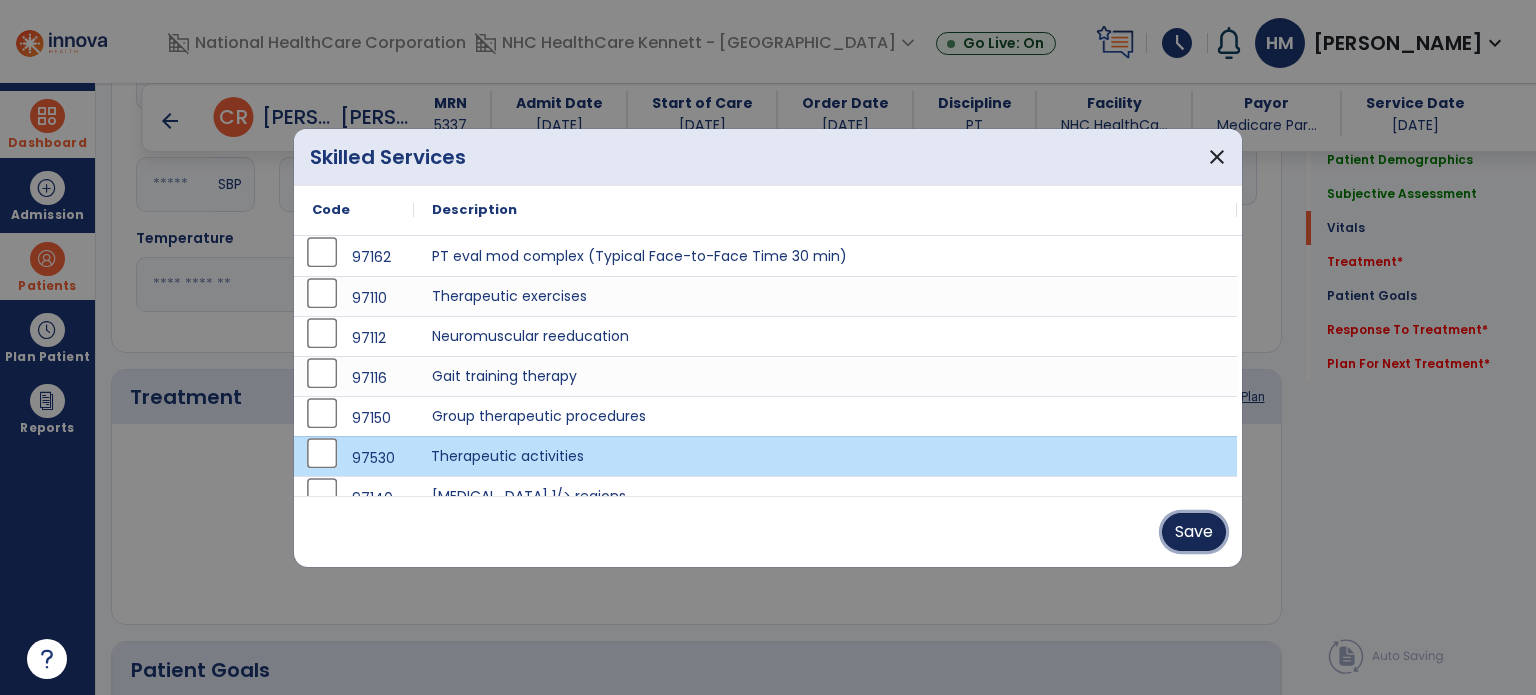 click on "Save" at bounding box center (1194, 532) 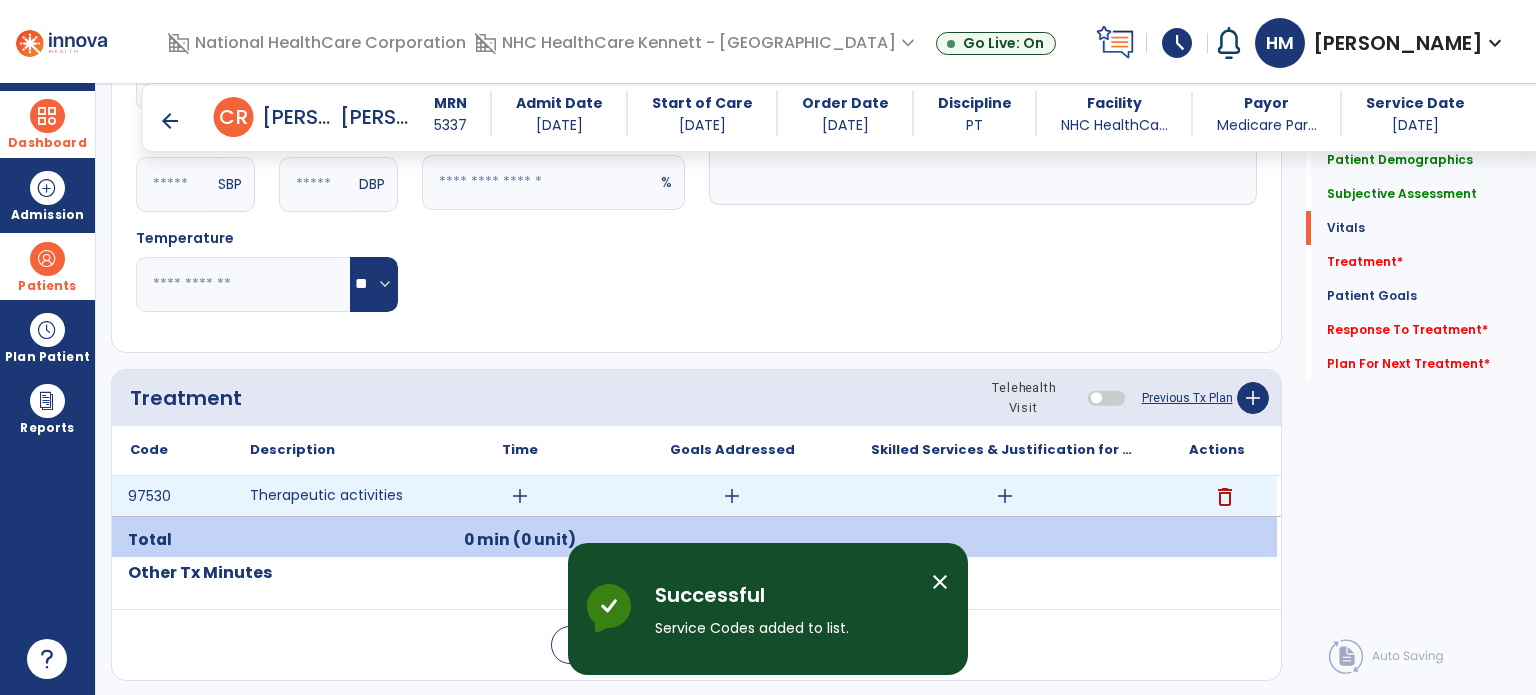 click on "add" at bounding box center (520, 496) 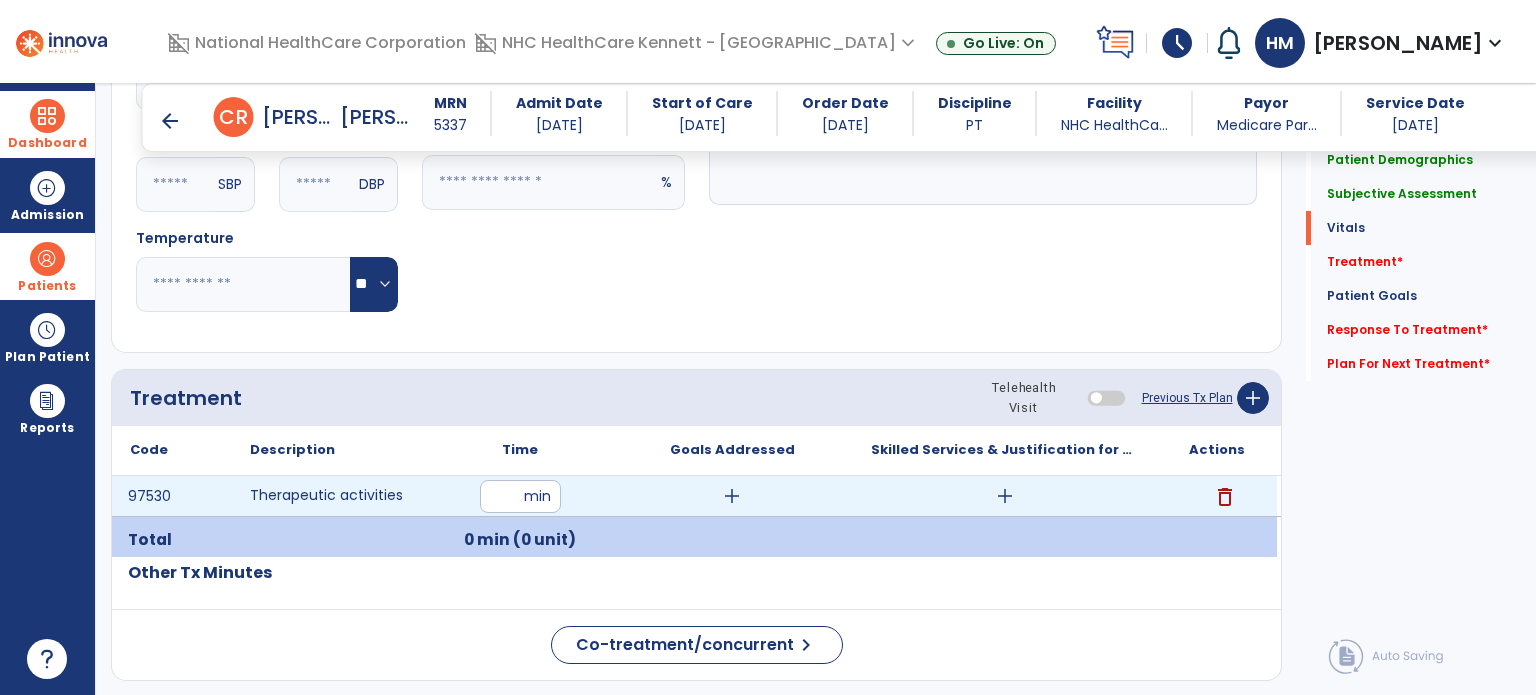 type on "**" 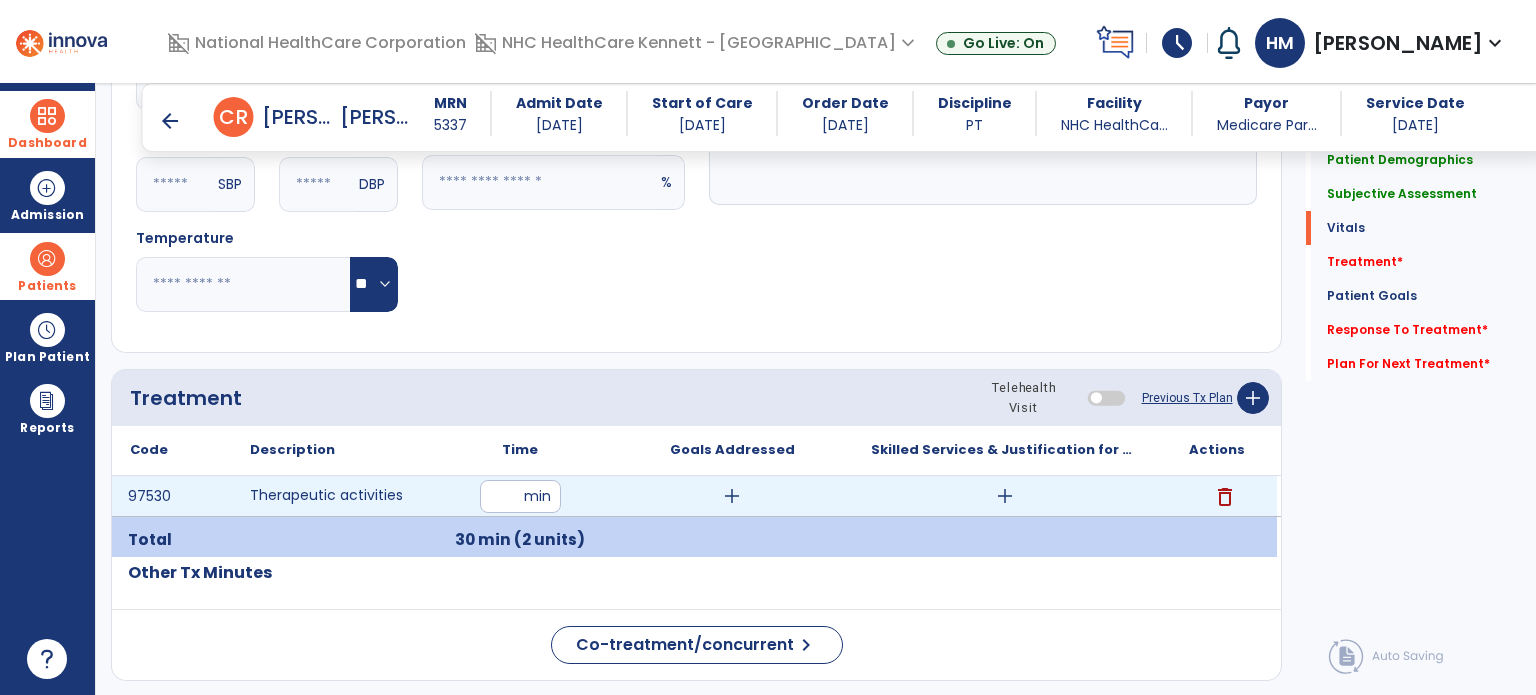 click on "add" at bounding box center [1005, 496] 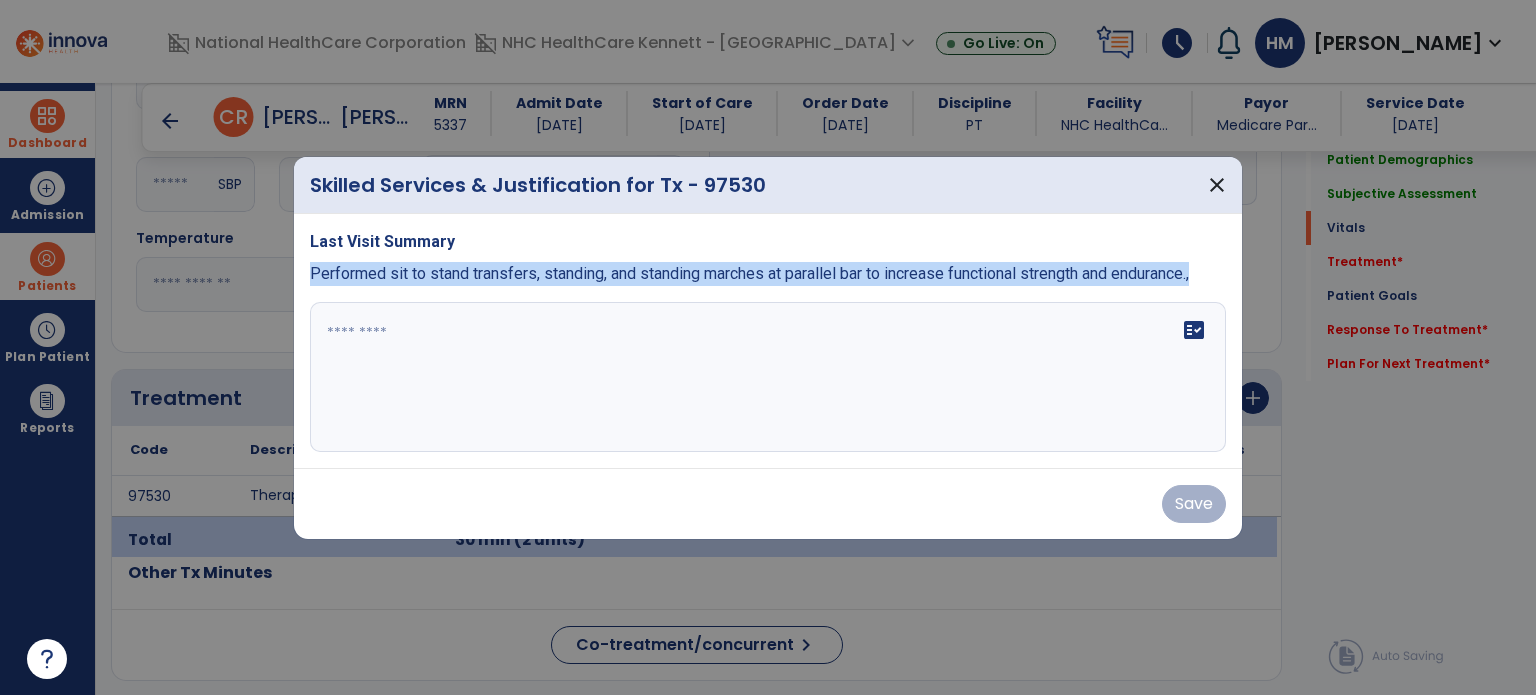 drag, startPoint x: 310, startPoint y: 276, endPoint x: 550, endPoint y: 315, distance: 243.1481 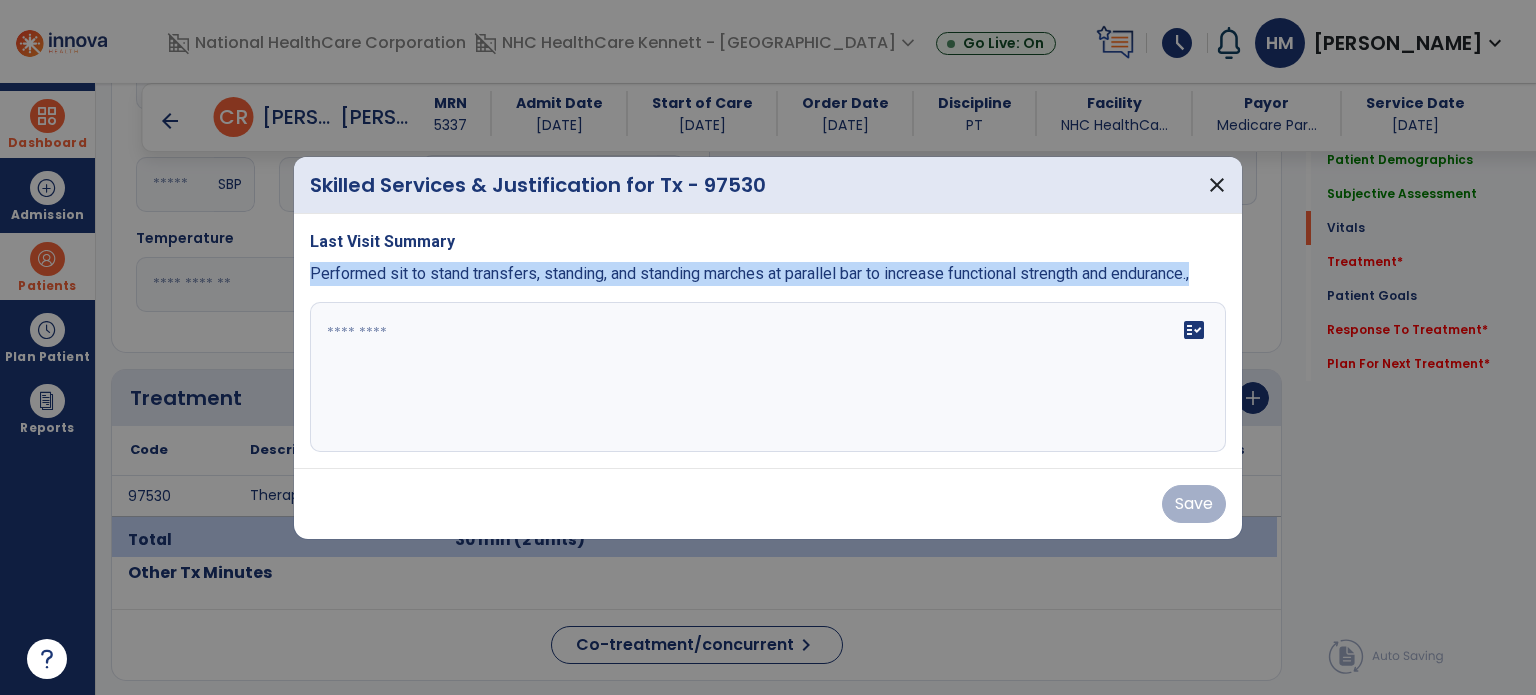 click on "Last Visit Summary Performed sit to stand transfers, standing, and standing marches at parallel bar to increase functional strength and endurance.,   fact_check" at bounding box center [768, 341] 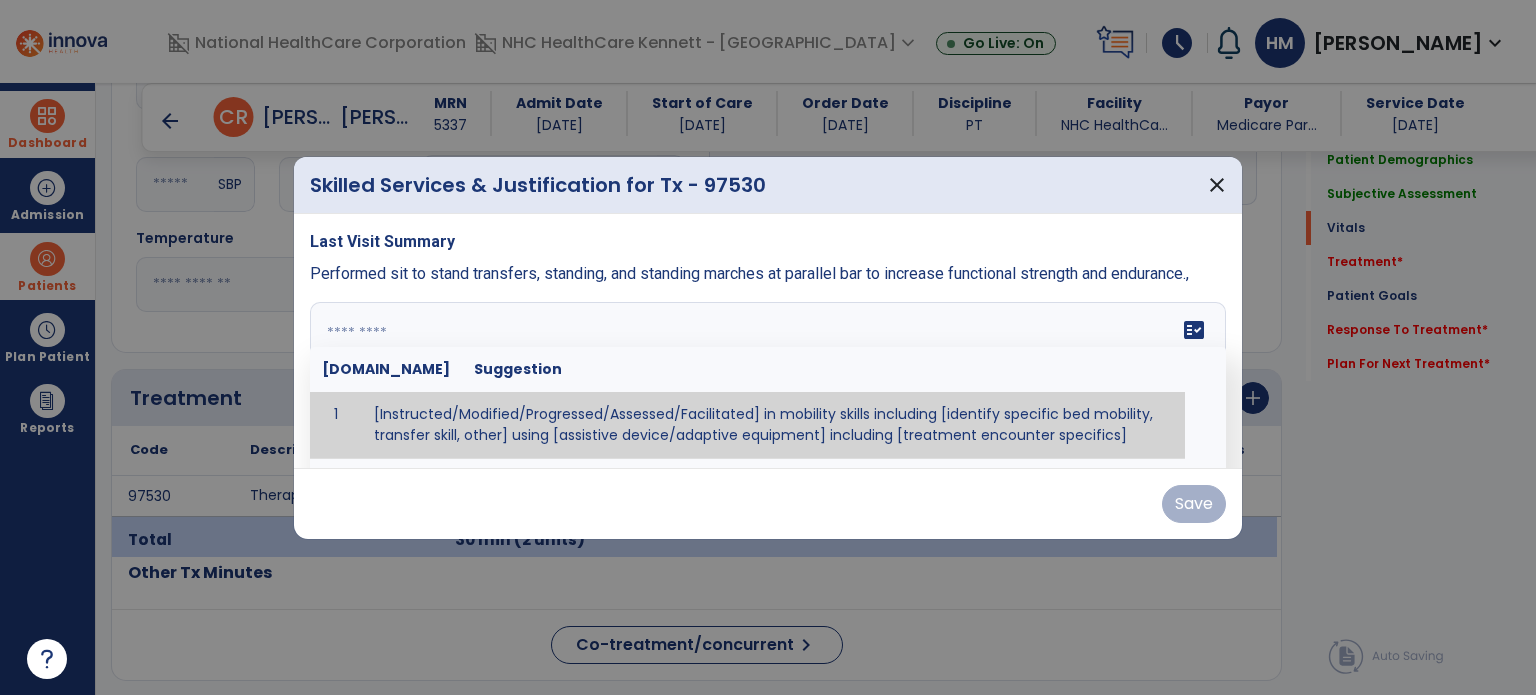 click at bounding box center [768, 377] 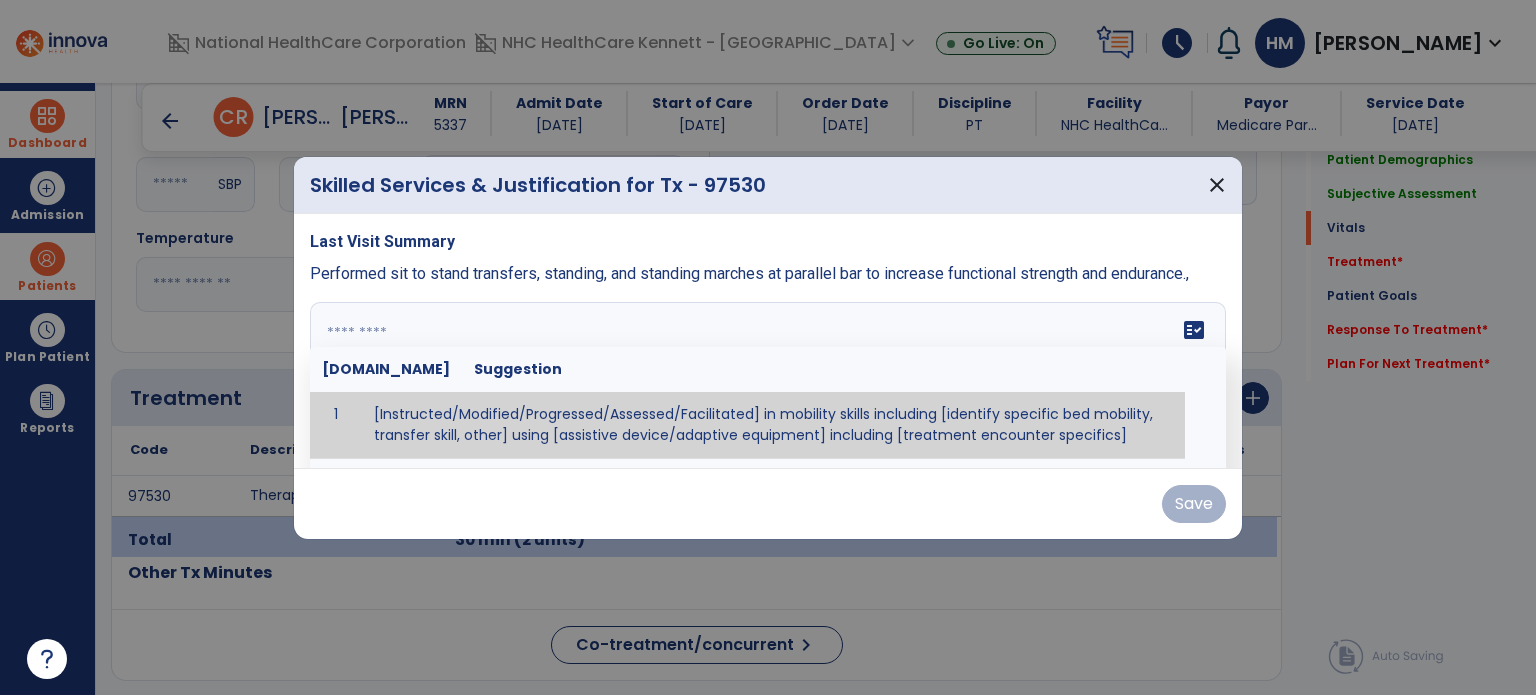 paste on "**********" 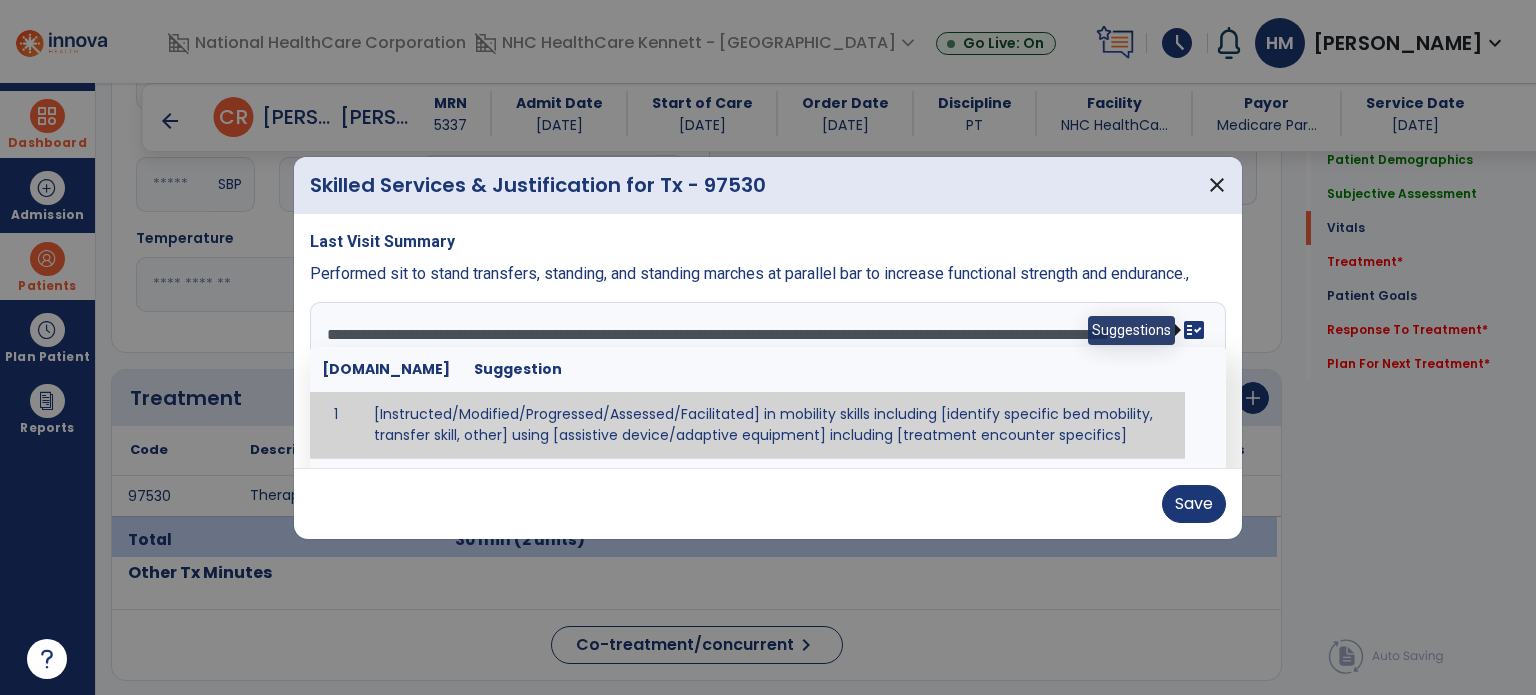 type on "**********" 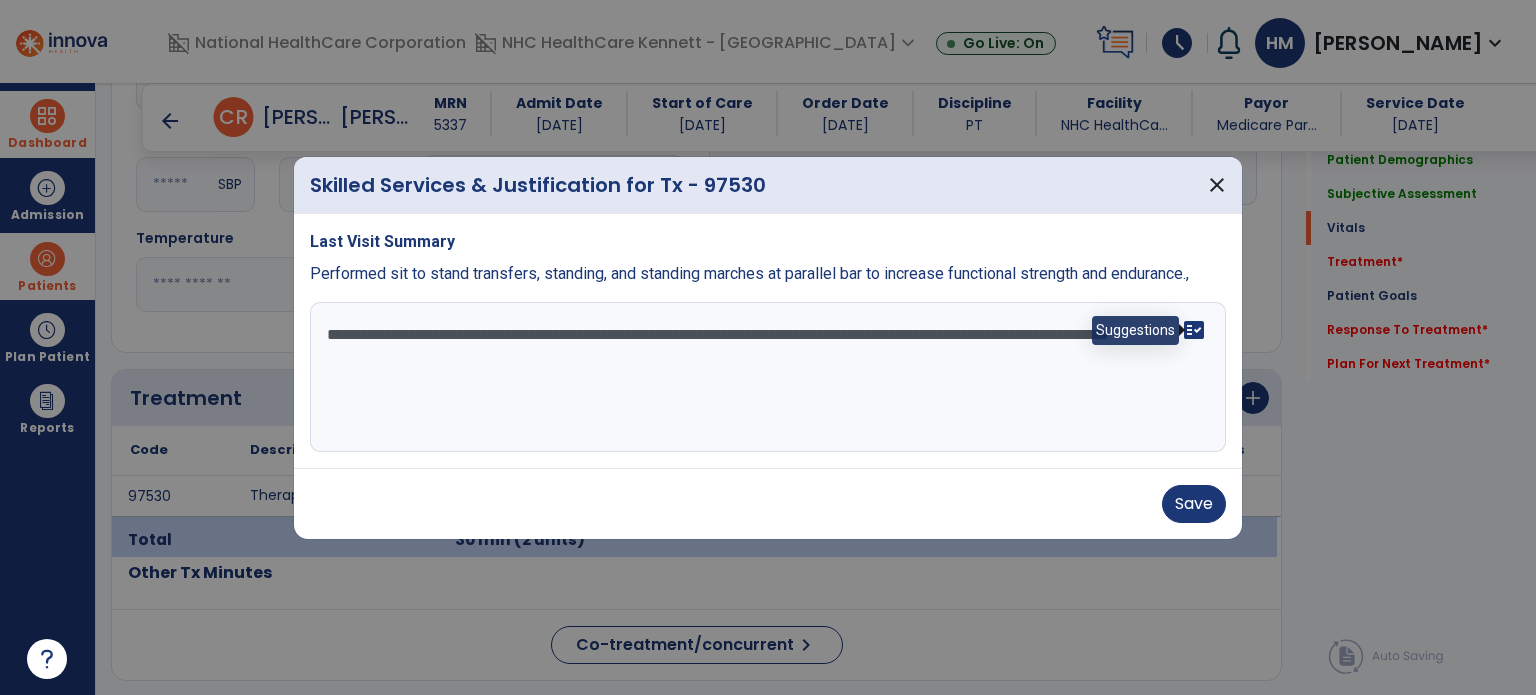 click on "fact_check" at bounding box center (1194, 330) 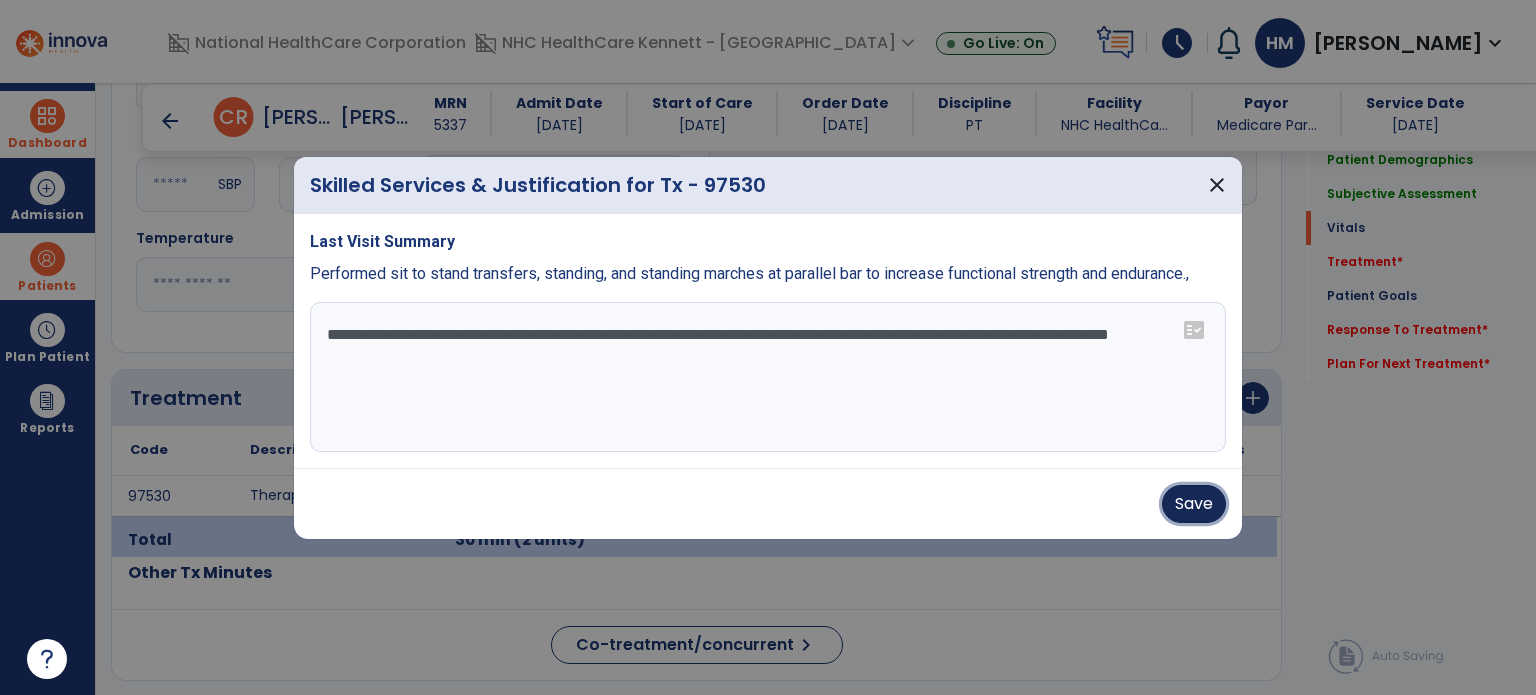 click on "Save" at bounding box center [1194, 504] 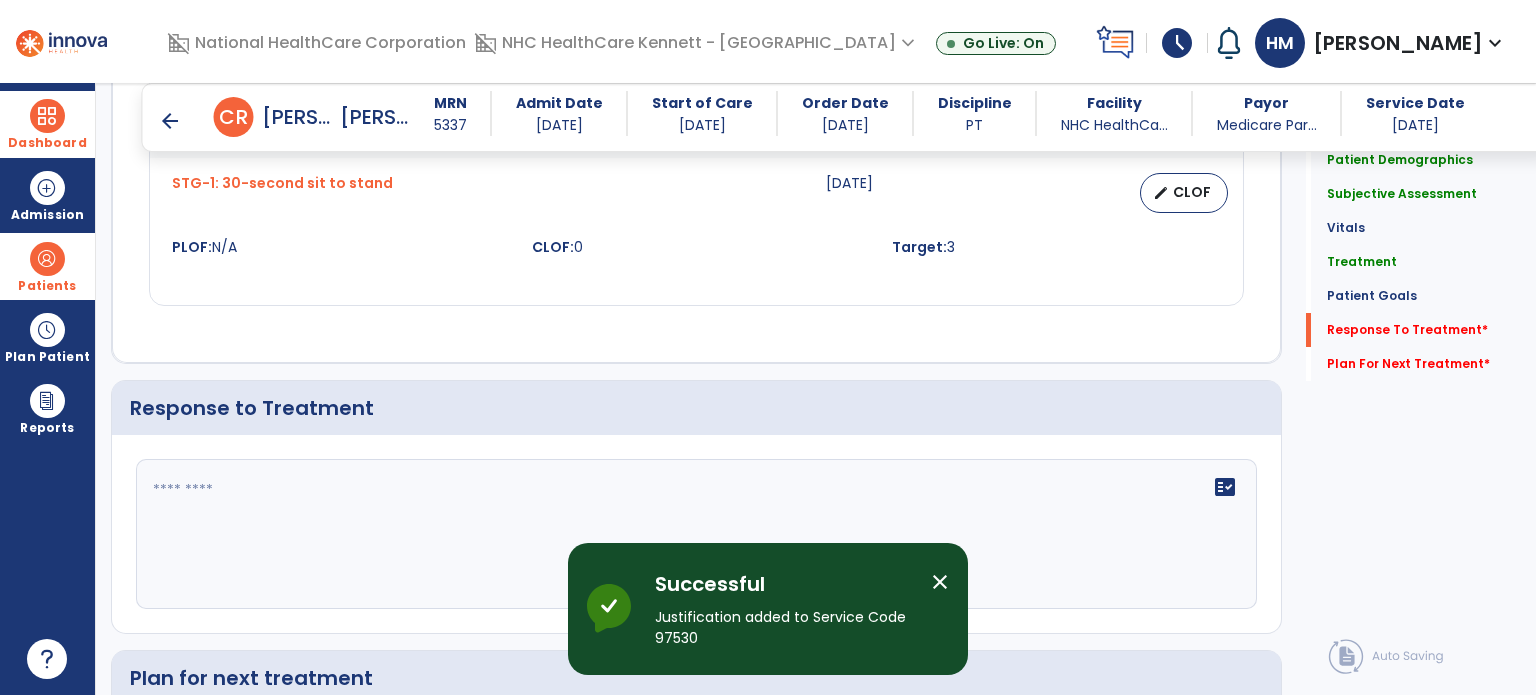 scroll, scrollTop: 2400, scrollLeft: 0, axis: vertical 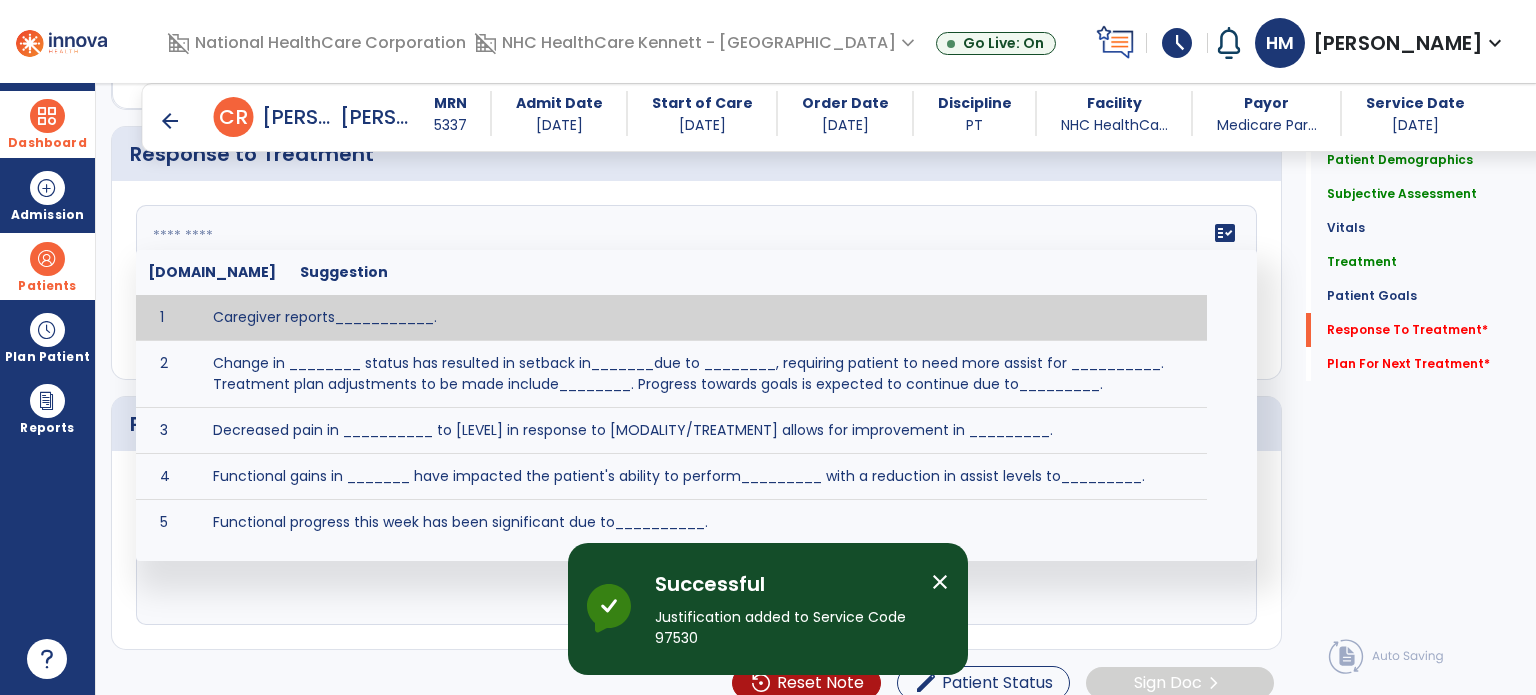 click on "fact_check  [DOMAIN_NAME] Suggestion 1 Caregiver reports___________. 2 Change in ________ status has resulted in setback in_______due to ________, requiring patient to need more assist for __________.   Treatment plan adjustments to be made include________.  Progress towards goals is expected to continue due to_________. 3 Decreased pain in __________ to [LEVEL] in response to [MODALITY/TREATMENT] allows for improvement in _________. 4 Functional gains in _______ have impacted the patient's ability to perform_________ with a reduction in assist levels to_________. 5 Functional progress this week has been significant due to__________. 6 Gains in ________ have improved the patient's ability to perform ______with decreased levels of assist to___________. 7 Improvement in ________allows patient to tolerate higher levels of challenges in_________. 8 Pain in [AREA] has decreased to [LEVEL] in response to [TREATMENT/MODALITY], allowing fore ease in completing__________. 9 10 11 12 13 14 15 16 17 18 19 20 21" 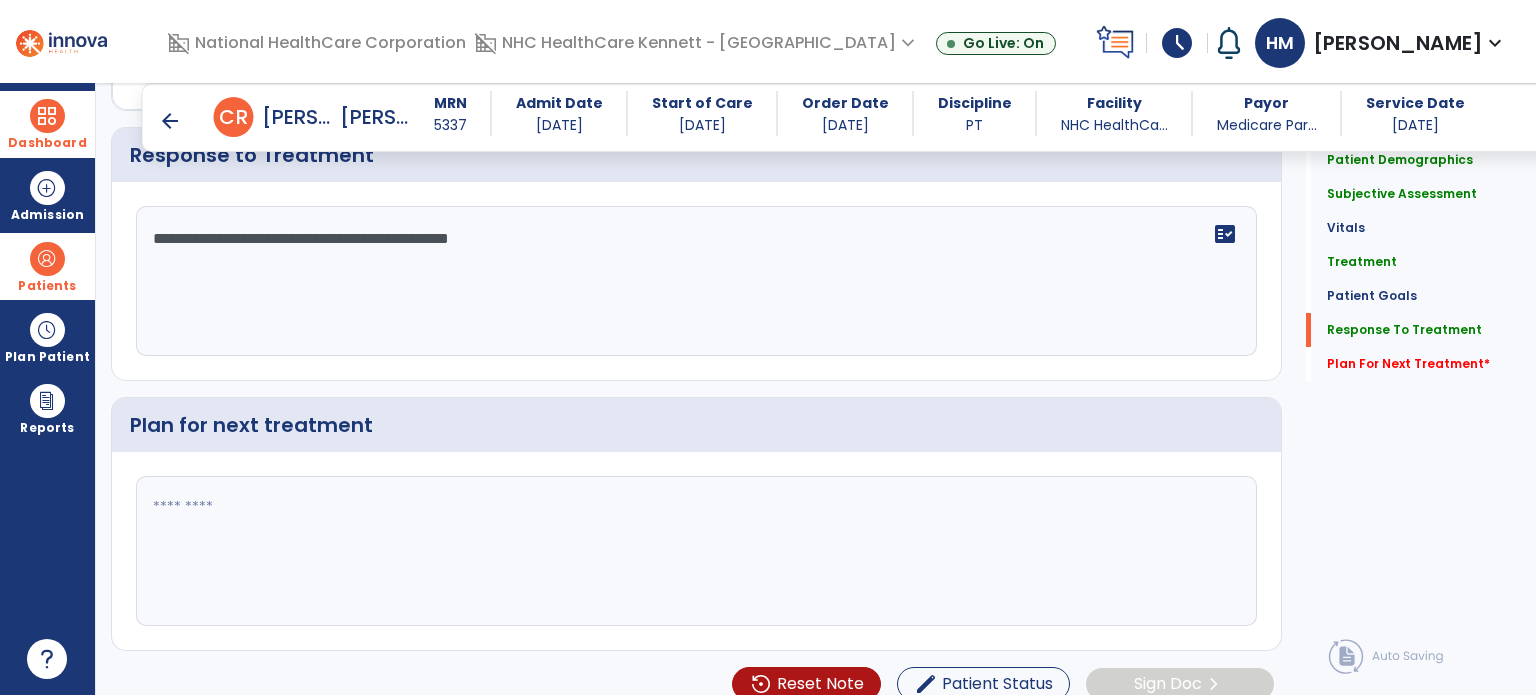 scroll, scrollTop: 2400, scrollLeft: 0, axis: vertical 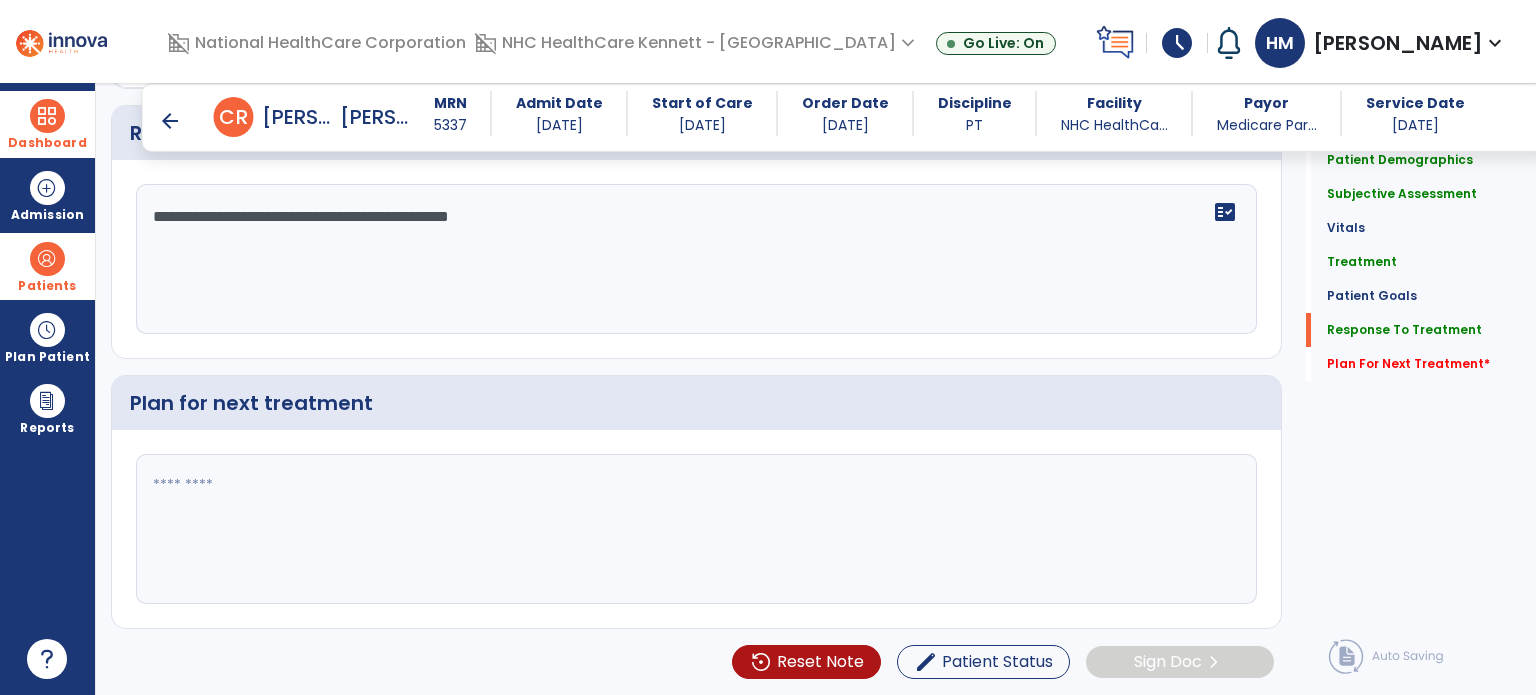 type on "**********" 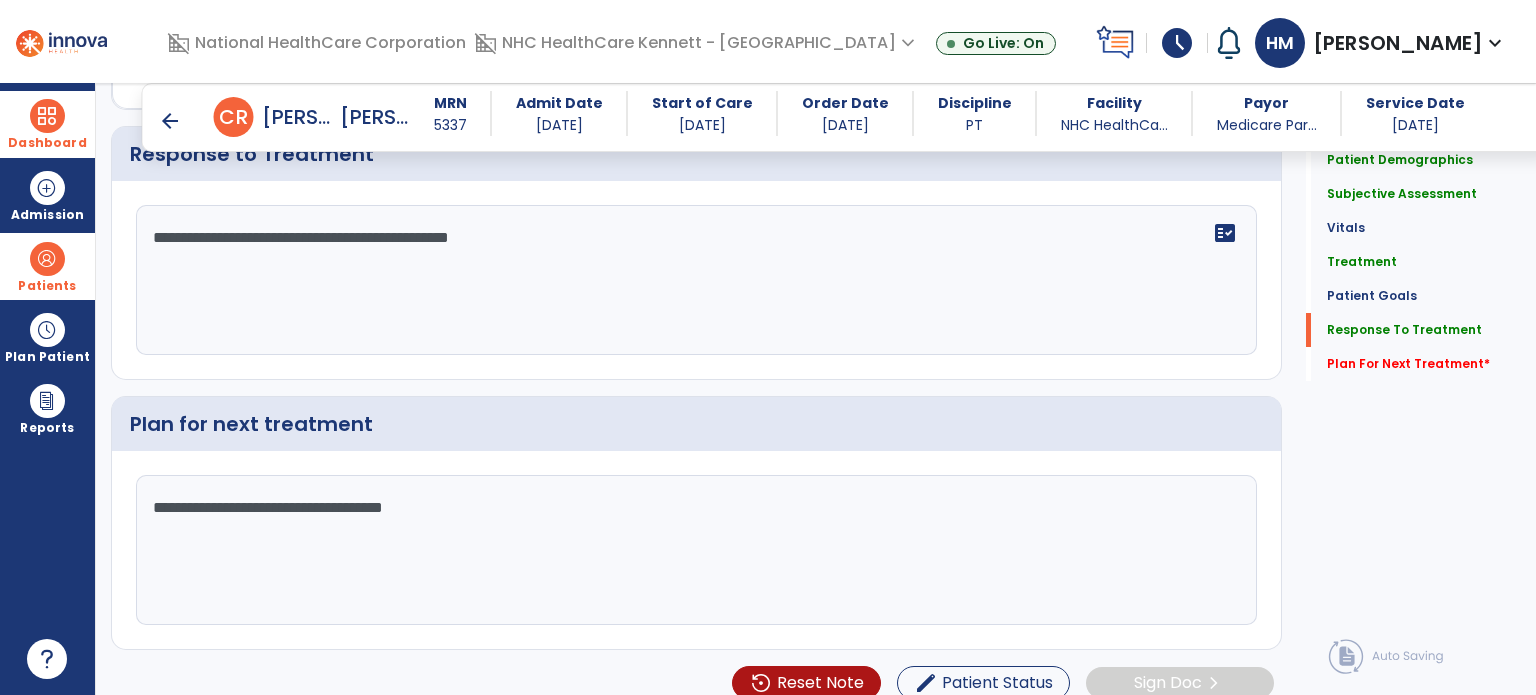 type on "**********" 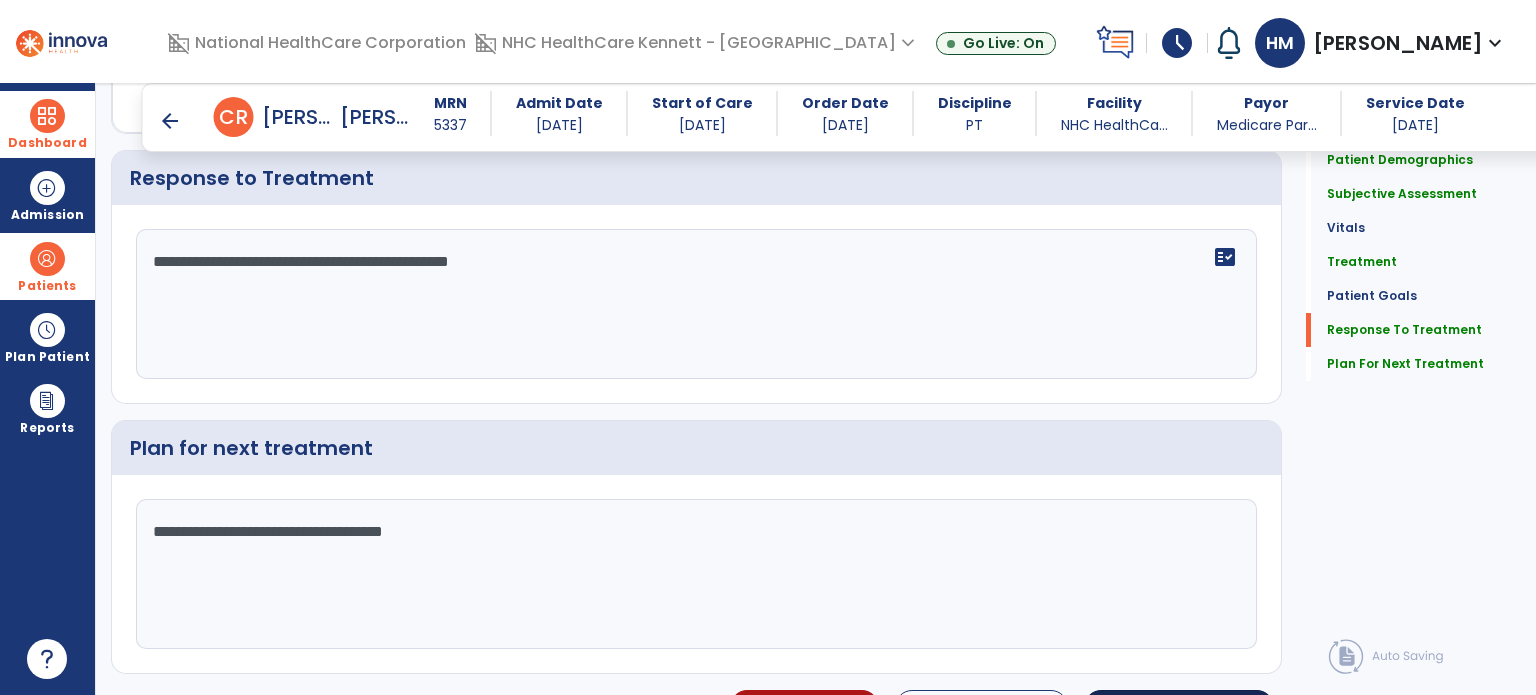 scroll, scrollTop: 2400, scrollLeft: 0, axis: vertical 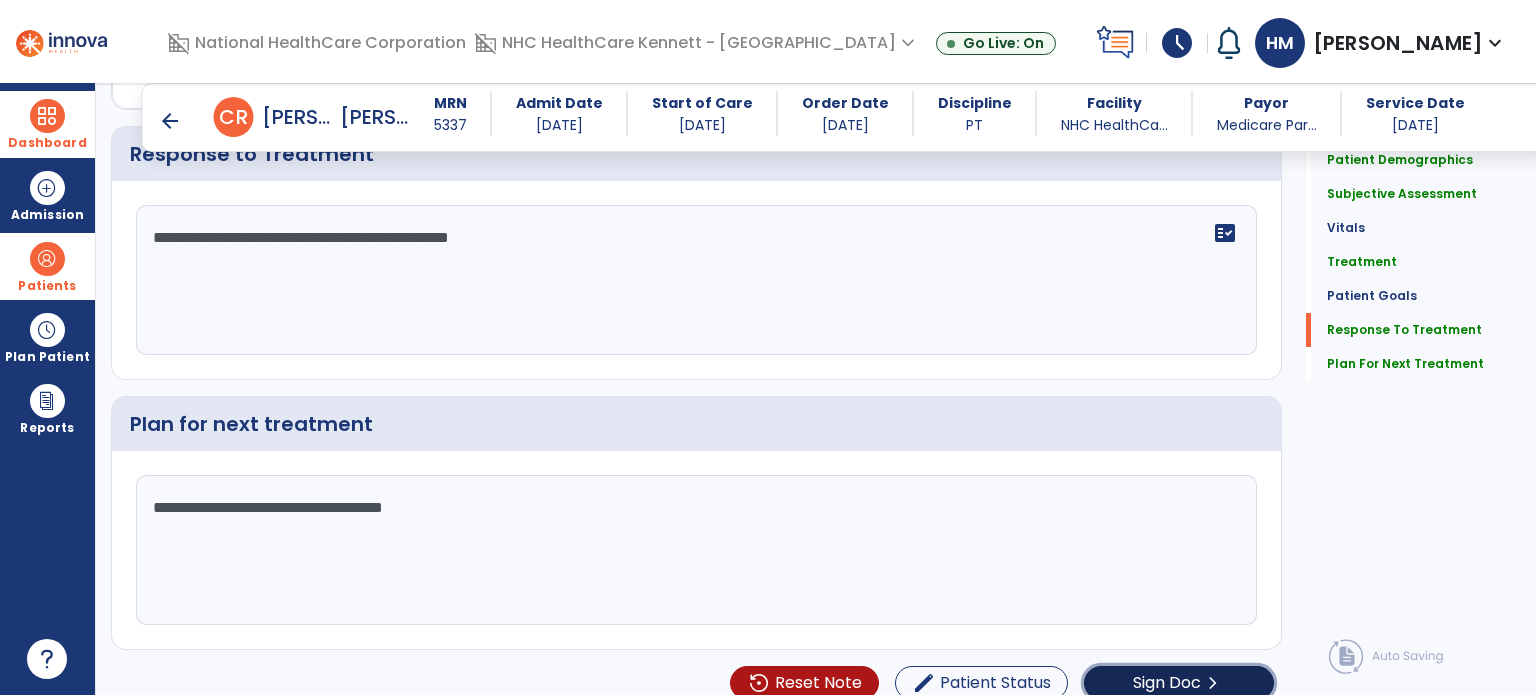 click on "Sign Doc  chevron_right" 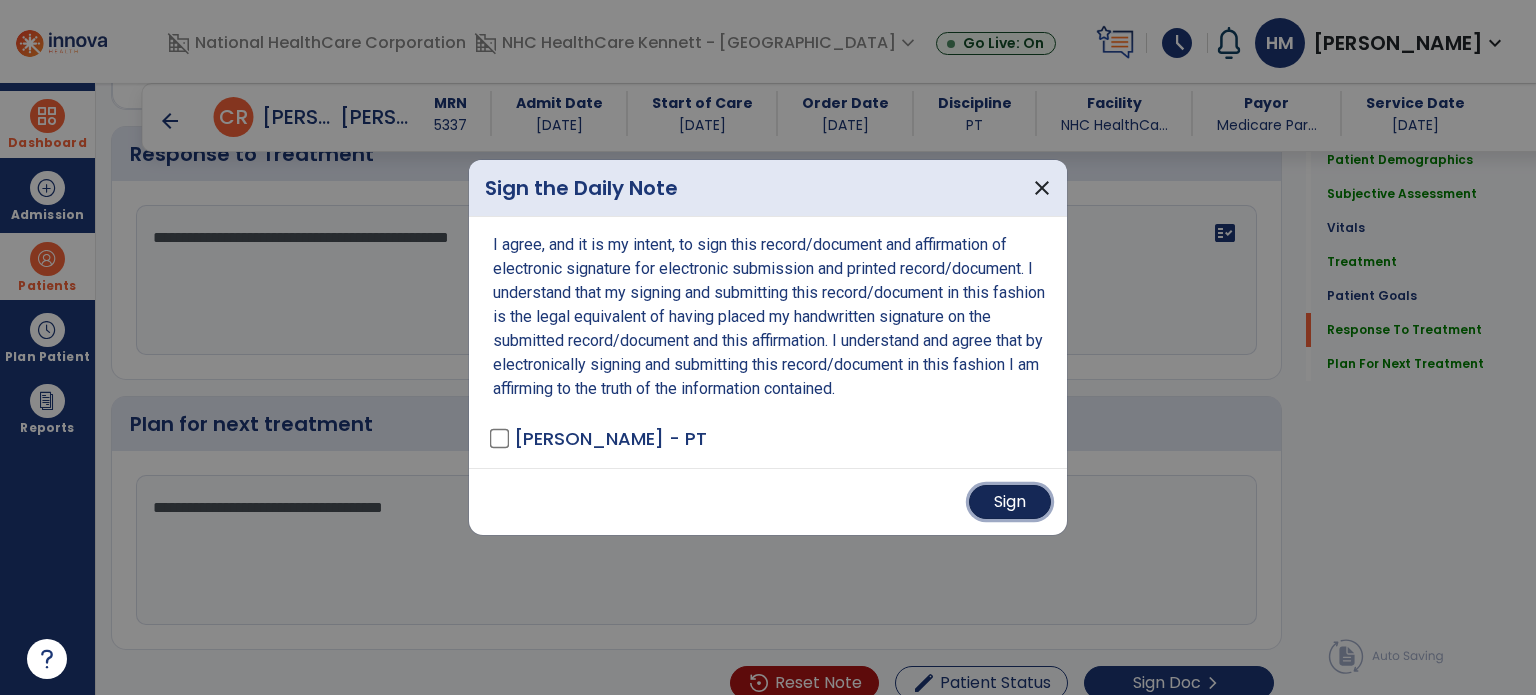 click on "Sign" at bounding box center (1010, 502) 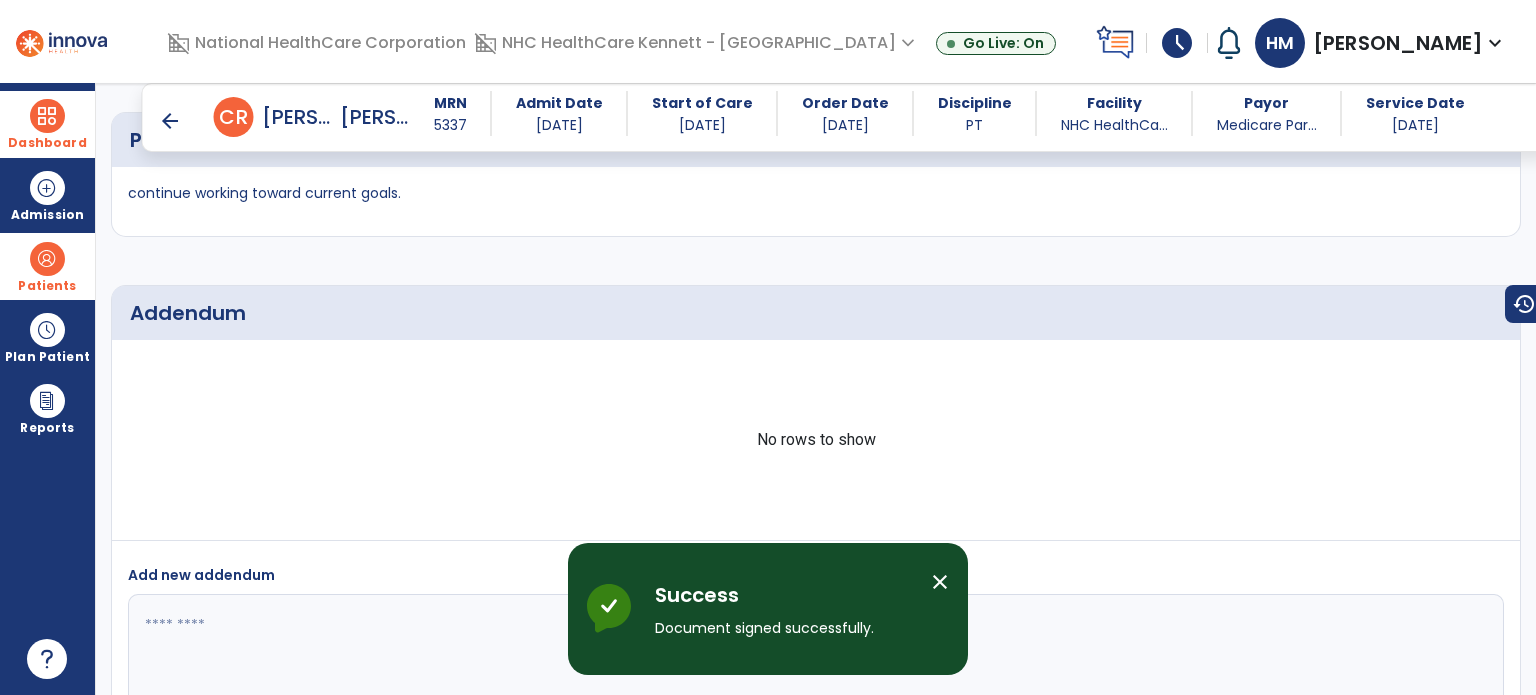 scroll, scrollTop: 3321, scrollLeft: 0, axis: vertical 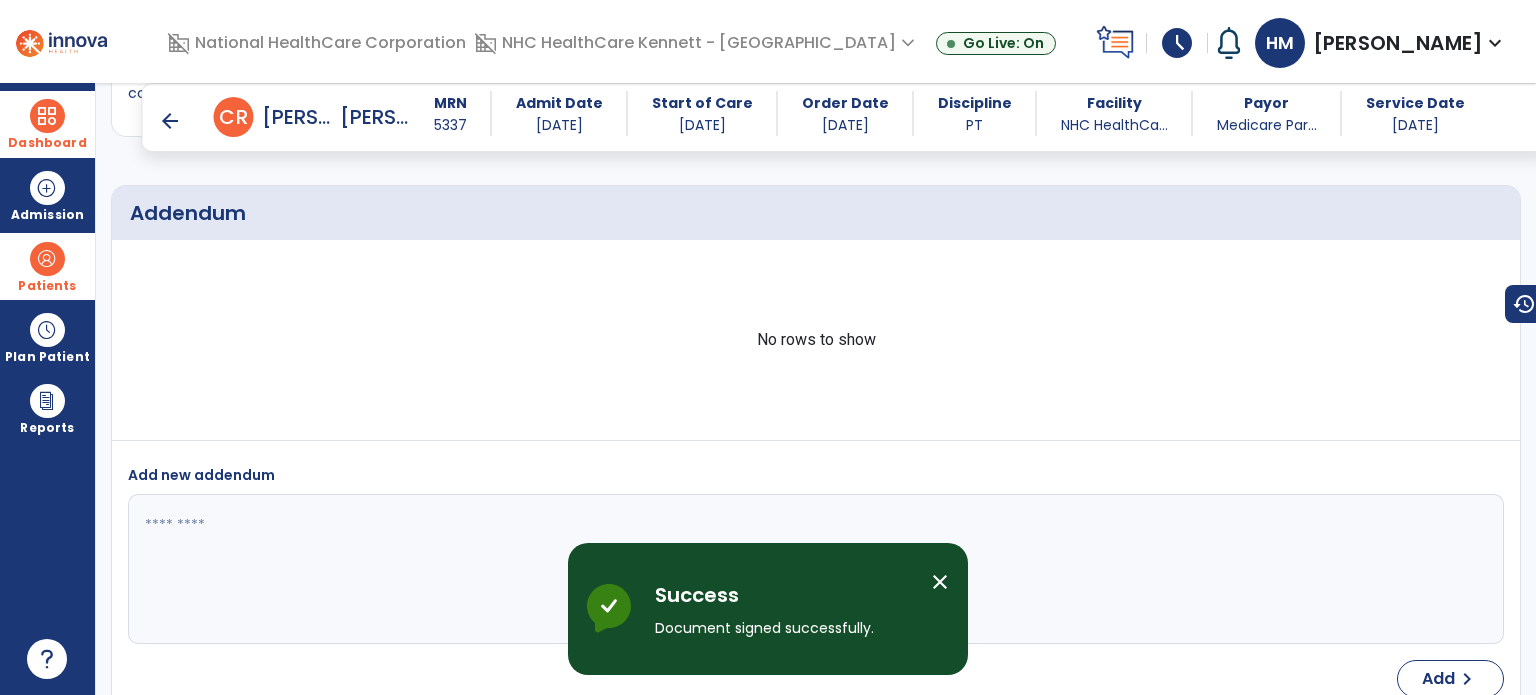 click on "arrow_back" at bounding box center (170, 121) 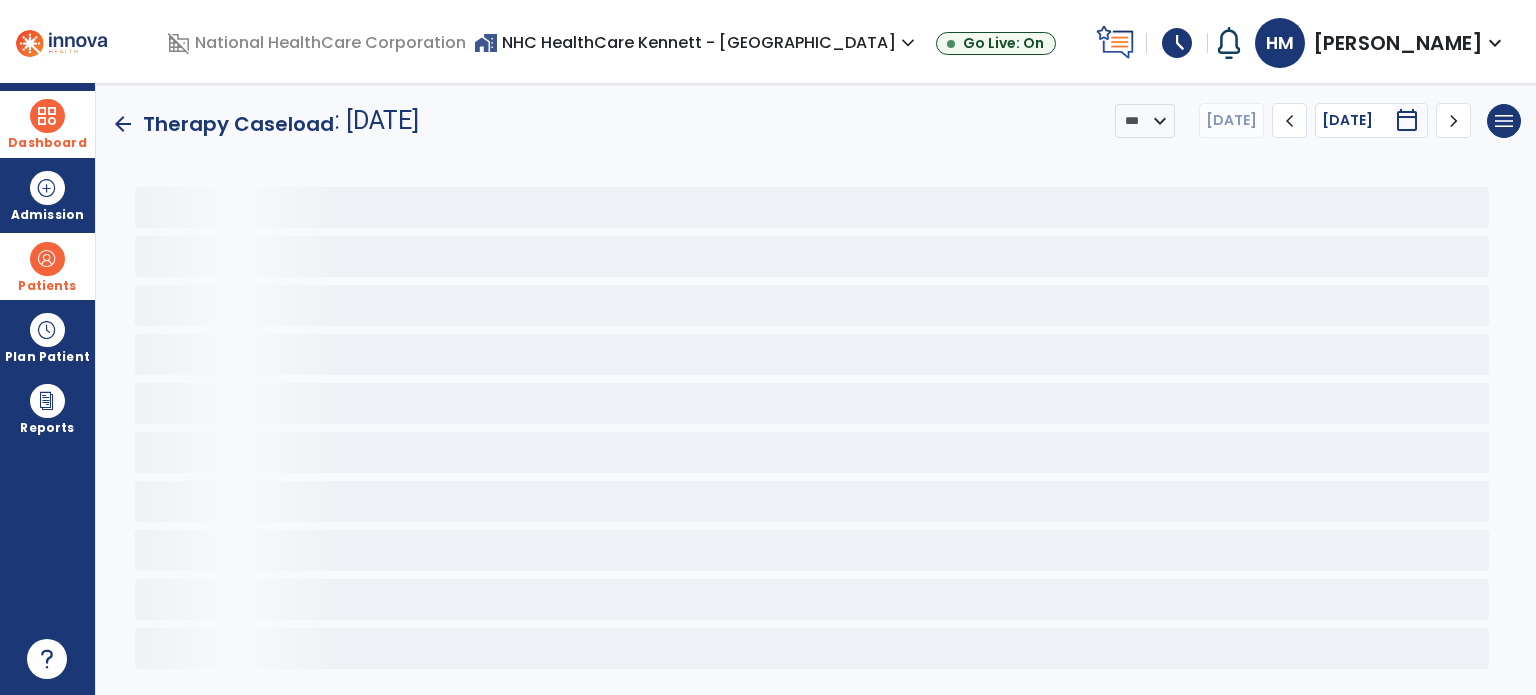 scroll, scrollTop: 0, scrollLeft: 0, axis: both 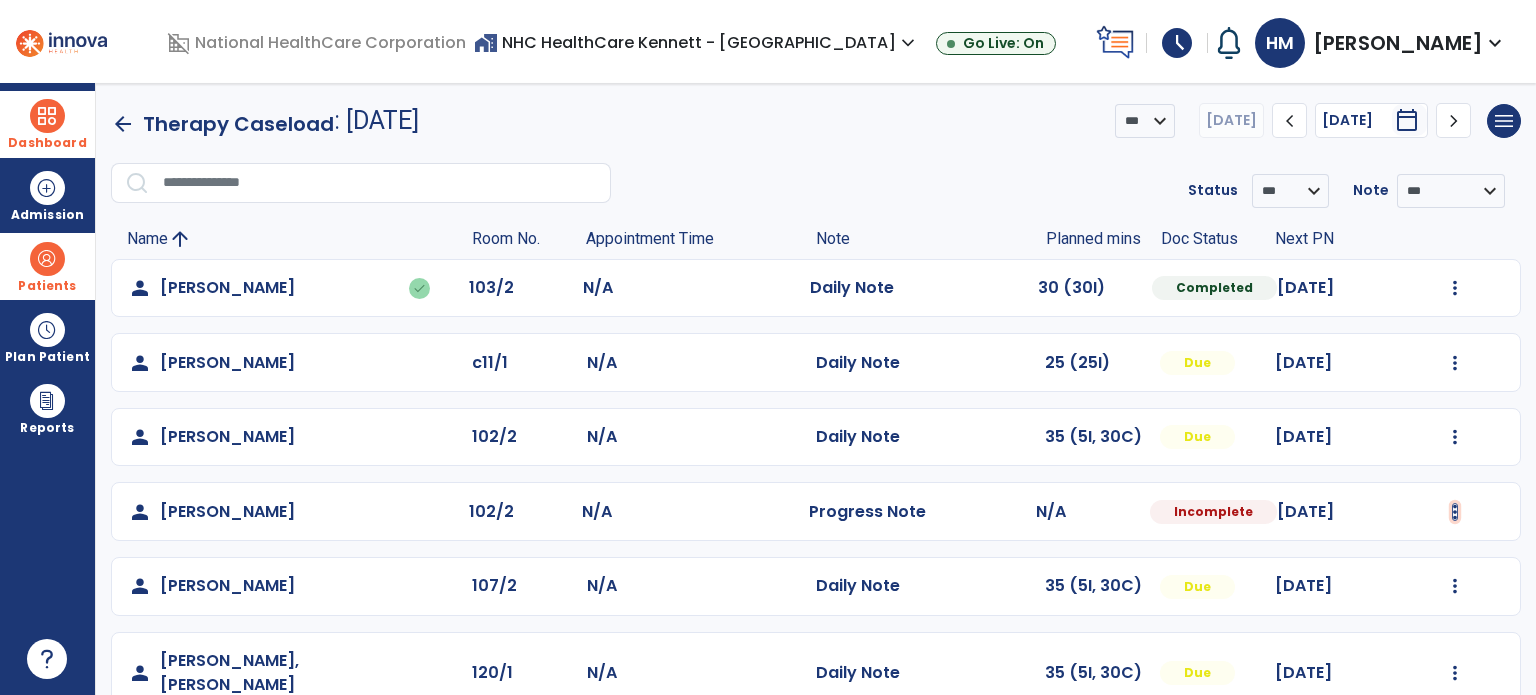 click at bounding box center [1455, 288] 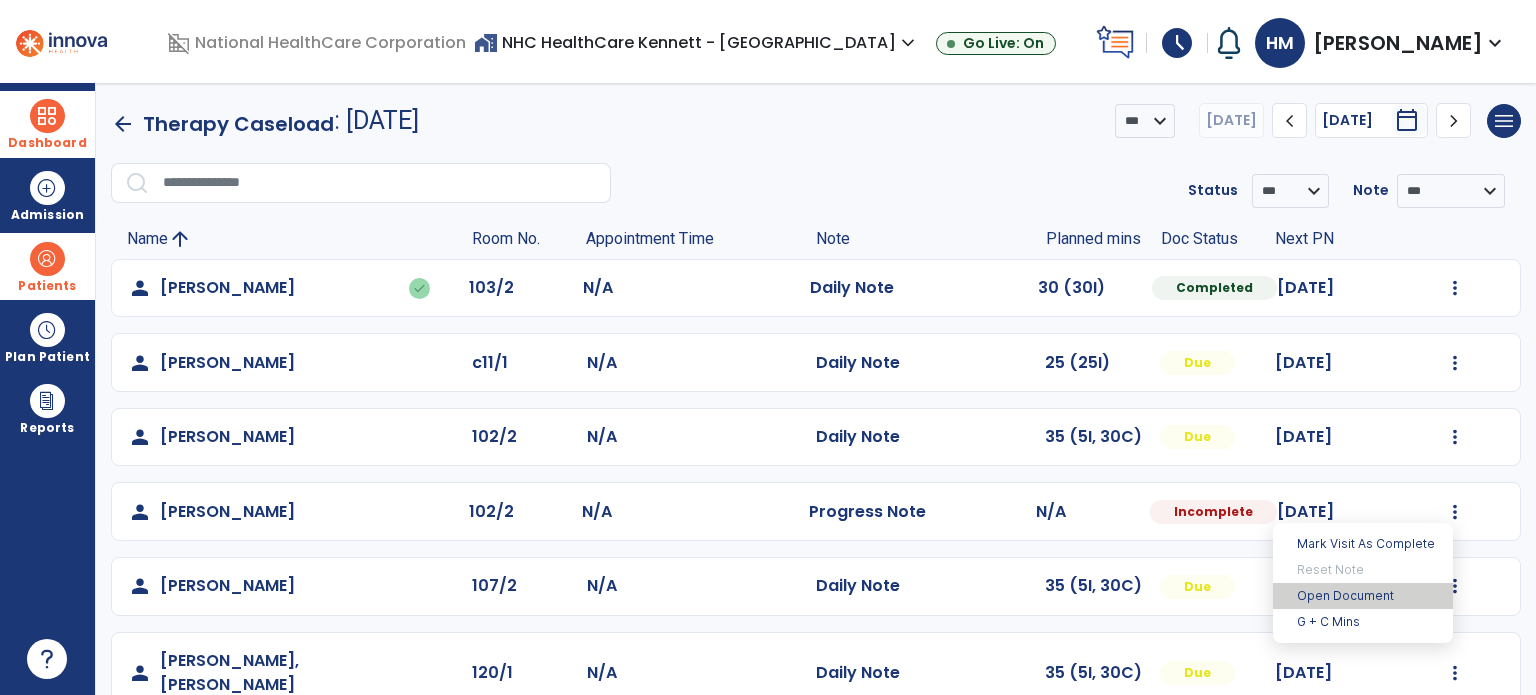 click on "Open Document" at bounding box center [1363, 596] 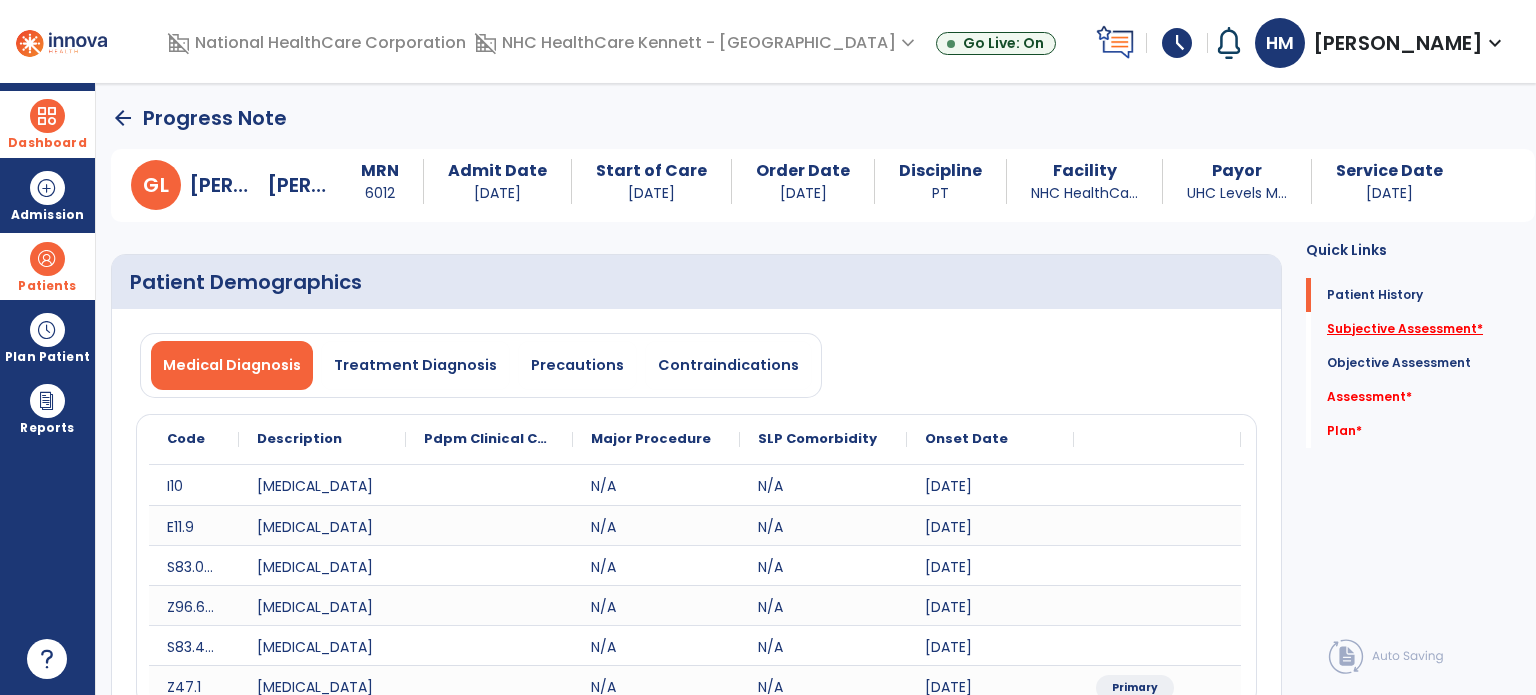 click on "Subjective Assessment   *" 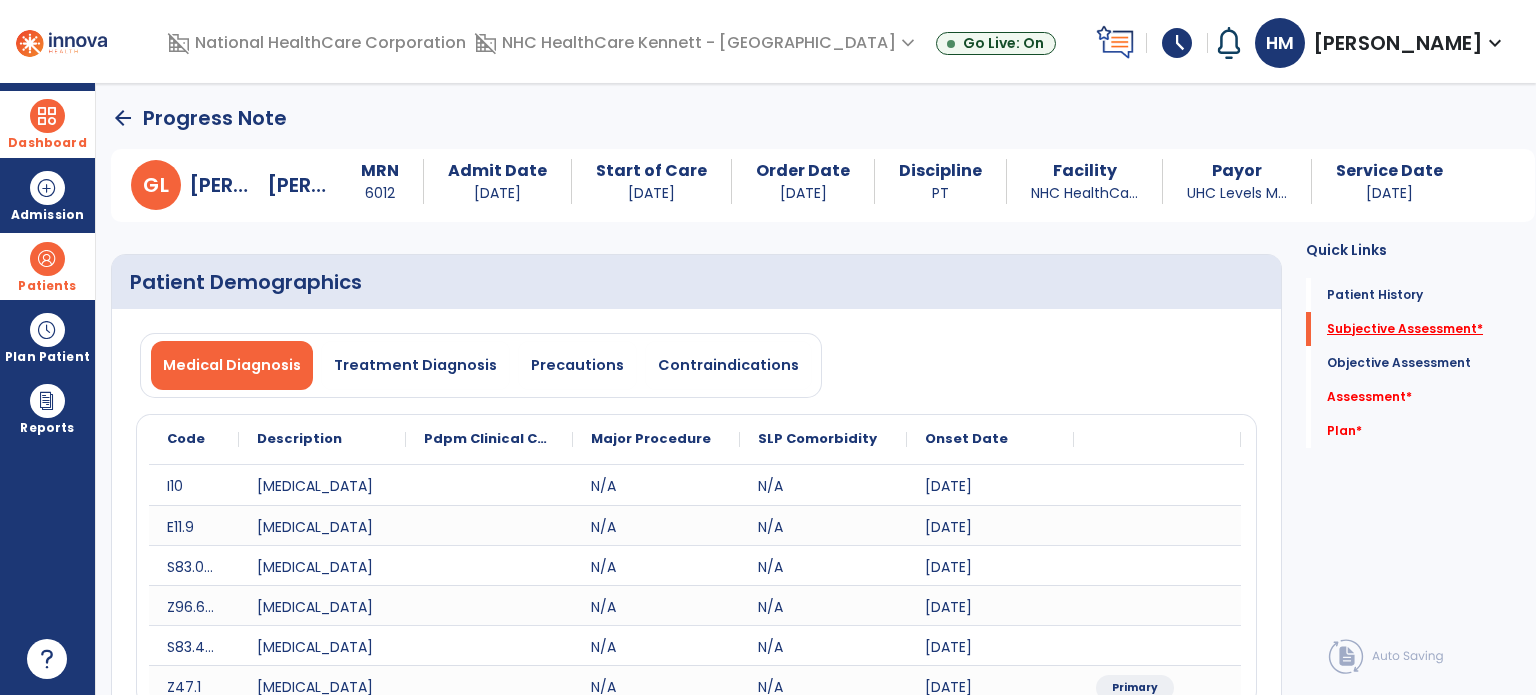 scroll, scrollTop: 40, scrollLeft: 0, axis: vertical 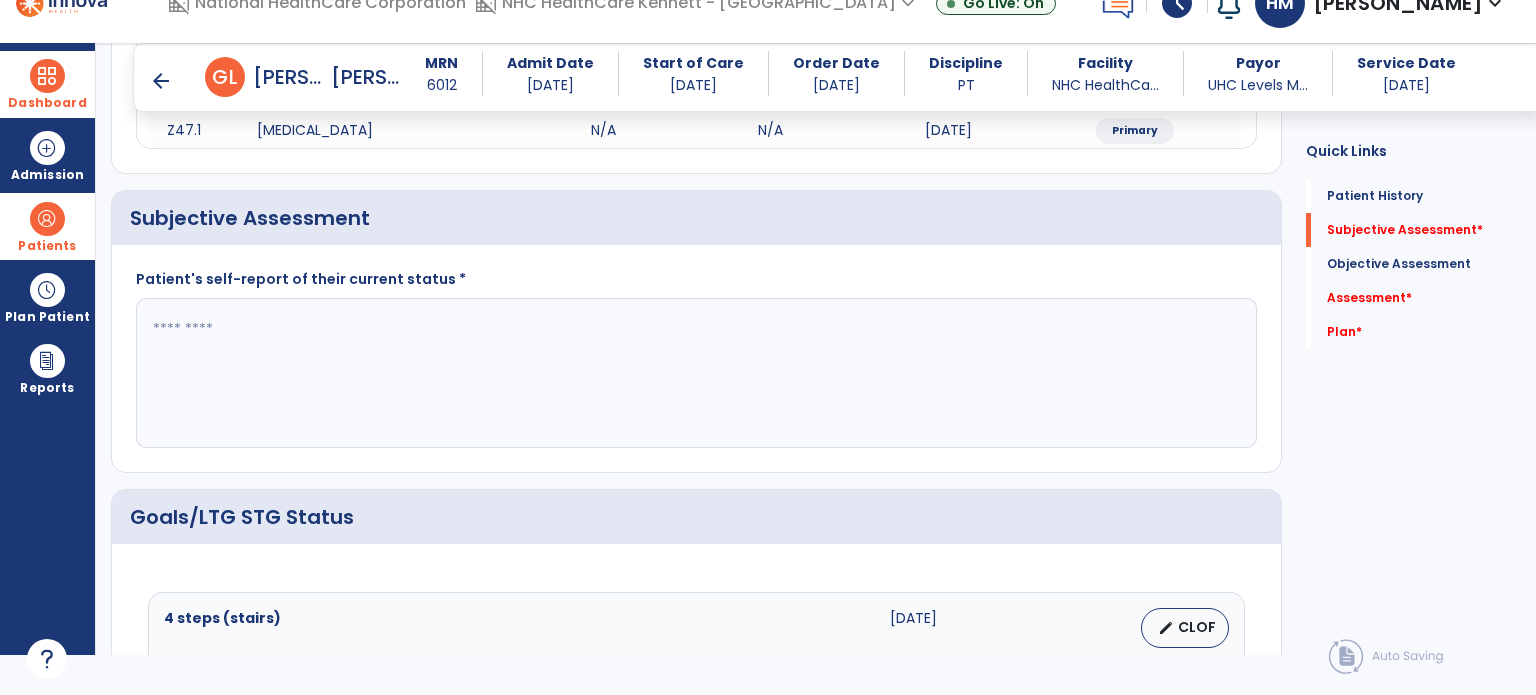 click 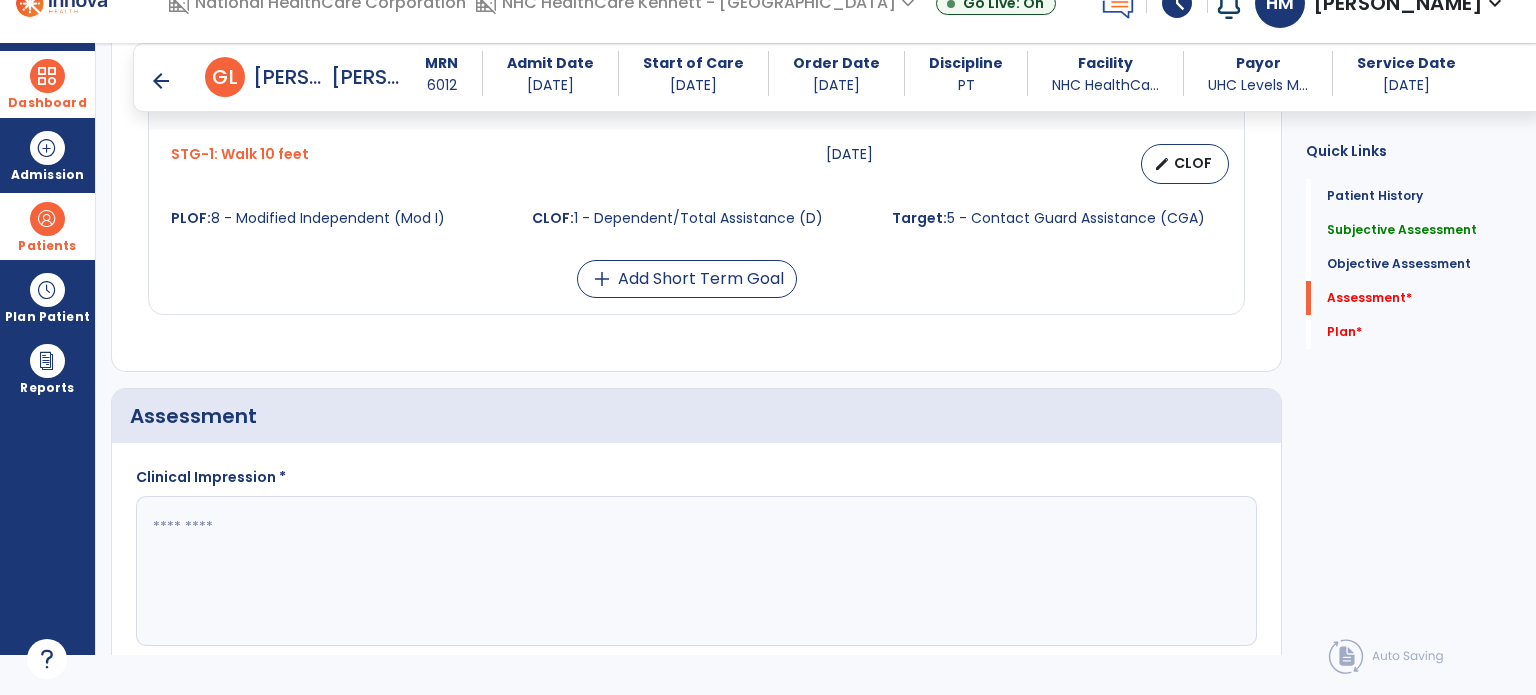 scroll, scrollTop: 1898, scrollLeft: 0, axis: vertical 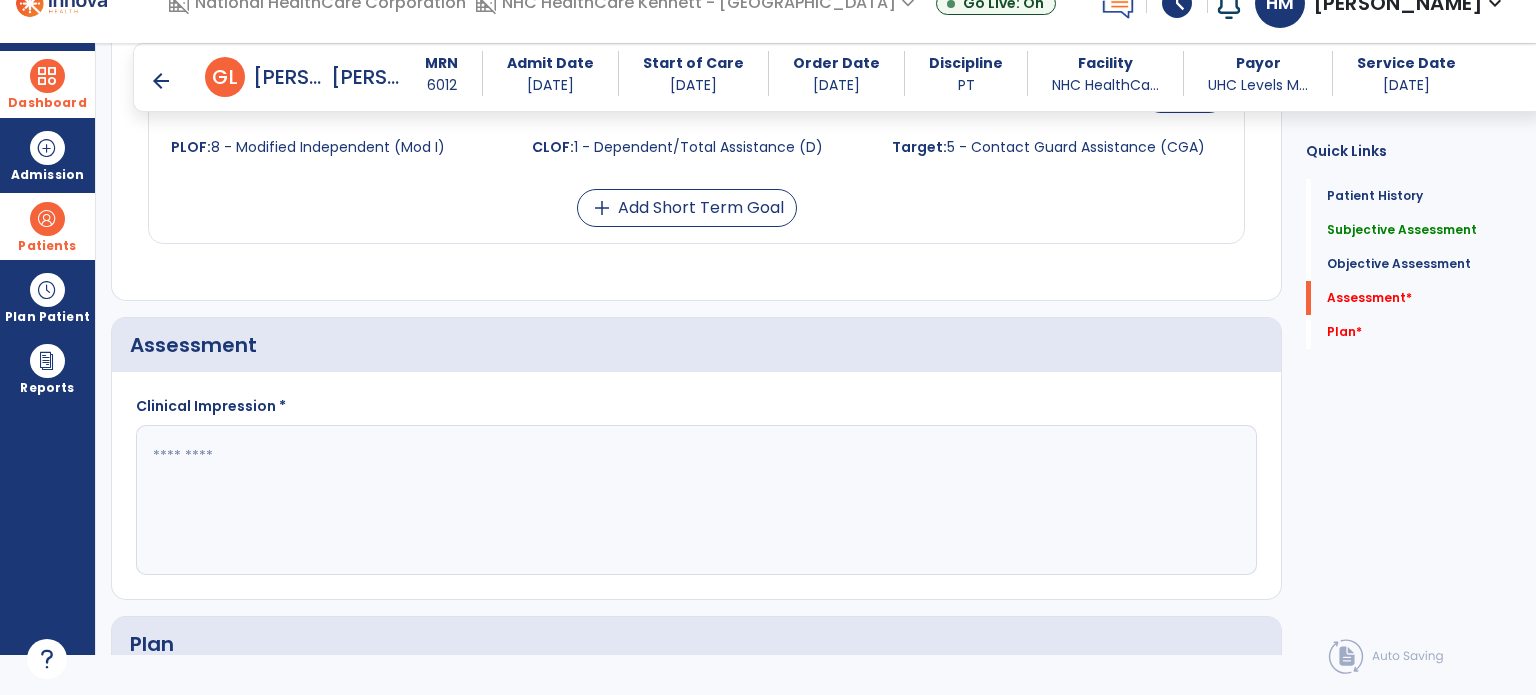 type on "**********" 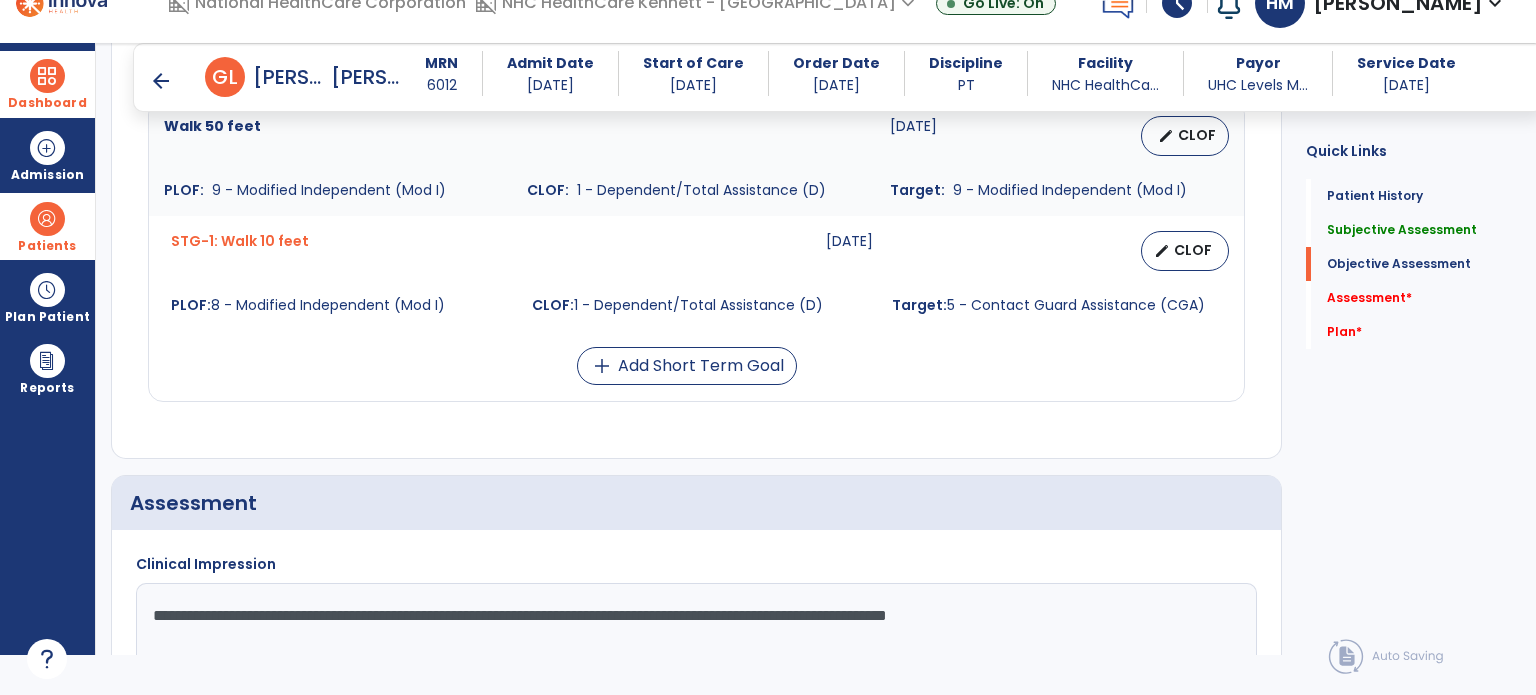 scroll, scrollTop: 1598, scrollLeft: 0, axis: vertical 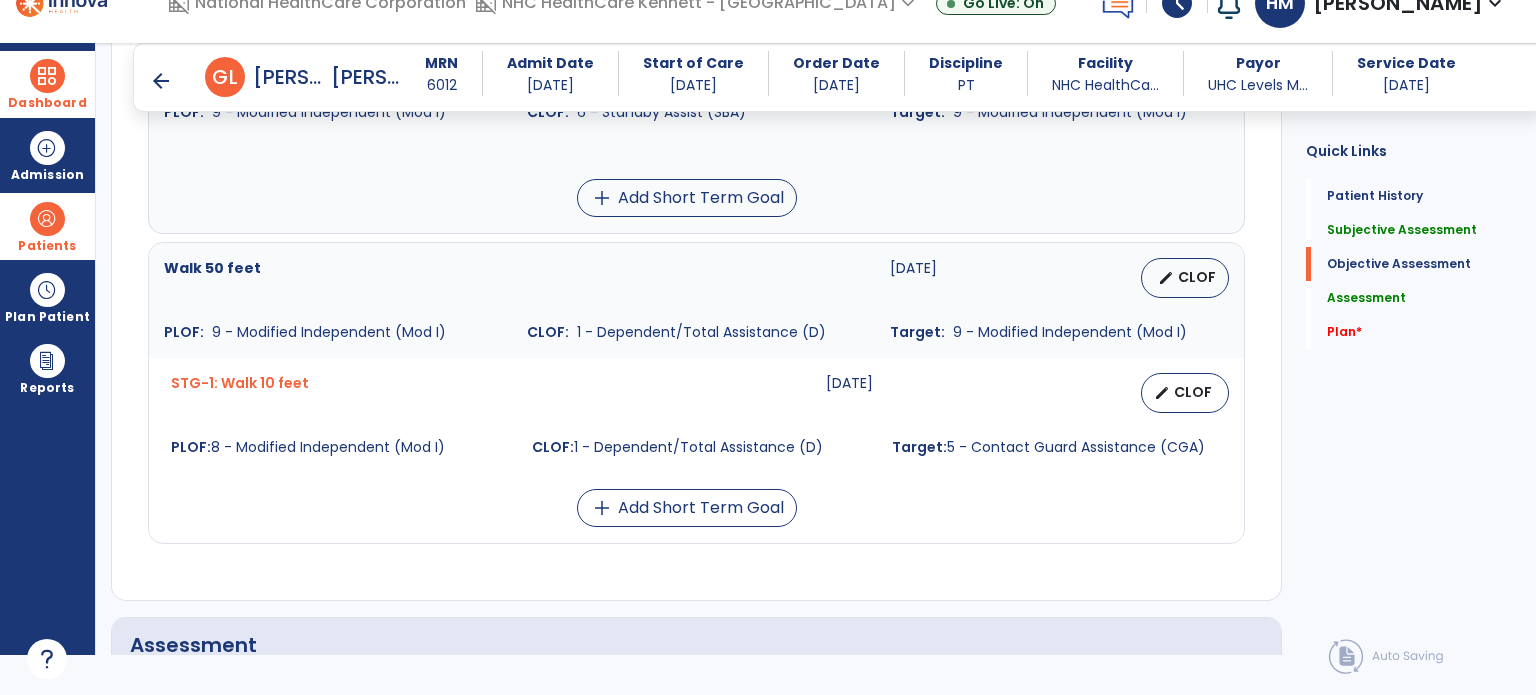 type on "**********" 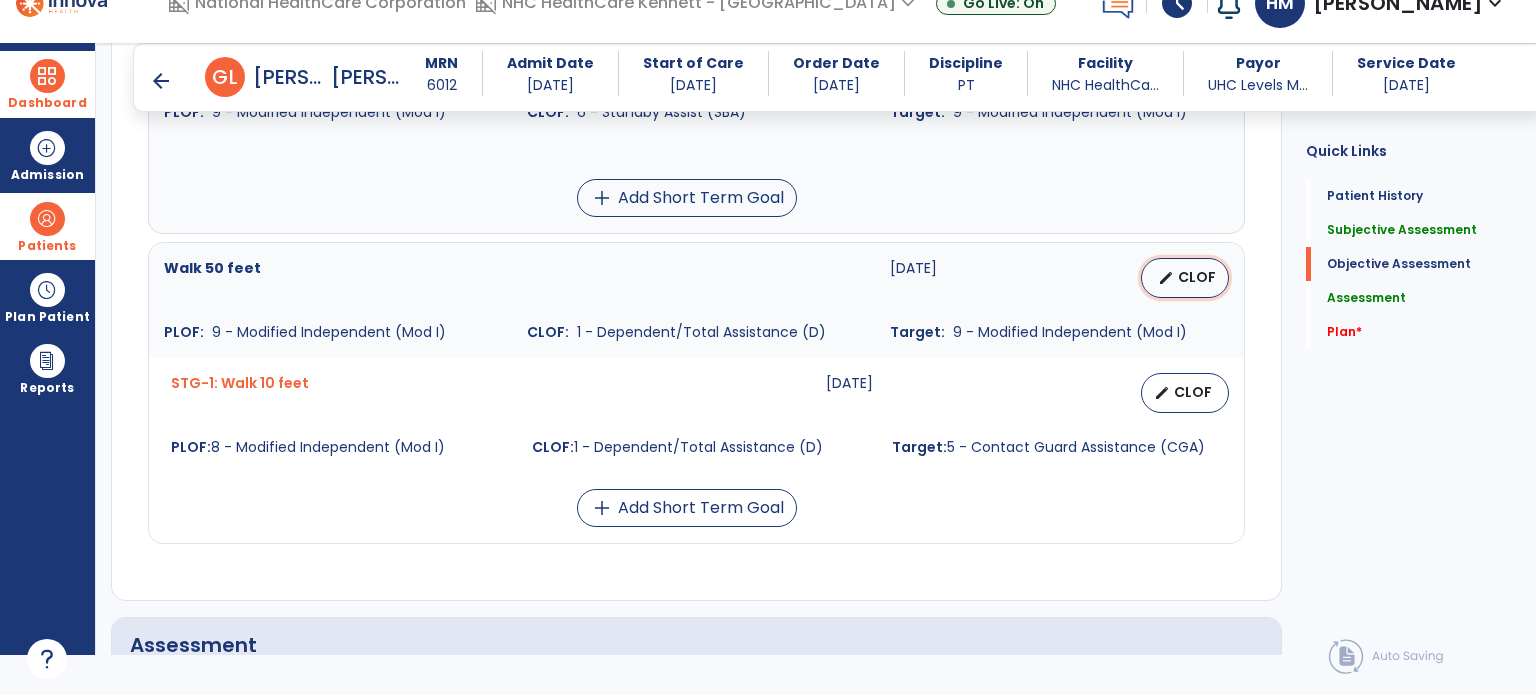 click on "edit" at bounding box center [1166, 278] 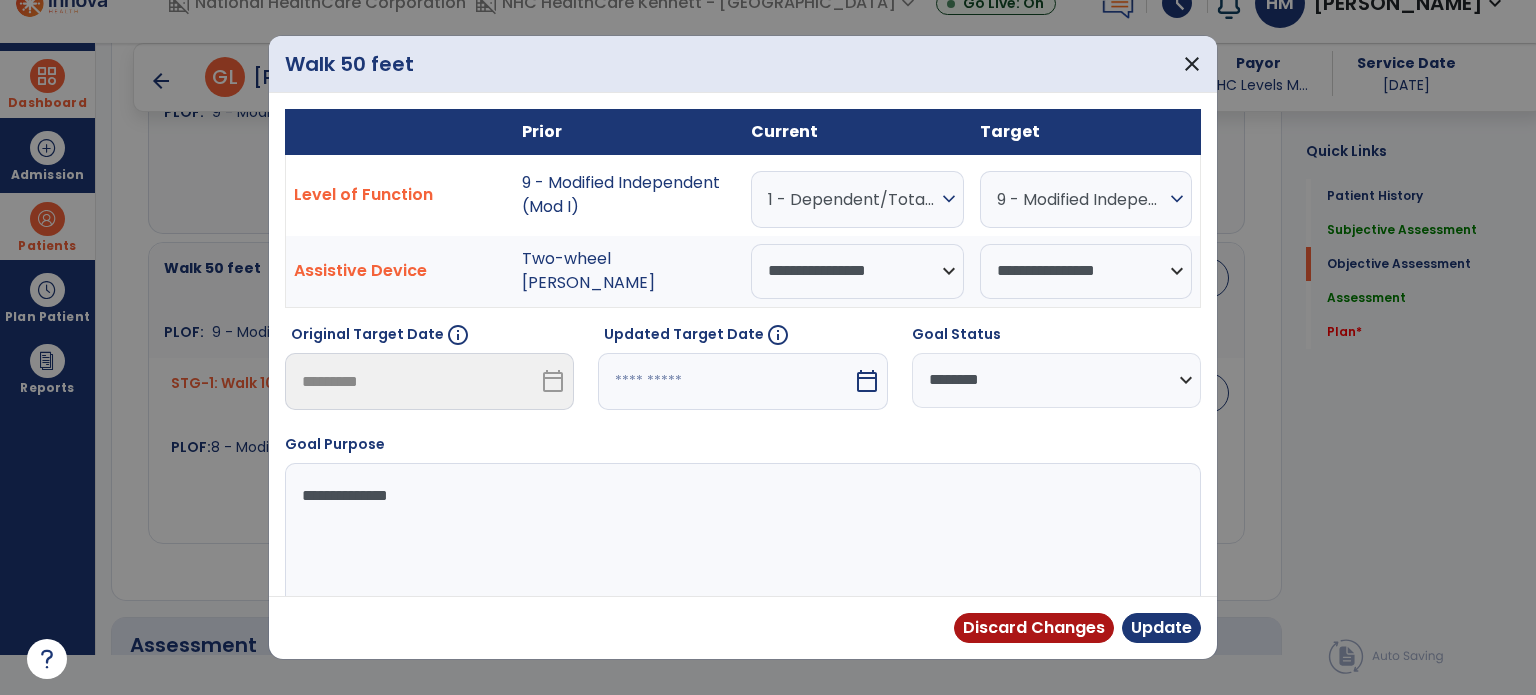 click on "1 - Dependent/Total Assistance (D)" at bounding box center [852, 199] 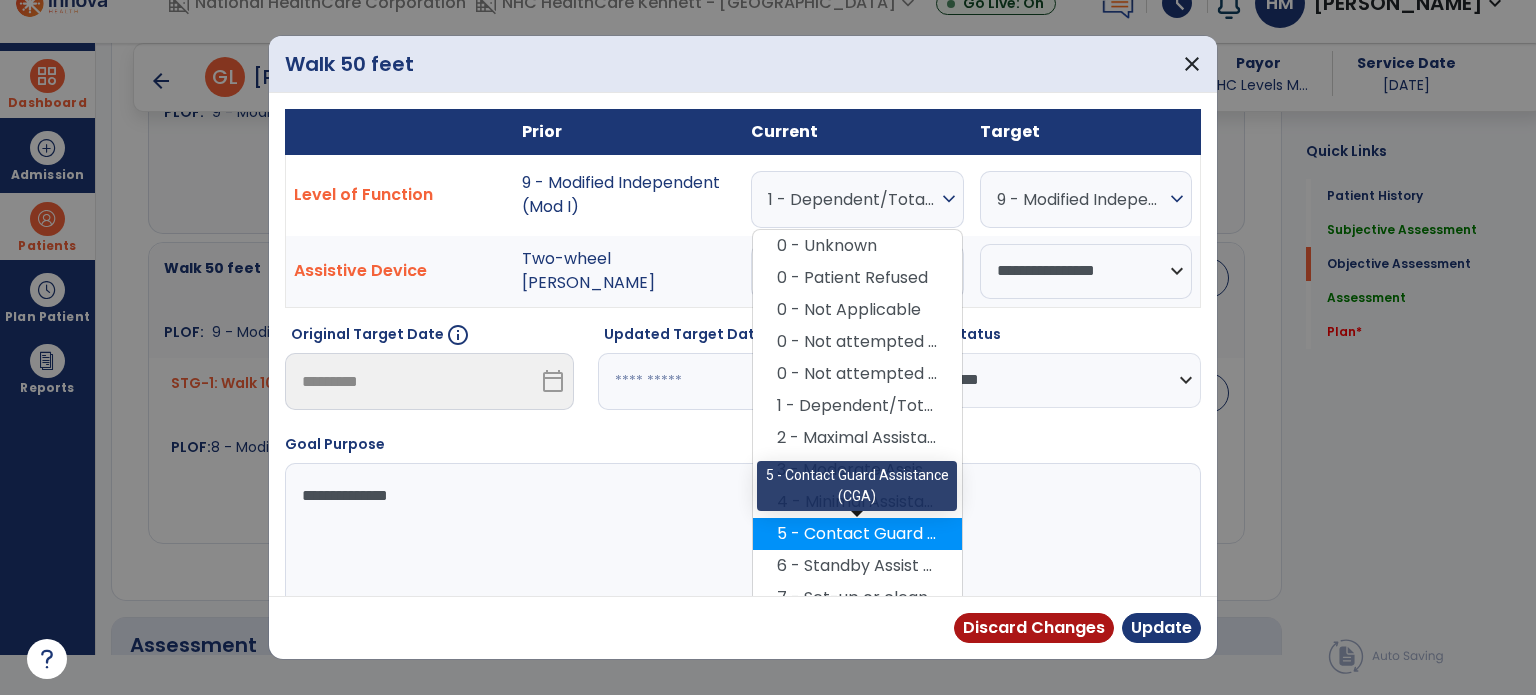click on "5 - Contact Guard Assistance (CGA)" at bounding box center (857, 534) 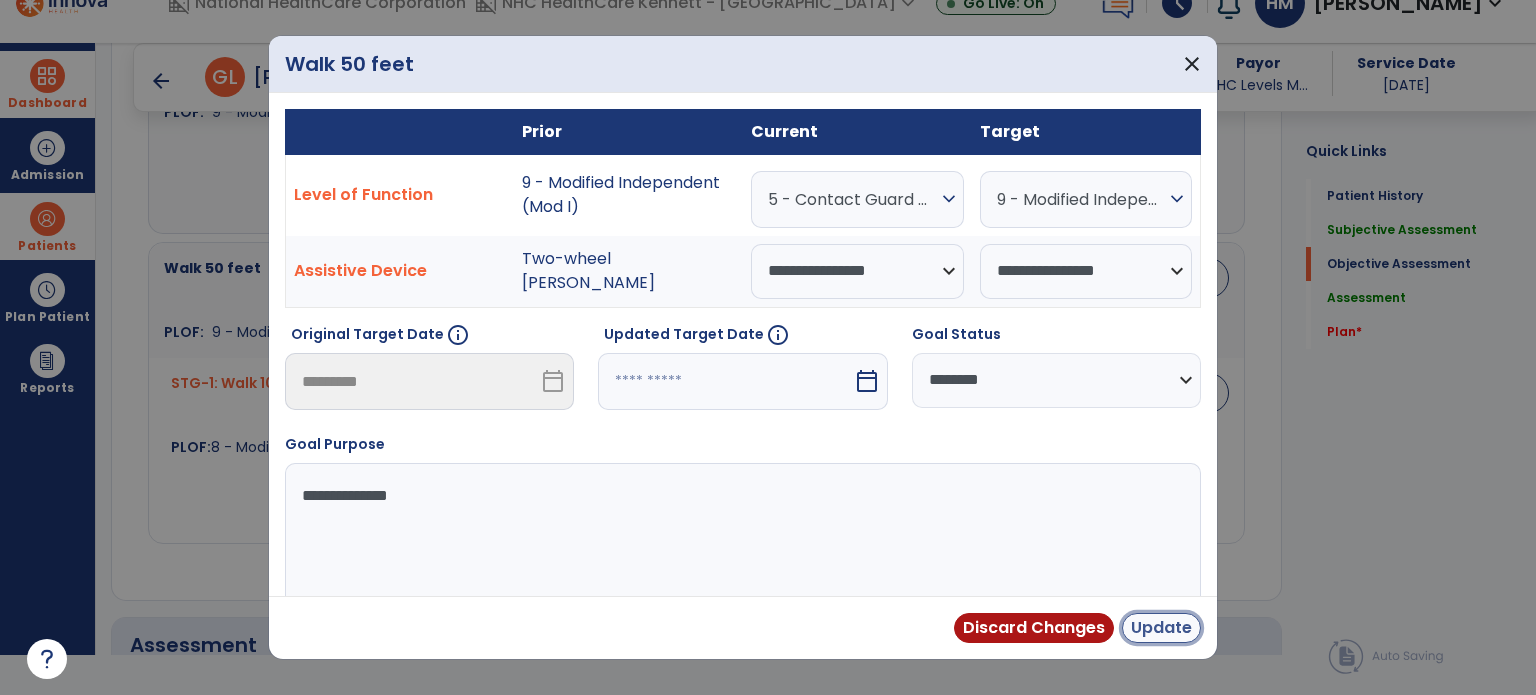click on "Update" at bounding box center (1161, 628) 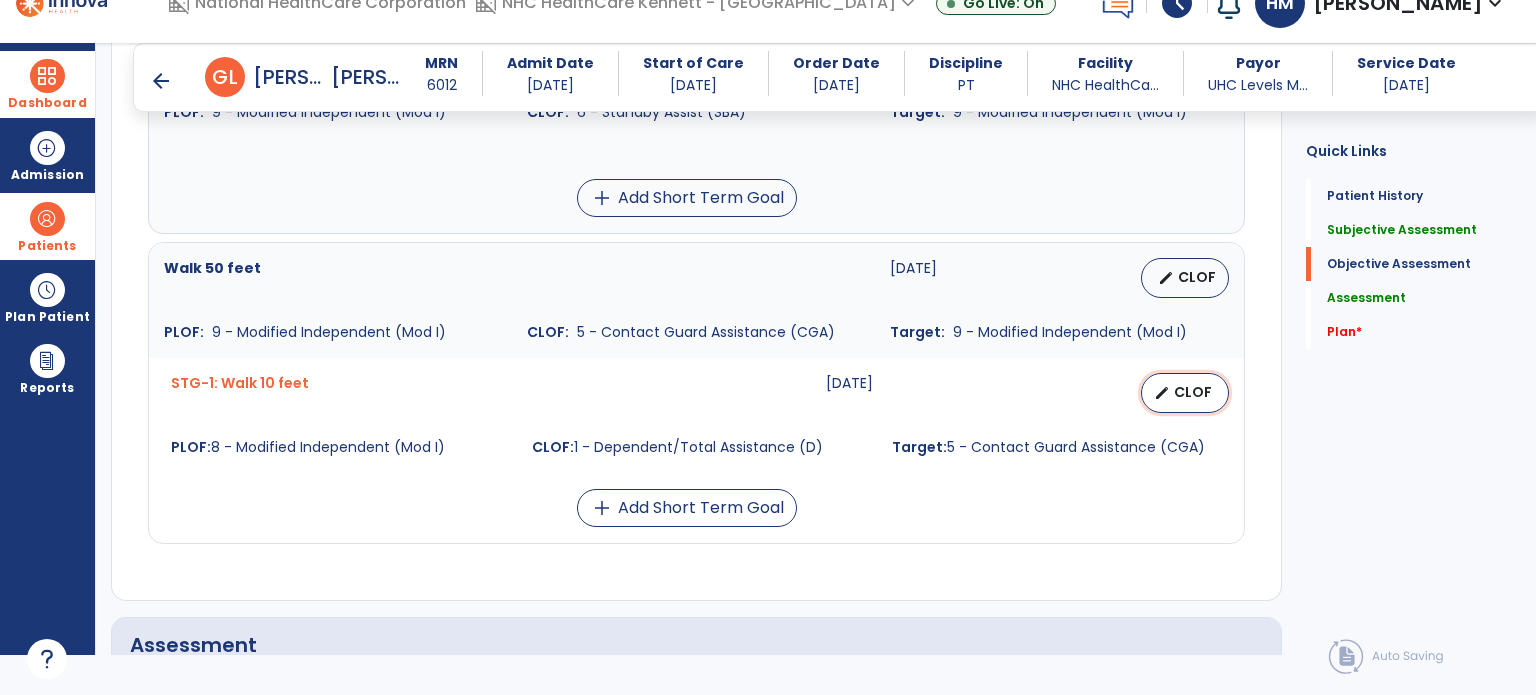 click on "CLOF" at bounding box center (1193, 392) 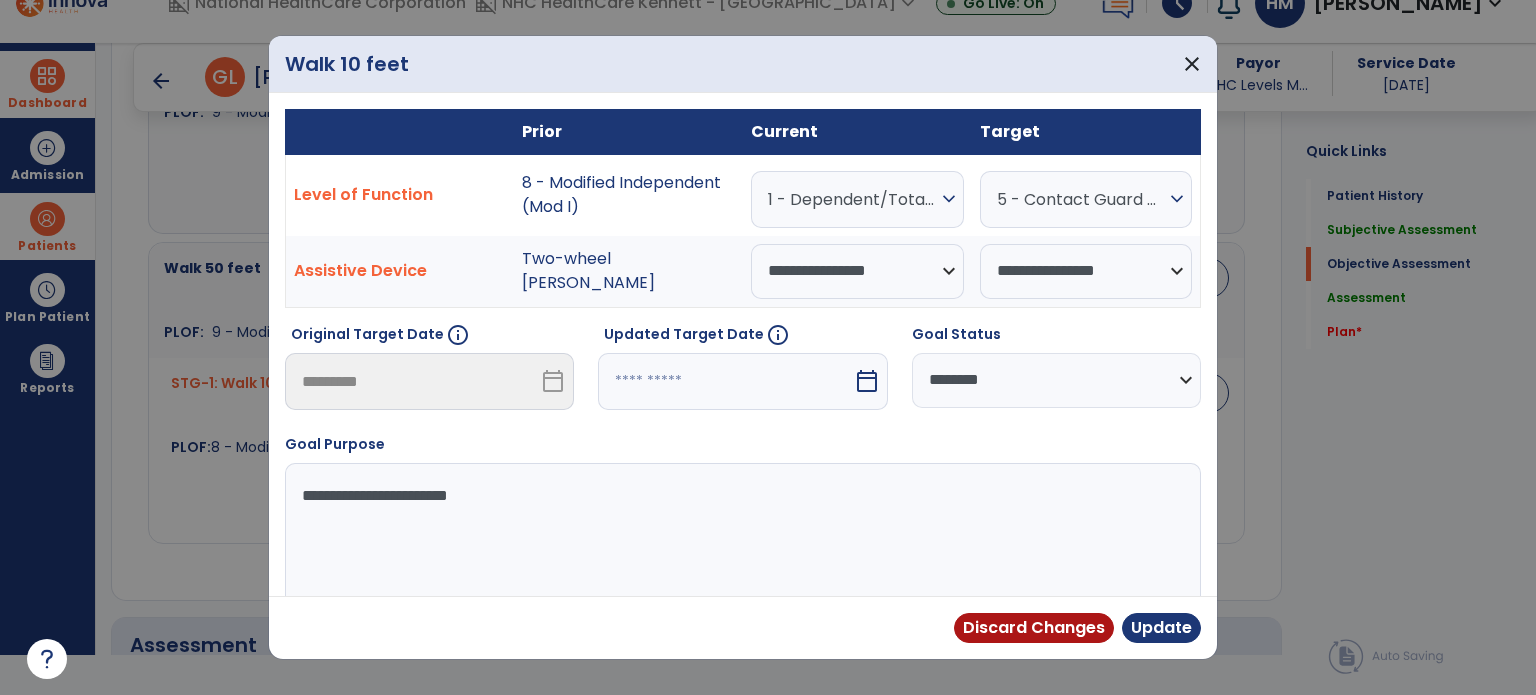 click on "1 - Dependent/Total Assistance (D)" at bounding box center (852, 199) 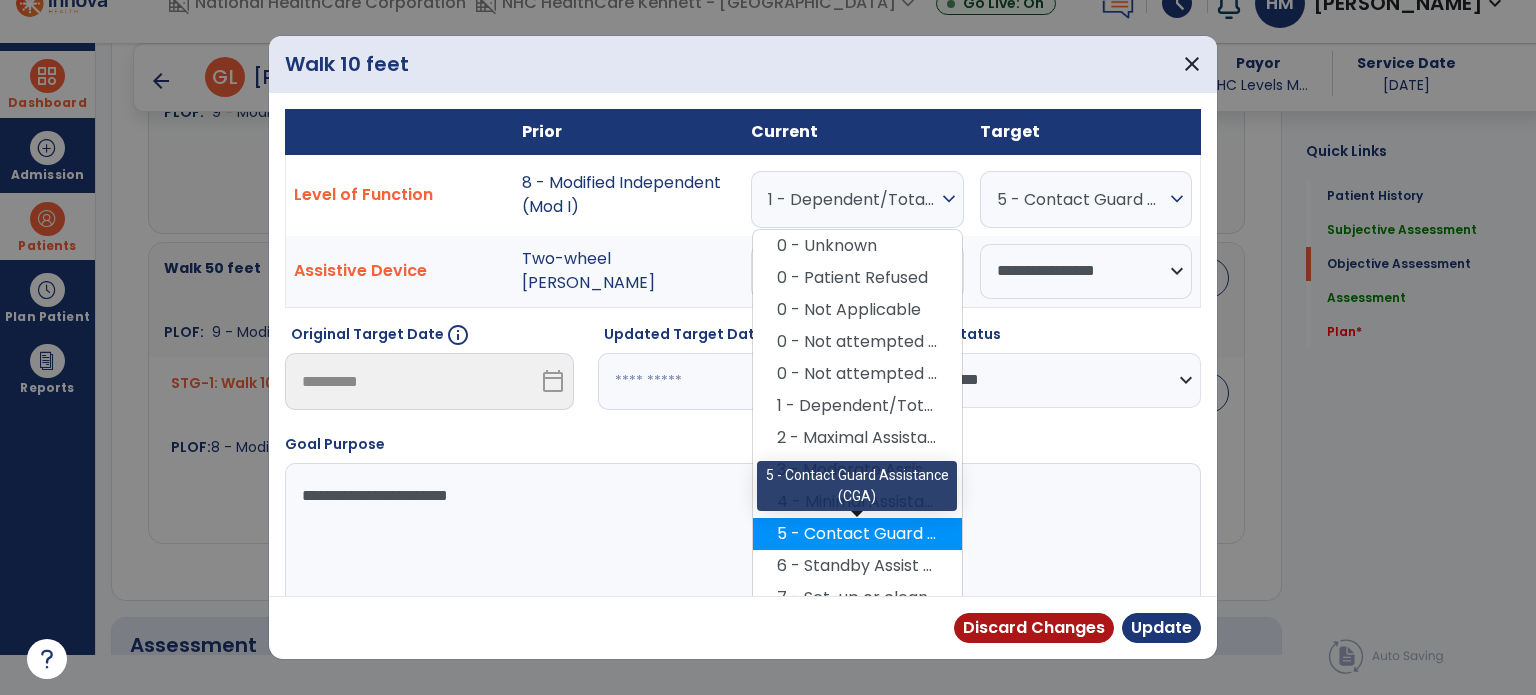 click on "5 - Contact Guard Assistance (CGA)" at bounding box center (857, 534) 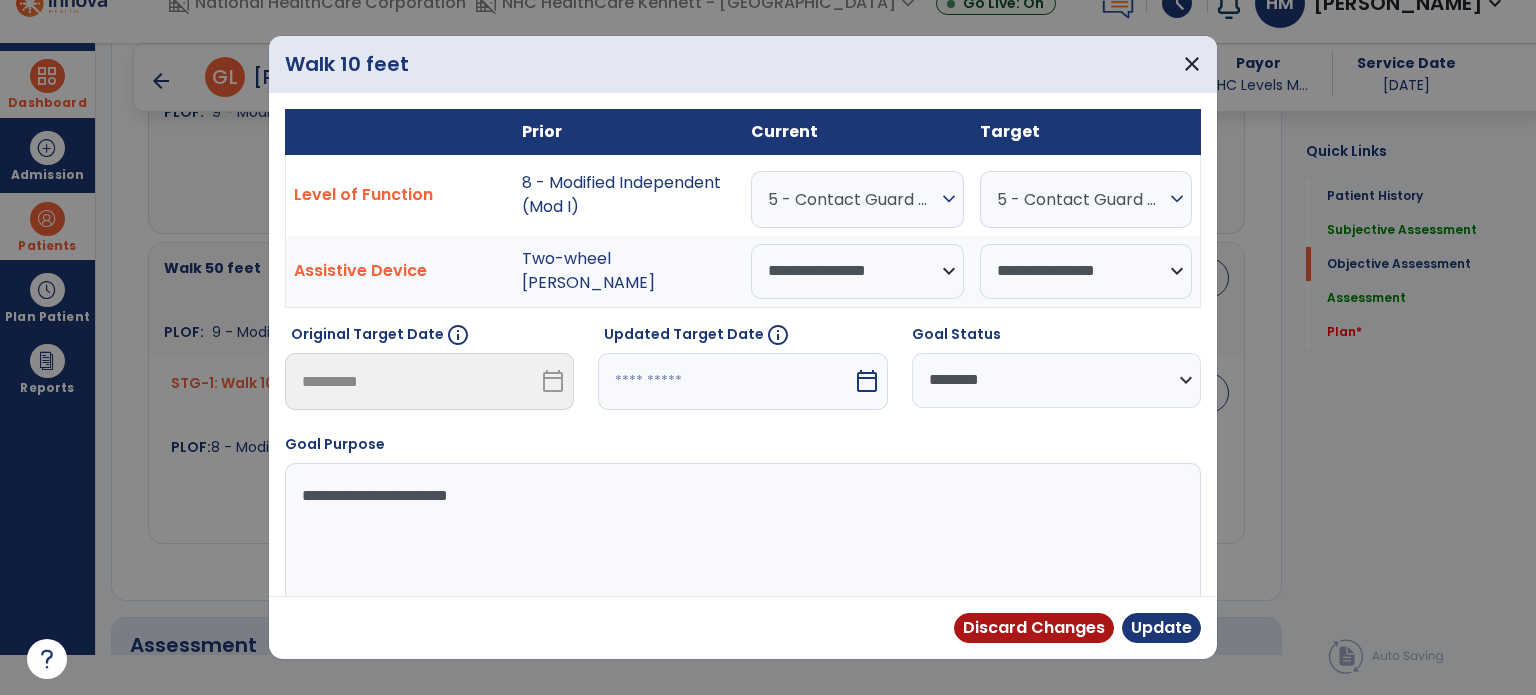 click on "**********" at bounding box center (1056, 380) 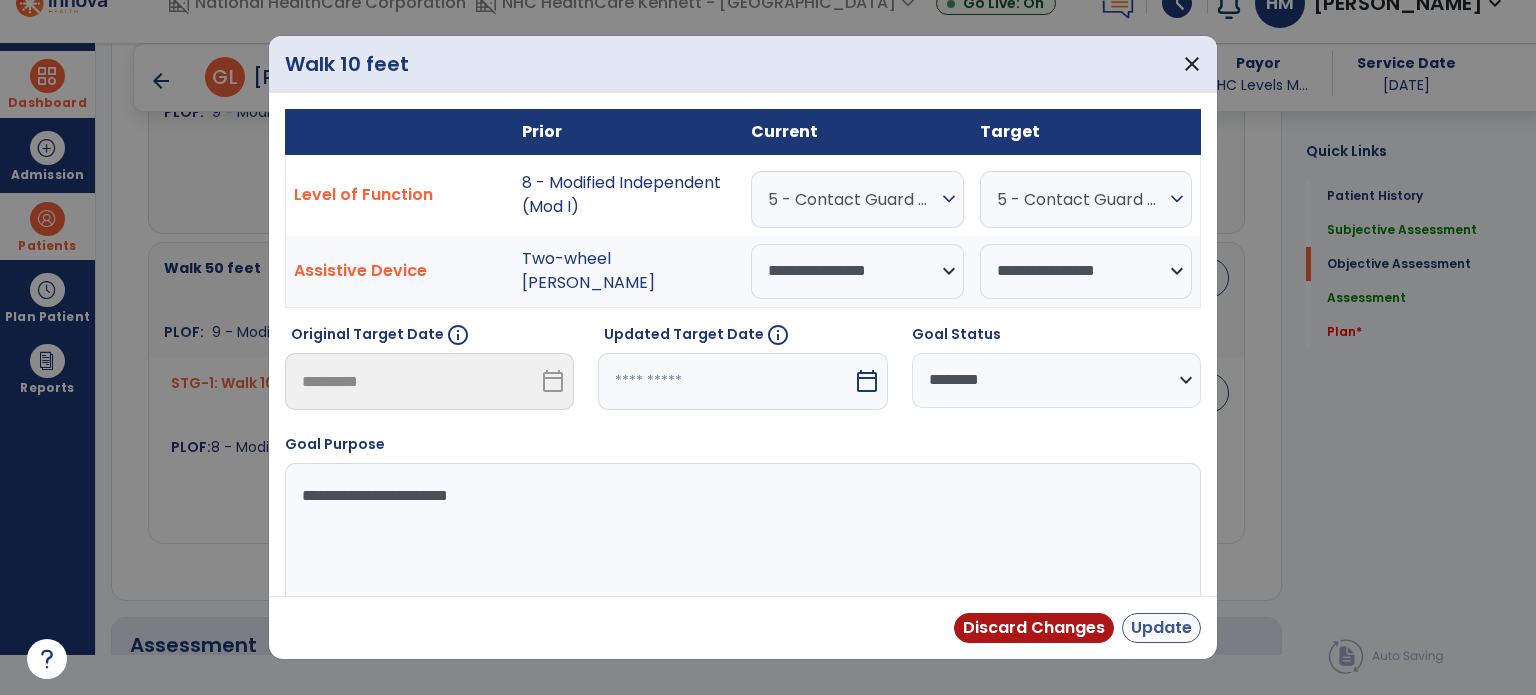 drag, startPoint x: 1167, startPoint y: 645, endPoint x: 1161, endPoint y: 636, distance: 10.816654 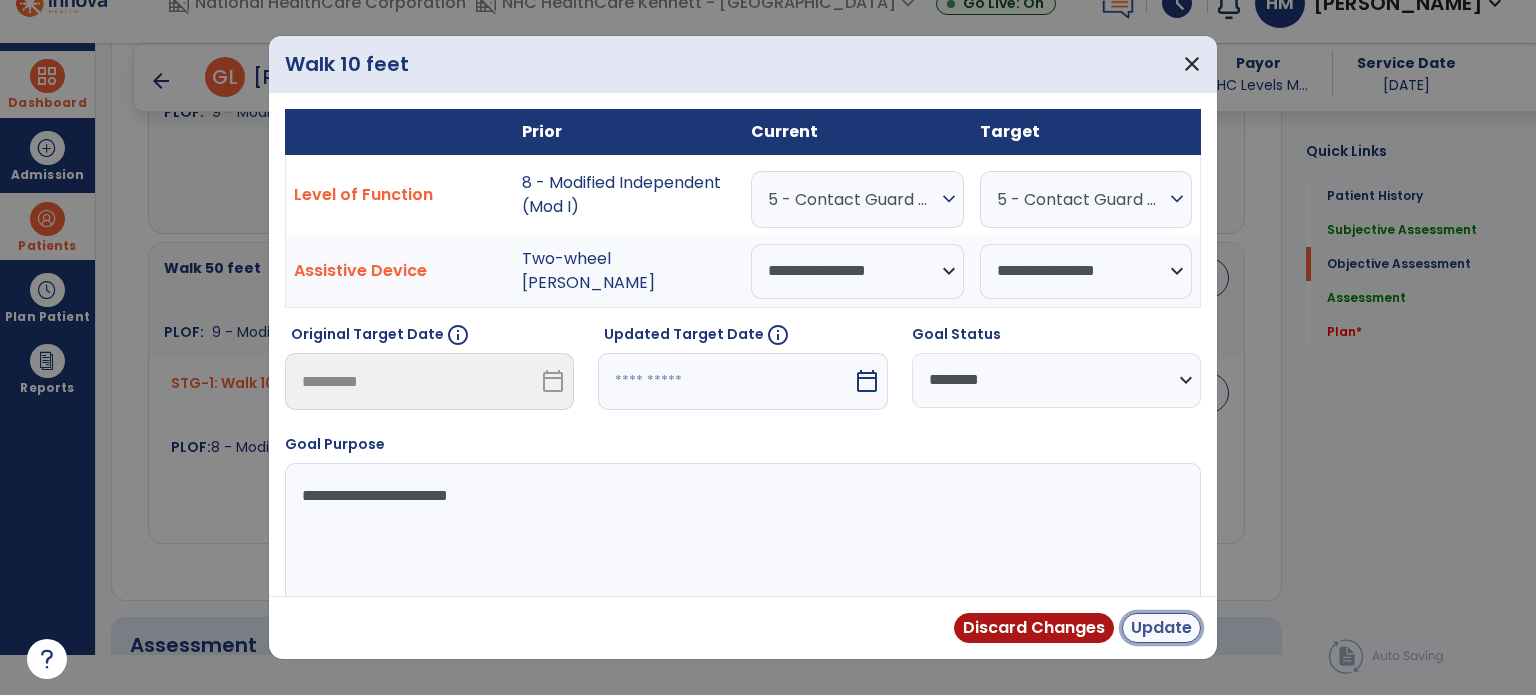 click on "Update" at bounding box center [1161, 628] 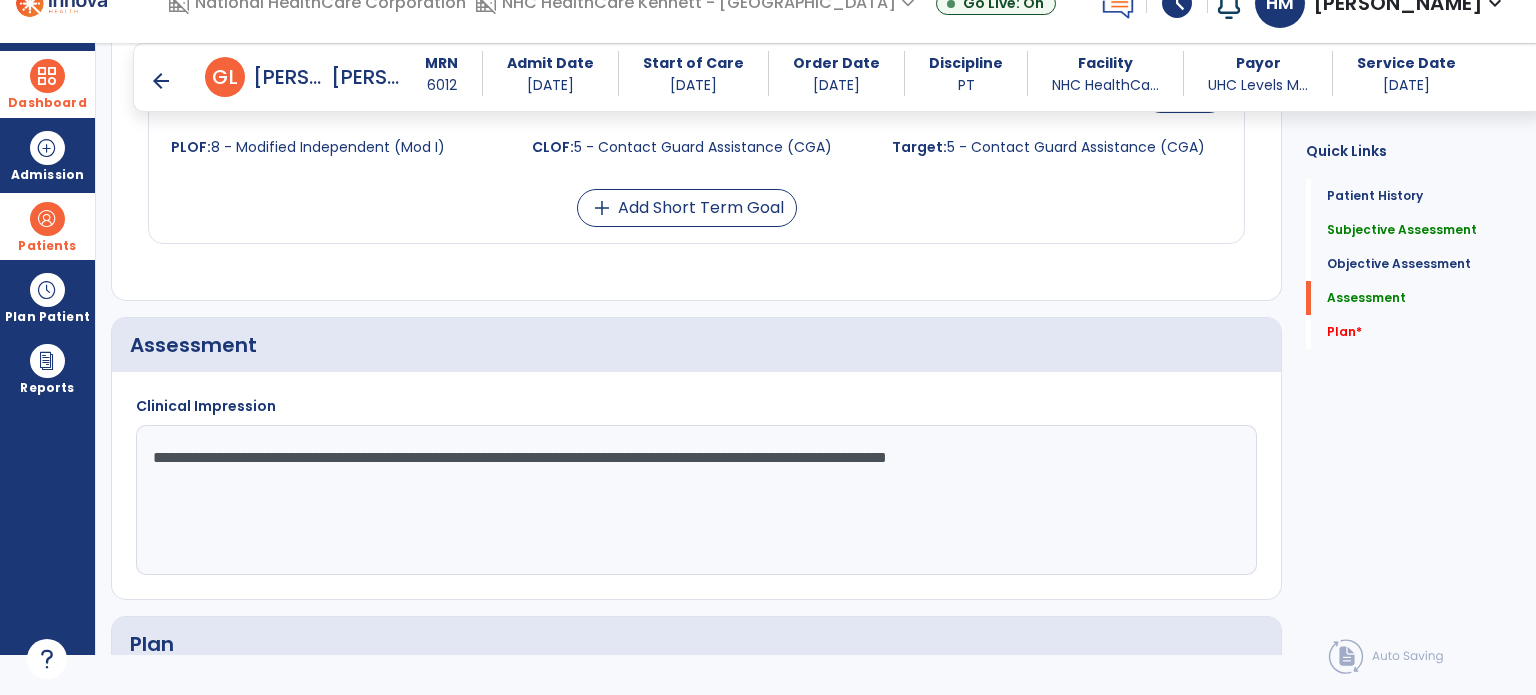 scroll, scrollTop: 2160, scrollLeft: 0, axis: vertical 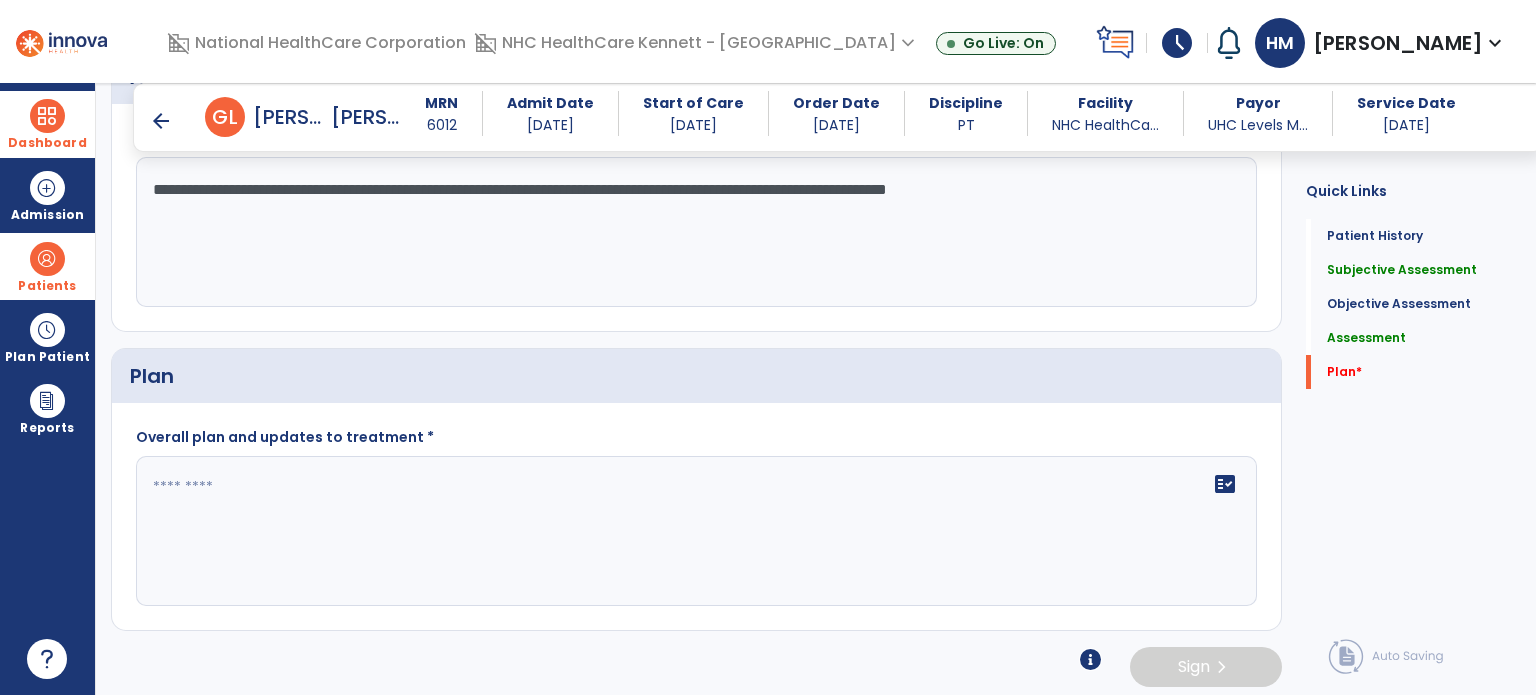 click on "**********" 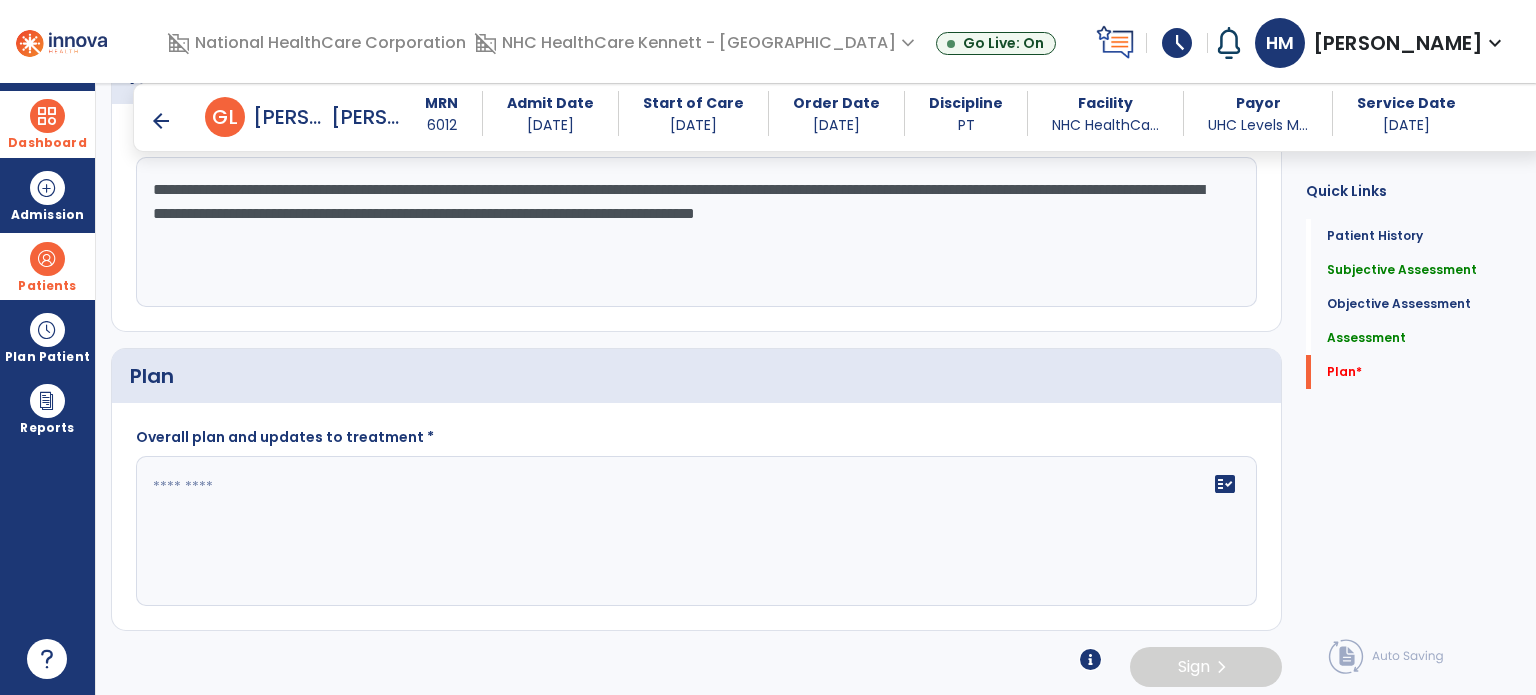 type on "**********" 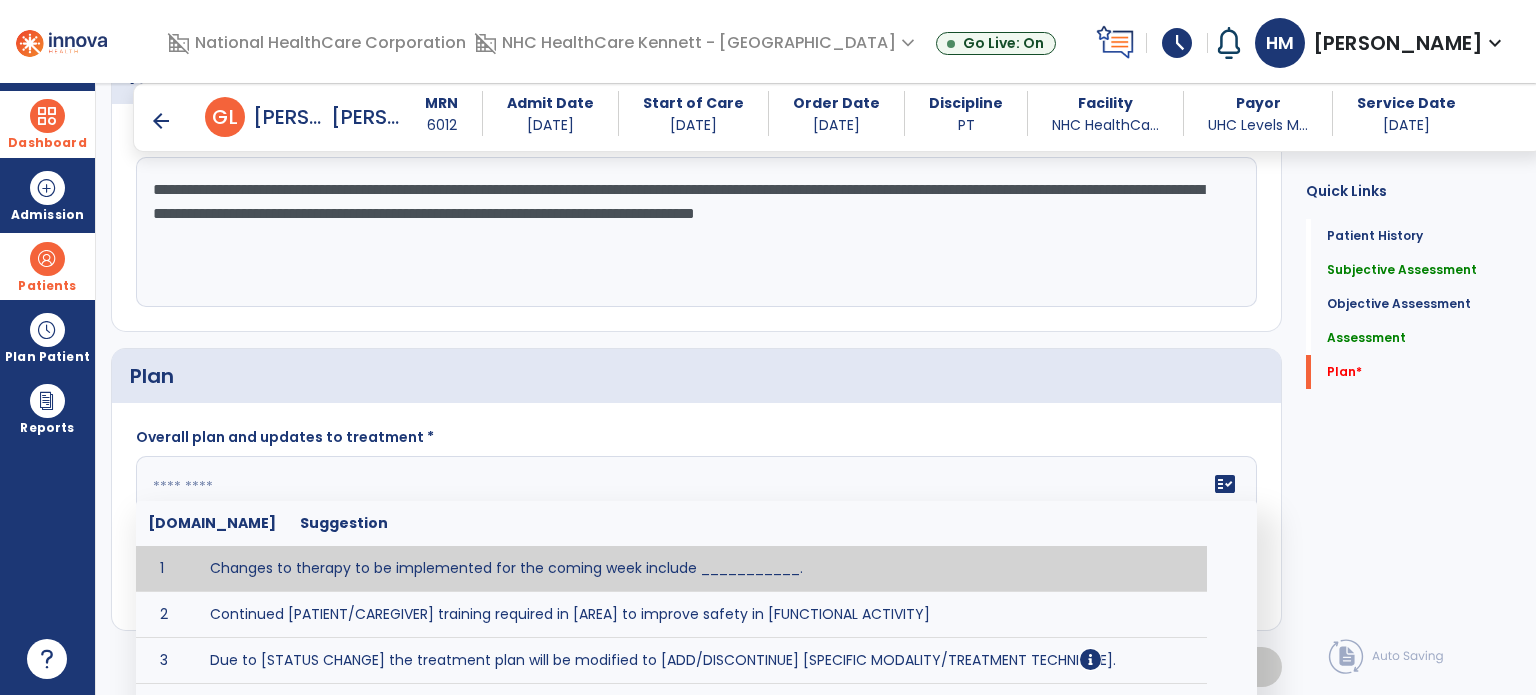 click on "fact_check  [DOMAIN_NAME] Suggestion 1 Changes to therapy to be implemented for the coming week include ___________. 2 Continued [PATIENT/CAREGIVER] training required in [AREA] to improve safety in [FUNCTIONAL ACTIVITY] 3 Due to [STATUS CHANGE] the treatment plan will be modified to [ADD/DISCONTINUE] [SPECIFIC MODALITY/TREATMENT TECHNIQUE]. 4 Goals related to ___________ have been met.  Will add new STG's to address _______ in the upcoming week. 5 Updated precautions include ________. 6 Progress treatment to include ____________. 7 Requires further [PATIENT/CAREGIVER] training in ______ to improve safety in ________. 8 Short term goals related to _________ have been met and new short term goals to be added as appropriate for patient. 9 STGs have been met, will now focus on LTGs. 10 The plan for next week's visits include [INTERVENTIONS] with the objective of improving [IMPAIRMENTS] to continue to progress toward long term goal(s). 11 12 13 Changes to therapy to be implemented for the coming week include ___________." 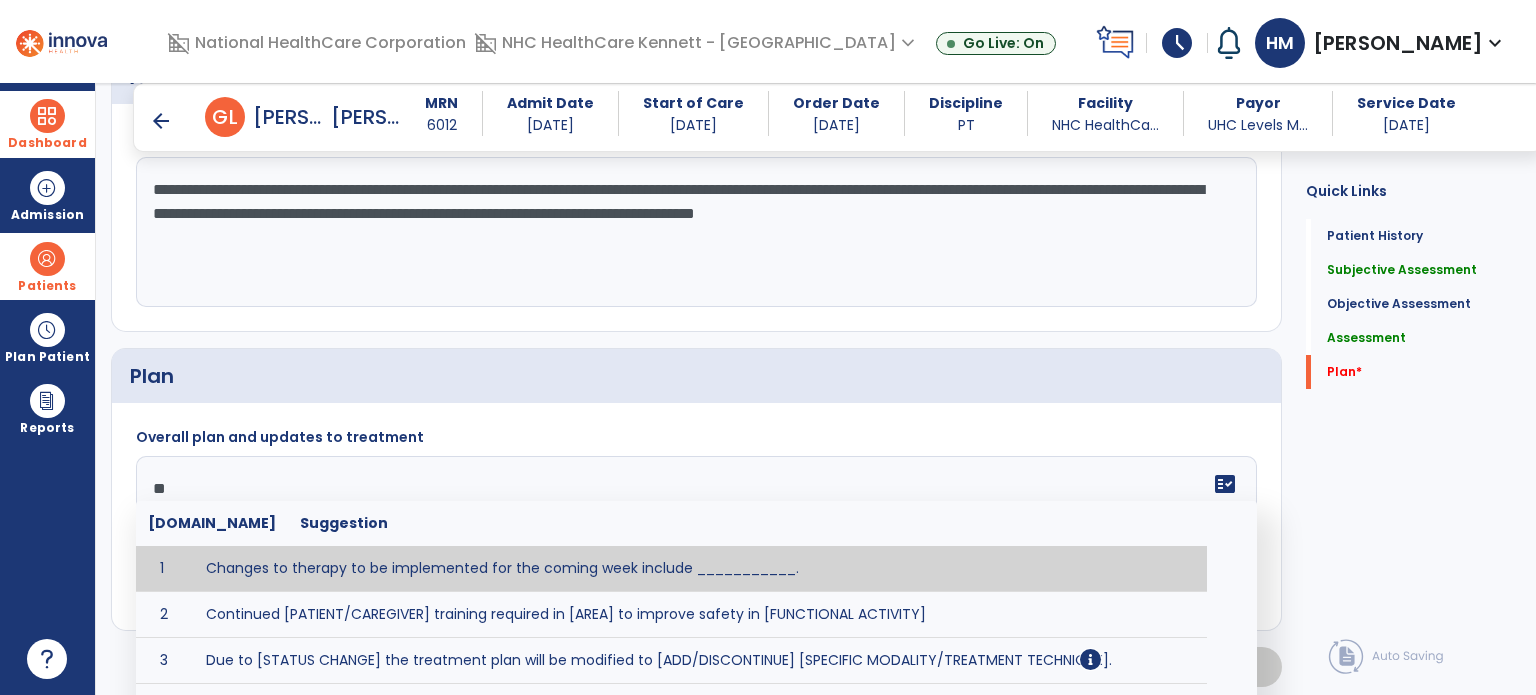 type on "*" 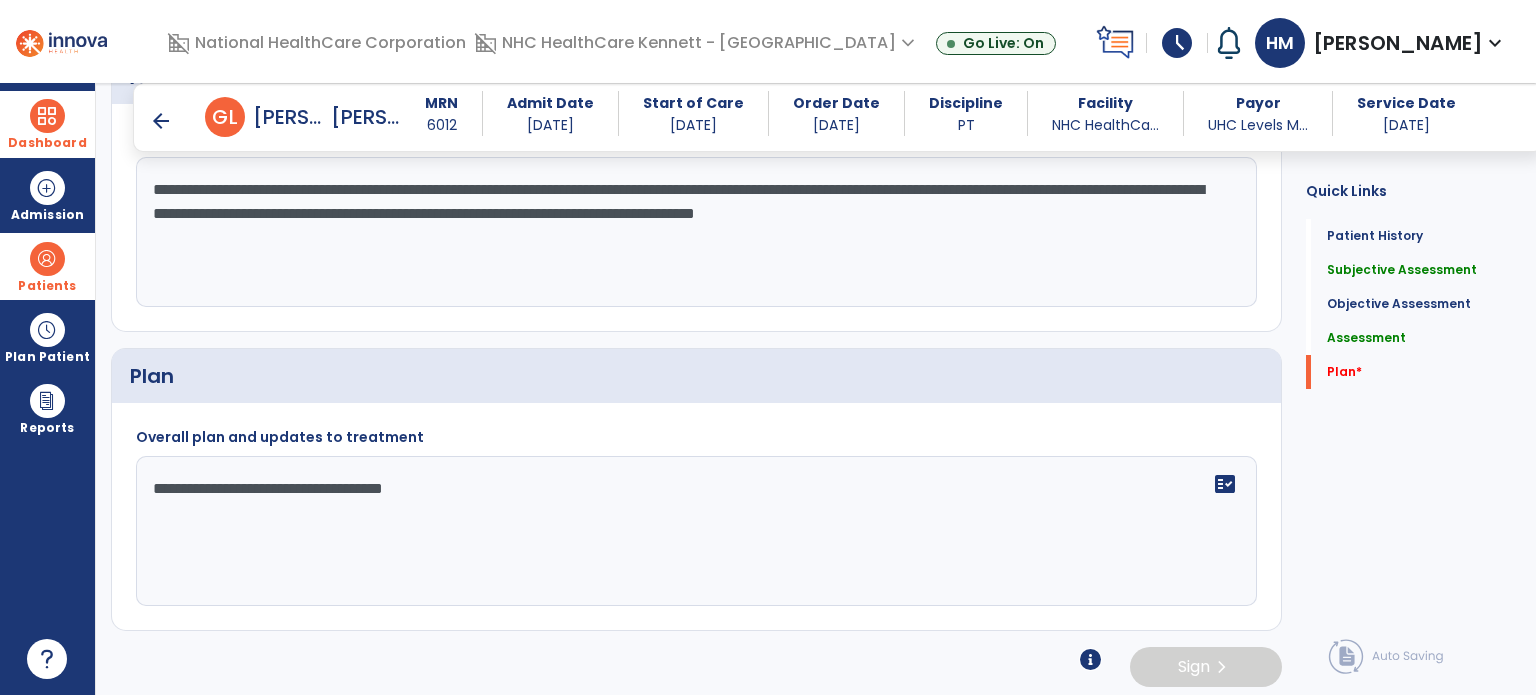 type on "**********" 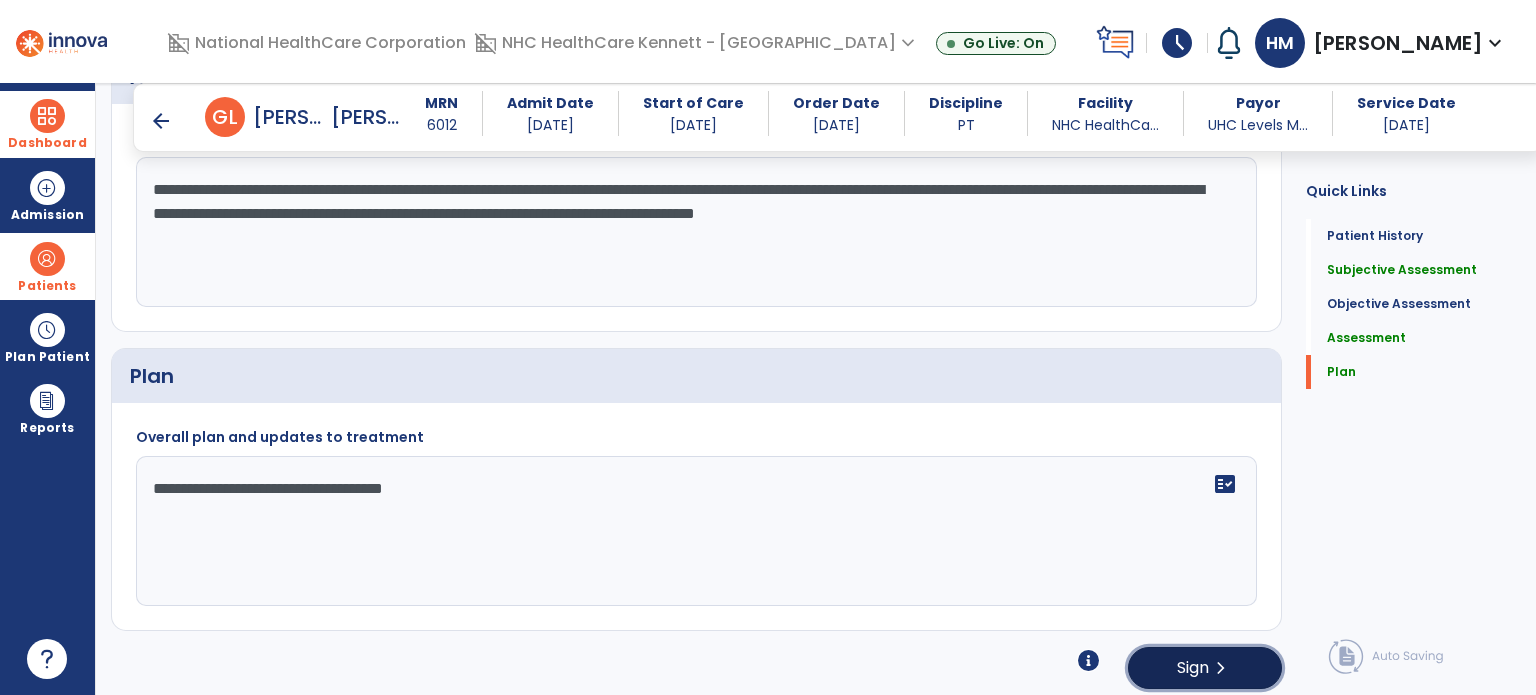 click on "Sign  chevron_right" 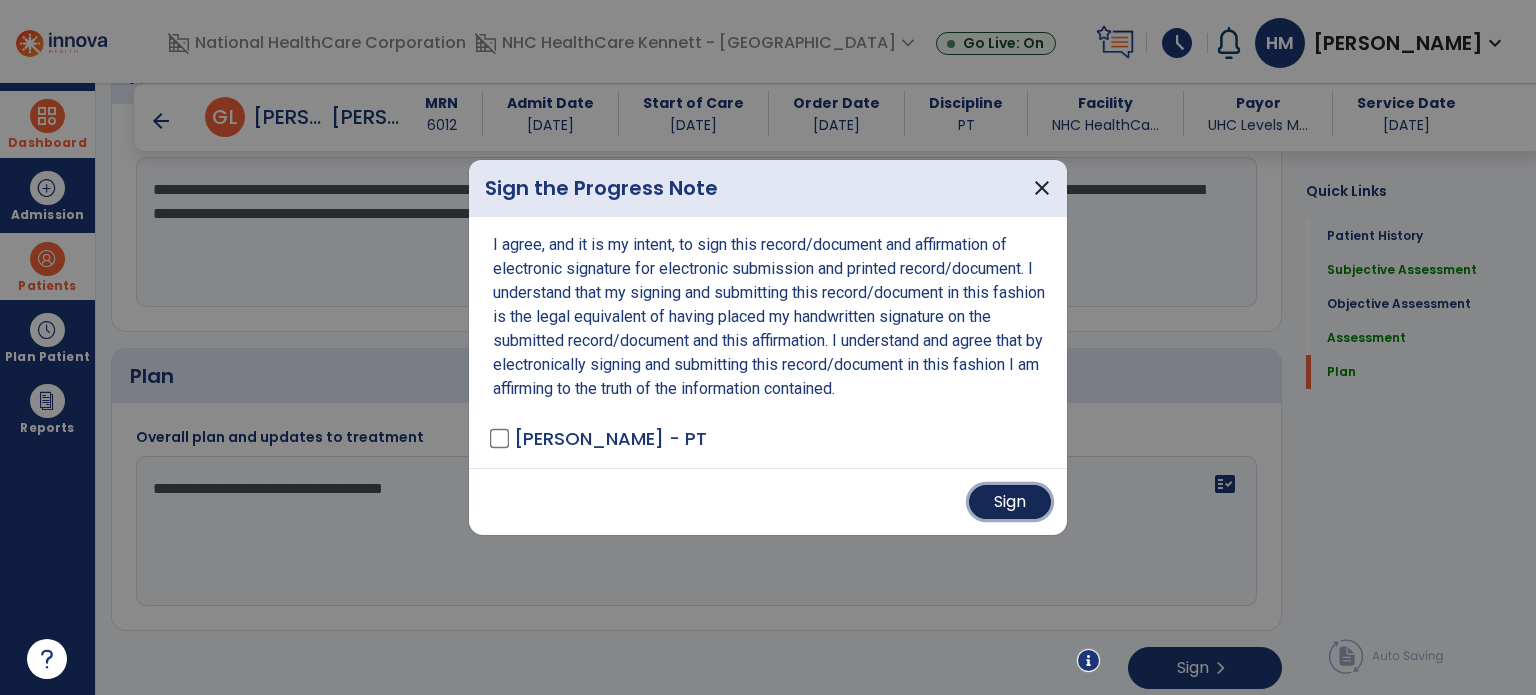 click on "Sign" at bounding box center [1010, 502] 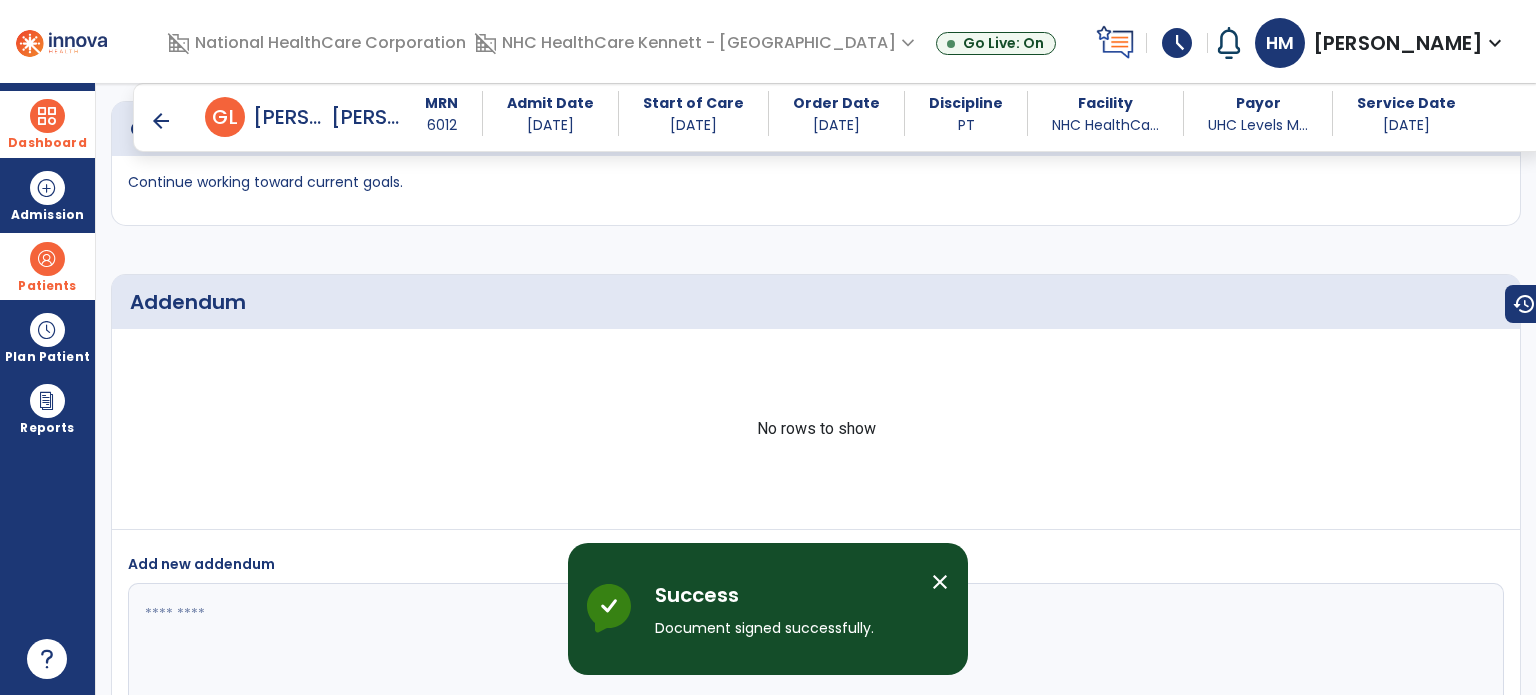 scroll, scrollTop: 2925, scrollLeft: 0, axis: vertical 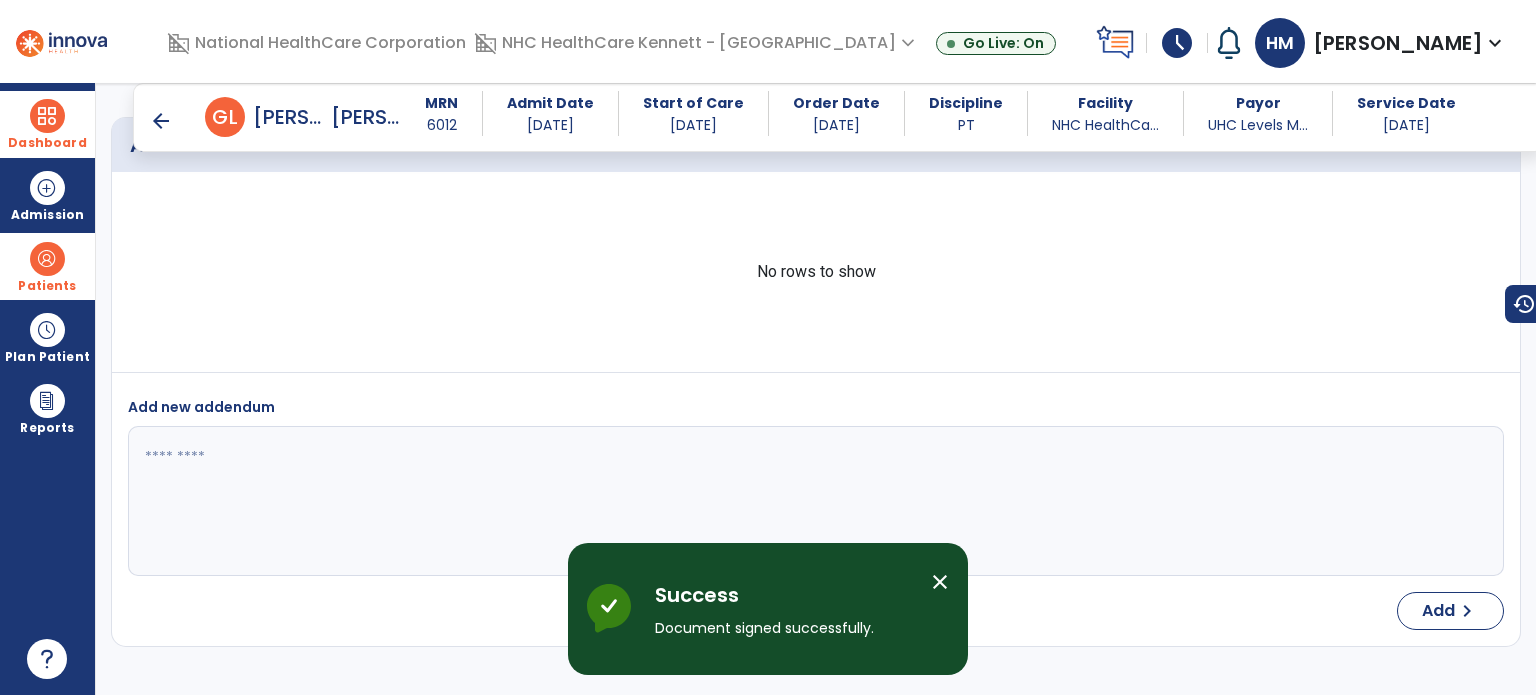 click on "arrow_back" at bounding box center (161, 121) 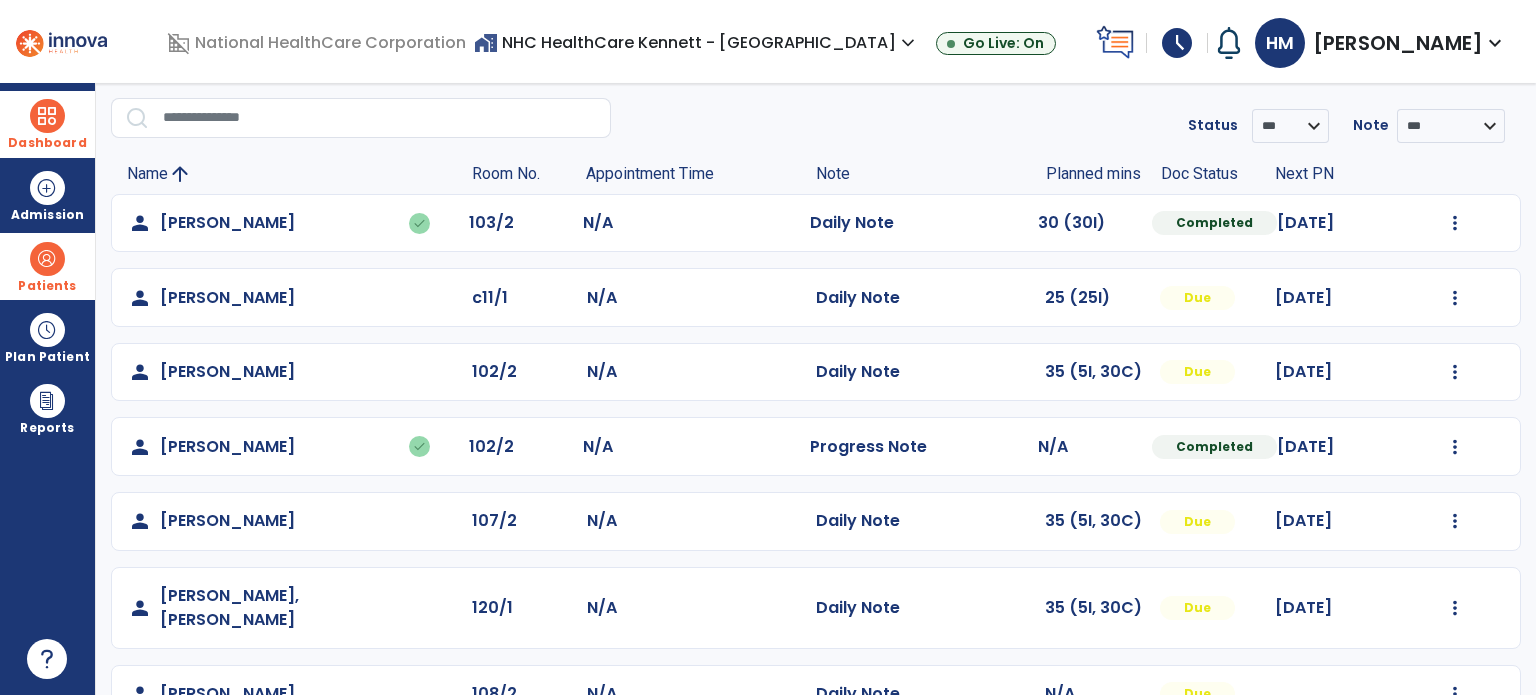 scroll, scrollTop: 300, scrollLeft: 0, axis: vertical 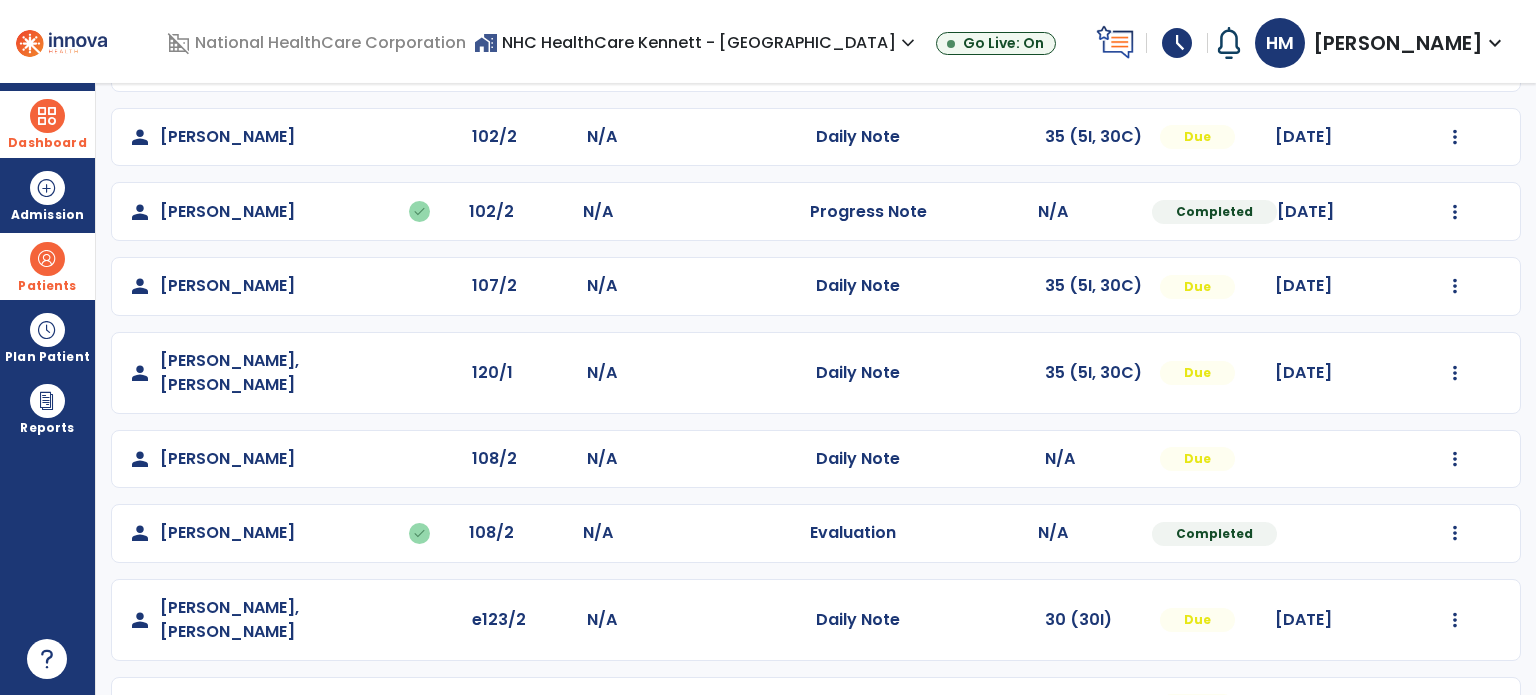 click on "Mark Visit As Complete   Reset Note   Open Document   G + C Mins" 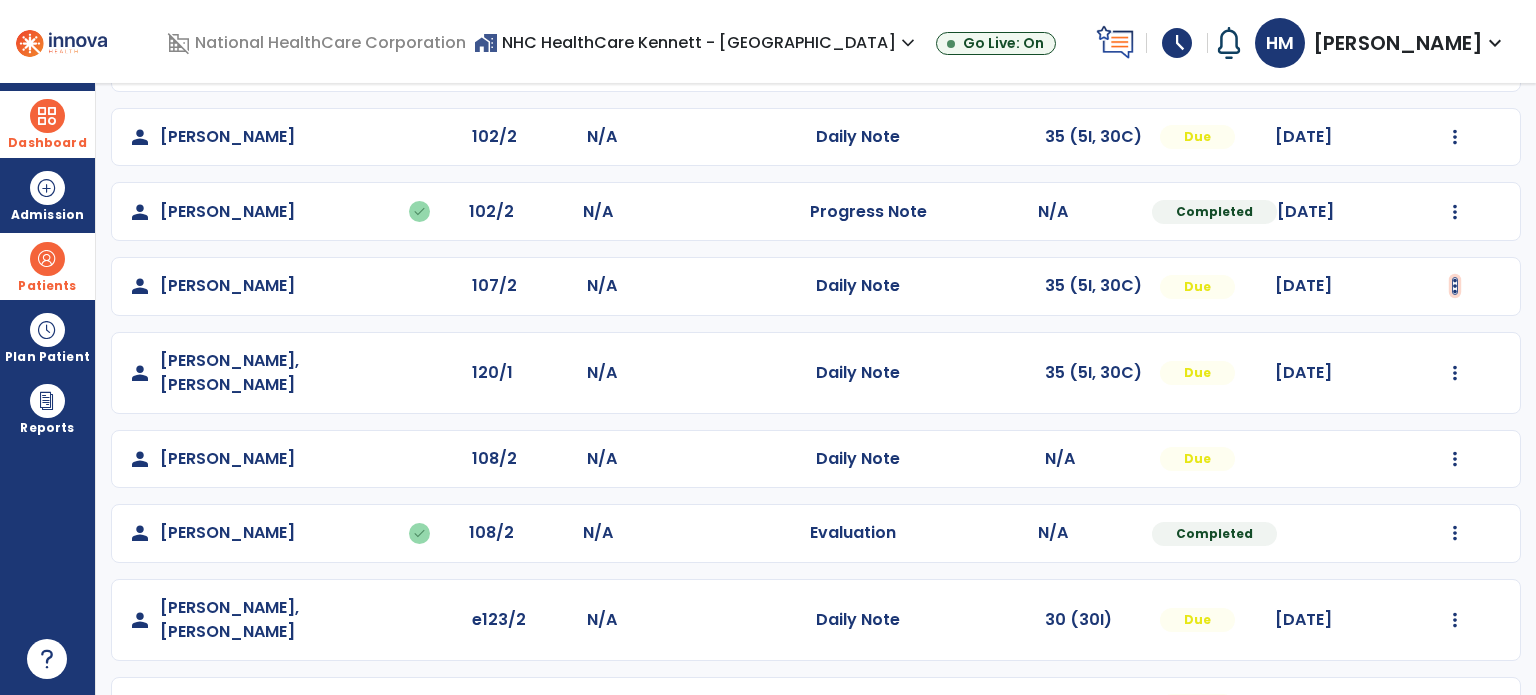 click at bounding box center (1455, -12) 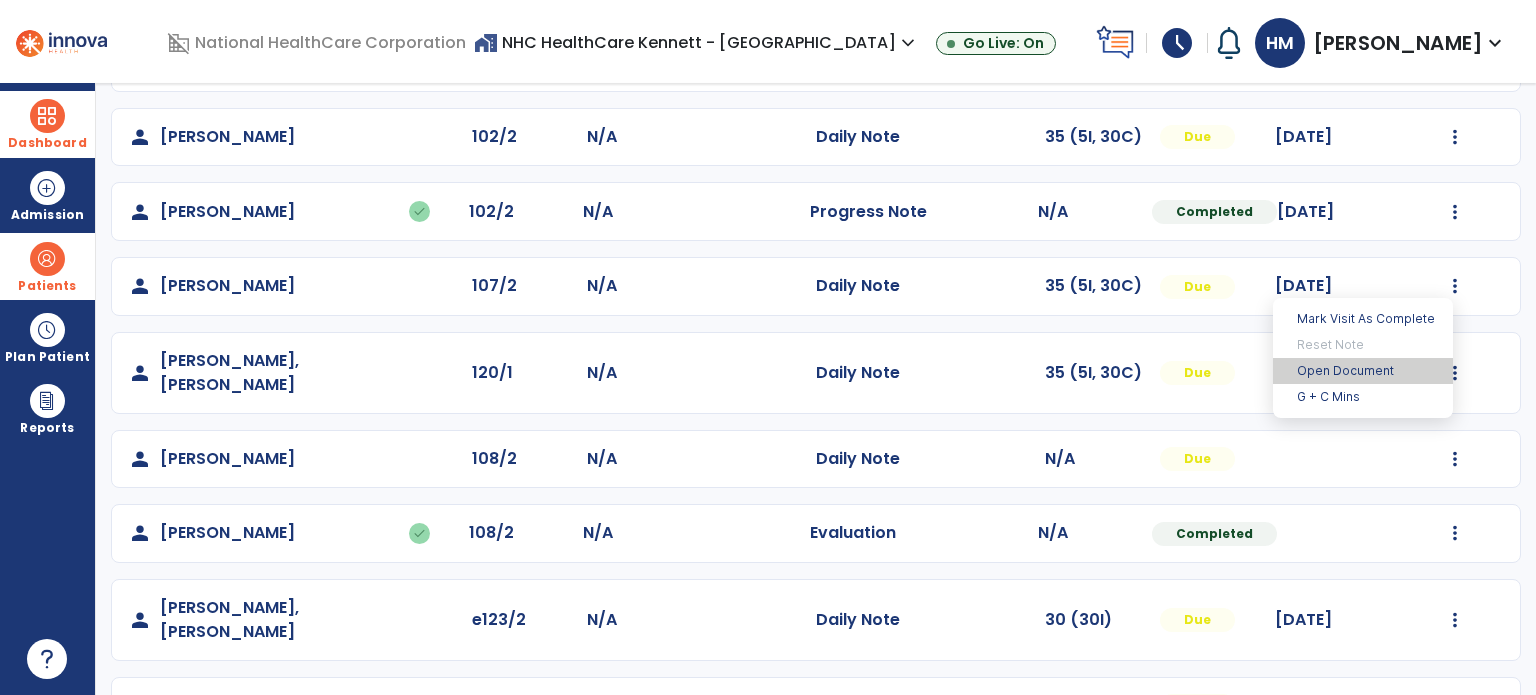 click on "Open Document" at bounding box center [1363, 371] 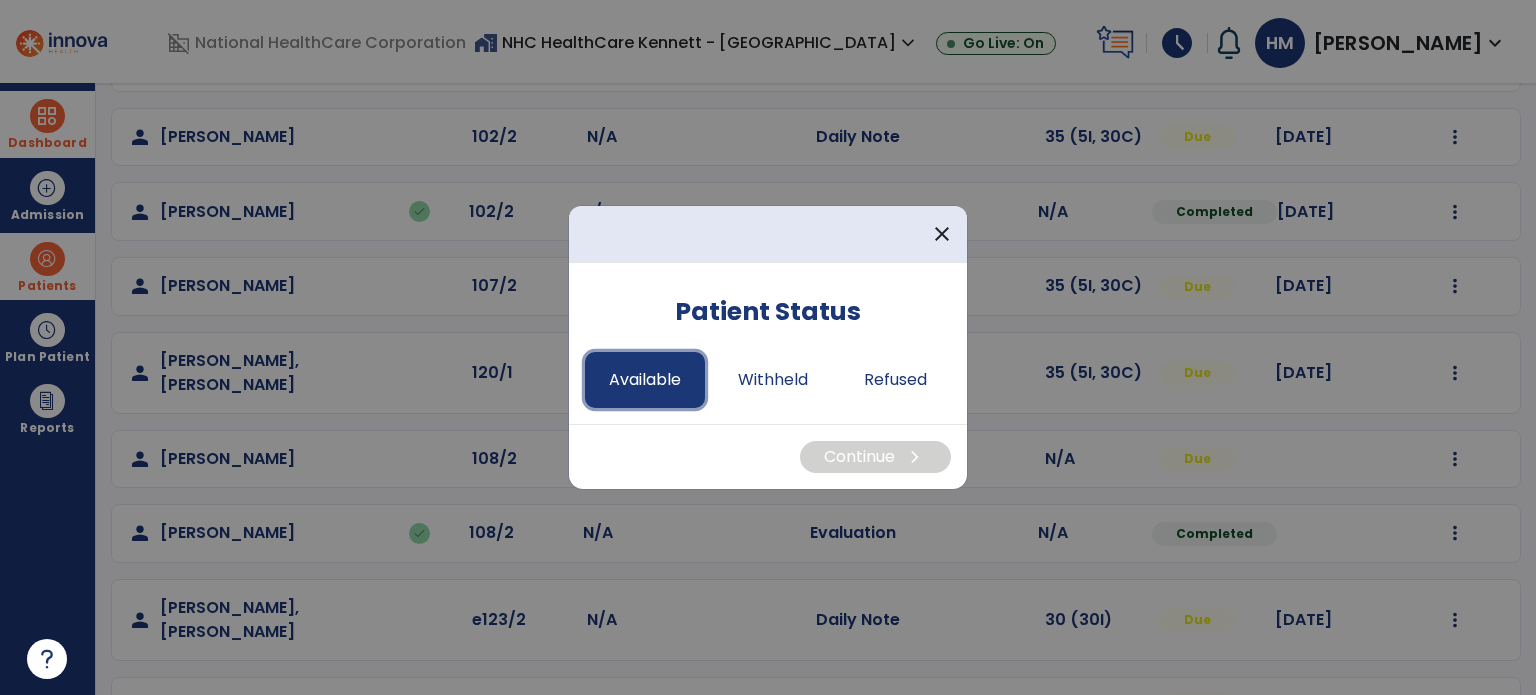 click on "Available" at bounding box center [645, 380] 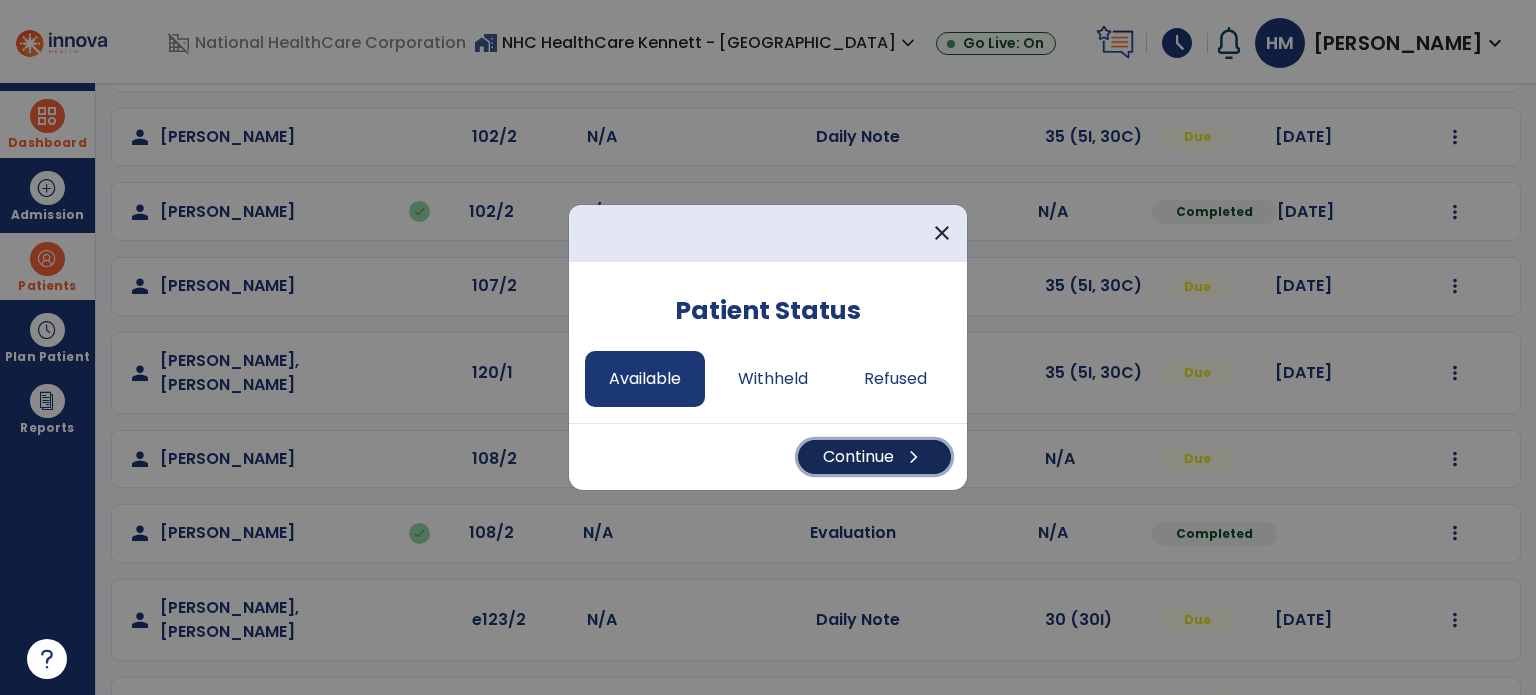 click on "Continue   chevron_right" at bounding box center (874, 457) 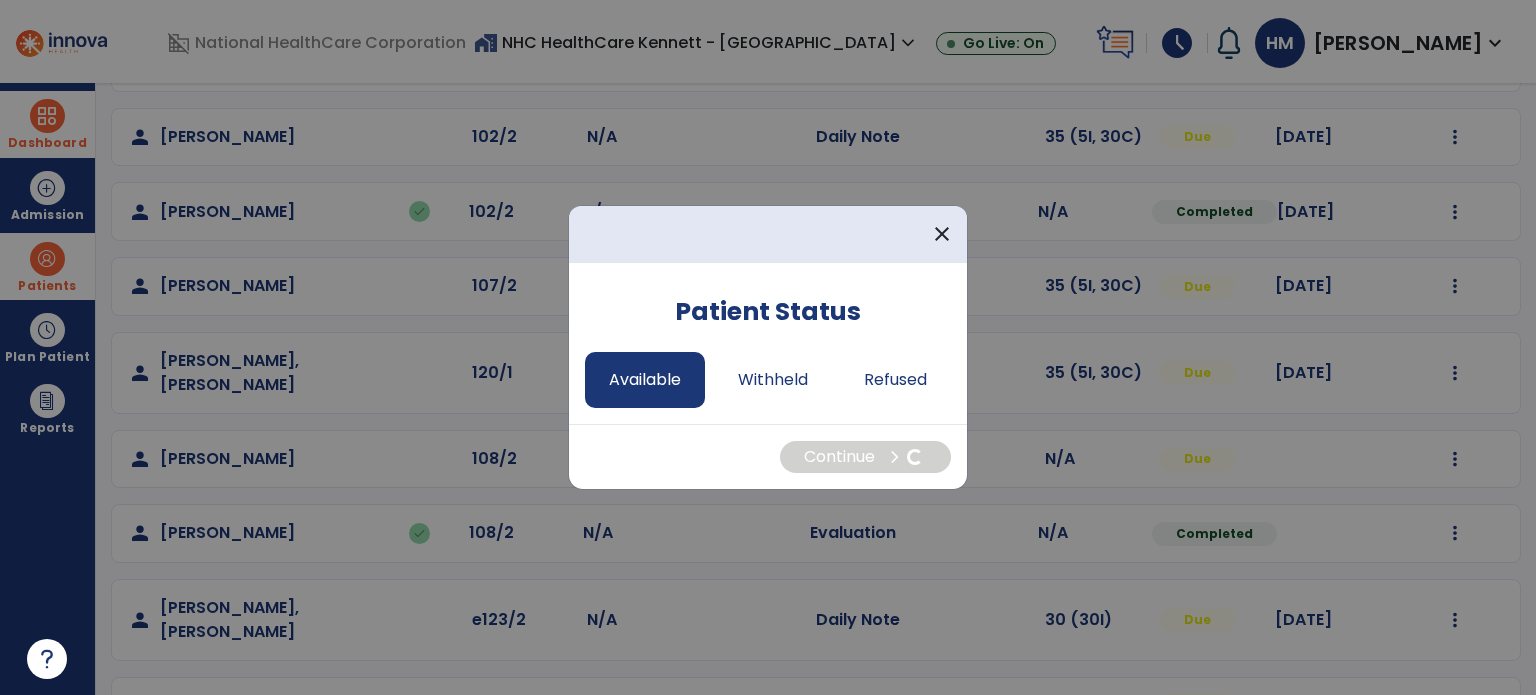 select on "*" 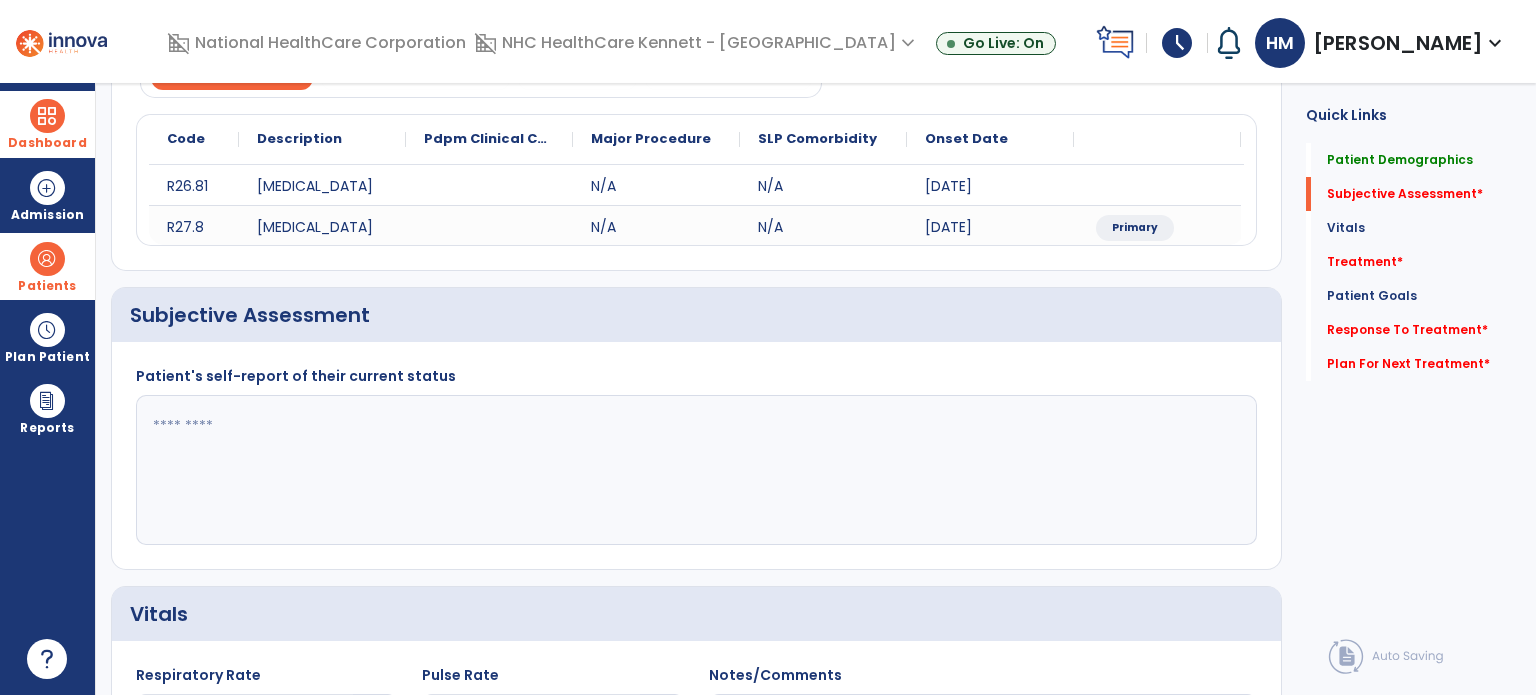 click 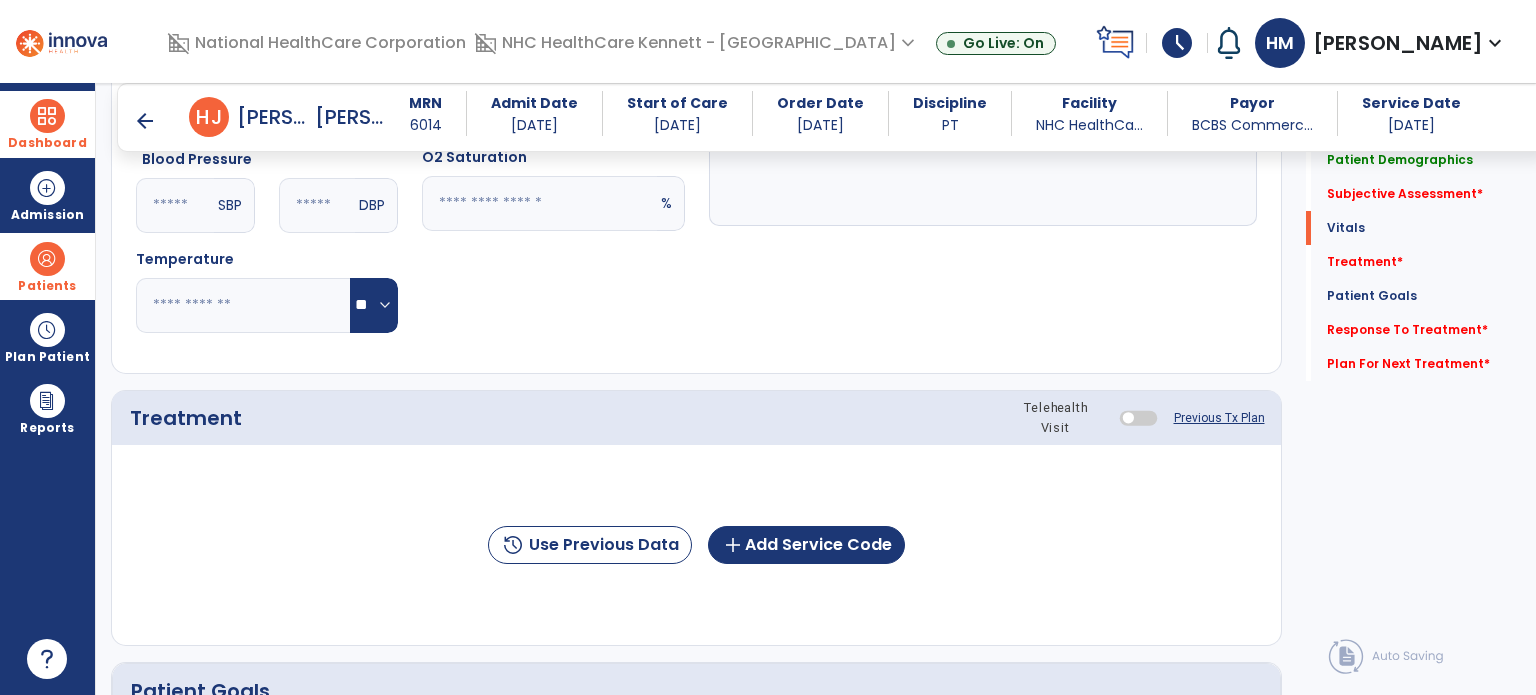 scroll, scrollTop: 900, scrollLeft: 0, axis: vertical 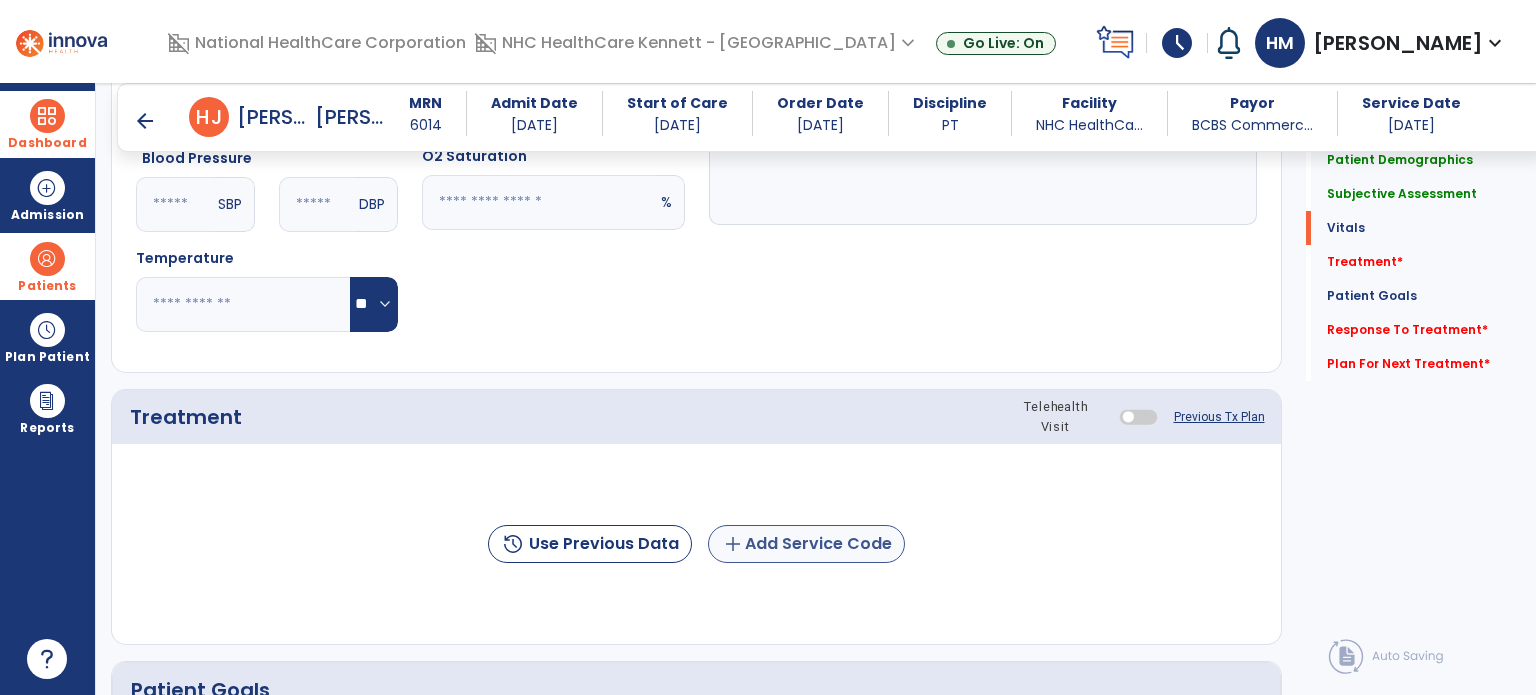 type on "**********" 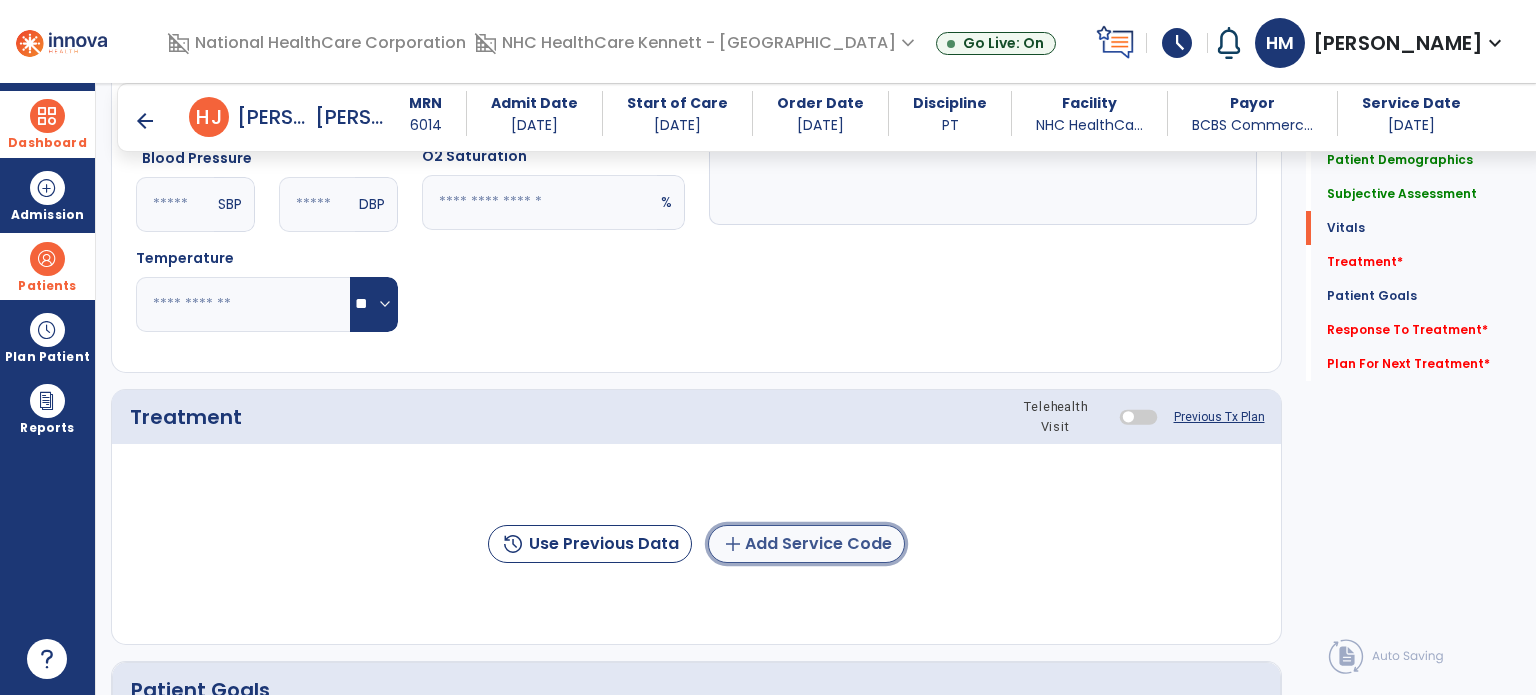 click on "add  Add Service Code" 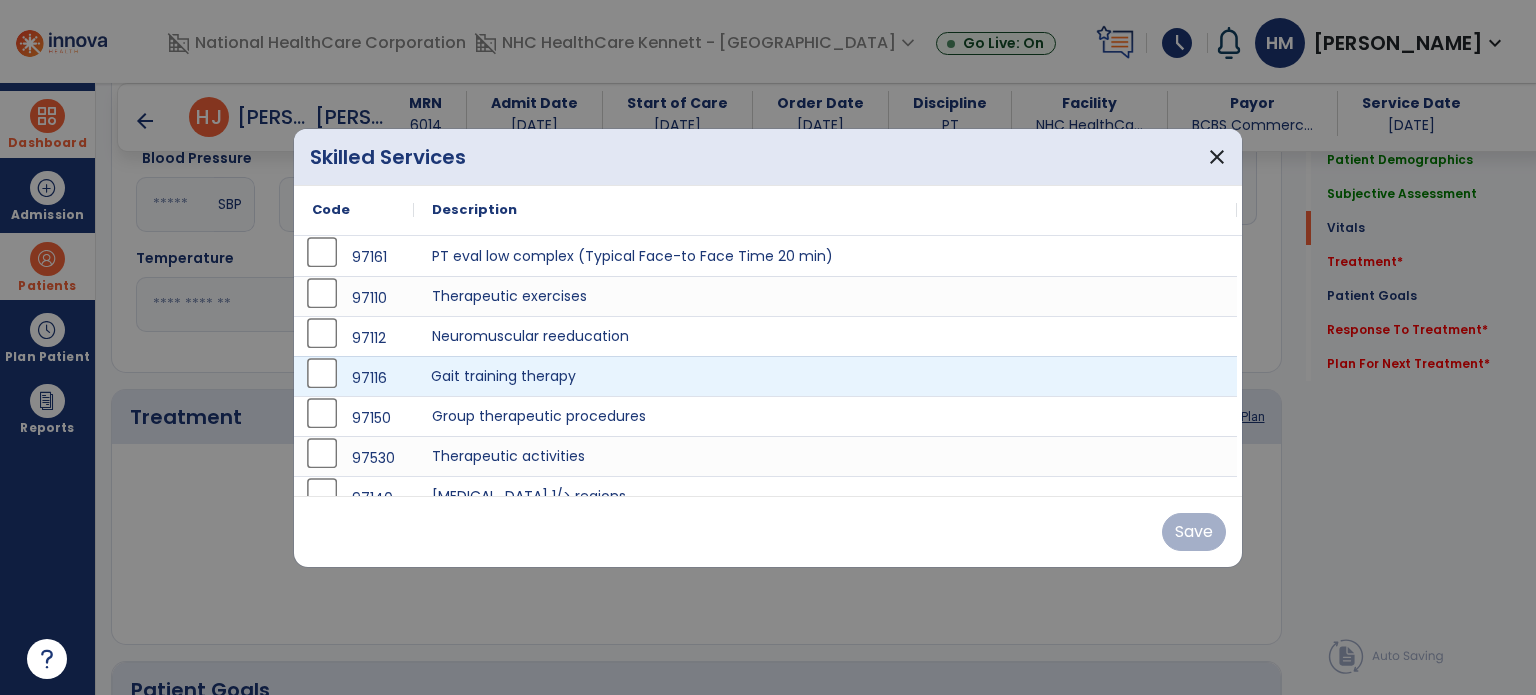click on "Gait training therapy" at bounding box center (825, 376) 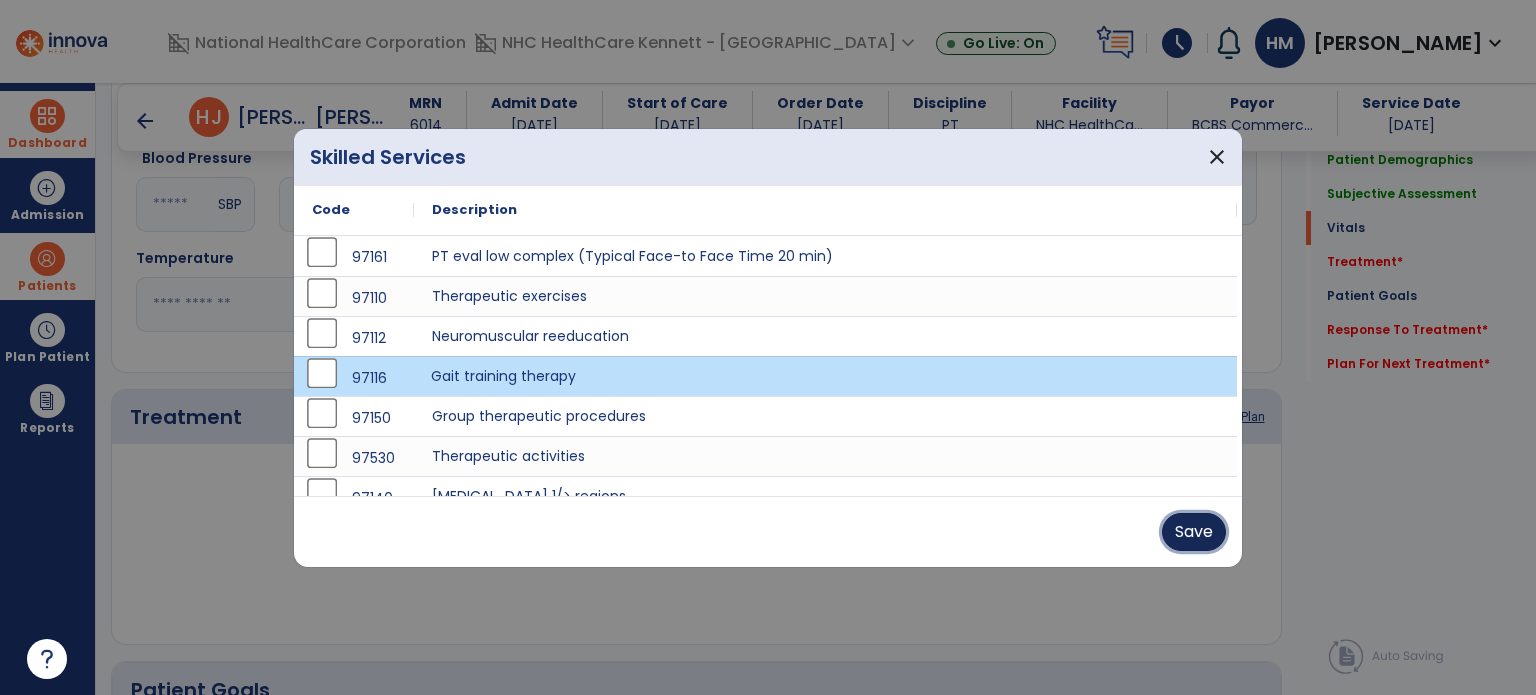 click on "Save" at bounding box center (1194, 532) 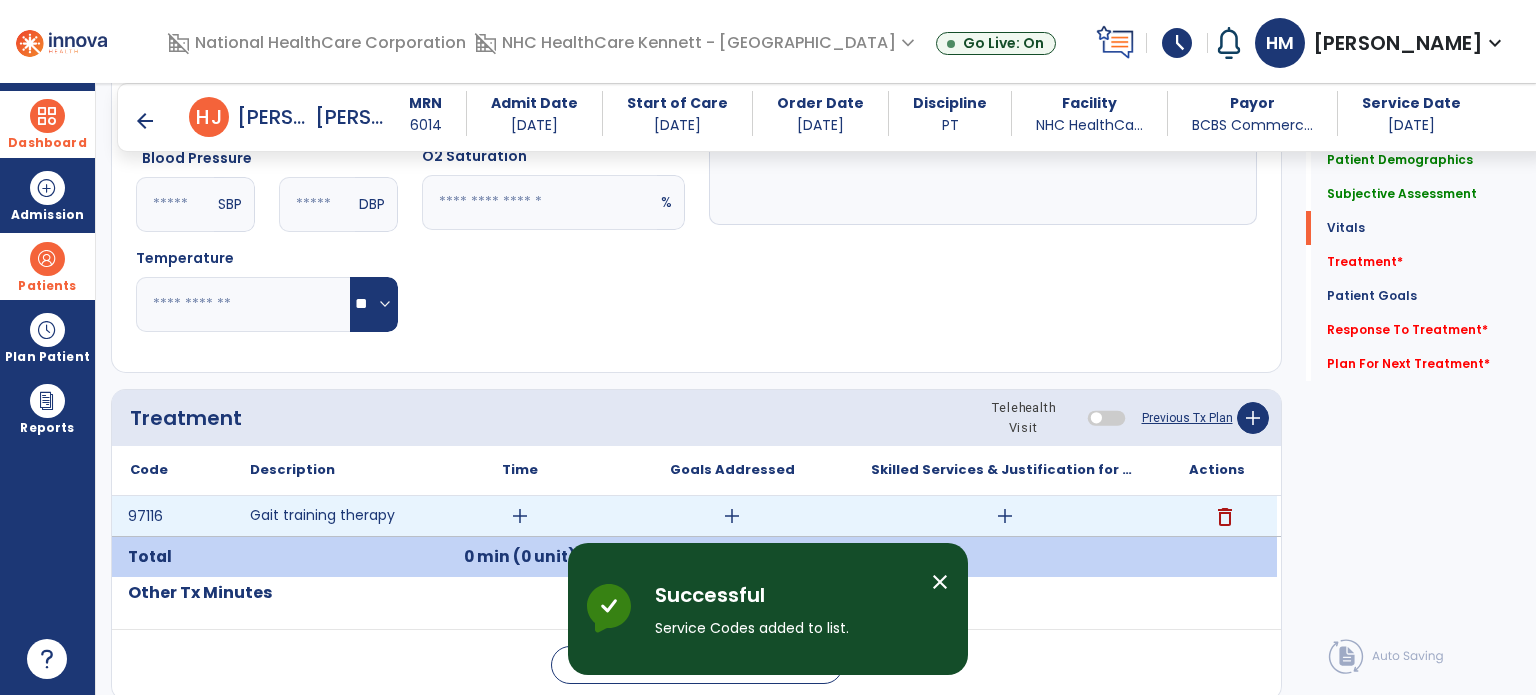 click on "add" at bounding box center [1005, 516] 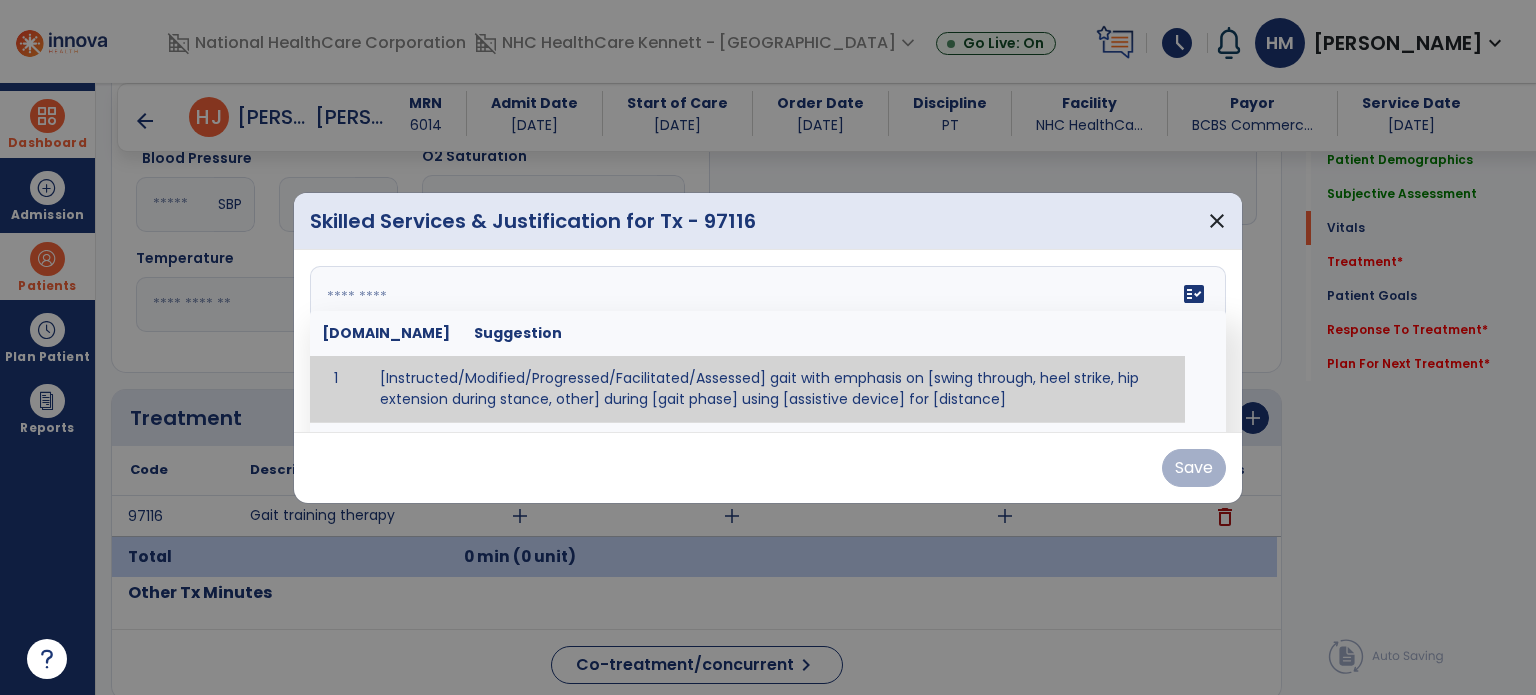 click on "fact_check  [DOMAIN_NAME] Suggestion 1 [Instructed/Modified/Progressed/Facilitated/Assessed] gait with emphasis on [swing through, heel strike, hip extension during stance, other] during [gait phase] using [assistive device] for [distance] 2 [Instructed/Modified/Progressed/Facilitated/Assessed] use of [assistive device] and [NWB, PWB, step-to gait pattern, step through gait pattern] 3 [Instructed/Modified/Progressed/Facilitated/Assessed] patient's ability to [ascend/descend # of steps, perform directional changes, walk on even/uneven surfaces, pick-up objects off floor, velocity changes, other] using [assistive device]. 4 [Instructed/Modified/Progressed/Facilitated/Assessed] pre-gait activities including [identify exercise] in order to prepare for gait training. 5" at bounding box center (768, 341) 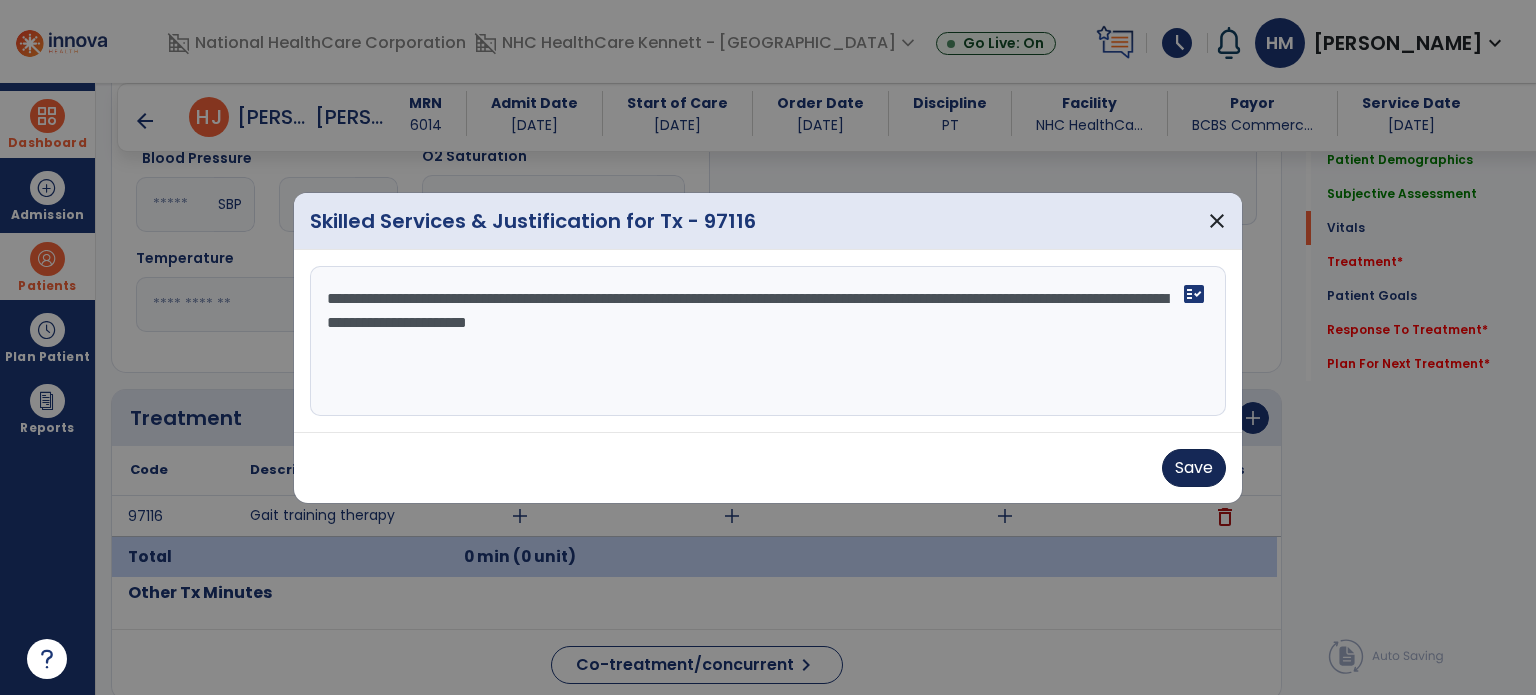 type on "**********" 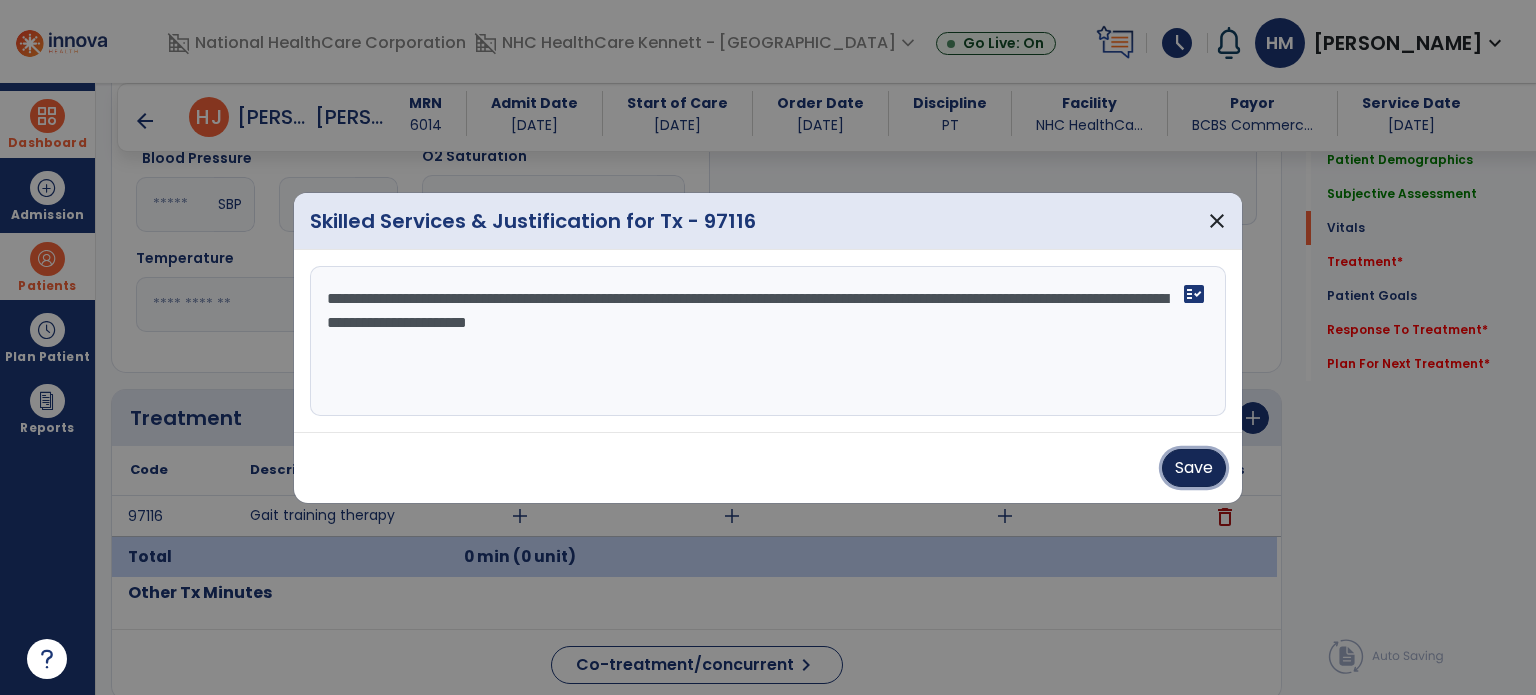click on "Save" at bounding box center [1194, 468] 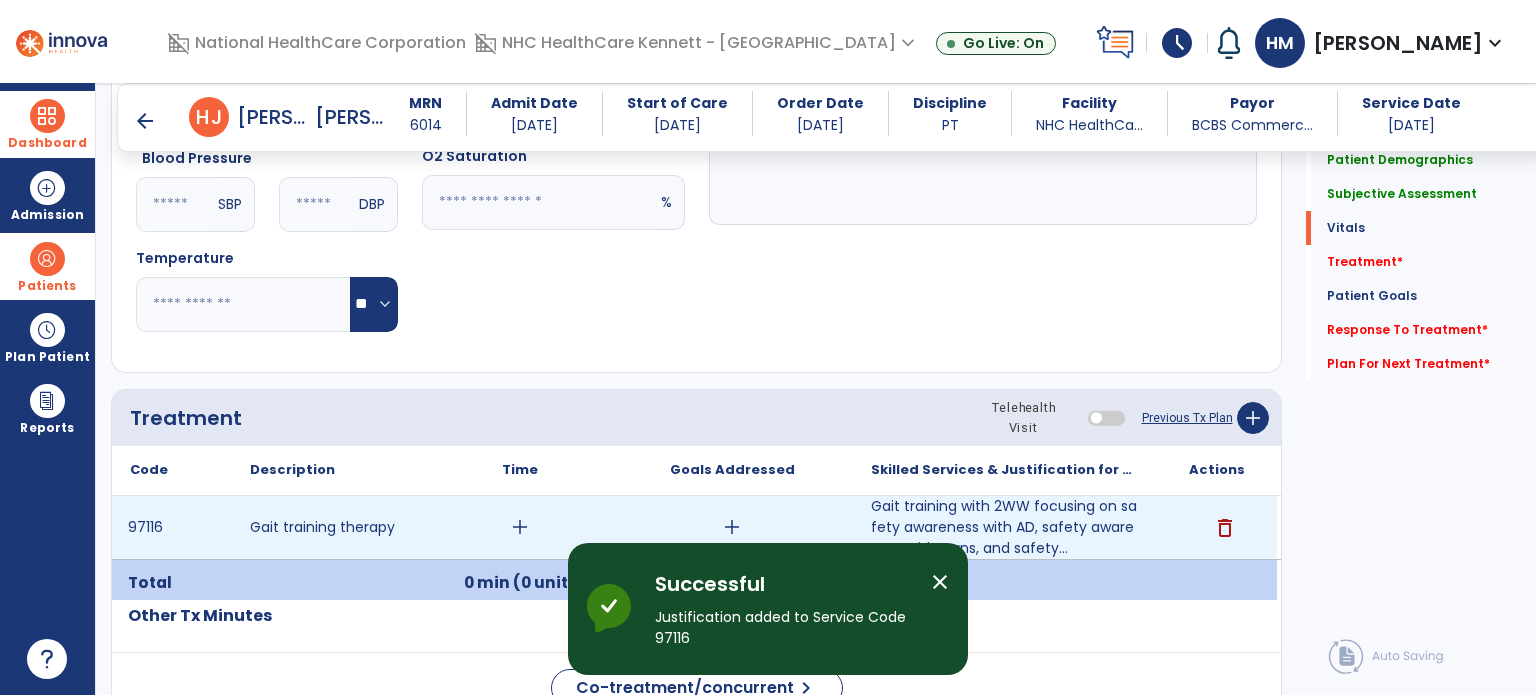 click on "add" at bounding box center (520, 527) 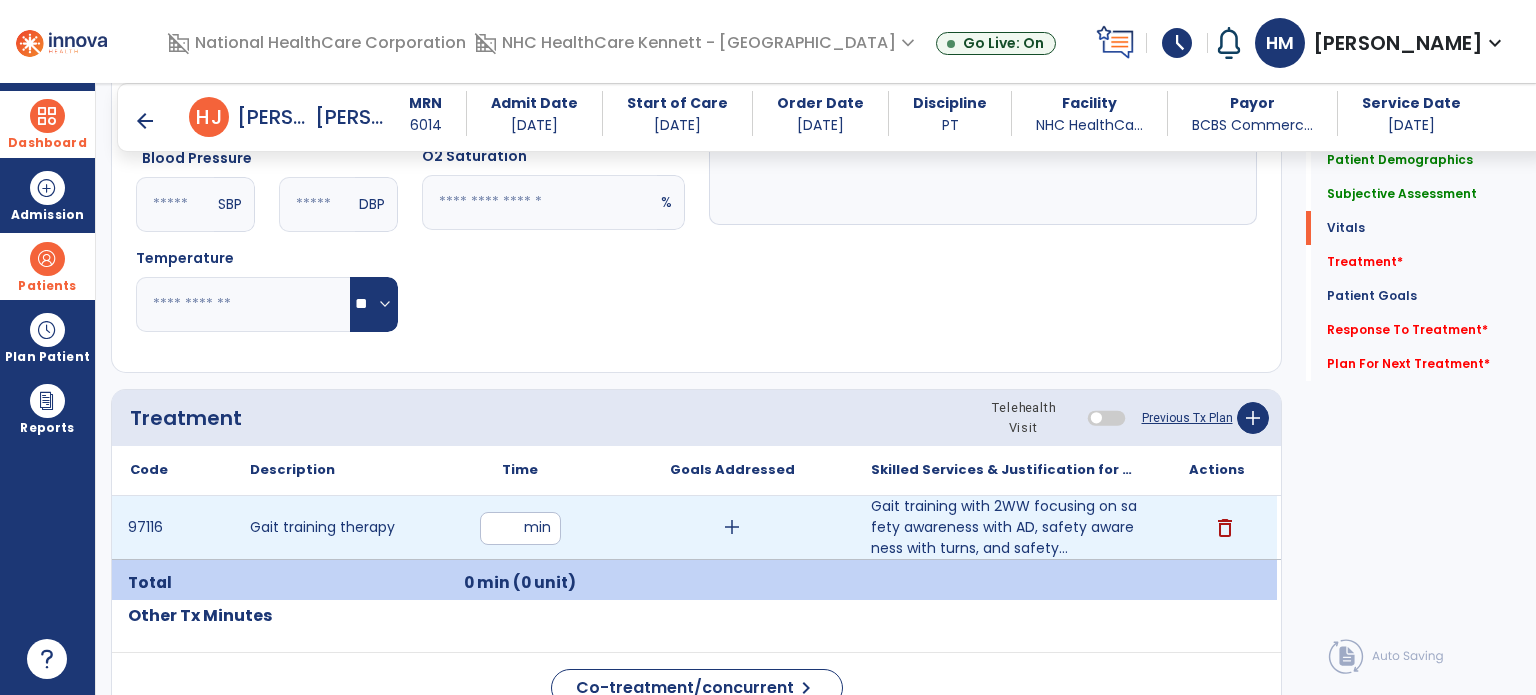 type on "**" 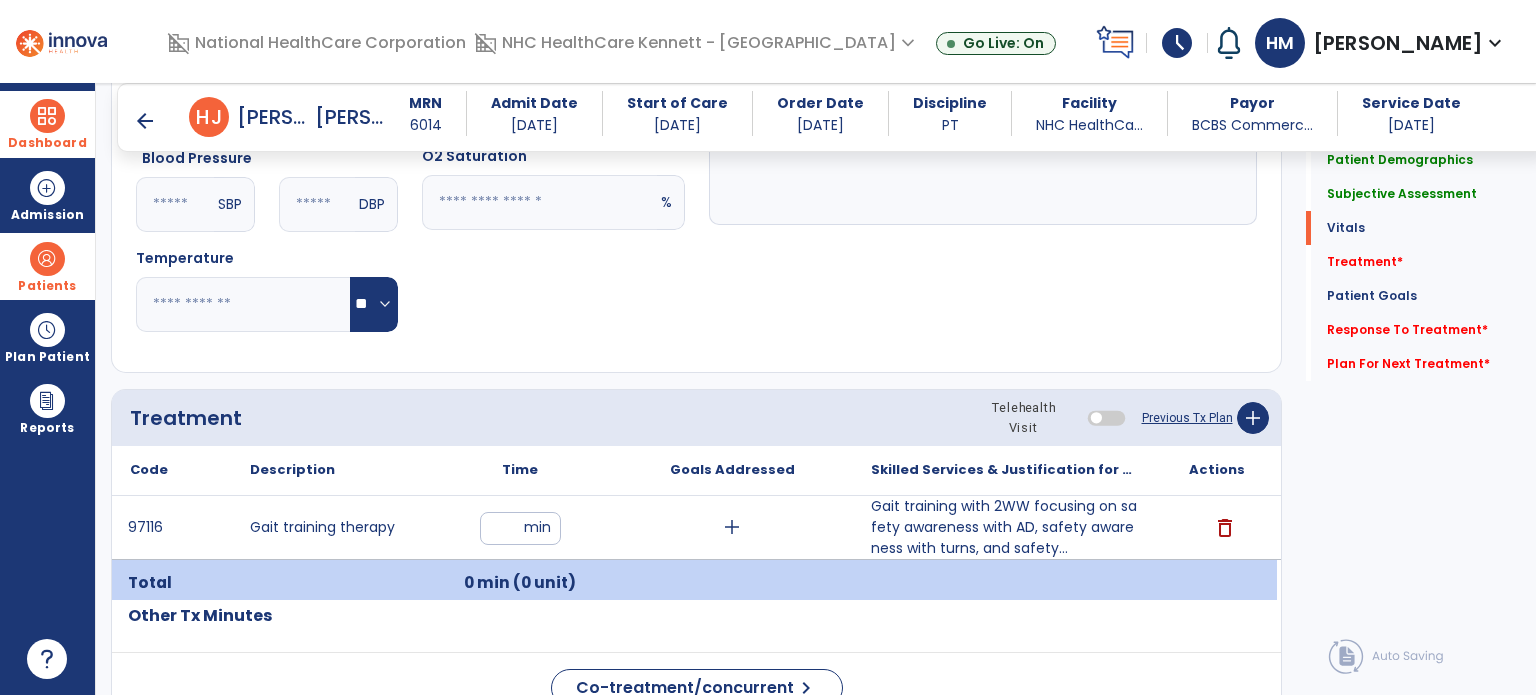 click on "Code
Description
Time" 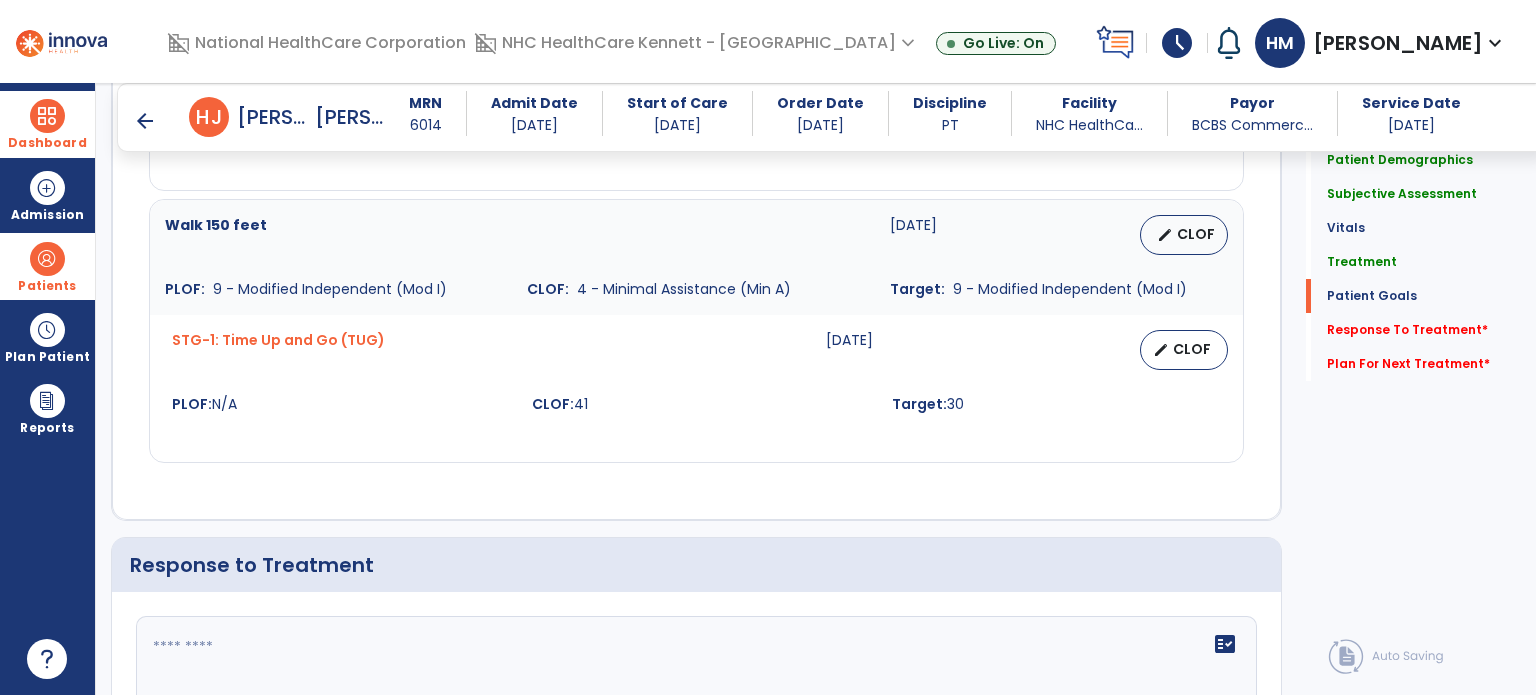 scroll, scrollTop: 1900, scrollLeft: 0, axis: vertical 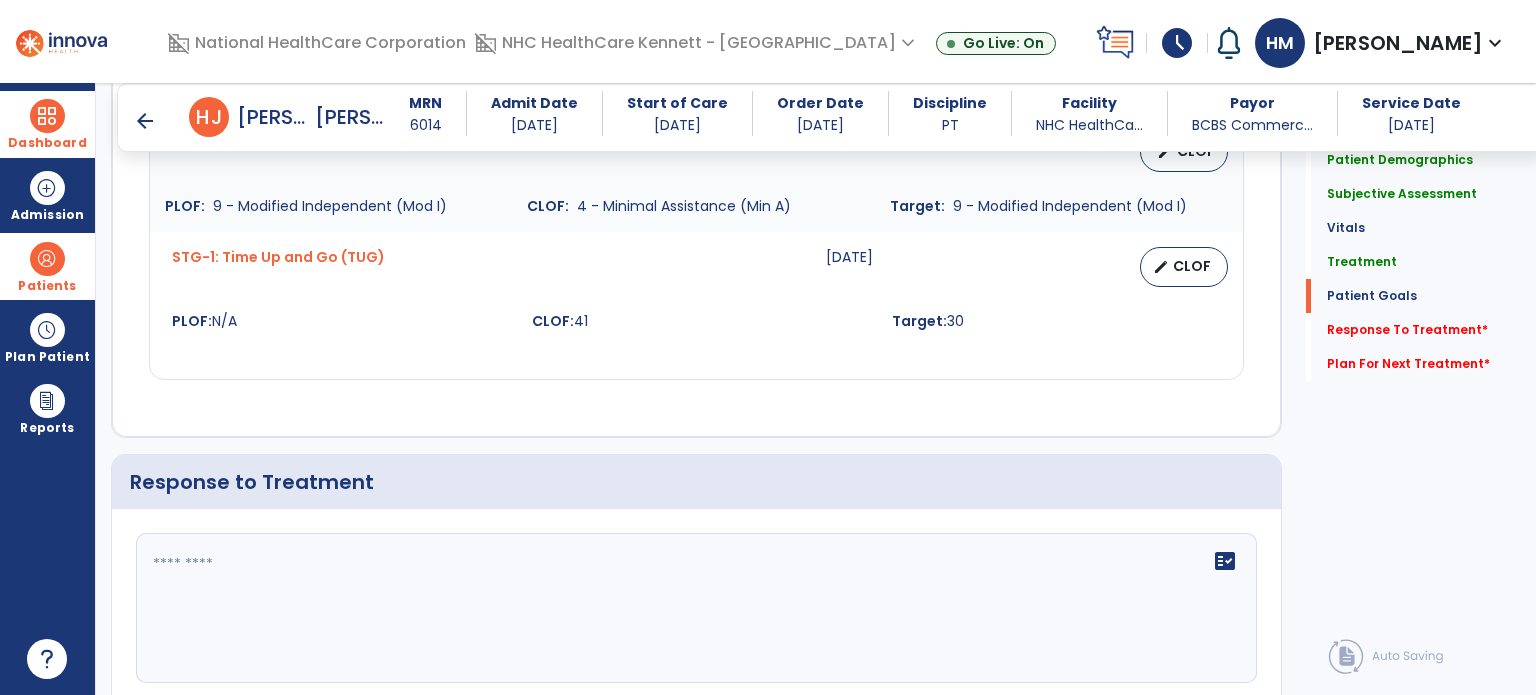 click on "fact_check" 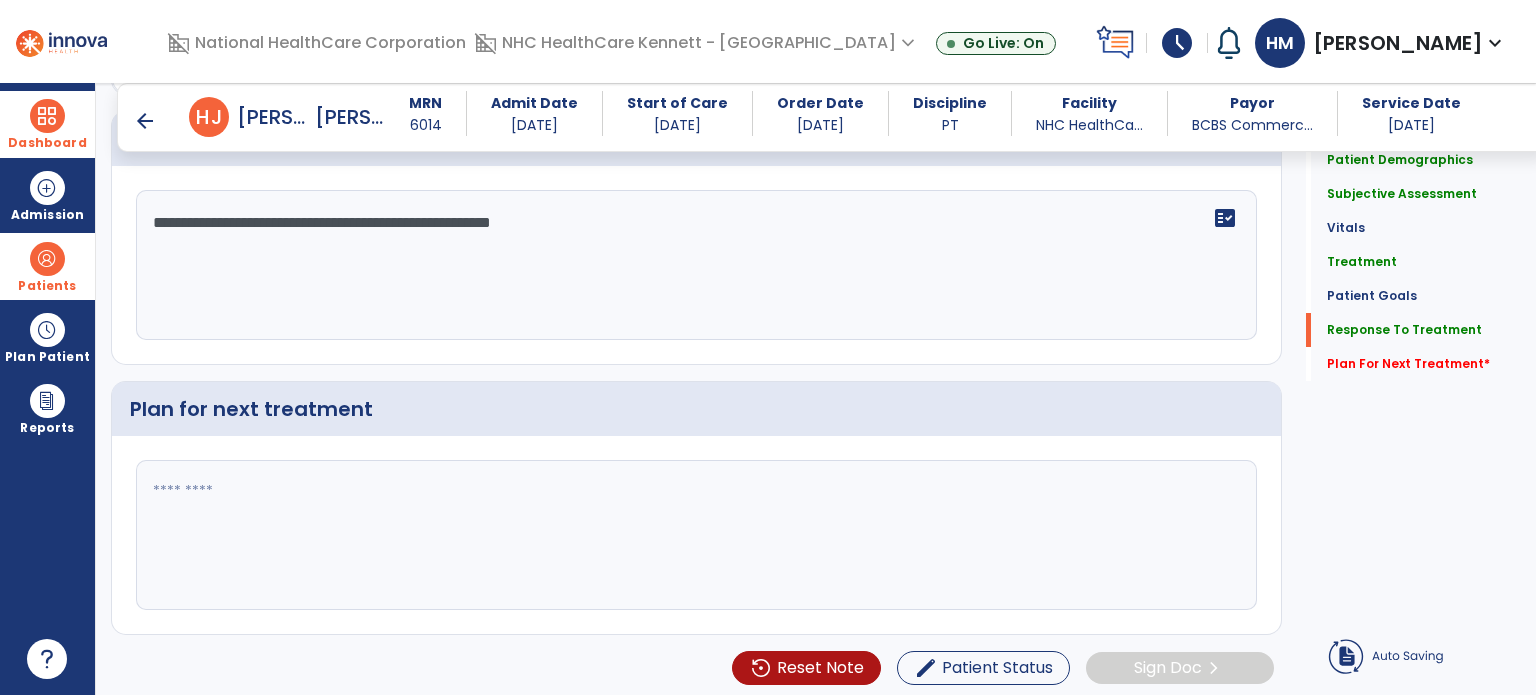 type on "**********" 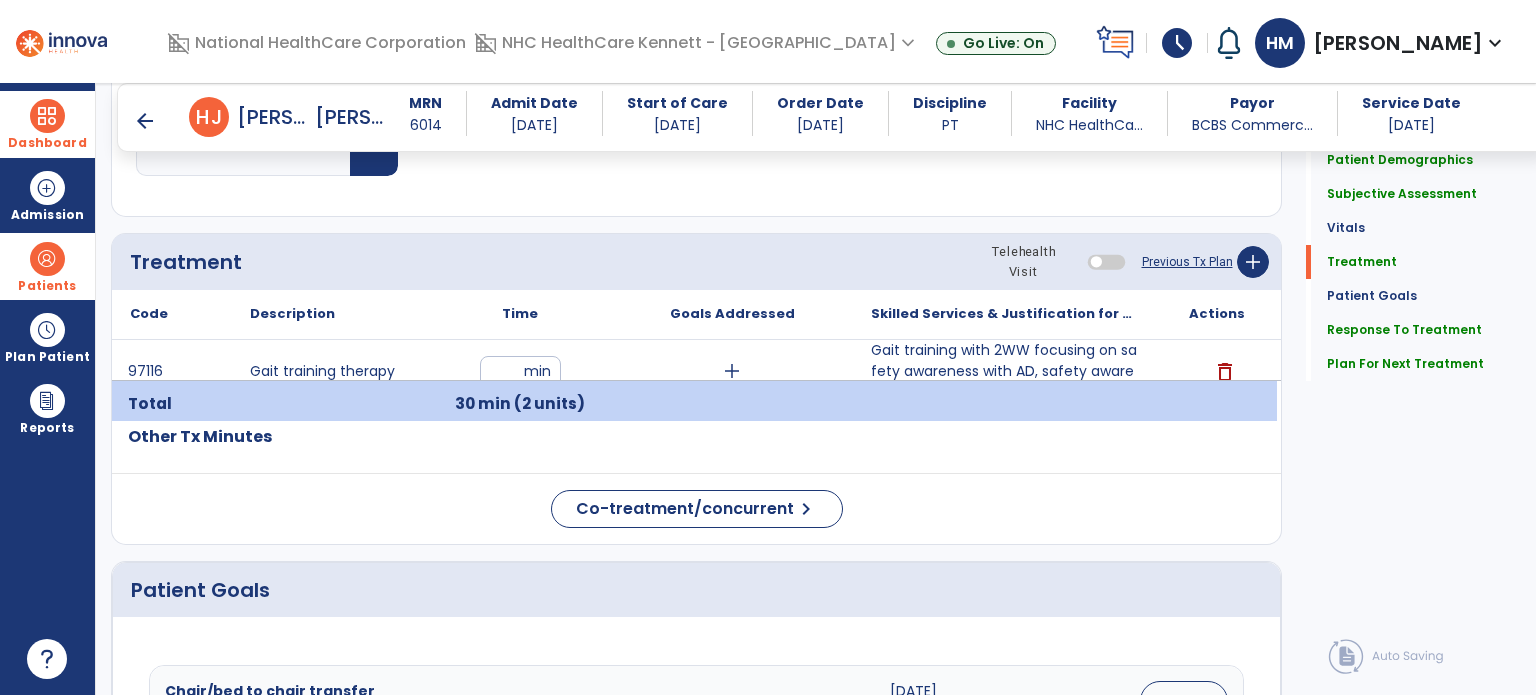 scroll, scrollTop: 1020, scrollLeft: 0, axis: vertical 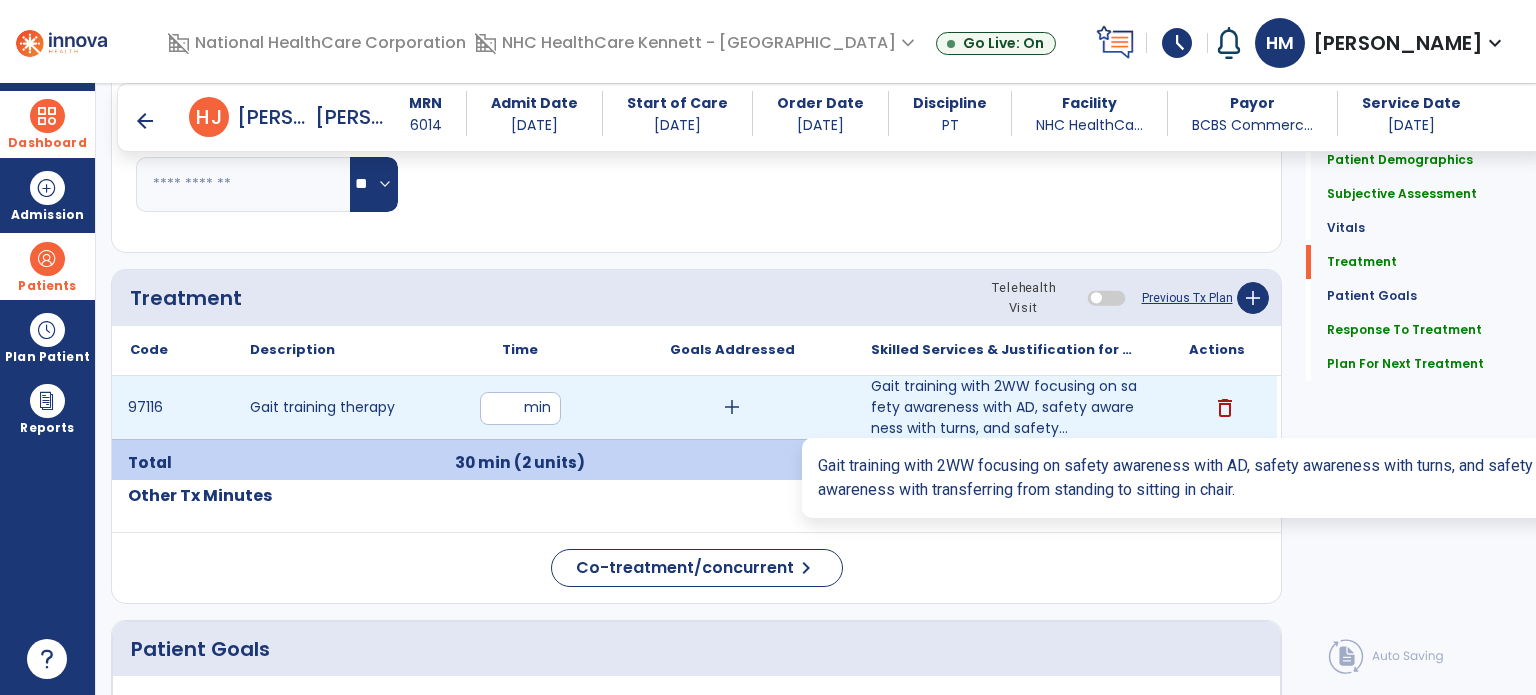 type on "**********" 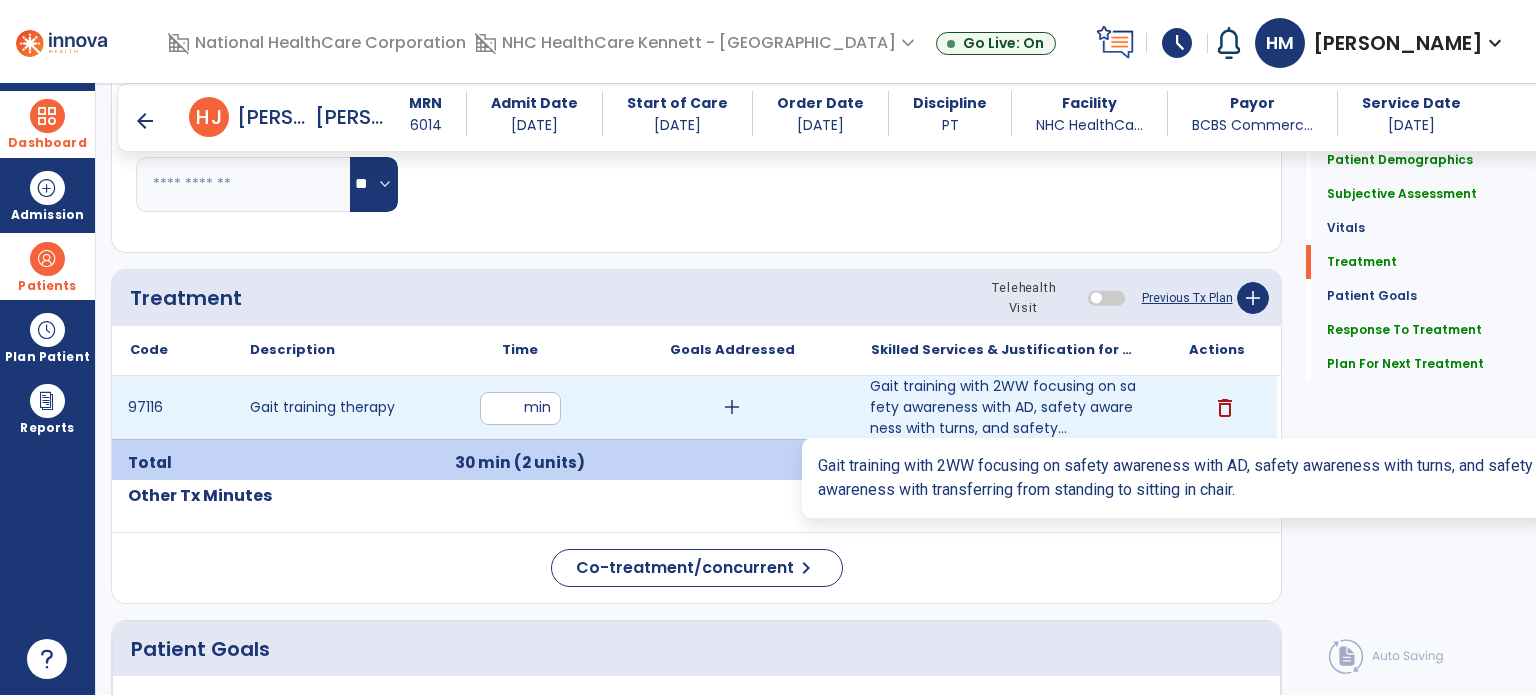 click on "Gait training with 2WW focusing on safety awareness with AD, safety awareness with turns, and safety..." at bounding box center [1004, 407] 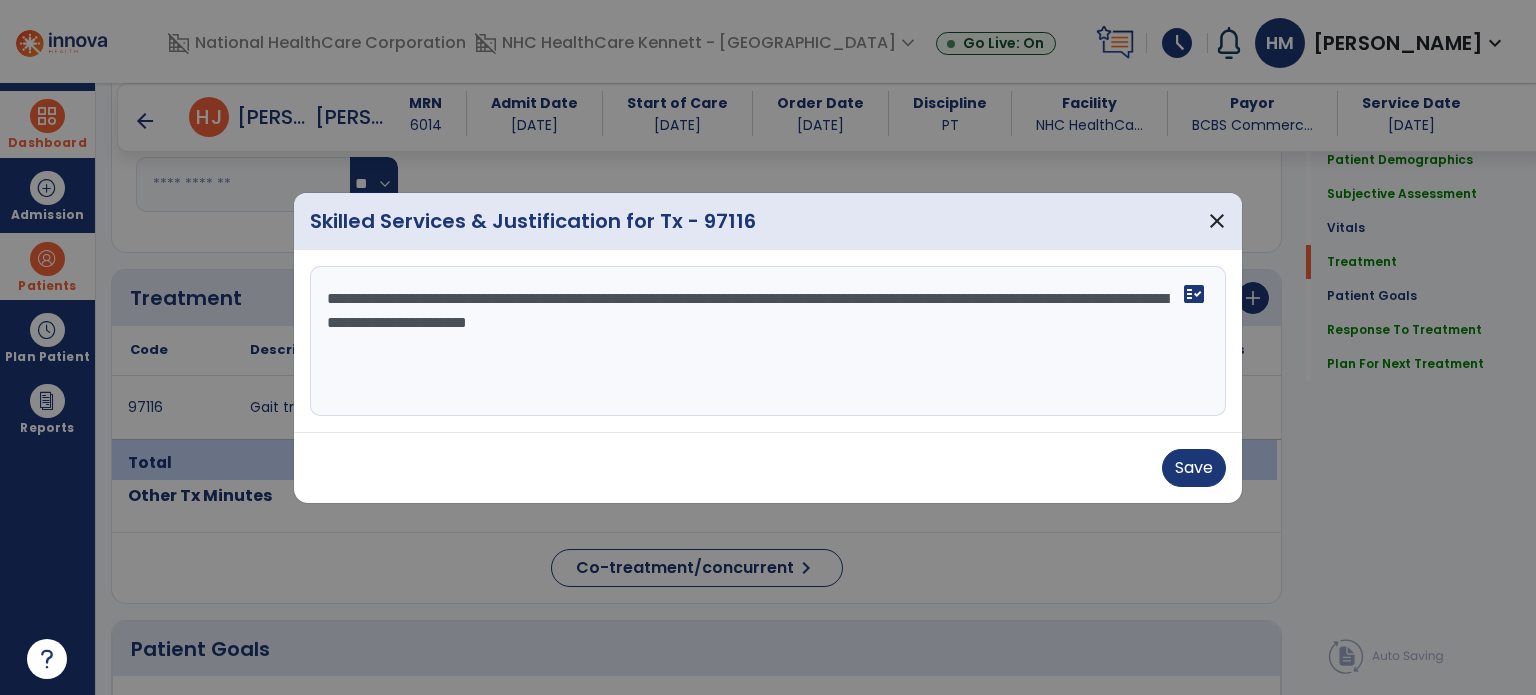 click on "**********" at bounding box center [768, 341] 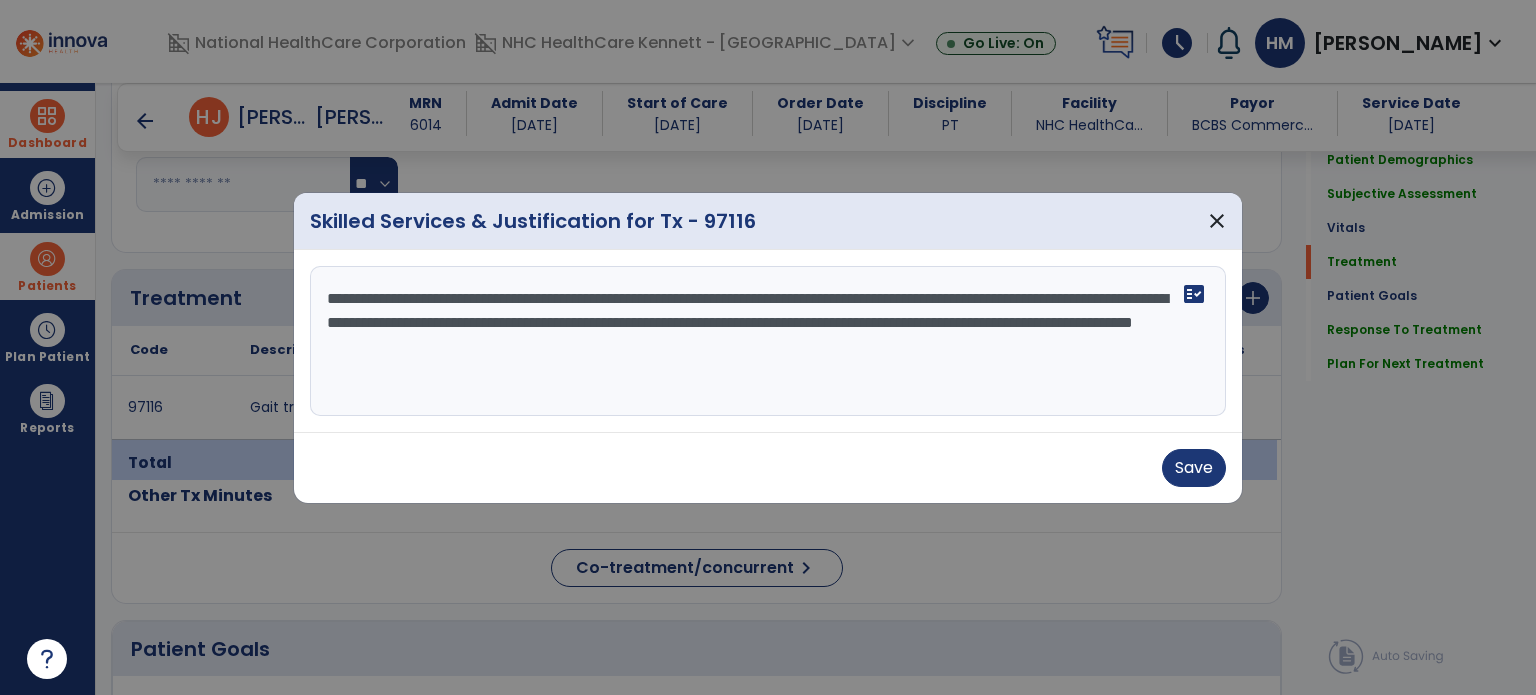 drag, startPoint x: 814, startPoint y: 319, endPoint x: 901, endPoint y: 351, distance: 92.69843 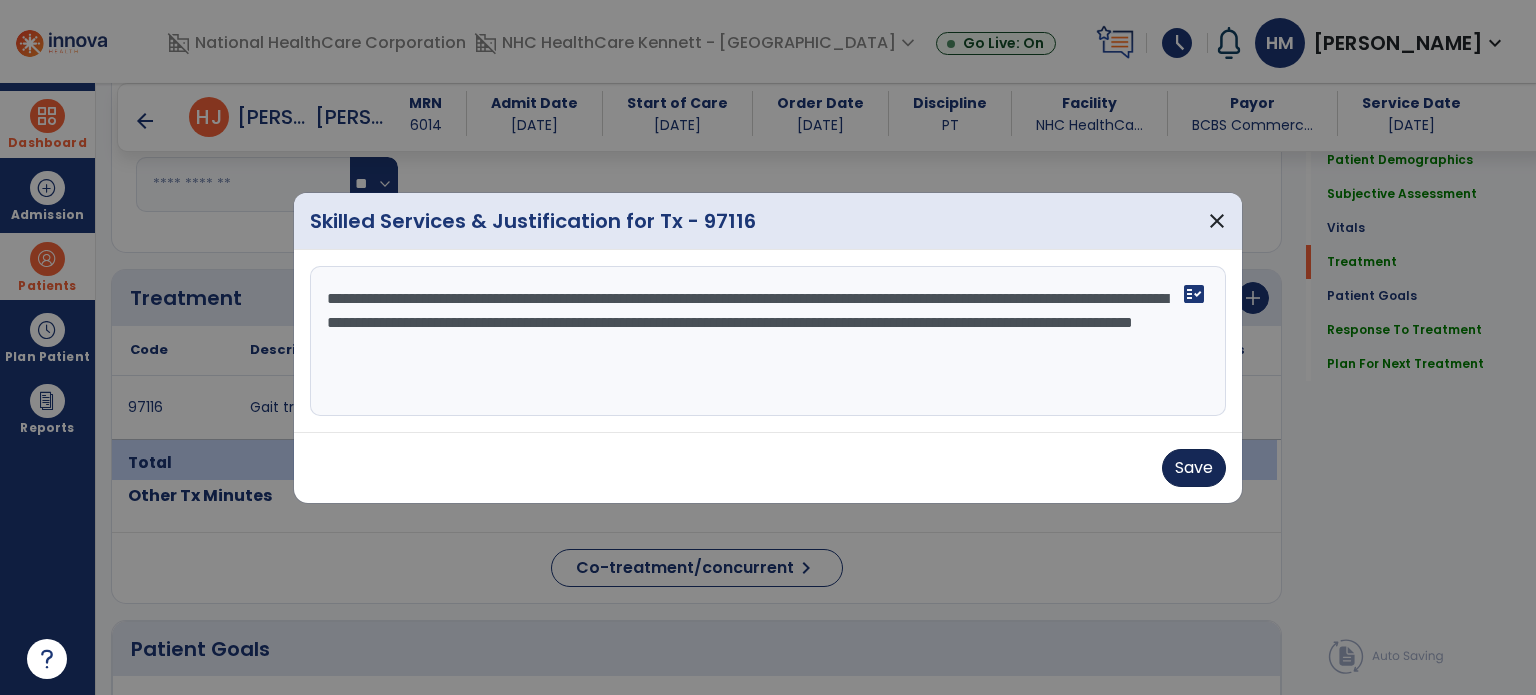 type on "**********" 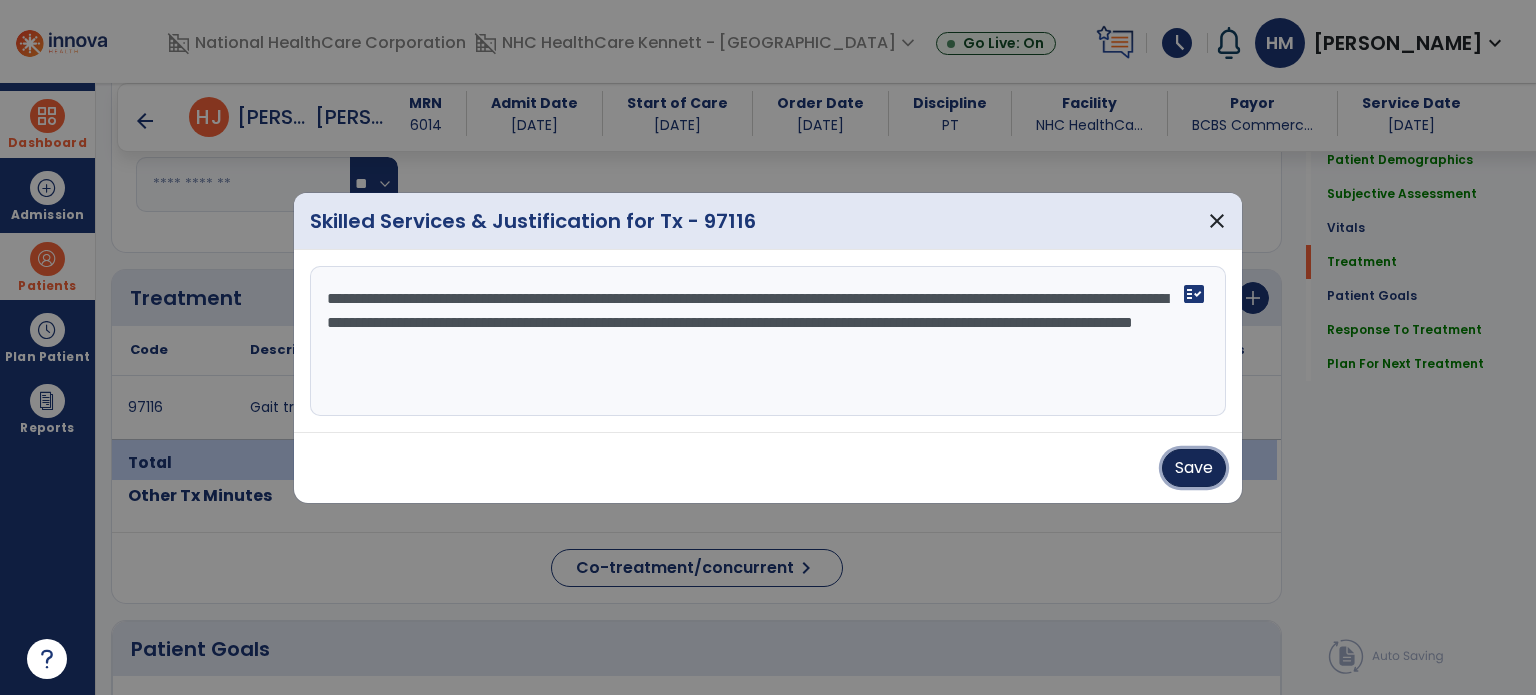 click on "Save" at bounding box center [1194, 468] 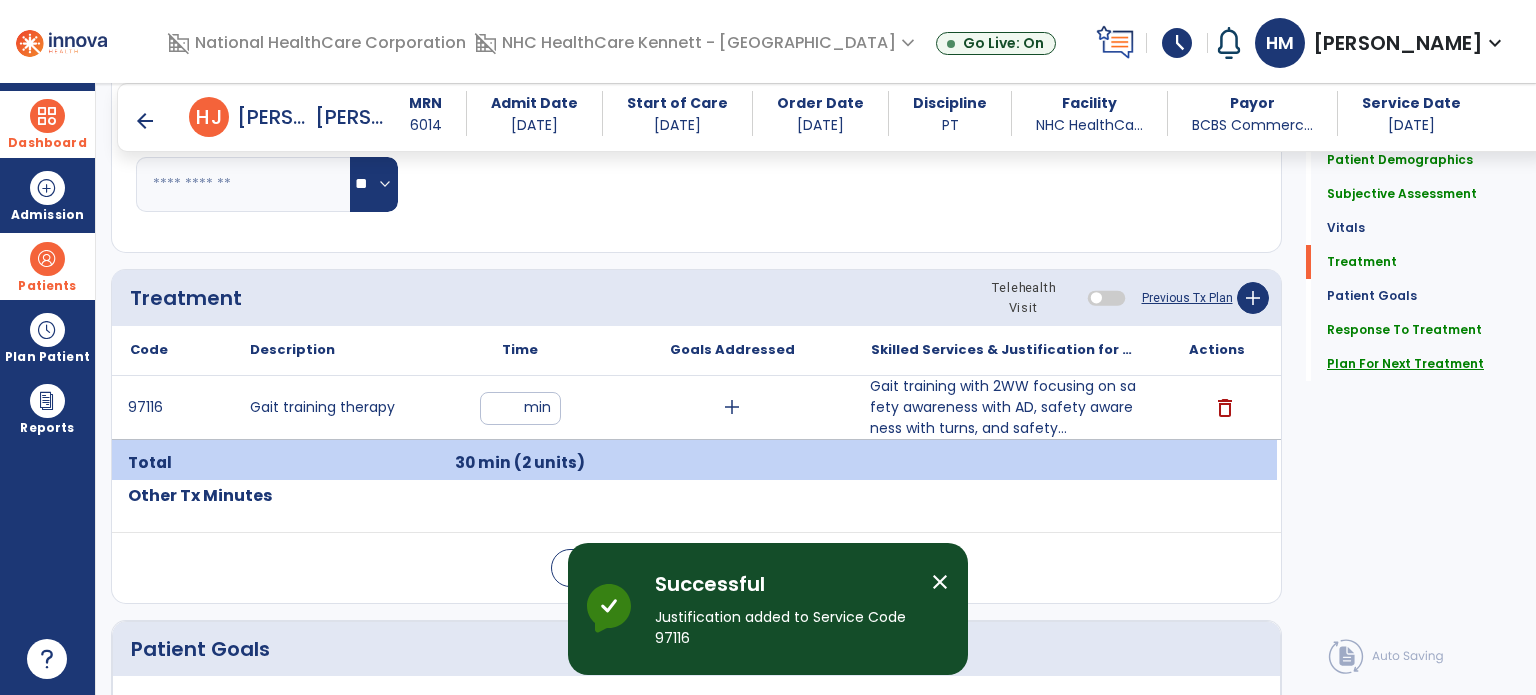 click on "Plan For Next Treatment" 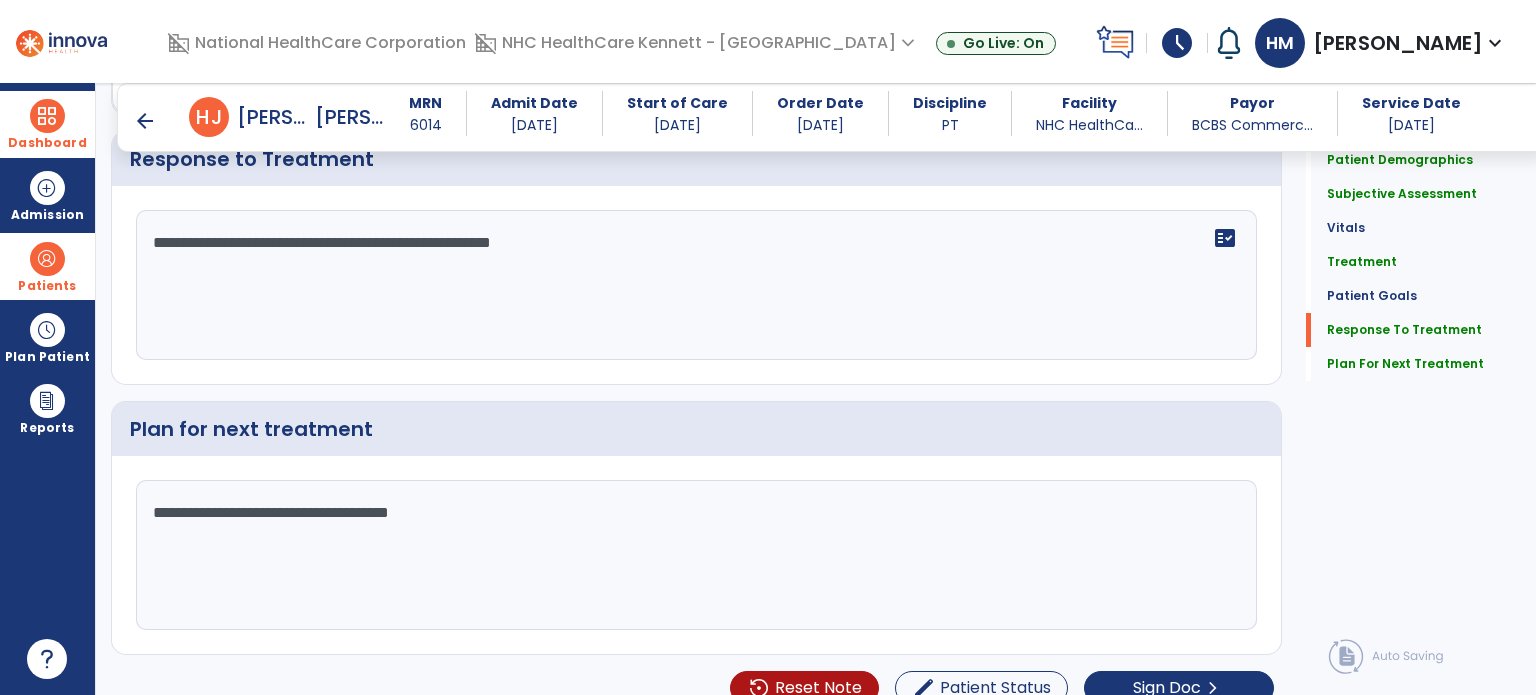 scroll, scrollTop: 2243, scrollLeft: 0, axis: vertical 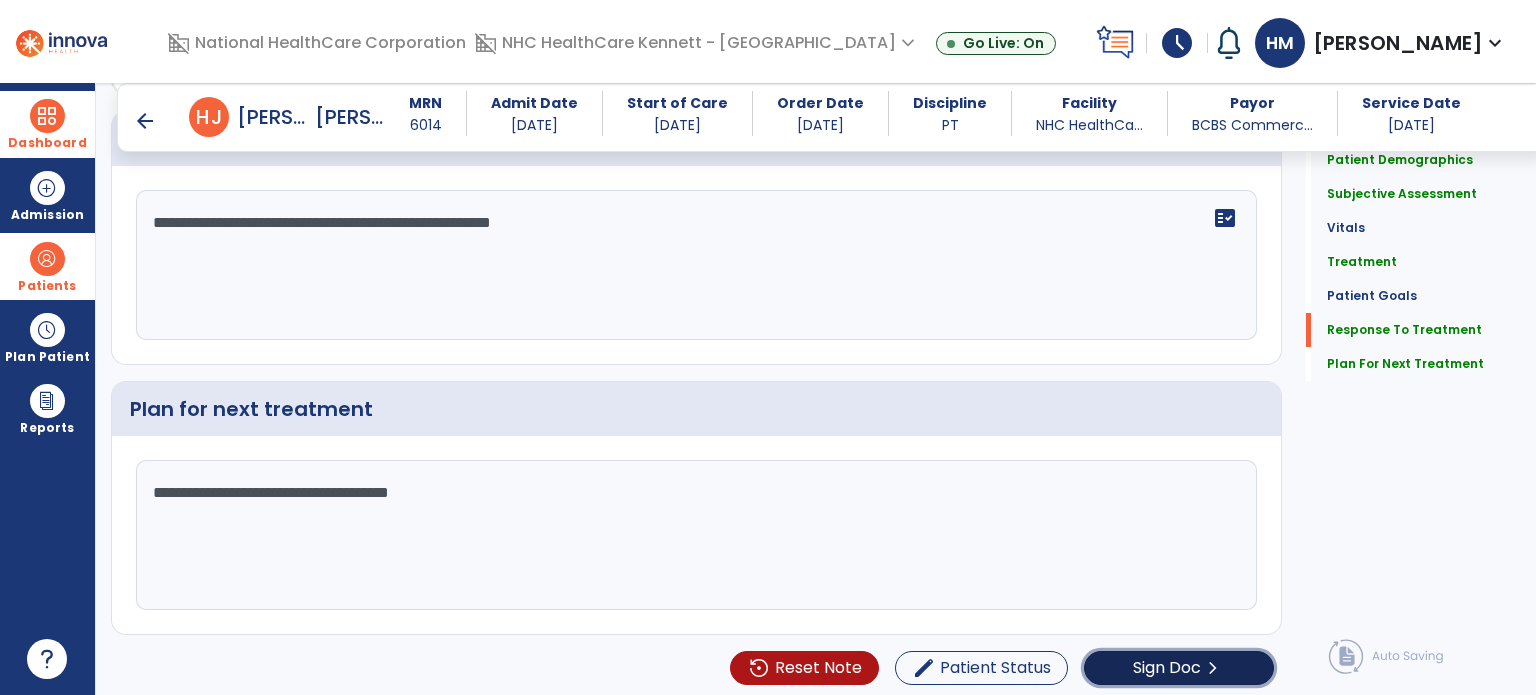 click on "Sign Doc  chevron_right" 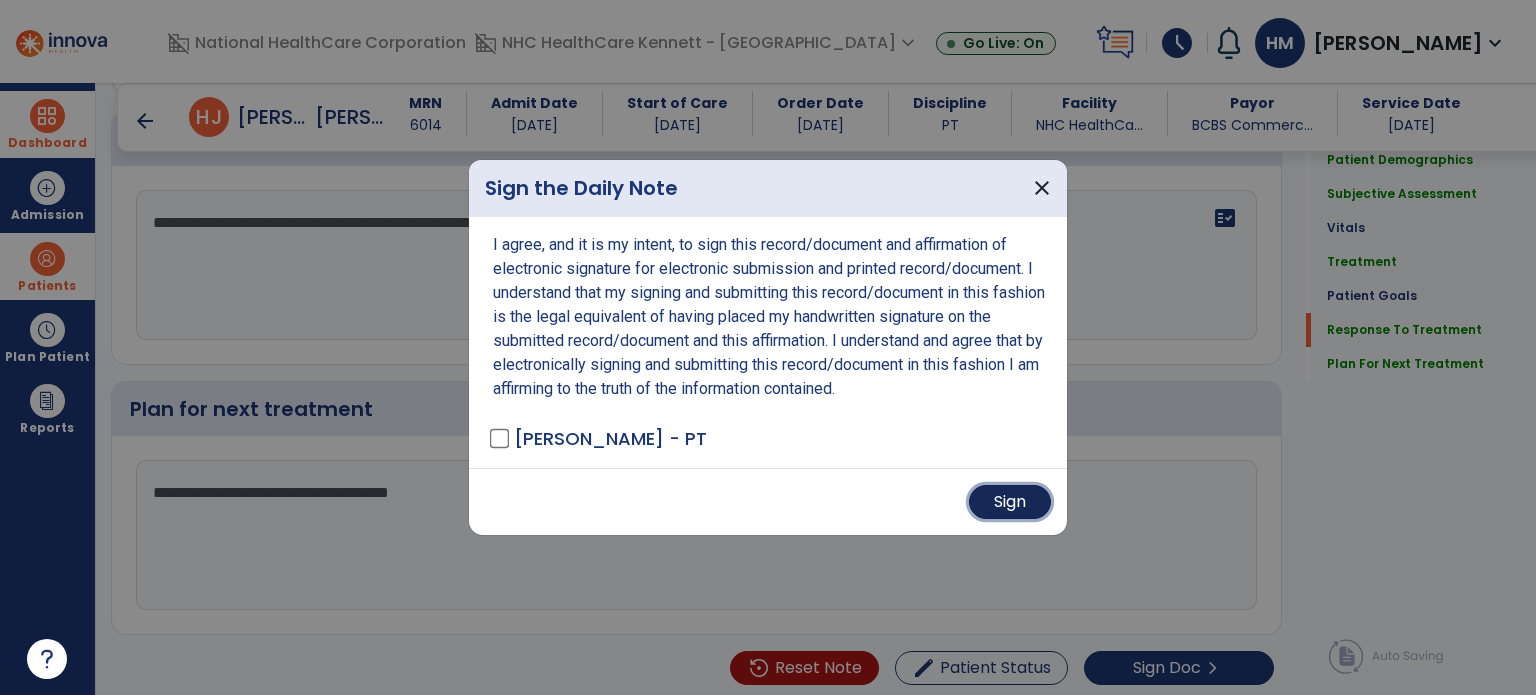 click on "Sign" at bounding box center (1010, 502) 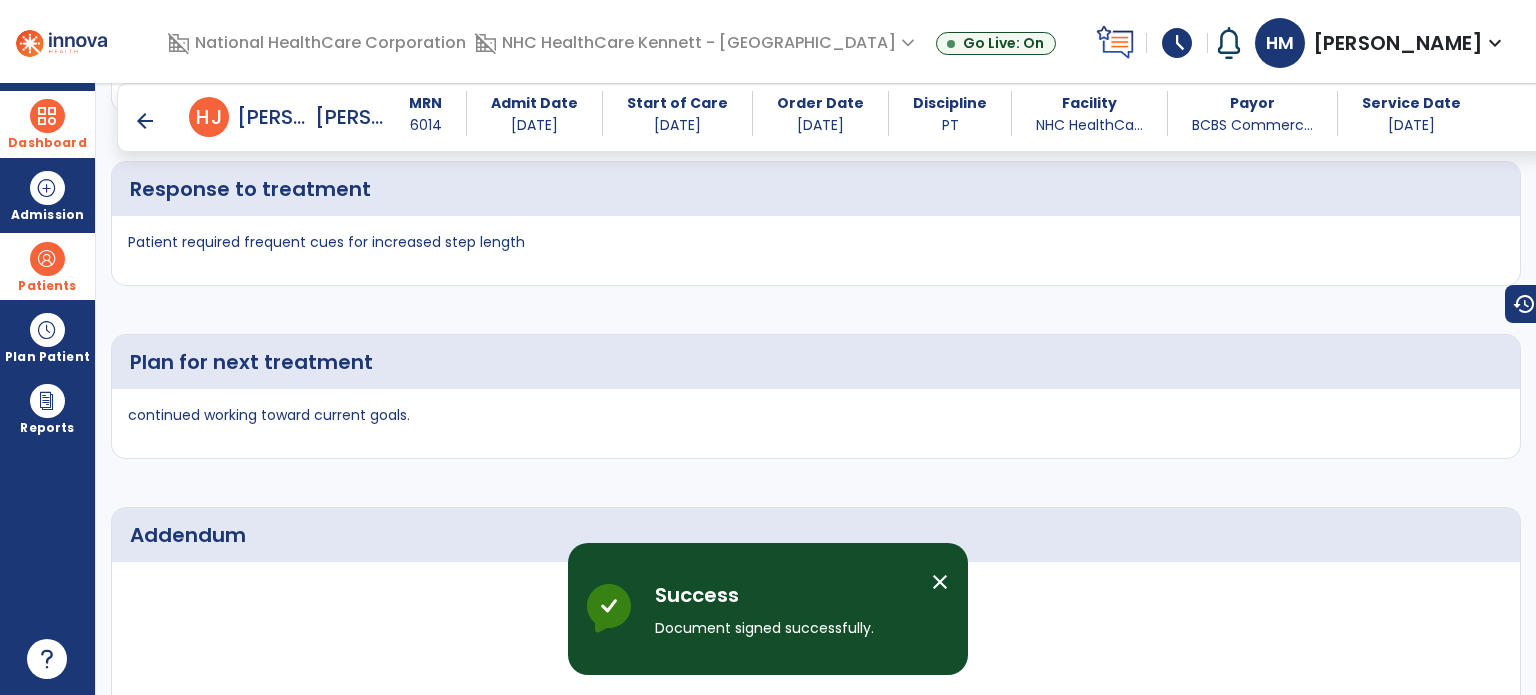 scroll, scrollTop: 2862, scrollLeft: 0, axis: vertical 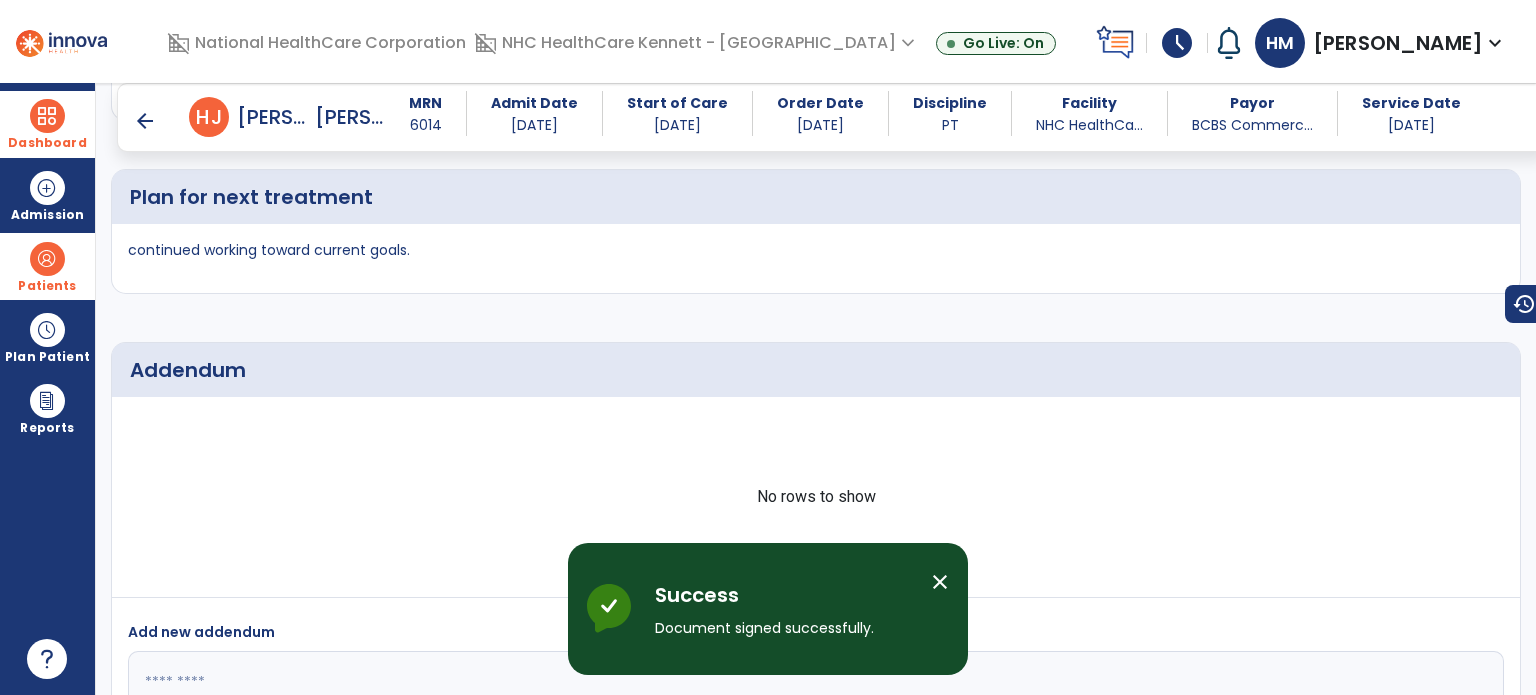 click on "arrow_back" at bounding box center (145, 121) 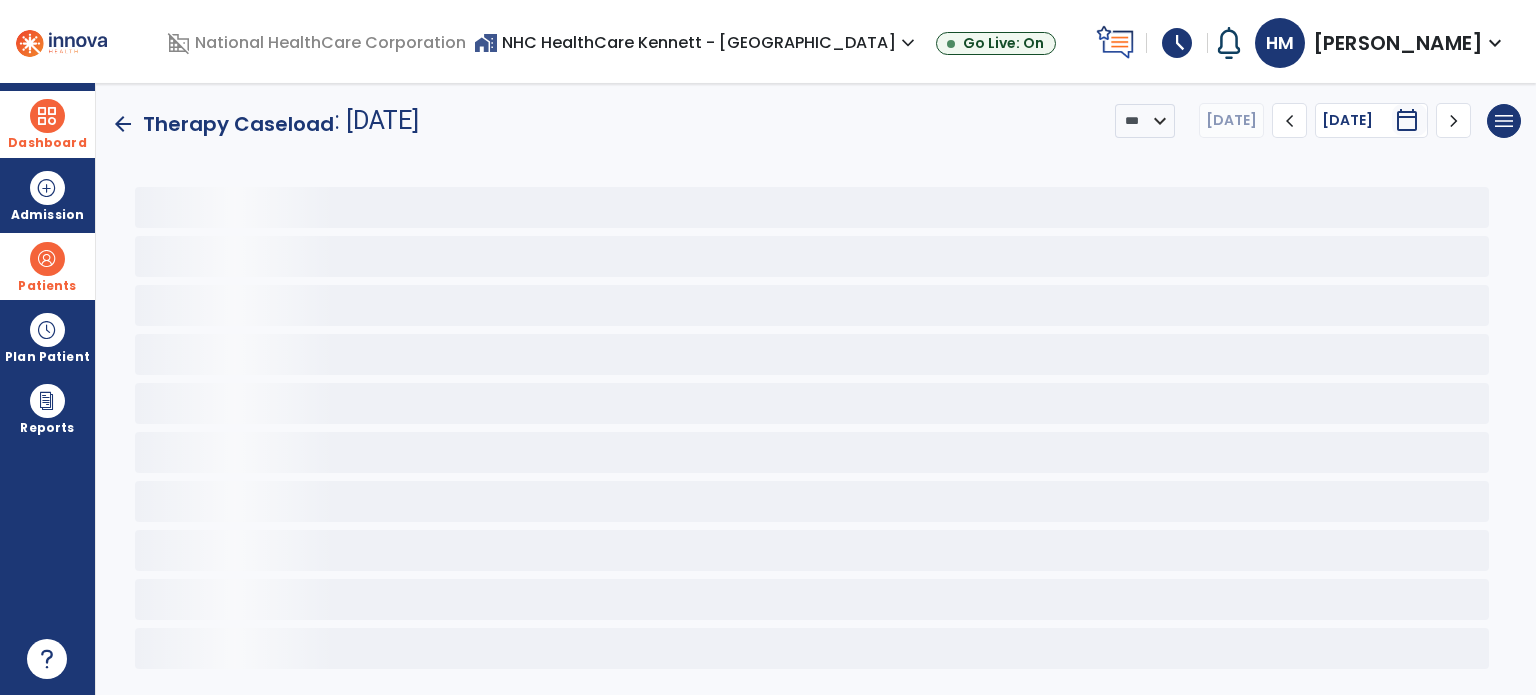 scroll, scrollTop: 0, scrollLeft: 0, axis: both 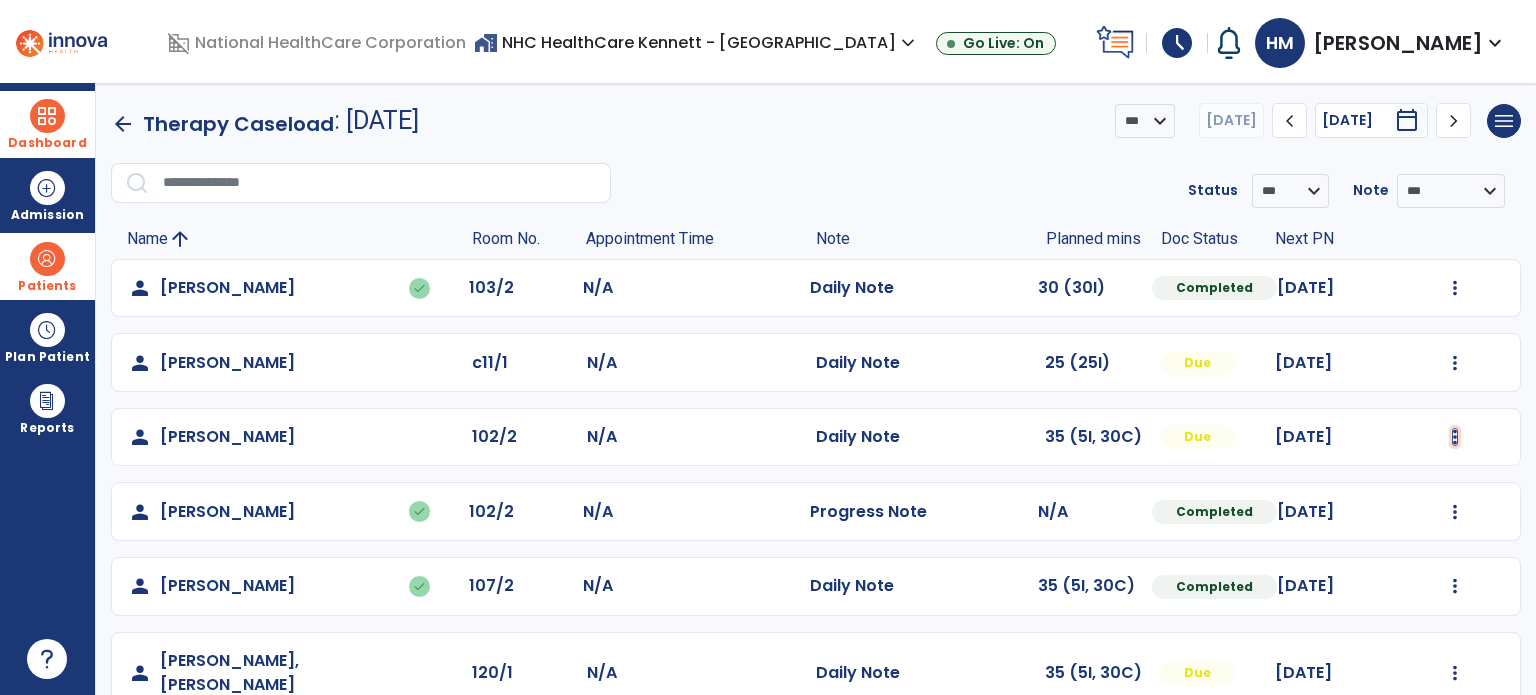 click at bounding box center (1455, 288) 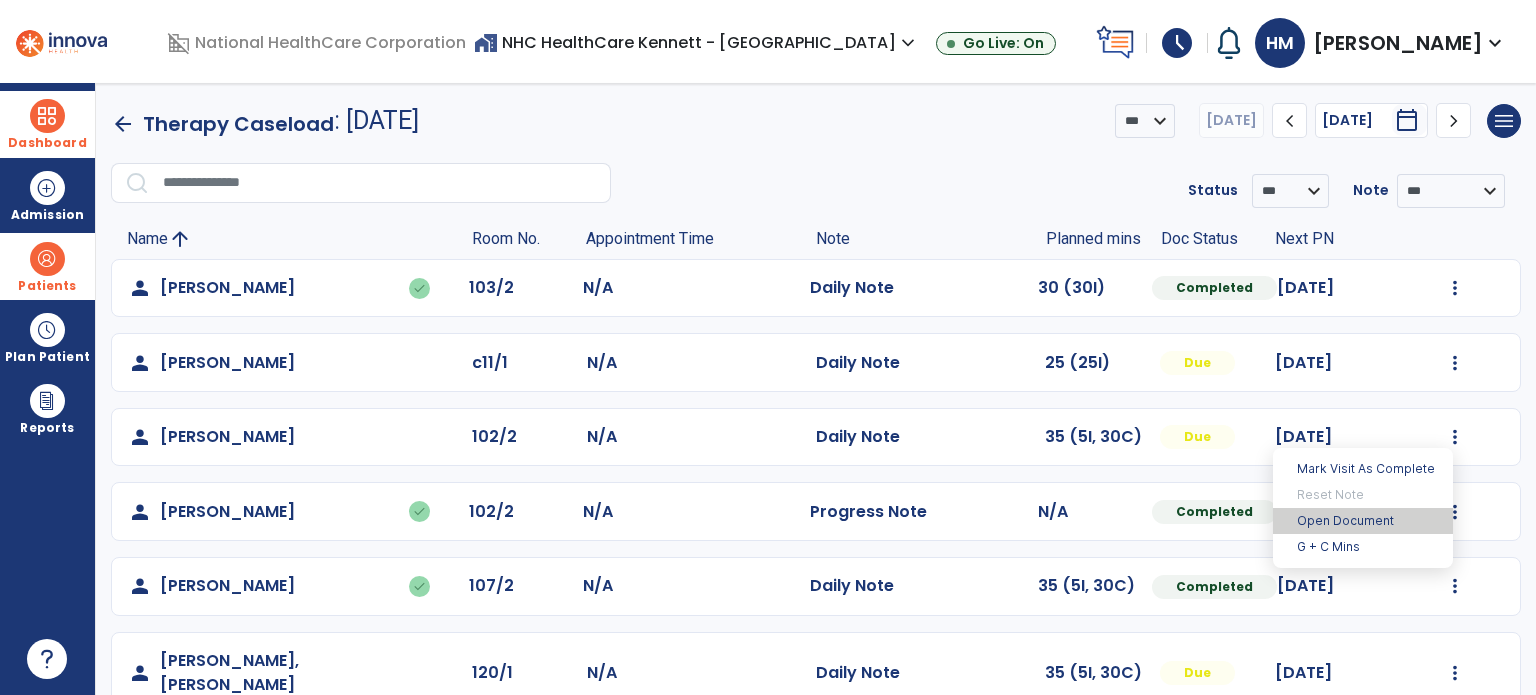 click on "Open Document" at bounding box center [1363, 521] 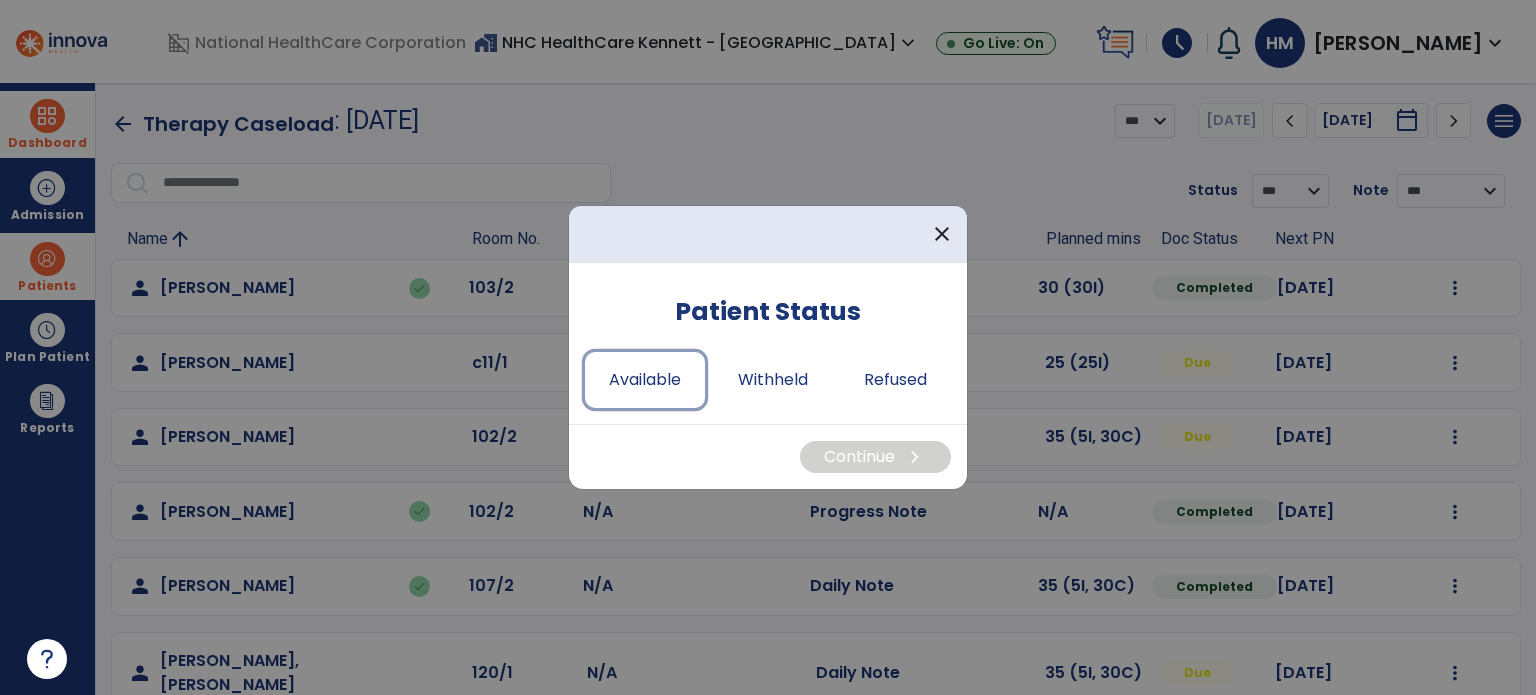 drag, startPoint x: 659, startPoint y: 381, endPoint x: 752, endPoint y: 430, distance: 105.11898 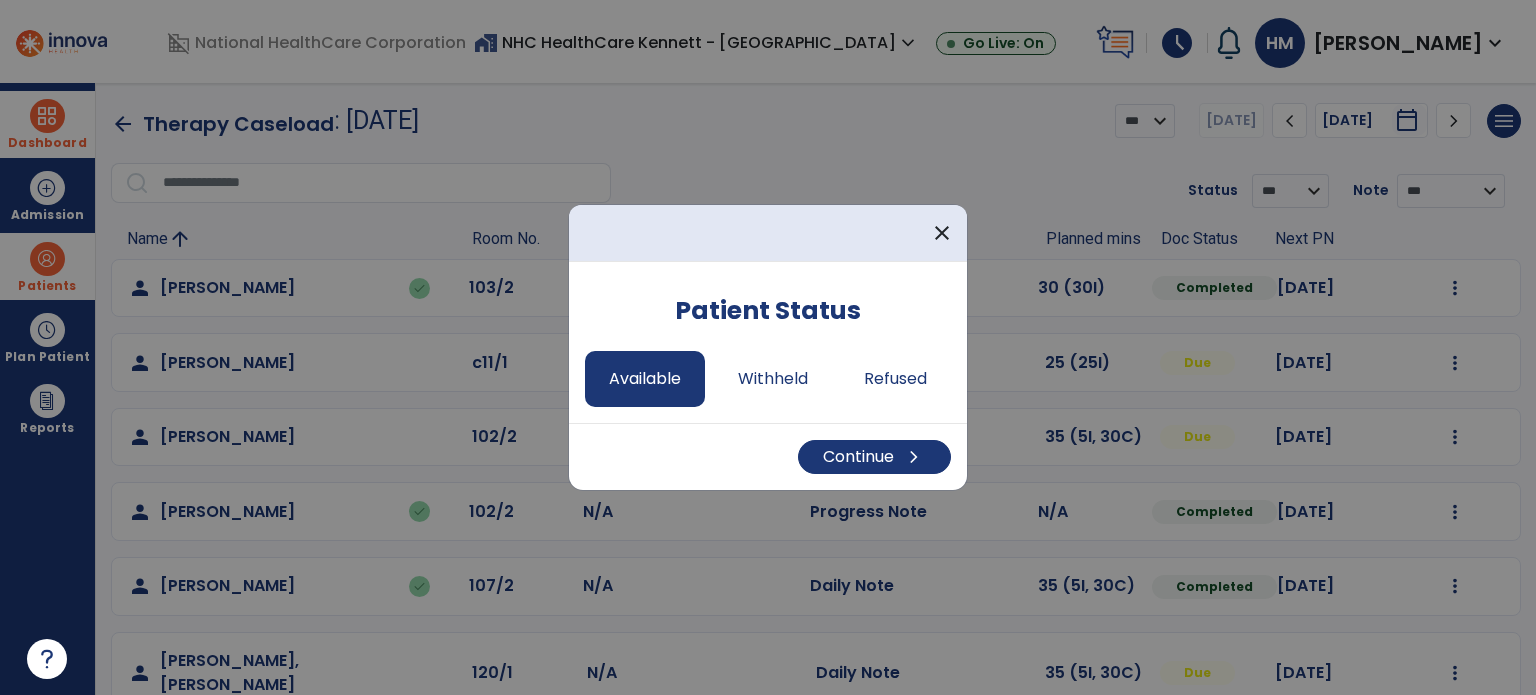 click on "Continue   chevron_right" at bounding box center [768, 456] 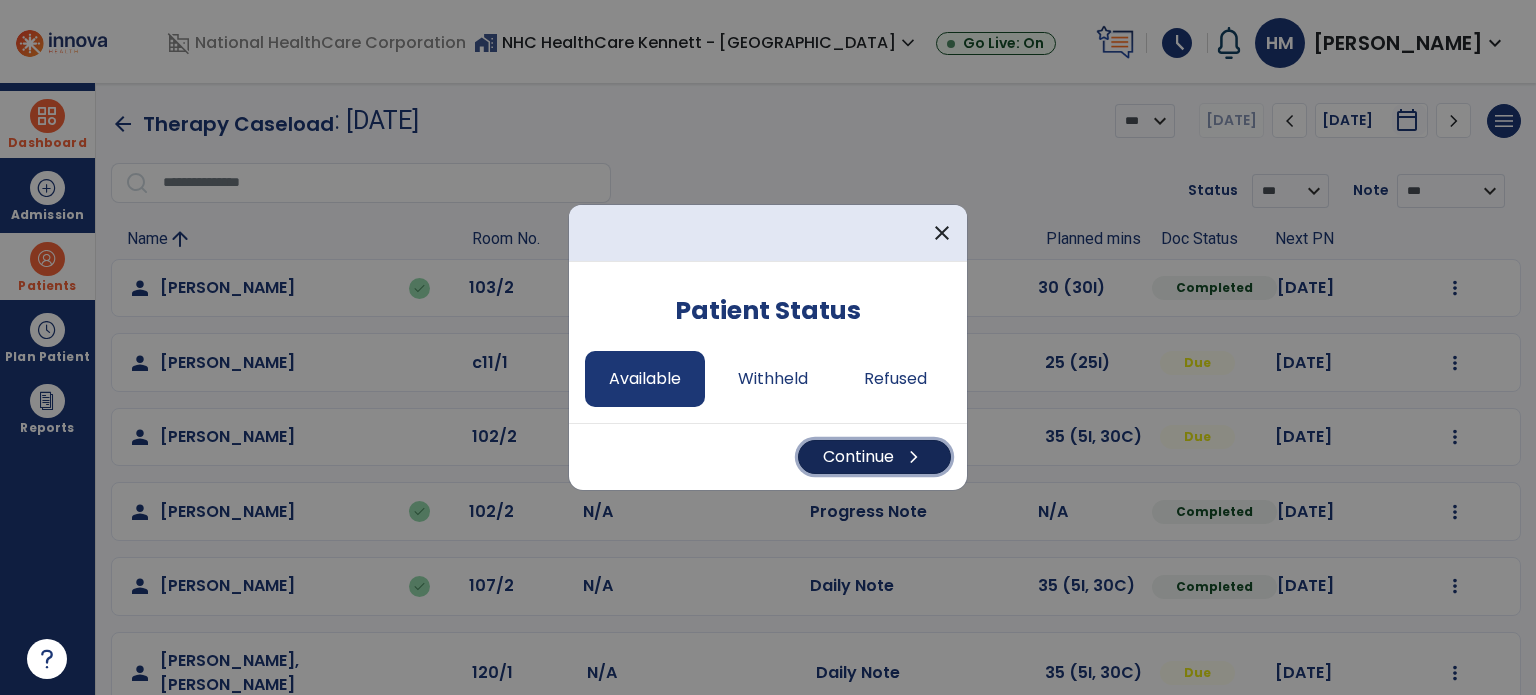 click on "Continue   chevron_right" at bounding box center (874, 457) 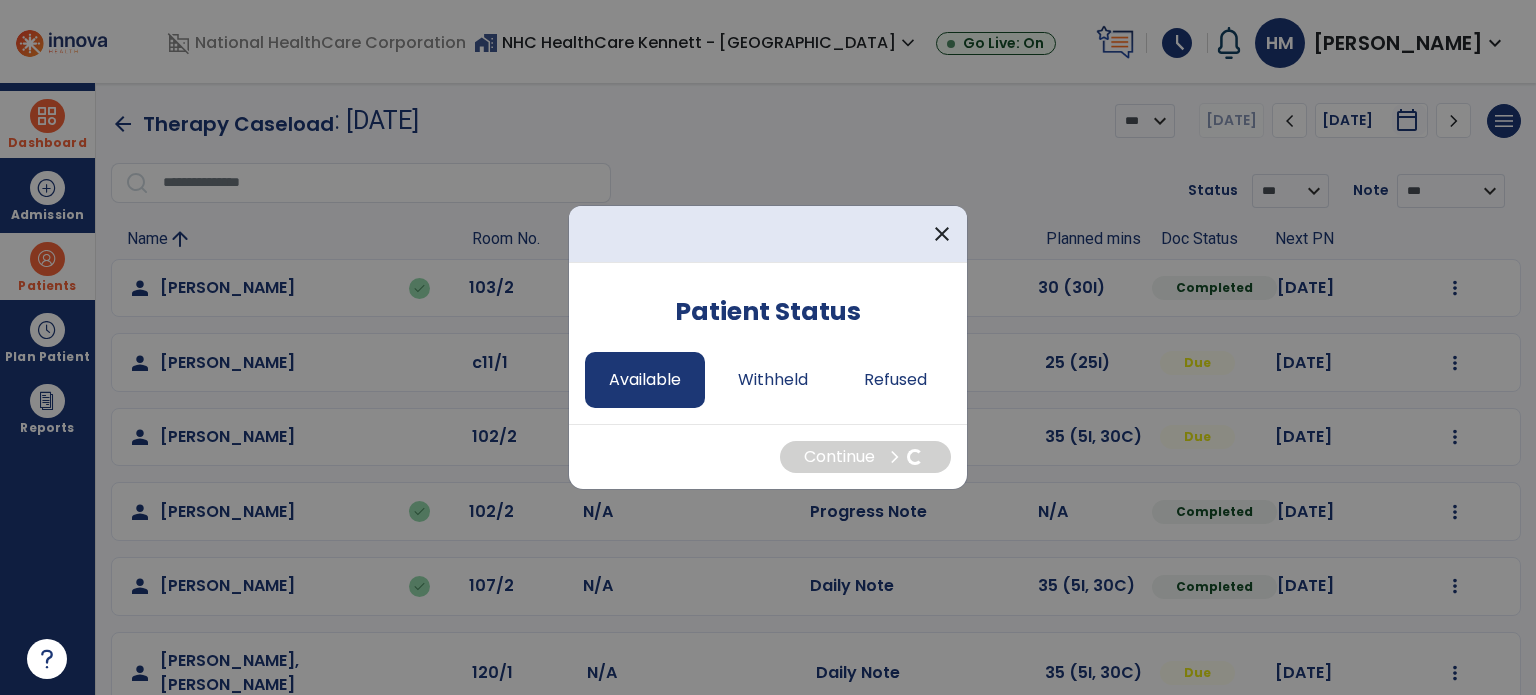 select on "*" 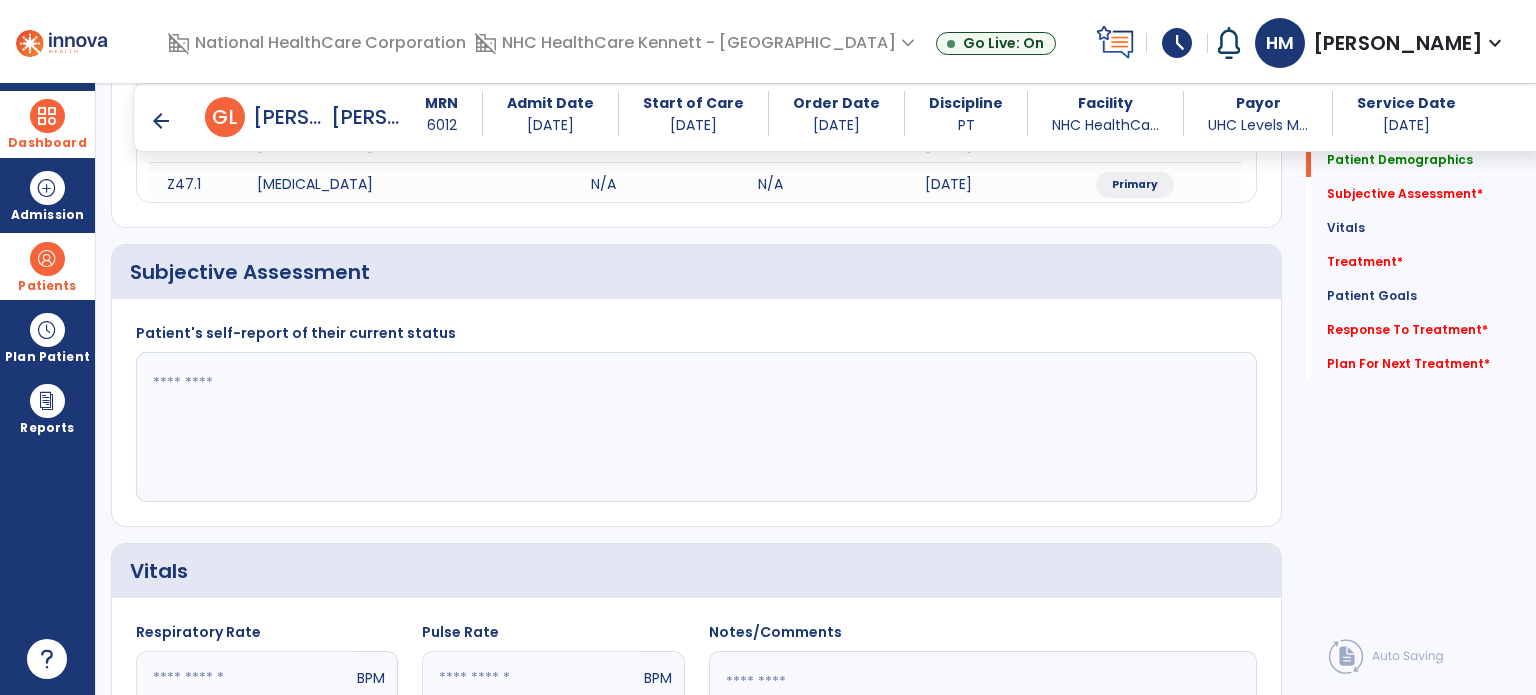 scroll, scrollTop: 500, scrollLeft: 0, axis: vertical 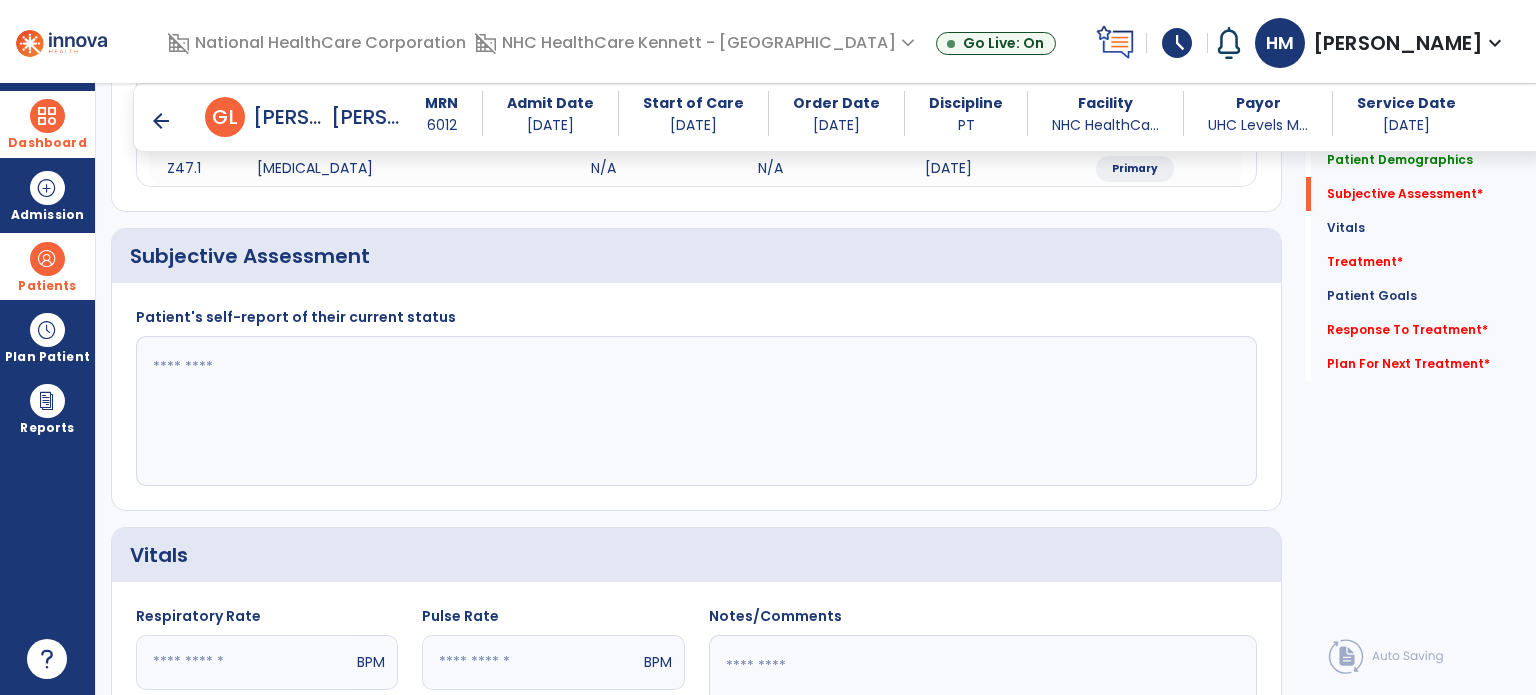click 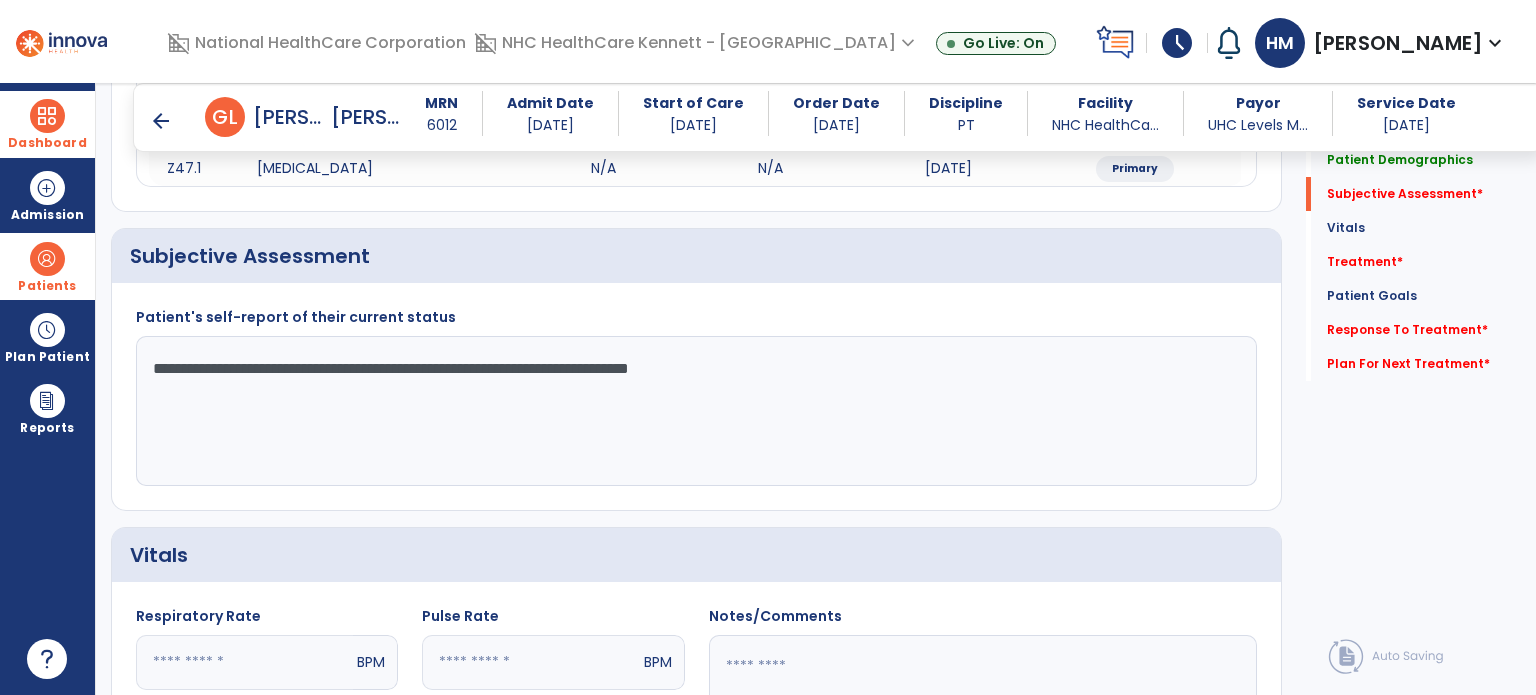 scroll, scrollTop: 1000, scrollLeft: 0, axis: vertical 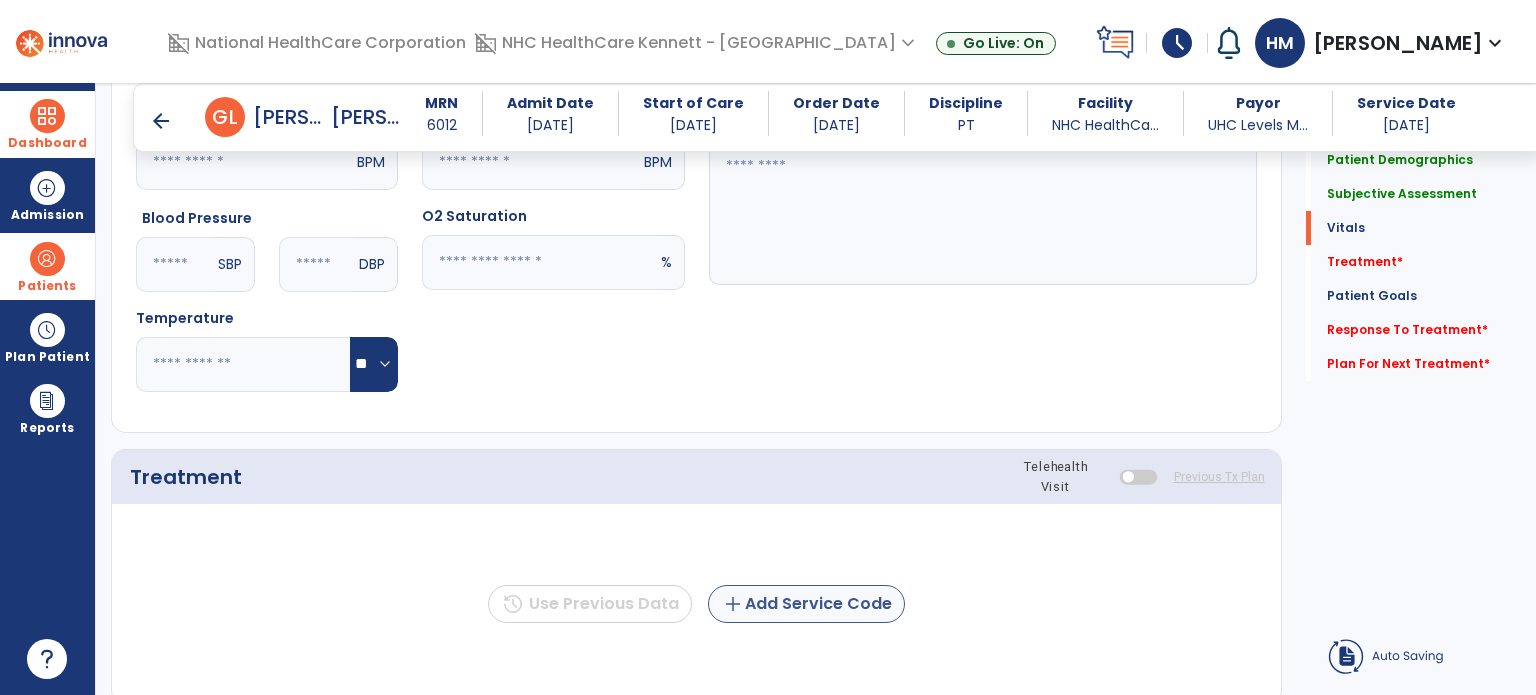 type on "**********" 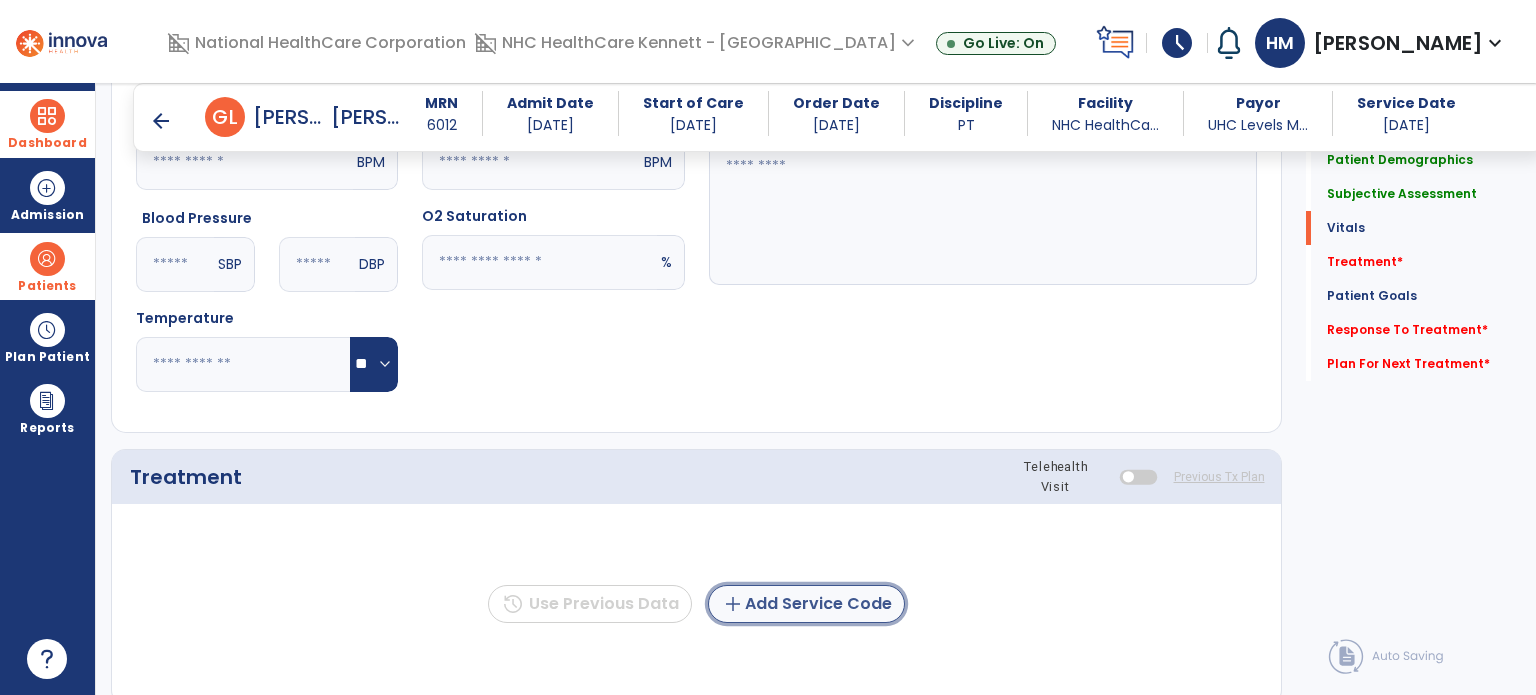 click on "add  Add Service Code" 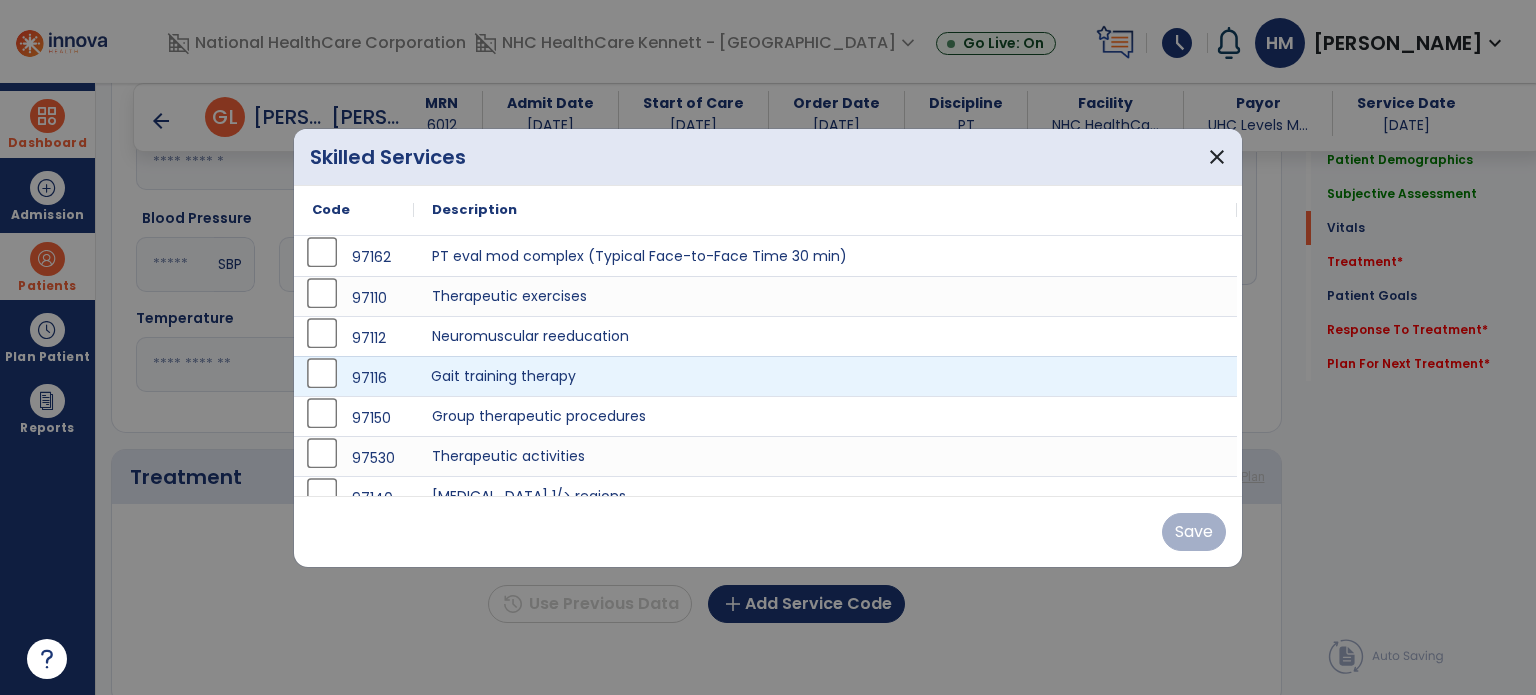 click on "Gait training therapy" at bounding box center [825, 376] 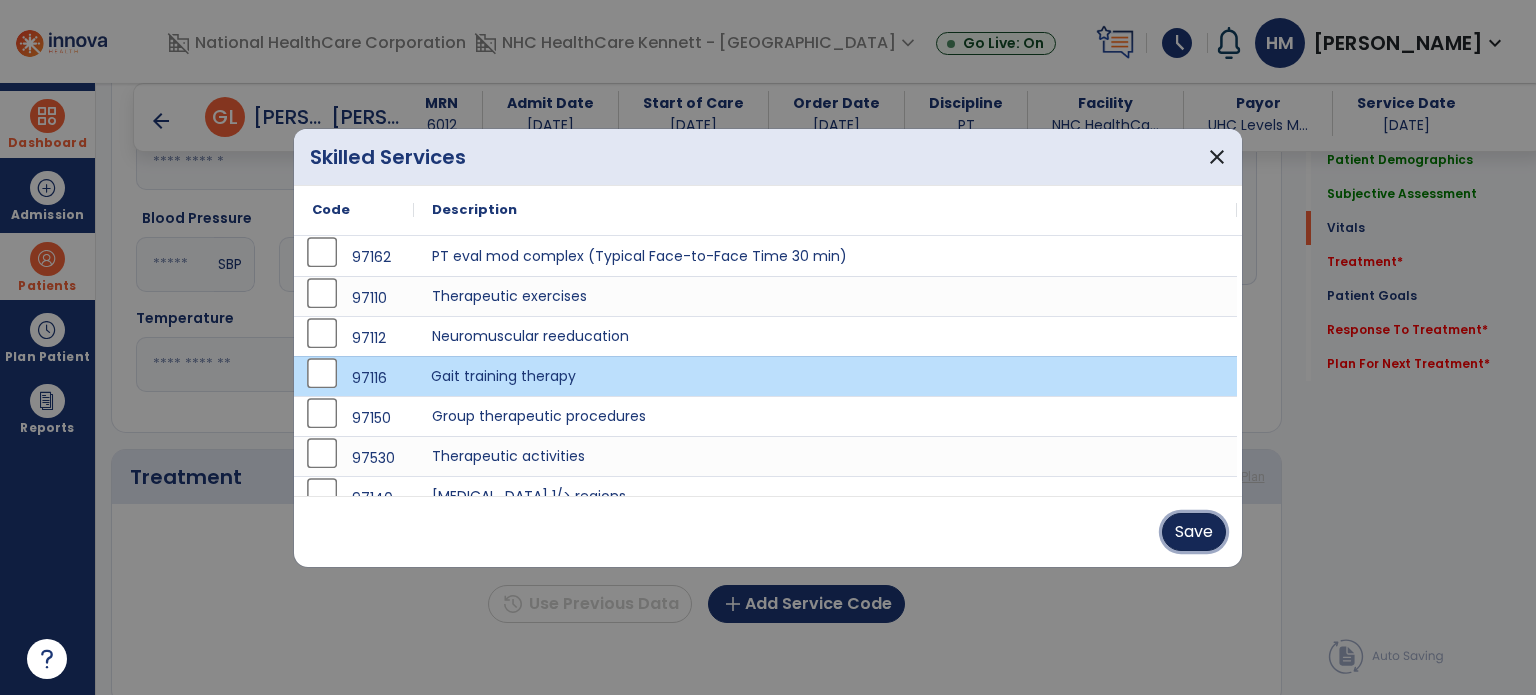 click on "Save" at bounding box center (1194, 532) 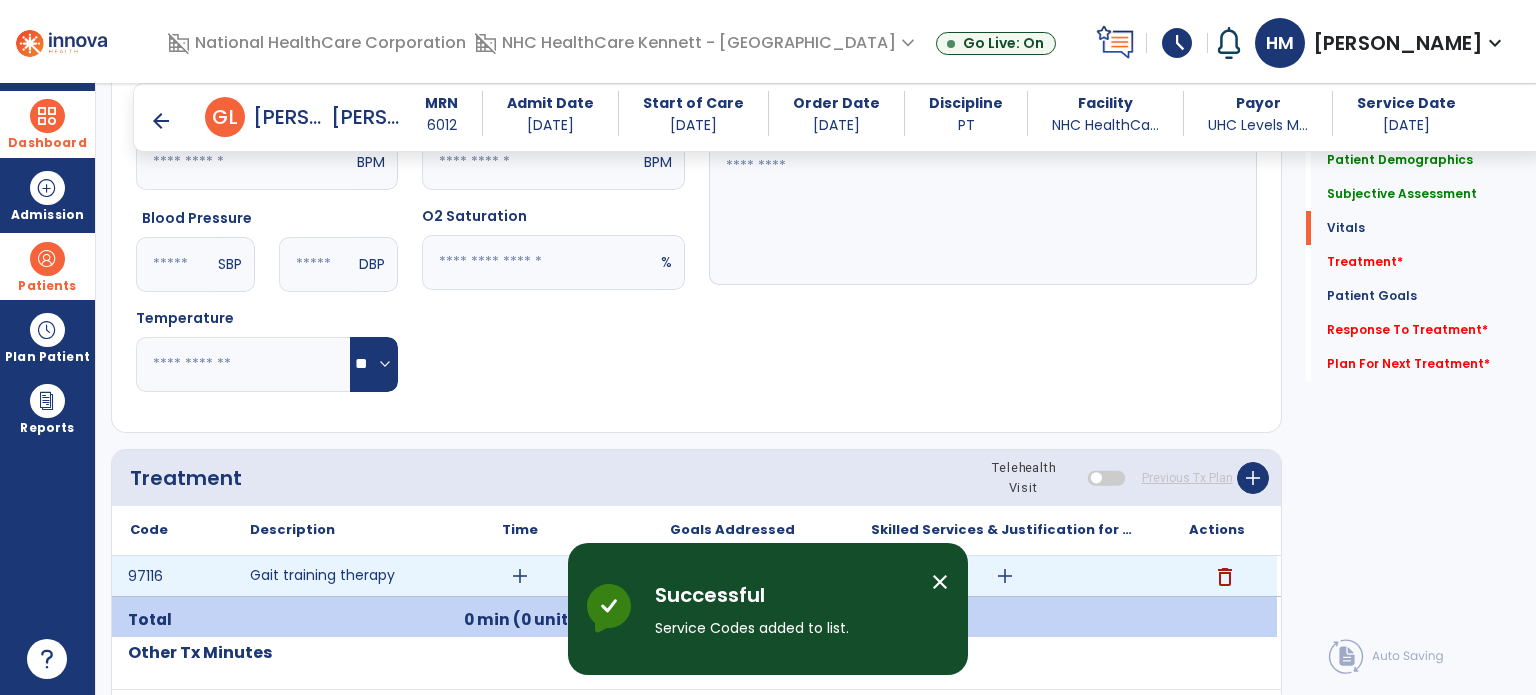 click on "add" at bounding box center (520, 576) 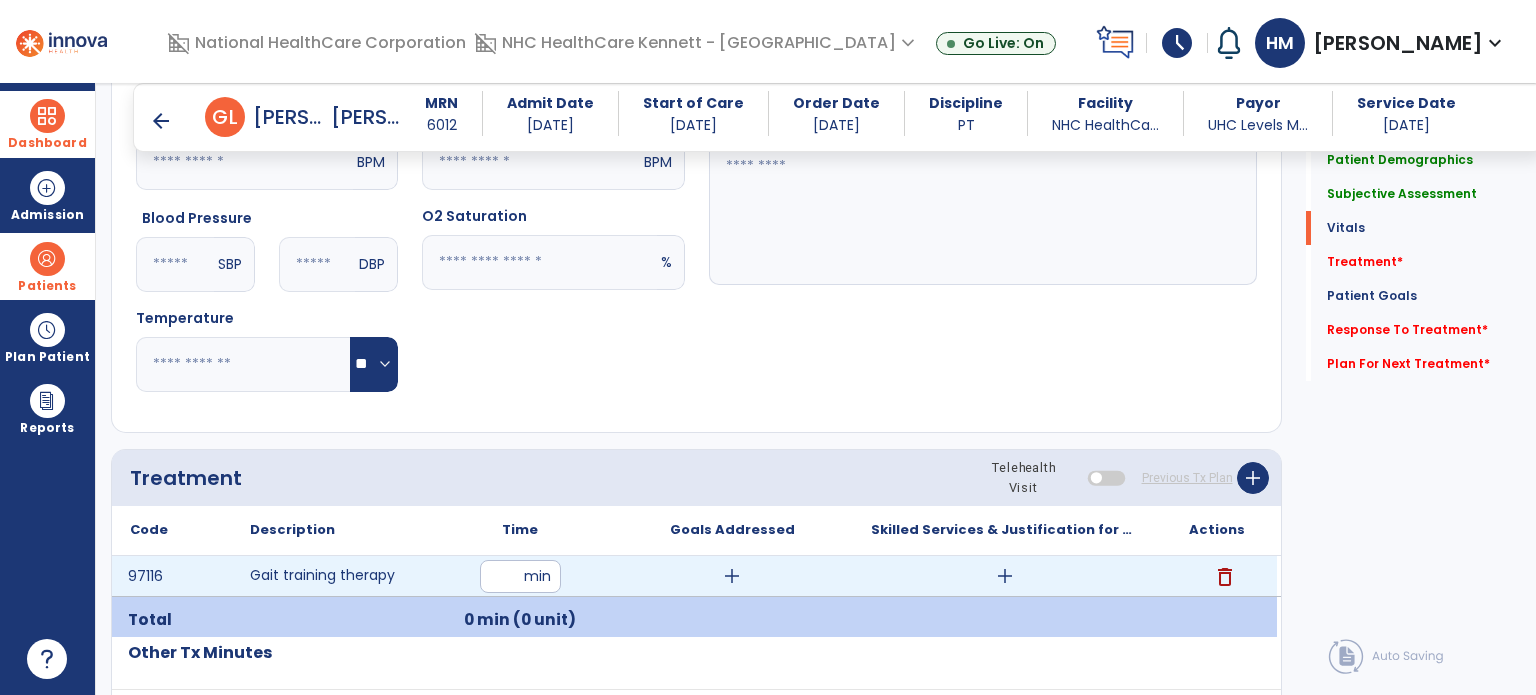 type on "**" 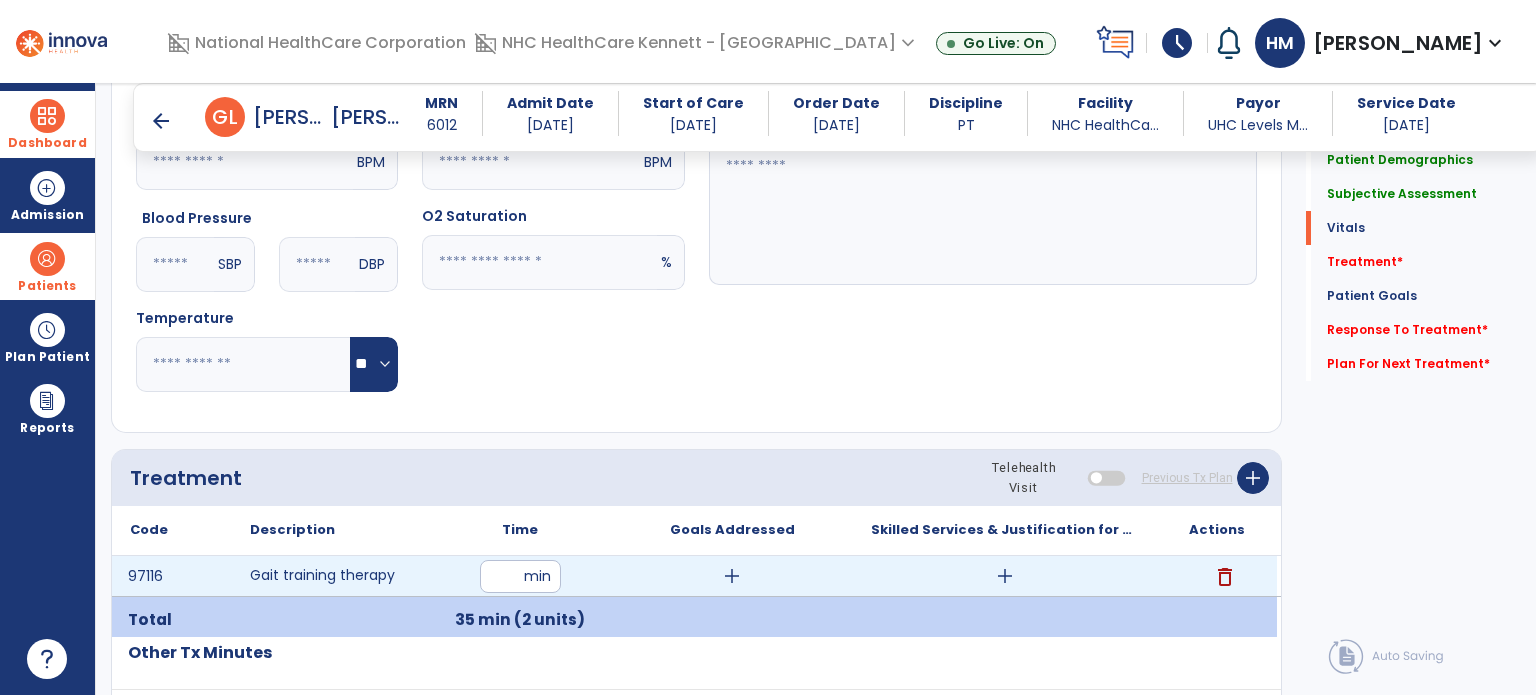 click on "add" at bounding box center [1005, 576] 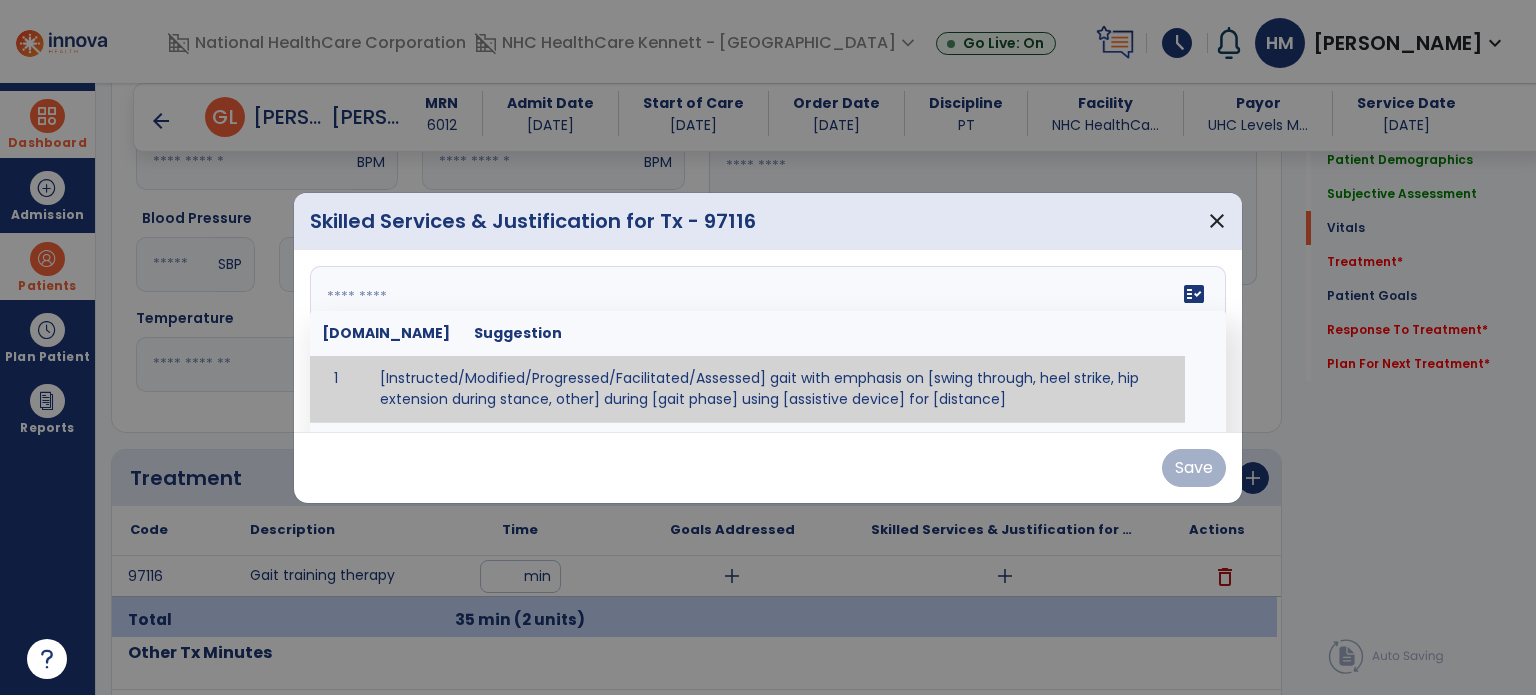 click at bounding box center [766, 341] 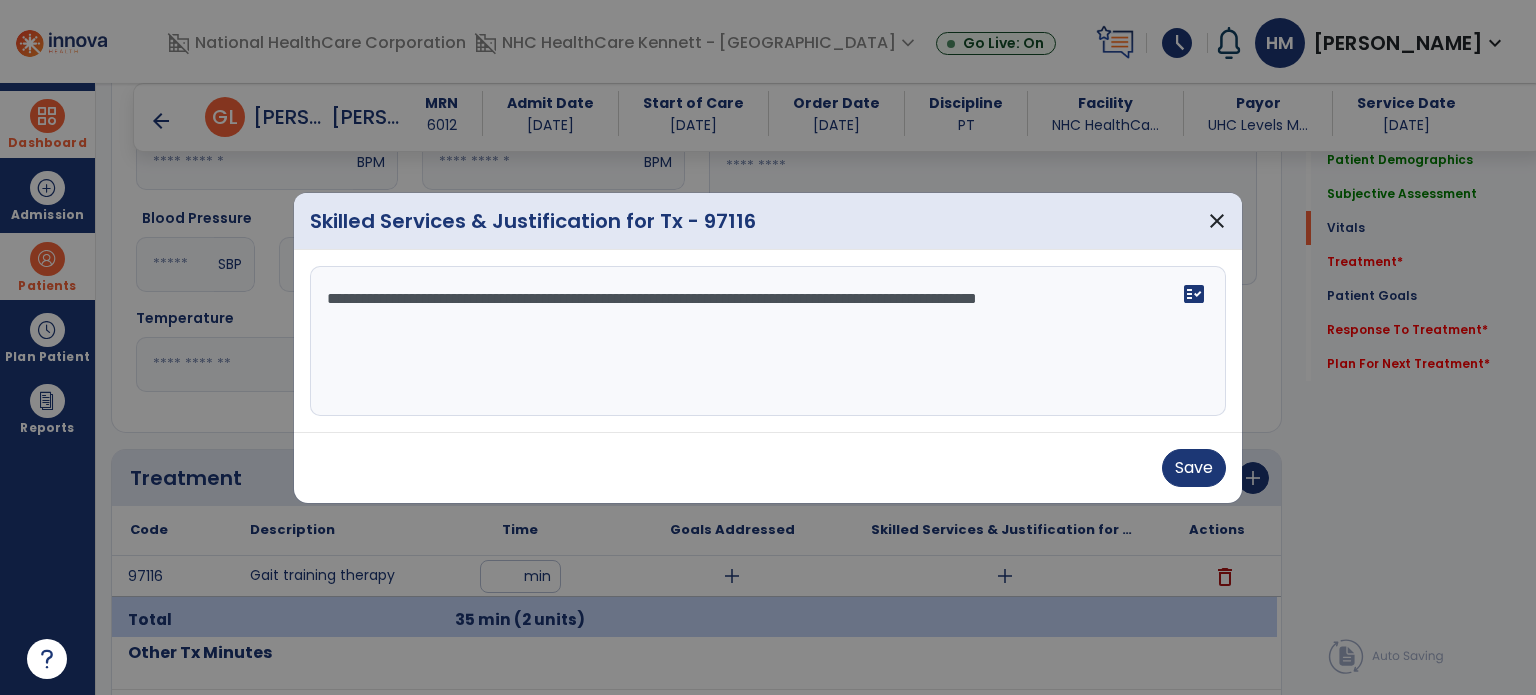 paste on "**********" 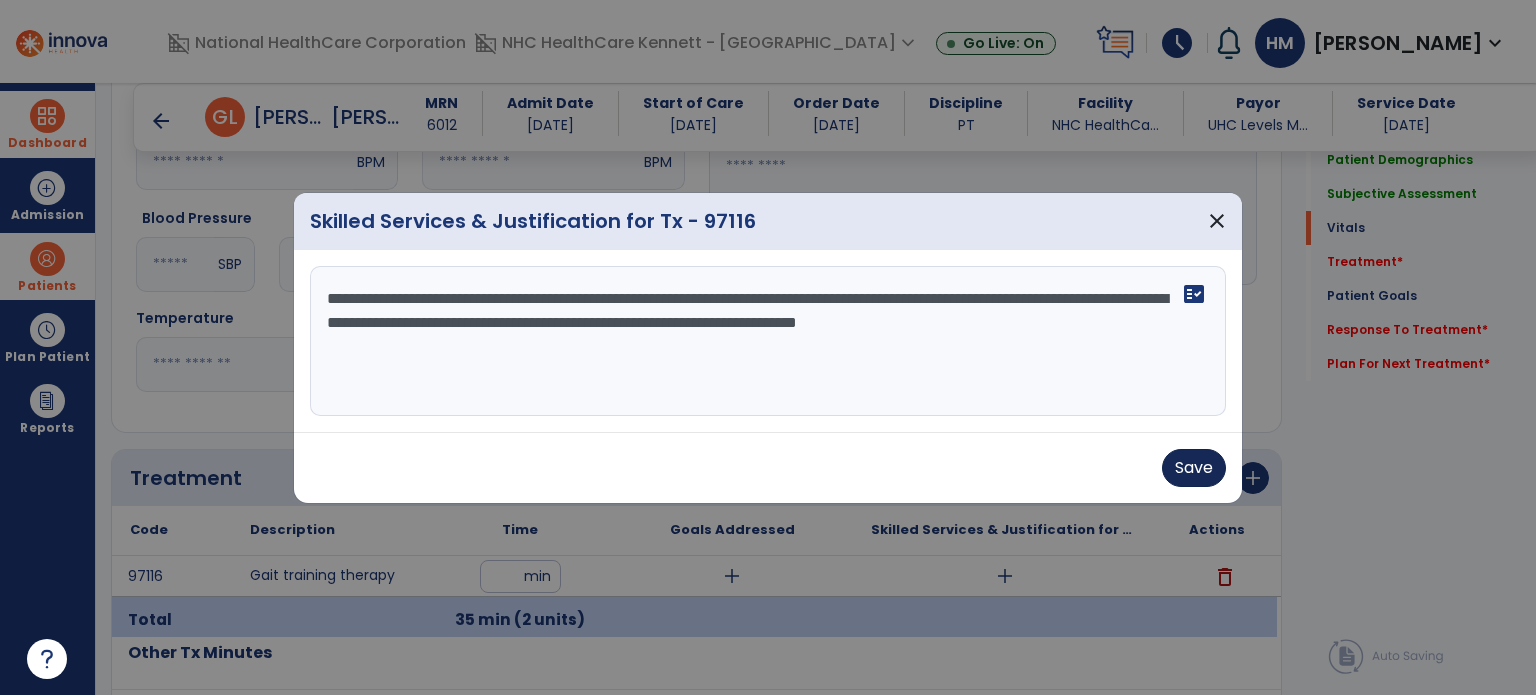 type on "**********" 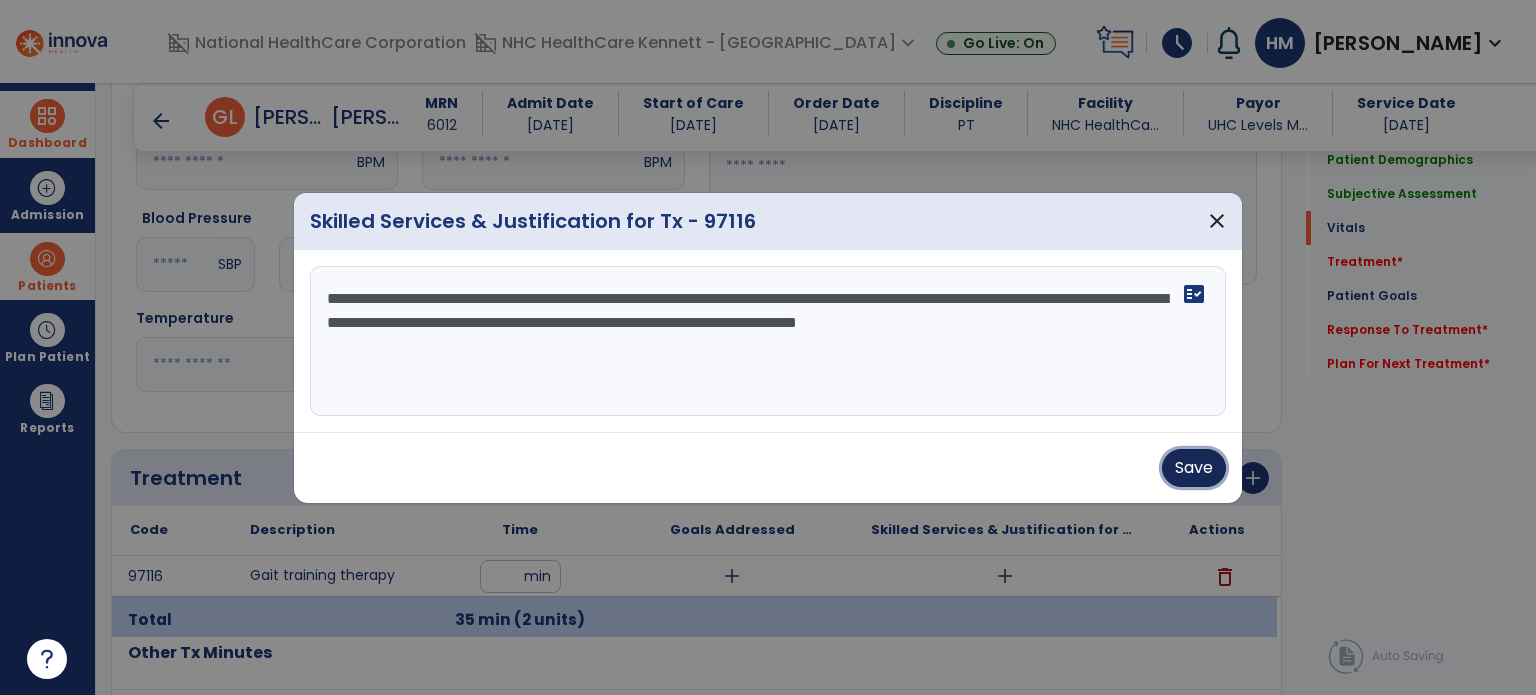 click on "Save" at bounding box center [1194, 468] 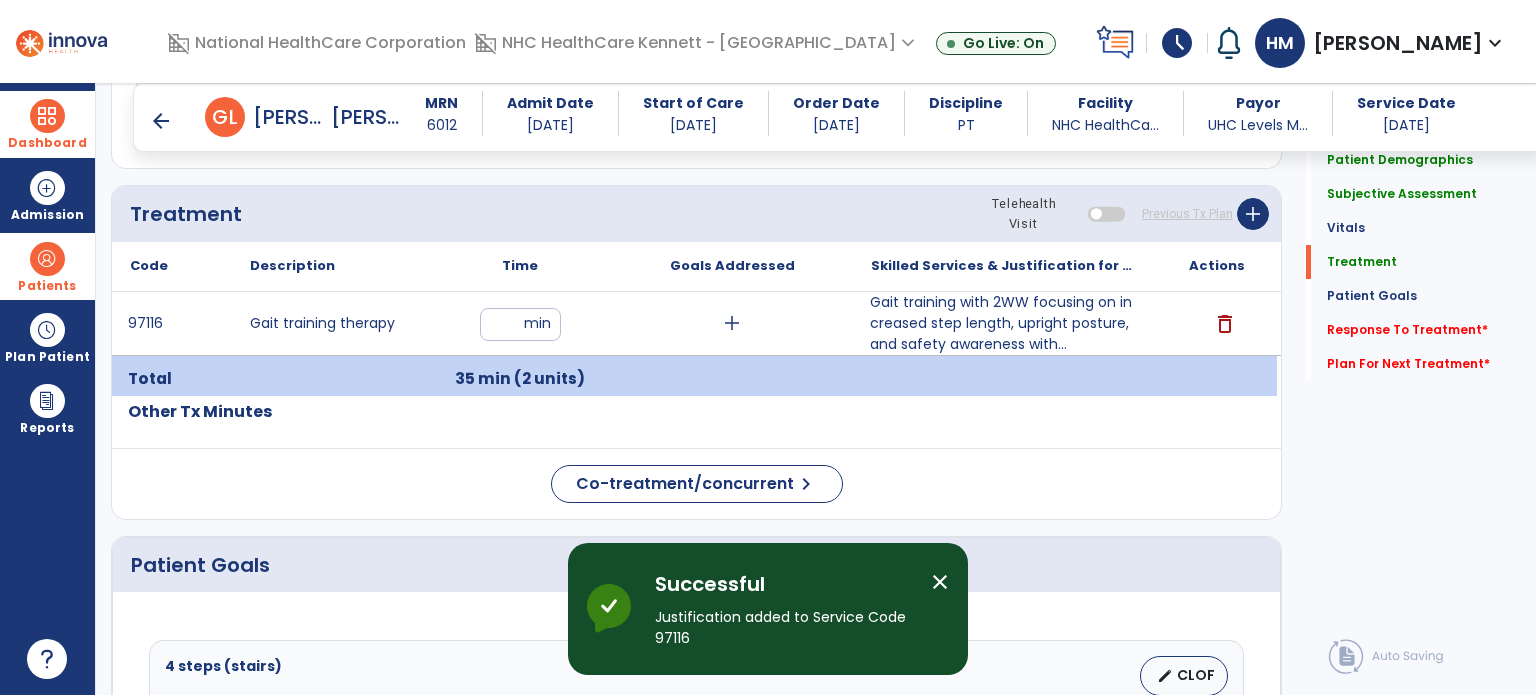 scroll, scrollTop: 1300, scrollLeft: 0, axis: vertical 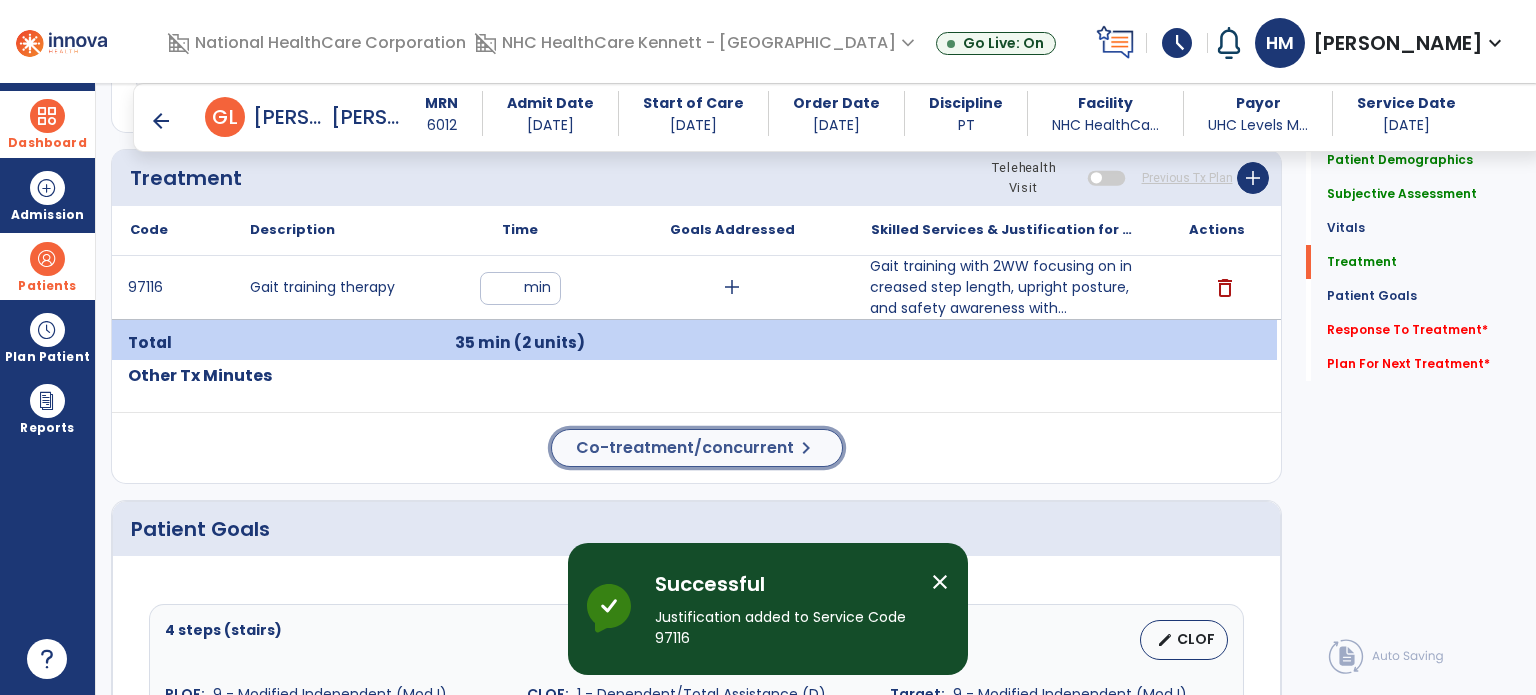click on "Co-treatment/concurrent" 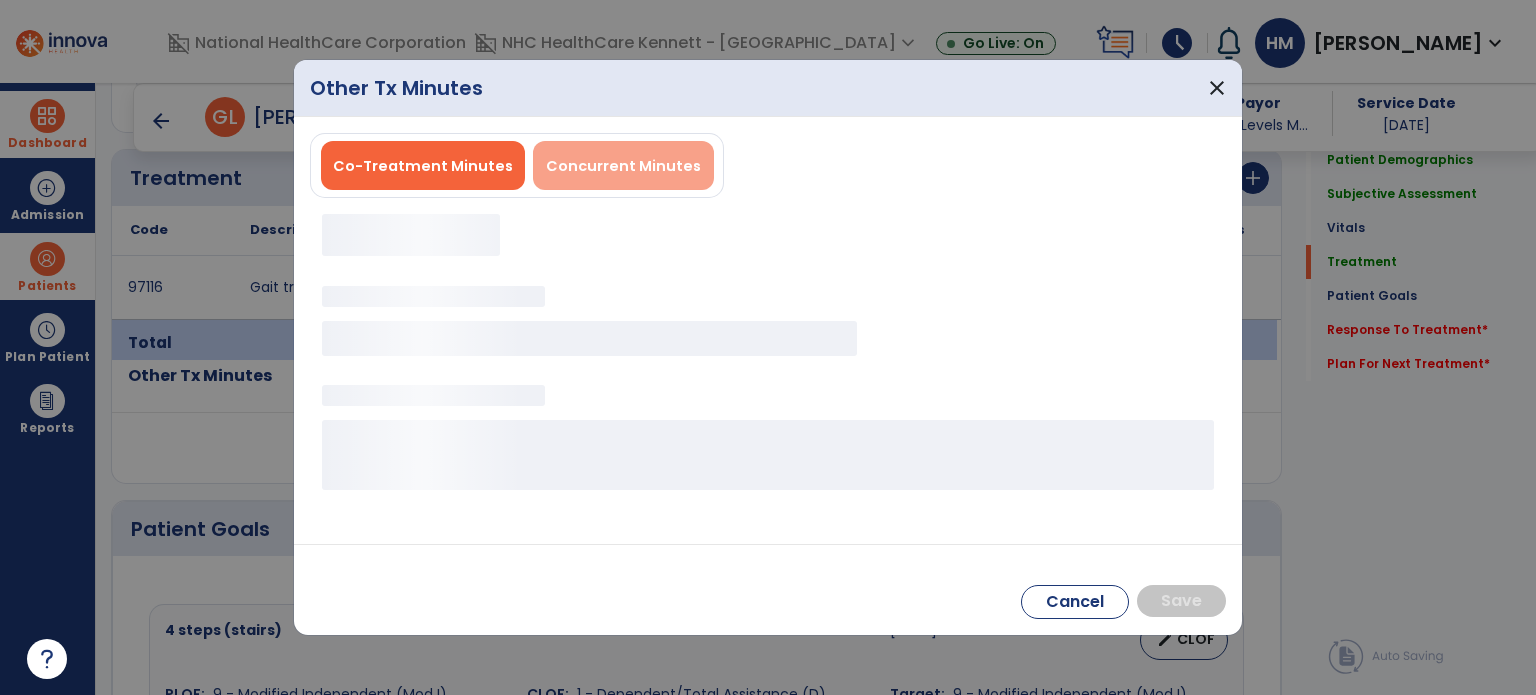 click on "Concurrent Minutes" at bounding box center [623, 166] 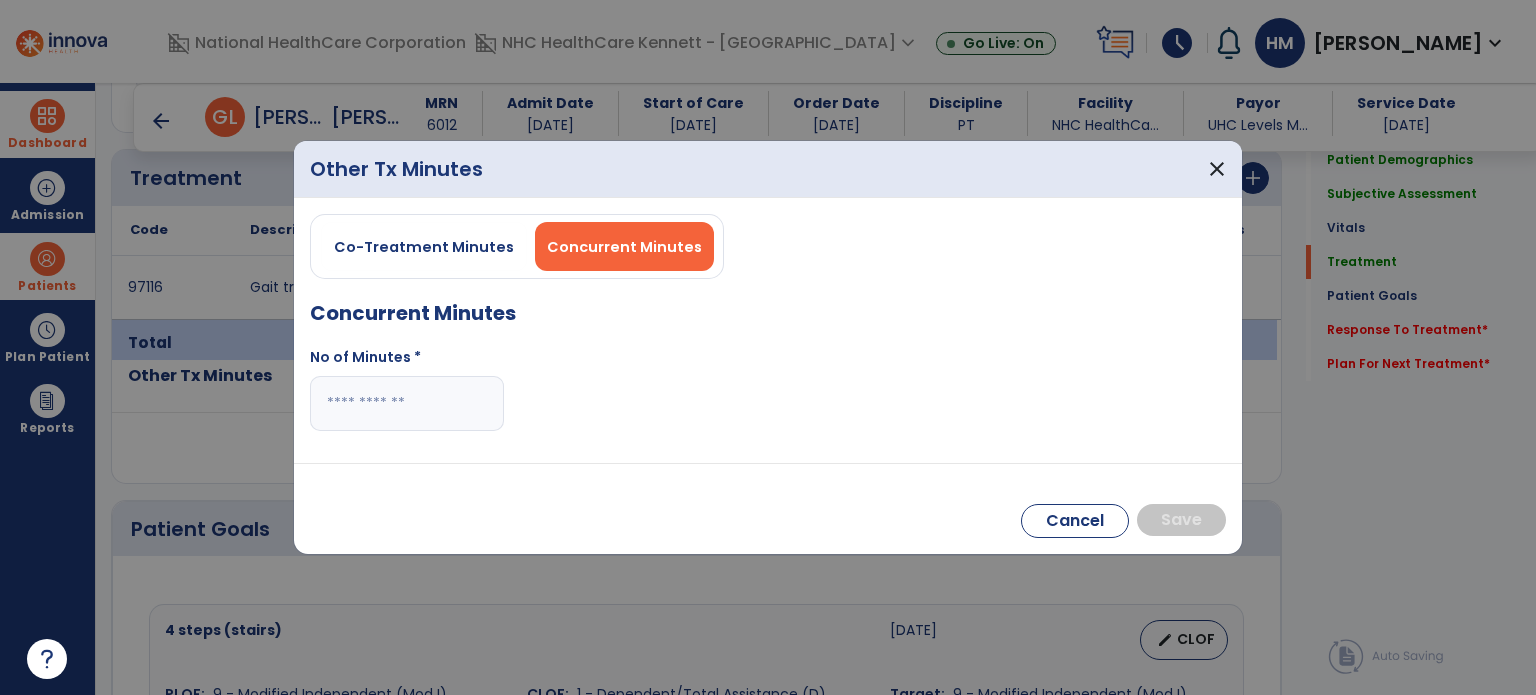 click at bounding box center [407, 403] 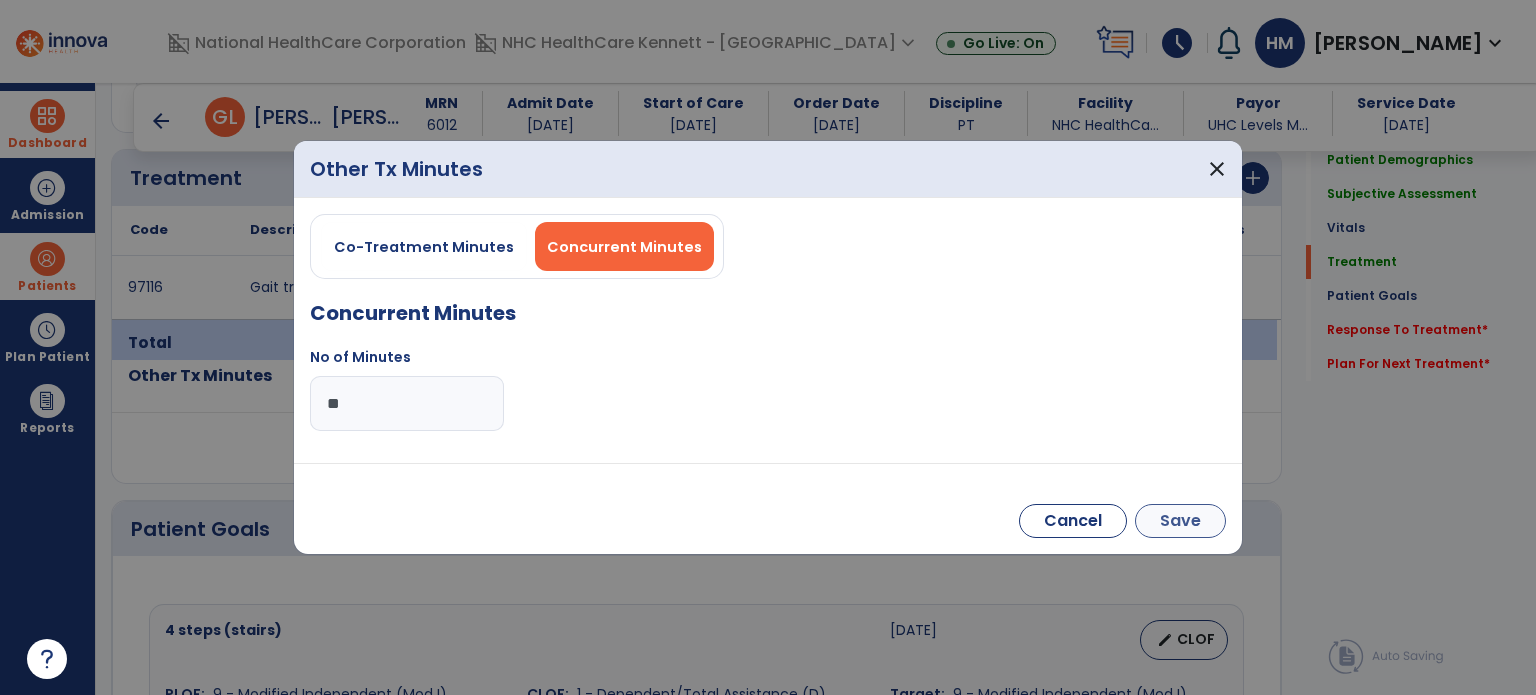 type on "**" 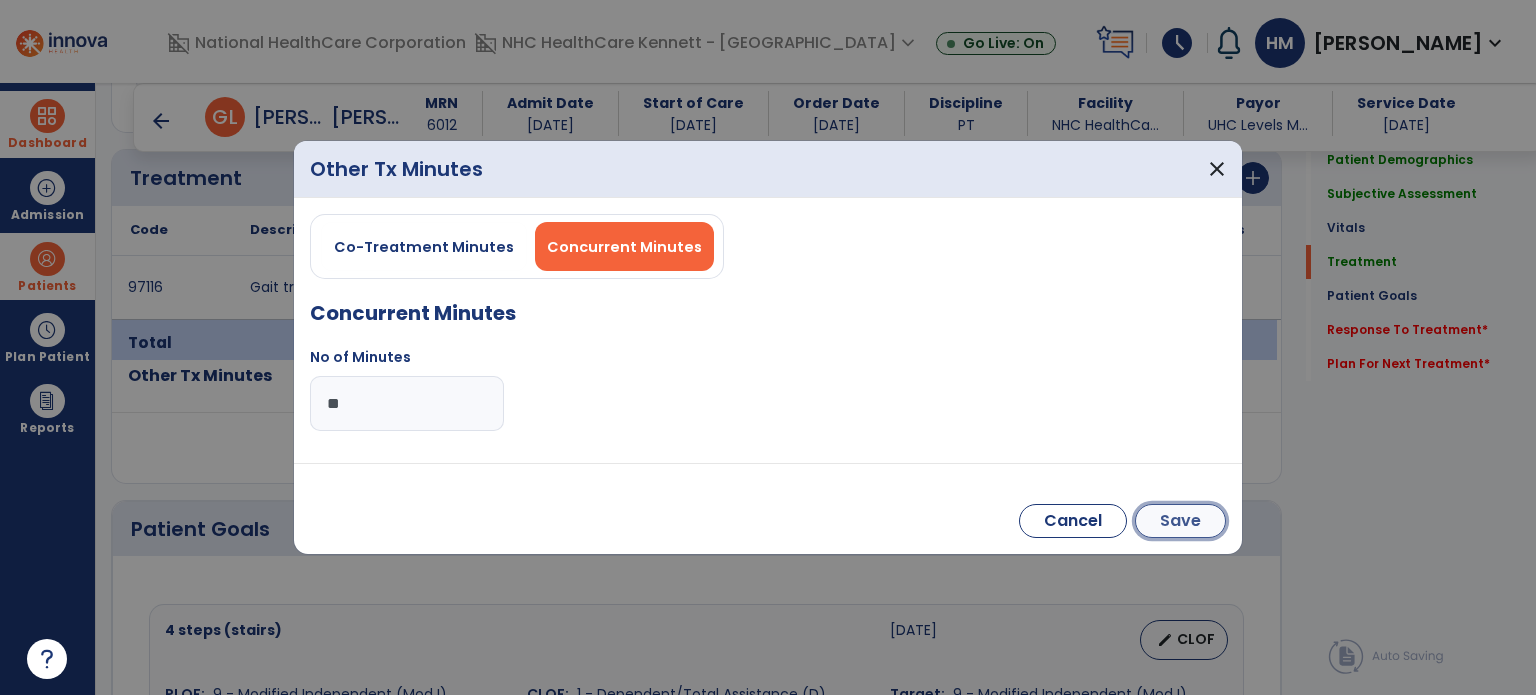 click on "Save" at bounding box center (1180, 521) 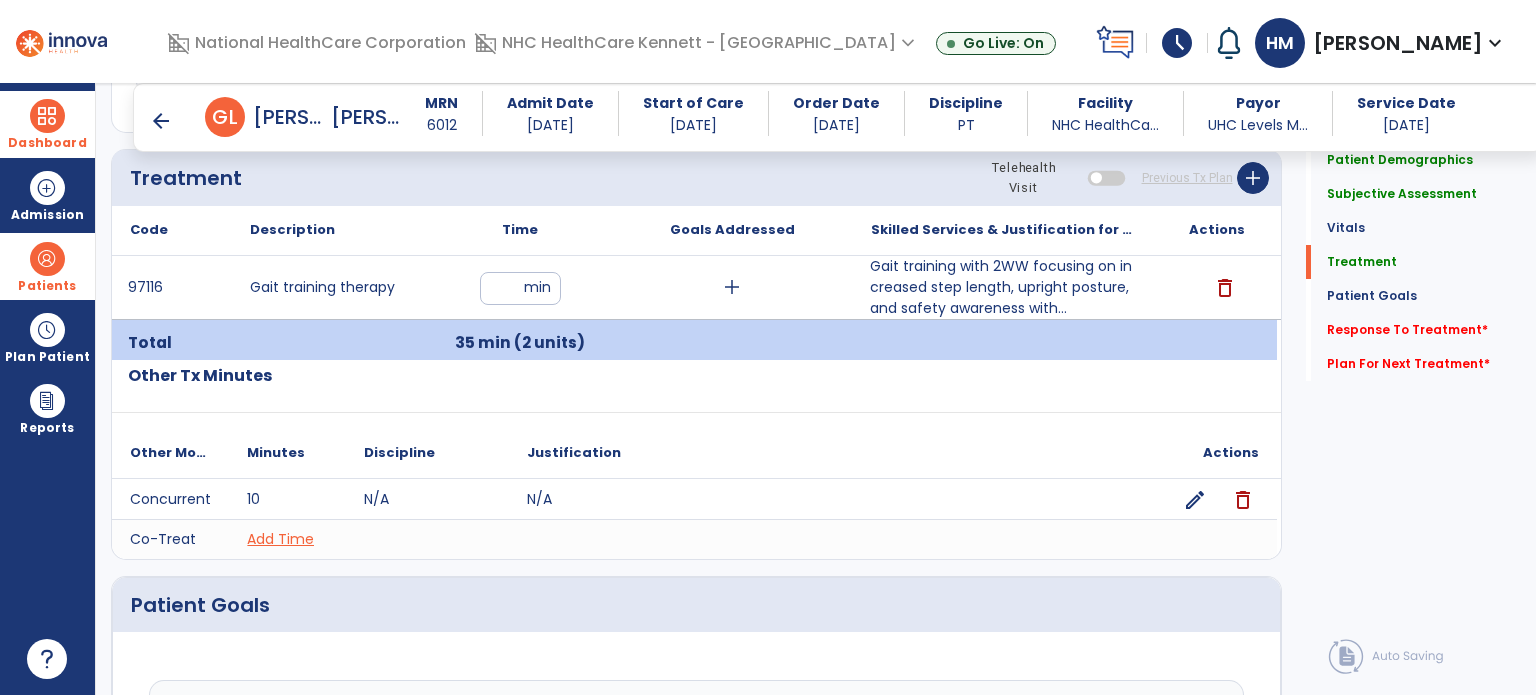 click on "Response To Treatment   *  Response To Treatment   *" 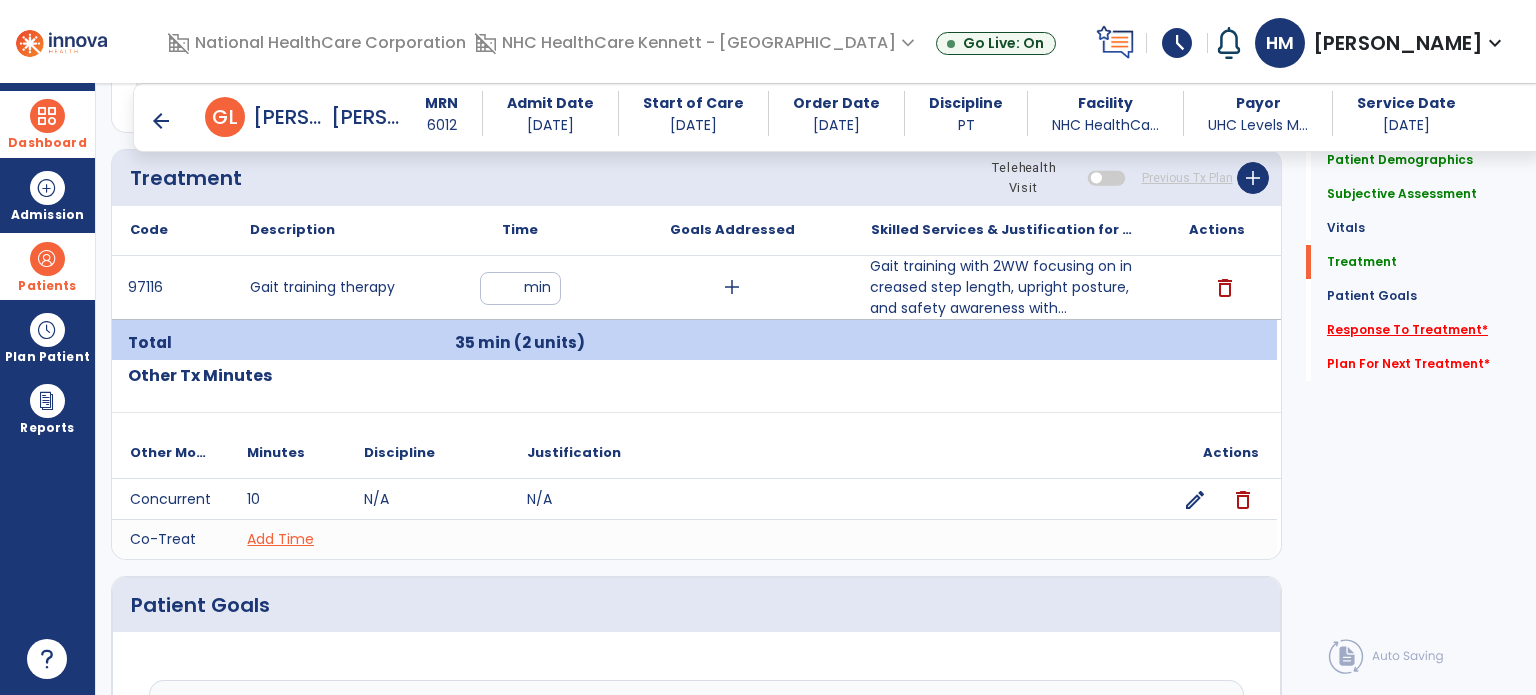 click on "Response To Treatment   *" 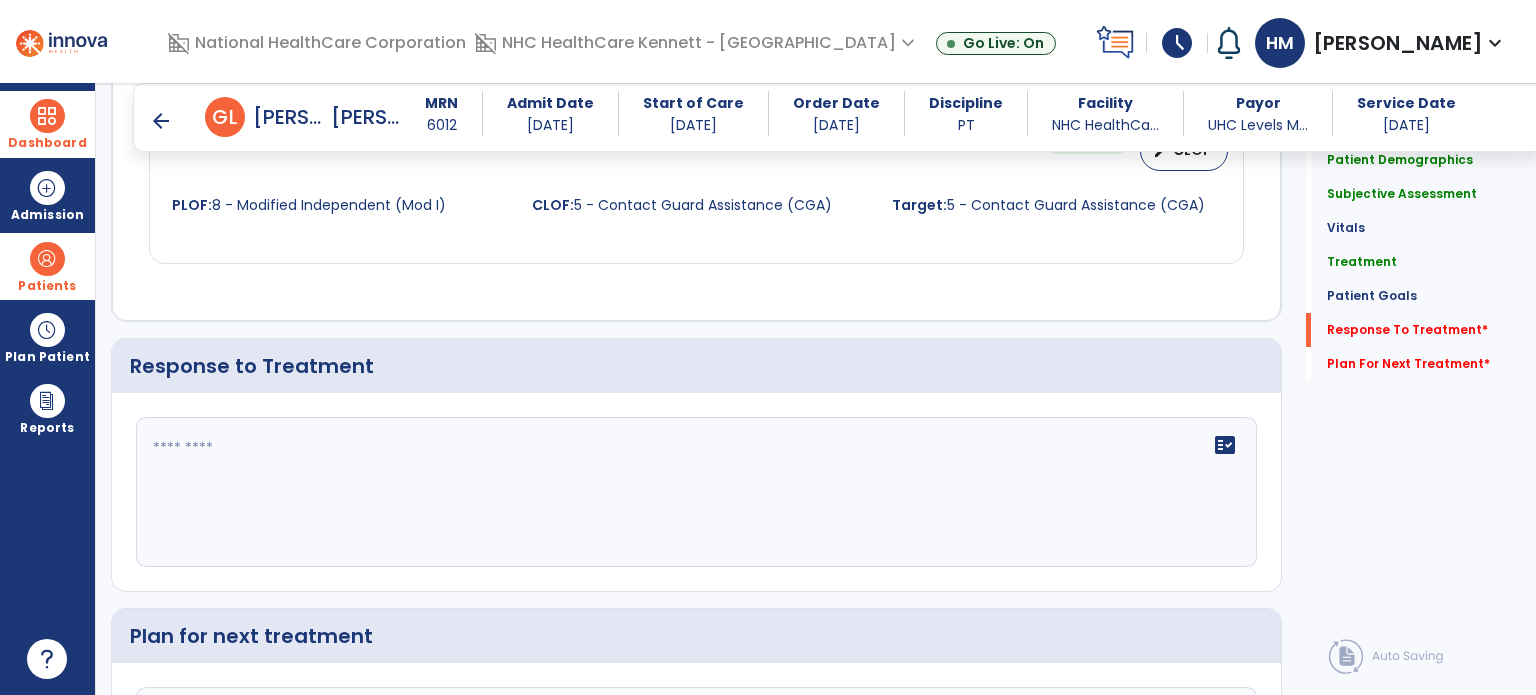 scroll, scrollTop: 2688, scrollLeft: 0, axis: vertical 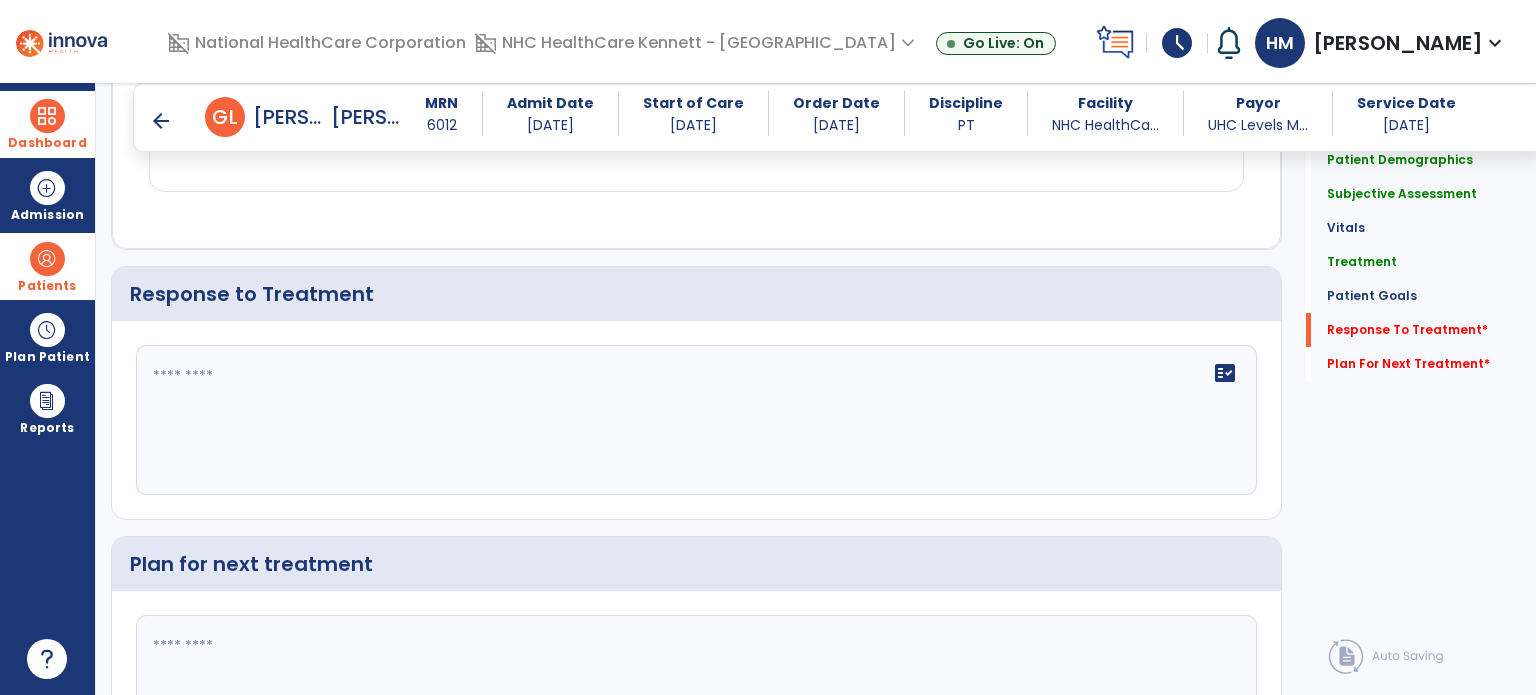 click on "fact_check" 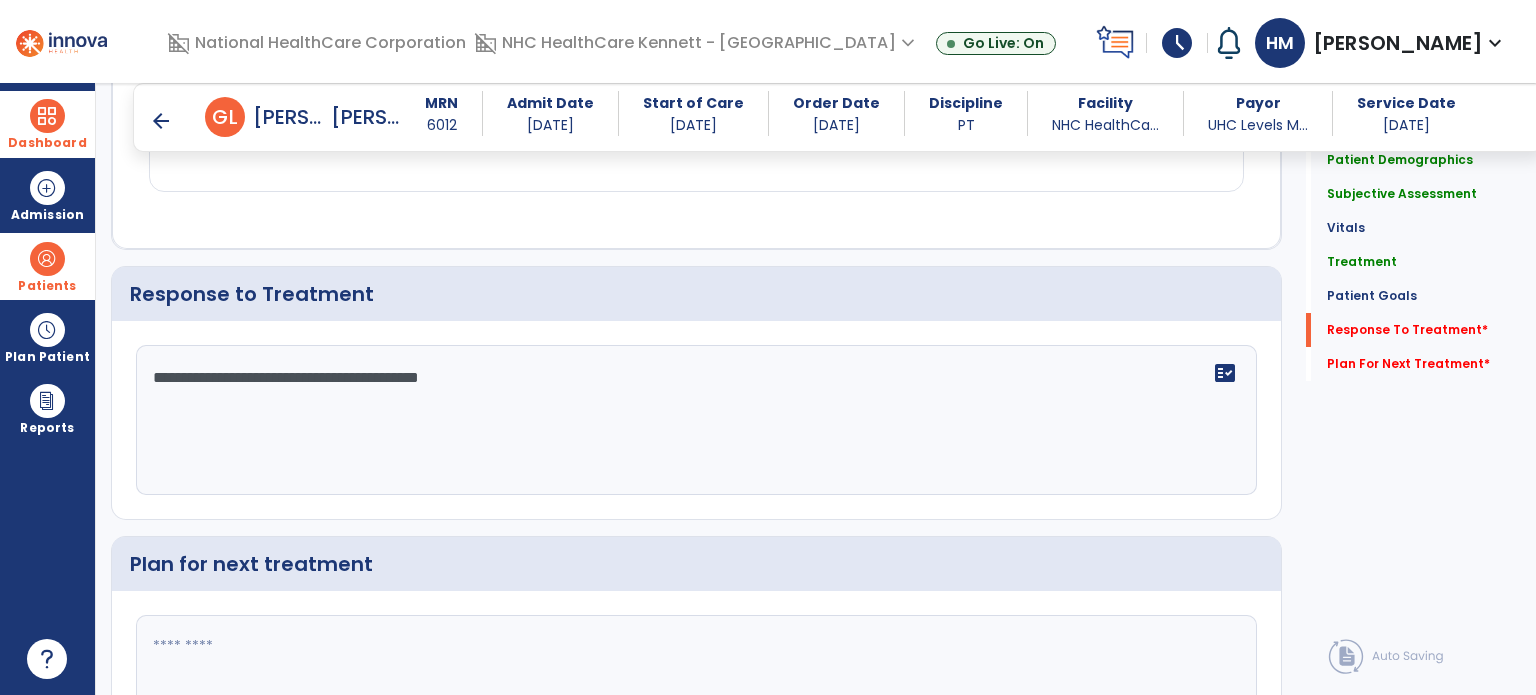 type on "**********" 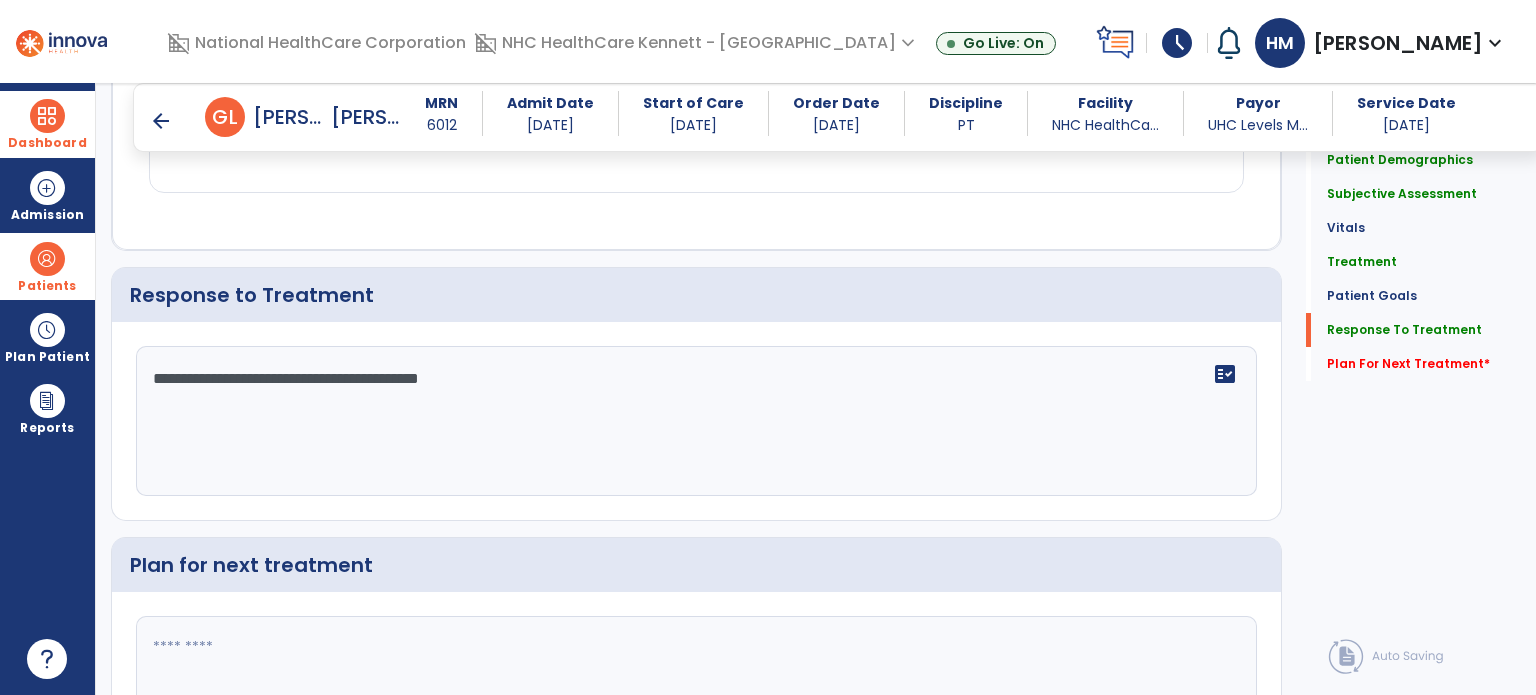 scroll, scrollTop: 2688, scrollLeft: 0, axis: vertical 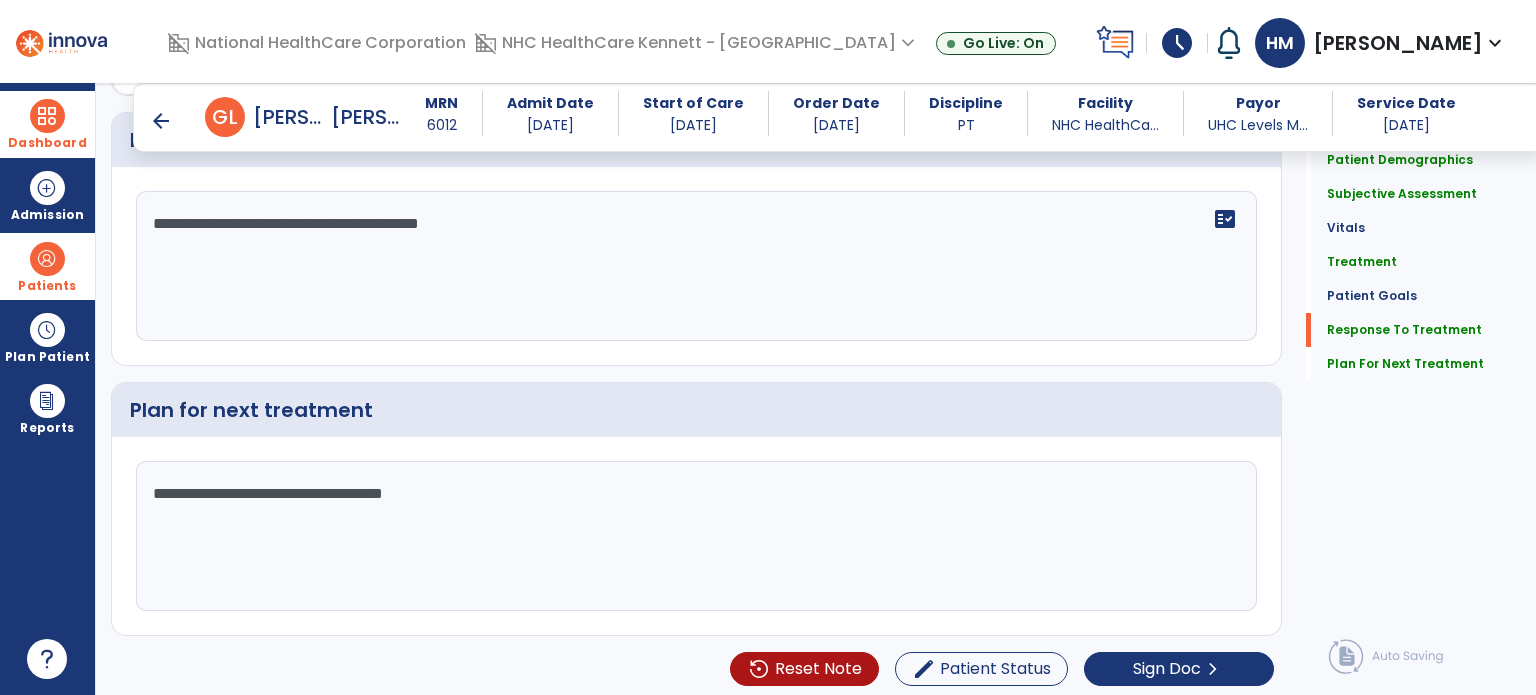 type on "**********" 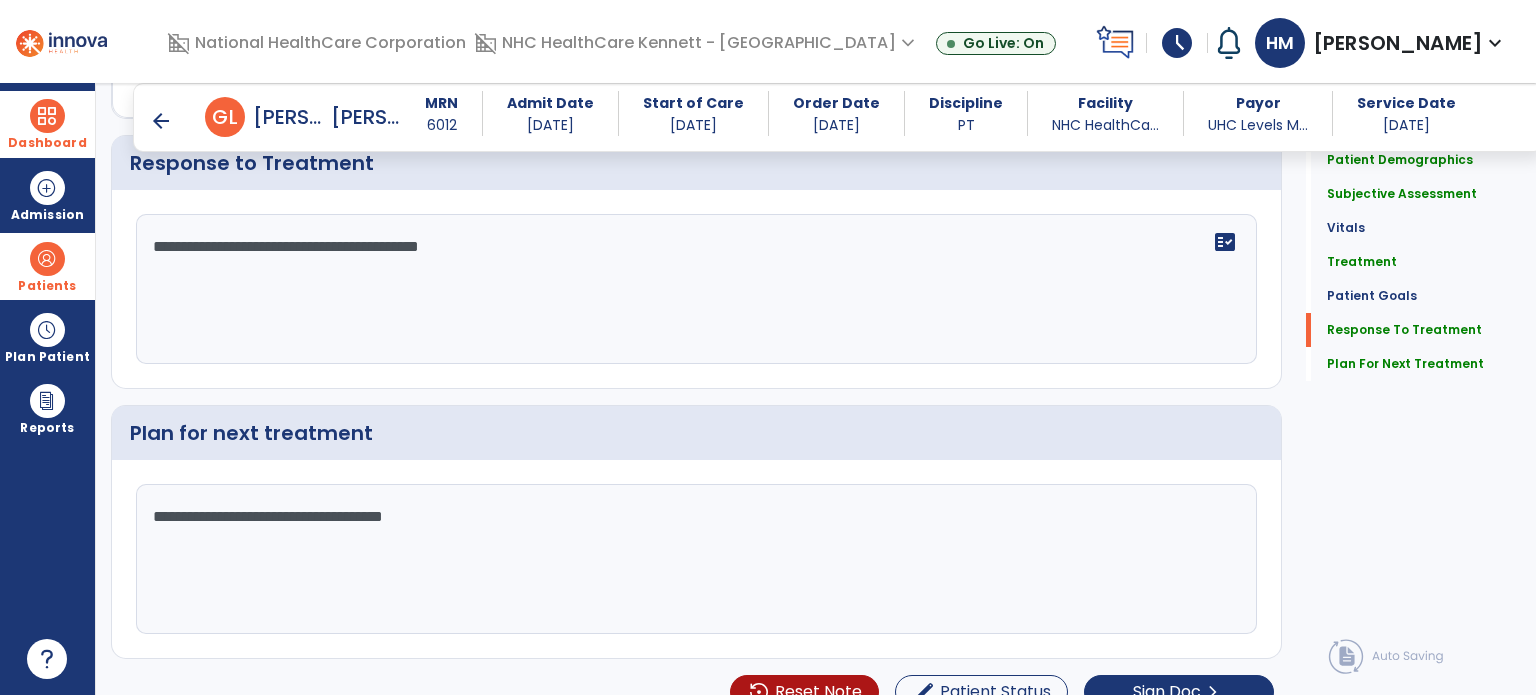 scroll, scrollTop: 2842, scrollLeft: 0, axis: vertical 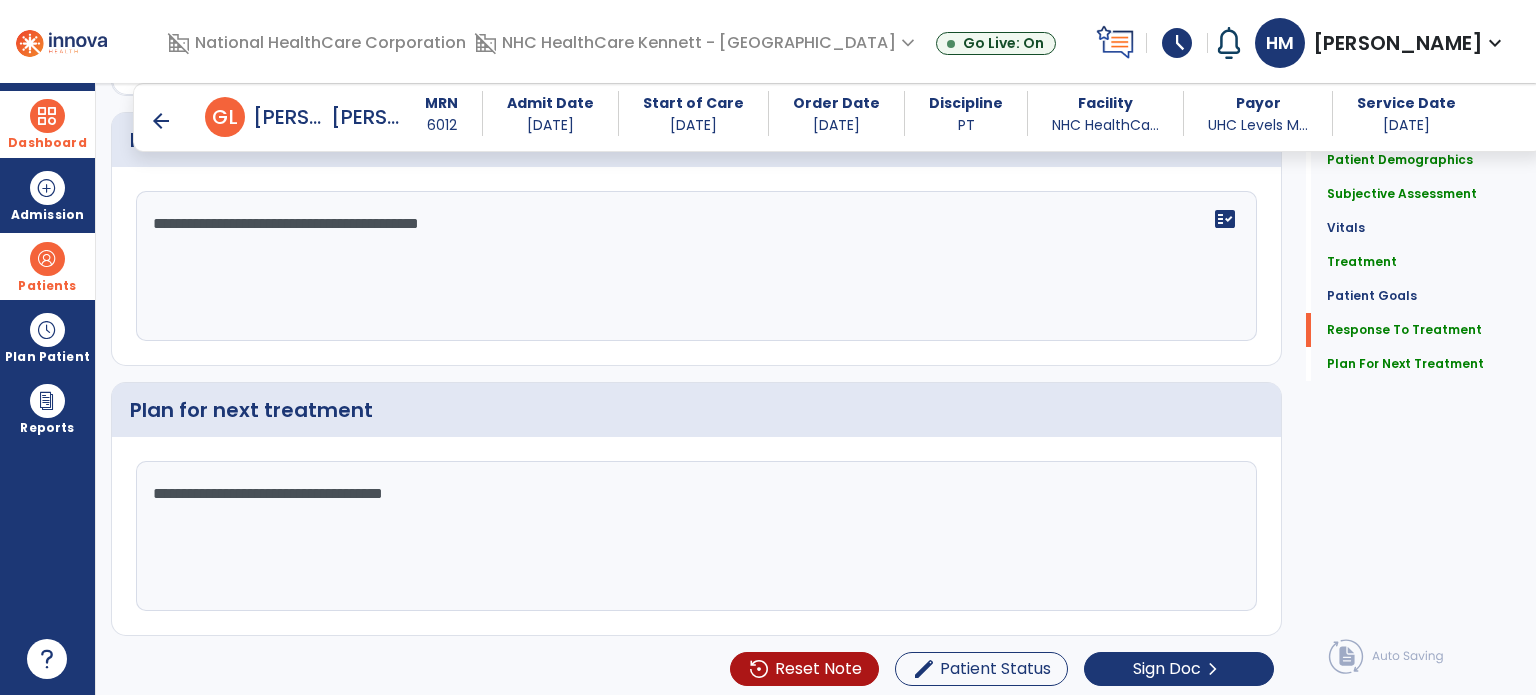 click on "Quick Links  Patient Demographics   Patient Demographics   Subjective Assessment   Subjective Assessment   Vitals   Vitals   Treatment   Treatment   Patient Goals   Patient Goals   Response To Treatment   Response To Treatment   Plan For Next Treatment   Plan For Next Treatment" 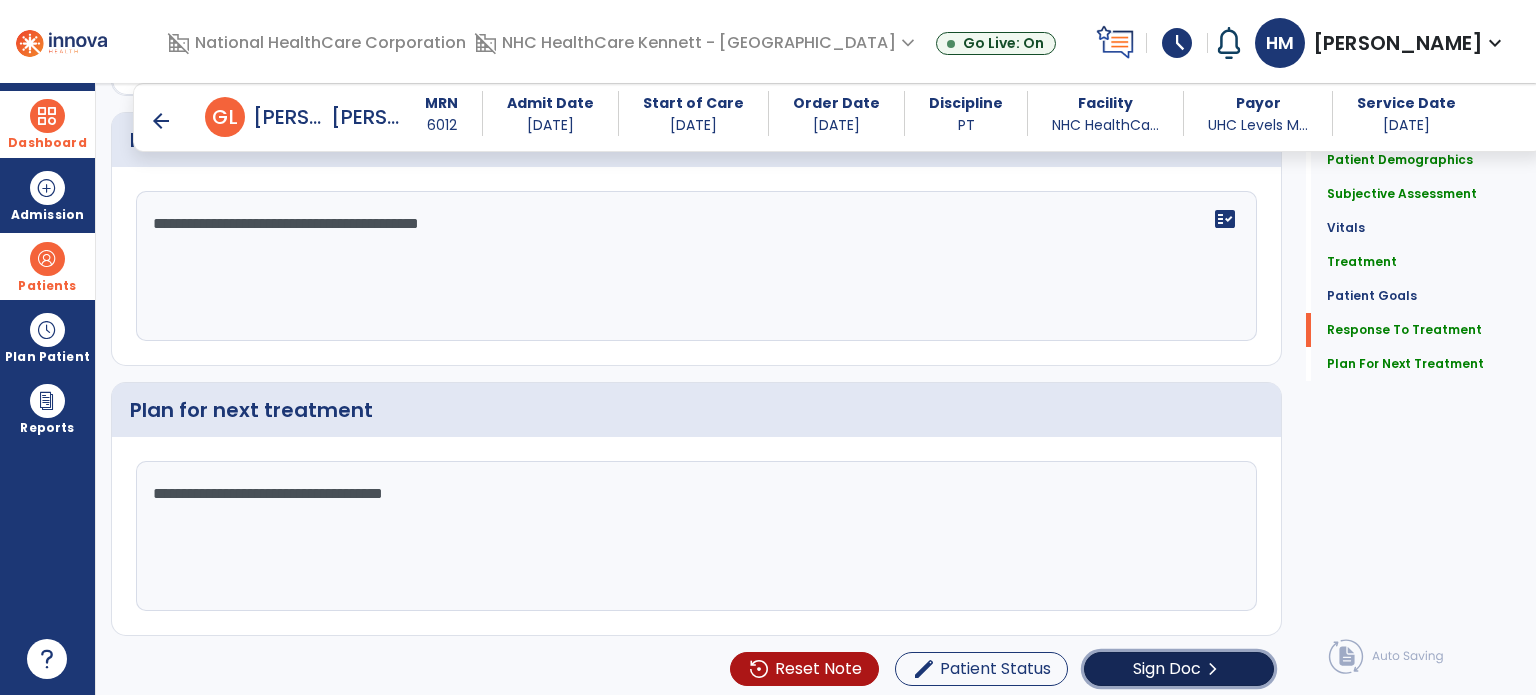click on "chevron_right" 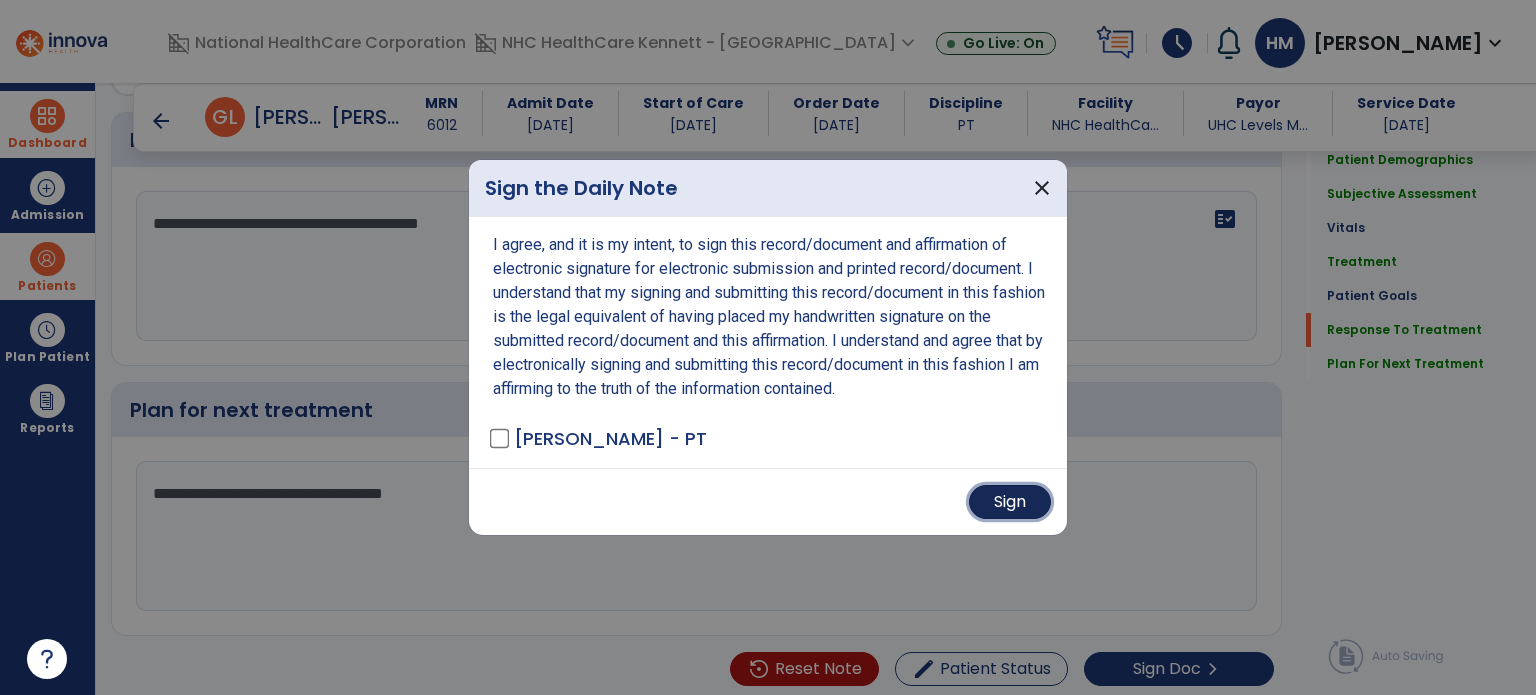 click on "Sign" at bounding box center [1010, 502] 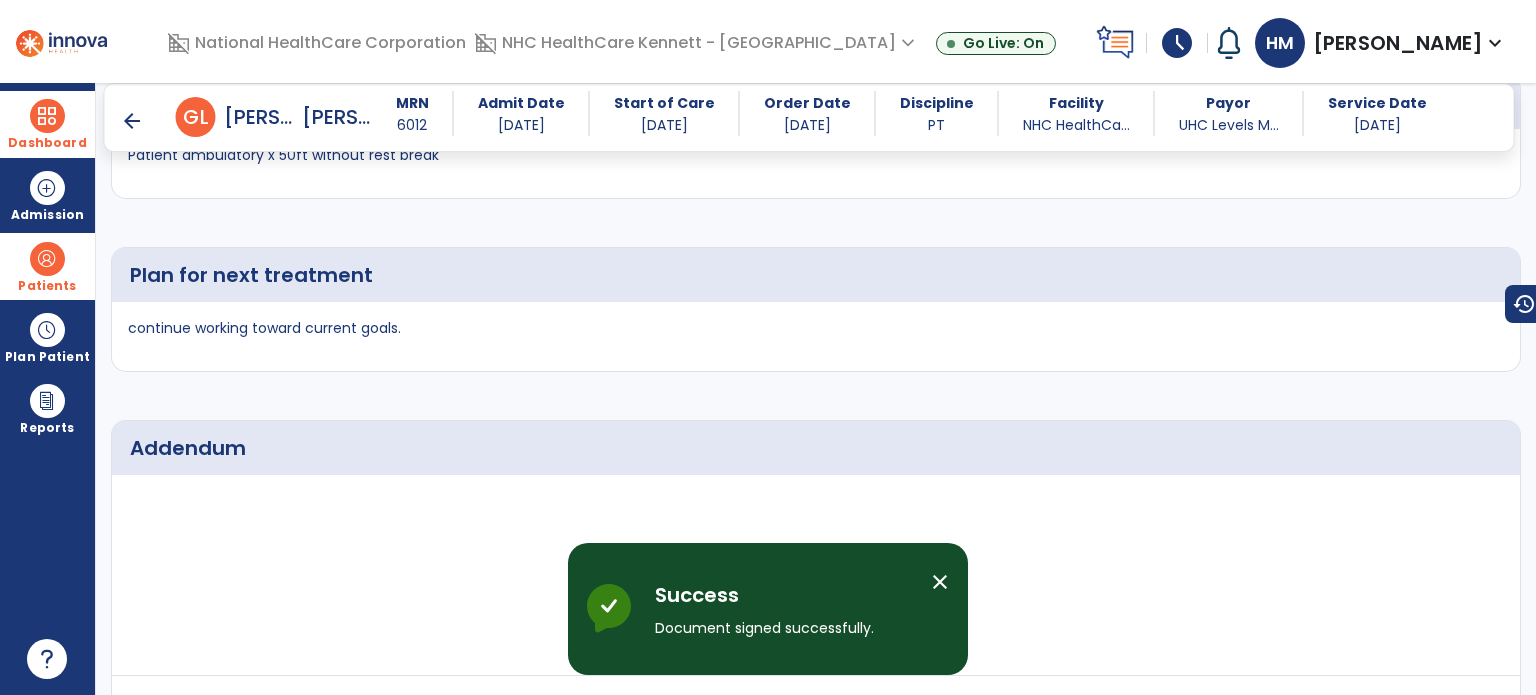 scroll, scrollTop: 3805, scrollLeft: 0, axis: vertical 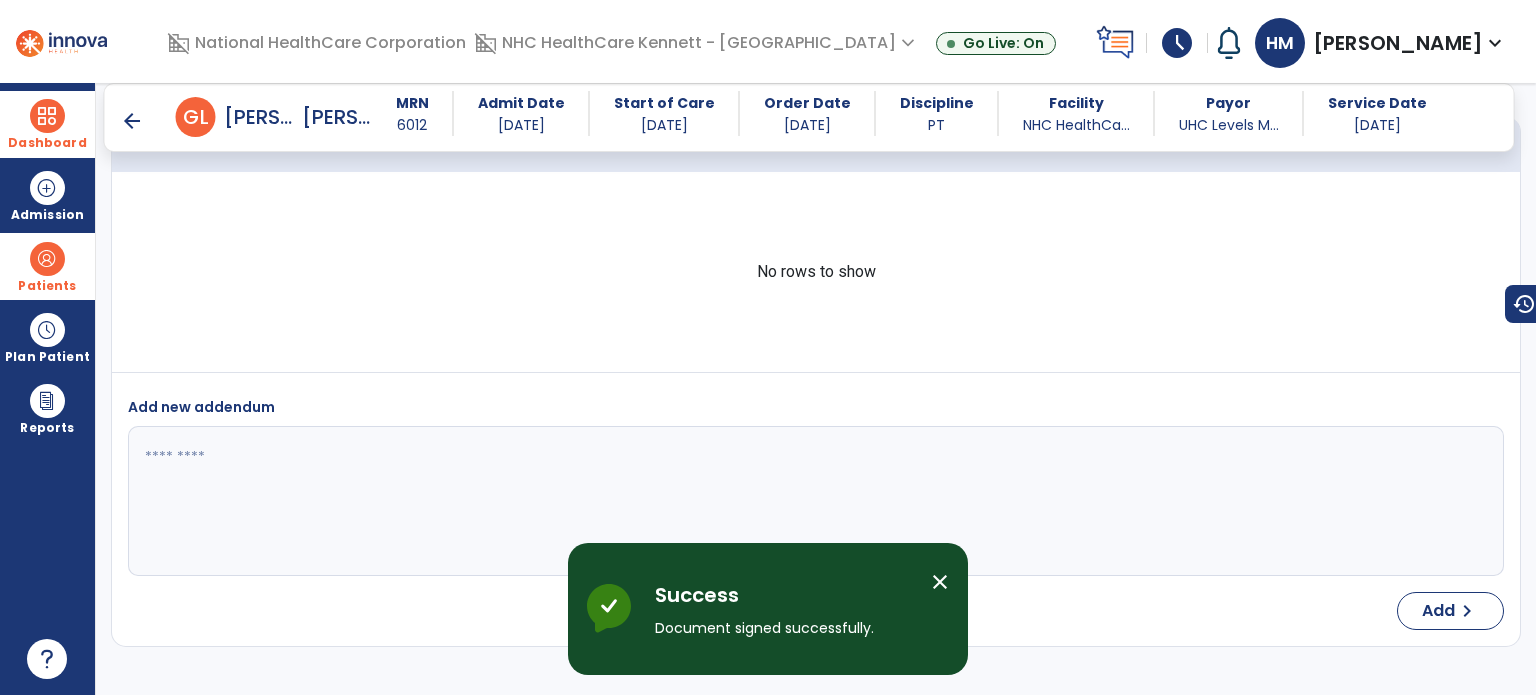 click on "arrow_back" at bounding box center [132, 121] 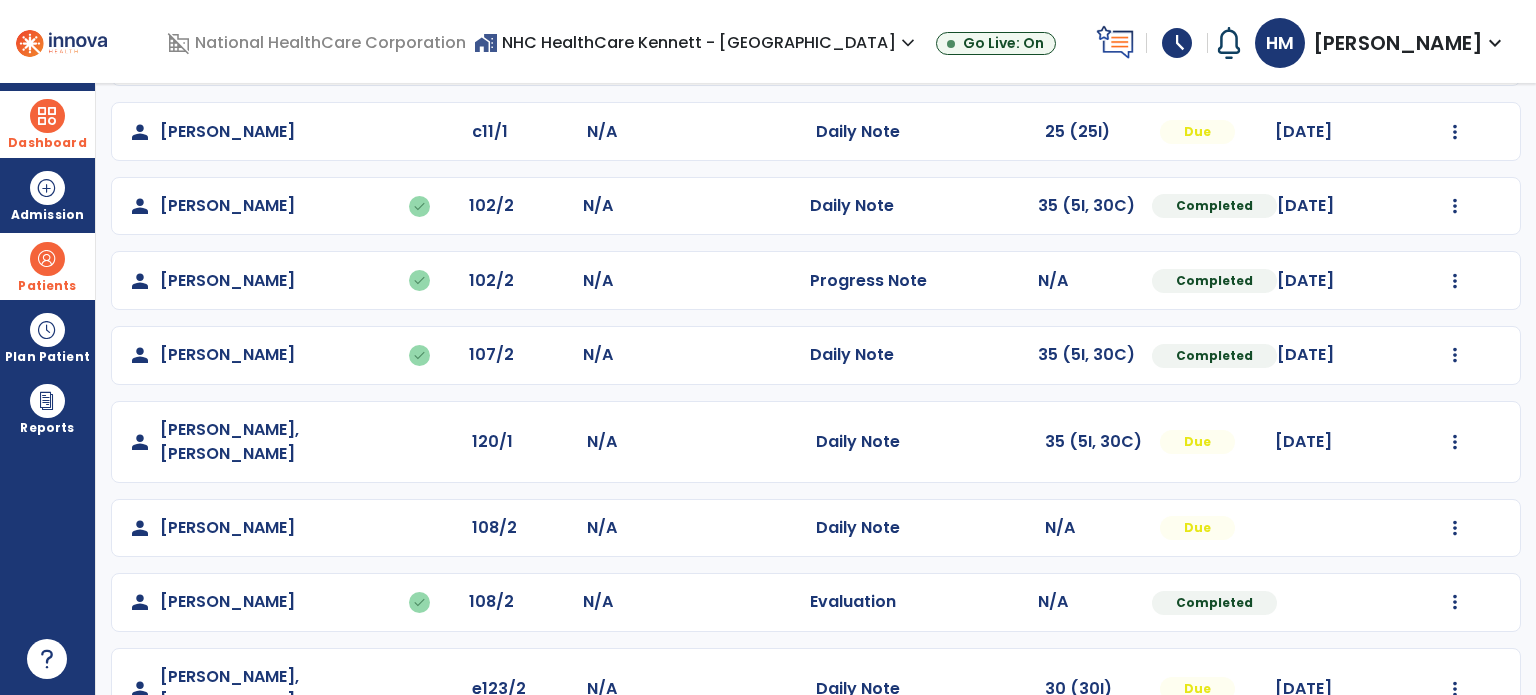 scroll, scrollTop: 300, scrollLeft: 0, axis: vertical 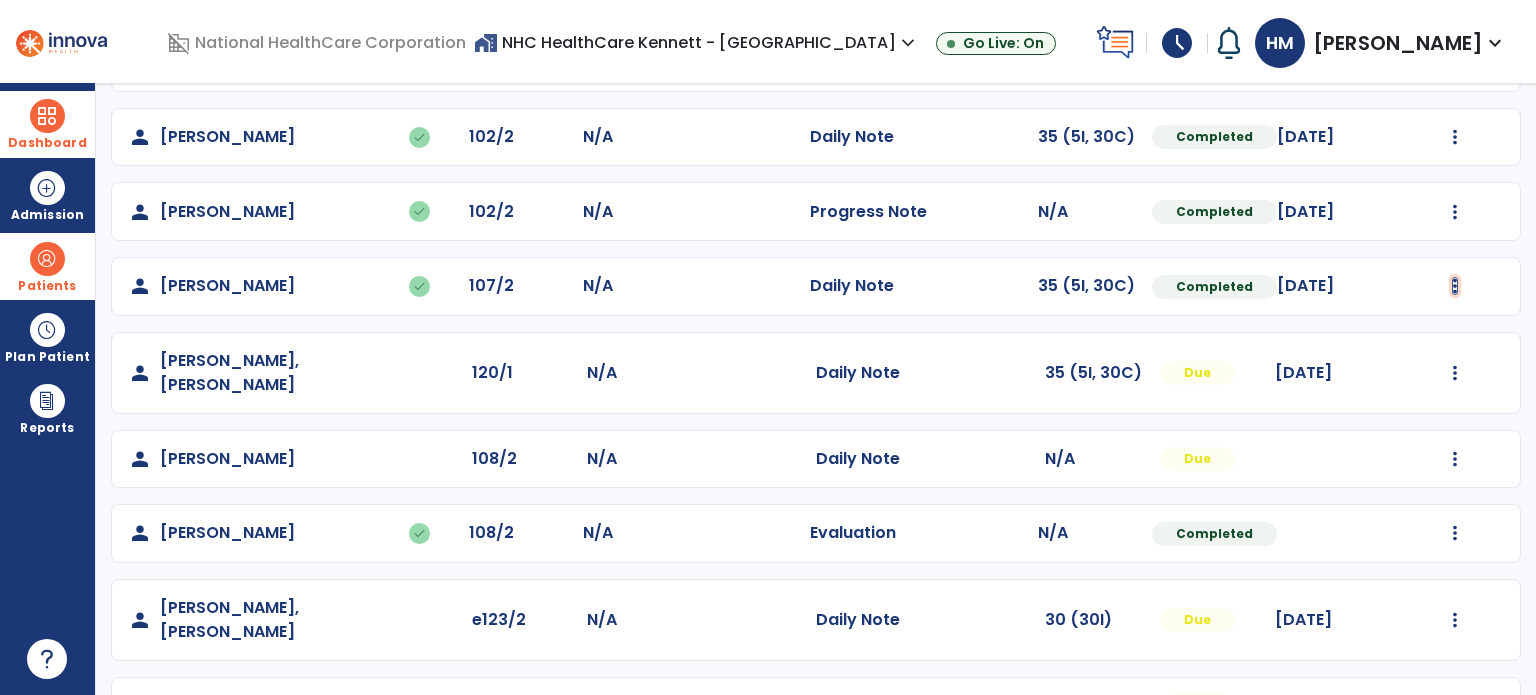 click at bounding box center [1455, -12] 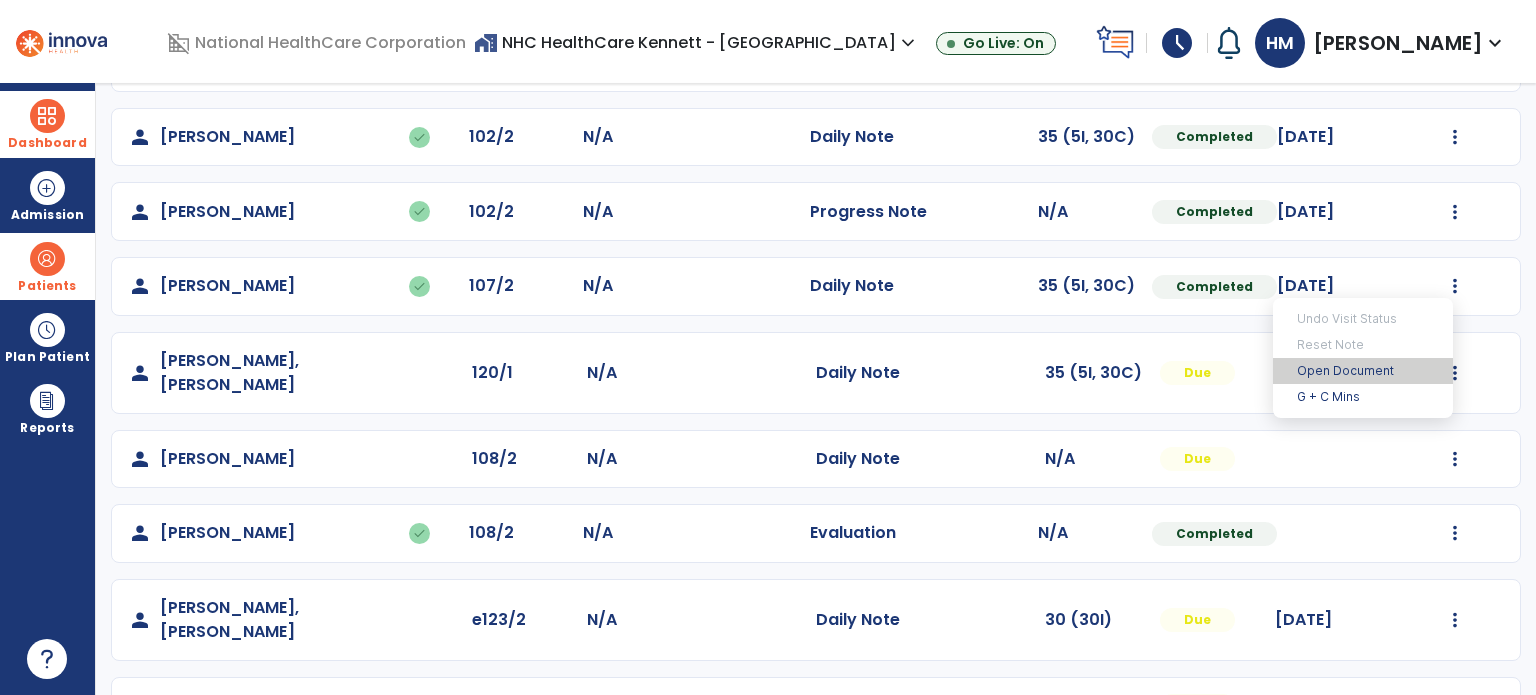 click on "Open Document" at bounding box center [1363, 371] 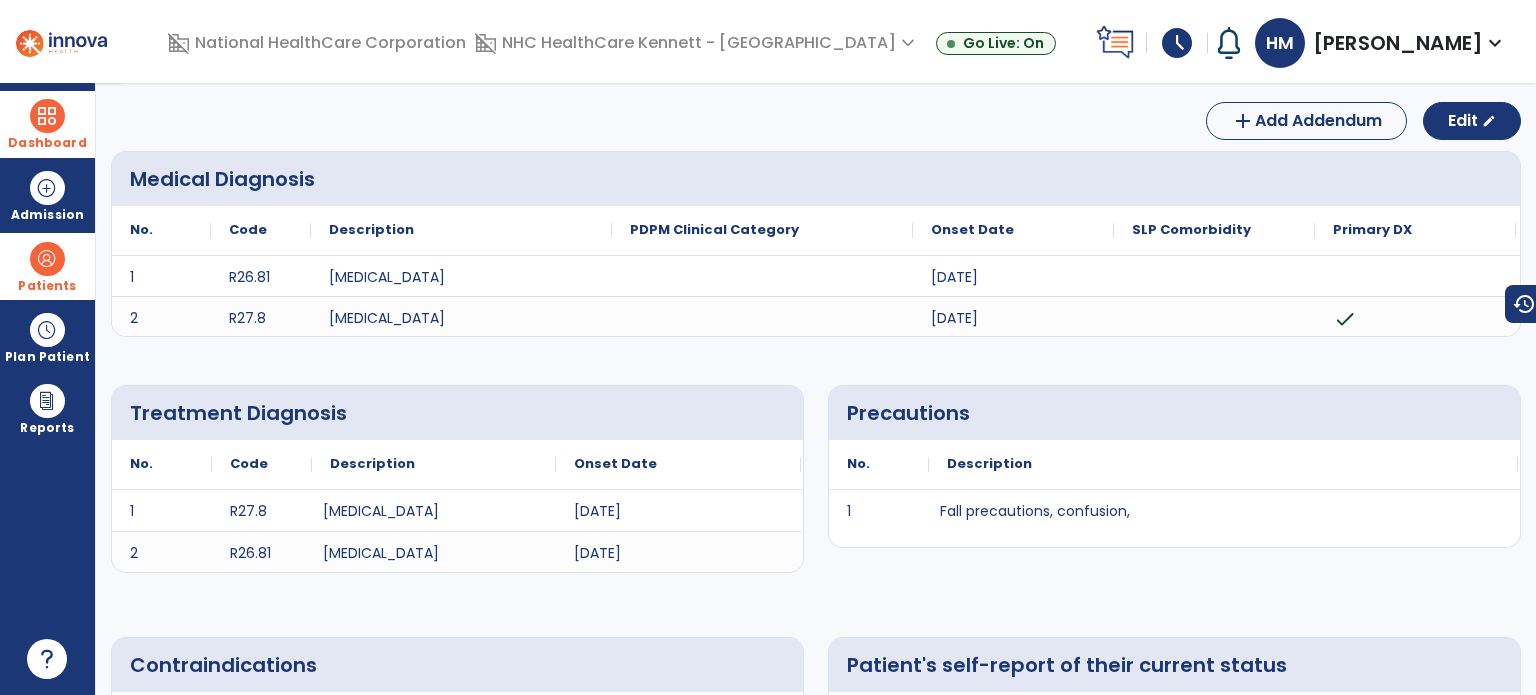 scroll, scrollTop: 0, scrollLeft: 0, axis: both 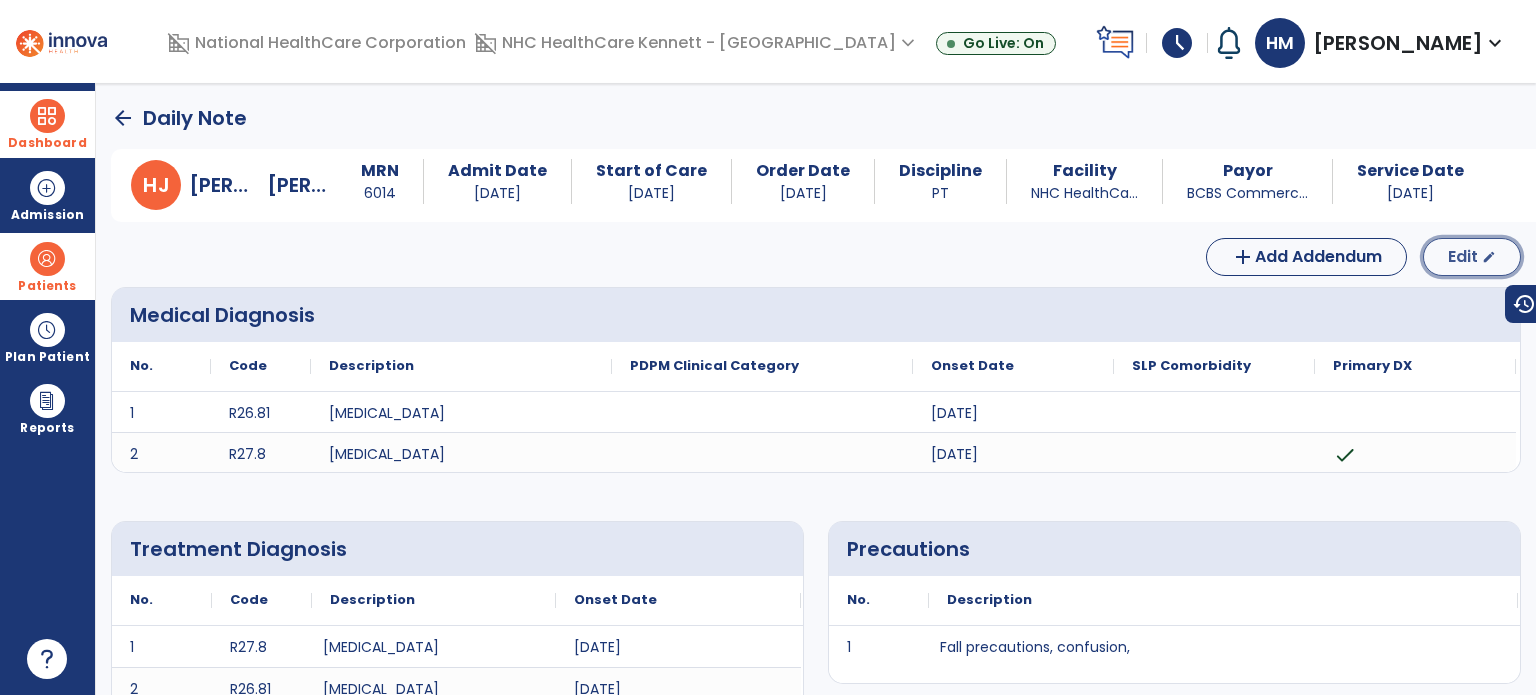 click on "Edit  edit" 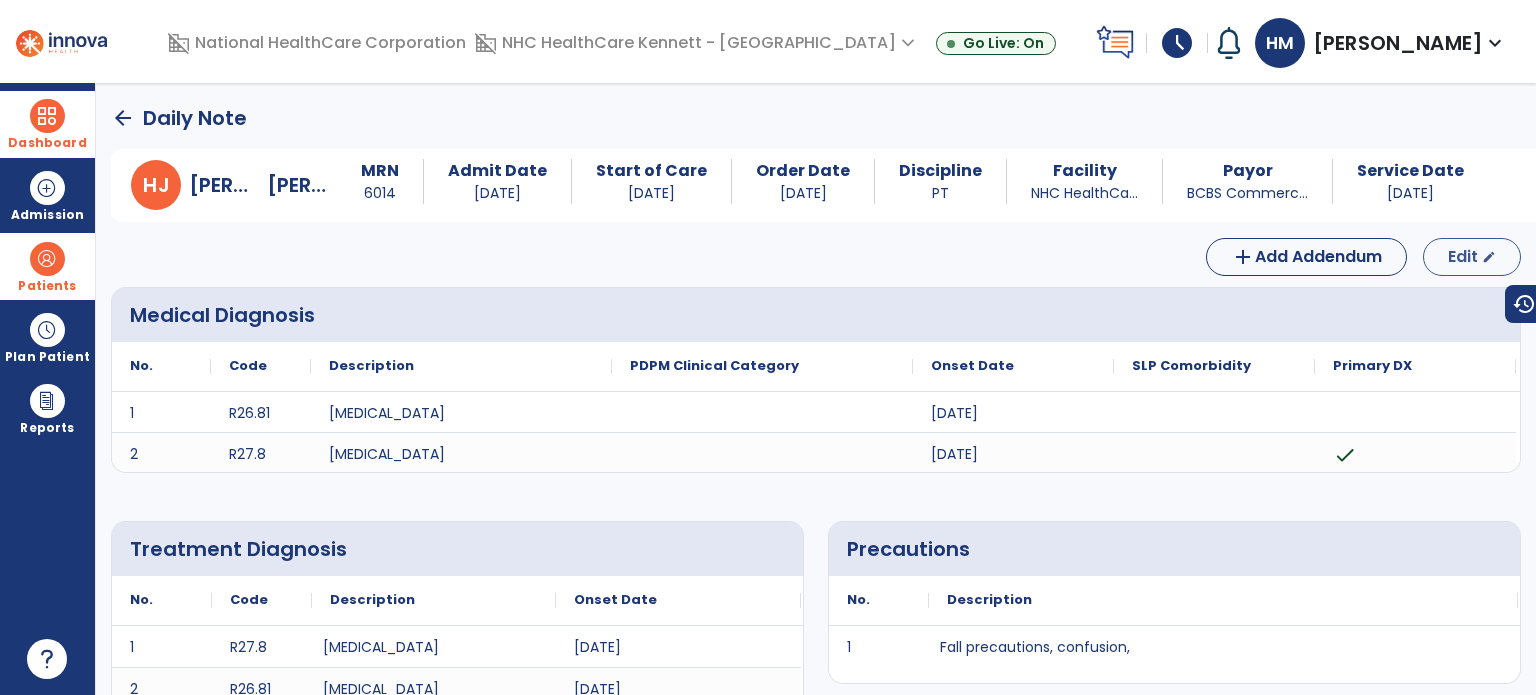 select on "*" 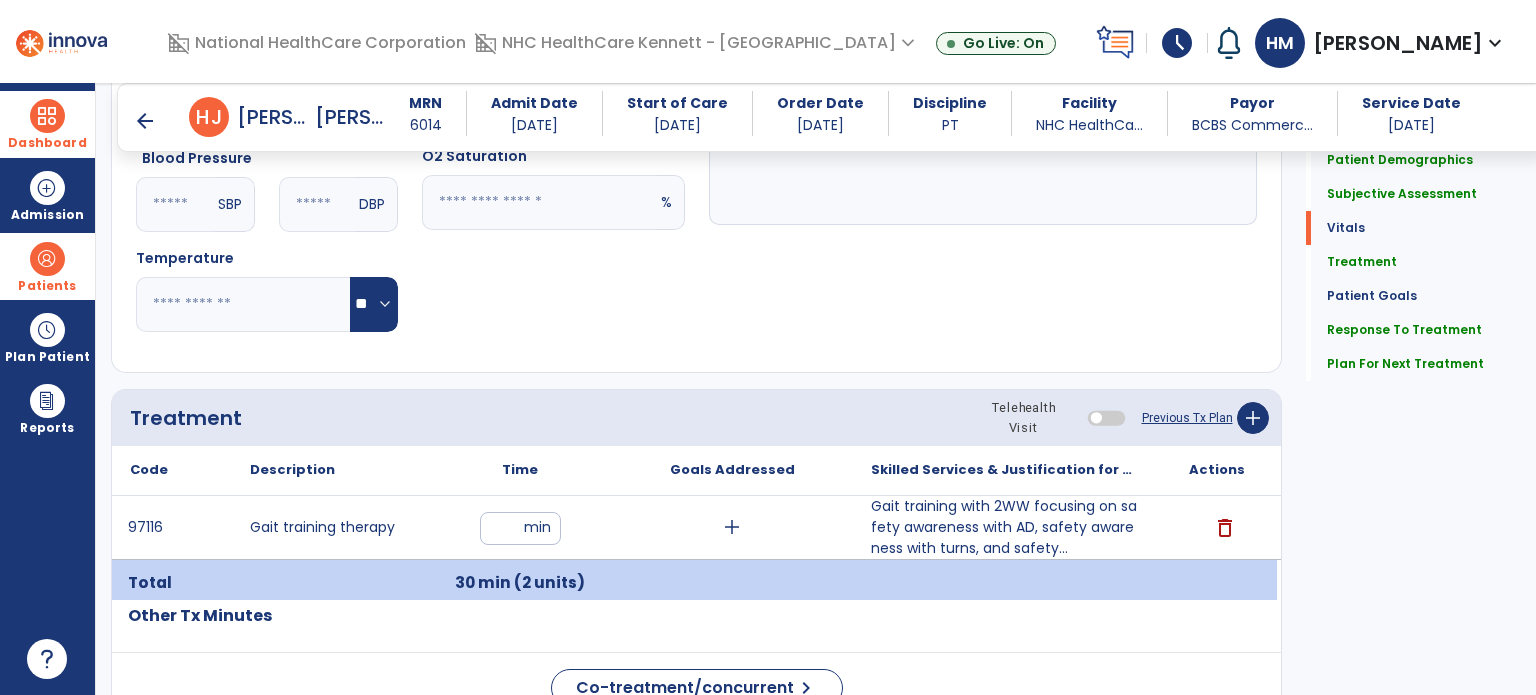 scroll, scrollTop: 1100, scrollLeft: 0, axis: vertical 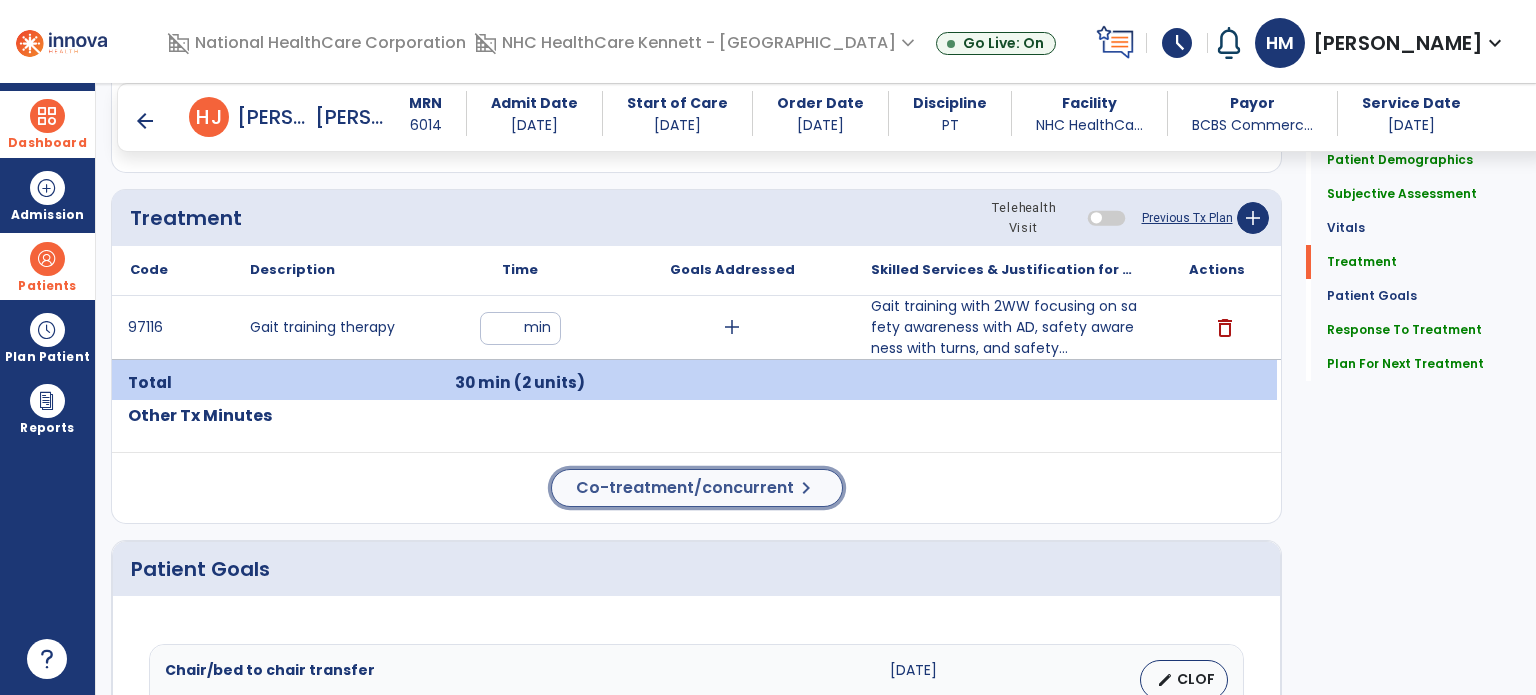 click on "Co-treatment/concurrent" 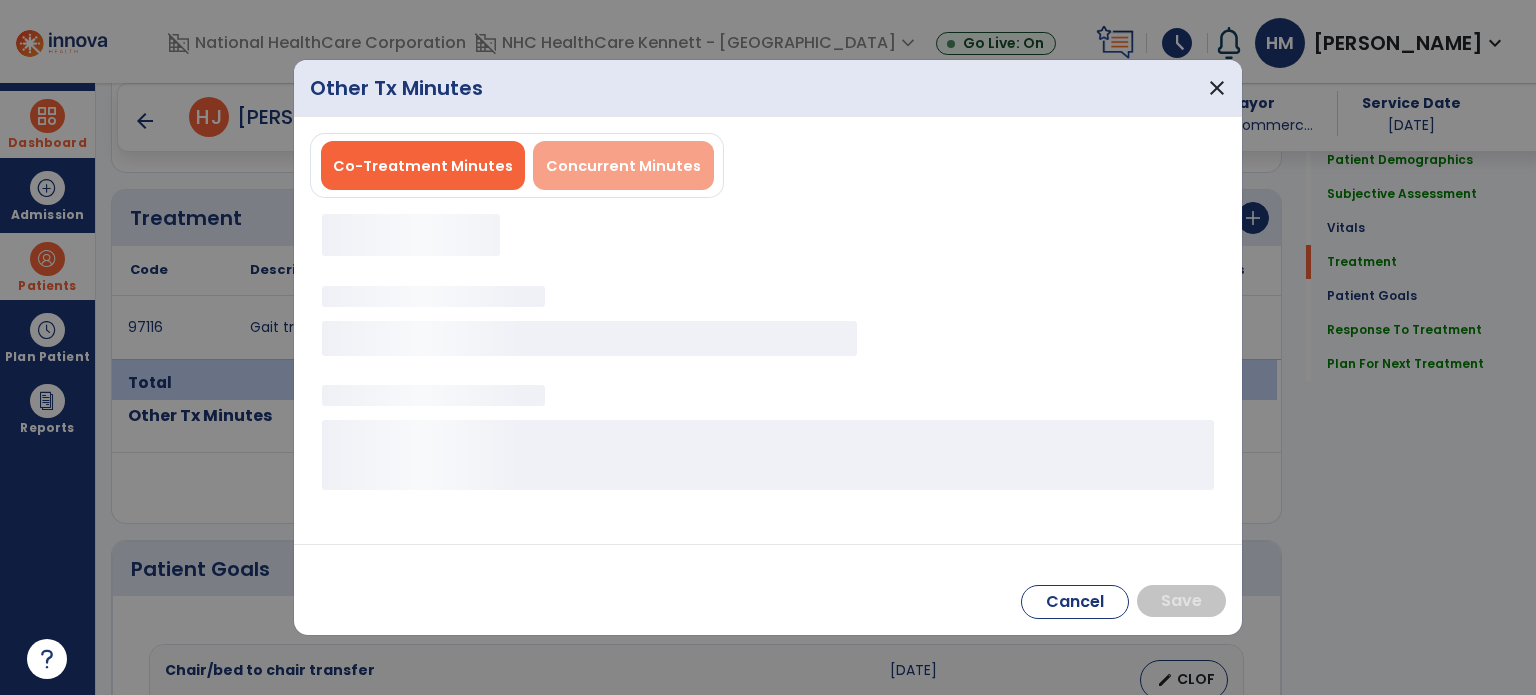 click on "Concurrent Minutes" at bounding box center (623, 166) 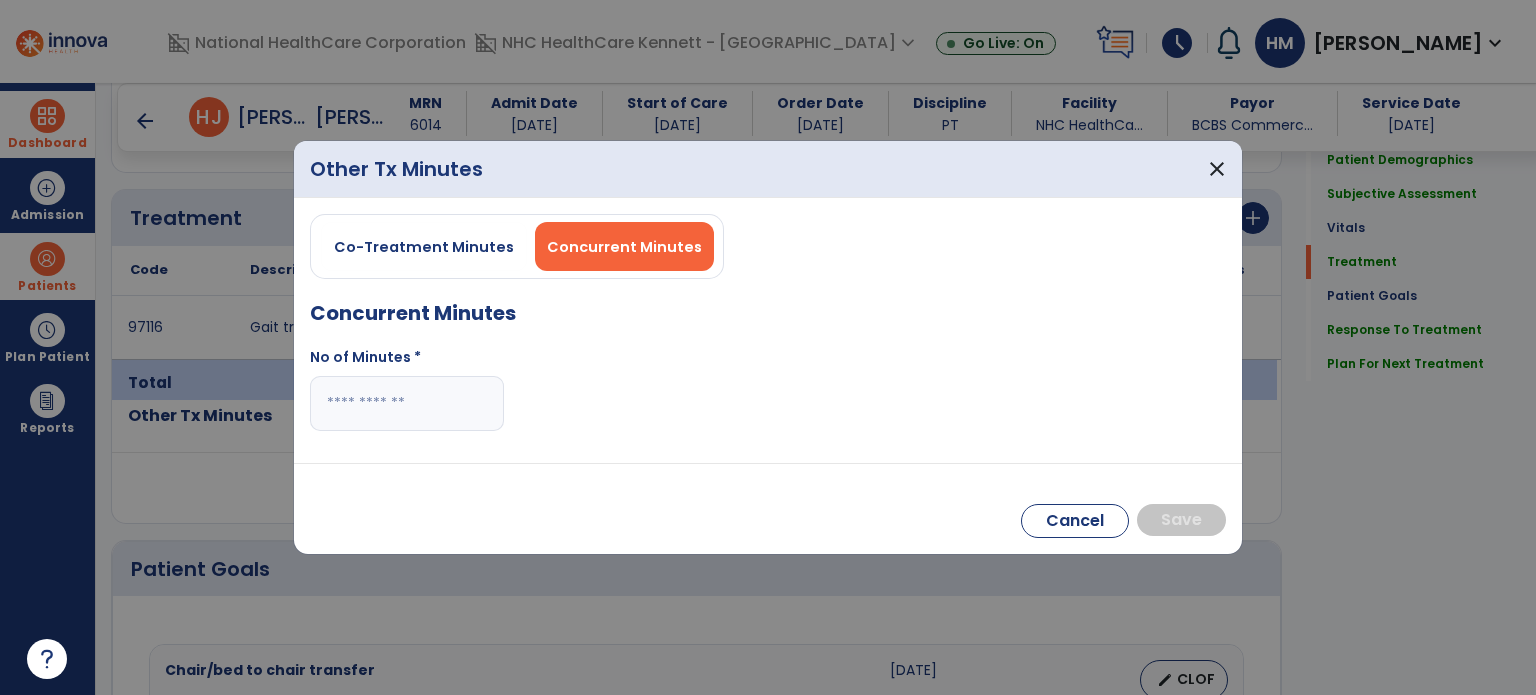 click at bounding box center (407, 403) 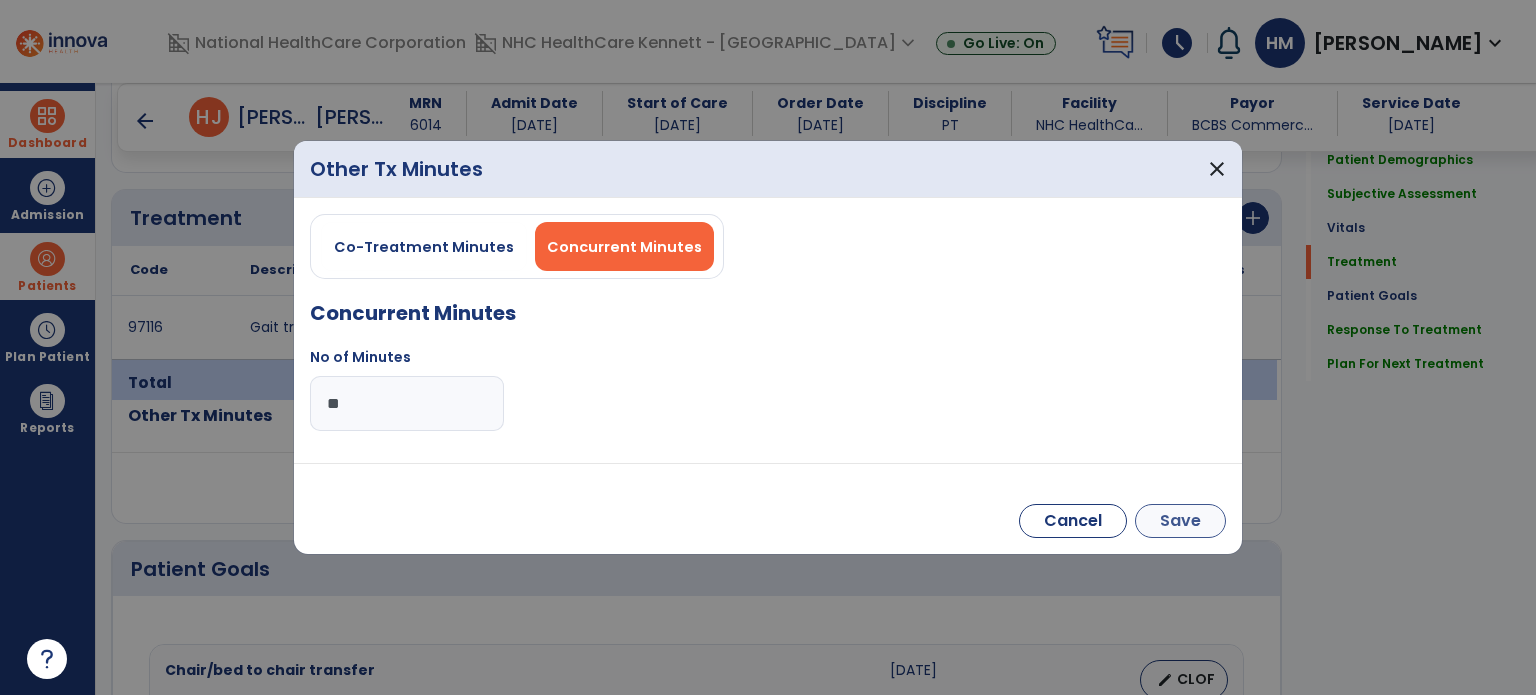 type on "**" 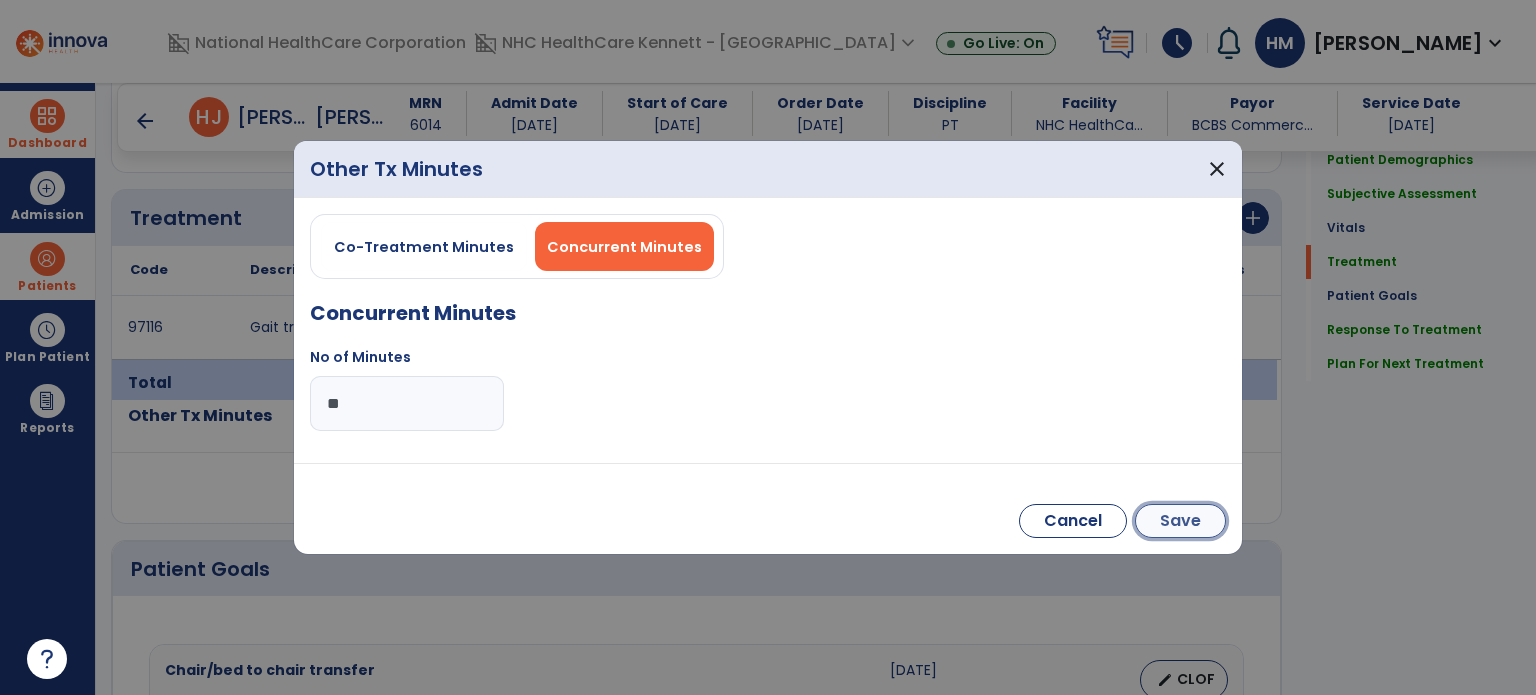 click on "Save" at bounding box center (1180, 521) 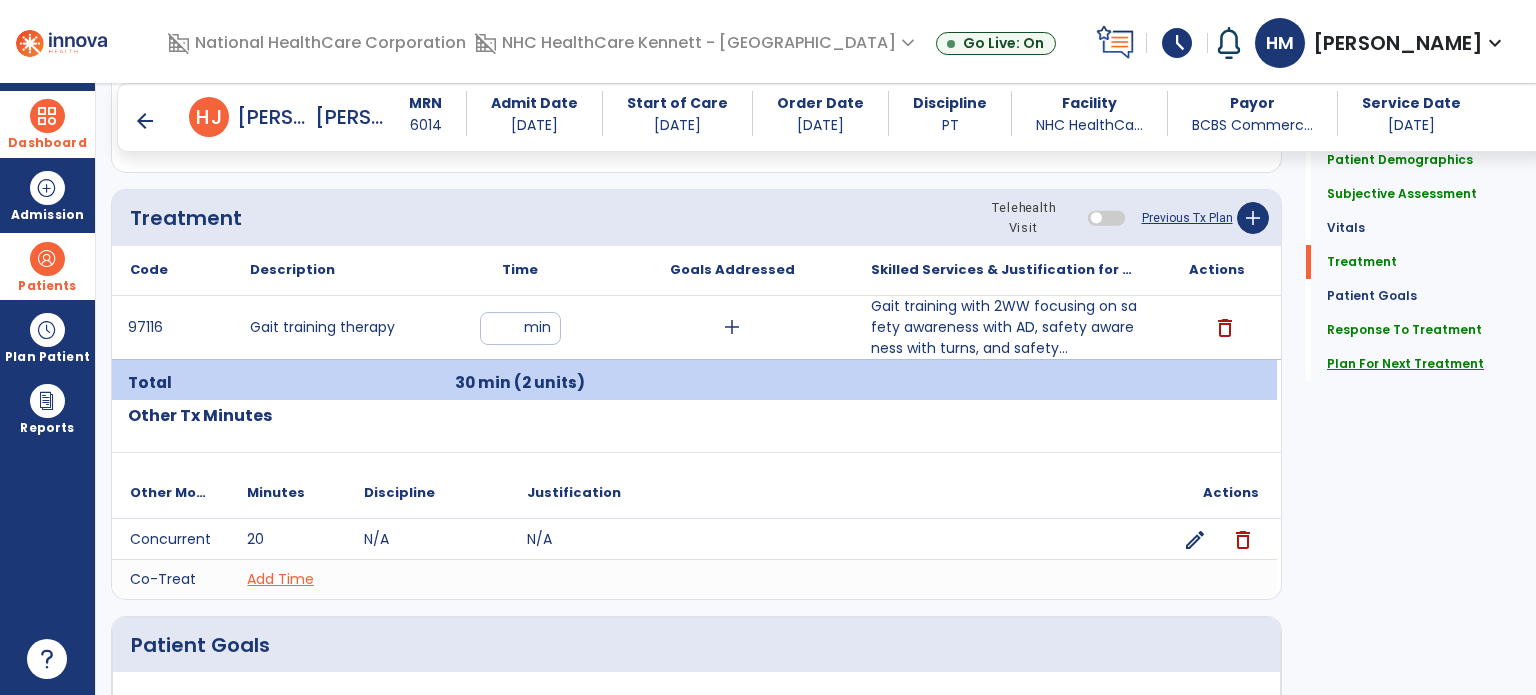 click on "Plan For Next Treatment" 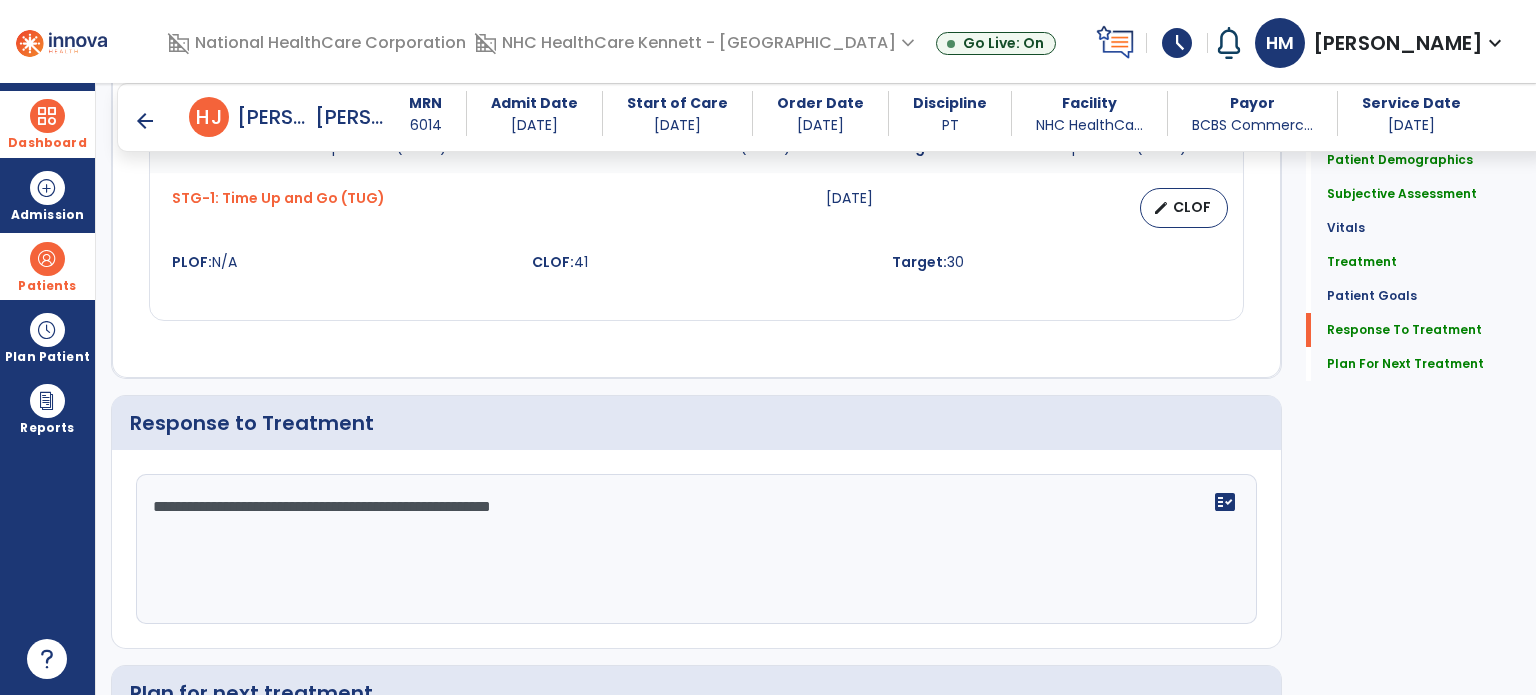 scroll, scrollTop: 2319, scrollLeft: 0, axis: vertical 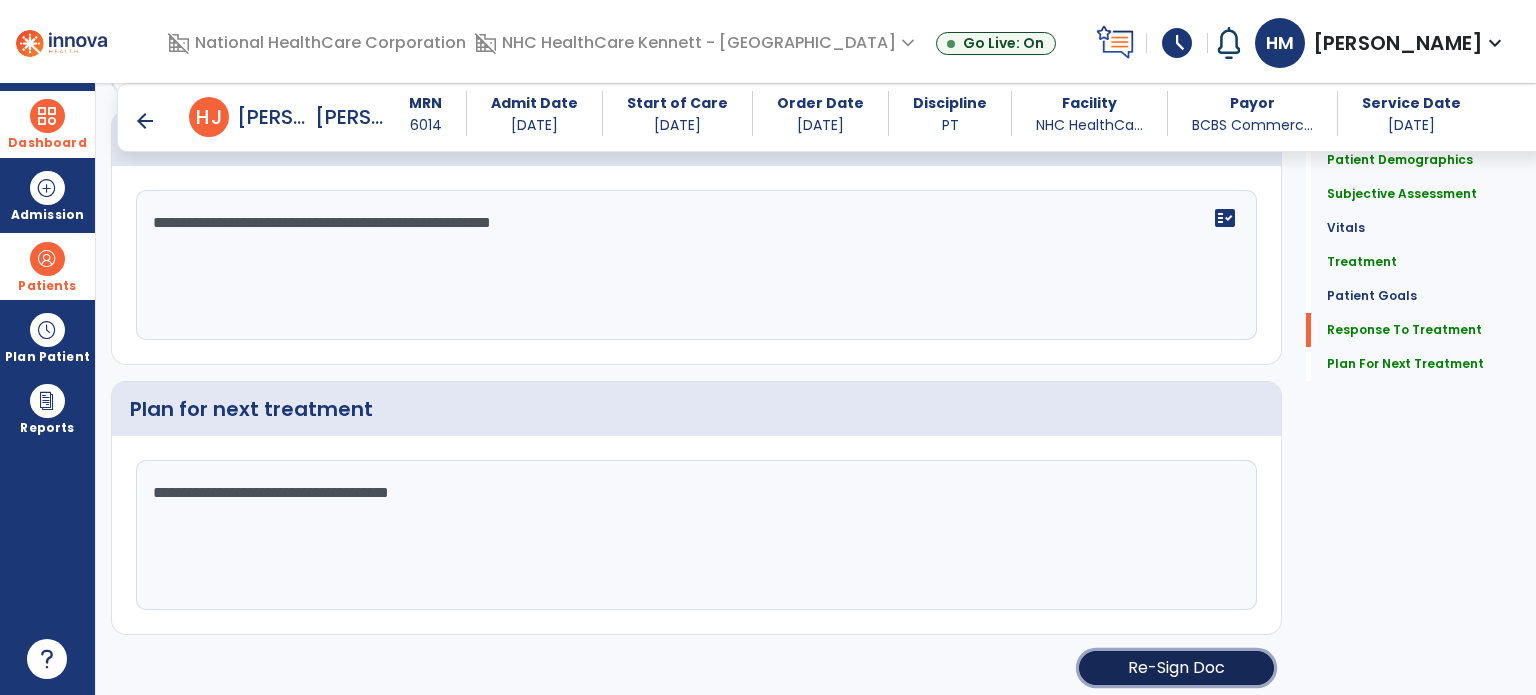 click on "Re-Sign Doc" 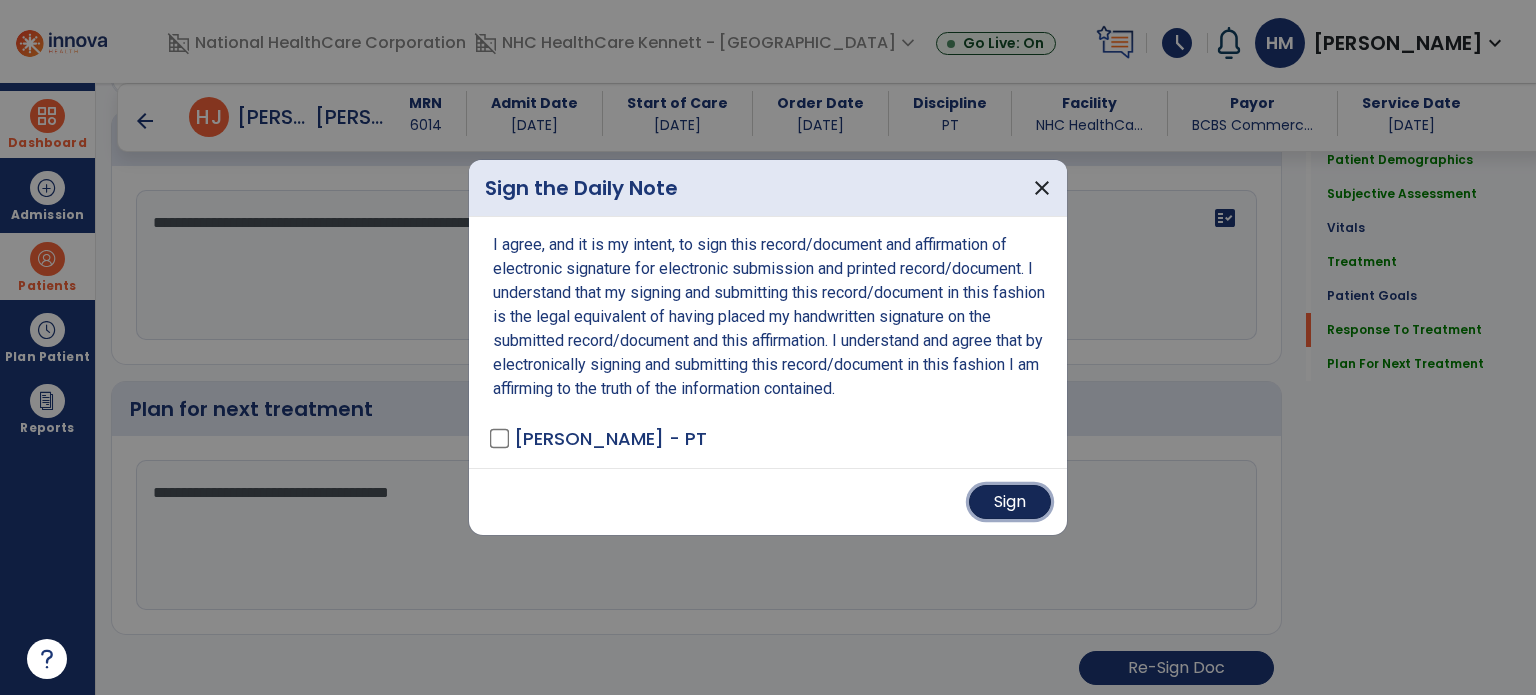 click on "Sign" at bounding box center [1010, 502] 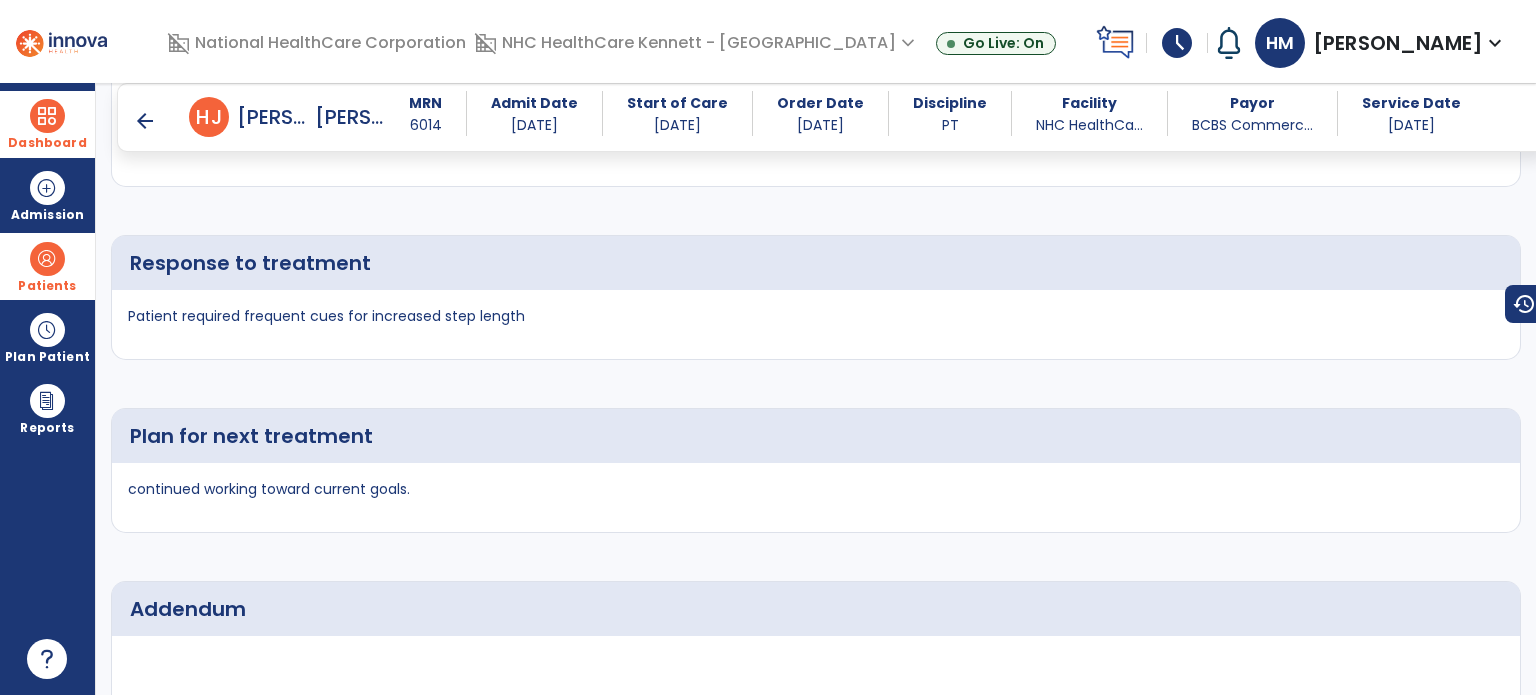 scroll, scrollTop: 2804, scrollLeft: 0, axis: vertical 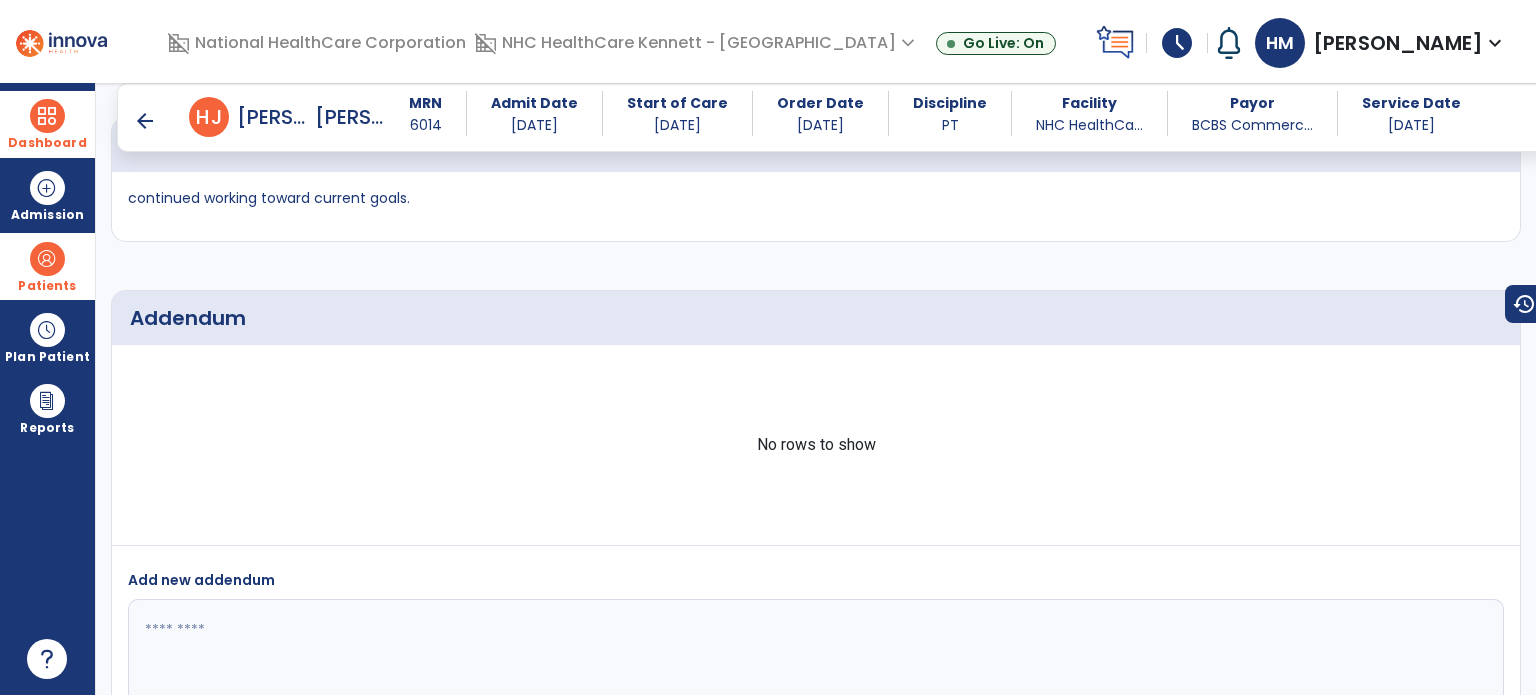 click on "arrow_back" at bounding box center [145, 121] 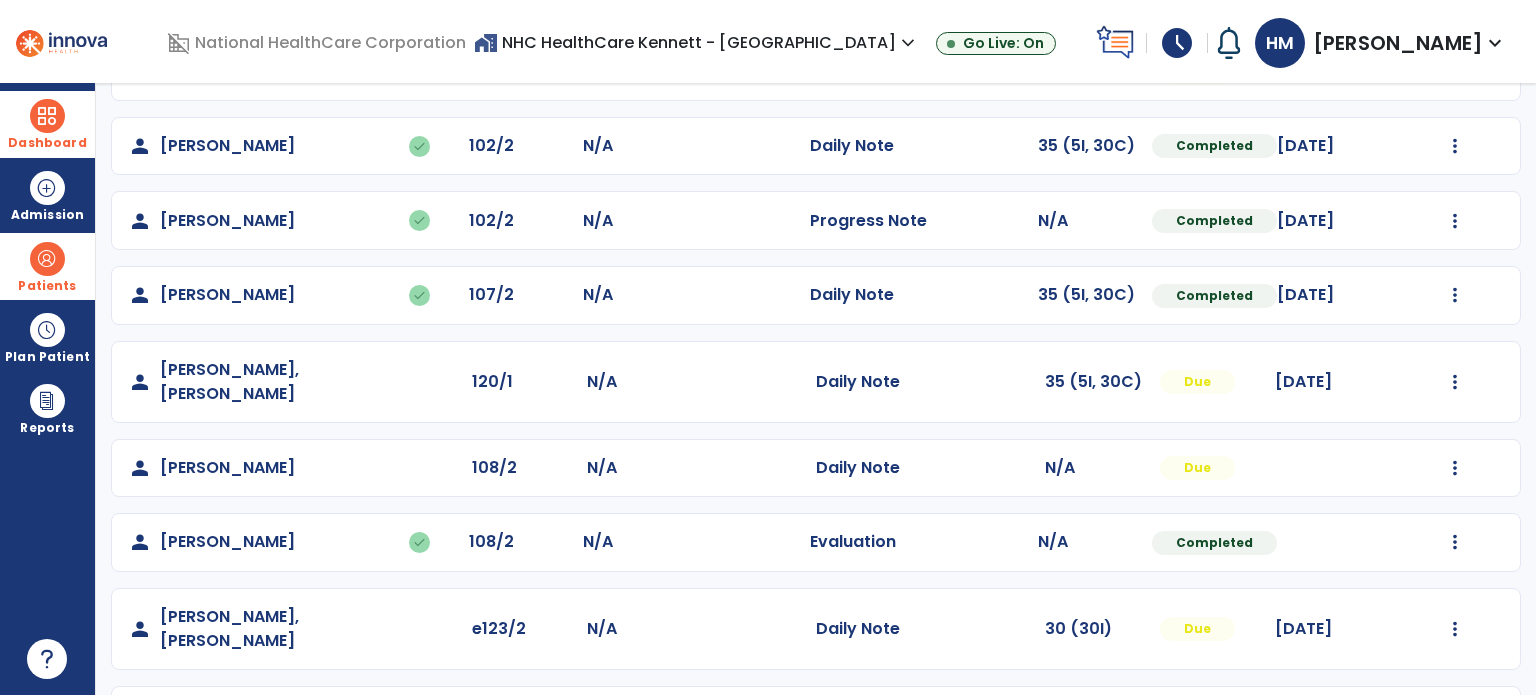 scroll, scrollTop: 300, scrollLeft: 0, axis: vertical 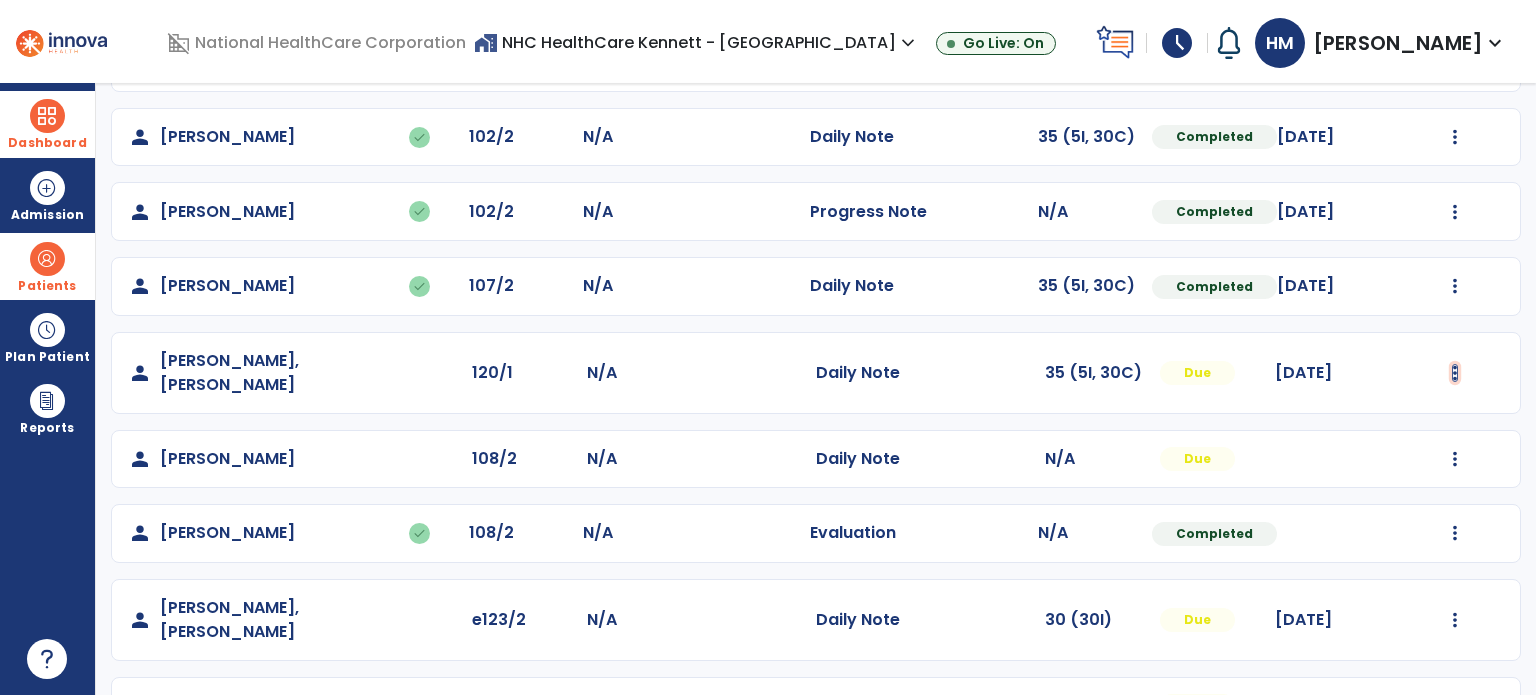 click at bounding box center (1455, -12) 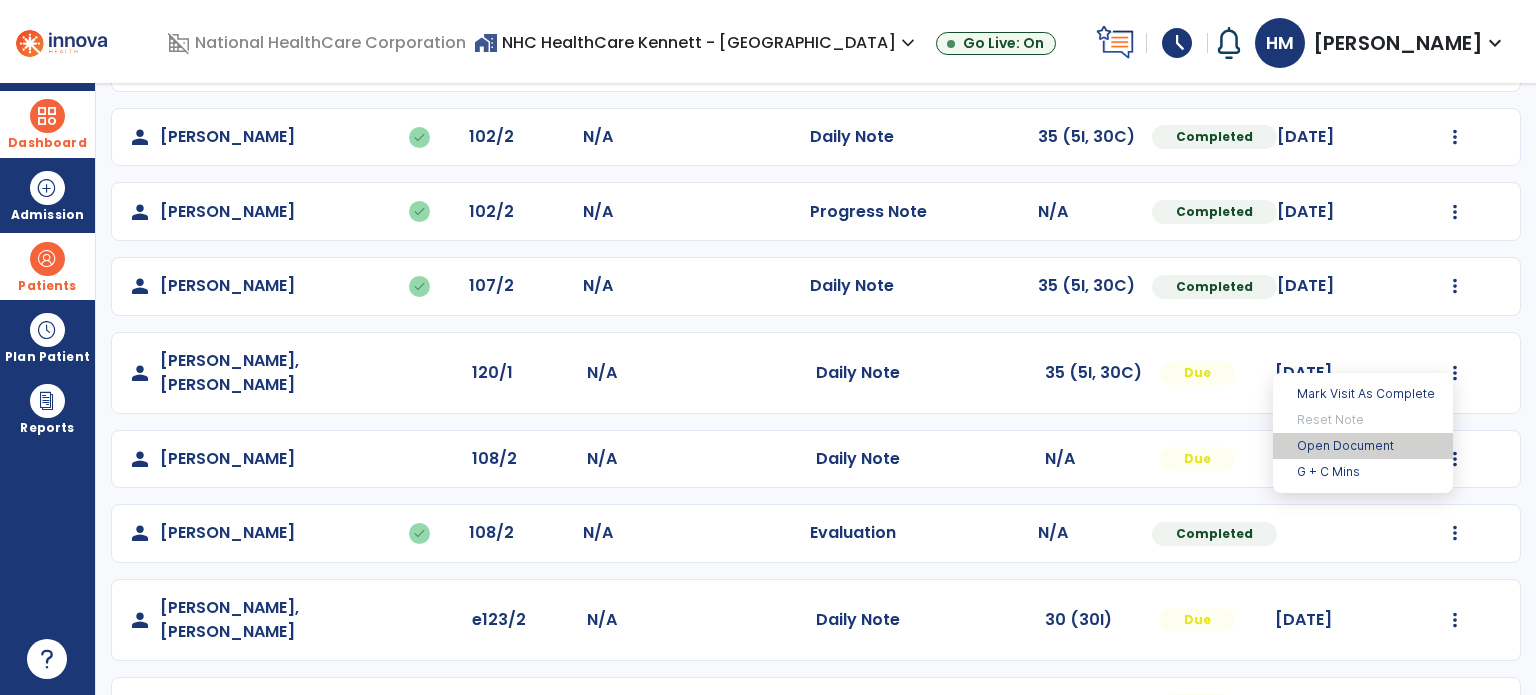 click on "Open Document" at bounding box center (1363, 446) 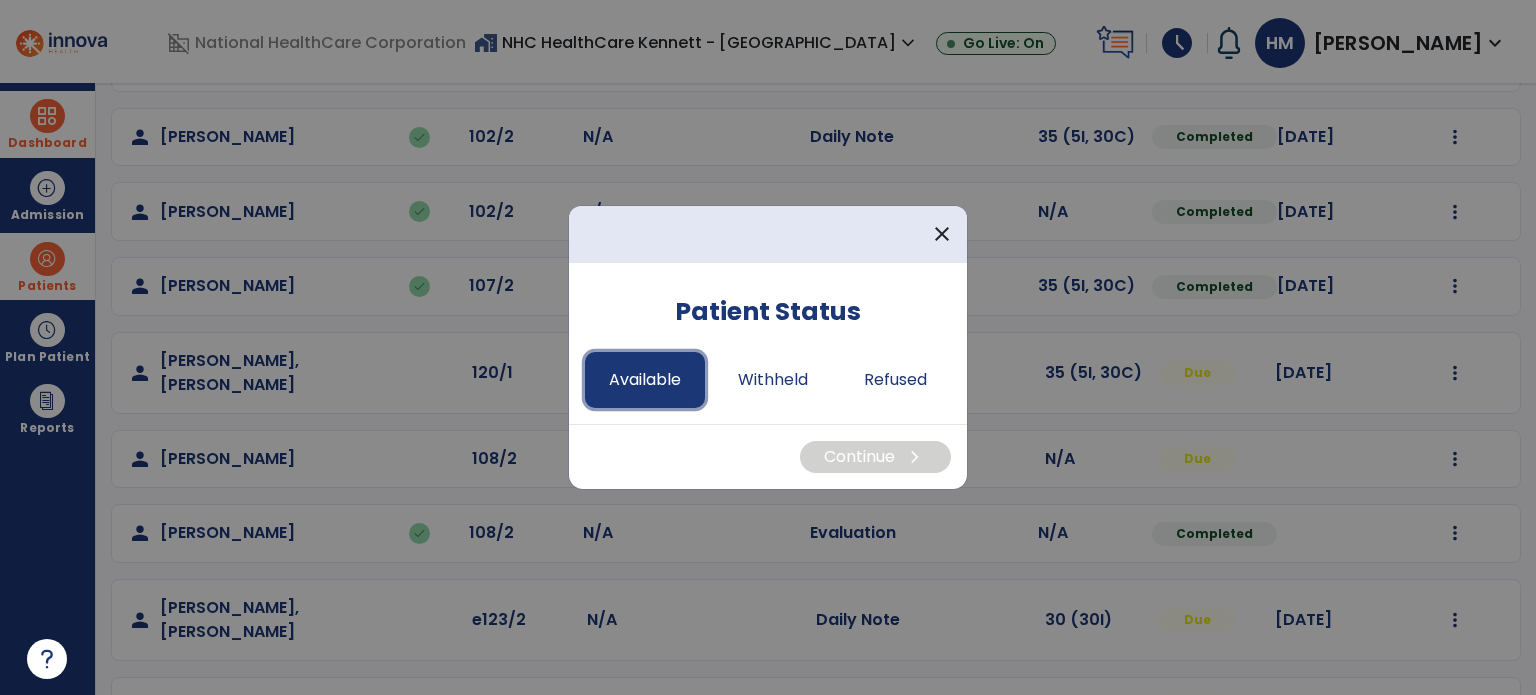 click on "Available" at bounding box center [645, 380] 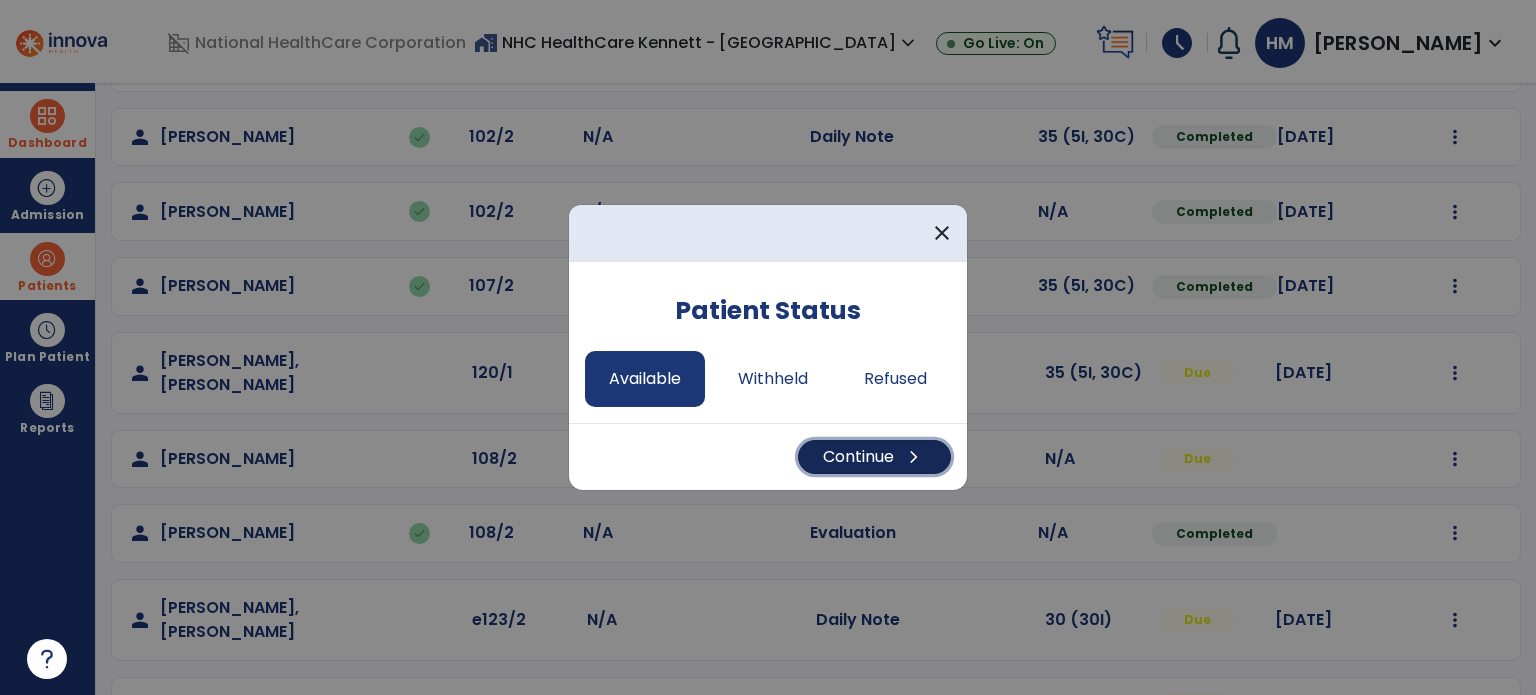 click on "Continue   chevron_right" at bounding box center (874, 457) 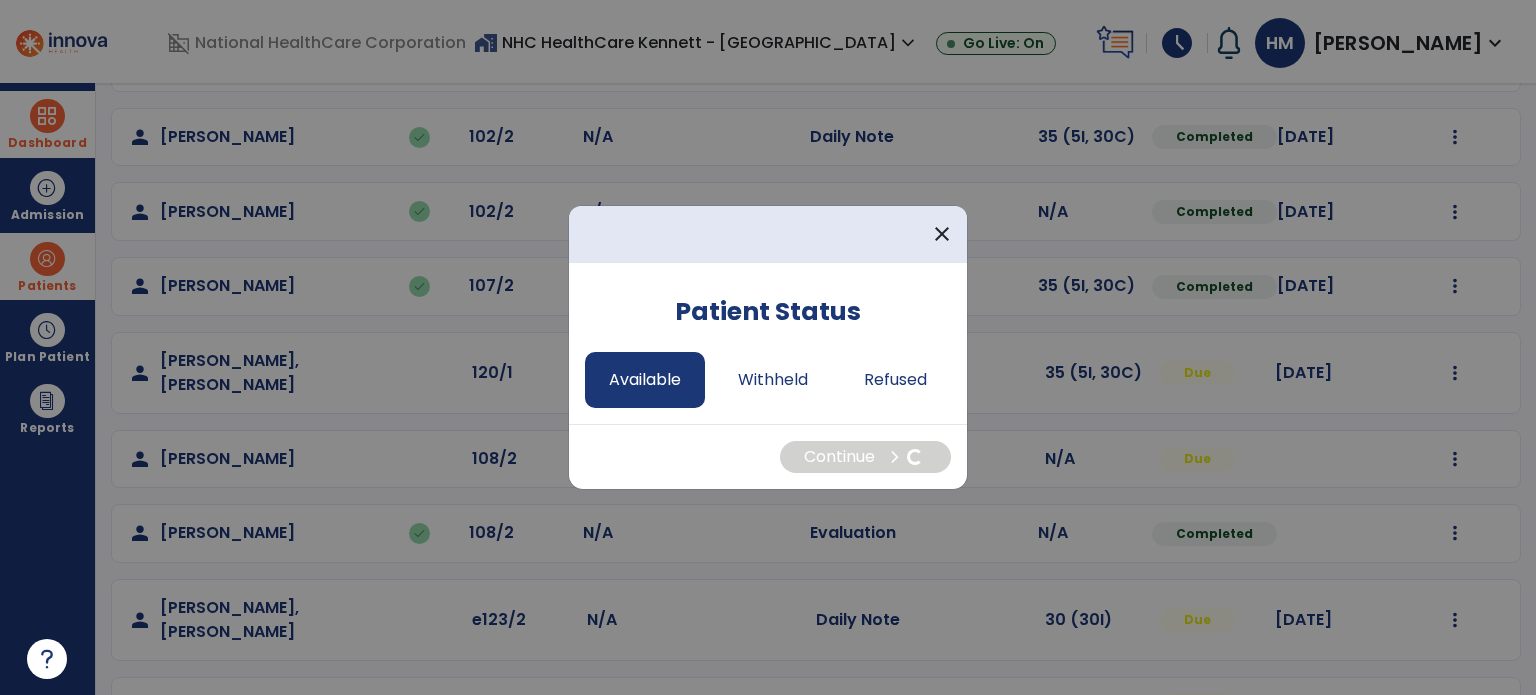 select on "*" 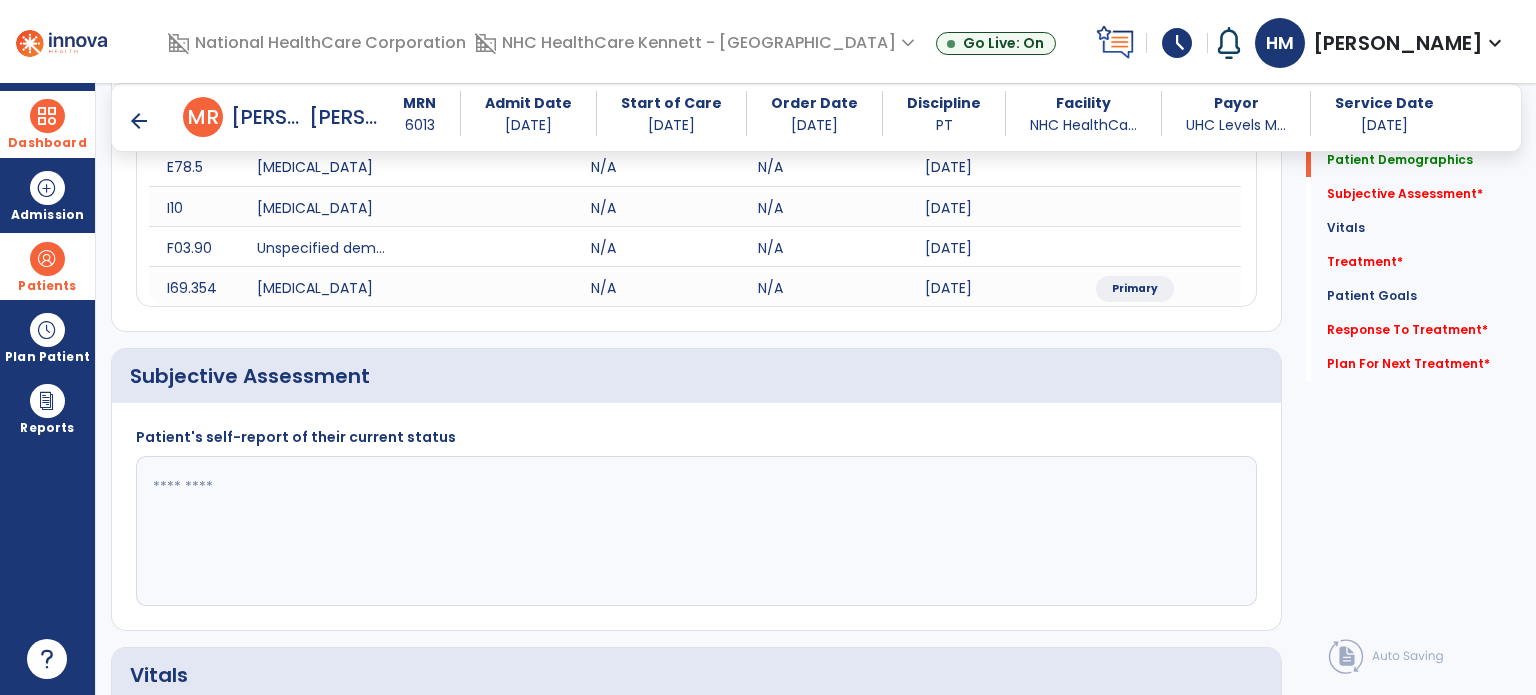 scroll, scrollTop: 200, scrollLeft: 0, axis: vertical 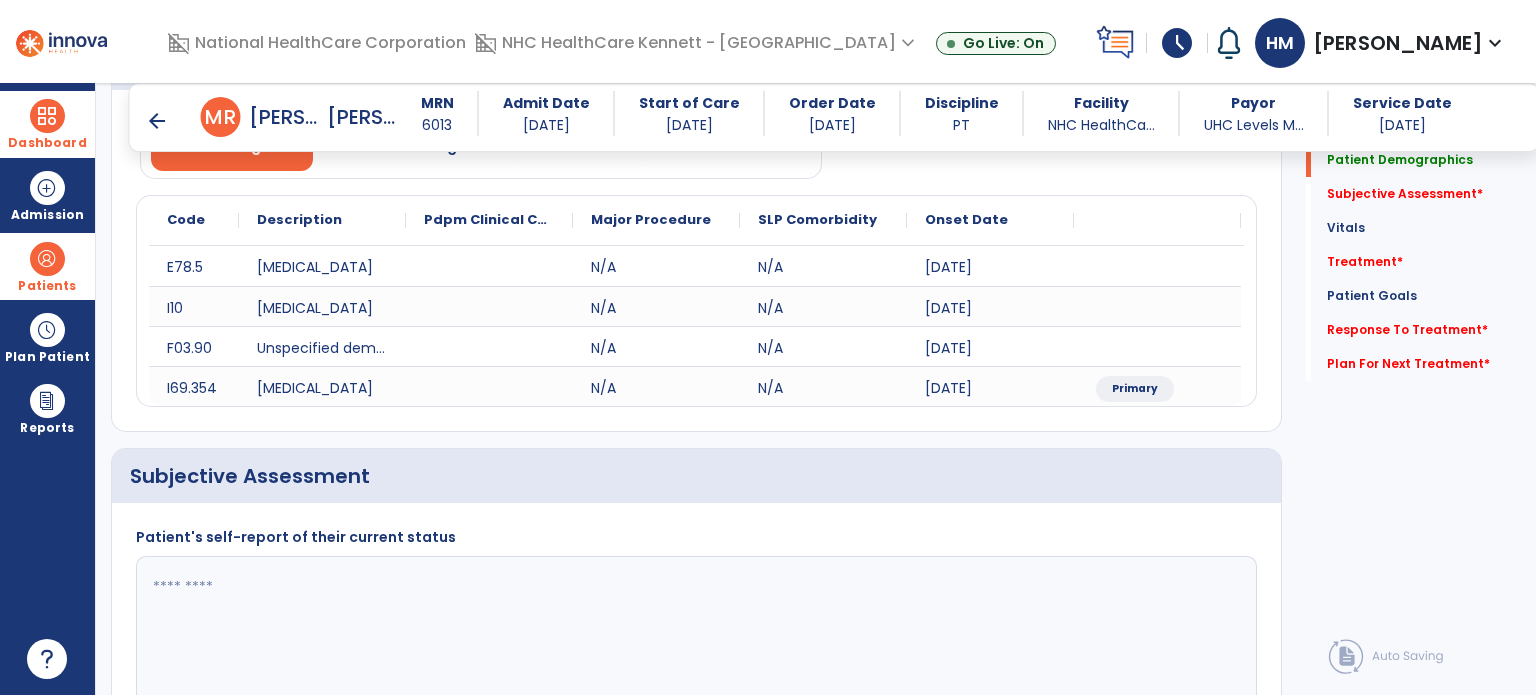 click 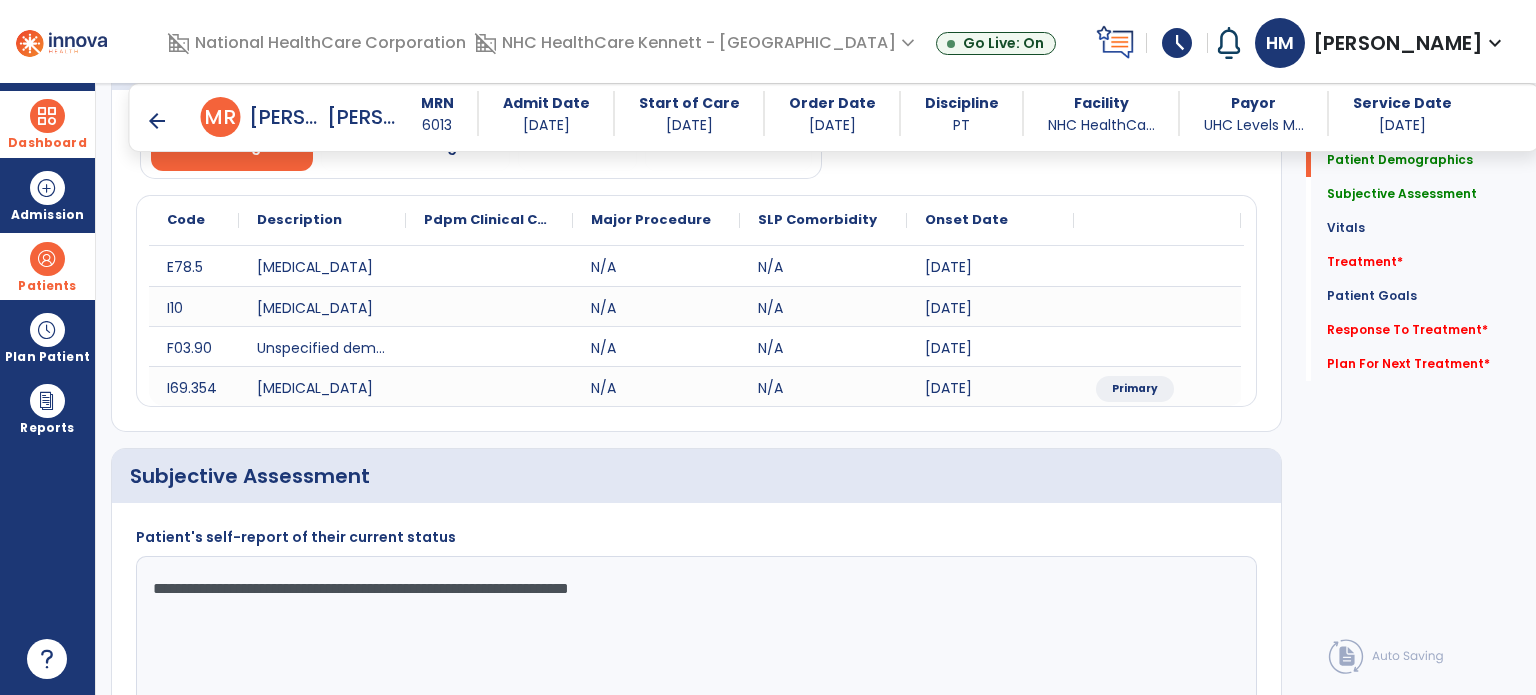 click on "**********" 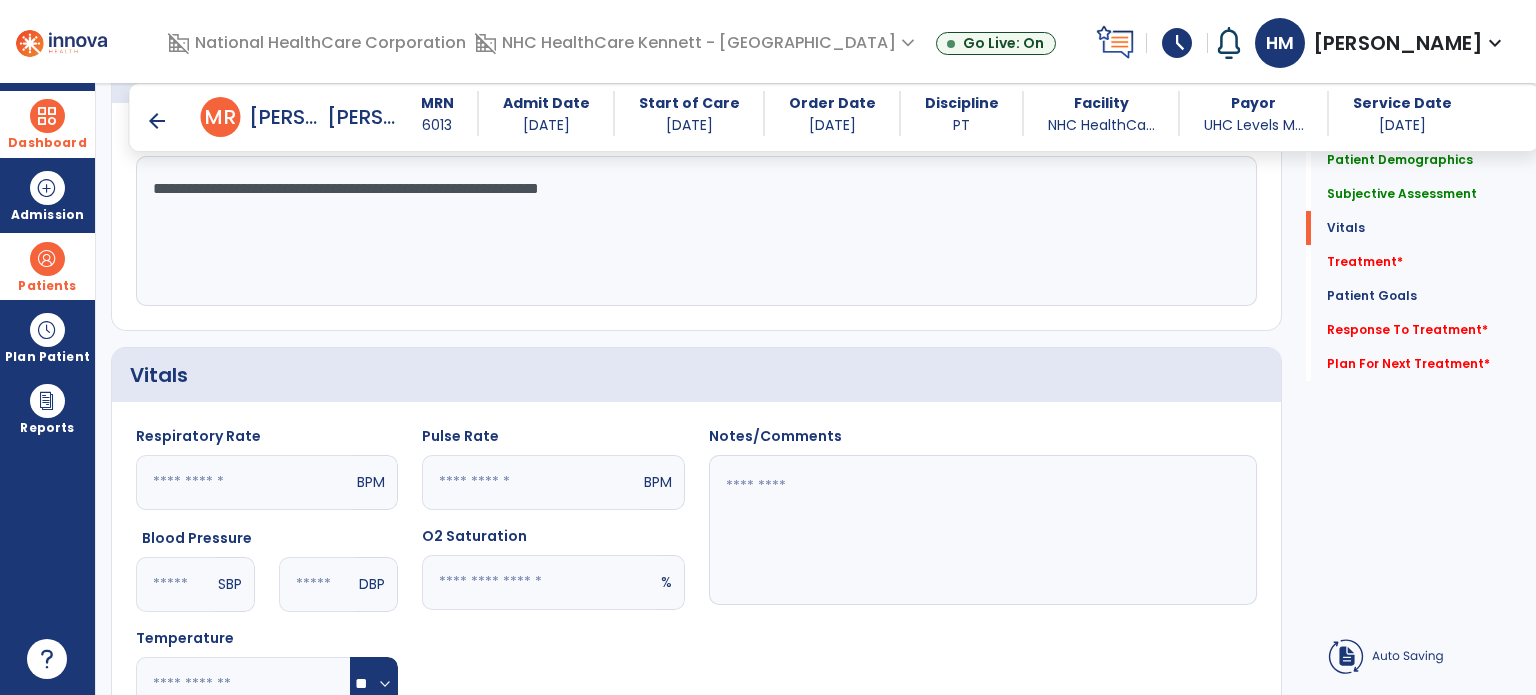 scroll, scrollTop: 1000, scrollLeft: 0, axis: vertical 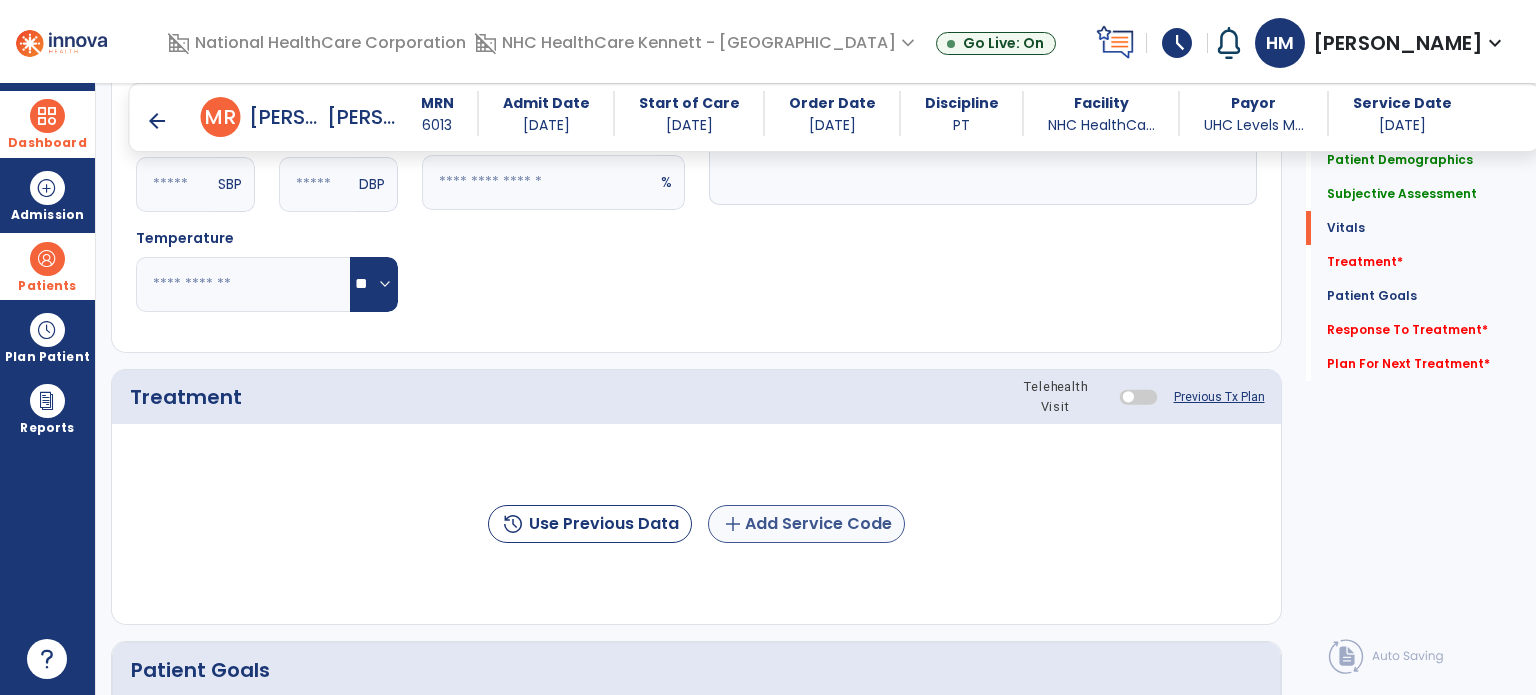type on "**********" 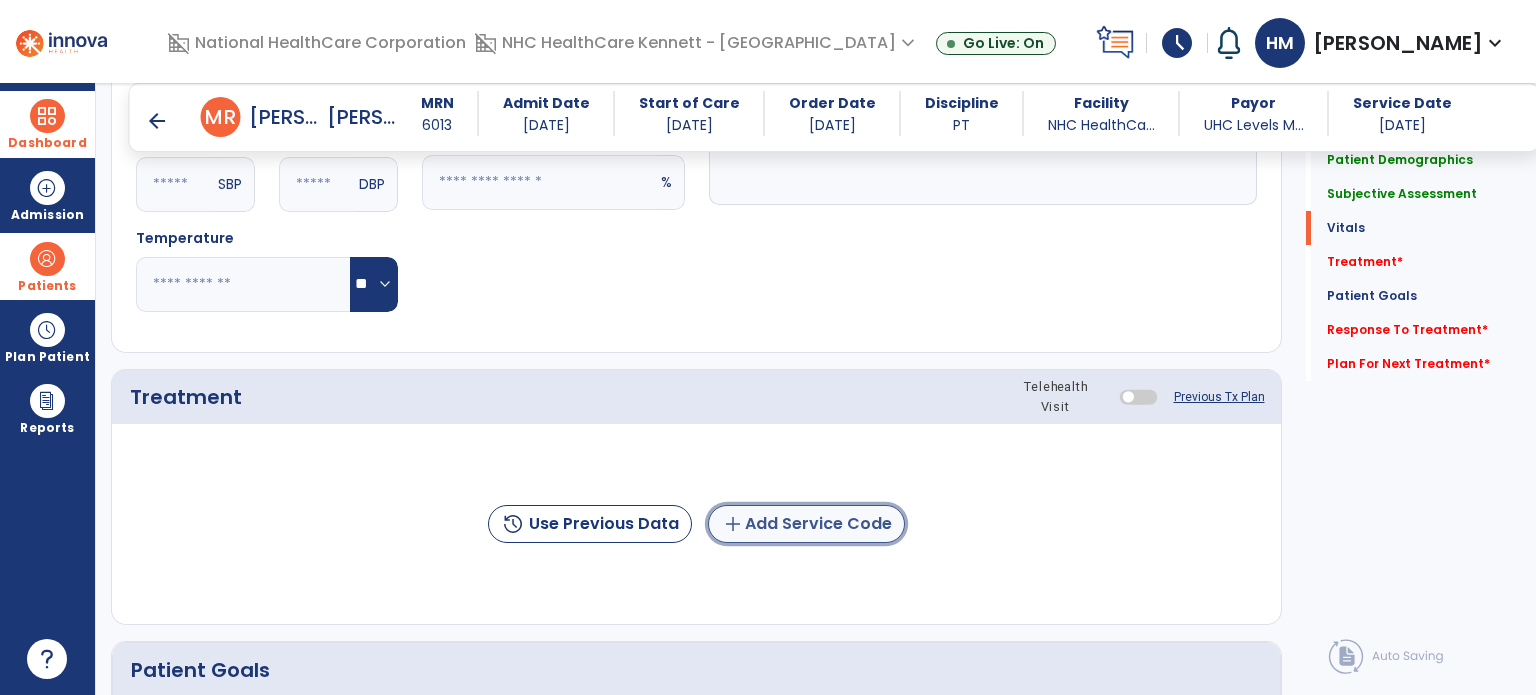 click on "add  Add Service Code" 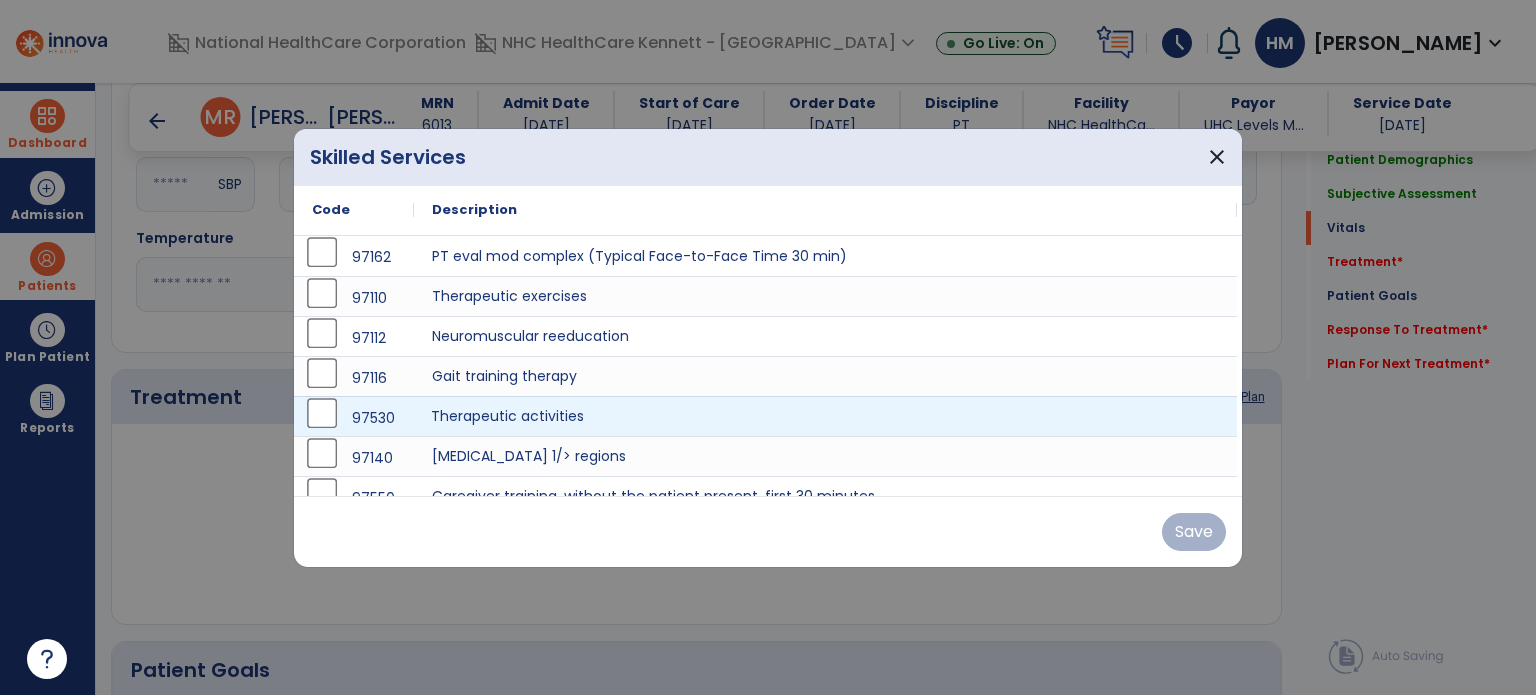 click on "Therapeutic activities" at bounding box center [825, 416] 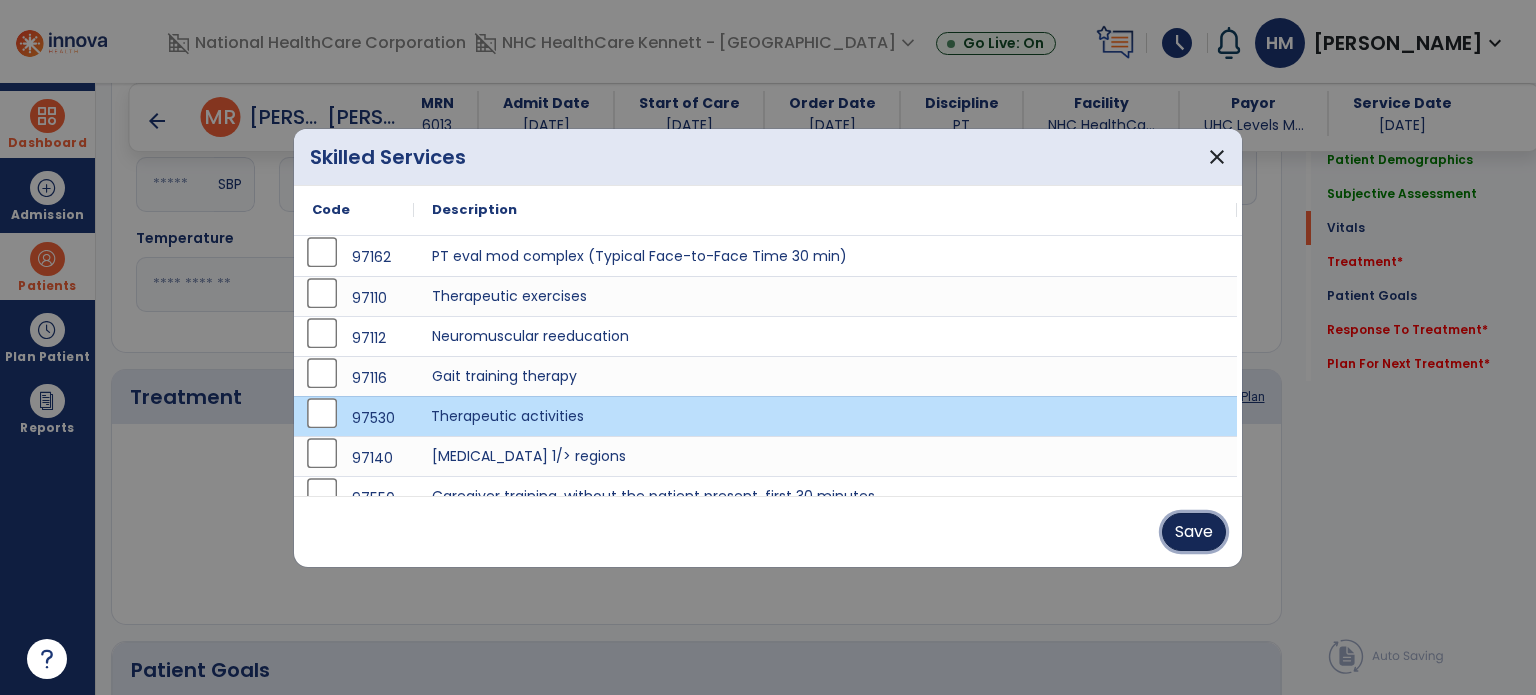 click on "Save" at bounding box center [1194, 532] 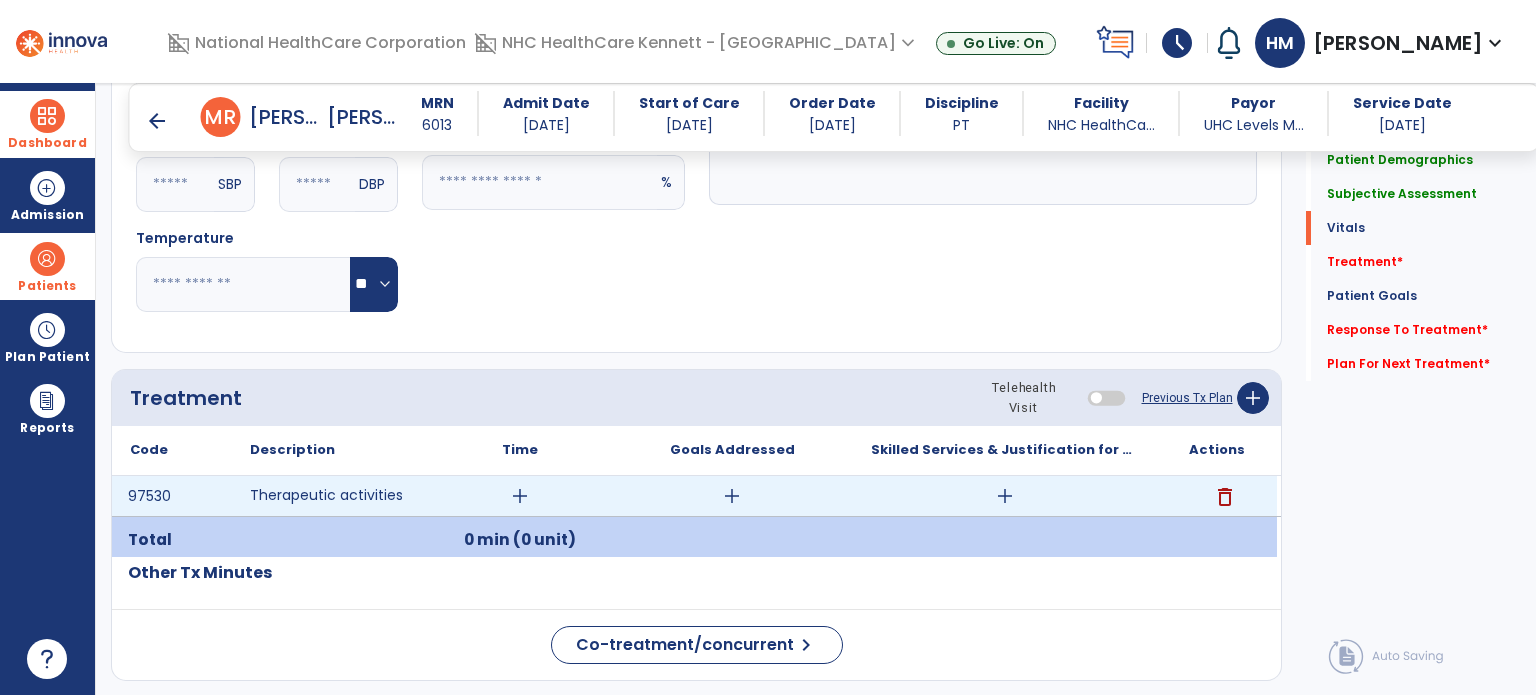 click on "add" at bounding box center (520, 496) 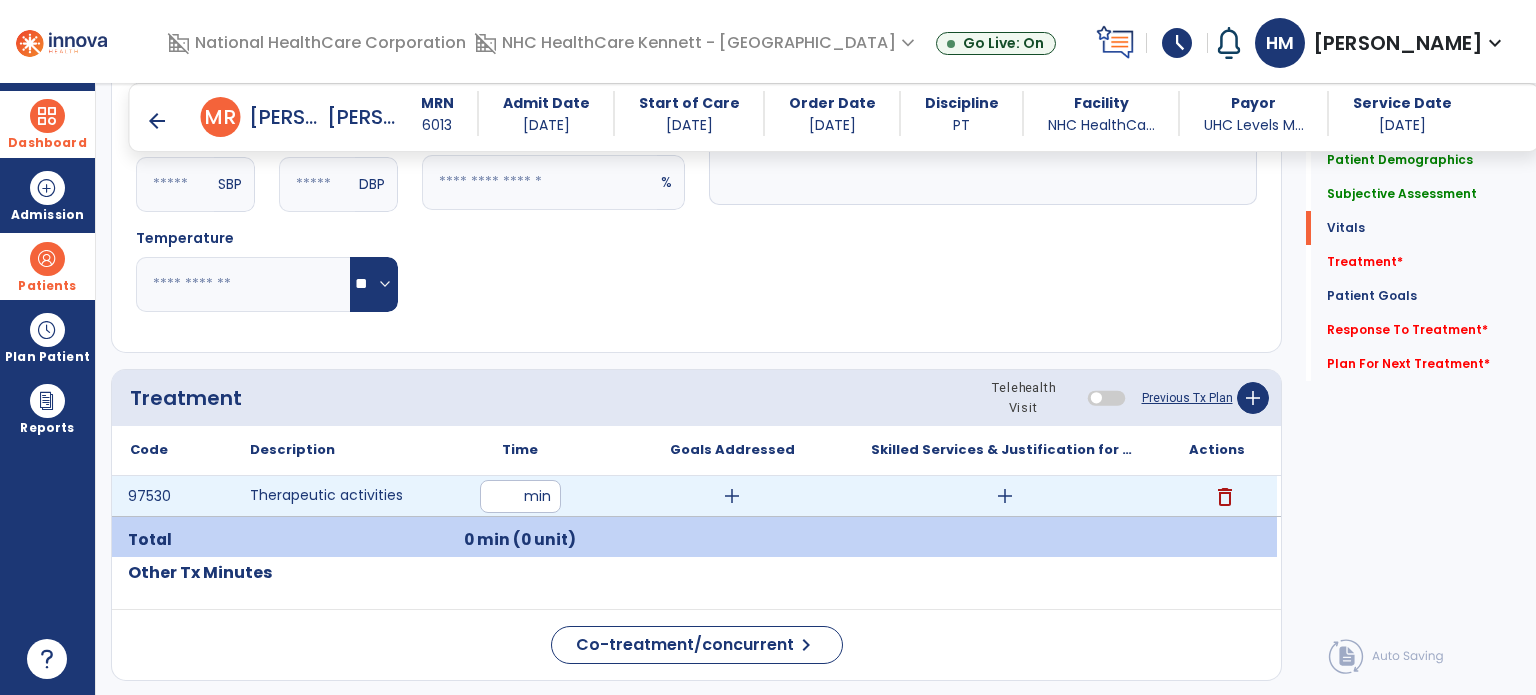 type on "**" 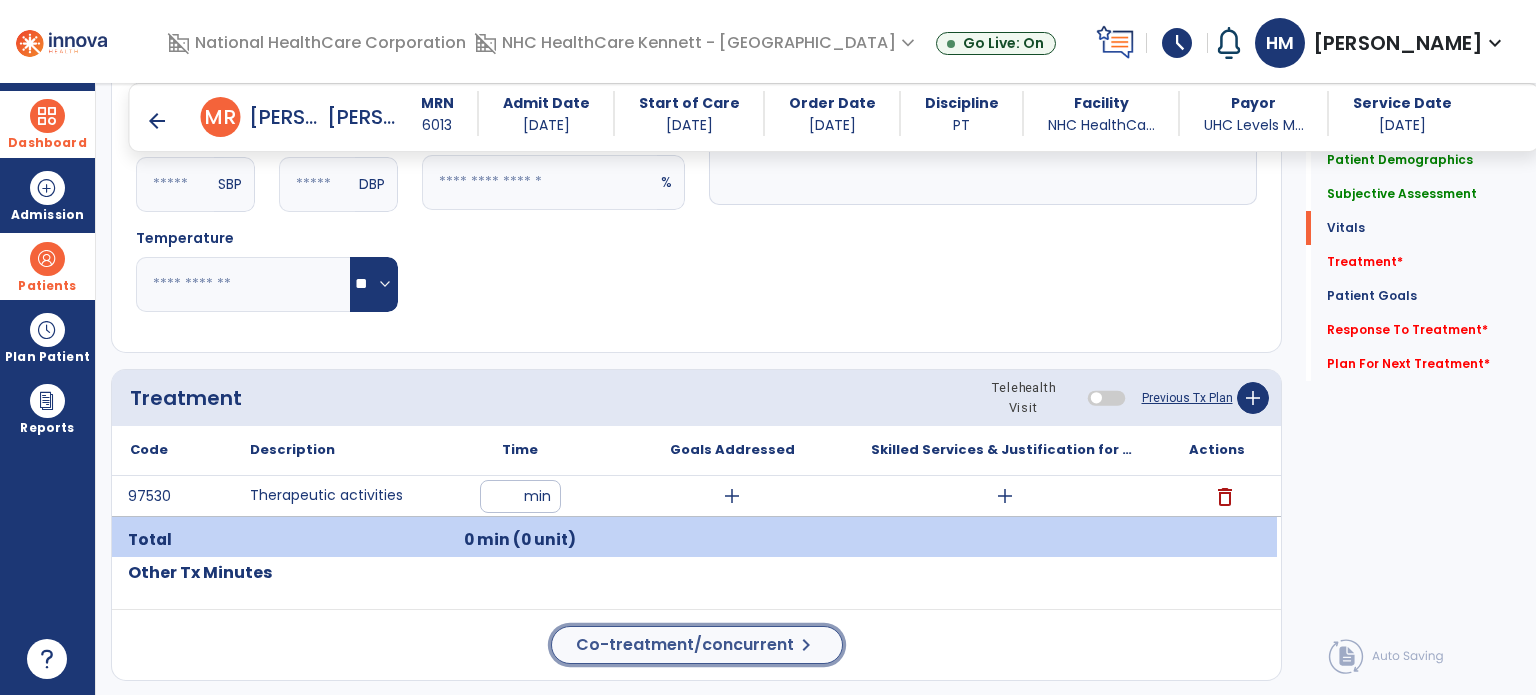 click on "Co-treatment/concurrent" 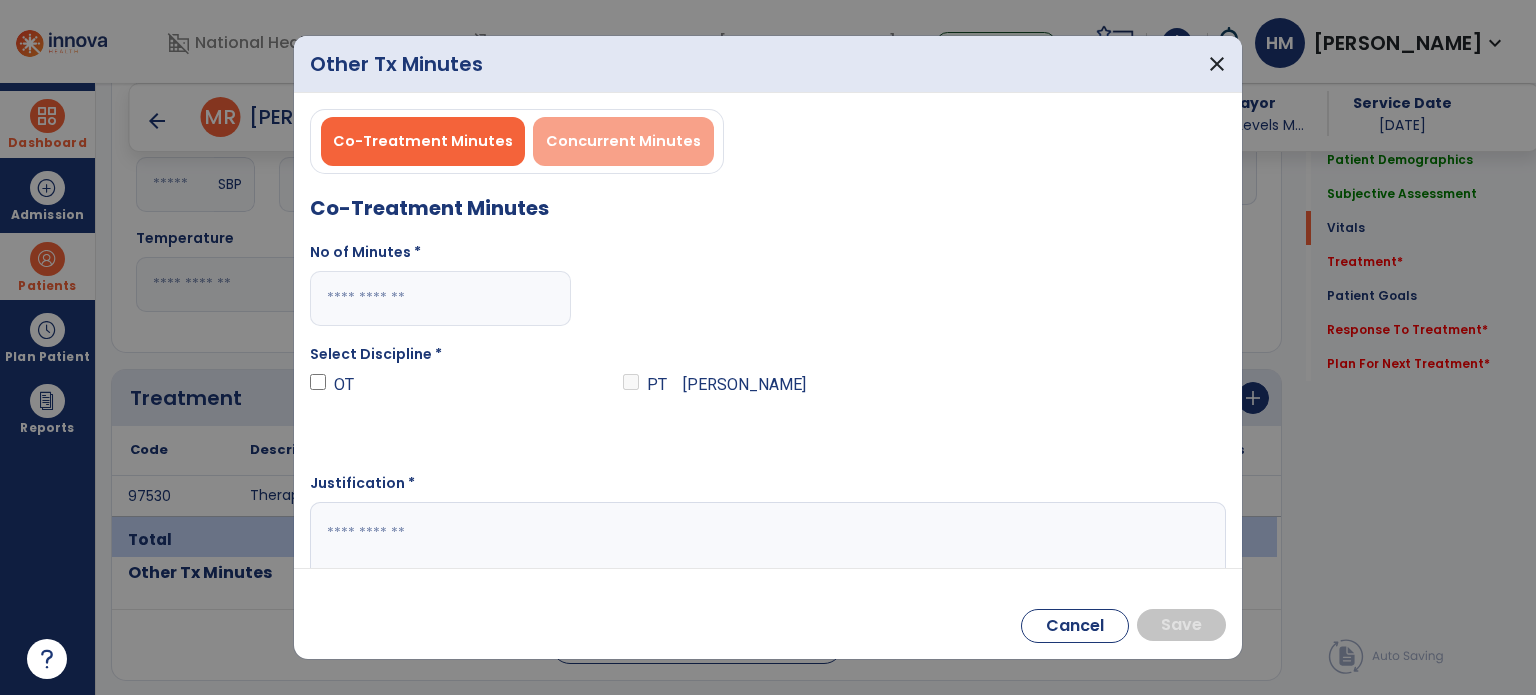 click on "Concurrent Minutes" at bounding box center [623, 141] 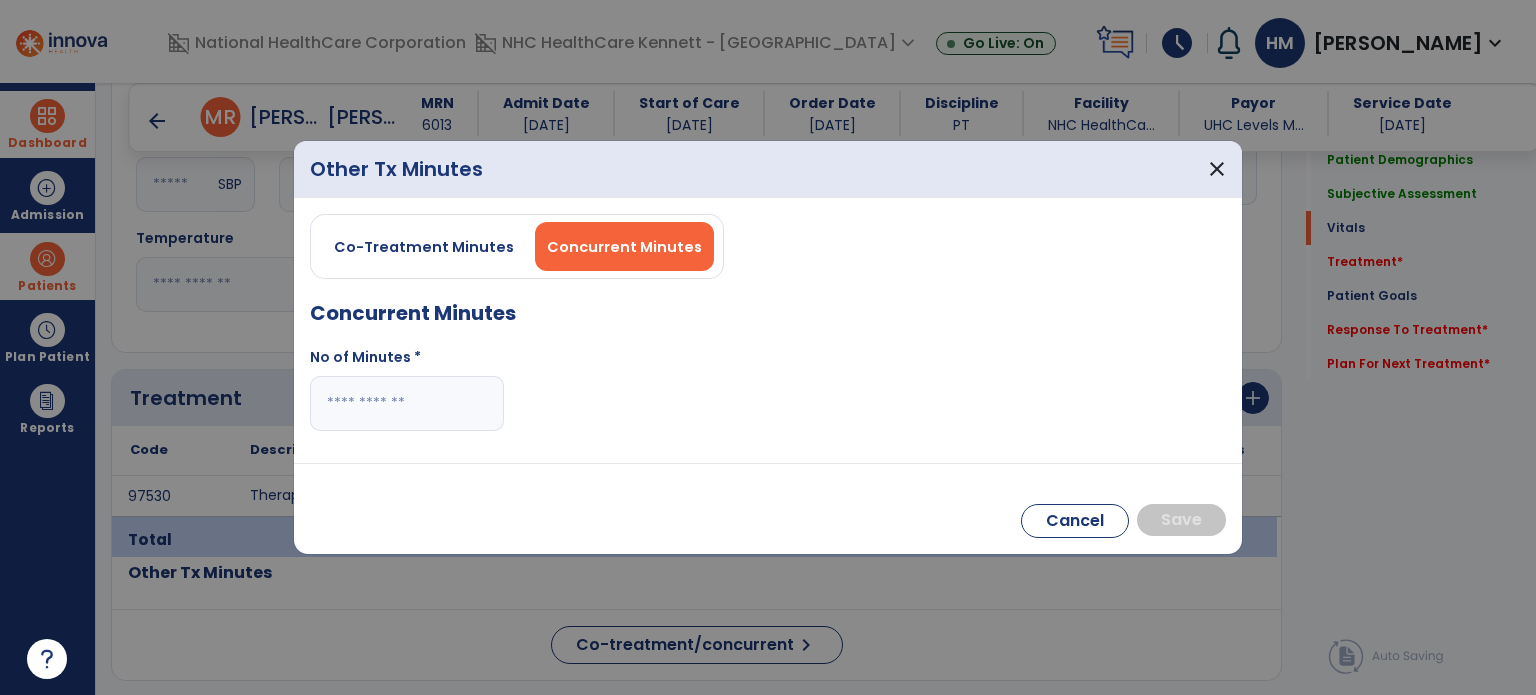 click at bounding box center (407, 403) 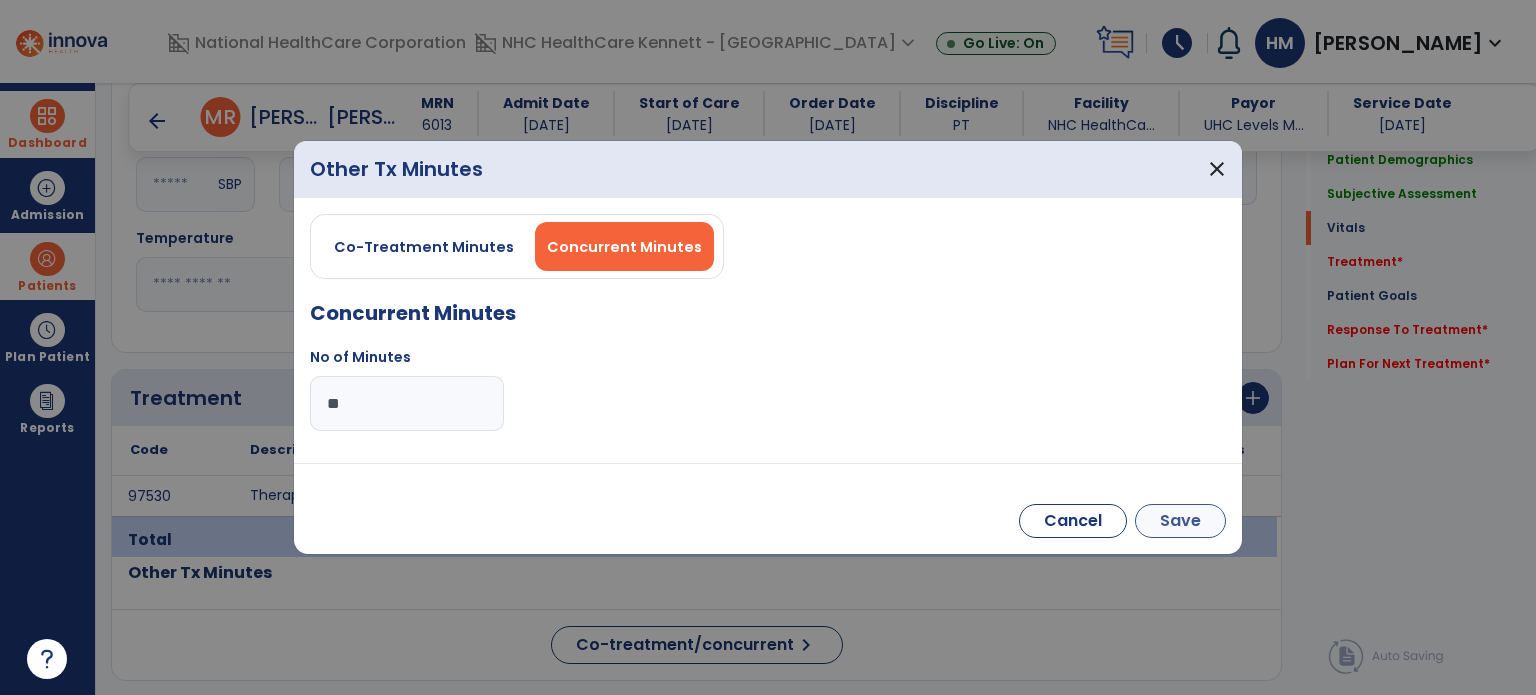 type on "**" 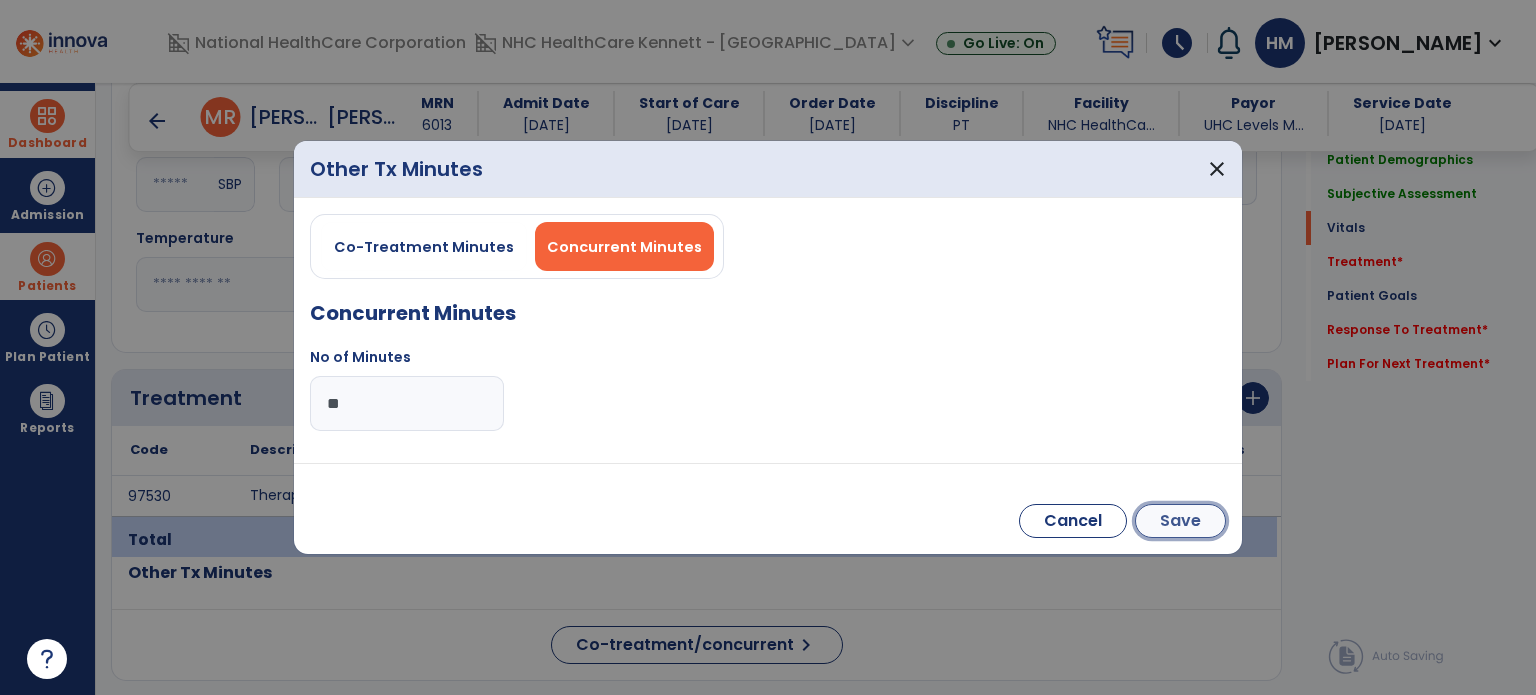 click on "Save" at bounding box center [1180, 521] 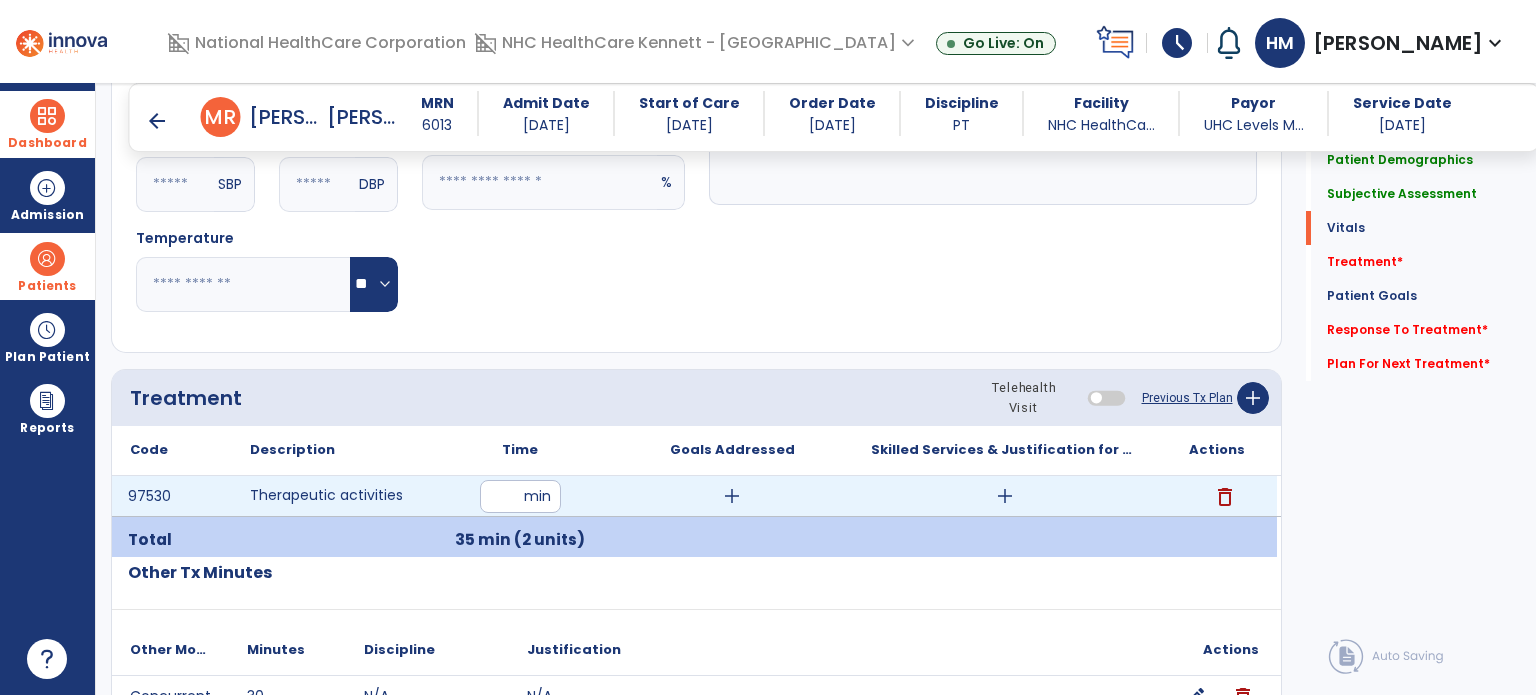 click on "add" at bounding box center (1005, 496) 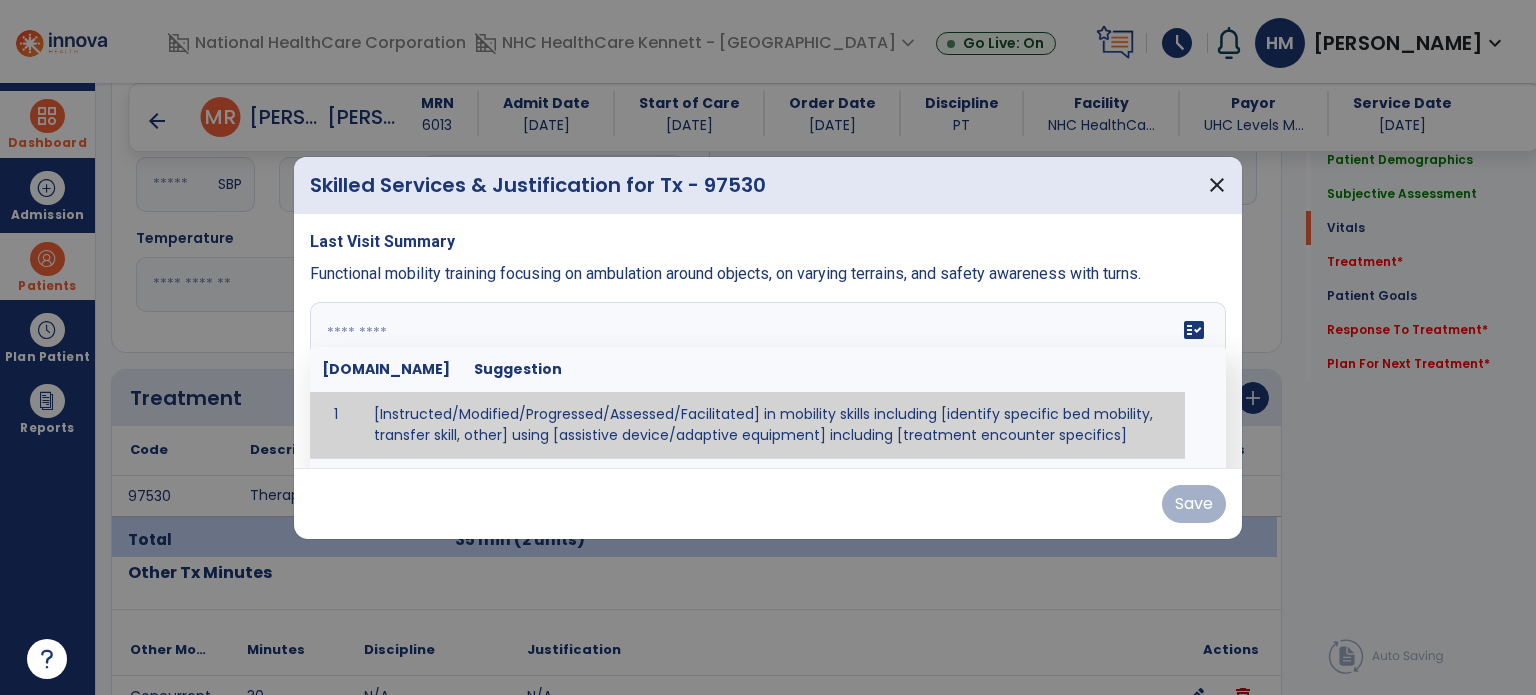 click at bounding box center (766, 377) 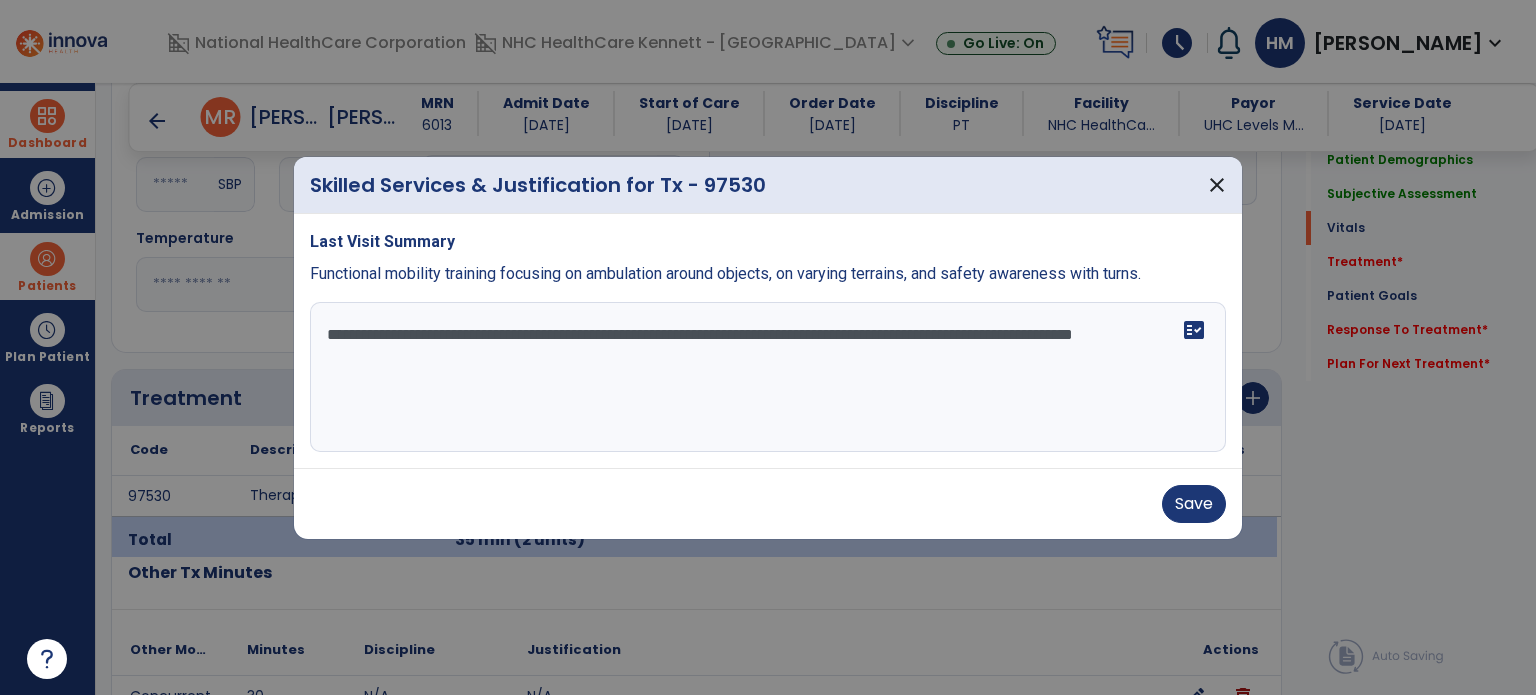 paste on "**********" 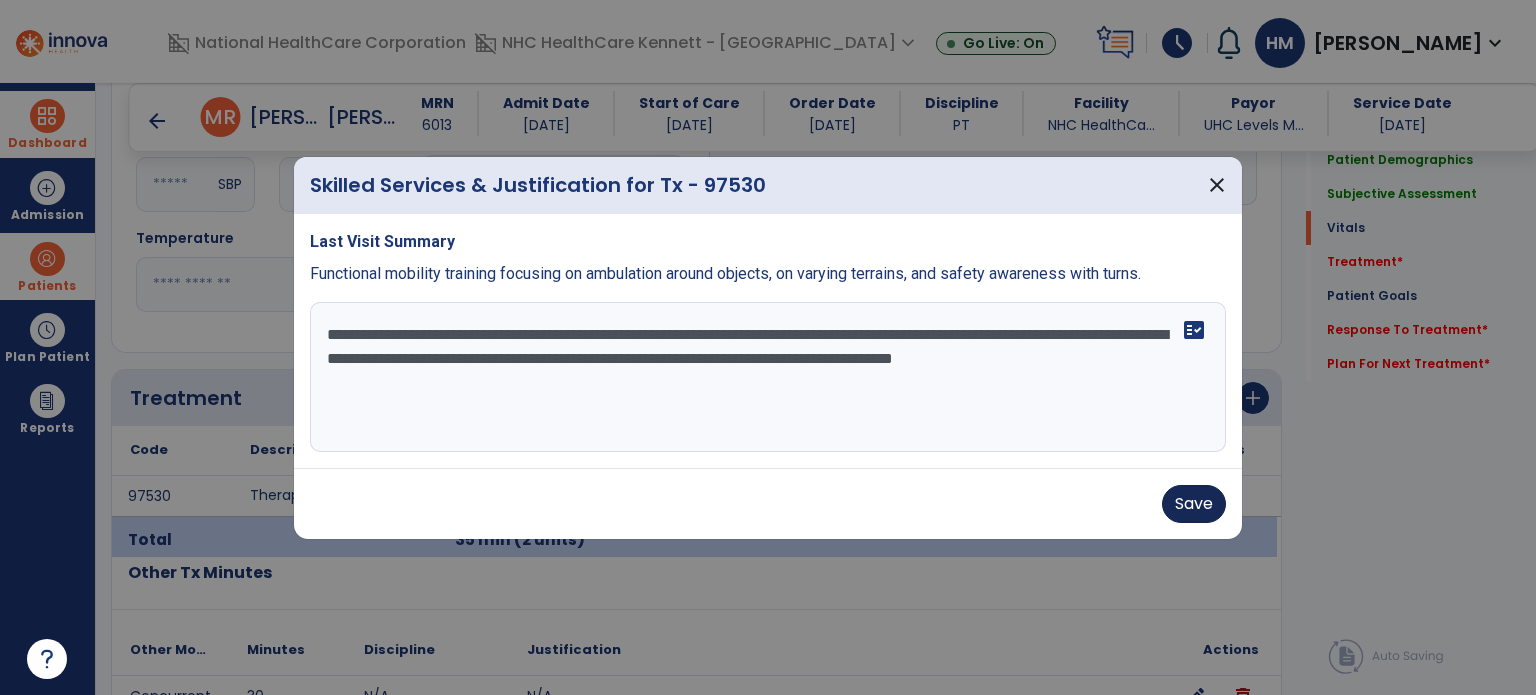 type on "**********" 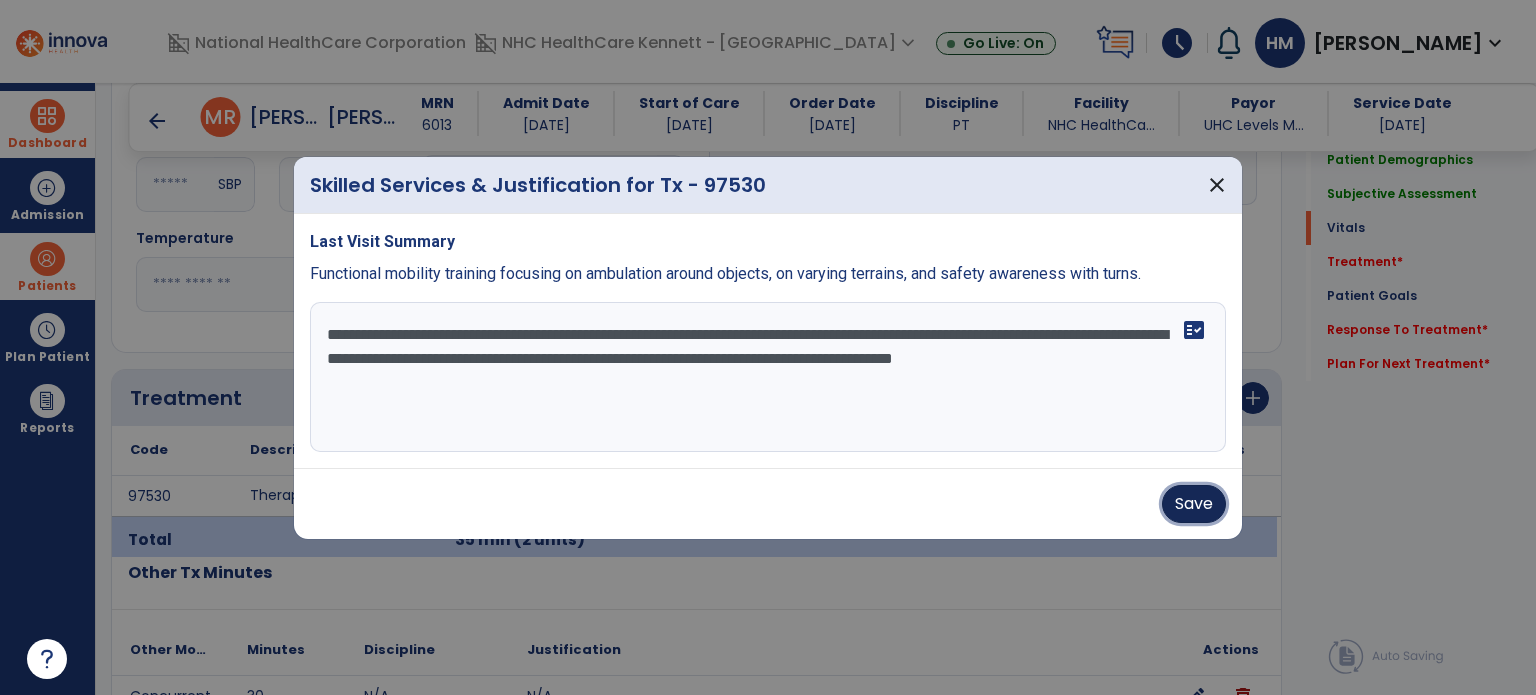 click on "Save" at bounding box center [1194, 504] 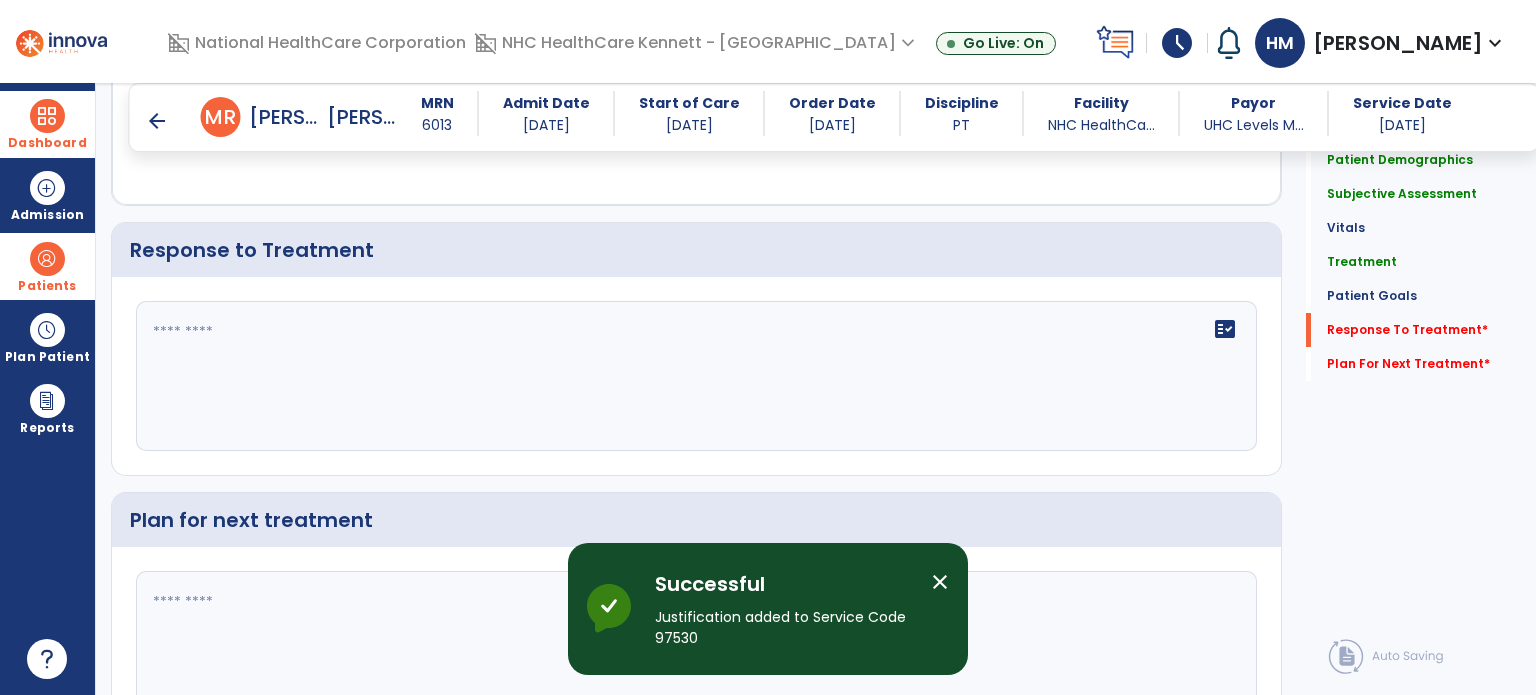 scroll, scrollTop: 2491, scrollLeft: 0, axis: vertical 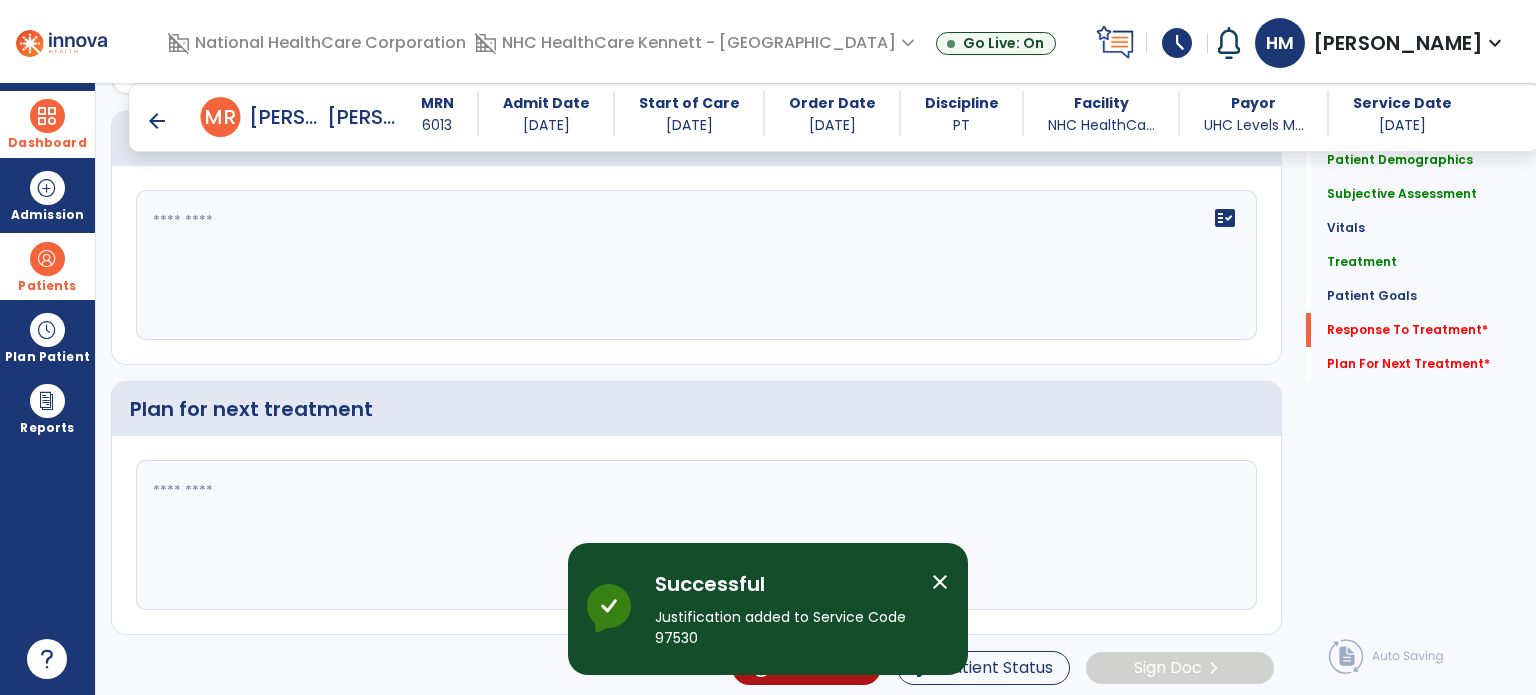 click on "fact_check" 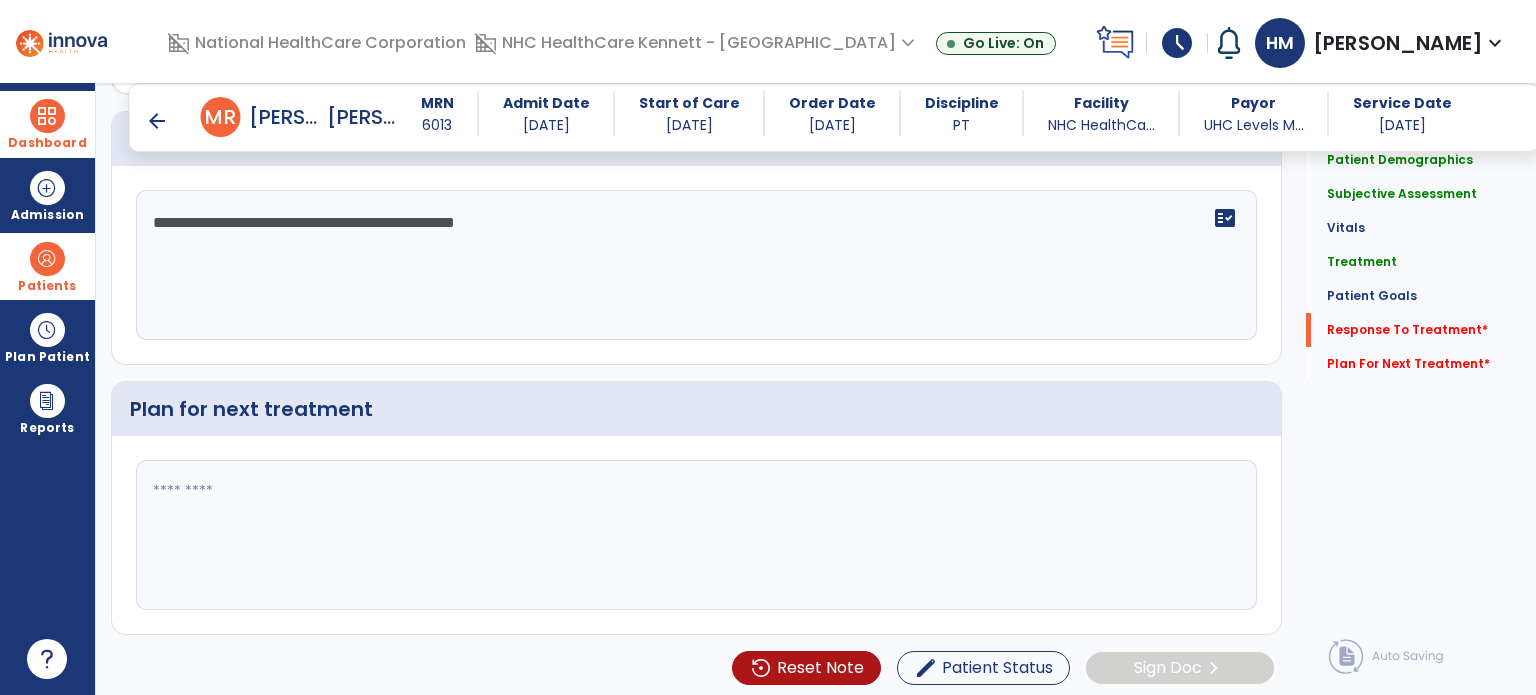type on "**********" 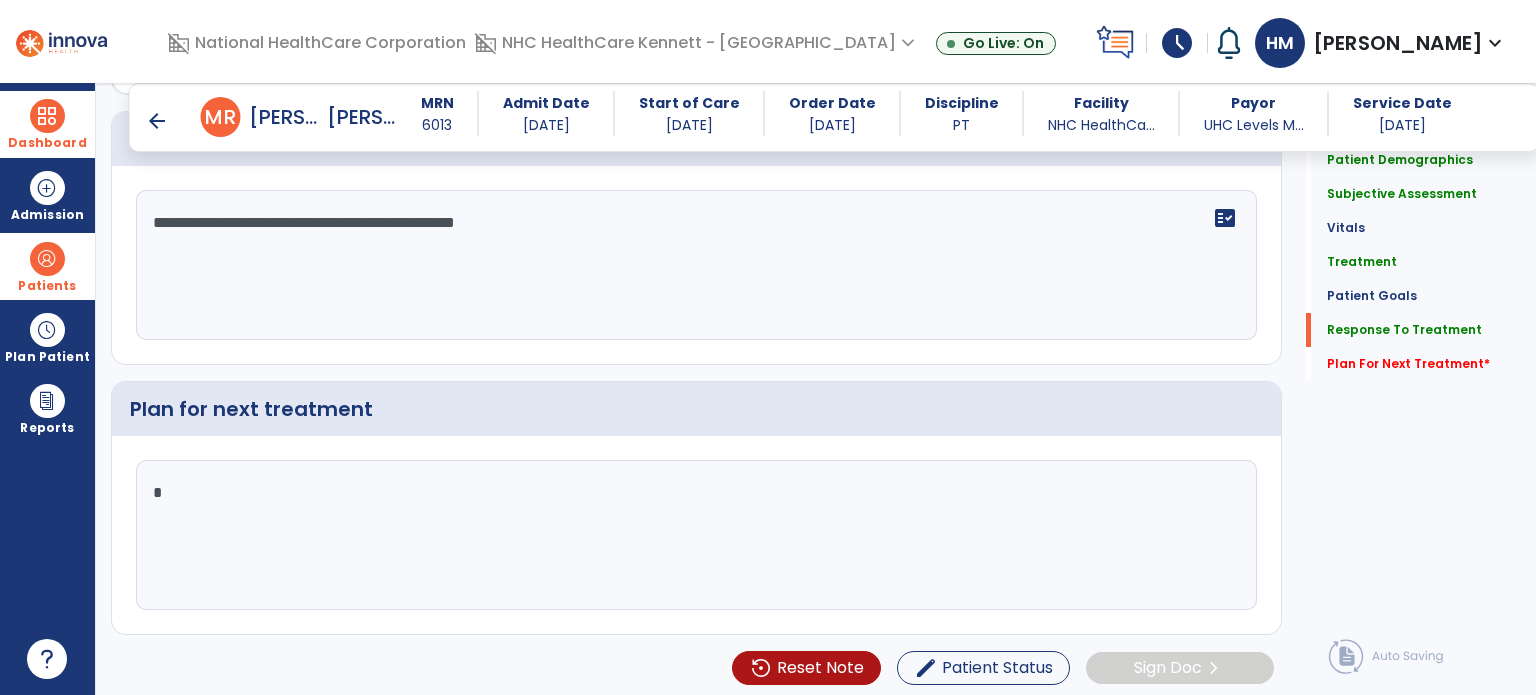 scroll, scrollTop: 2491, scrollLeft: 0, axis: vertical 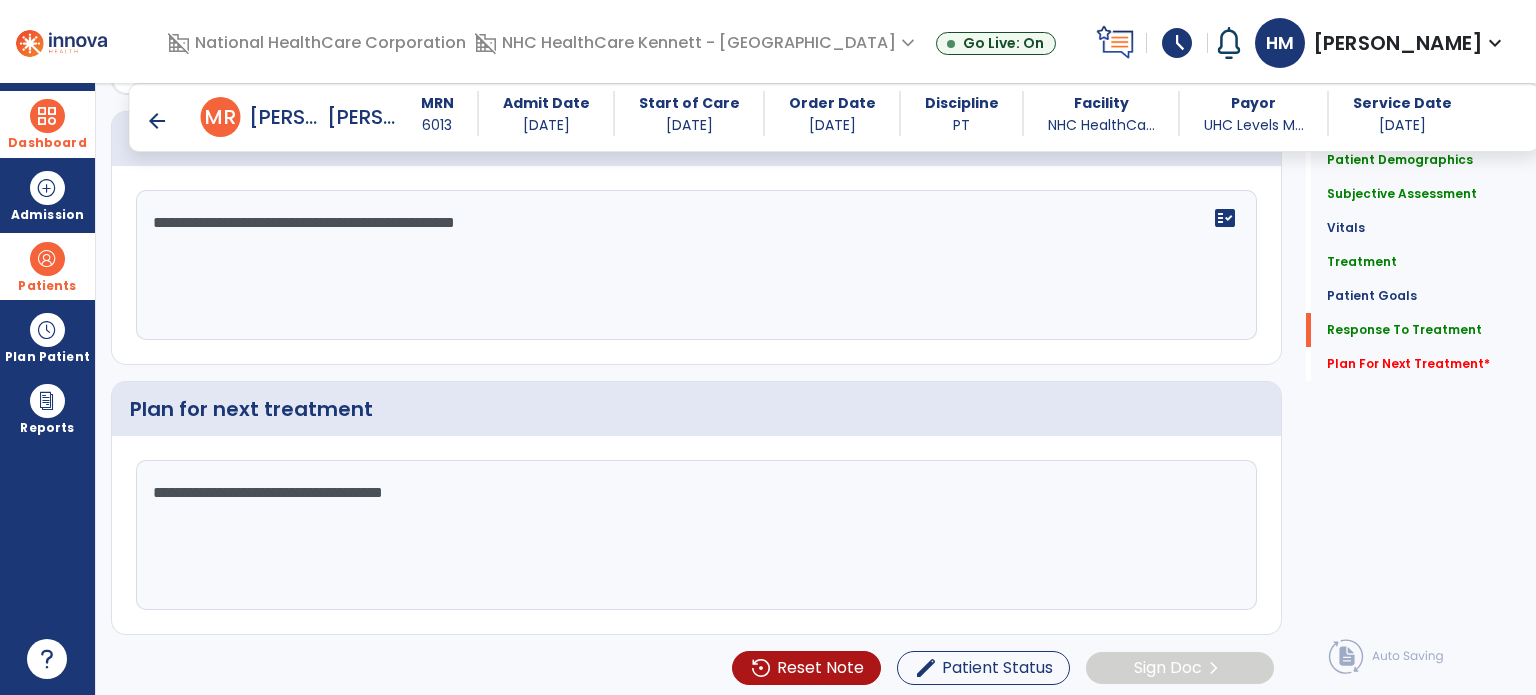 type on "**********" 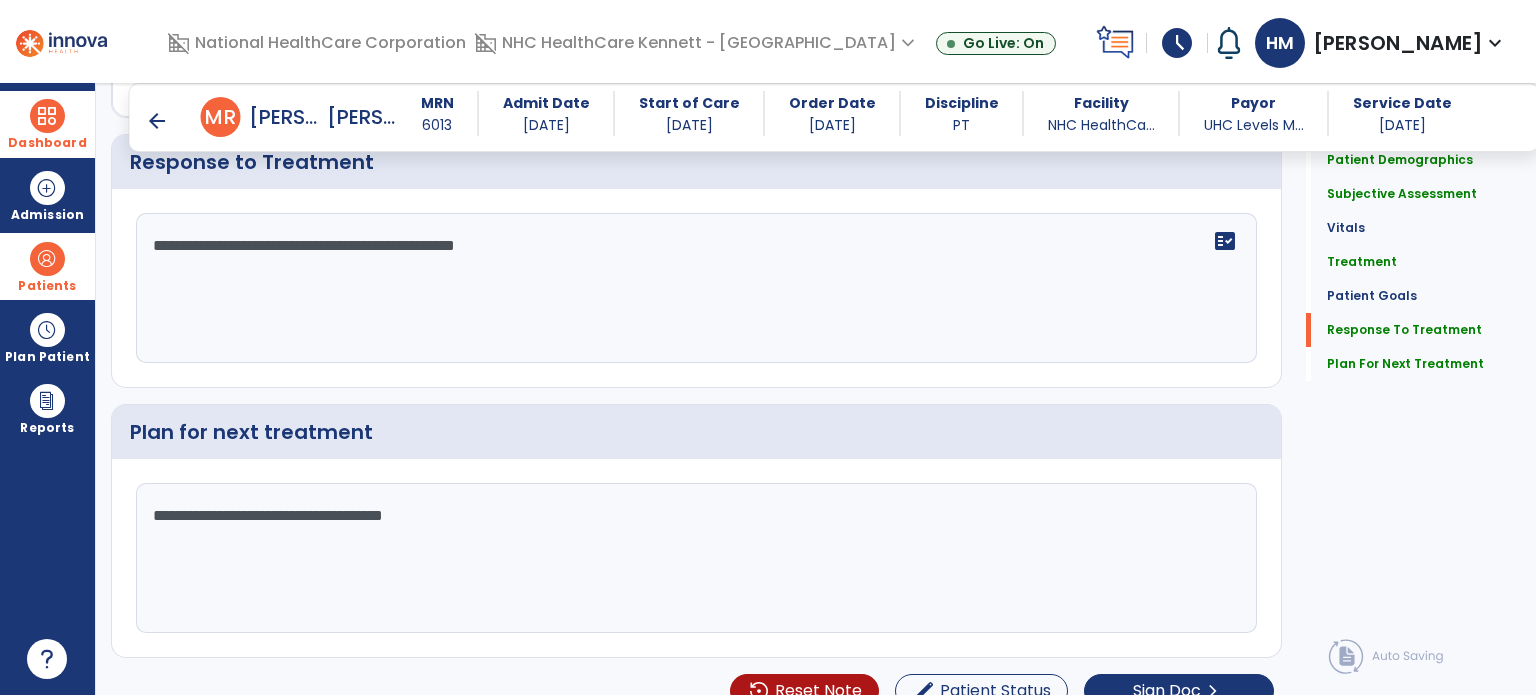 scroll, scrollTop: 2491, scrollLeft: 0, axis: vertical 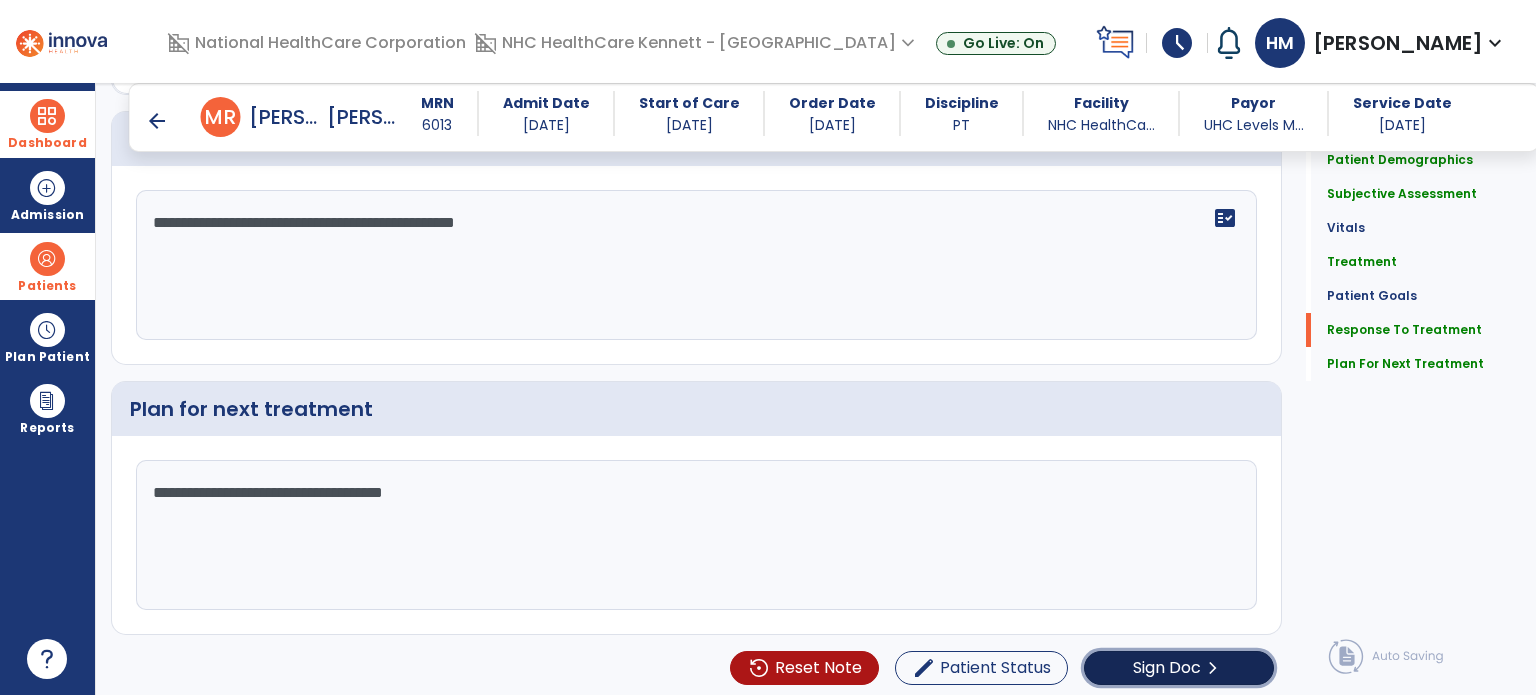 click on "Sign Doc" 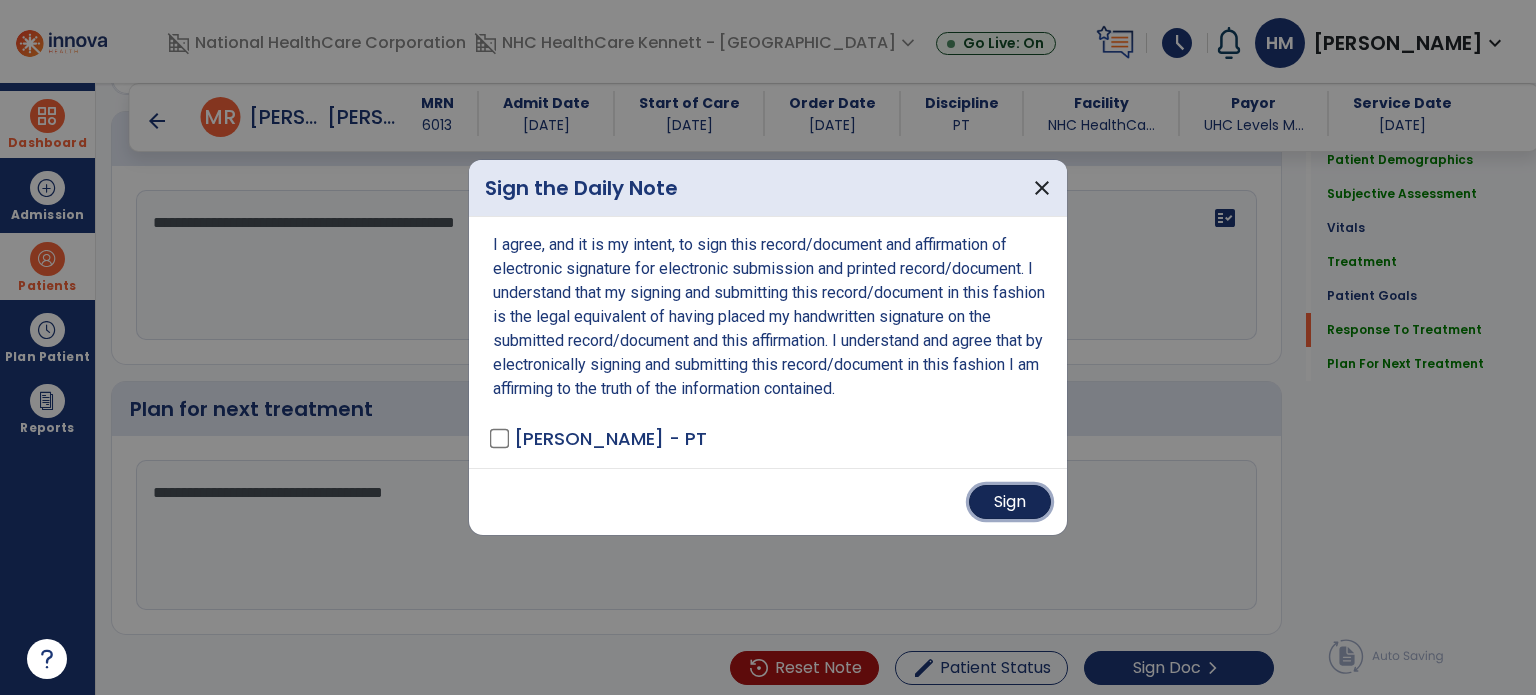 click on "Sign" at bounding box center (1010, 502) 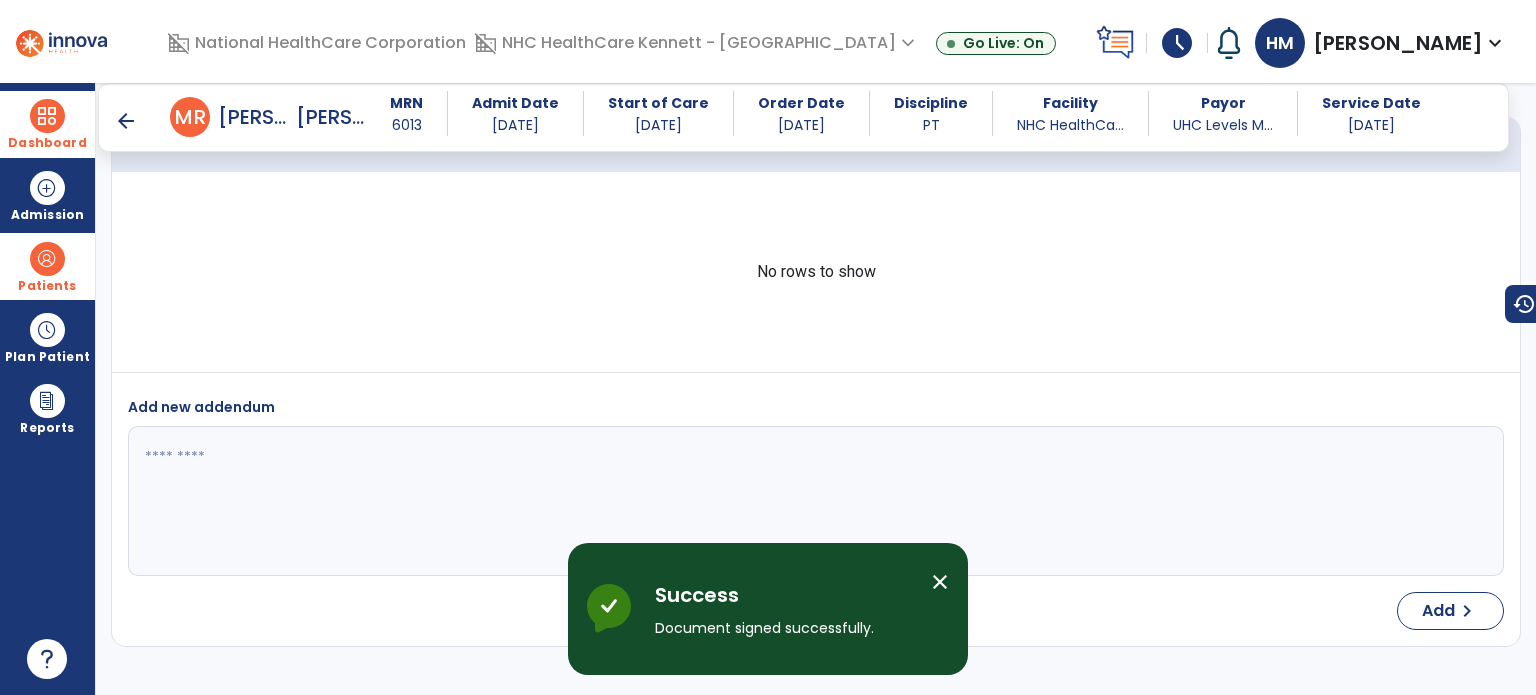 scroll, scrollTop: 3281, scrollLeft: 0, axis: vertical 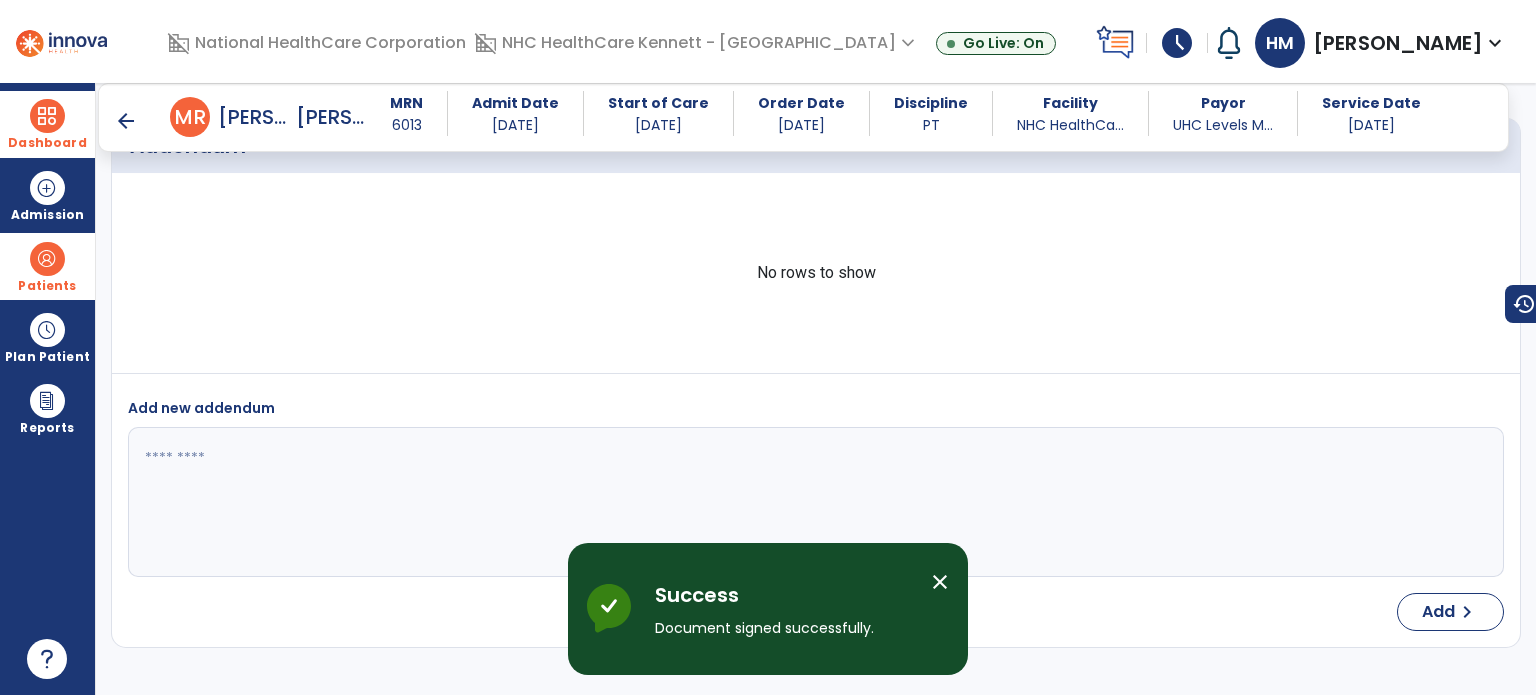 click on "arrow_back" at bounding box center [126, 121] 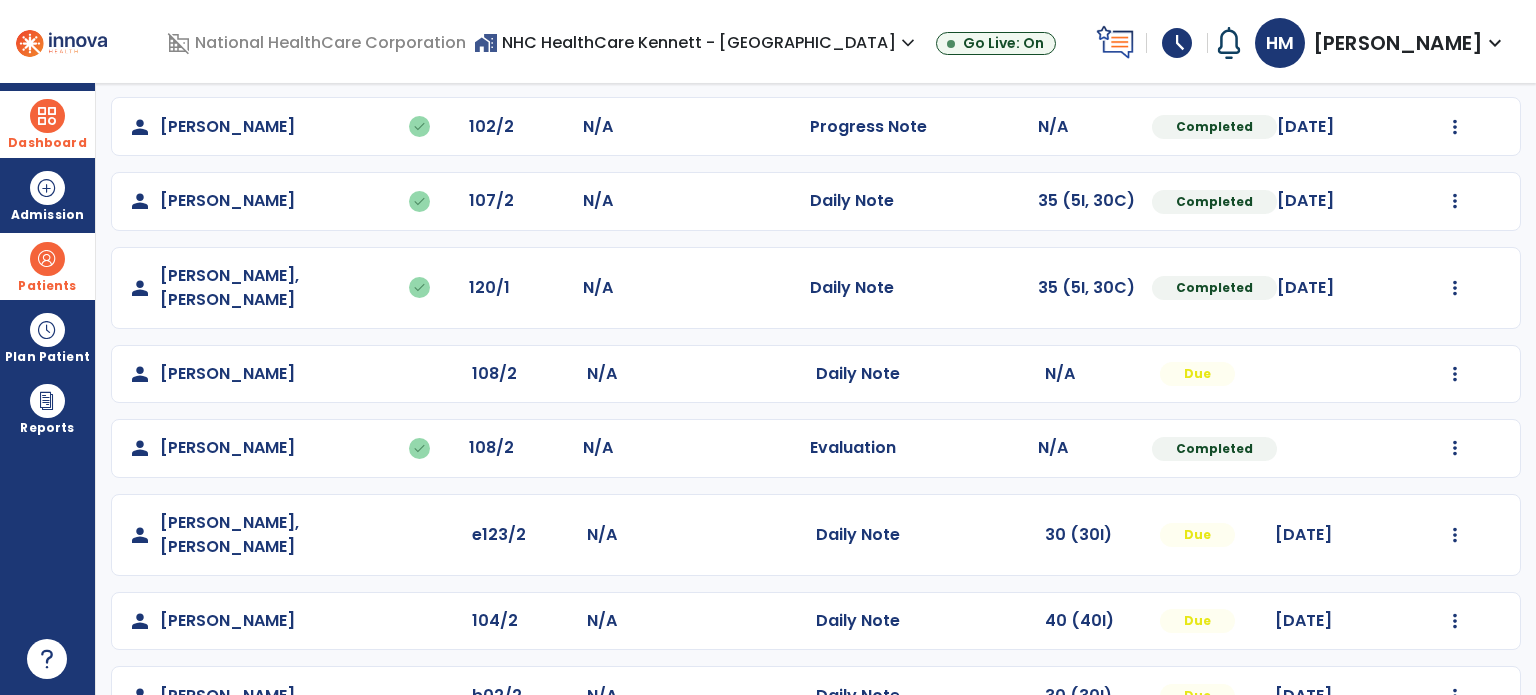 scroll, scrollTop: 393, scrollLeft: 0, axis: vertical 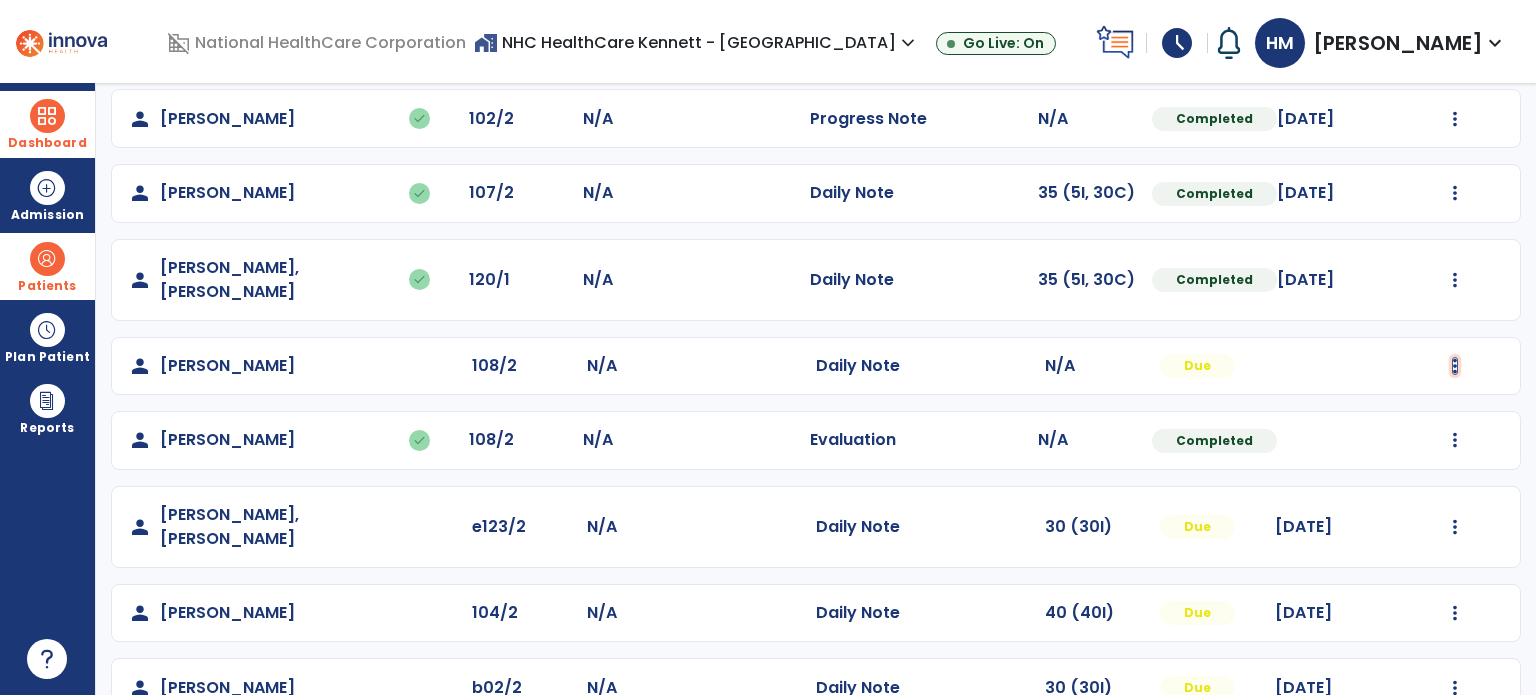 click at bounding box center (1455, -105) 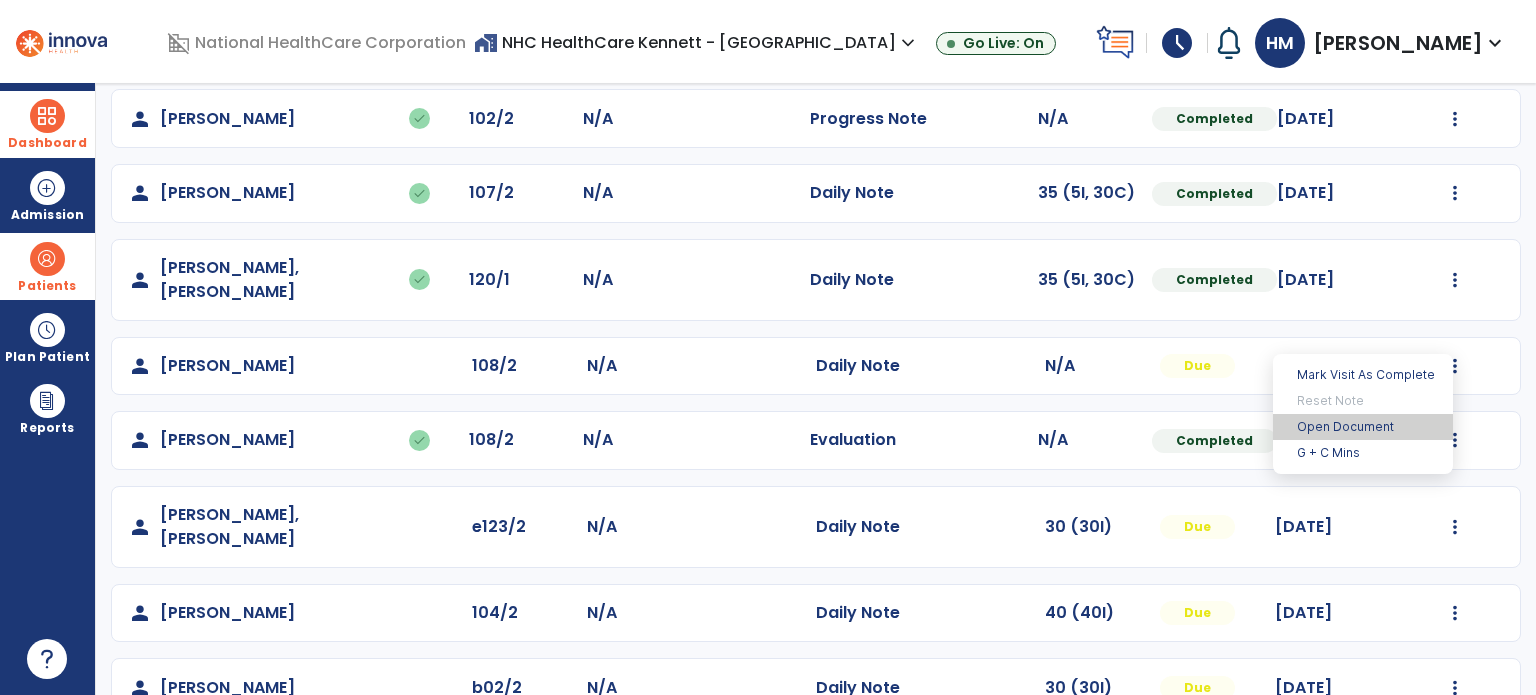 click on "Open Document" at bounding box center [1363, 427] 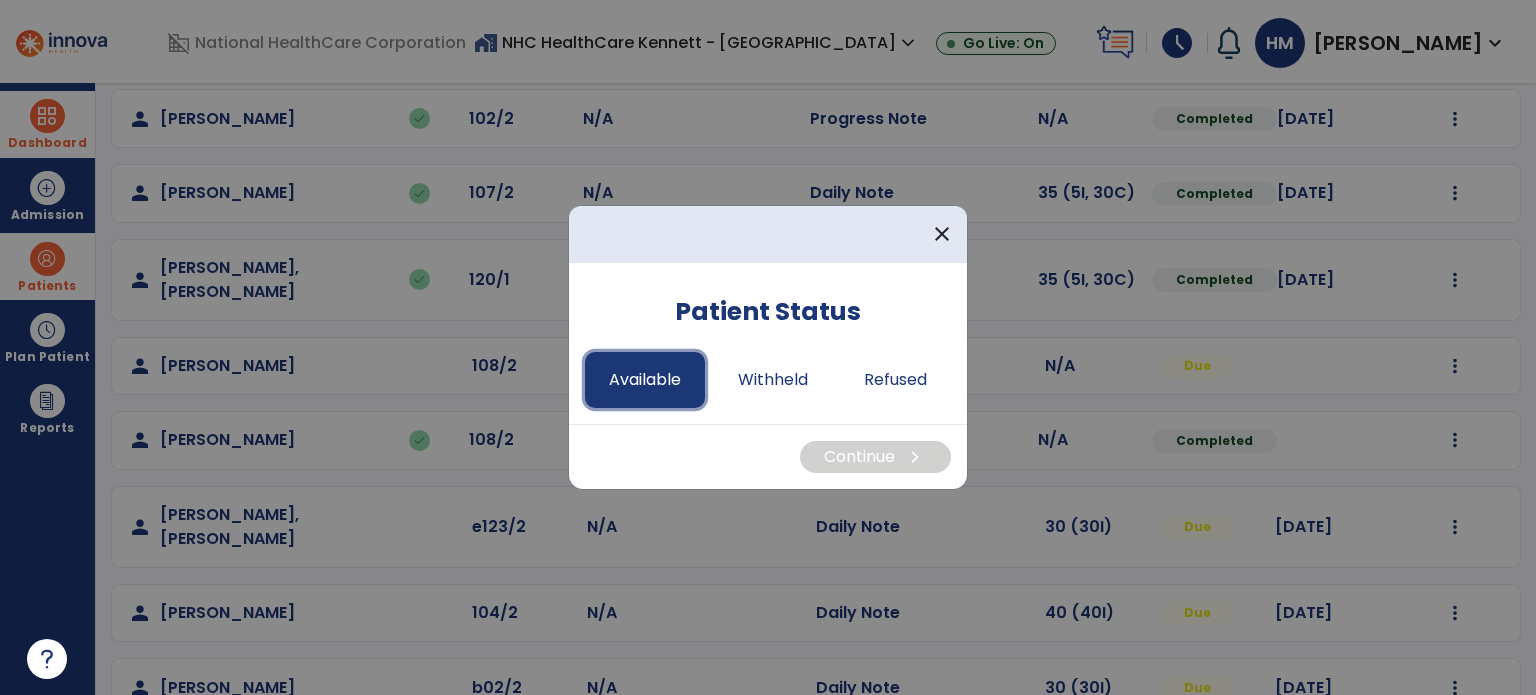 click on "Available" at bounding box center (645, 380) 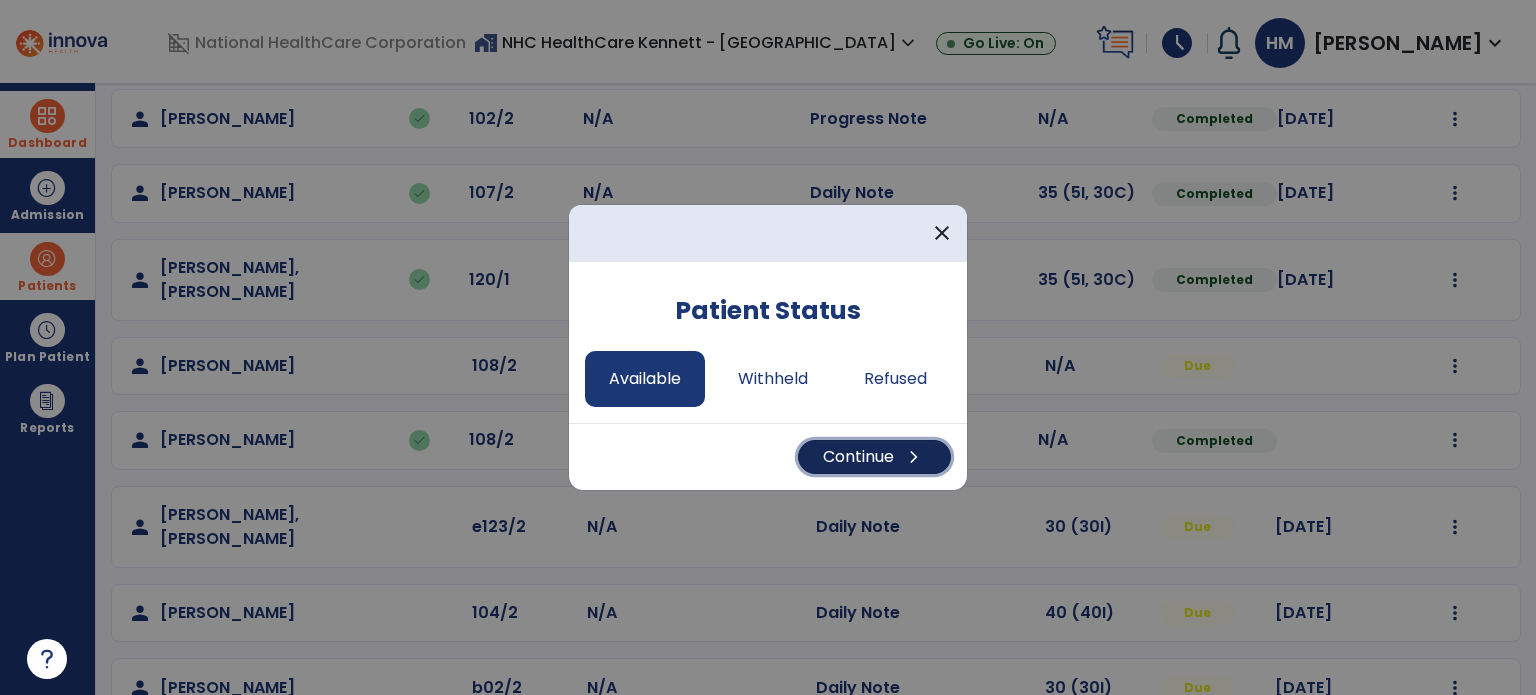 click on "Continue   chevron_right" at bounding box center (874, 457) 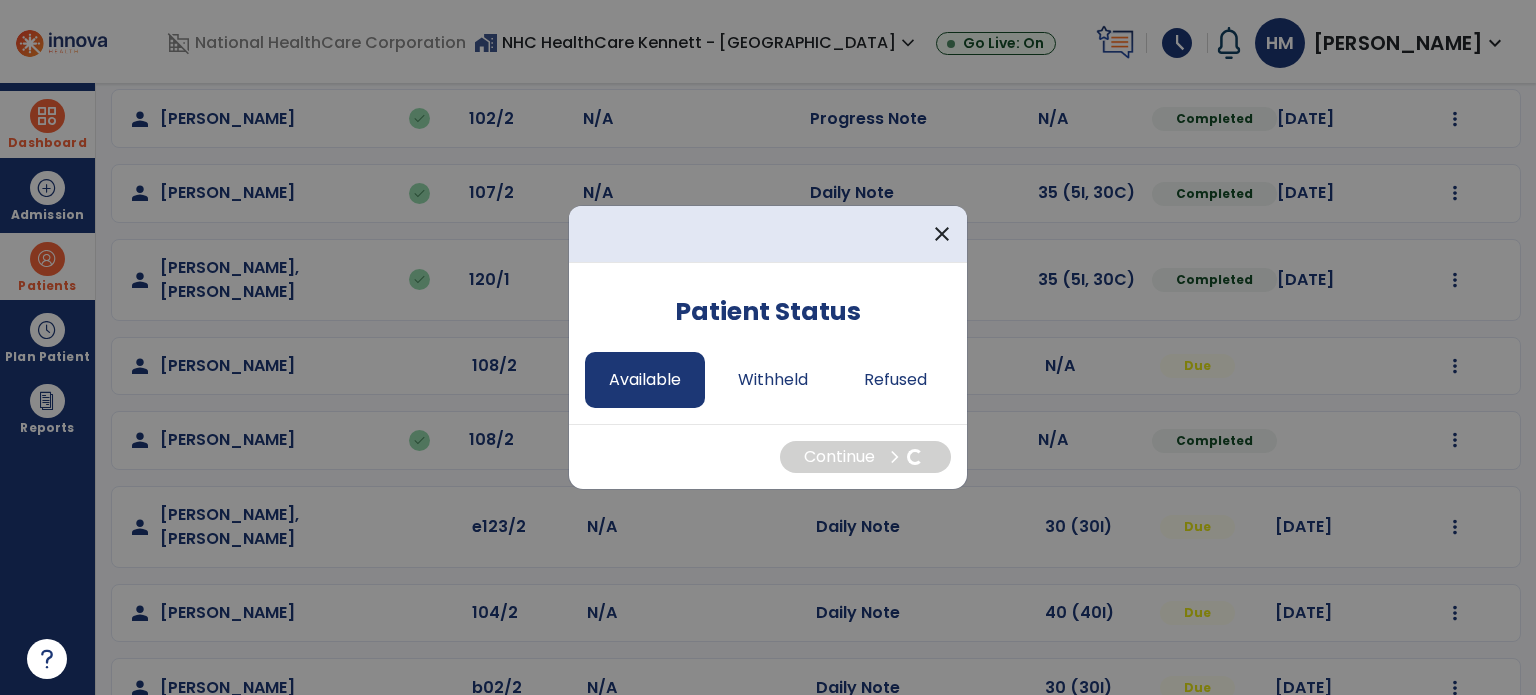 select on "*" 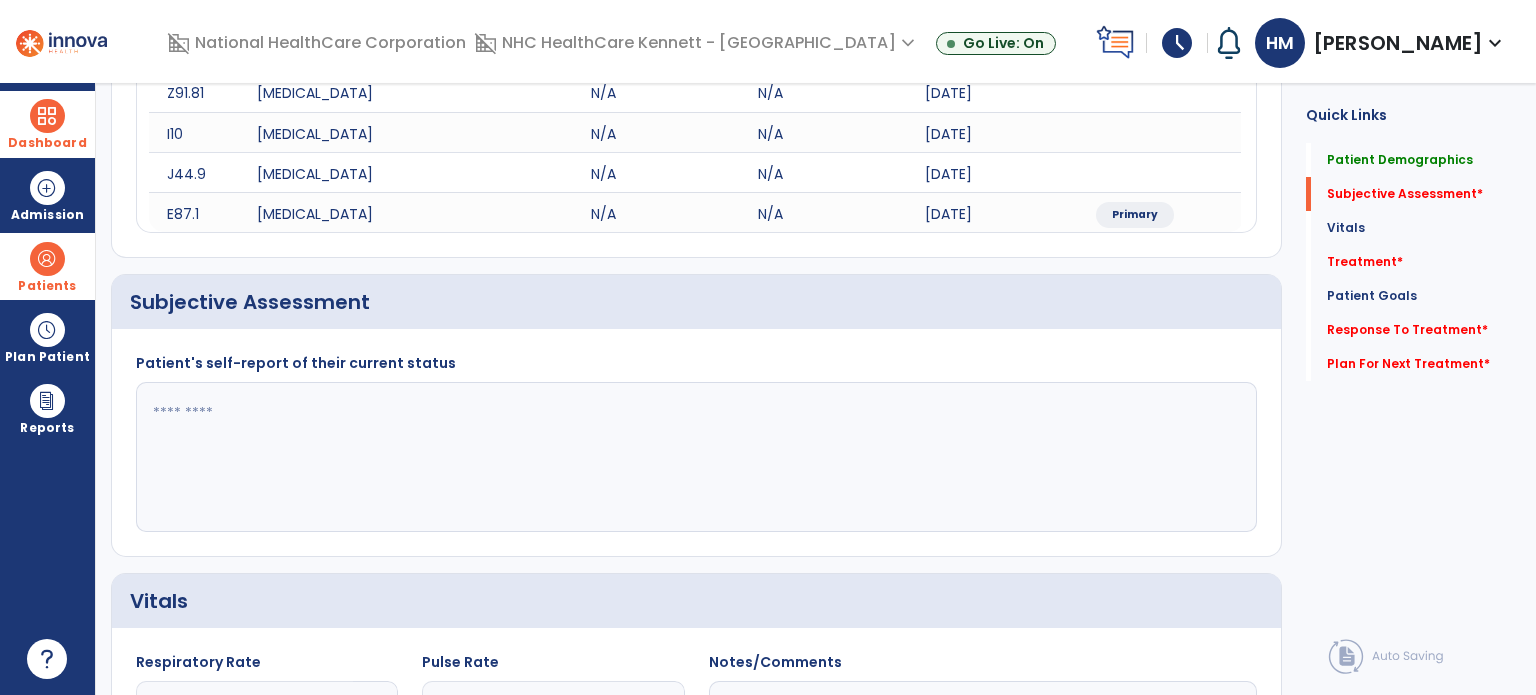 click 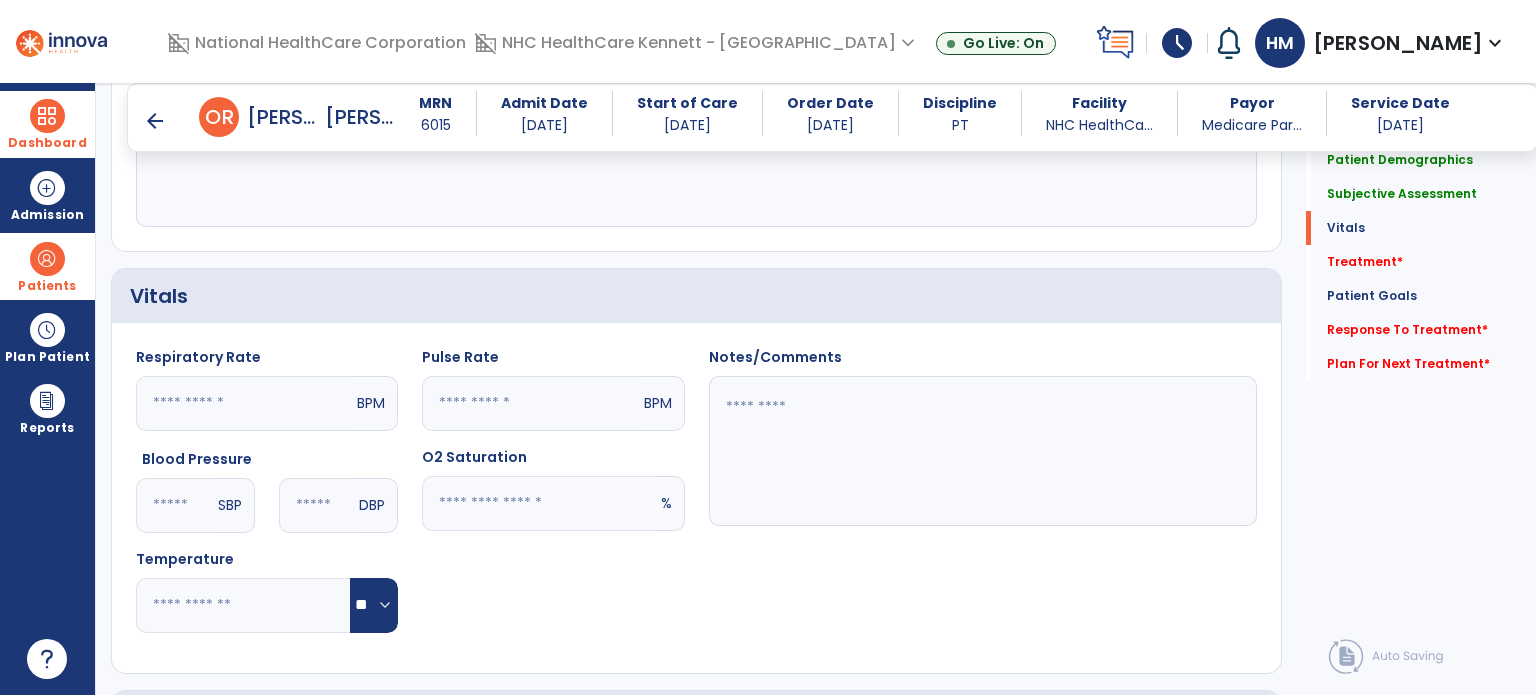scroll, scrollTop: 993, scrollLeft: 0, axis: vertical 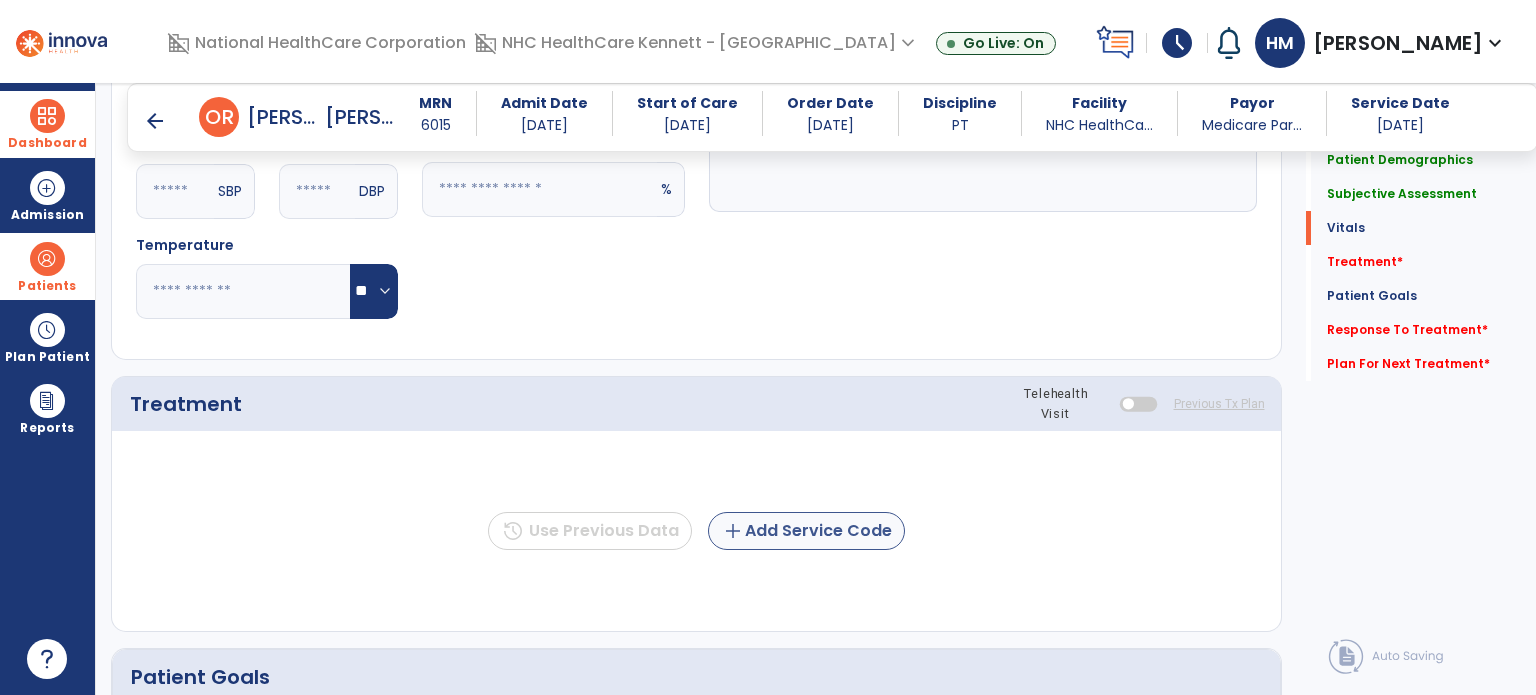 type on "**********" 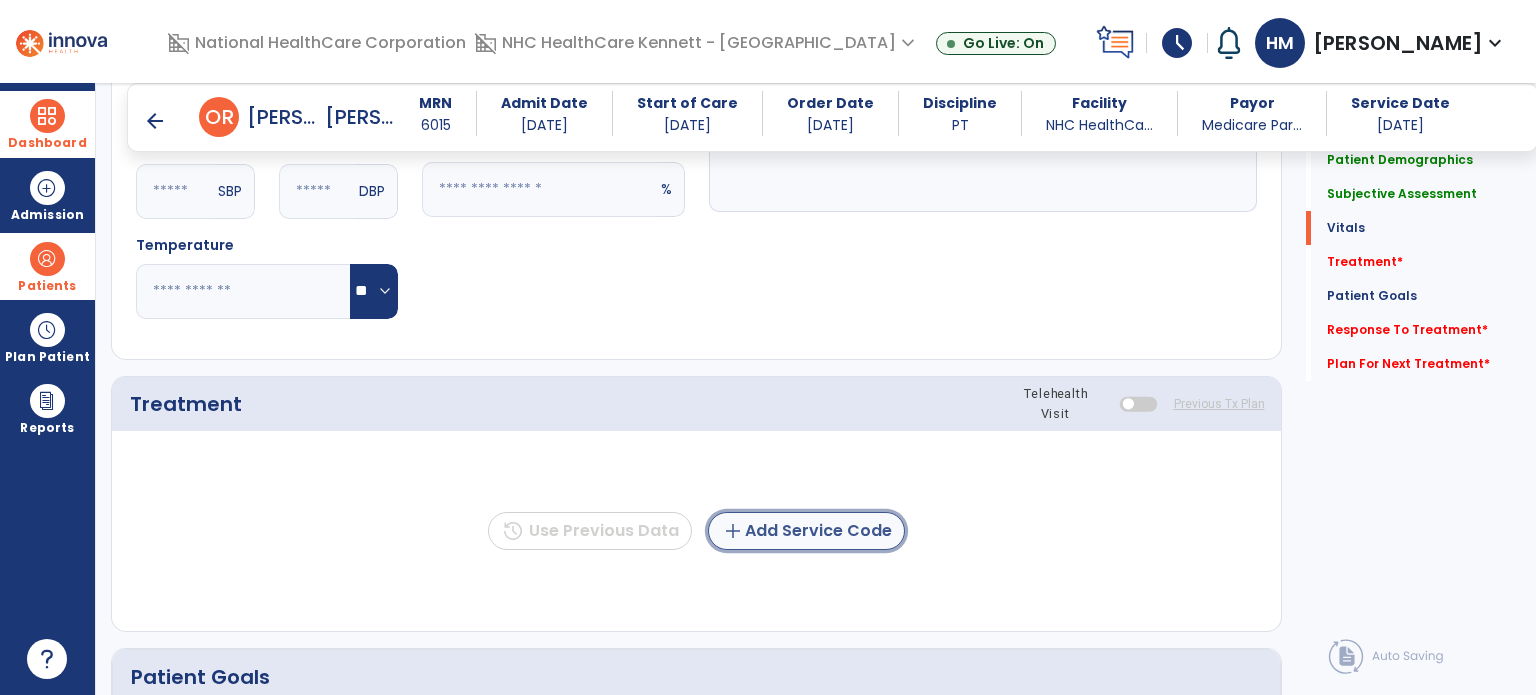 click on "add  Add Service Code" 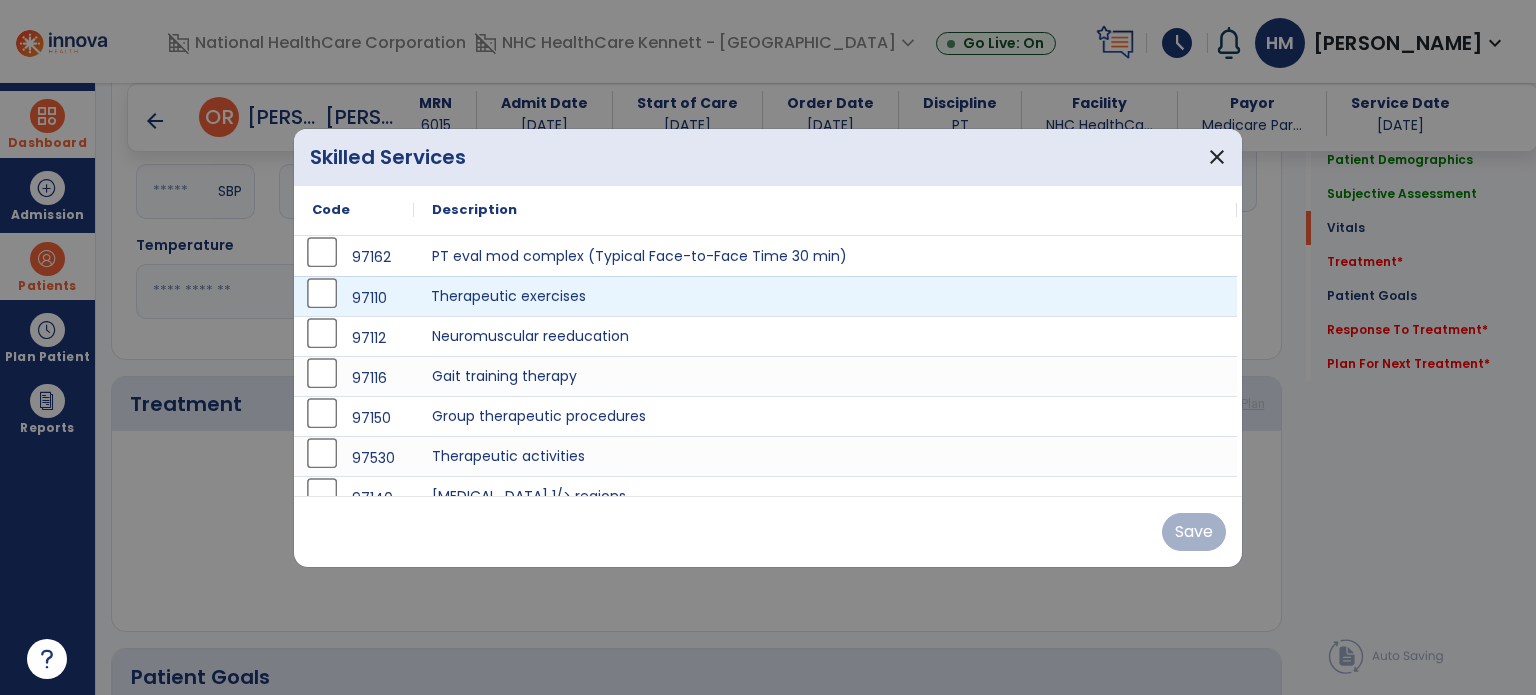 click on "Therapeutic exercises" at bounding box center (825, 296) 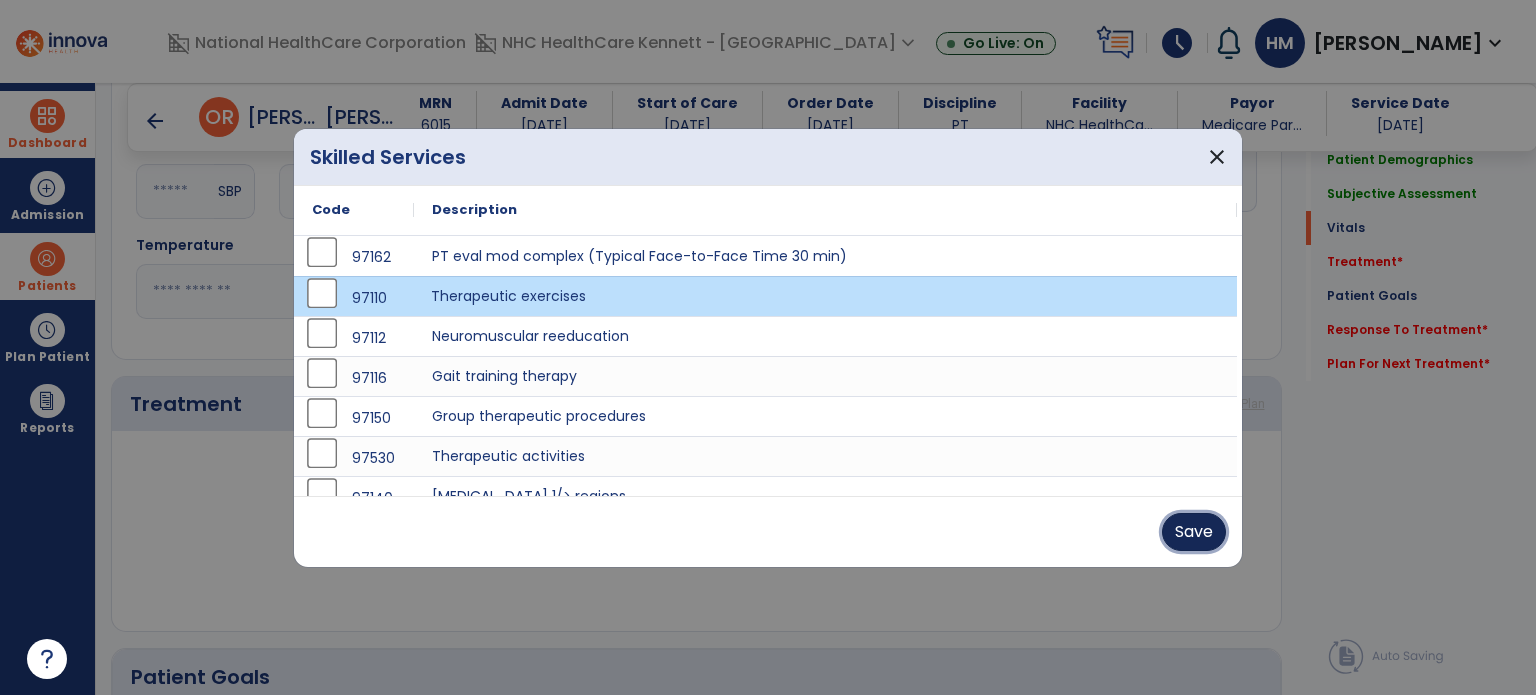 click on "Save" at bounding box center (1194, 532) 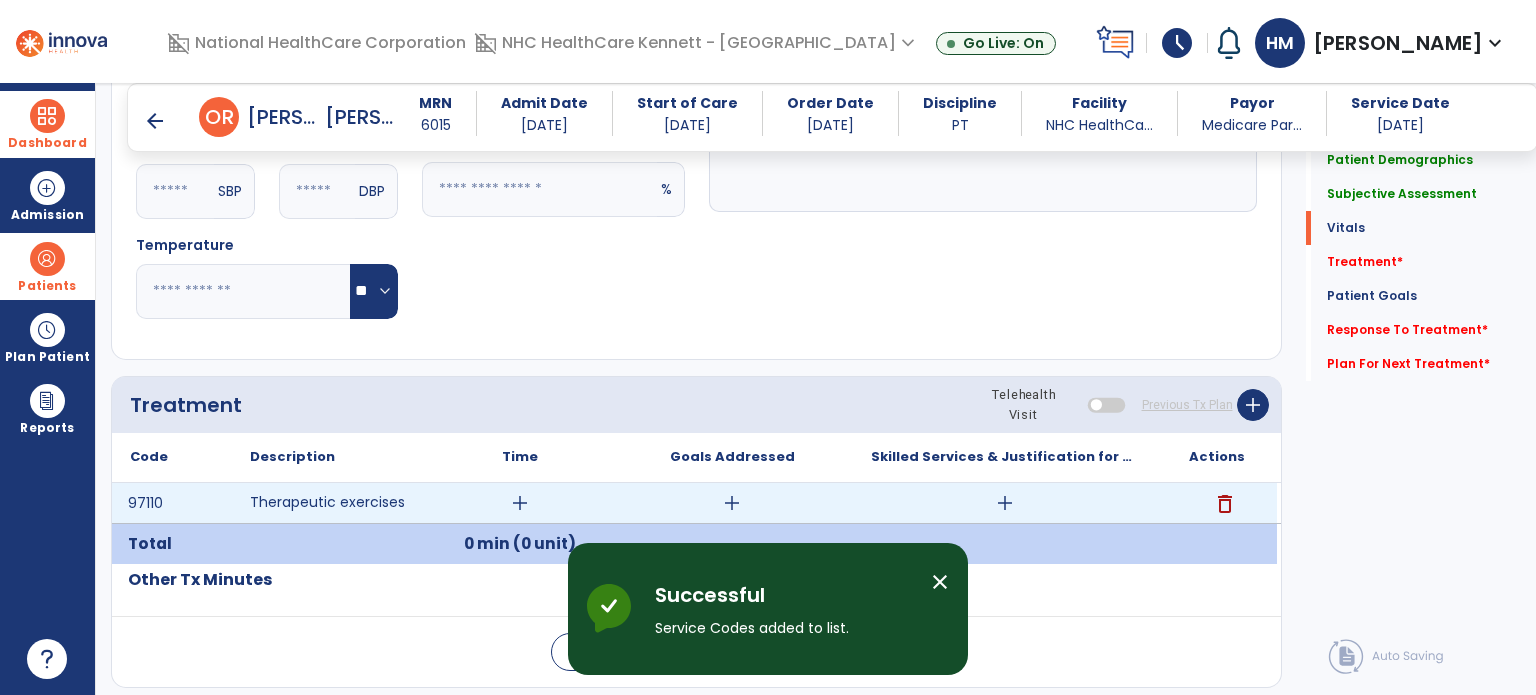 click on "add" at bounding box center [520, 503] 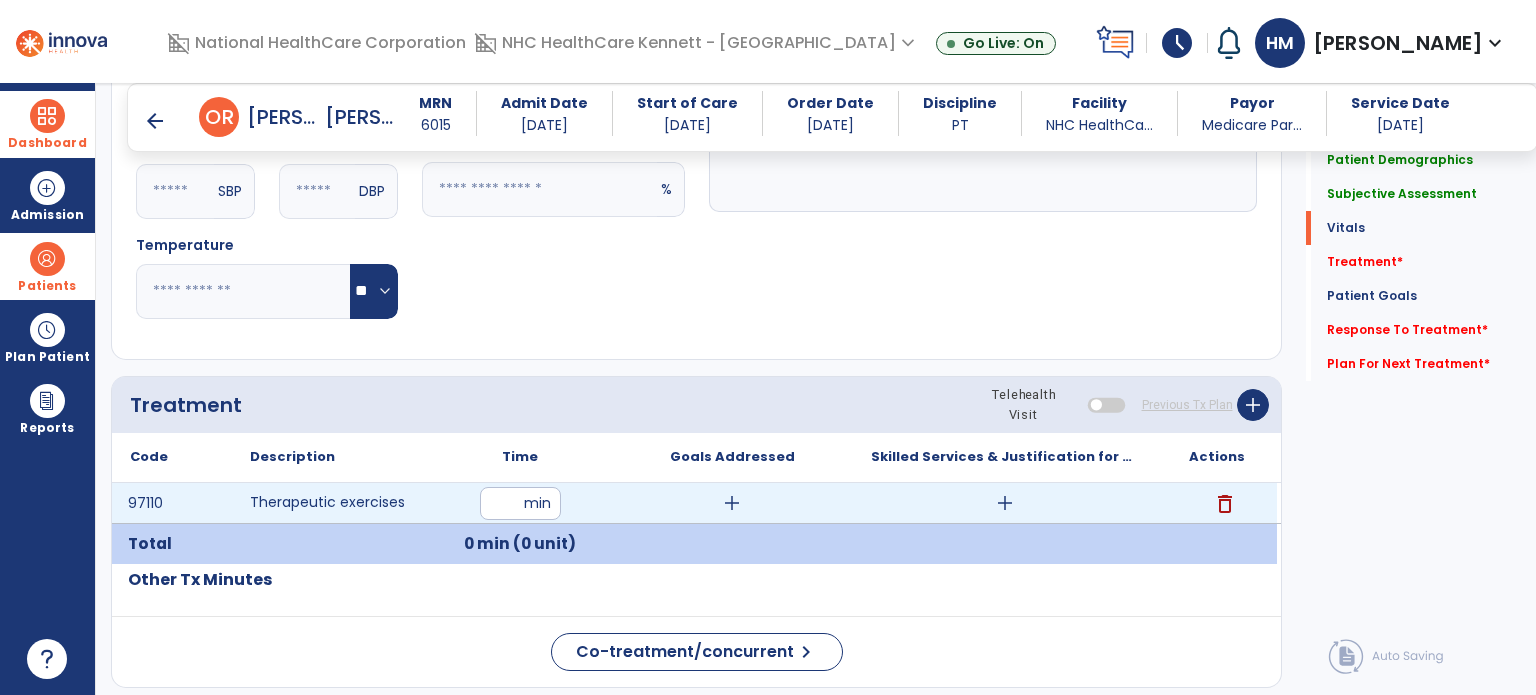 type on "**" 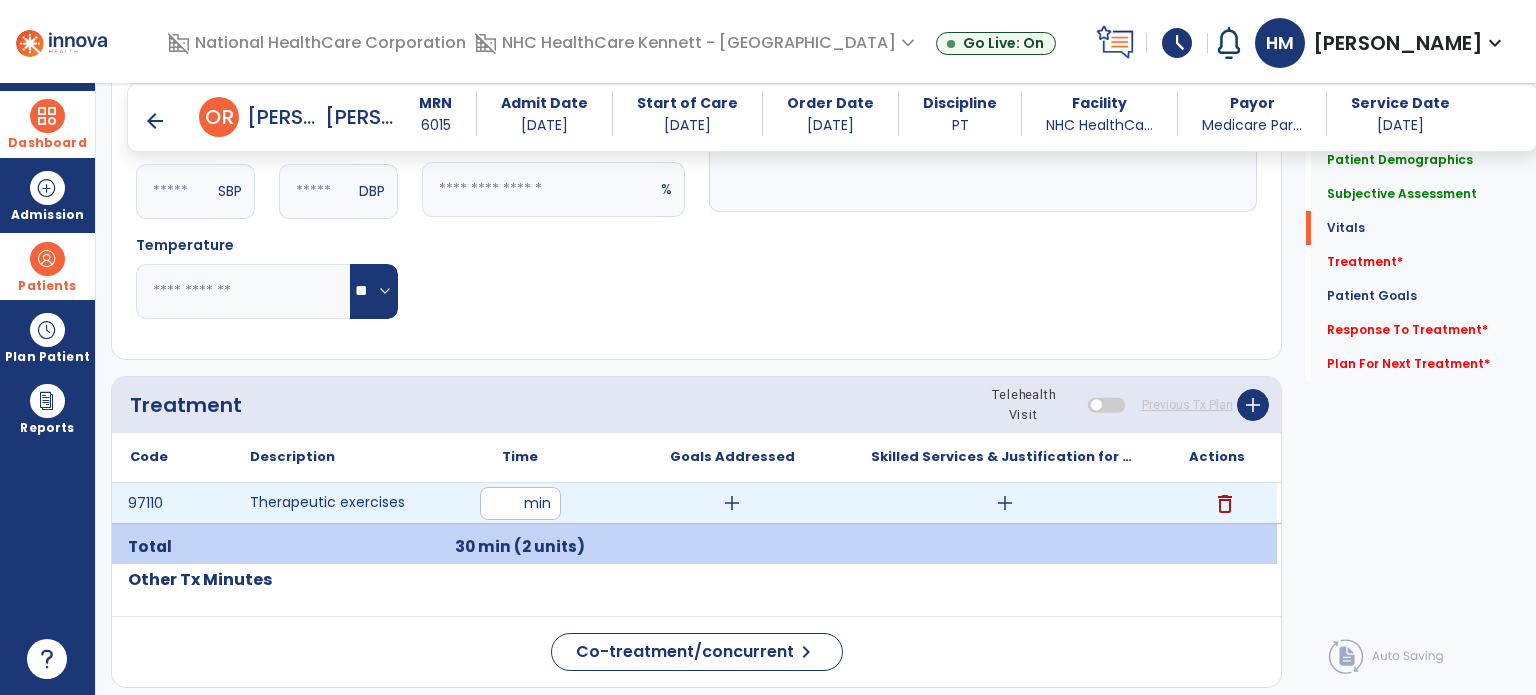 click on "add" at bounding box center (1005, 503) 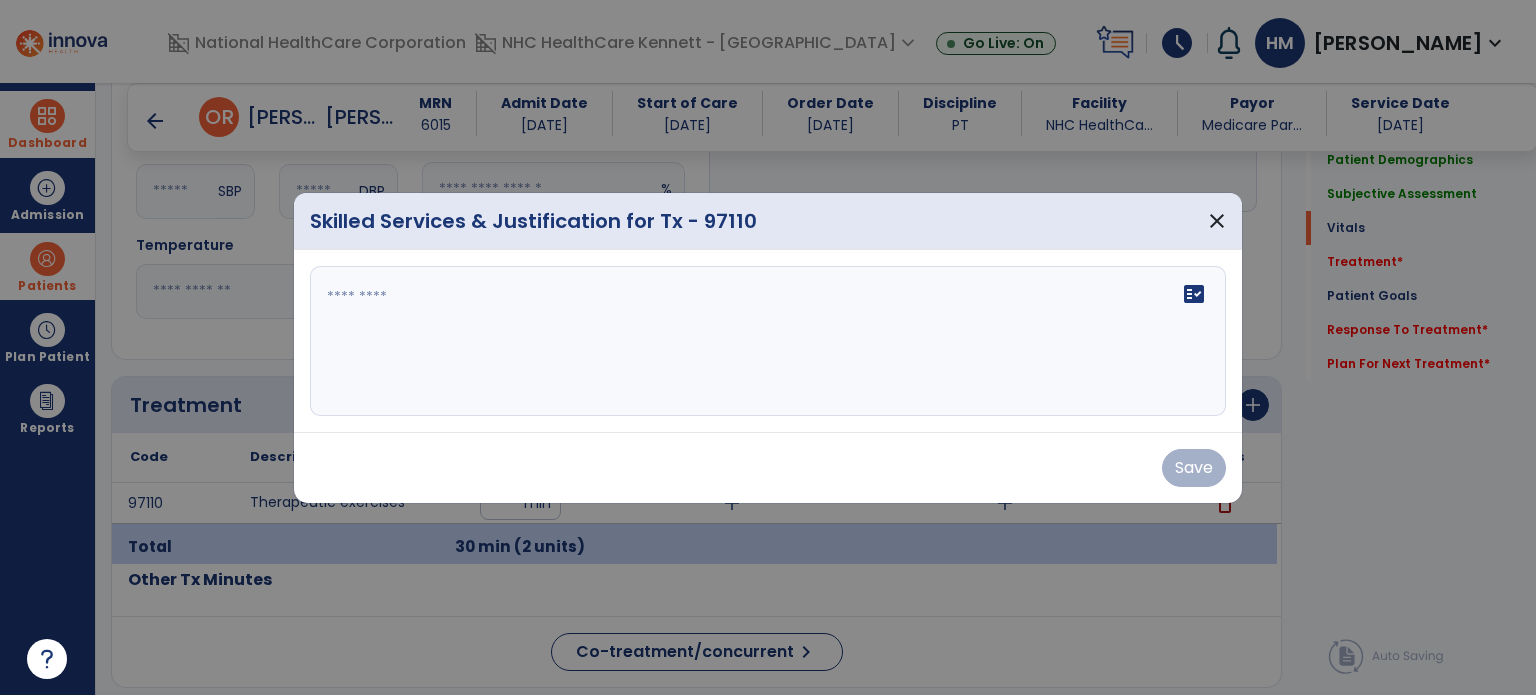 click at bounding box center [768, 341] 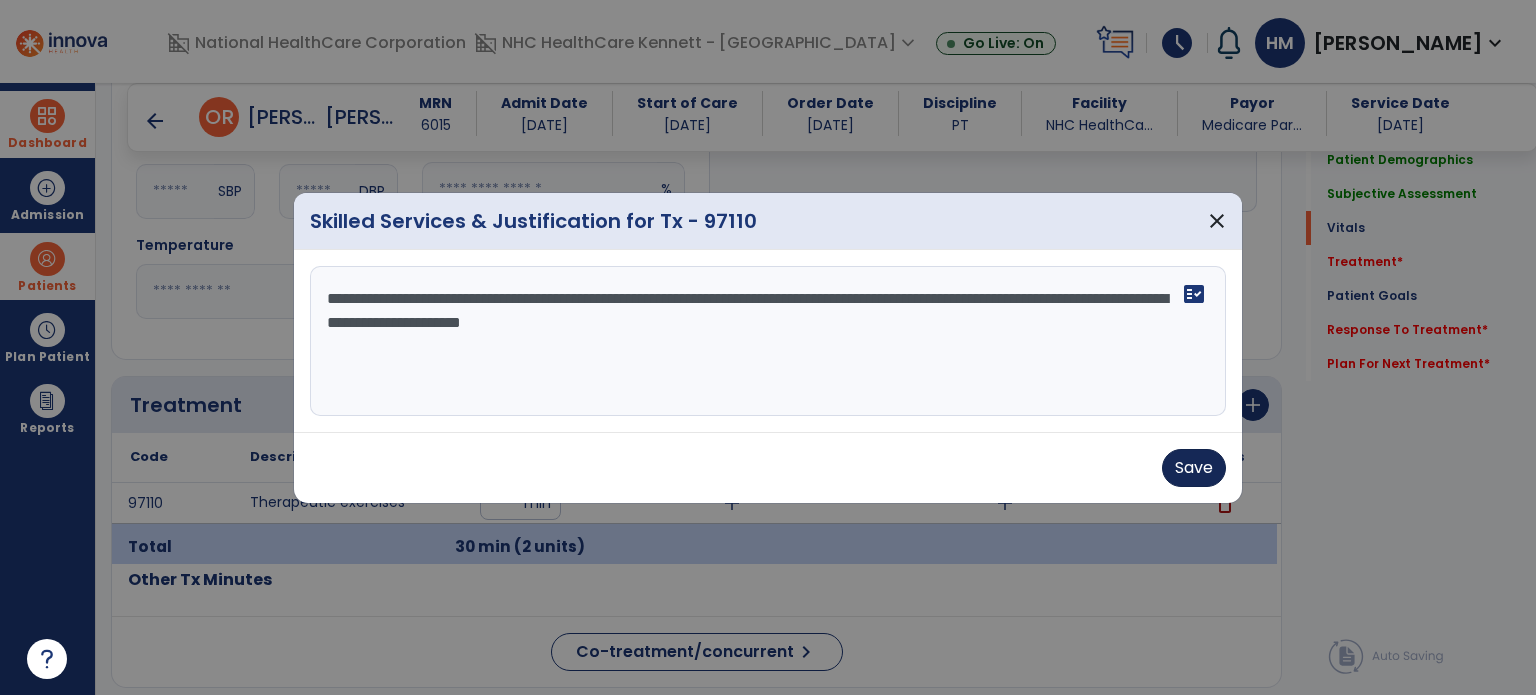 type on "**********" 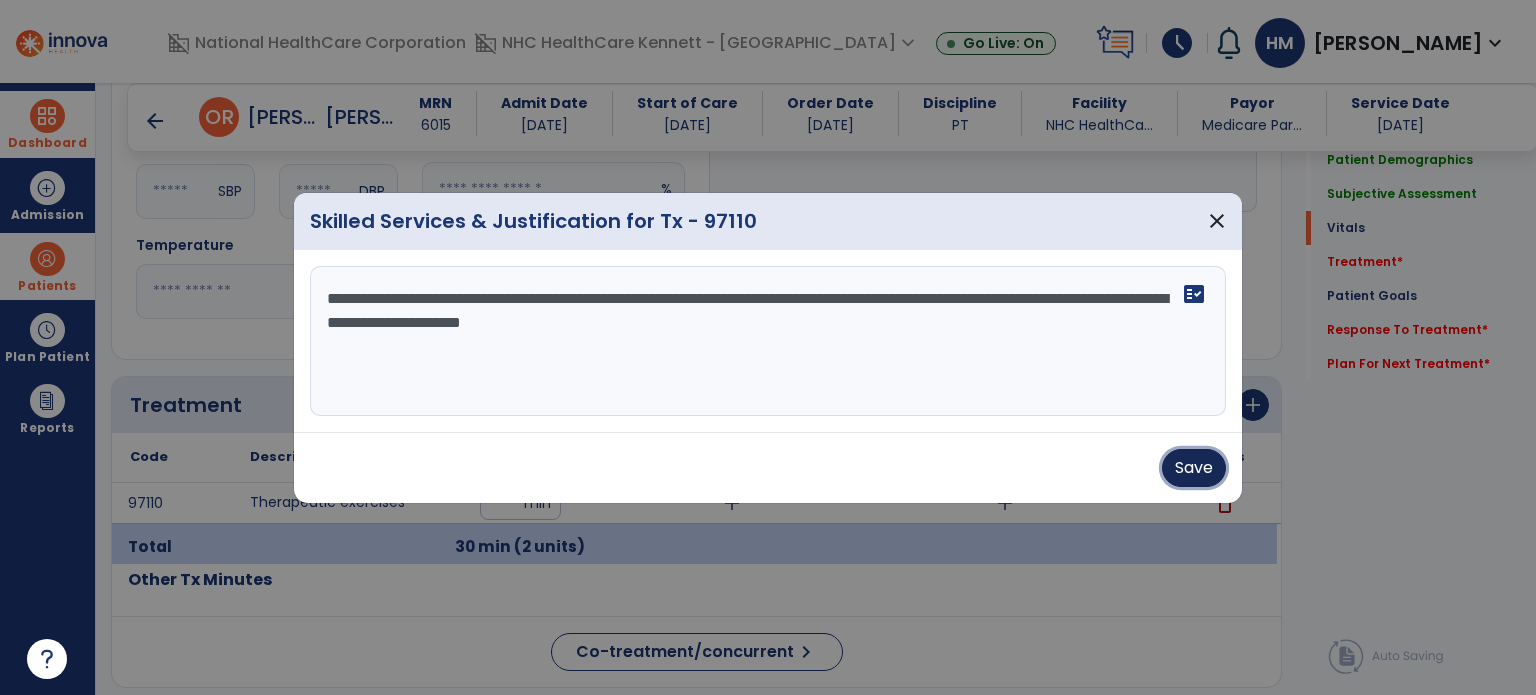 click on "Save" at bounding box center [1194, 468] 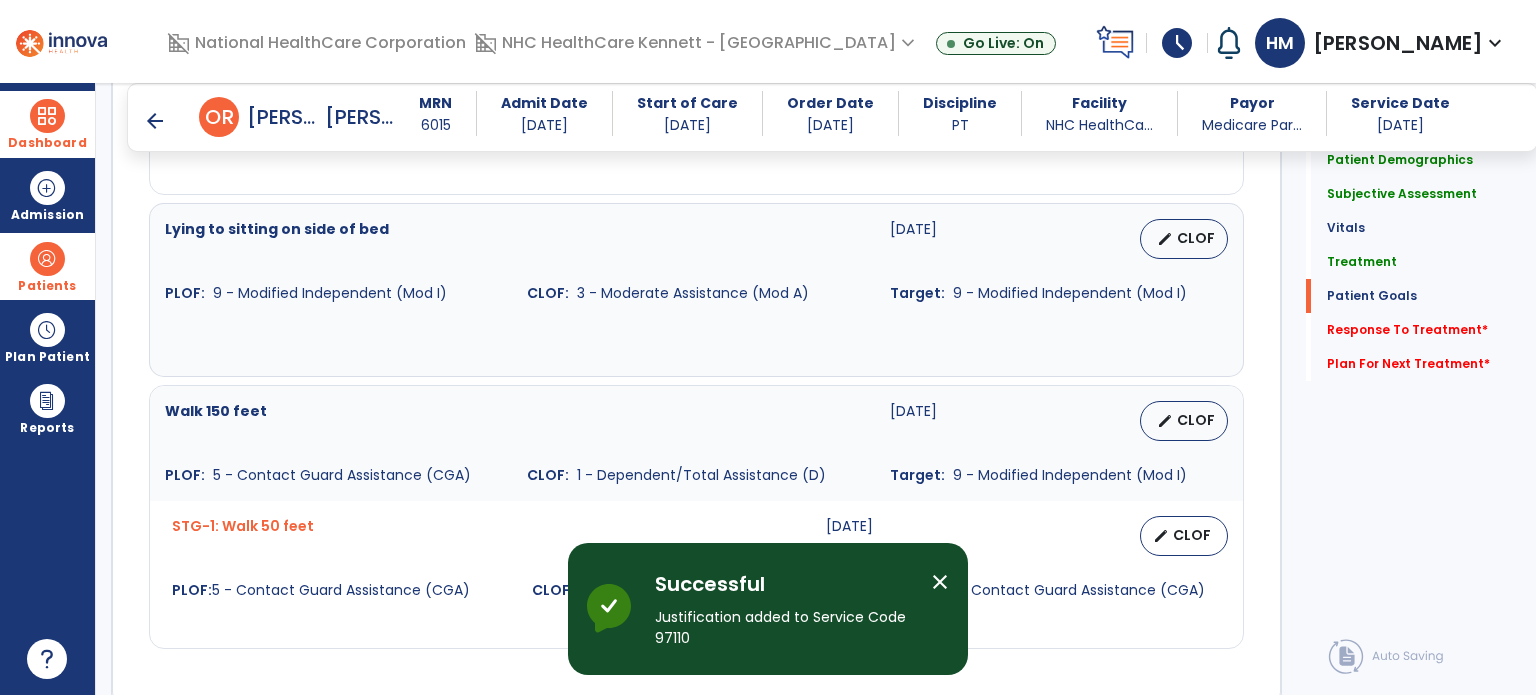 scroll, scrollTop: 2293, scrollLeft: 0, axis: vertical 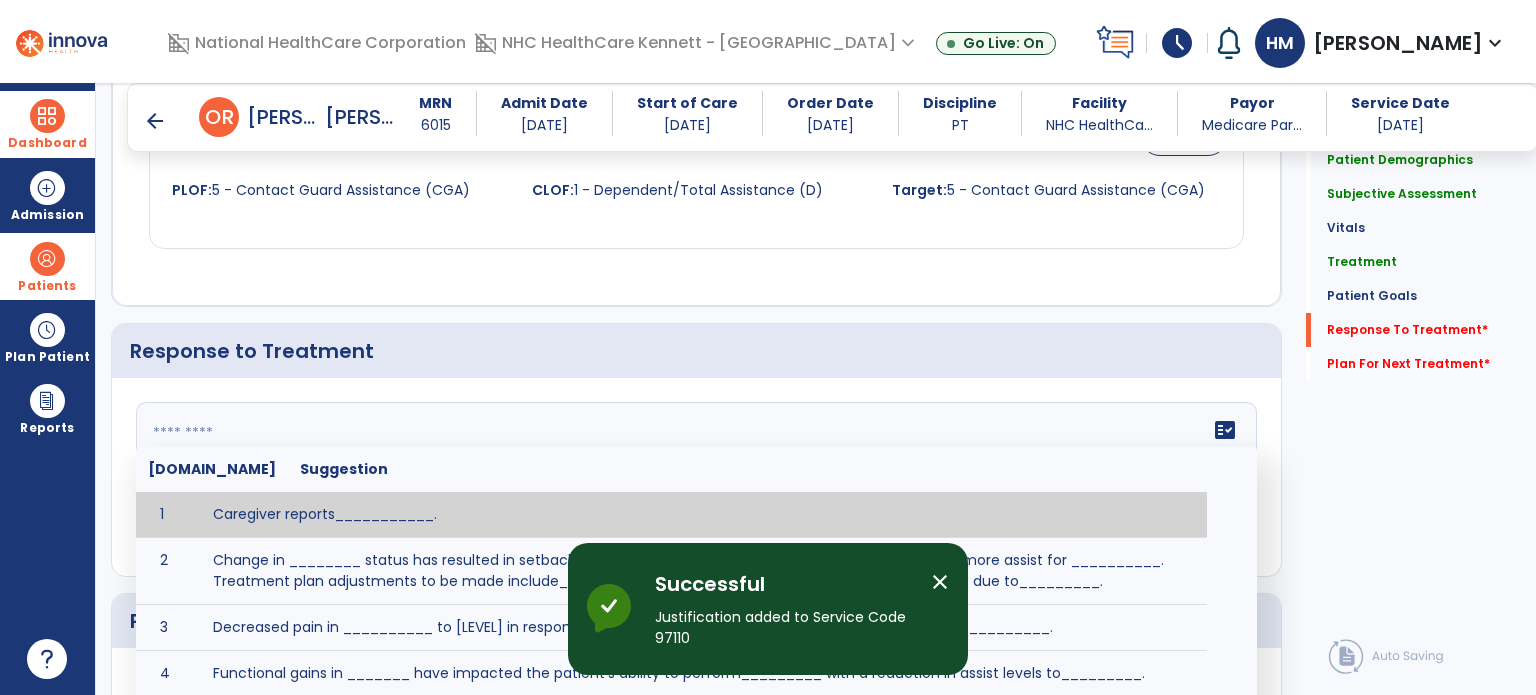 click on "fact_check  [DOMAIN_NAME] Suggestion 1 Caregiver reports___________. 2 Change in ________ status has resulted in setback in_______due to ________, requiring patient to need more assist for __________.   Treatment plan adjustments to be made include________.  Progress towards goals is expected to continue due to_________. 3 Decreased pain in __________ to [LEVEL] in response to [MODALITY/TREATMENT] allows for improvement in _________. 4 Functional gains in _______ have impacted the patient's ability to perform_________ with a reduction in assist levels to_________. 5 Functional progress this week has been significant due to__________. 6 Gains in ________ have improved the patient's ability to perform ______with decreased levels of assist to___________. 7 Improvement in ________allows patient to tolerate higher levels of challenges in_________. 8 Pain in [AREA] has decreased to [LEVEL] in response to [TREATMENT/MODALITY], allowing fore ease in completing__________. 9 10 11 12 13 14 15 16 17 18 19 20 21" 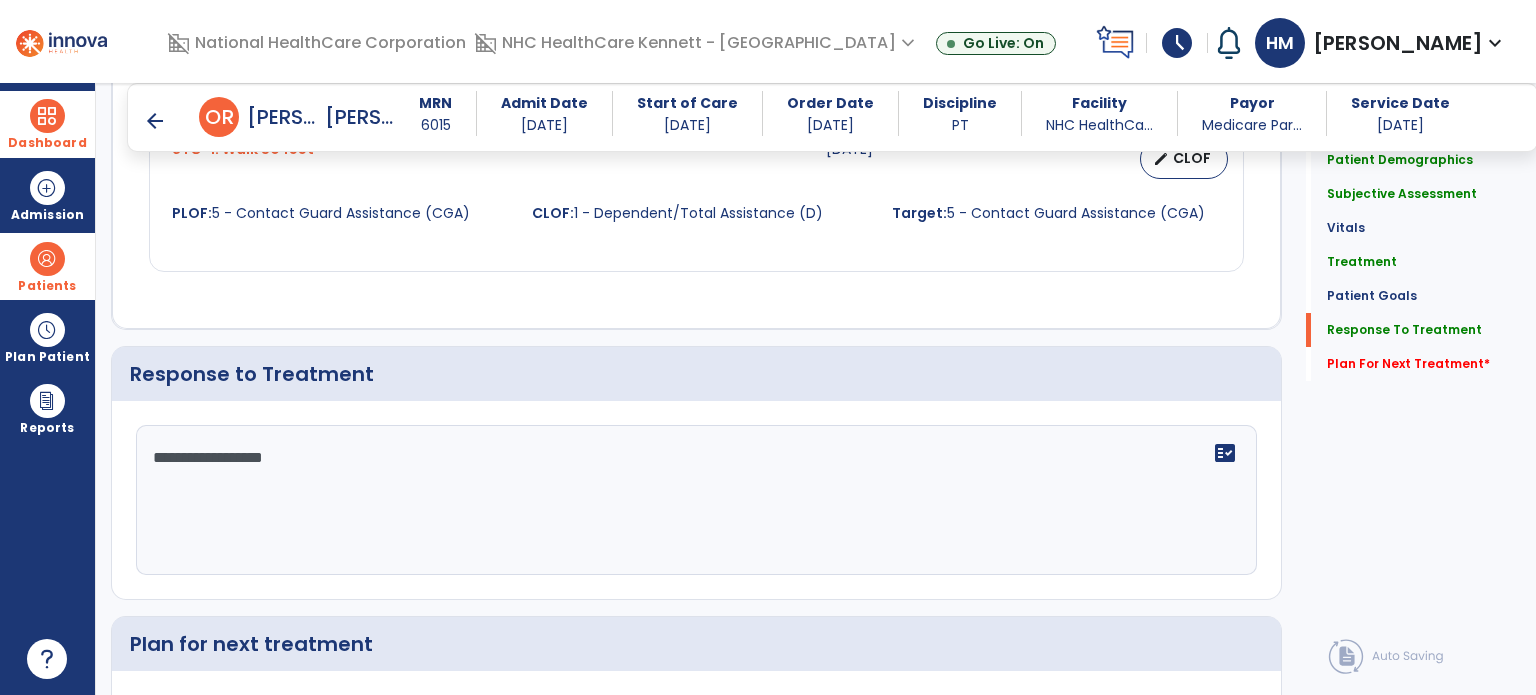 scroll, scrollTop: 2293, scrollLeft: 0, axis: vertical 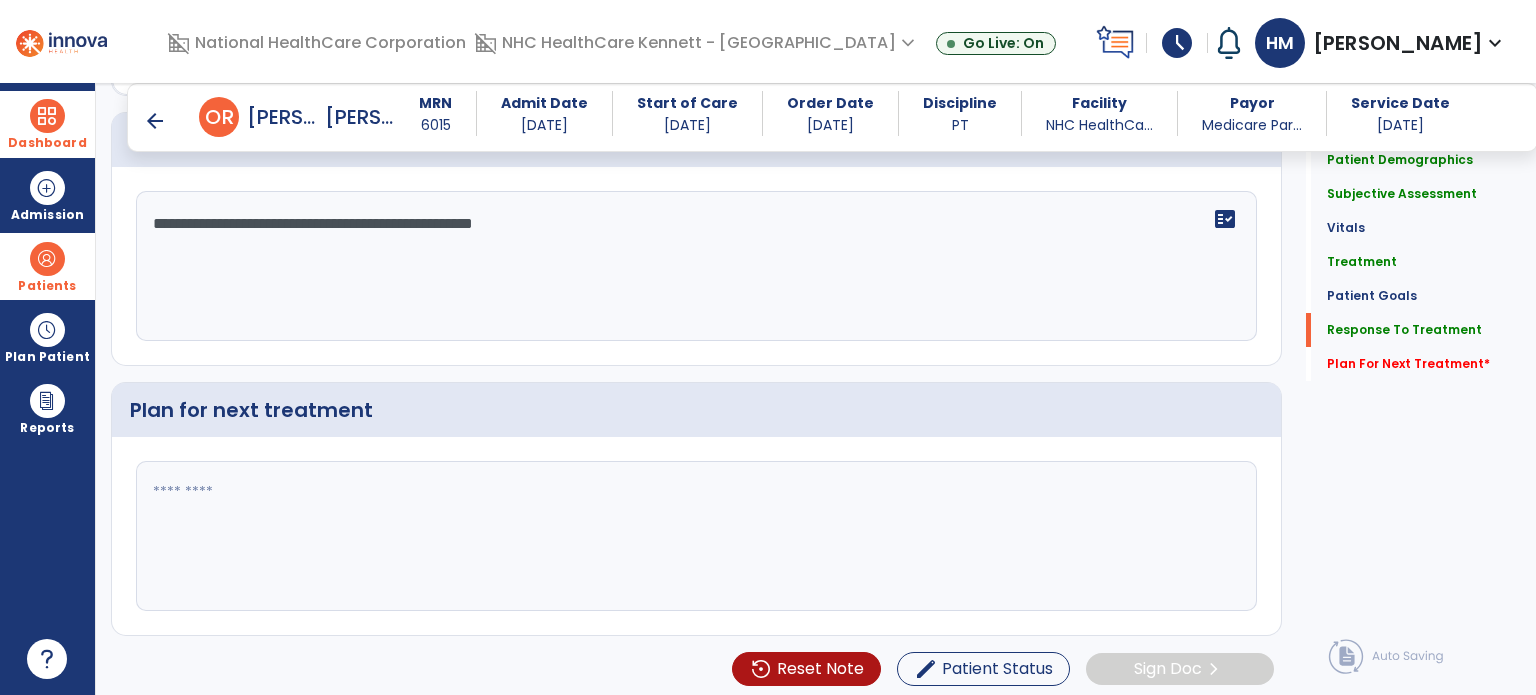 type on "**********" 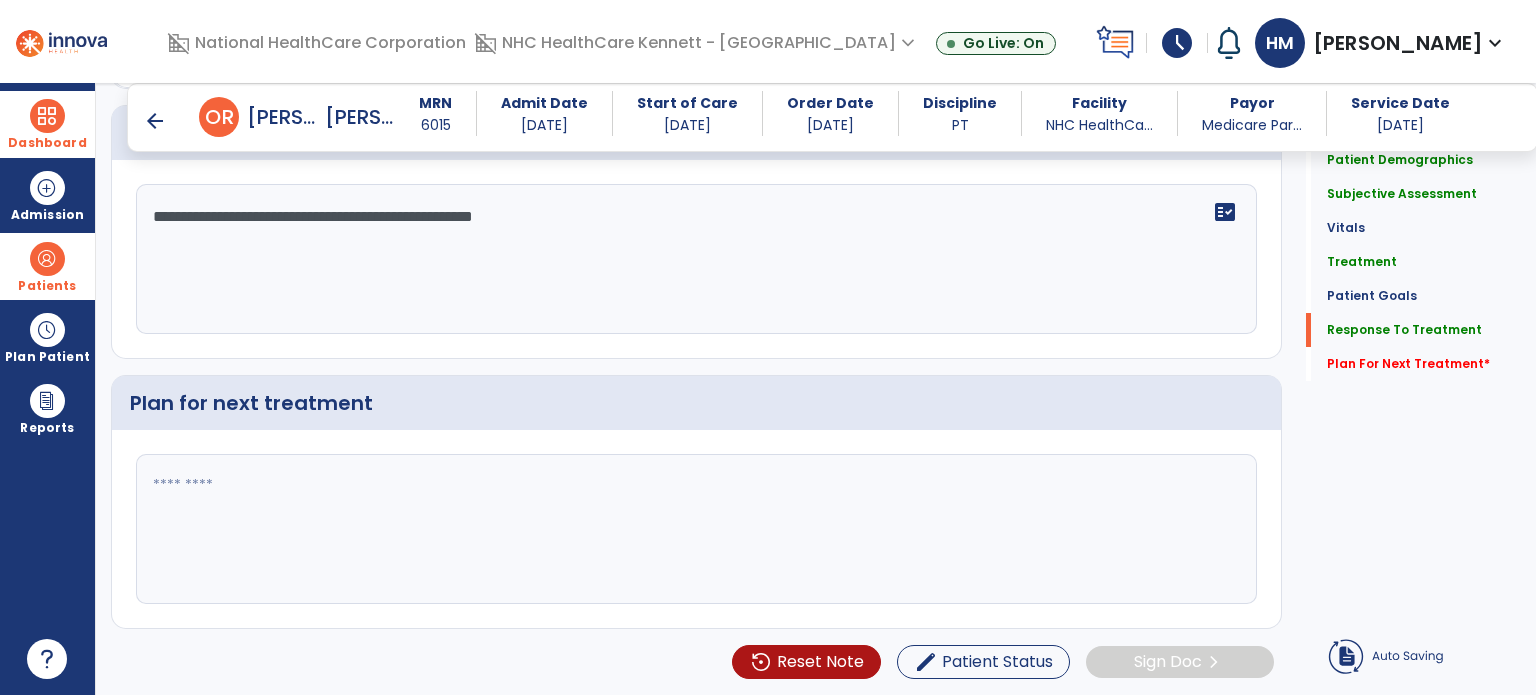 click 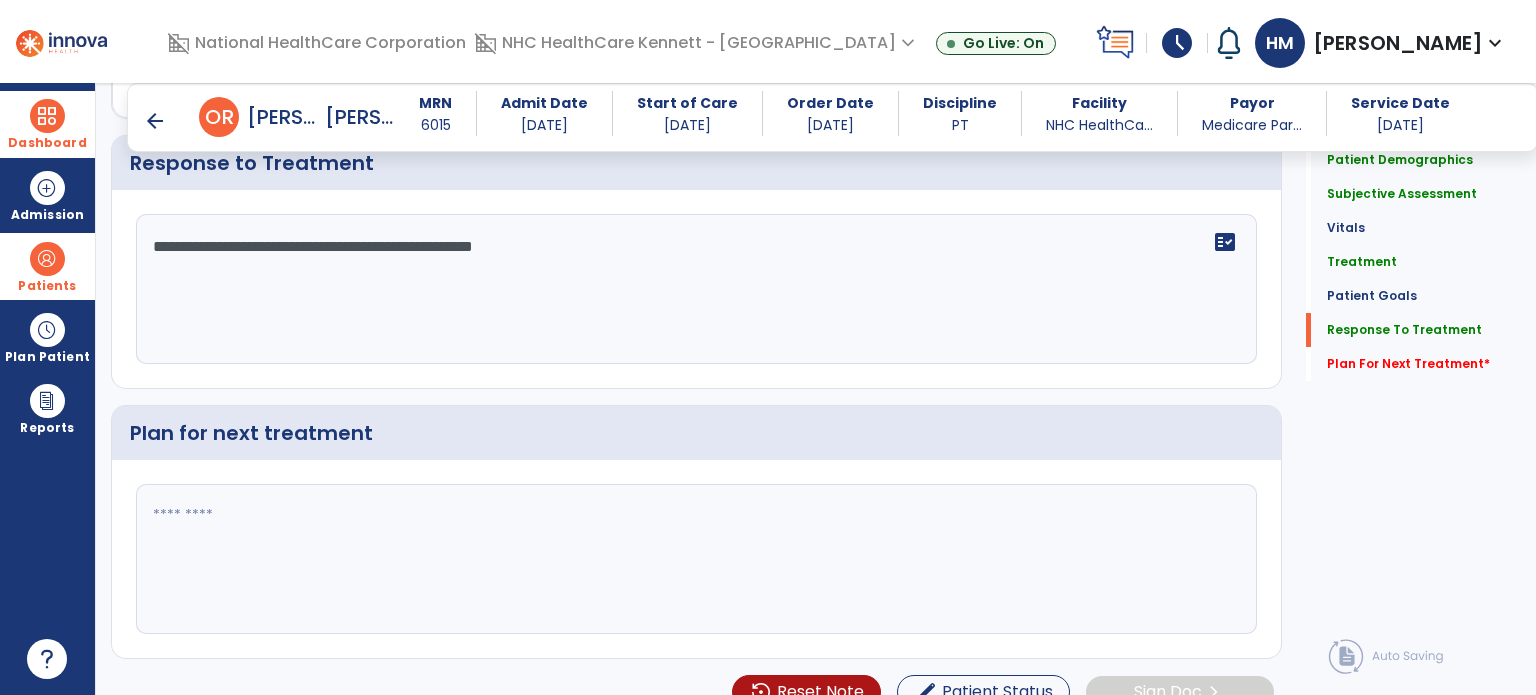 scroll, scrollTop: 2504, scrollLeft: 0, axis: vertical 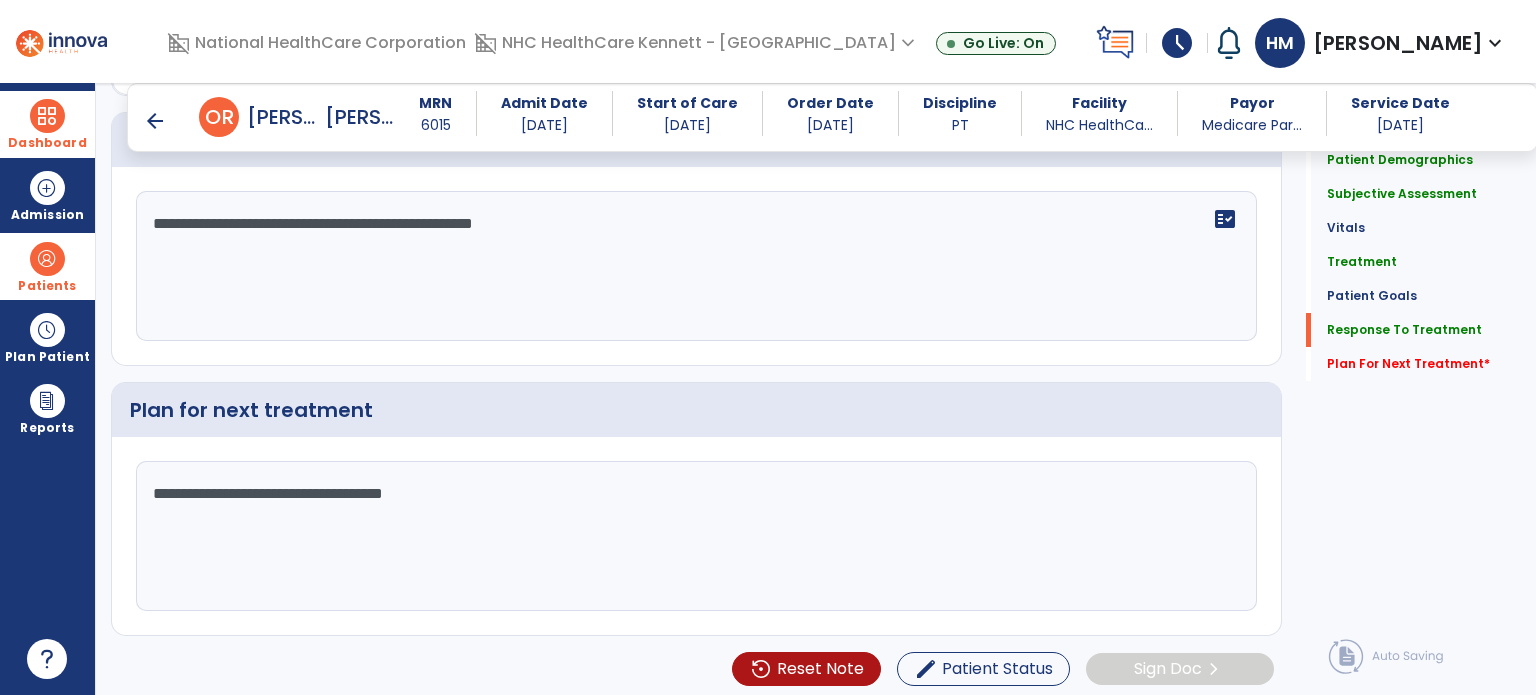 type on "**********" 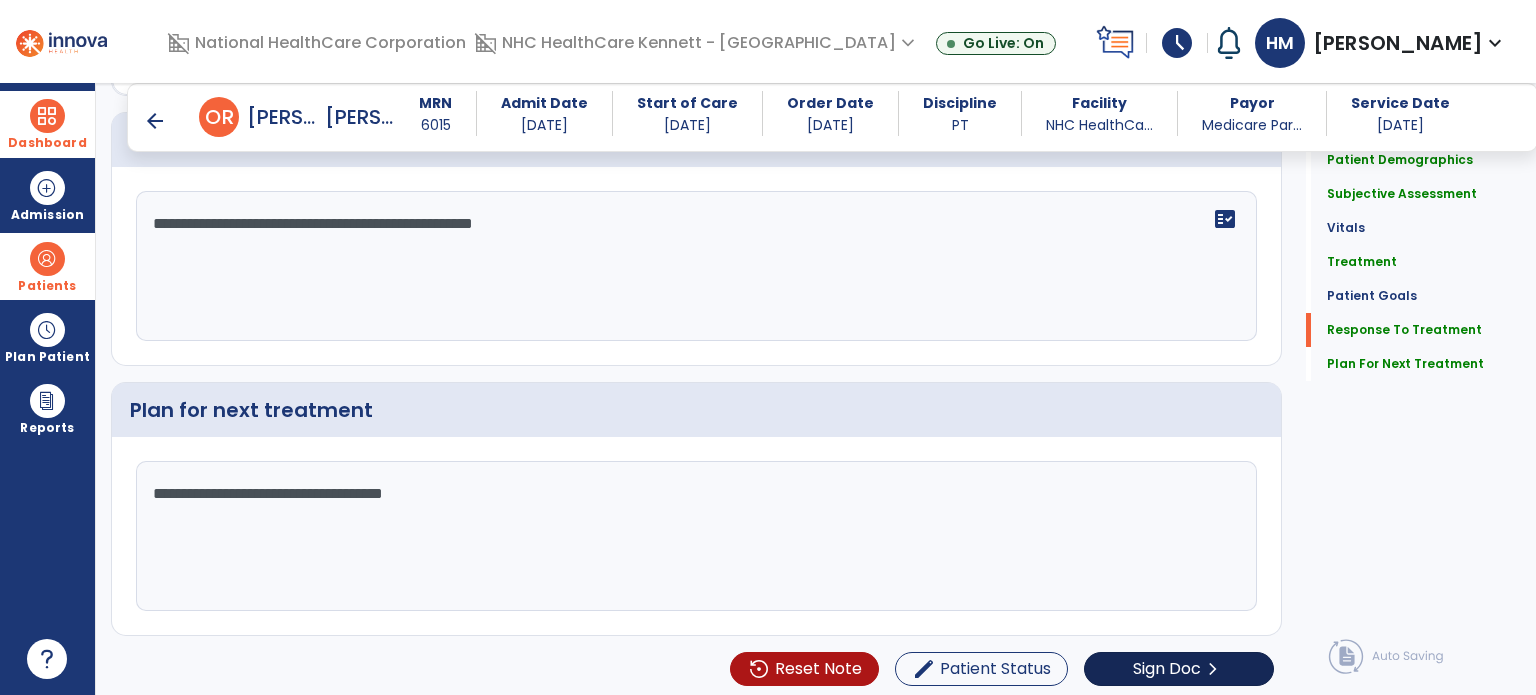 scroll, scrollTop: 2504, scrollLeft: 0, axis: vertical 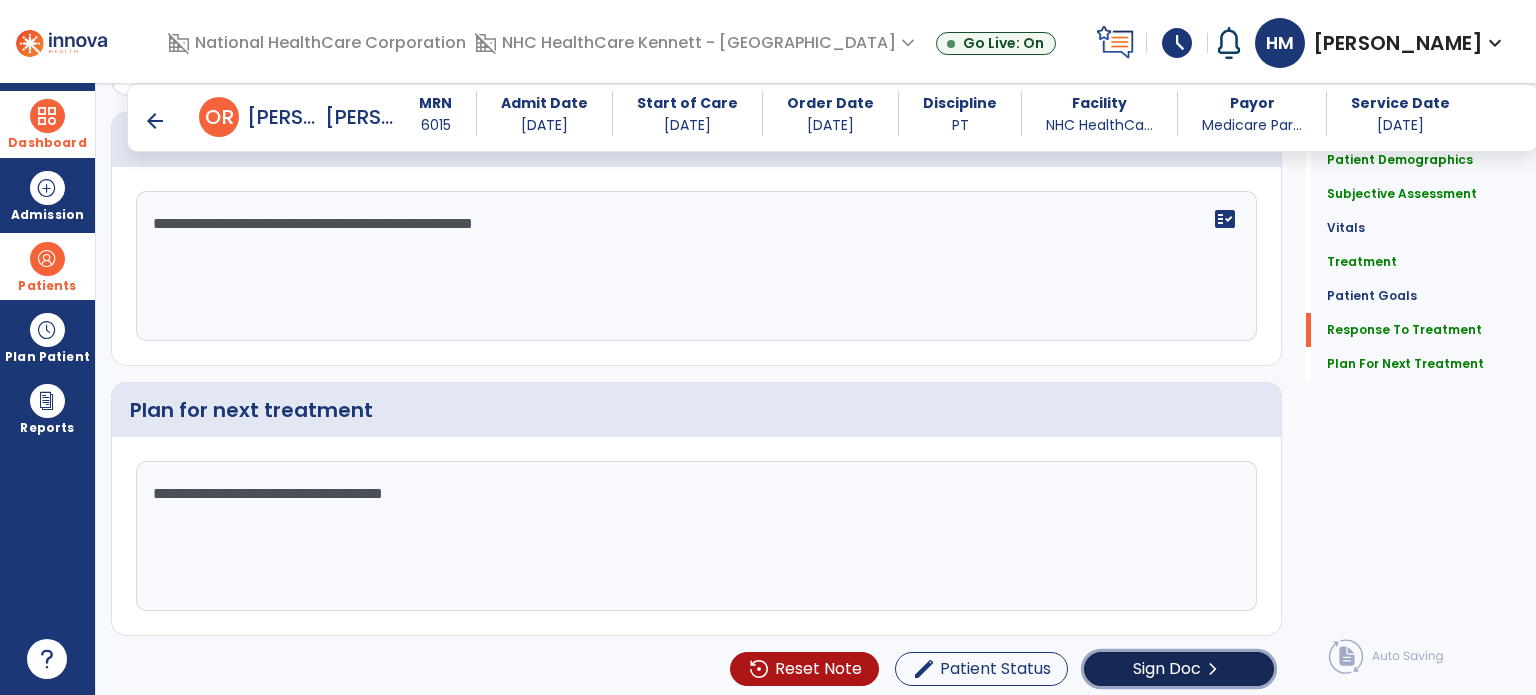 click on "chevron_right" 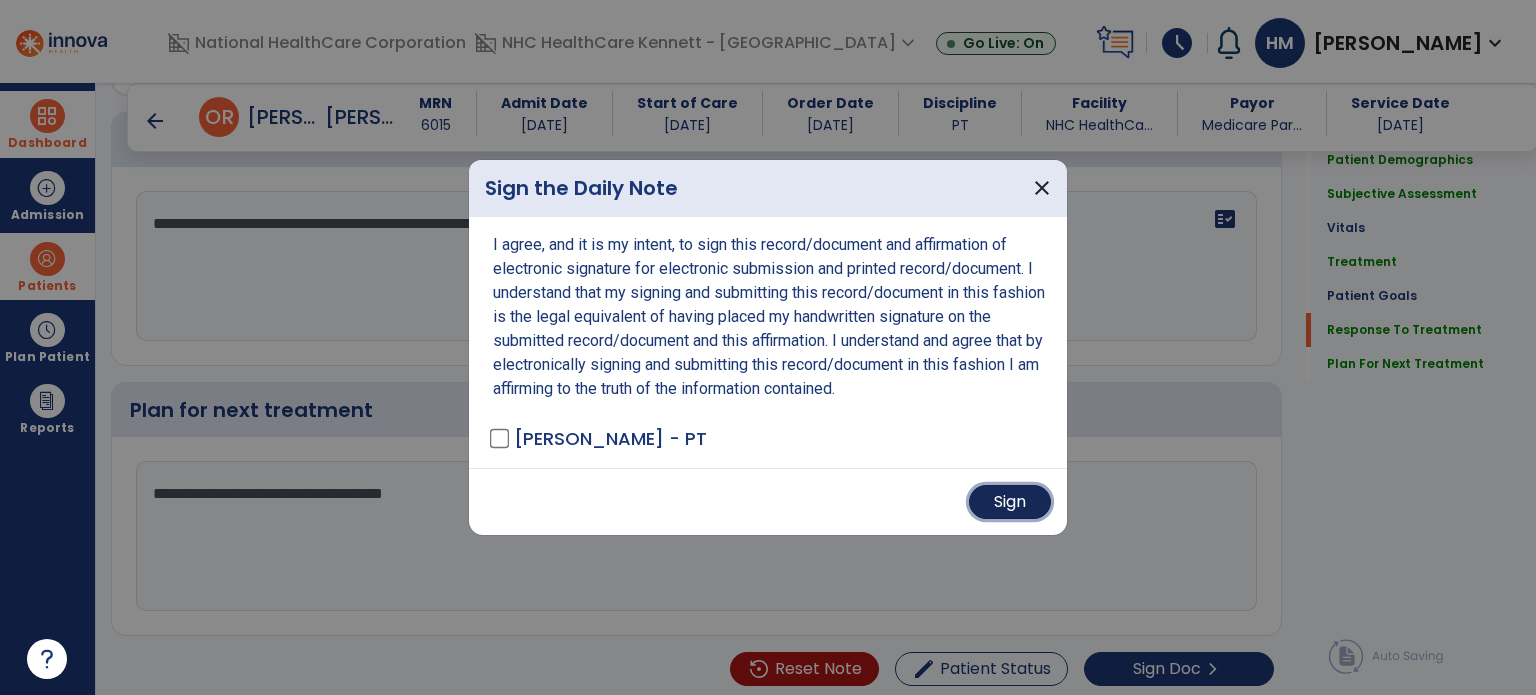 click on "Sign" at bounding box center [1010, 502] 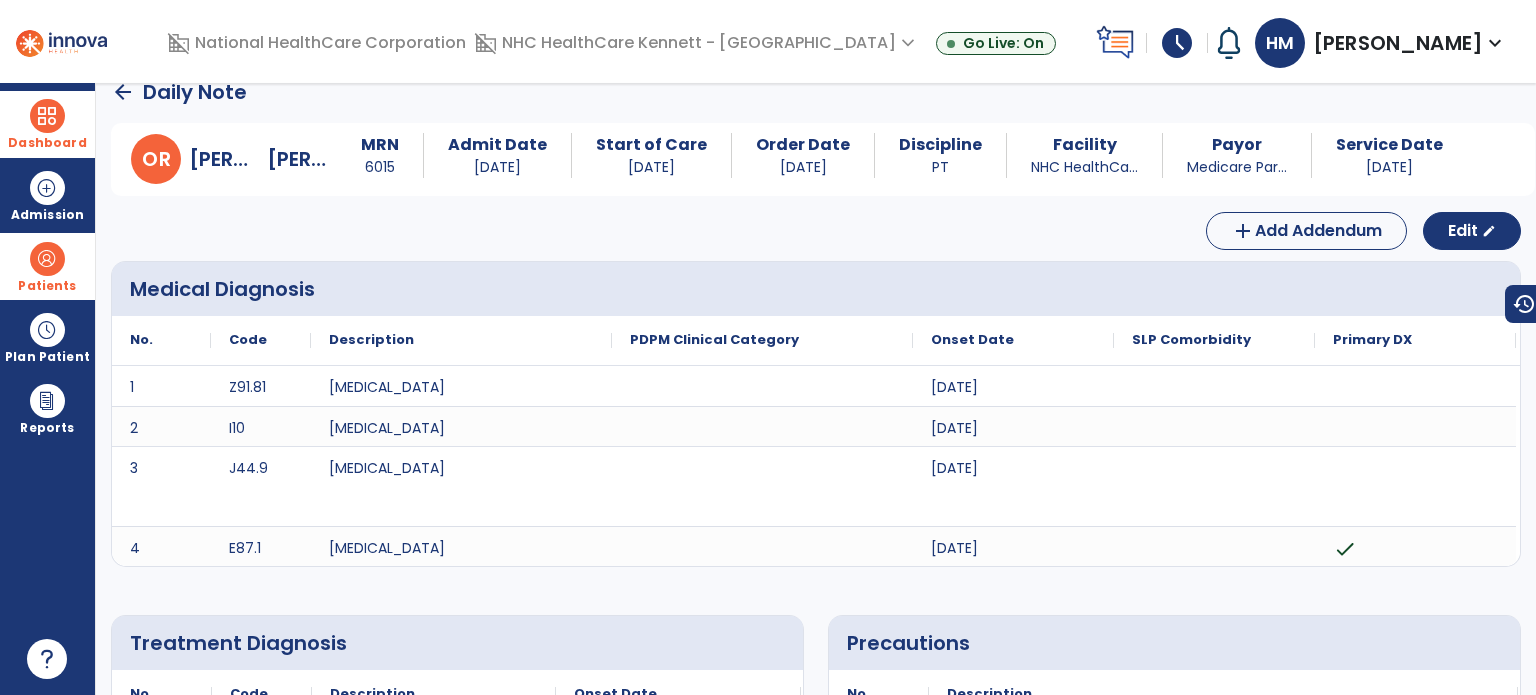 scroll, scrollTop: 0, scrollLeft: 0, axis: both 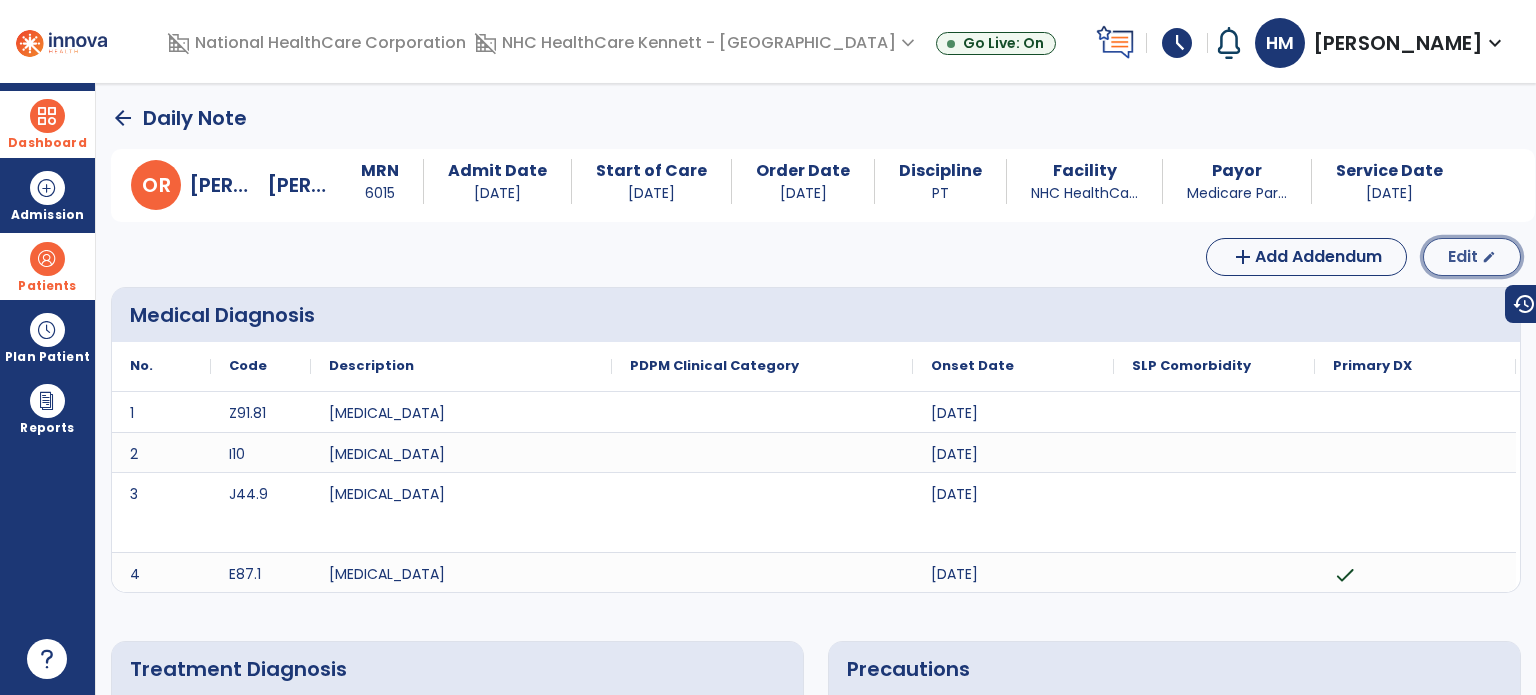 click on "Edit" 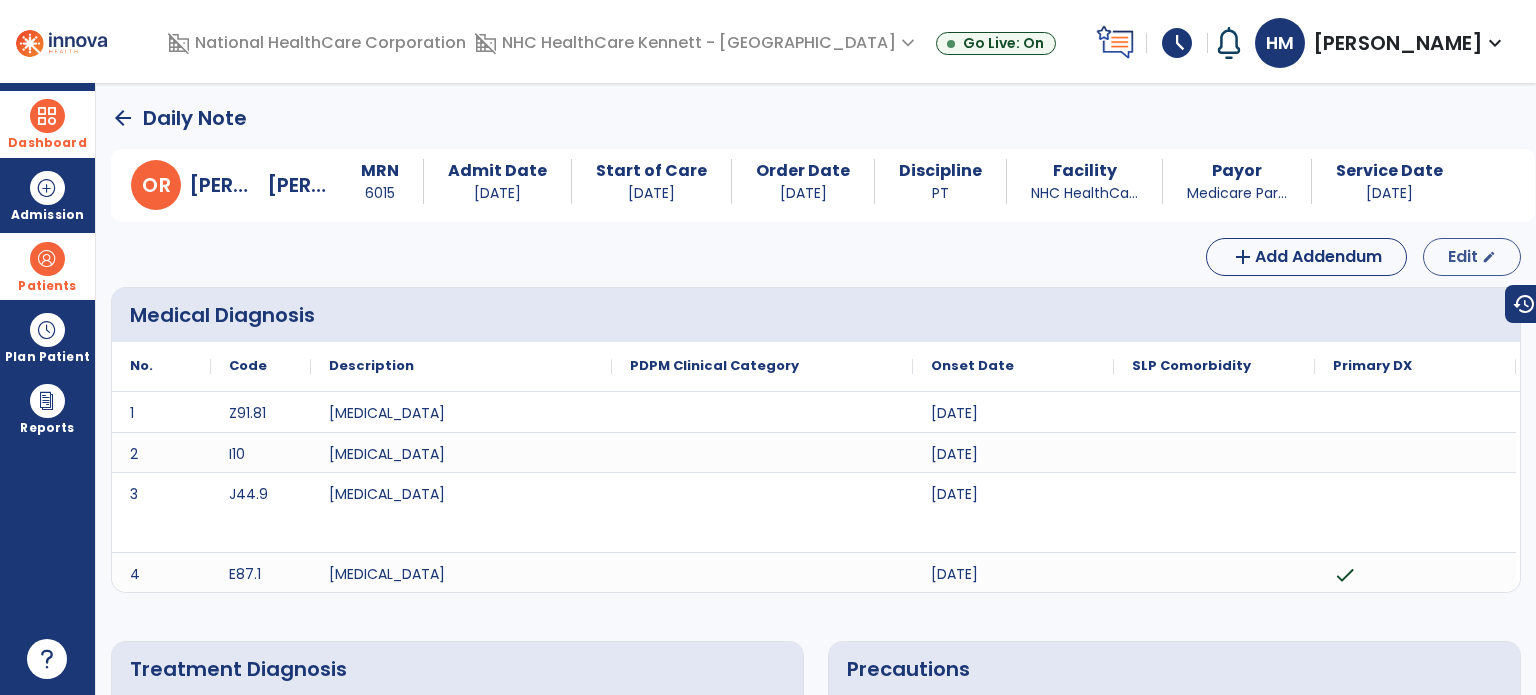 select on "*" 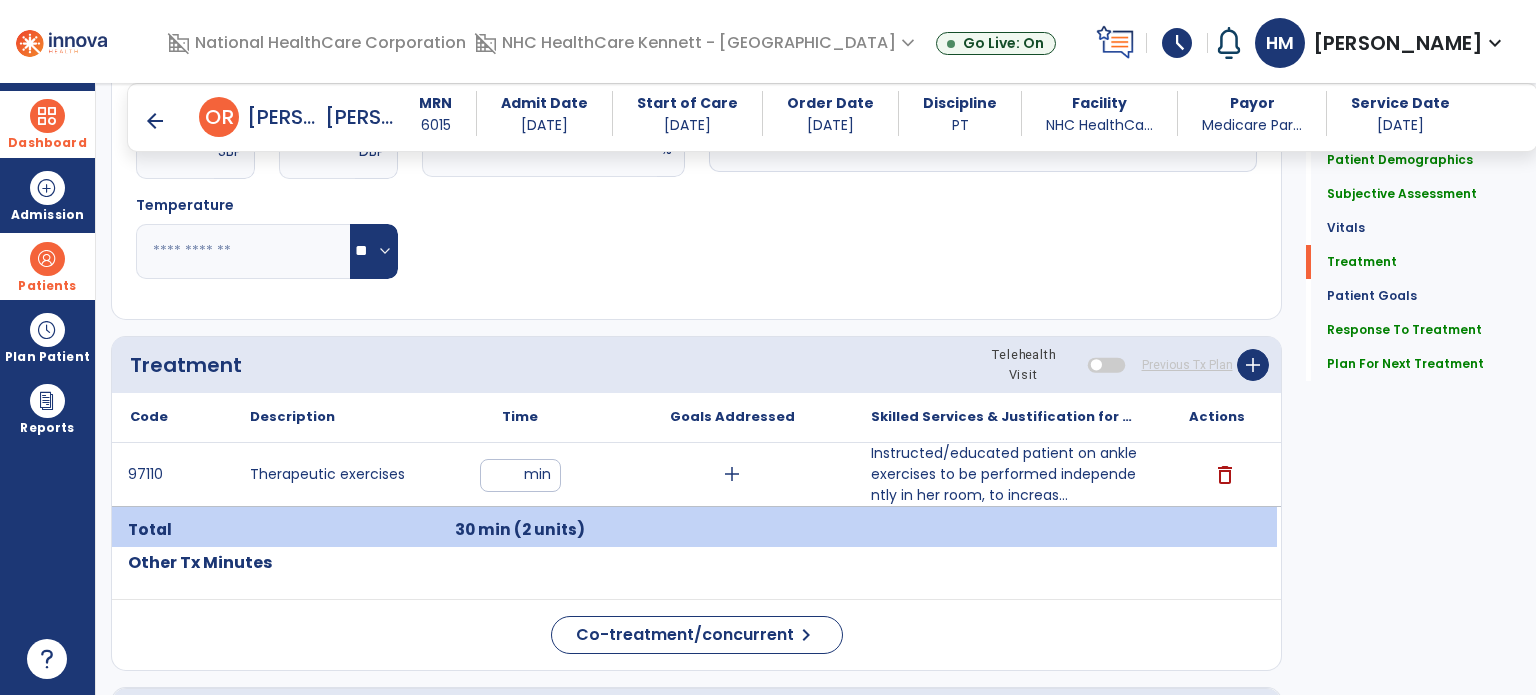 scroll, scrollTop: 1100, scrollLeft: 0, axis: vertical 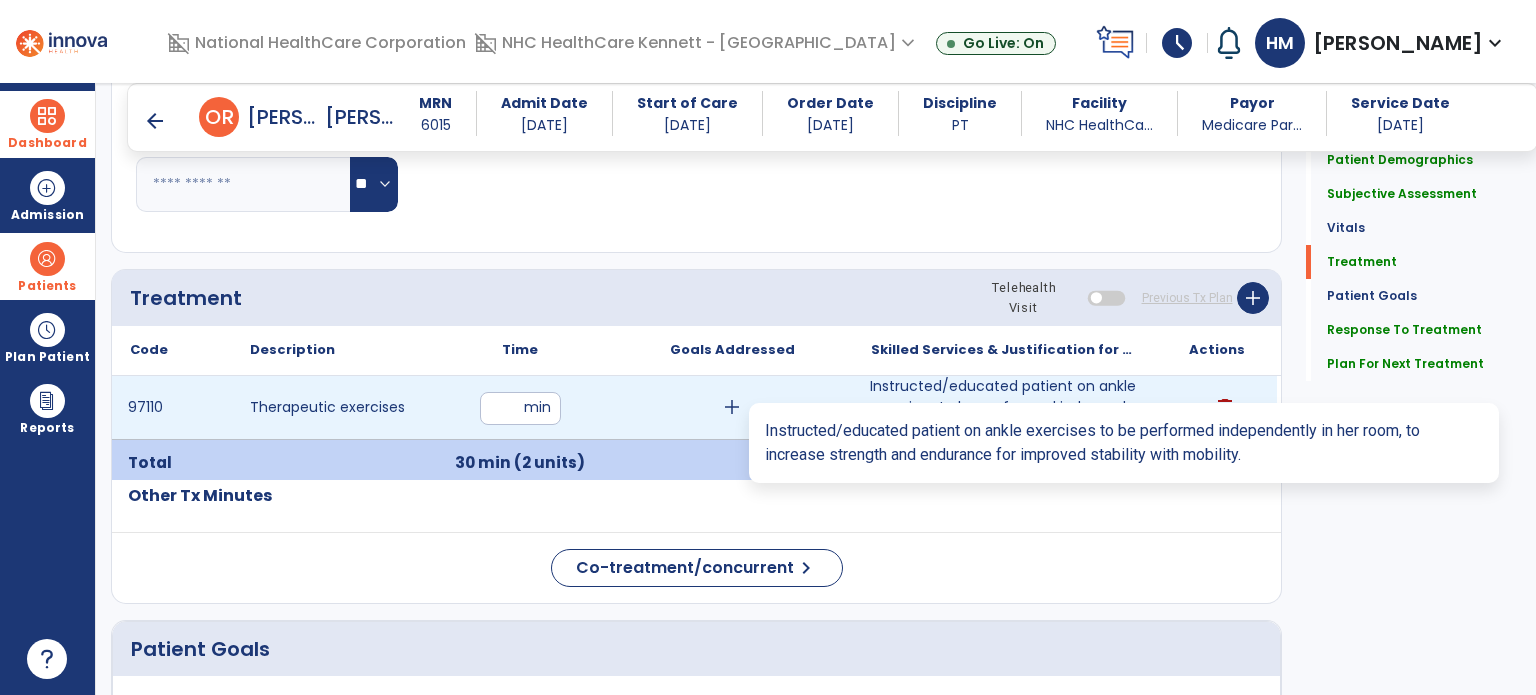 click on "Instructed/educated patient on ankle exercises to be performed independently in her room, to increas..." at bounding box center (1004, 407) 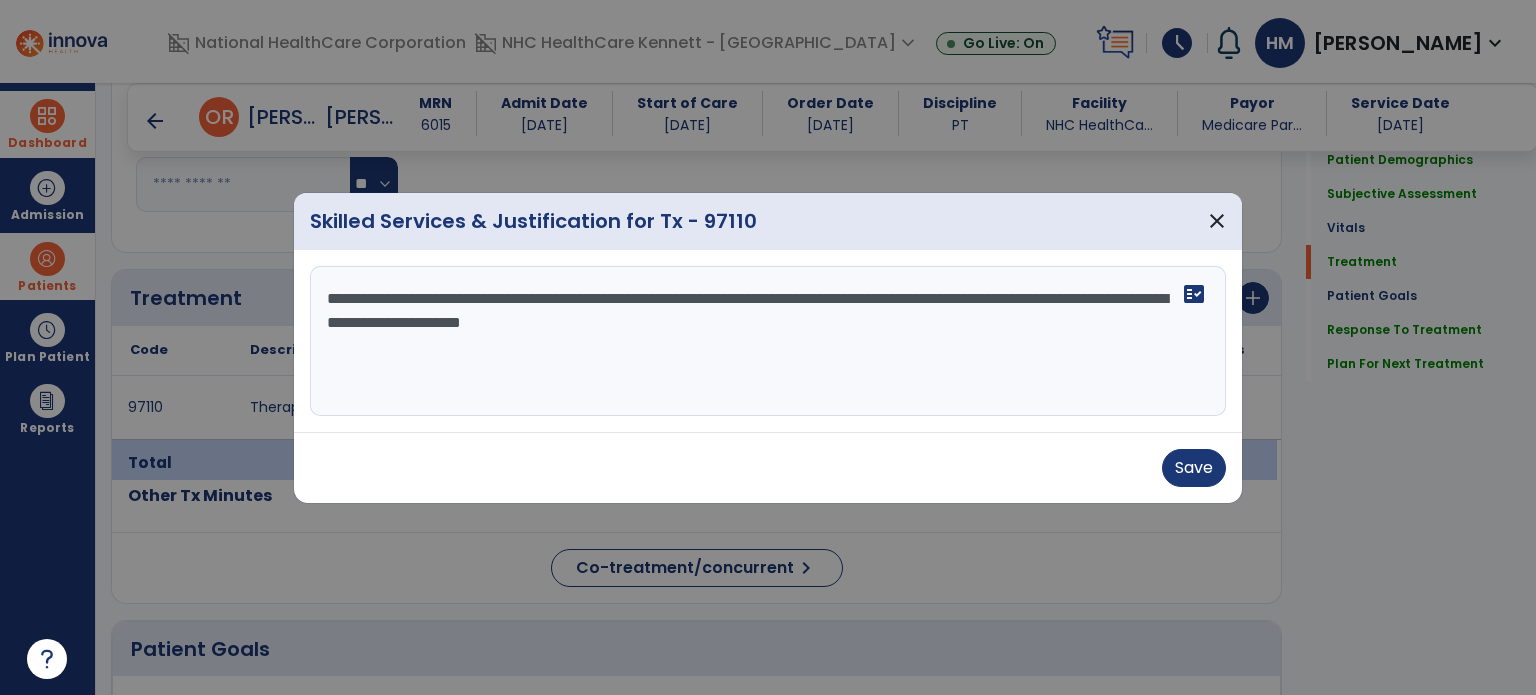 drag, startPoint x: 329, startPoint y: 295, endPoint x: 868, endPoint y: 349, distance: 541.69824 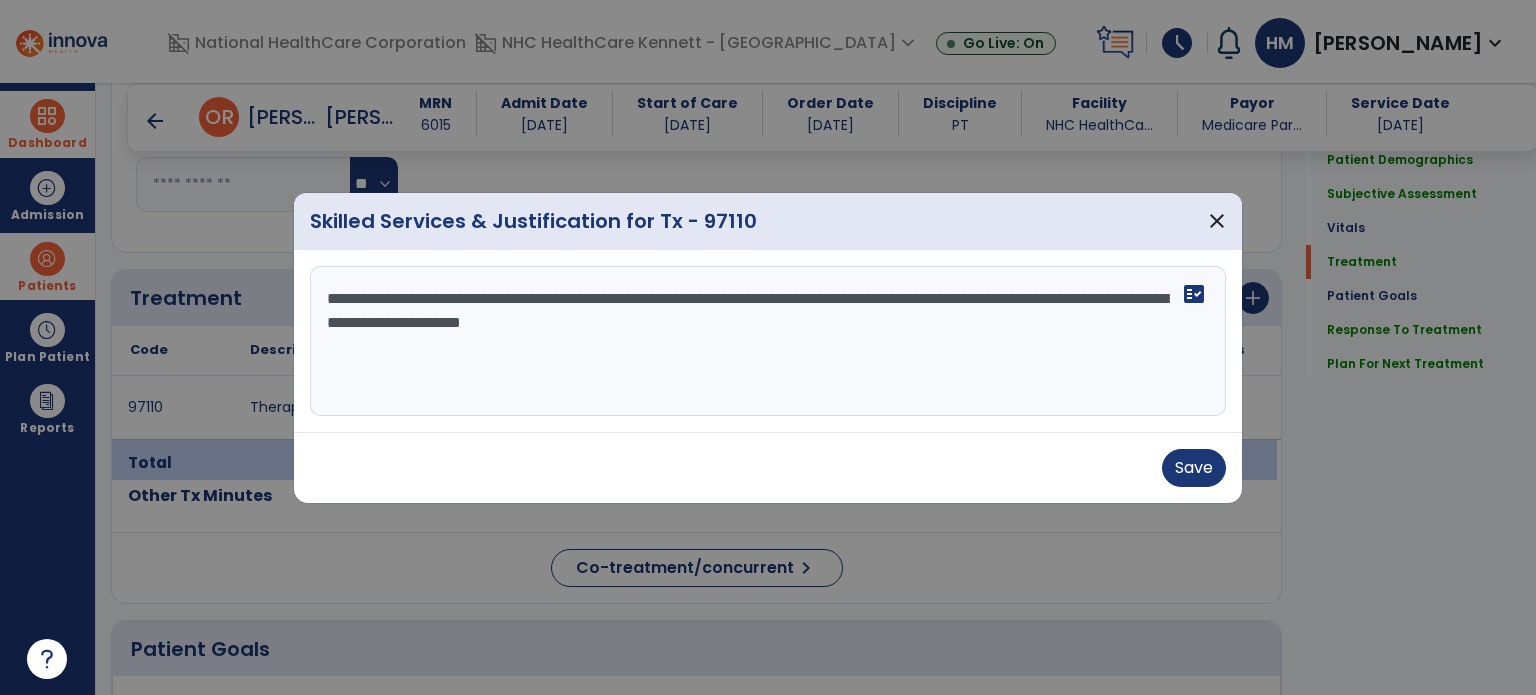 click on "**********" at bounding box center (768, 341) 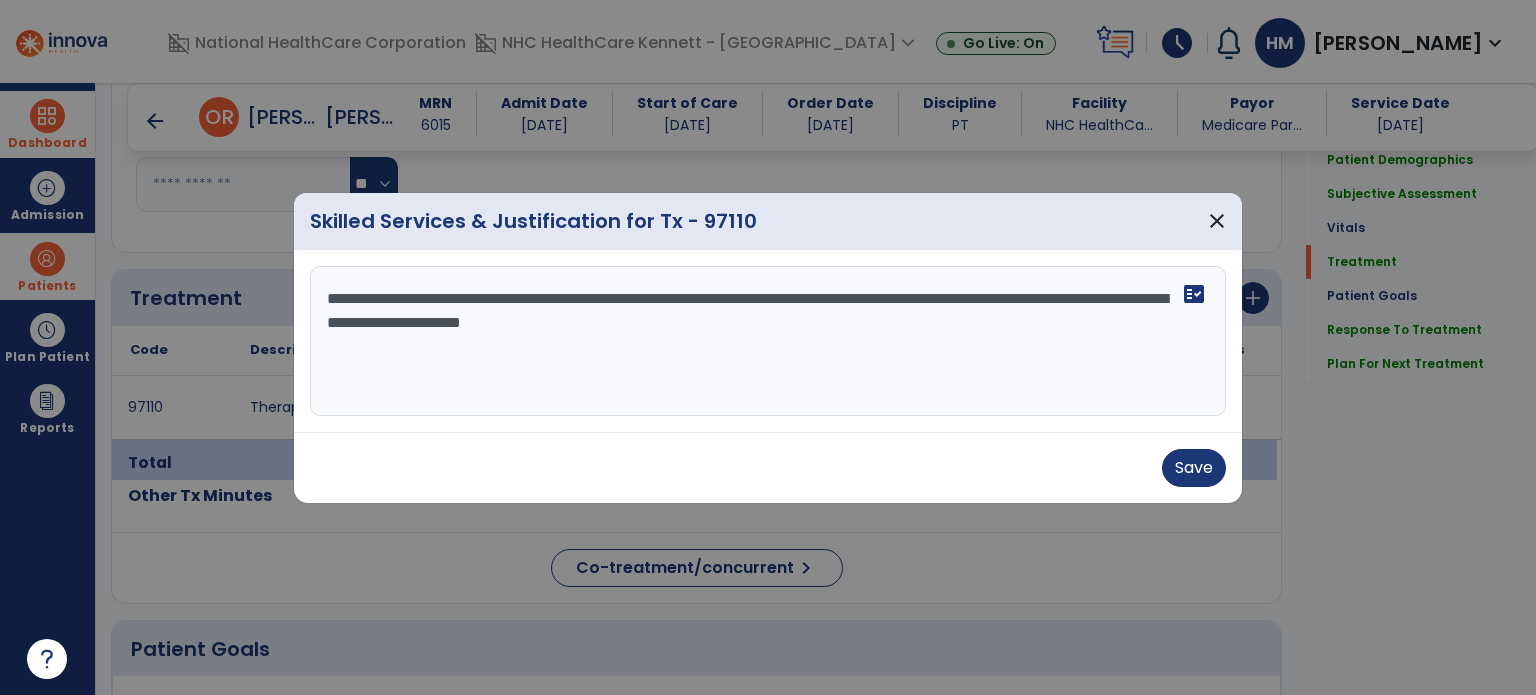 type on "*" 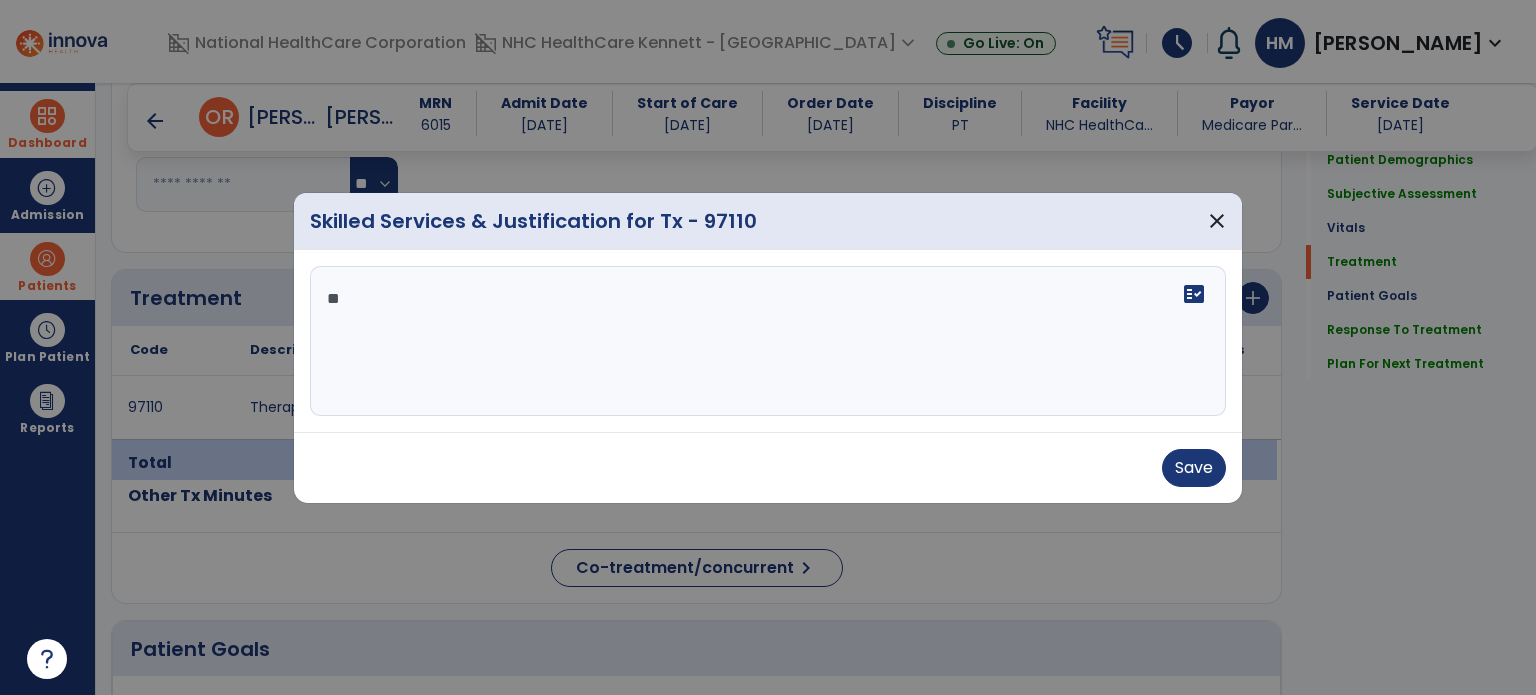 type on "*" 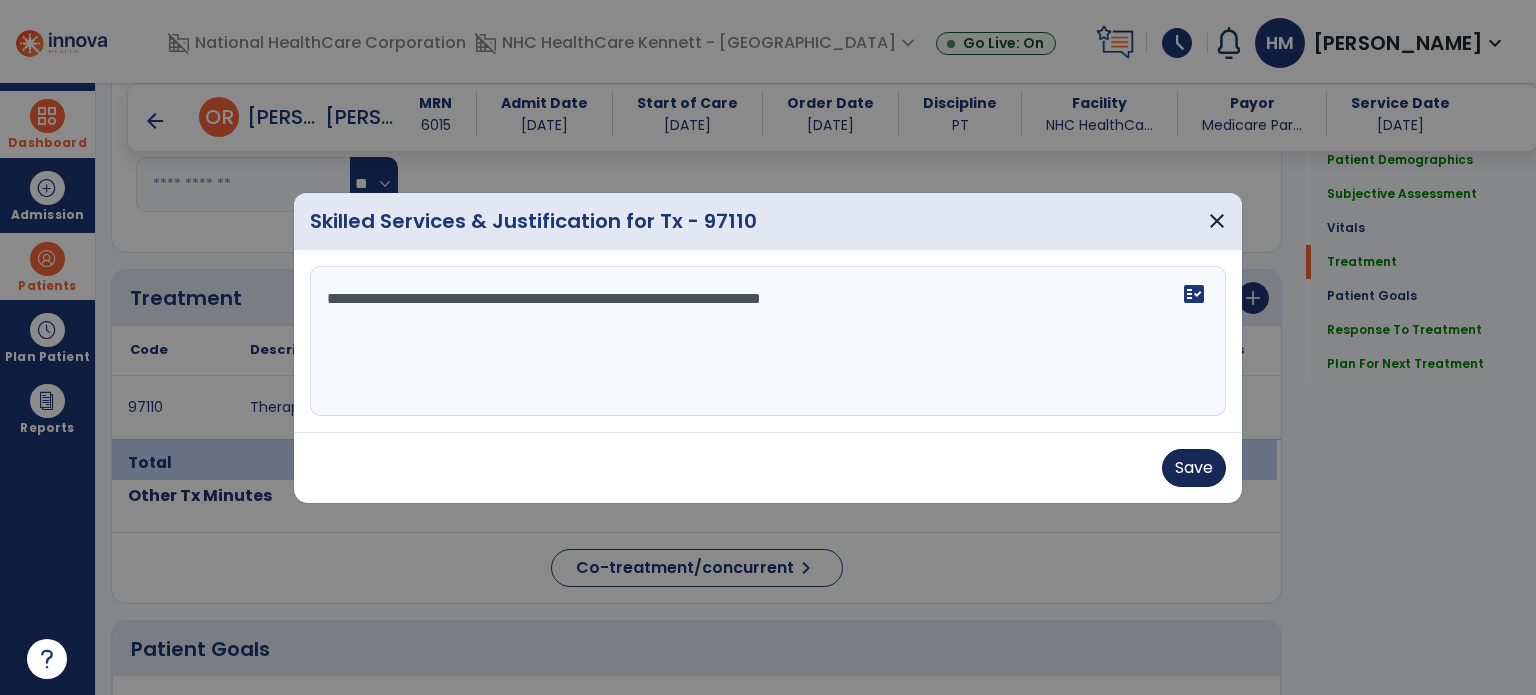 type on "**********" 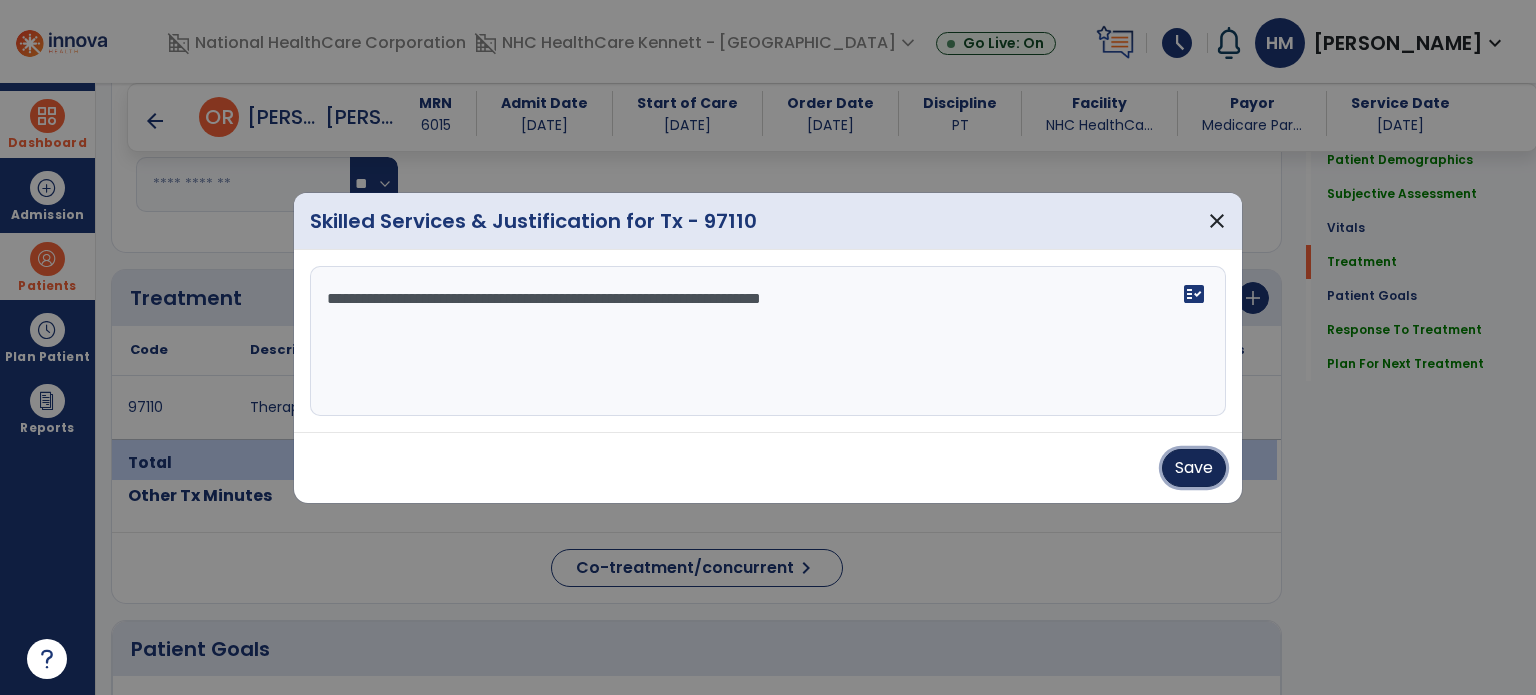 click on "Save" at bounding box center [1194, 468] 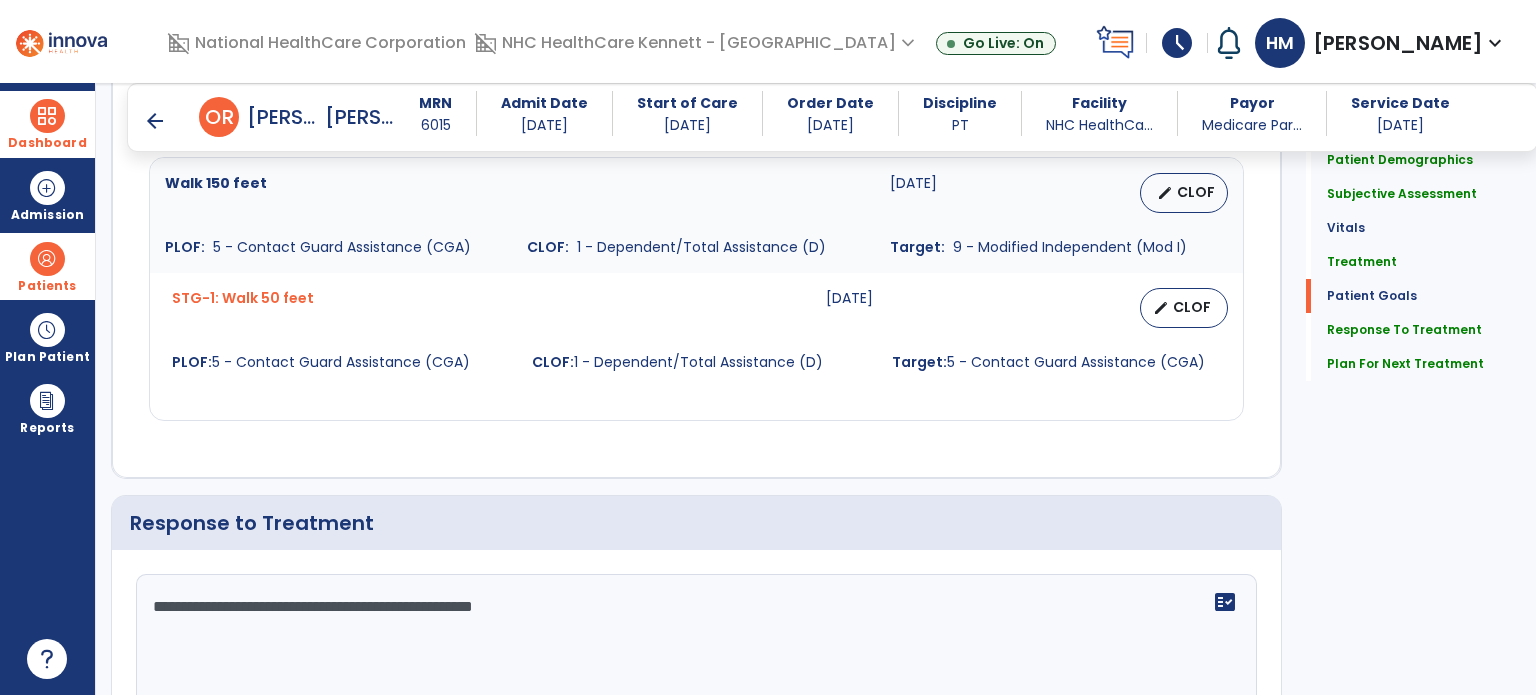 scroll, scrollTop: 2483, scrollLeft: 0, axis: vertical 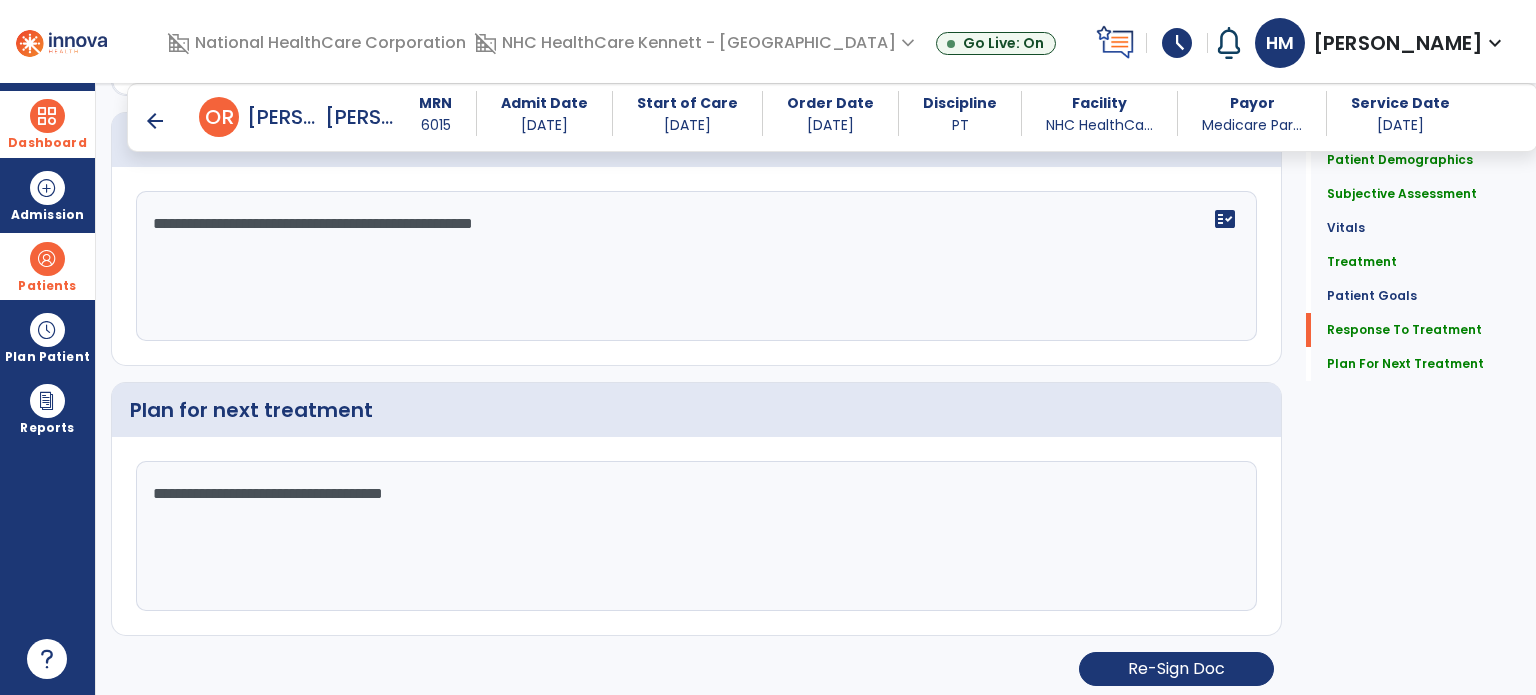 drag, startPoint x: 652, startPoint y: 216, endPoint x: 123, endPoint y: 203, distance: 529.1597 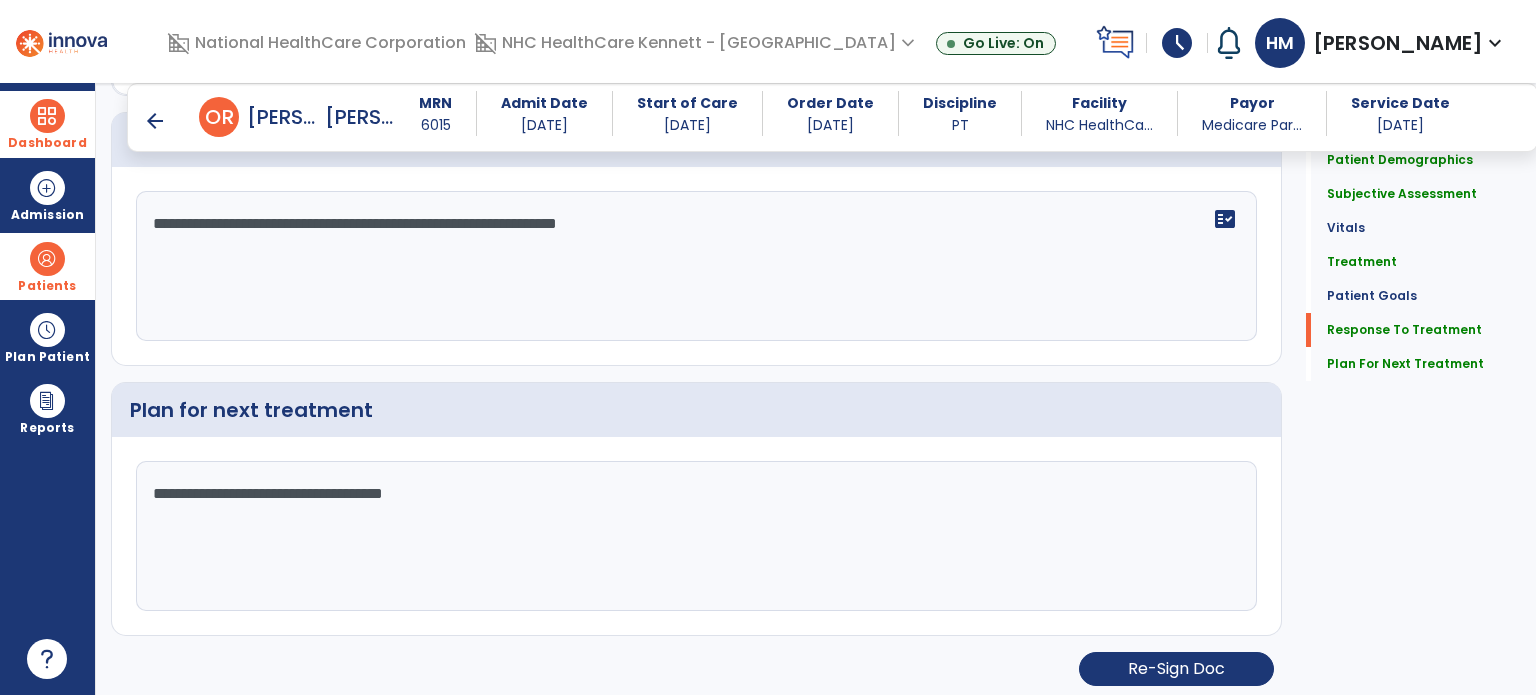 scroll, scrollTop: 2483, scrollLeft: 0, axis: vertical 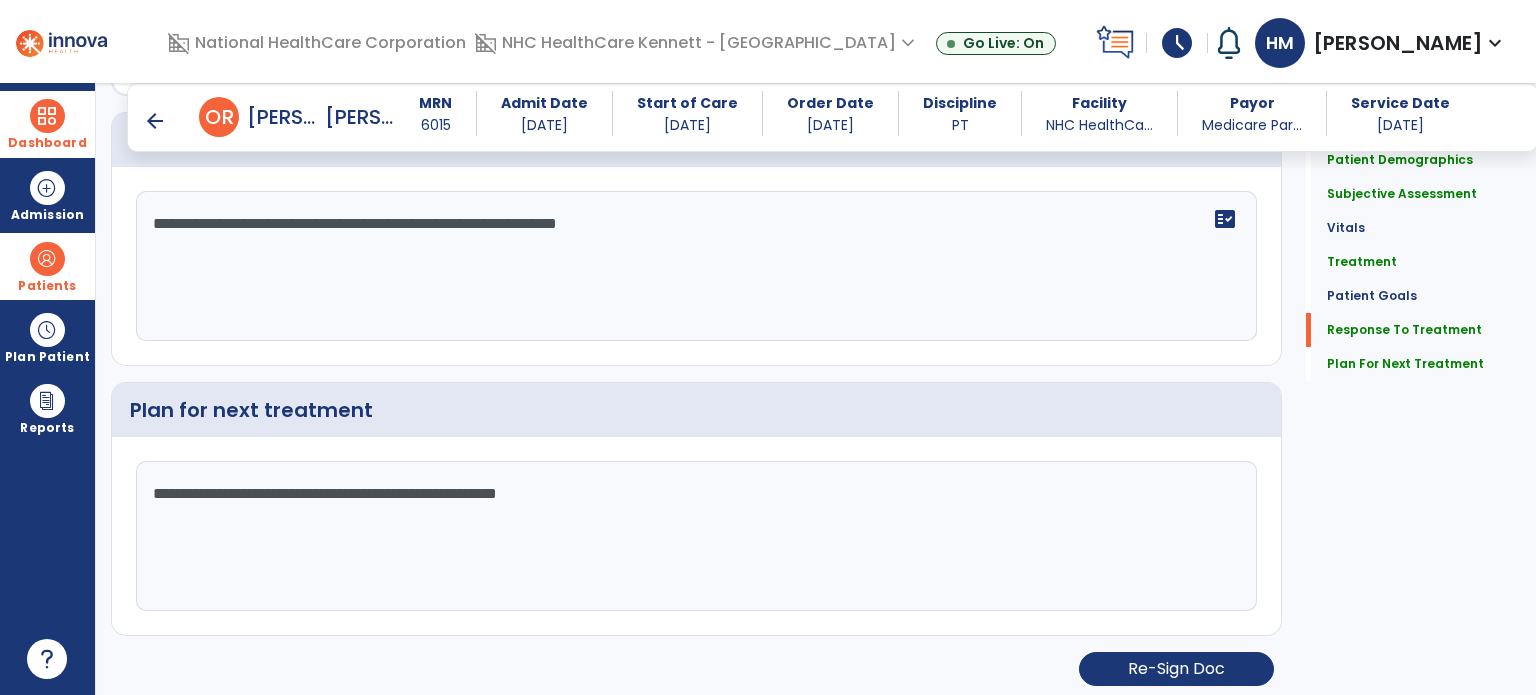 click on "**********" 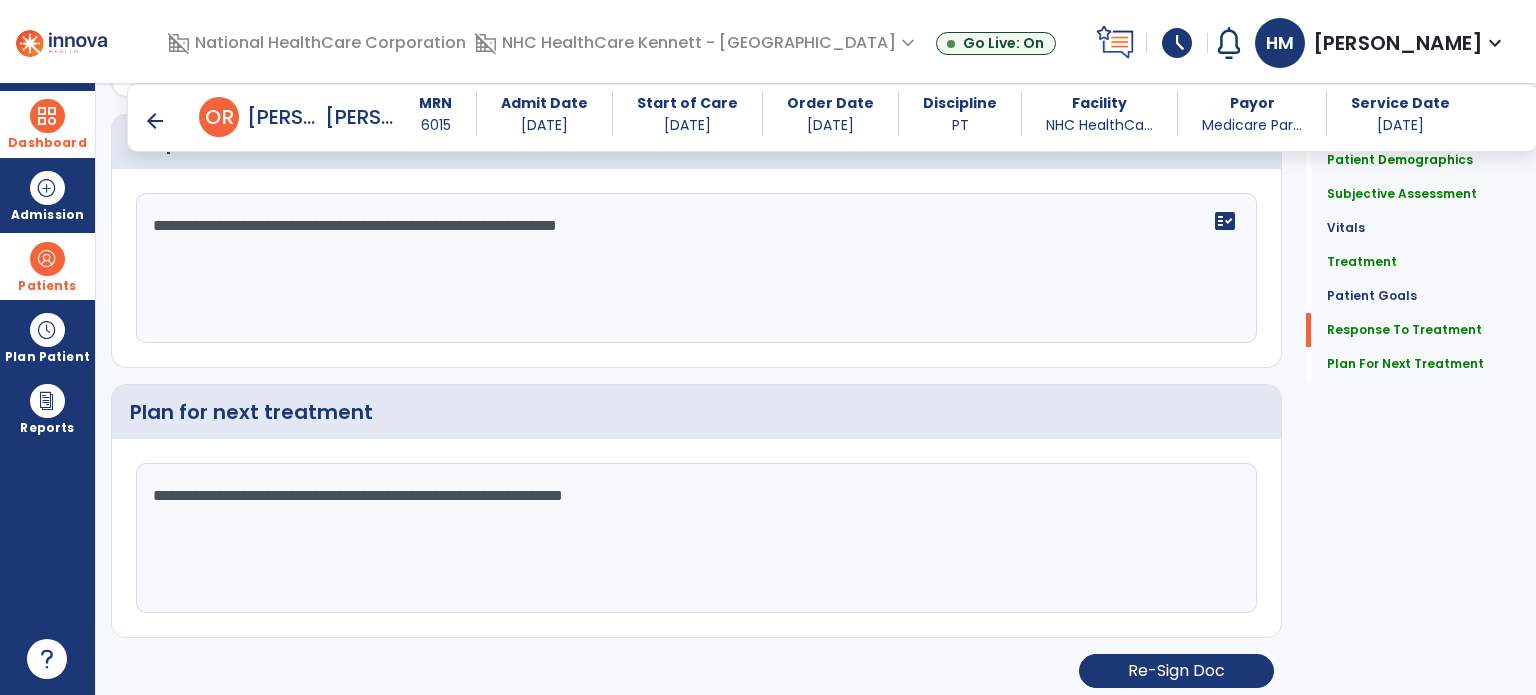scroll, scrollTop: 2483, scrollLeft: 0, axis: vertical 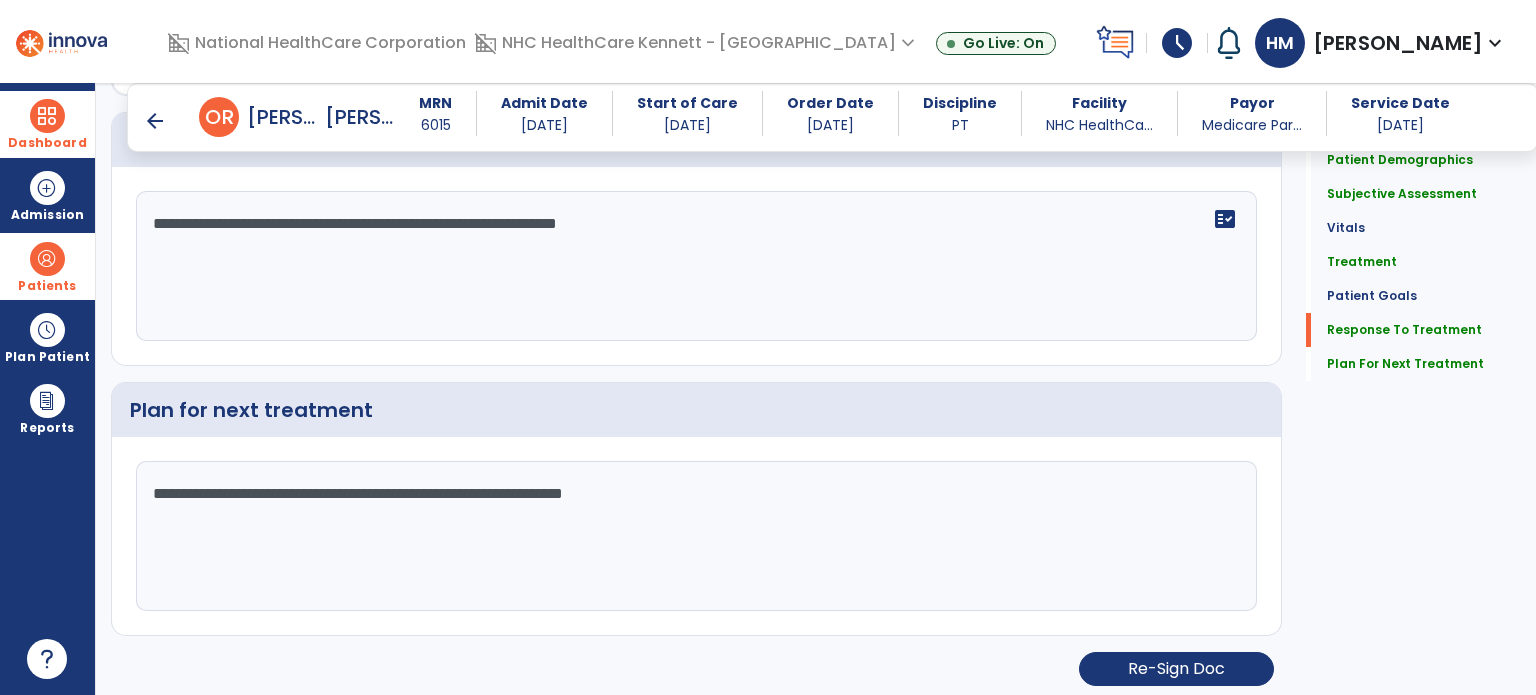 click on "**********" 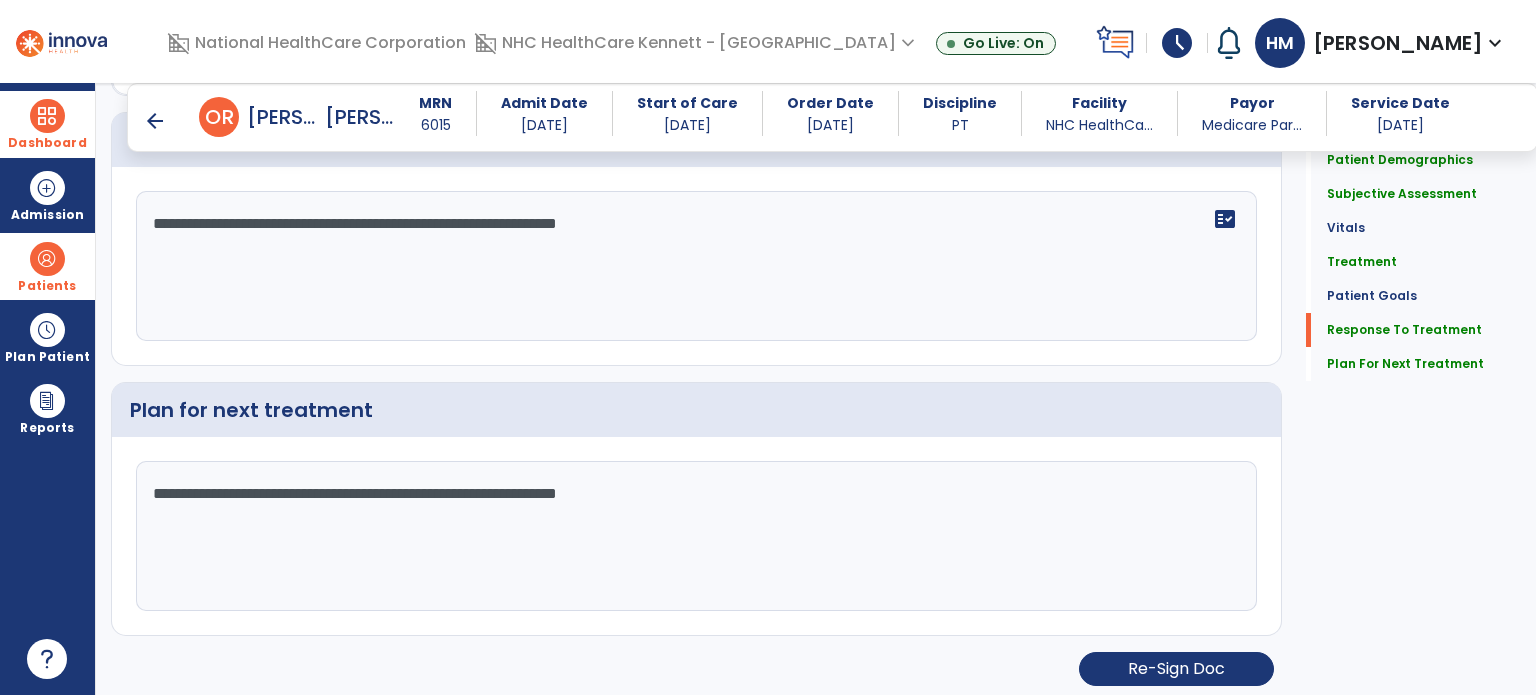 scroll, scrollTop: 2483, scrollLeft: 0, axis: vertical 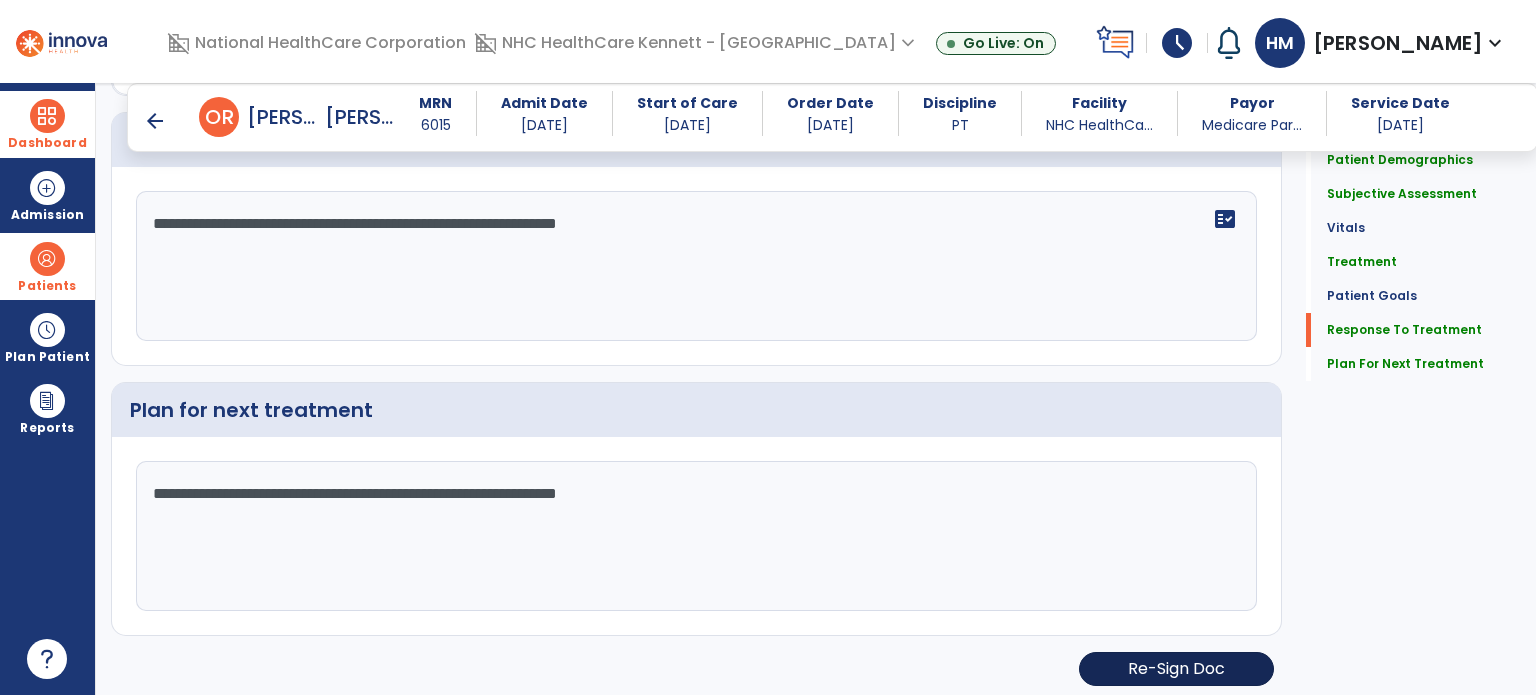 type on "**********" 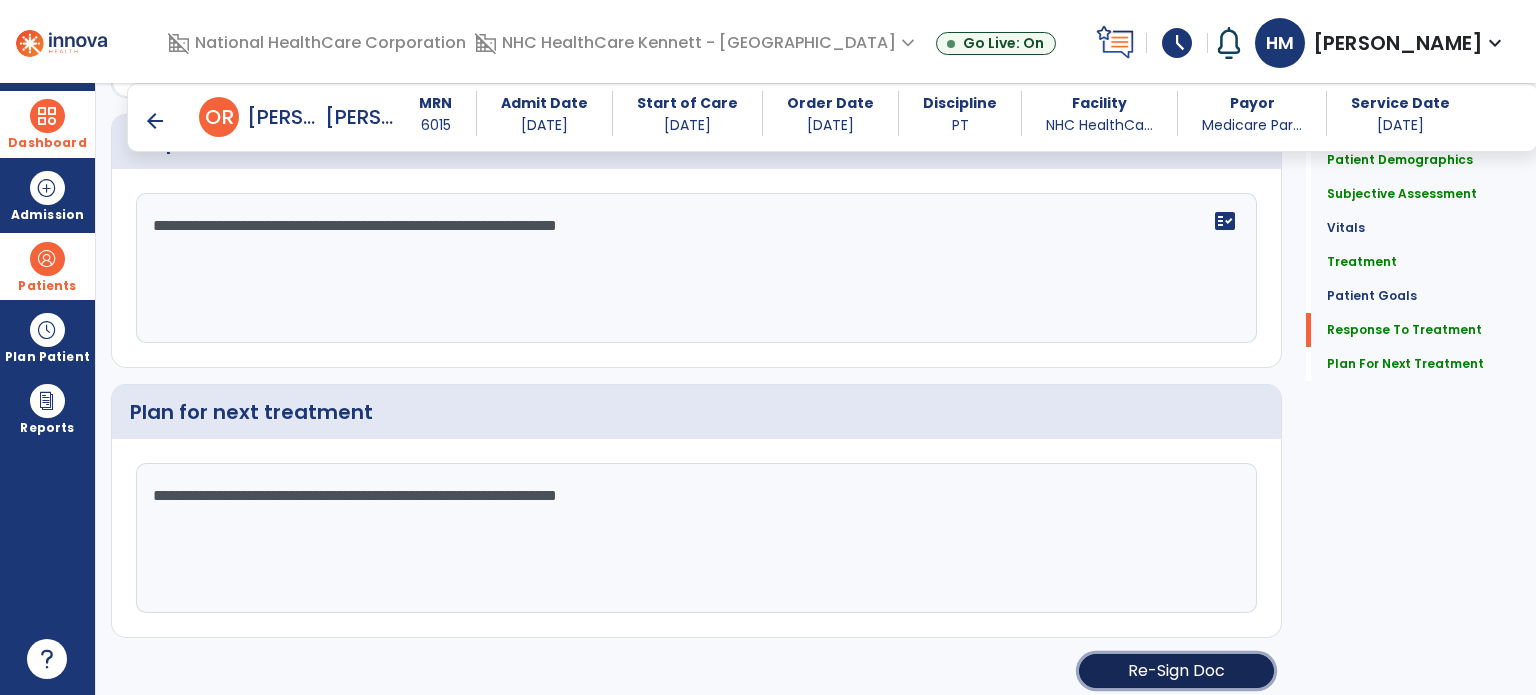 scroll, scrollTop: 2483, scrollLeft: 0, axis: vertical 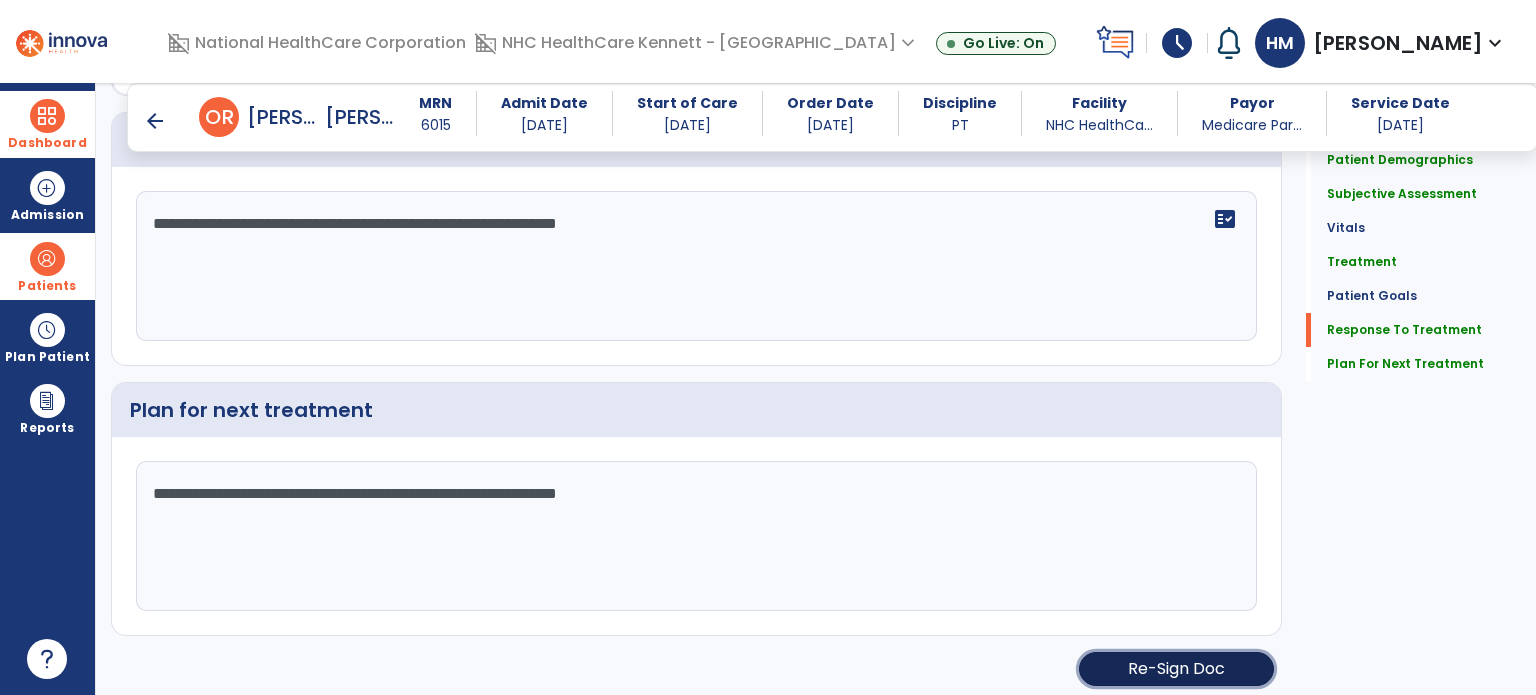 click on "Re-Sign Doc" 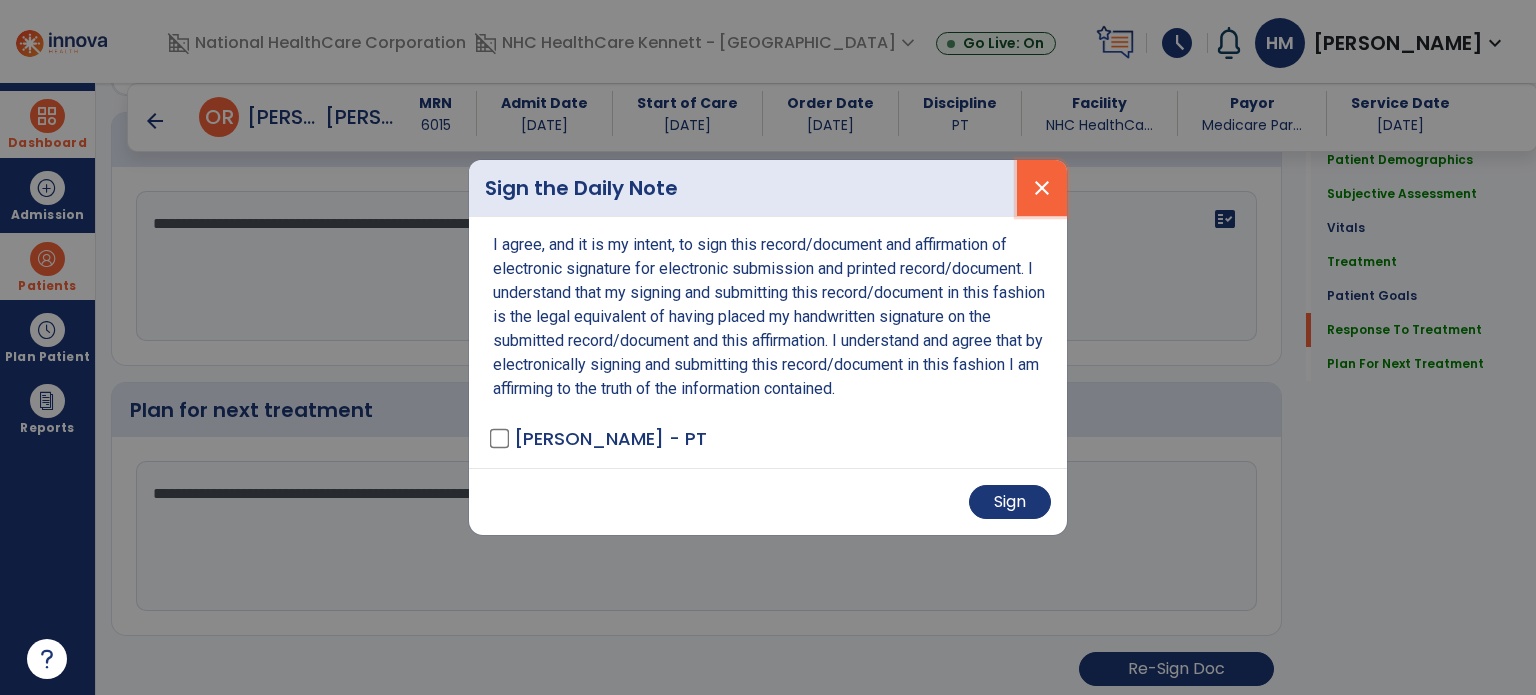 click on "close" at bounding box center (1042, 188) 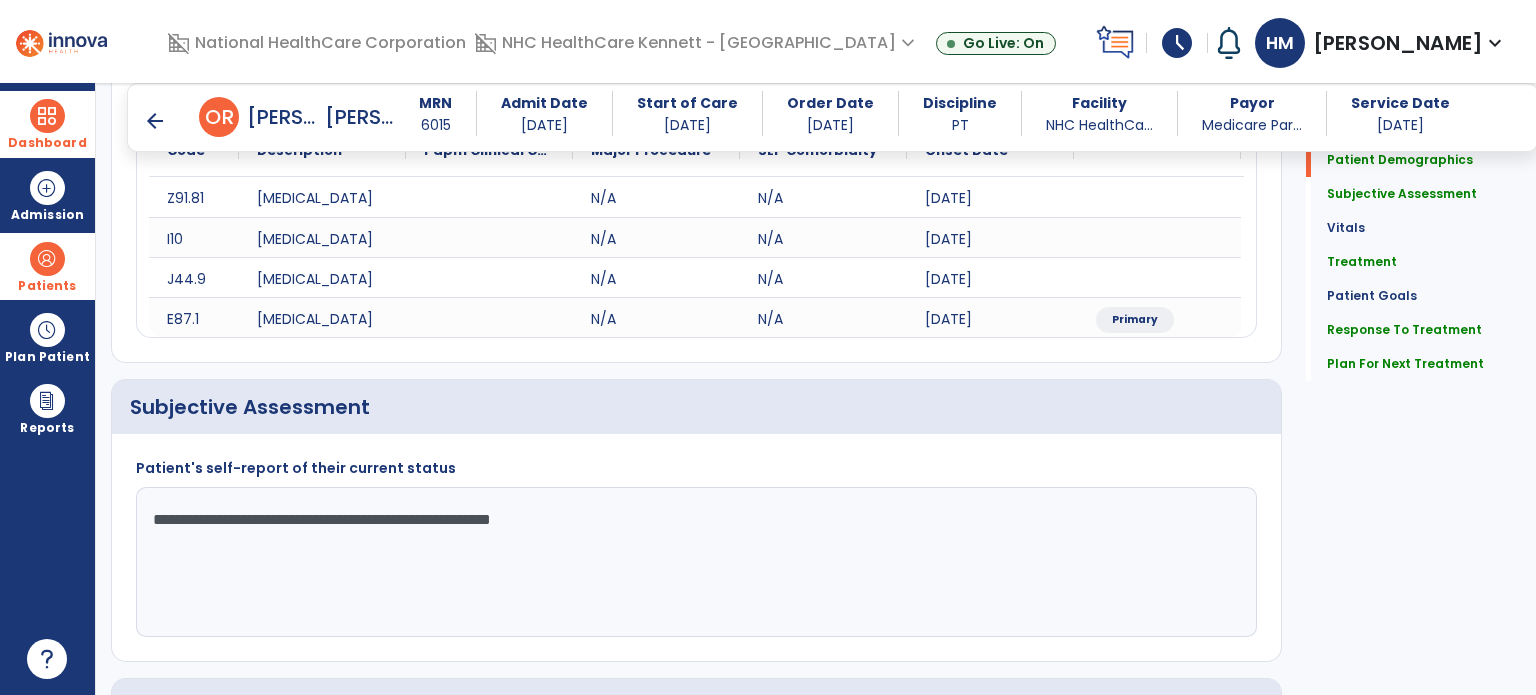 scroll, scrollTop: 383, scrollLeft: 0, axis: vertical 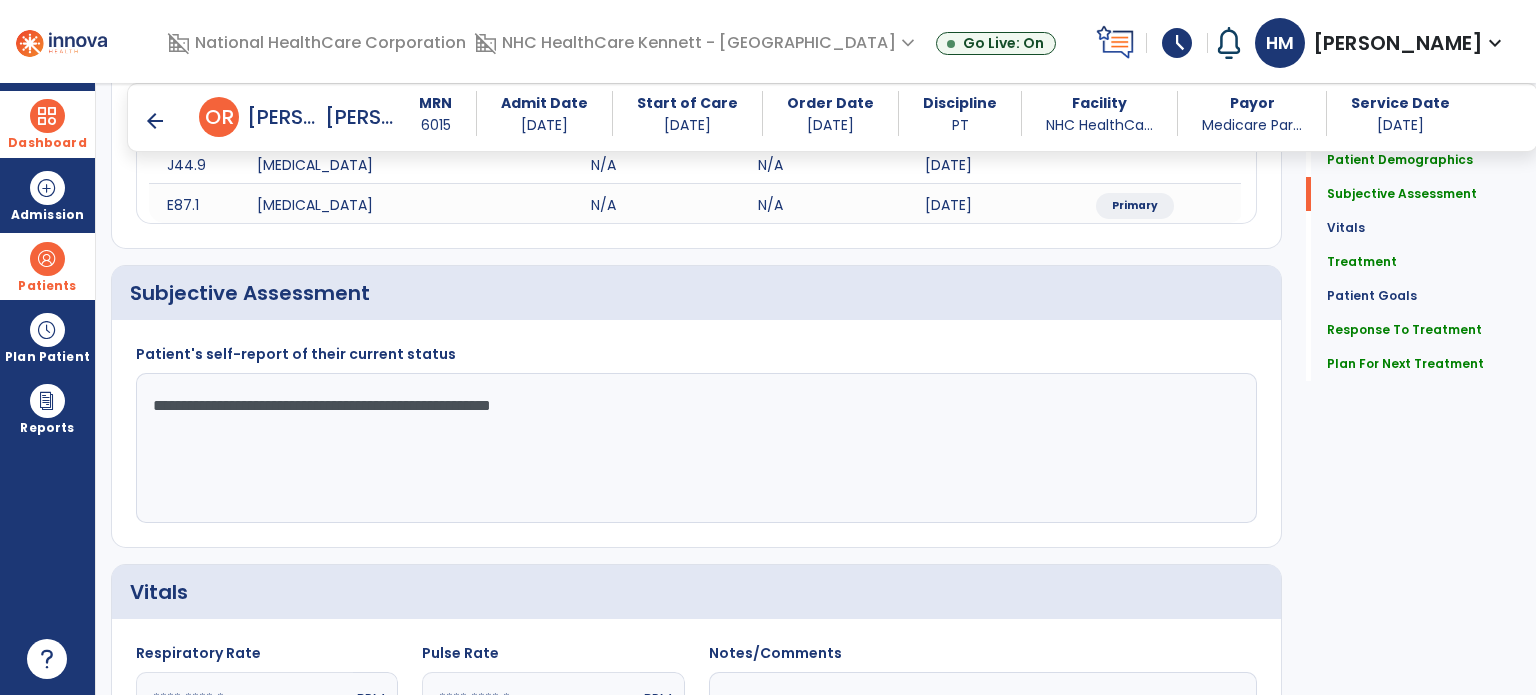 drag, startPoint x: 608, startPoint y: 409, endPoint x: 221, endPoint y: 456, distance: 389.84357 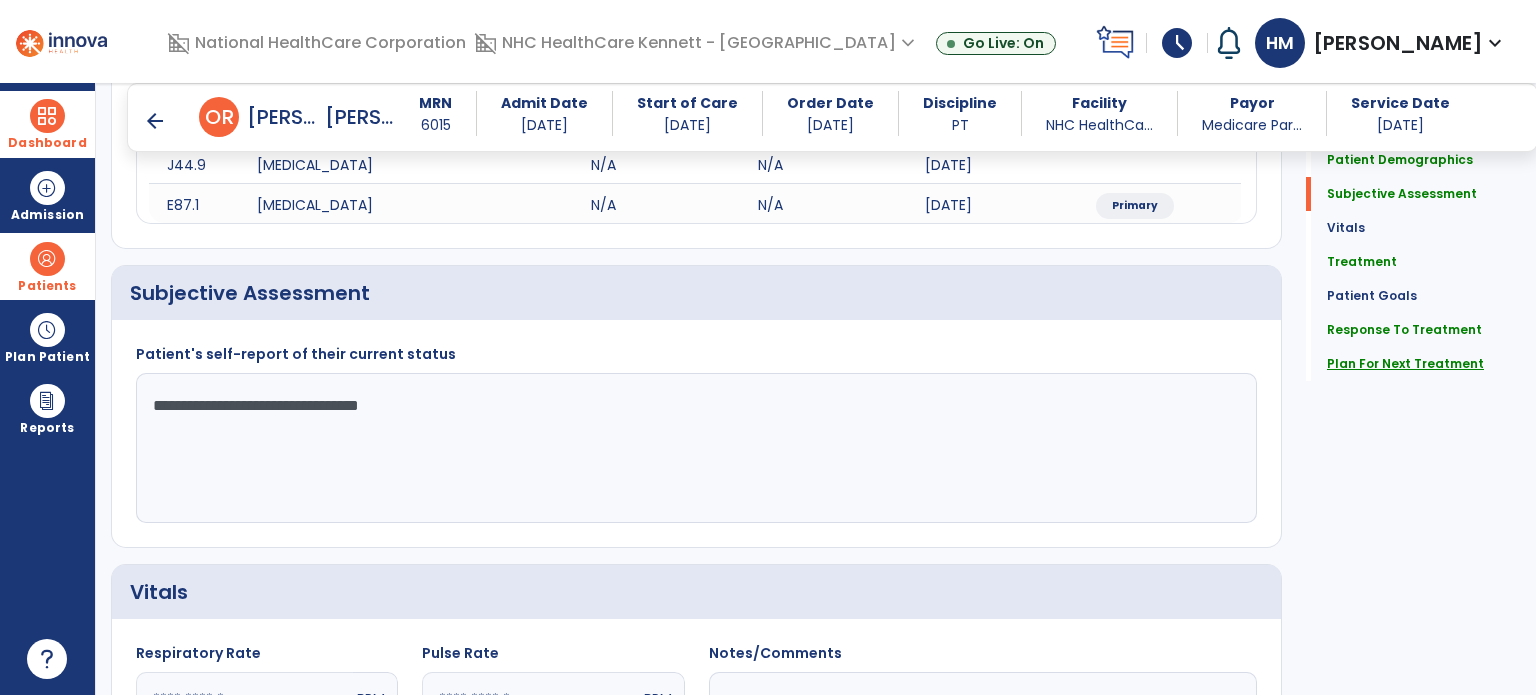 type on "**********" 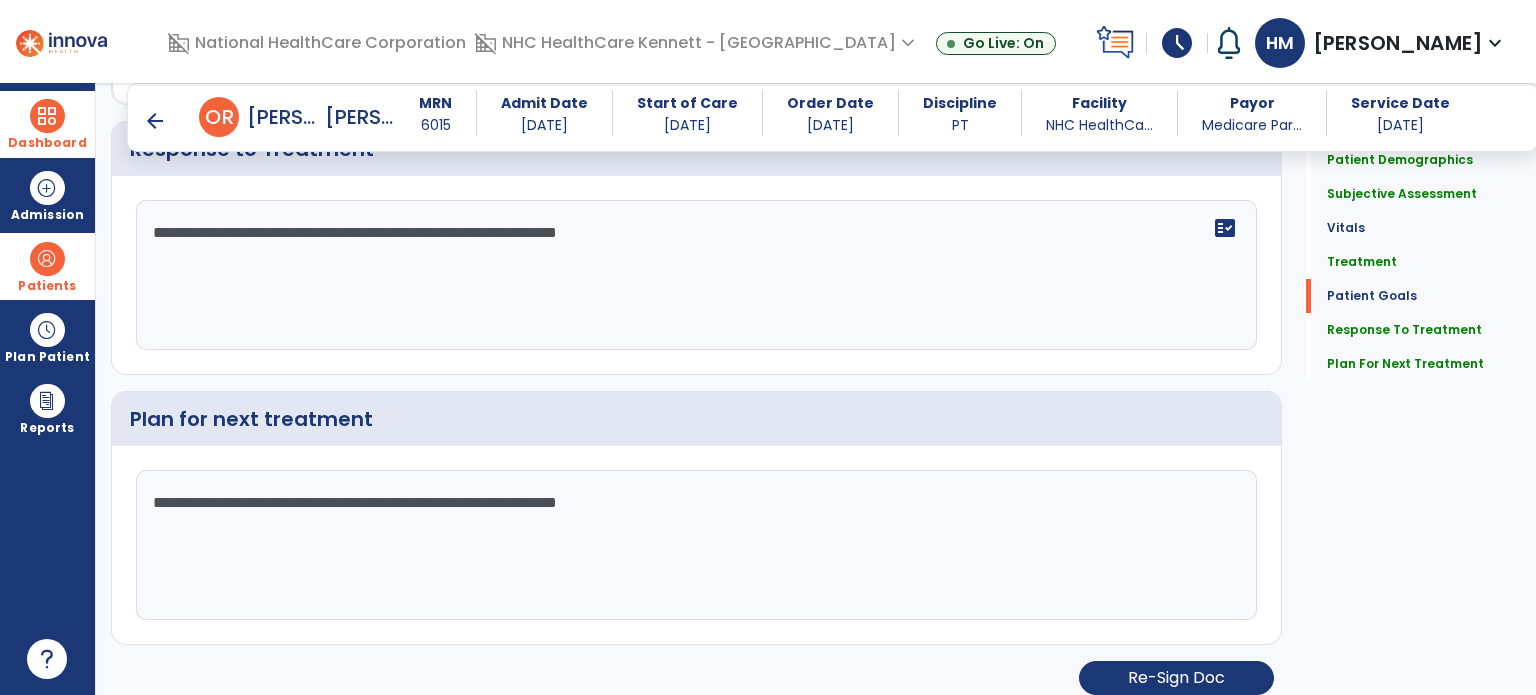 scroll, scrollTop: 2483, scrollLeft: 0, axis: vertical 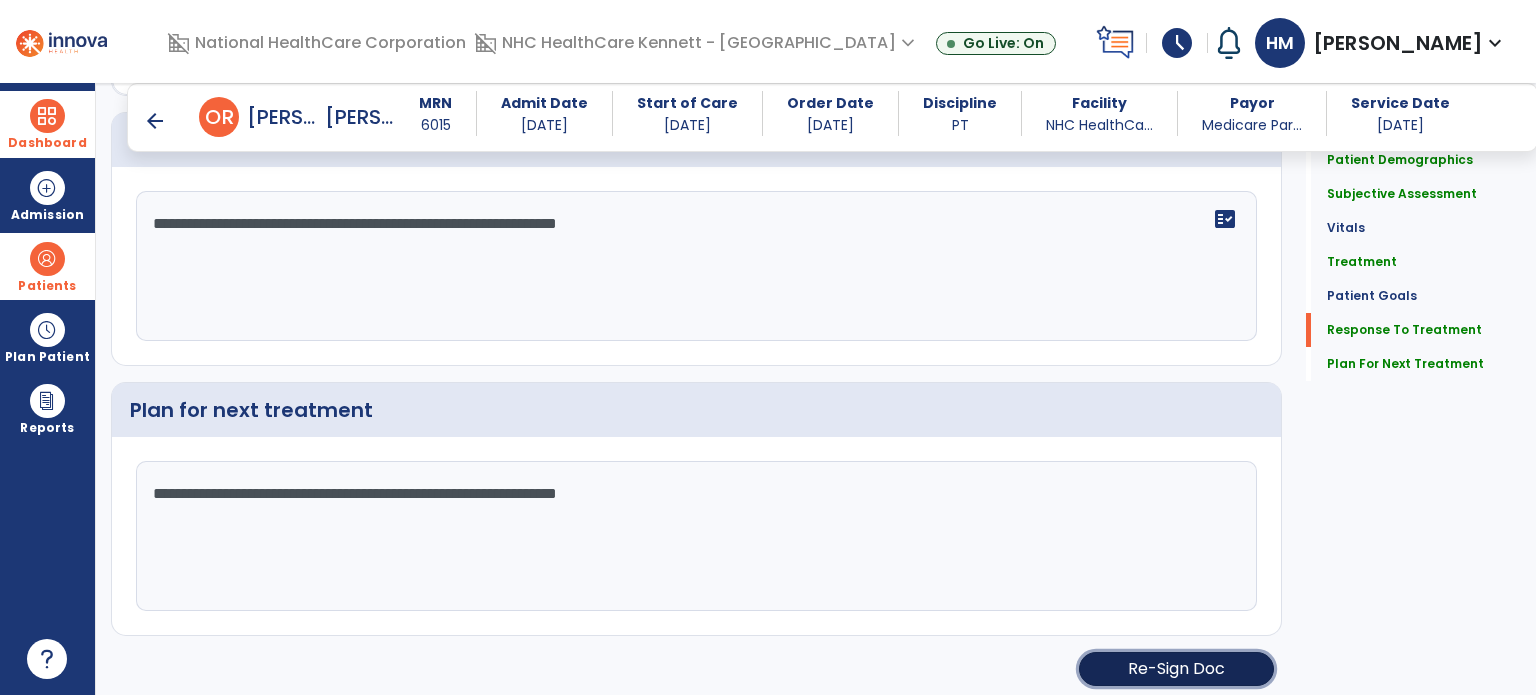 click on "Re-Sign Doc" 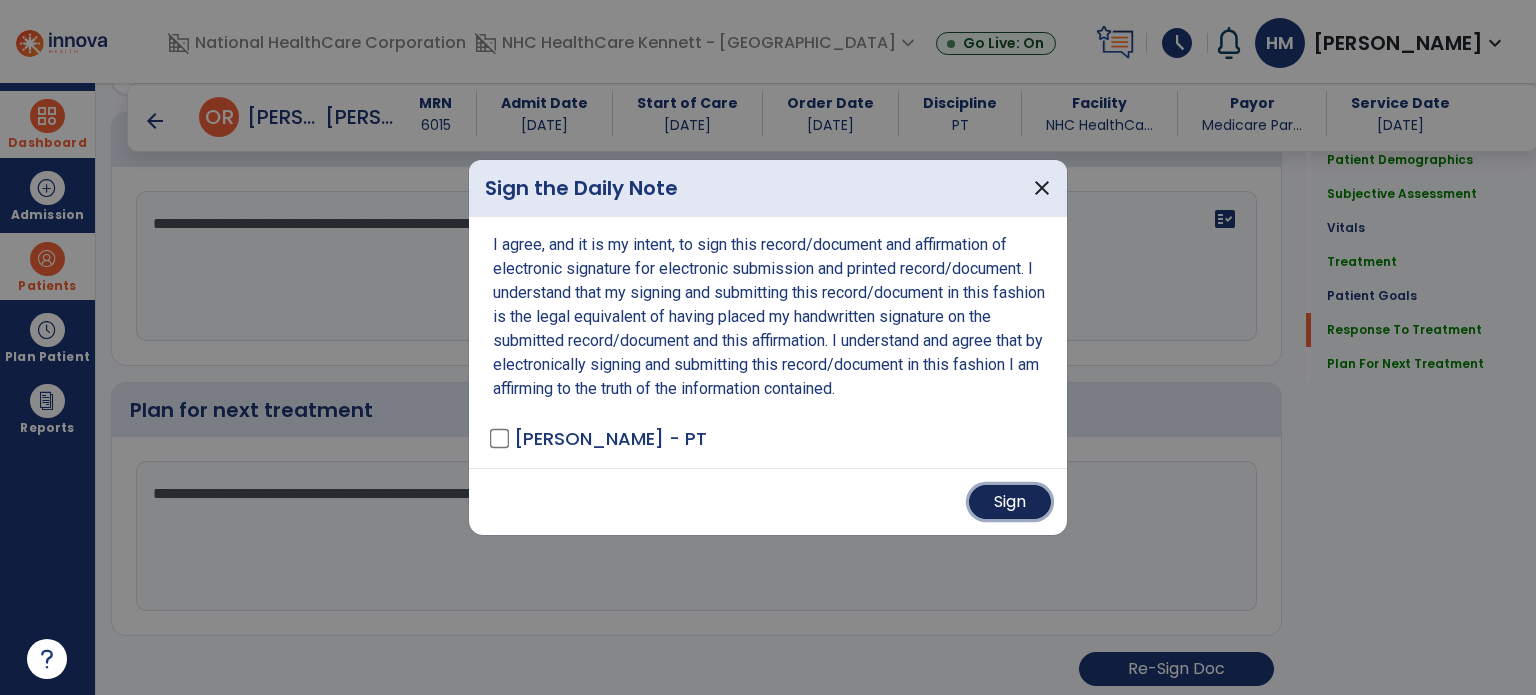 click on "Sign" at bounding box center (1010, 502) 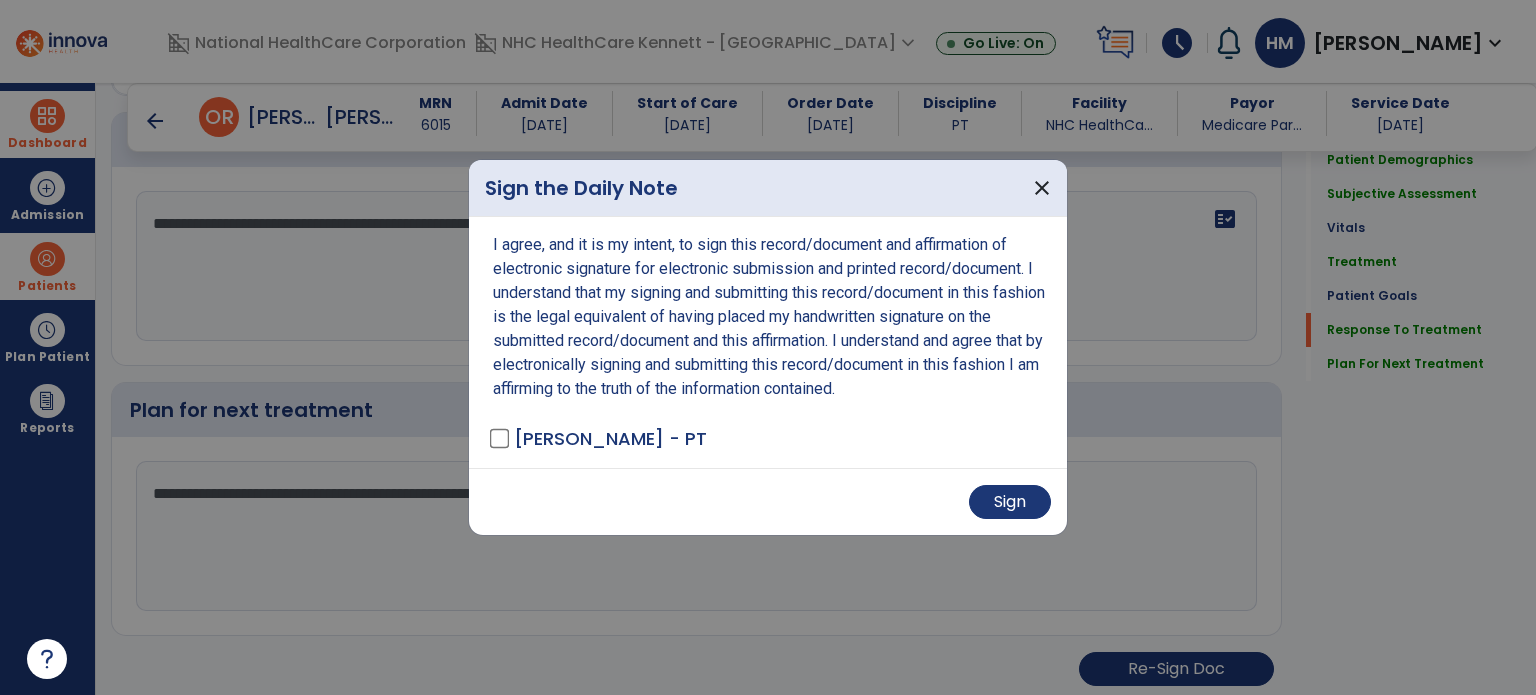 scroll, scrollTop: 2481, scrollLeft: 0, axis: vertical 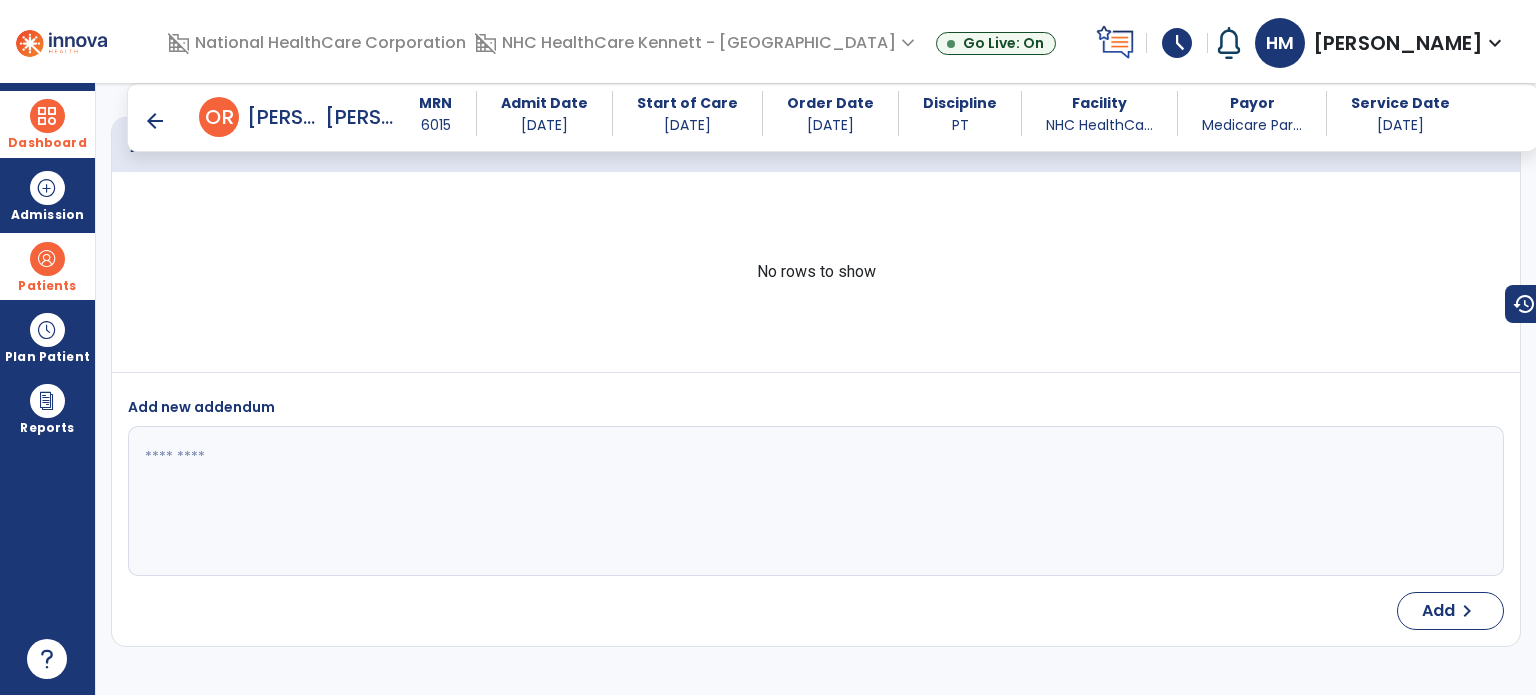 click on "arrow_back" at bounding box center (155, 121) 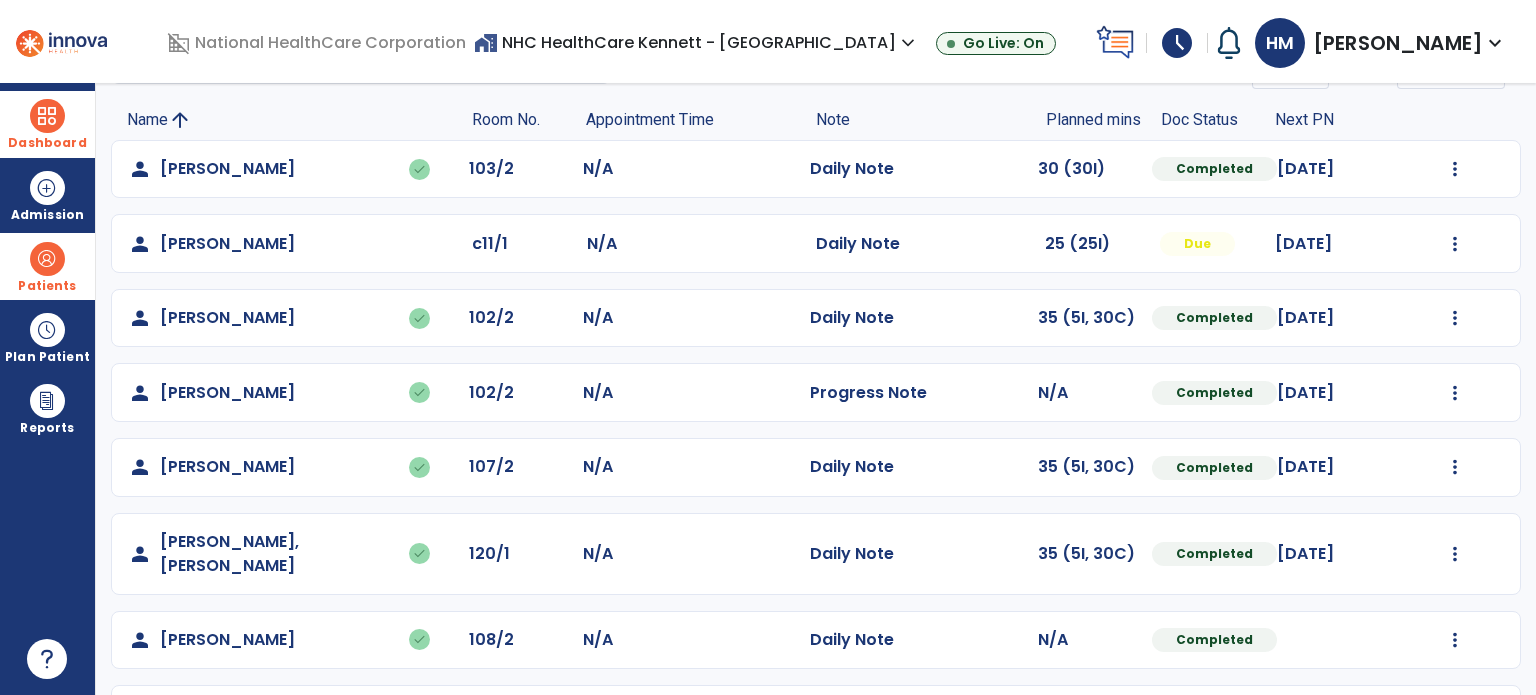 scroll, scrollTop: 393, scrollLeft: 0, axis: vertical 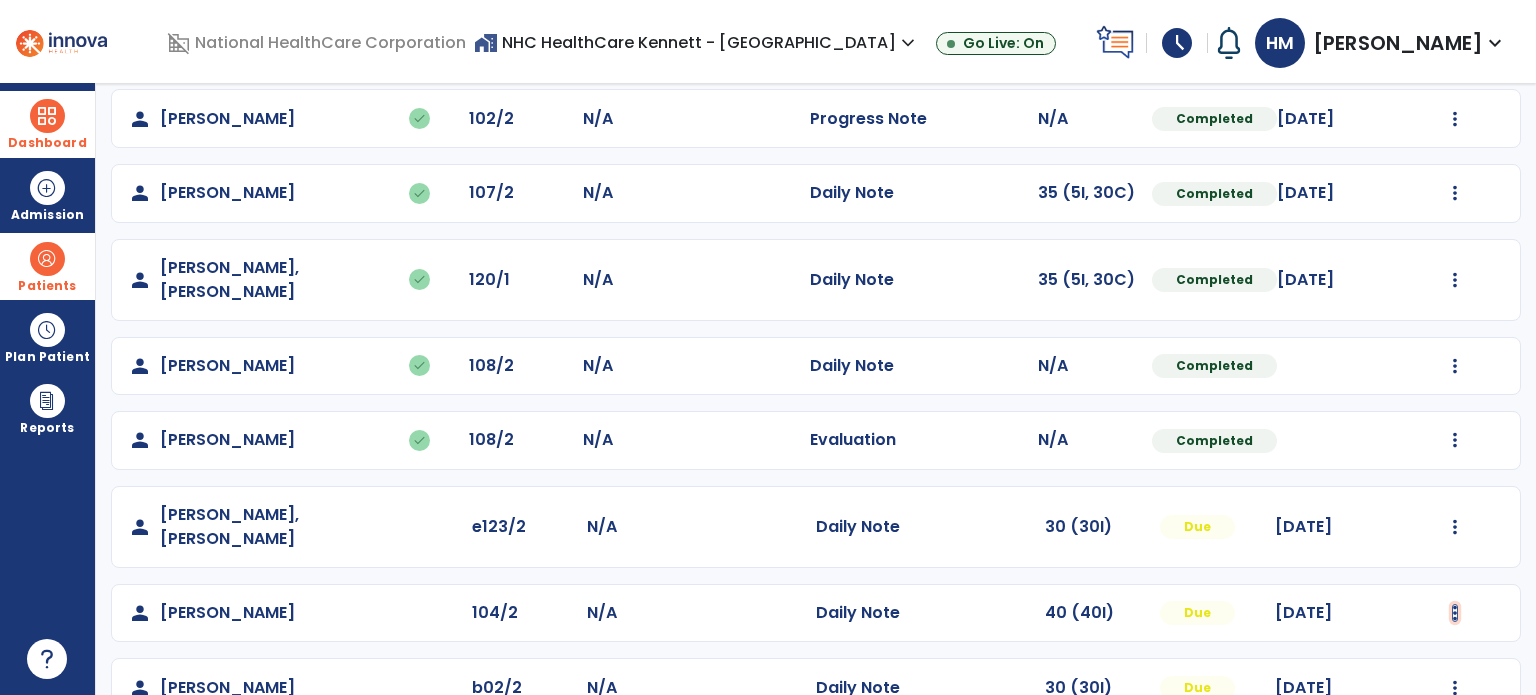 click at bounding box center [1455, -105] 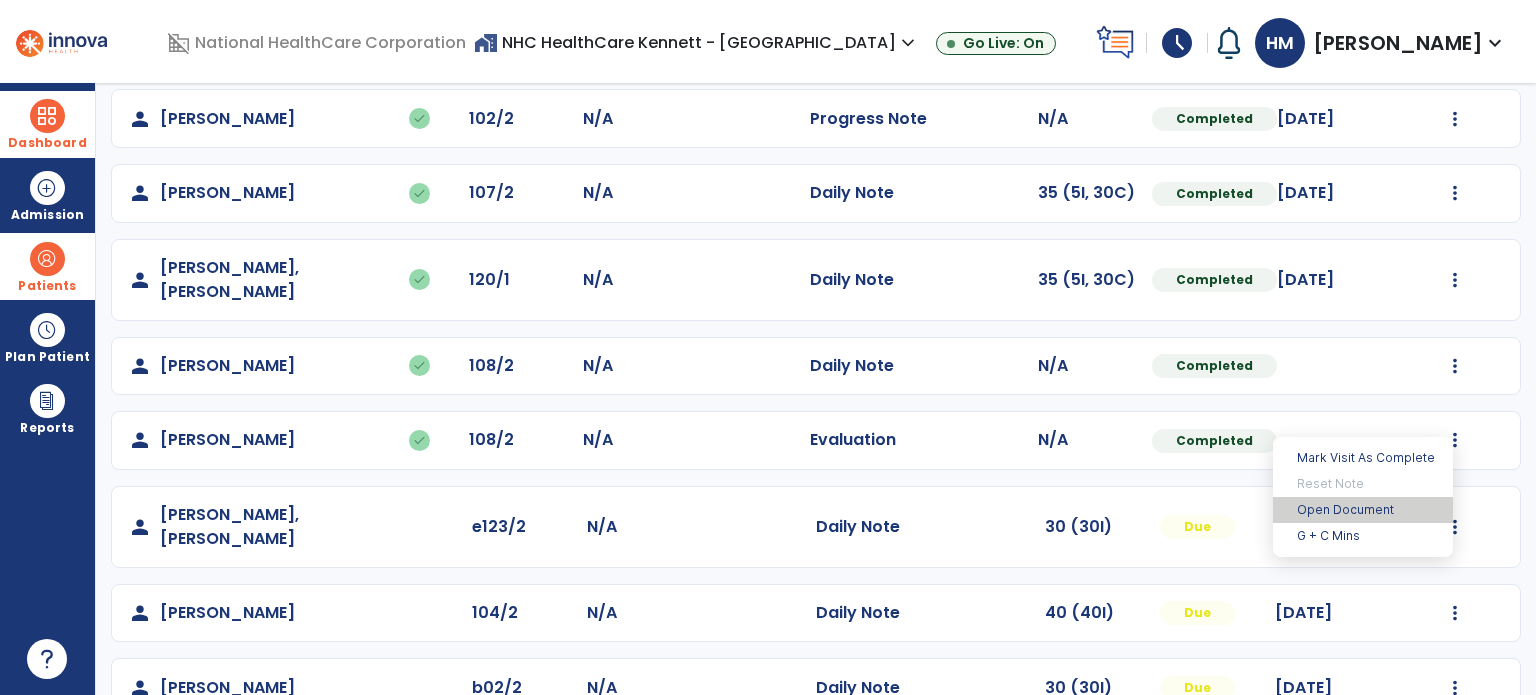 click on "Open Document" at bounding box center [1363, 510] 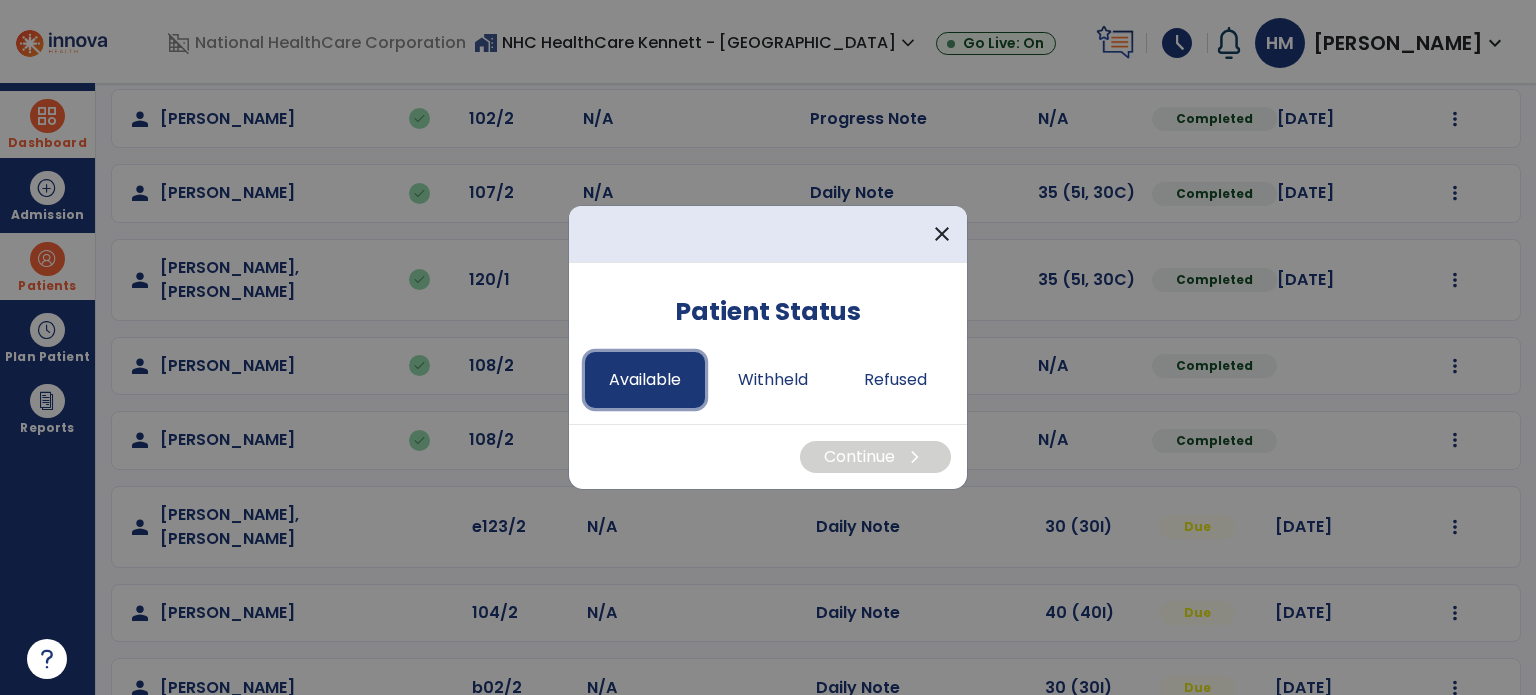 click on "Available" at bounding box center (645, 380) 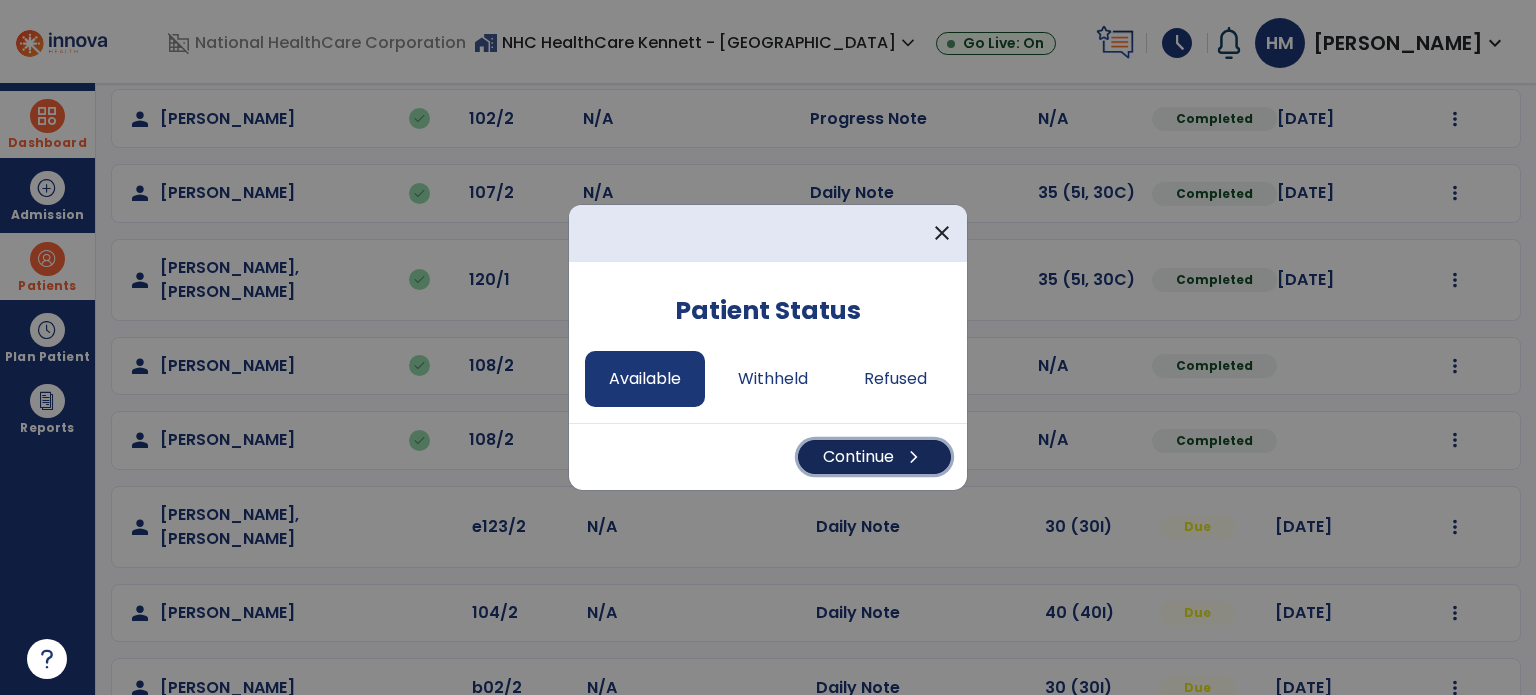 click on "Continue   chevron_right" at bounding box center (874, 457) 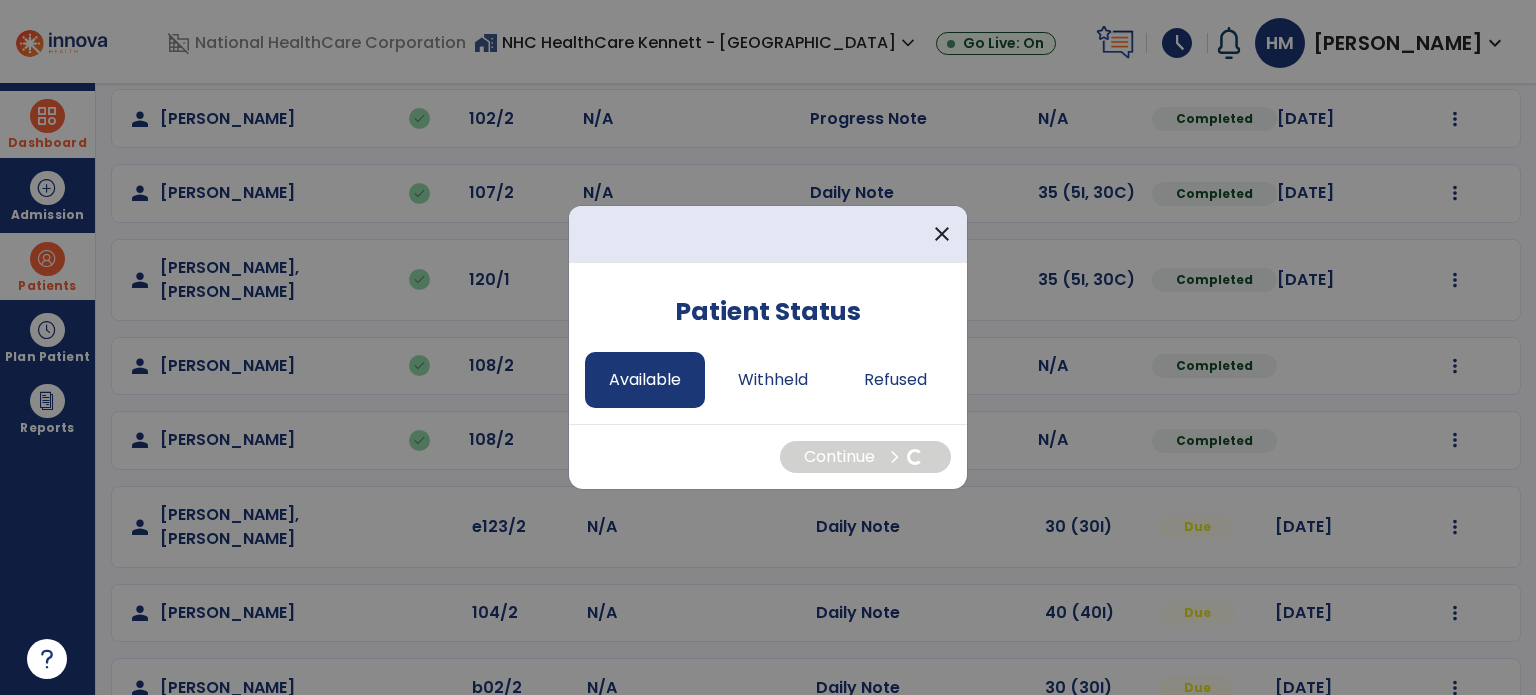 select on "*" 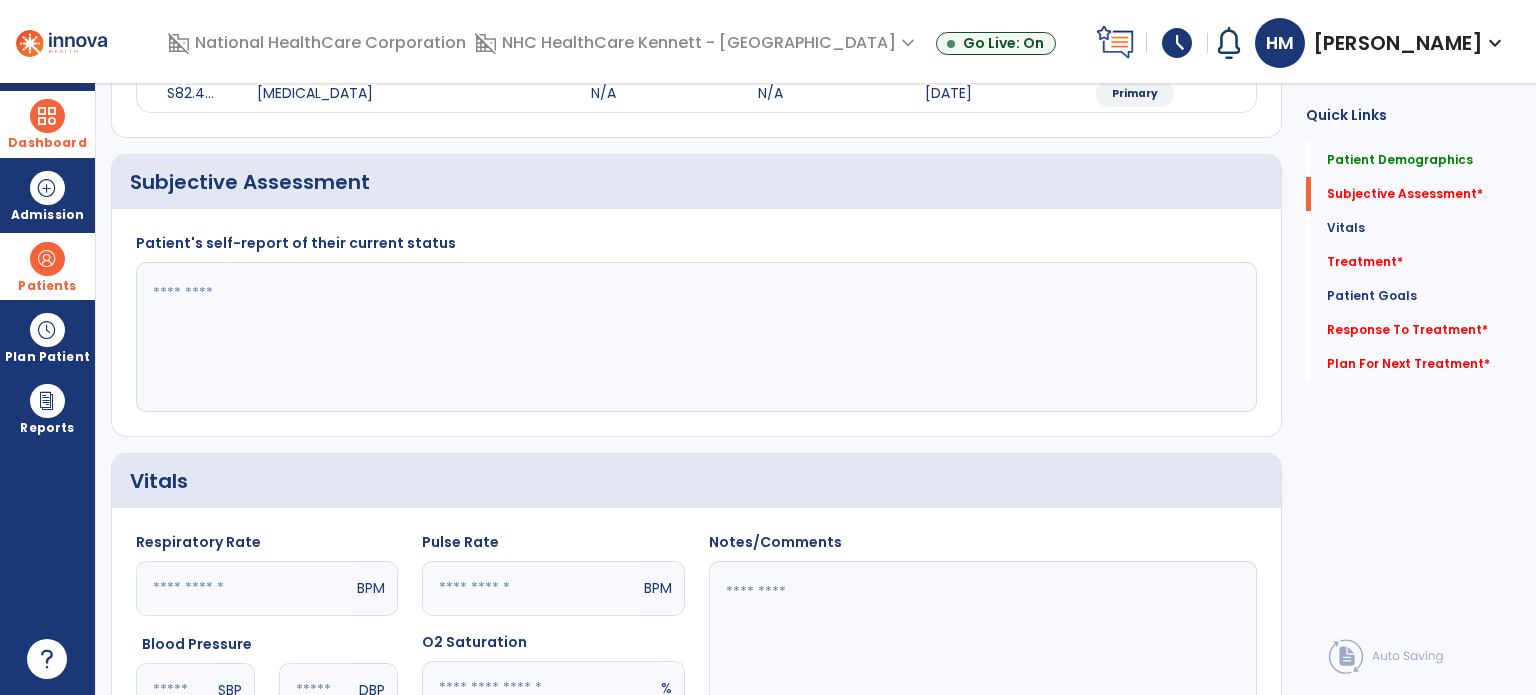 click 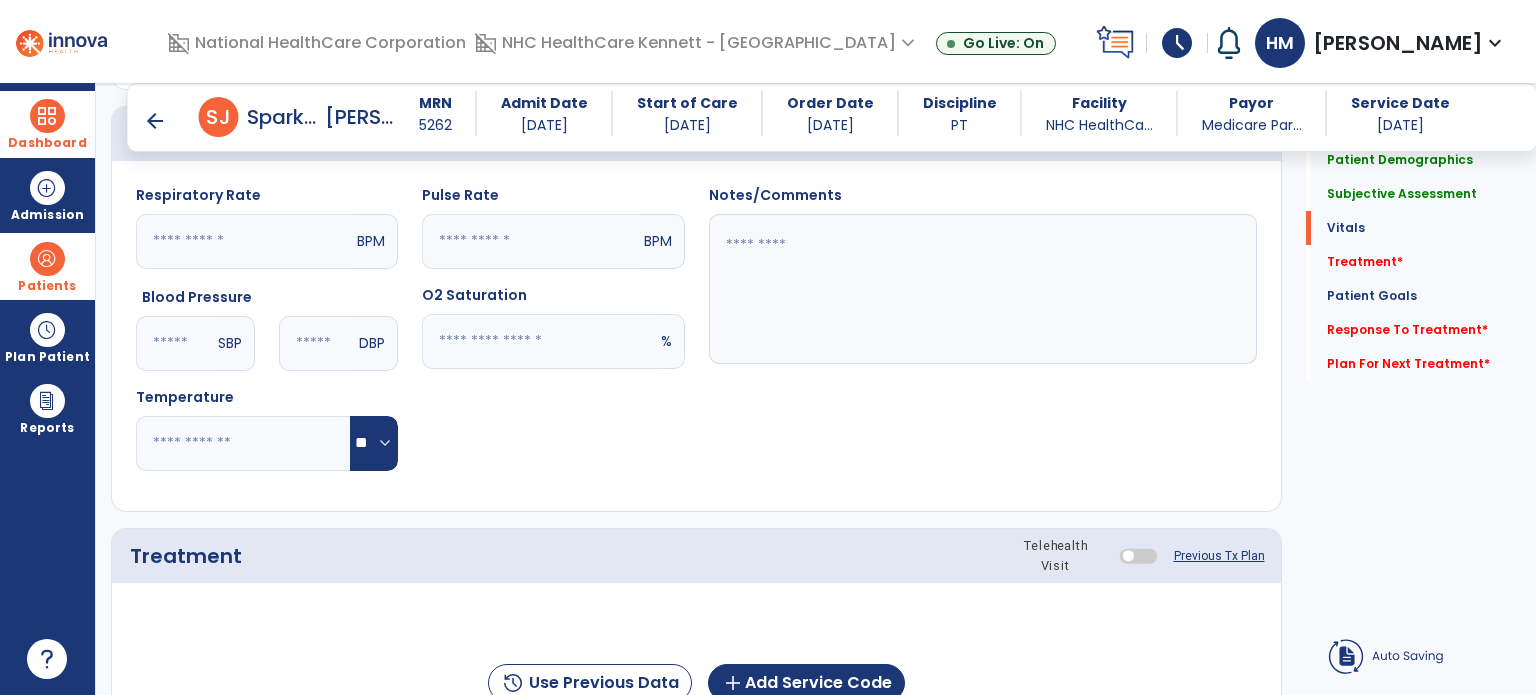 scroll, scrollTop: 793, scrollLeft: 0, axis: vertical 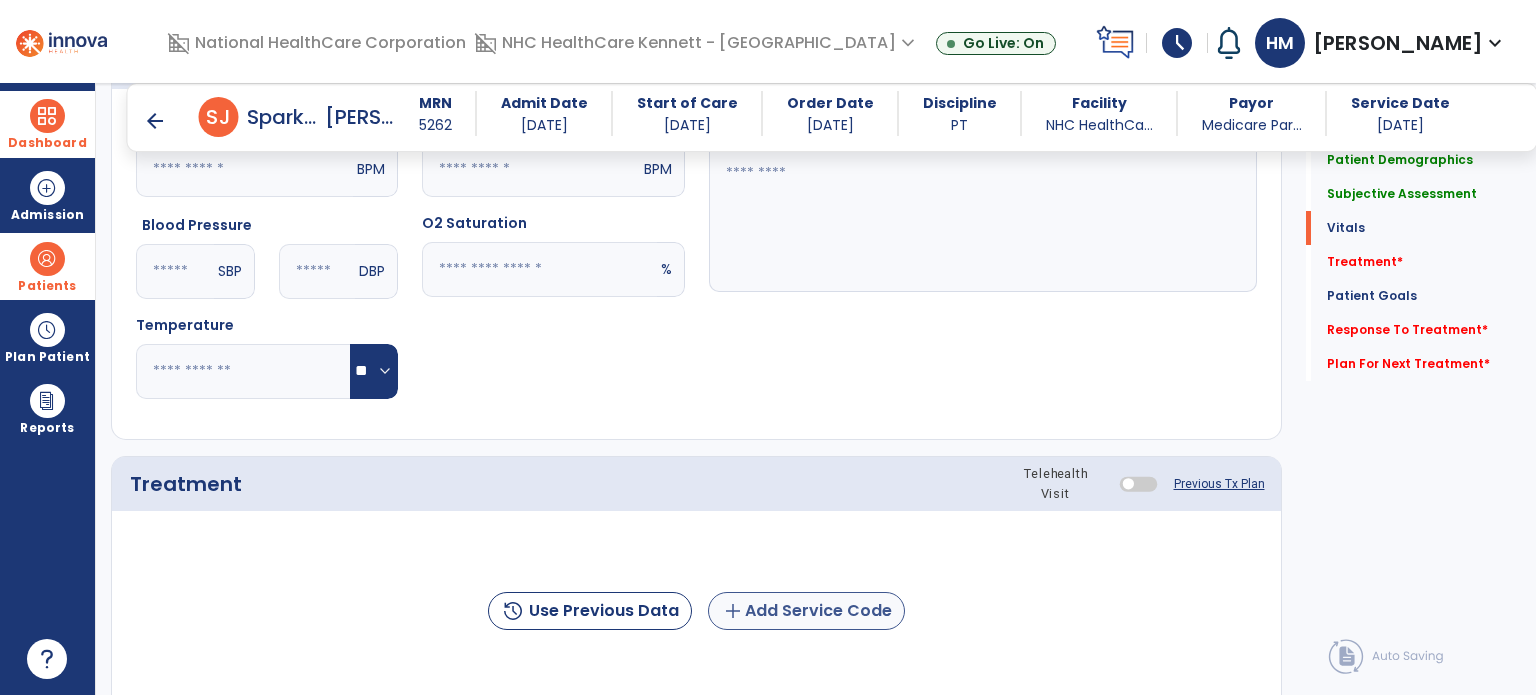 type on "**********" 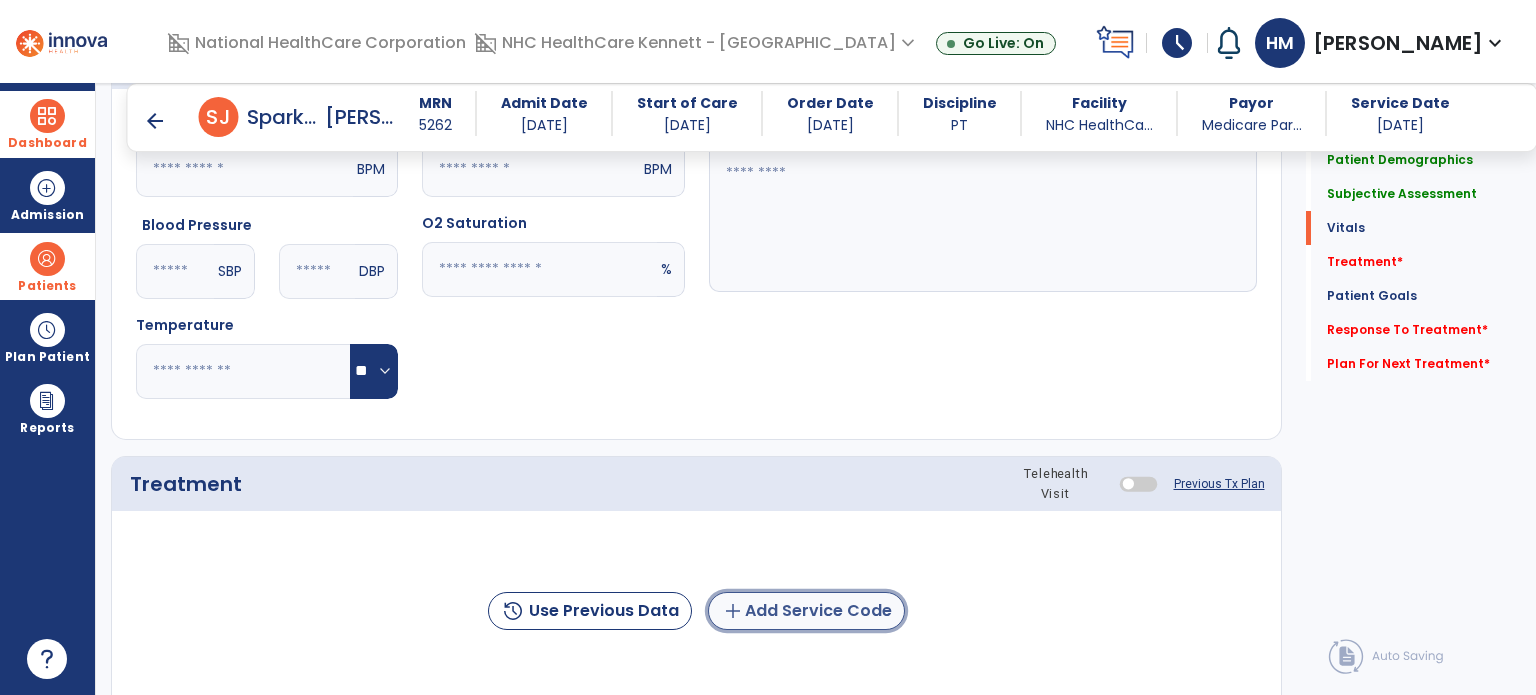 click on "add  Add Service Code" 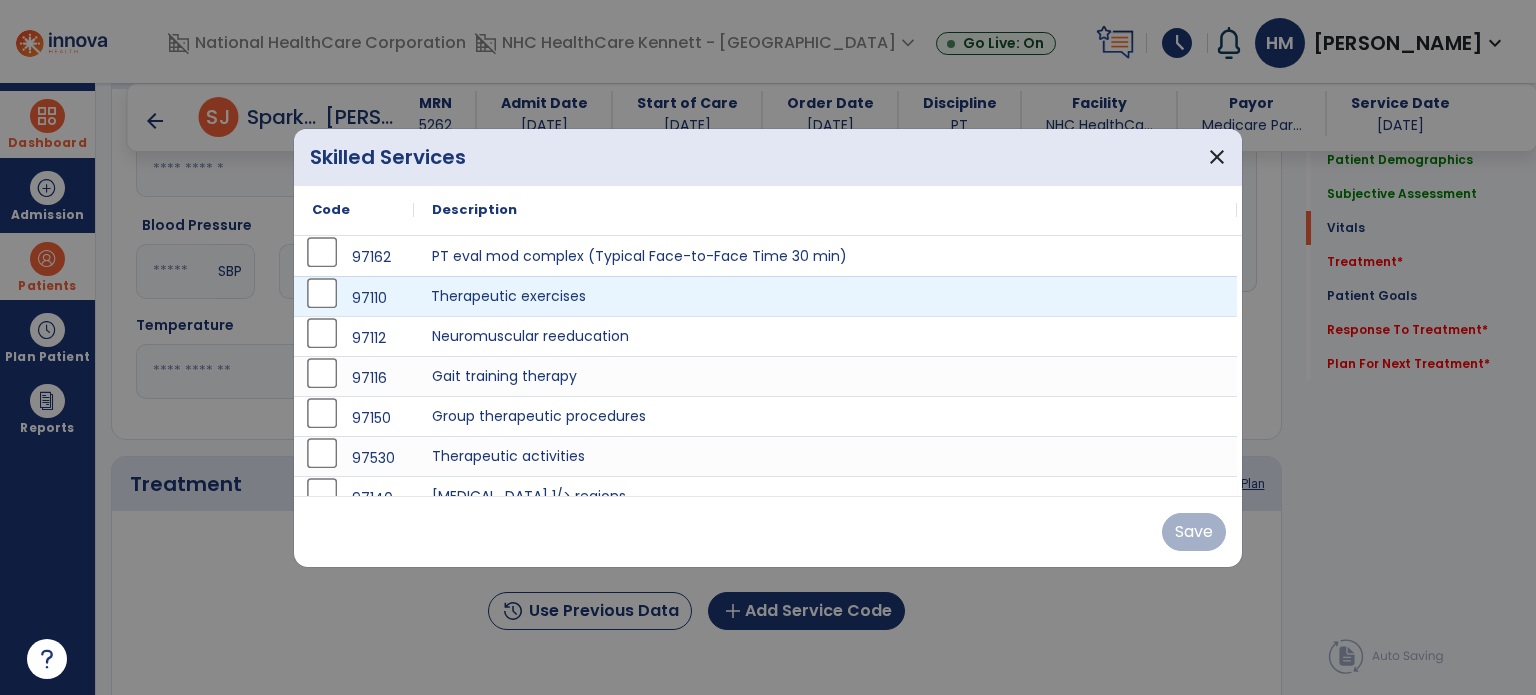 click on "Therapeutic exercises" at bounding box center [825, 296] 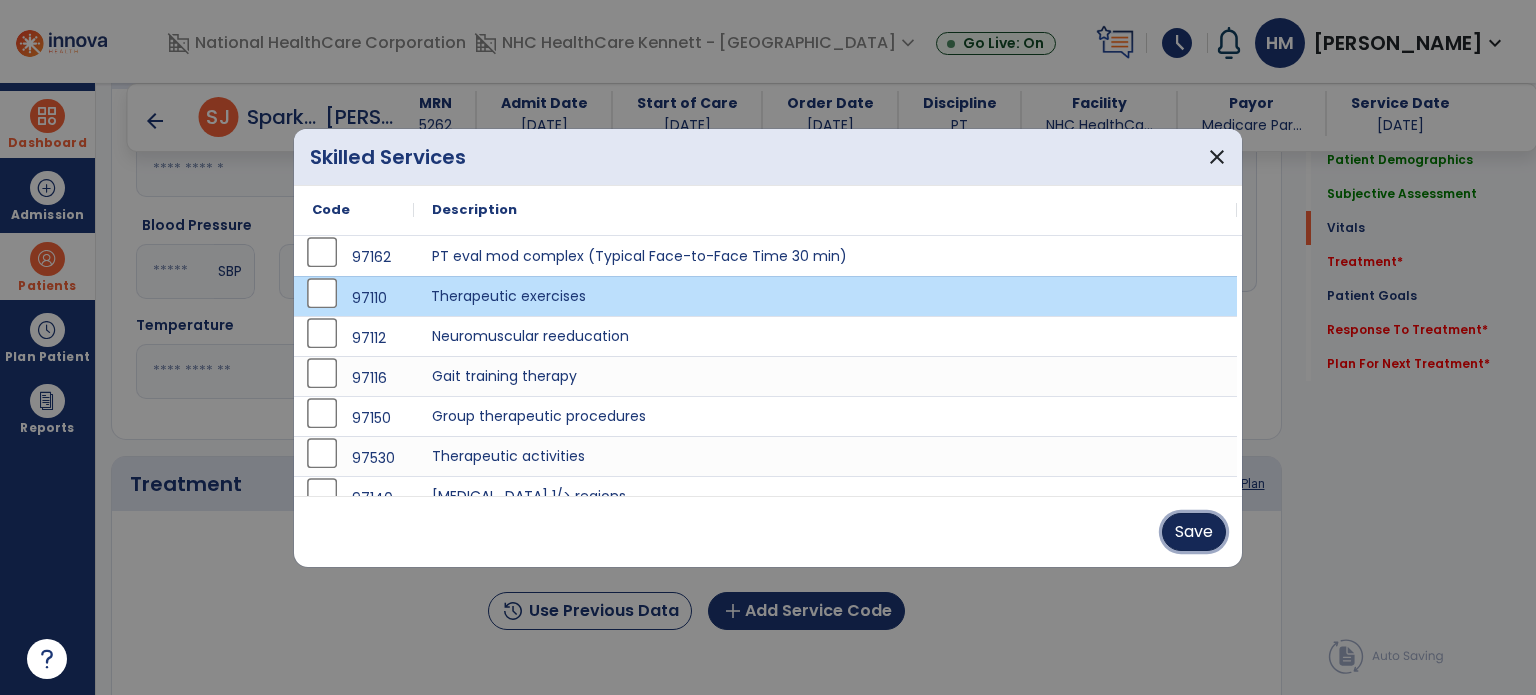 click on "Save" at bounding box center (1194, 532) 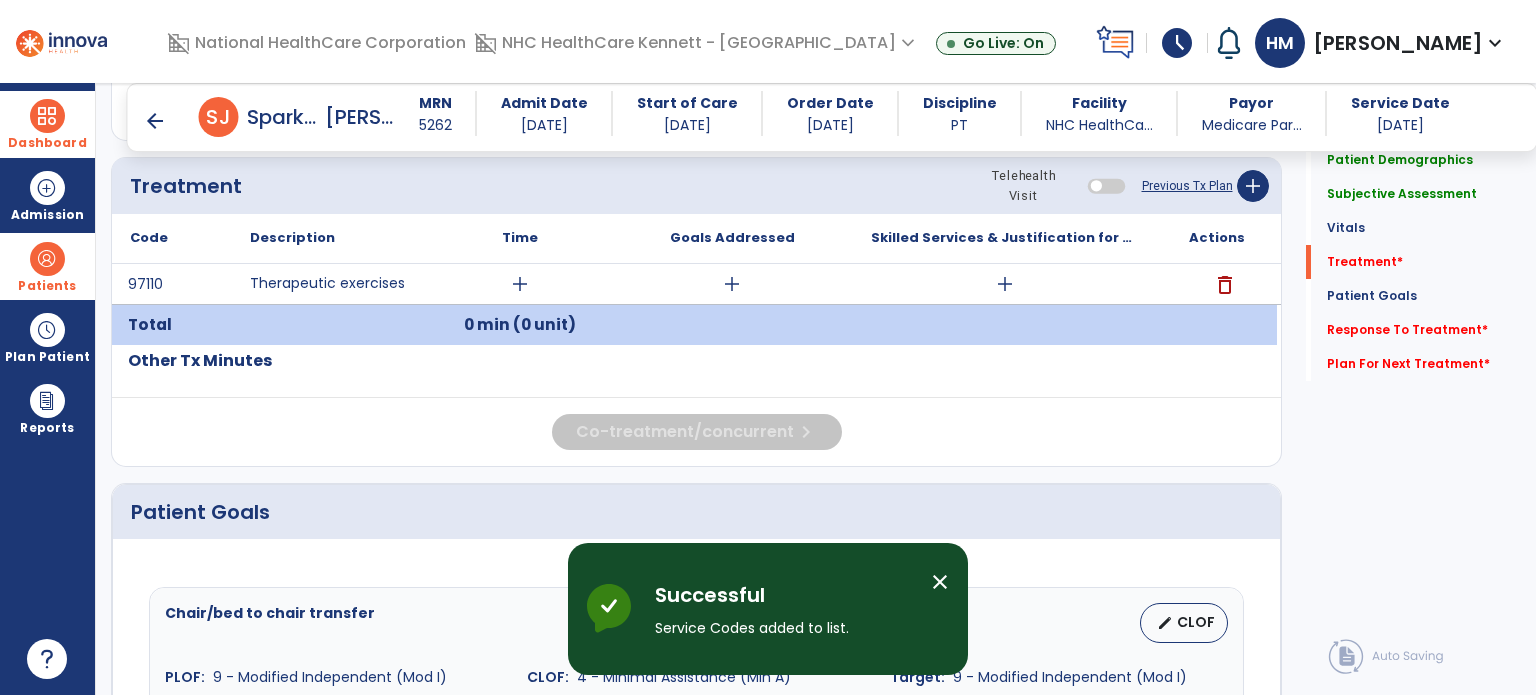 scroll, scrollTop: 1093, scrollLeft: 0, axis: vertical 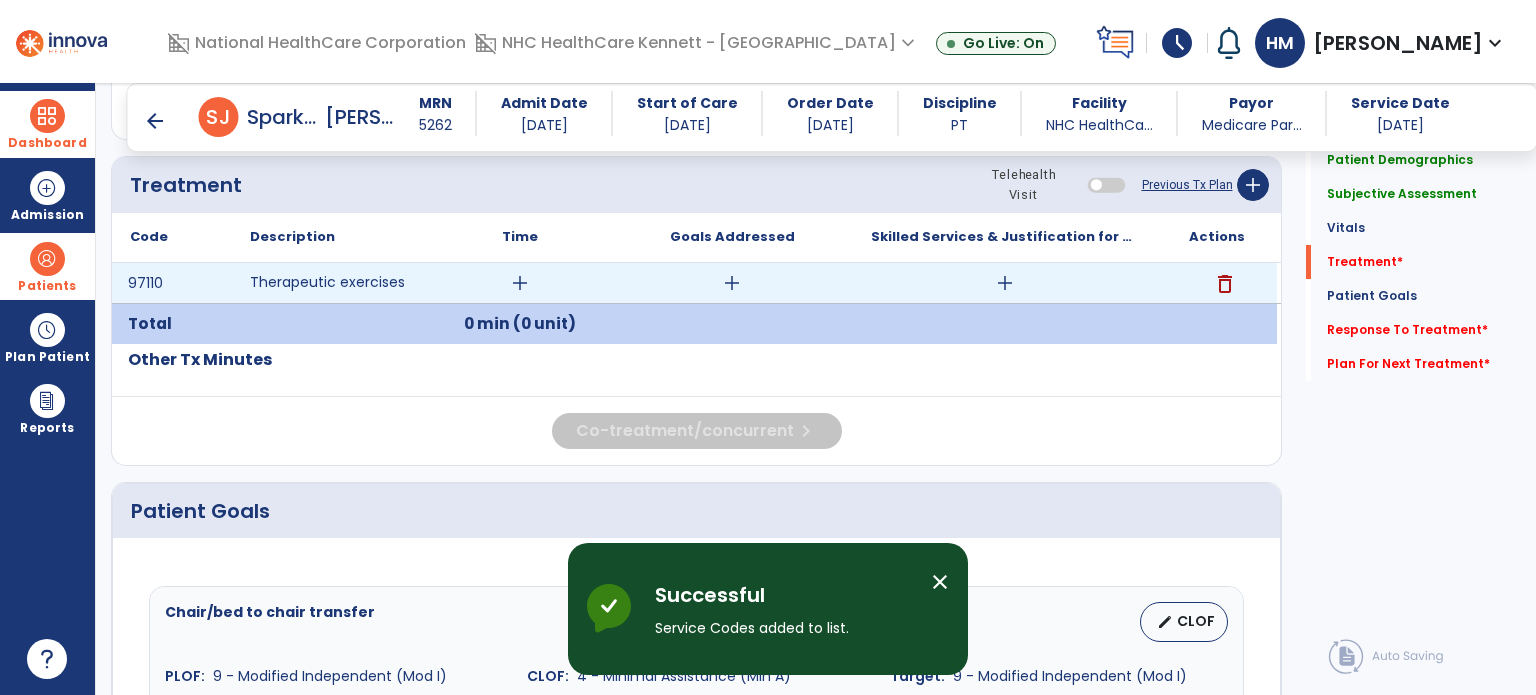 click on "add" at bounding box center (1005, 283) 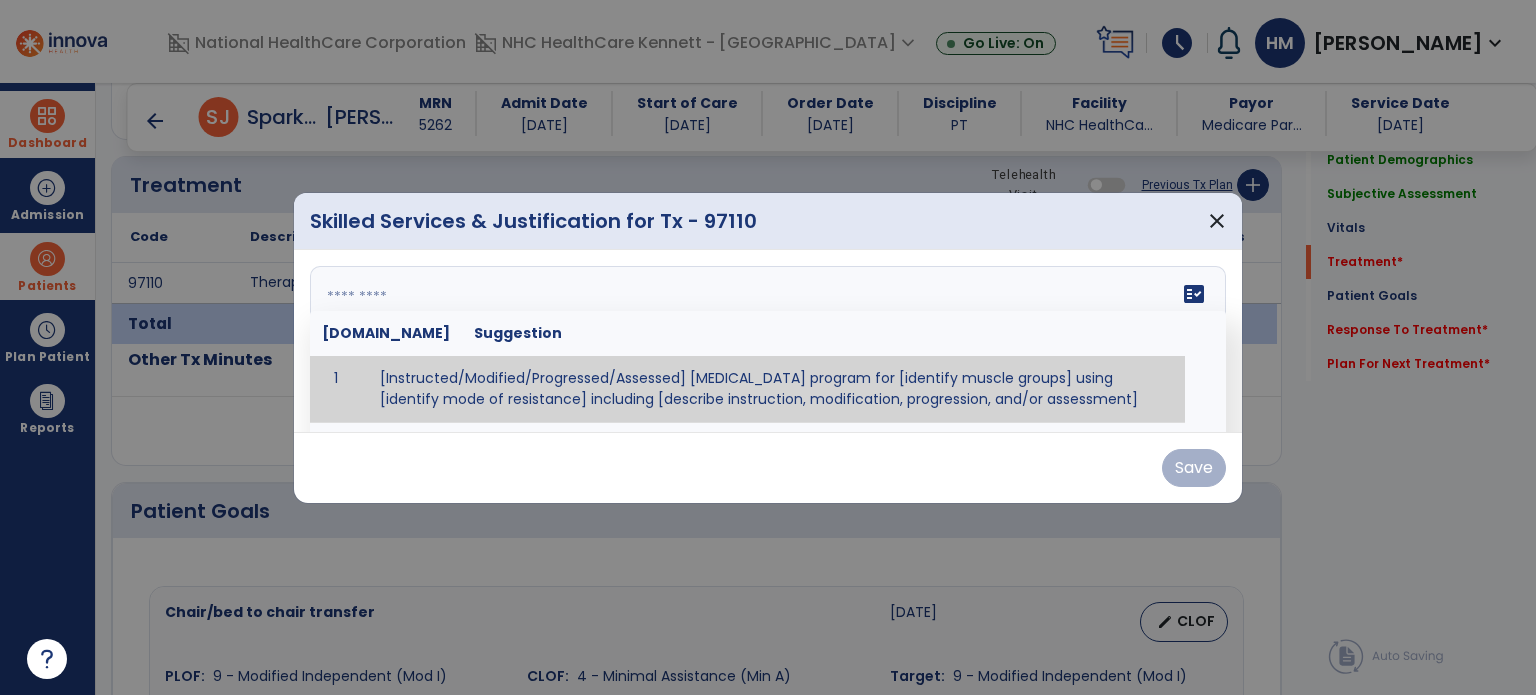 click at bounding box center (766, 341) 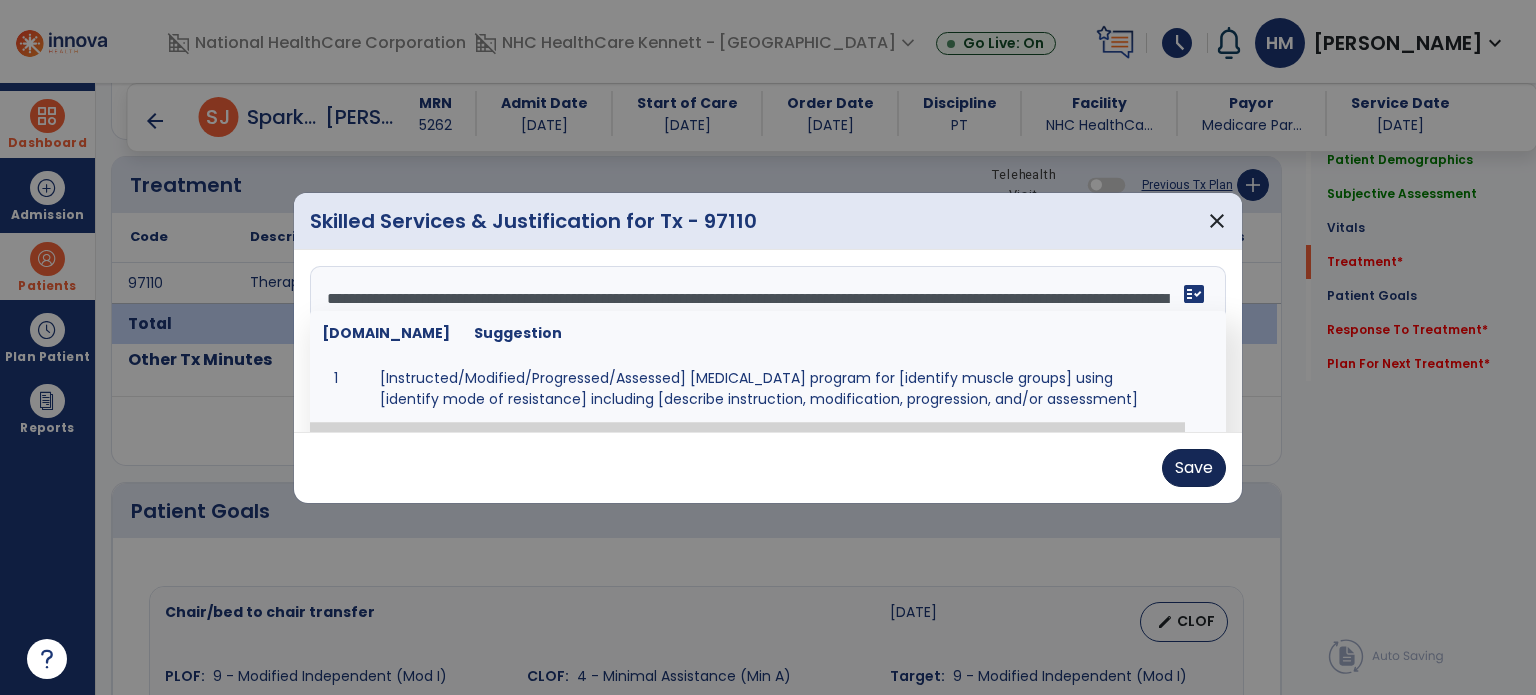 type on "**********" 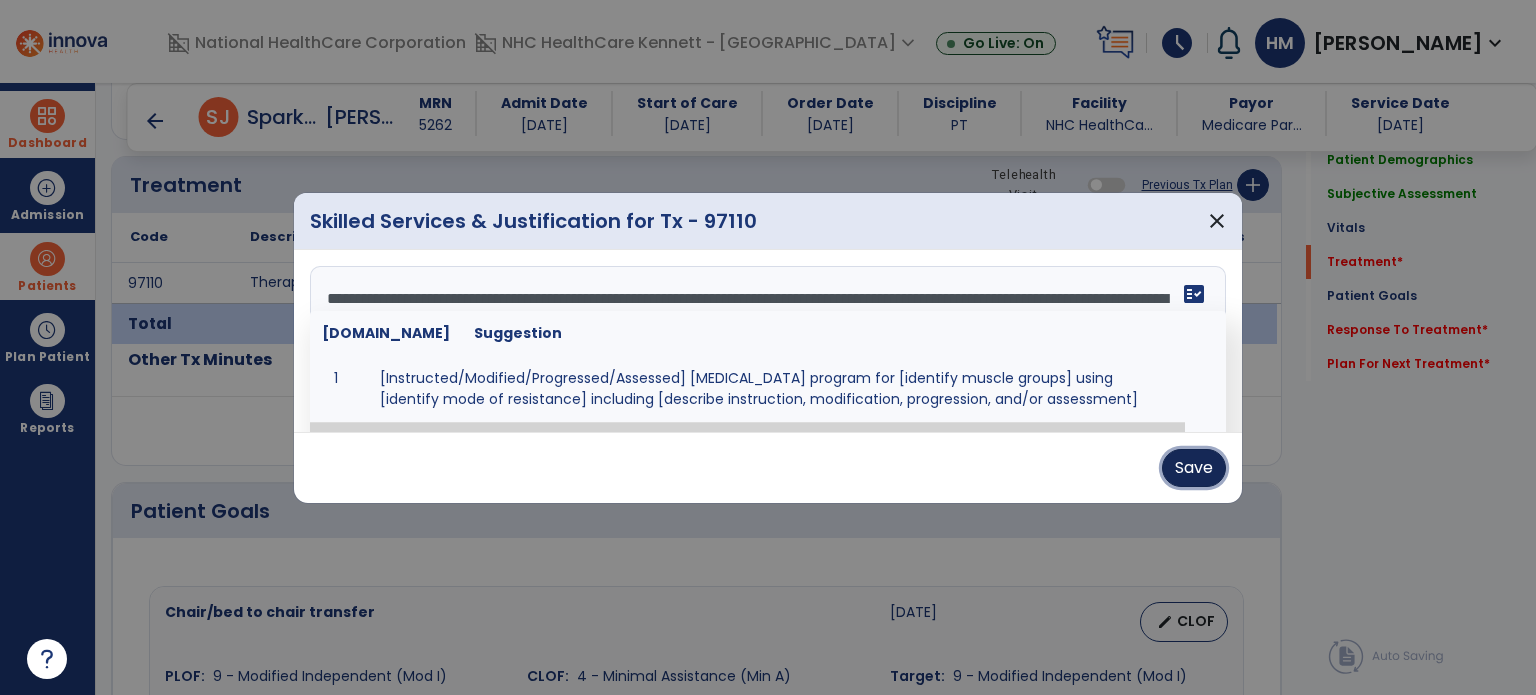 click on "Save" at bounding box center (1194, 468) 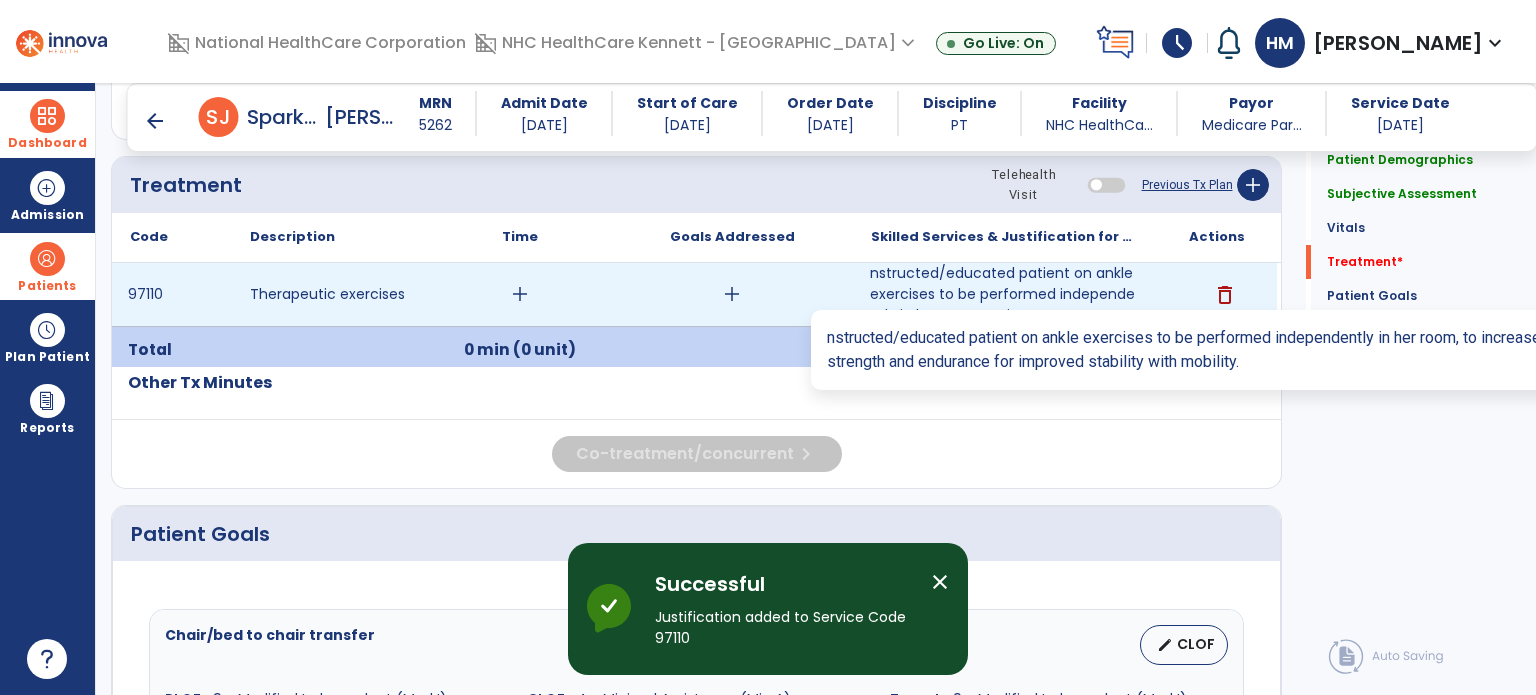 click on "nstructed/educated patient on ankle exercises to be performed independently in her room, to increase..." at bounding box center (1004, 294) 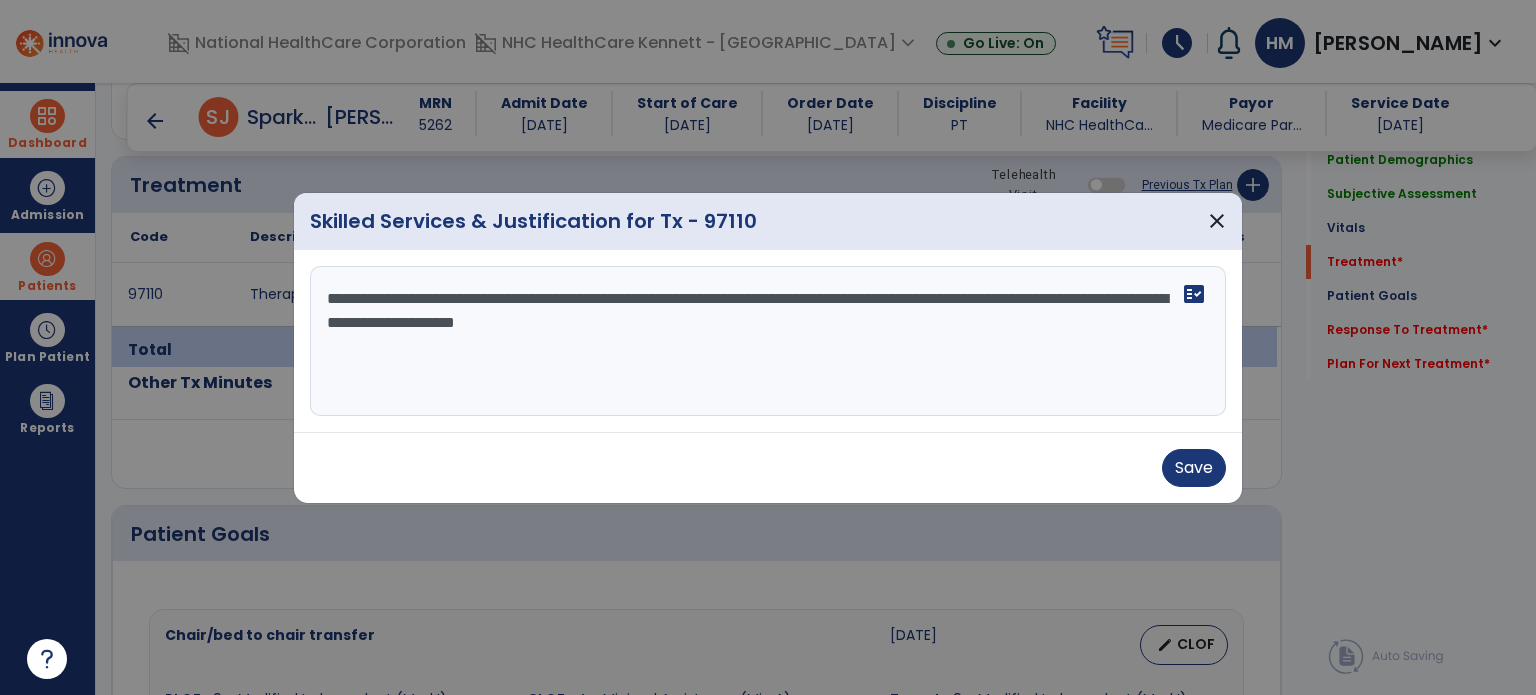 drag, startPoint x: 323, startPoint y: 300, endPoint x: 388, endPoint y: 277, distance: 68.94926 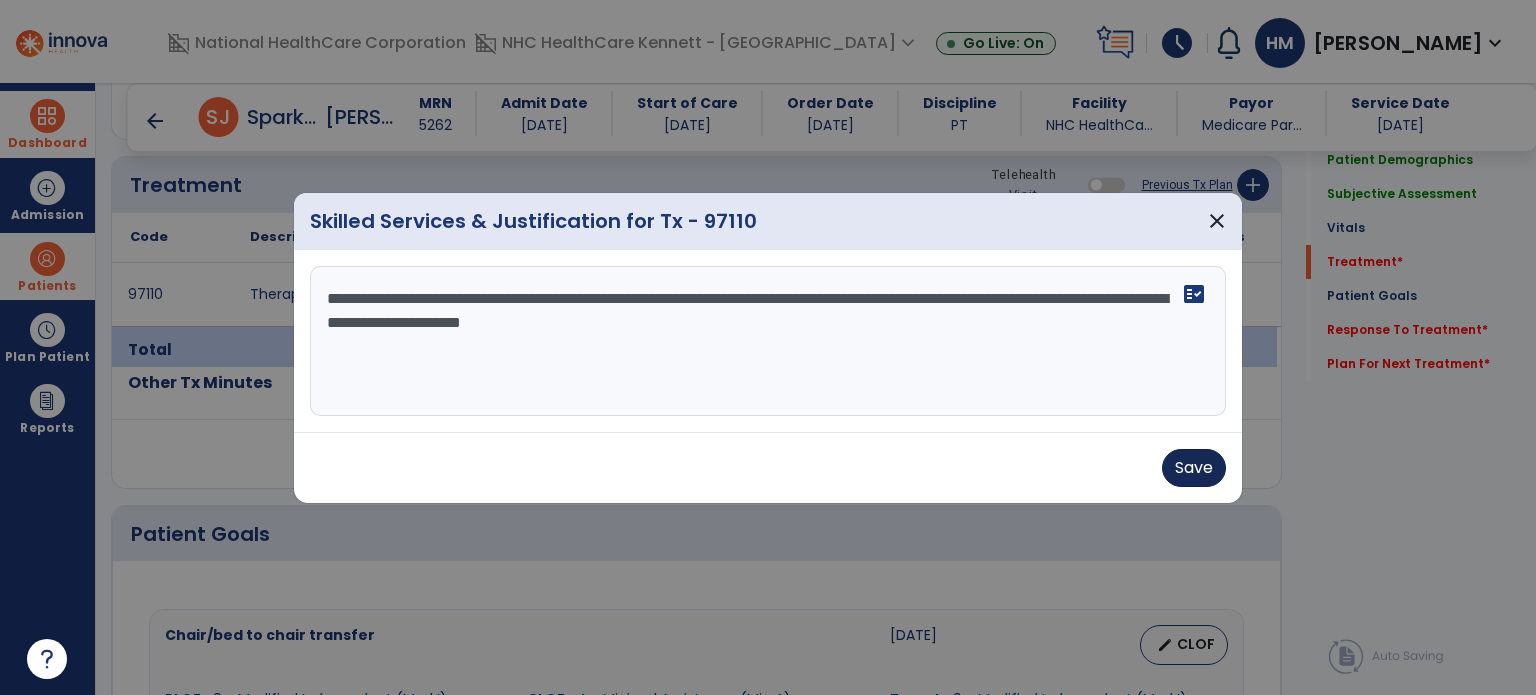 type on "**********" 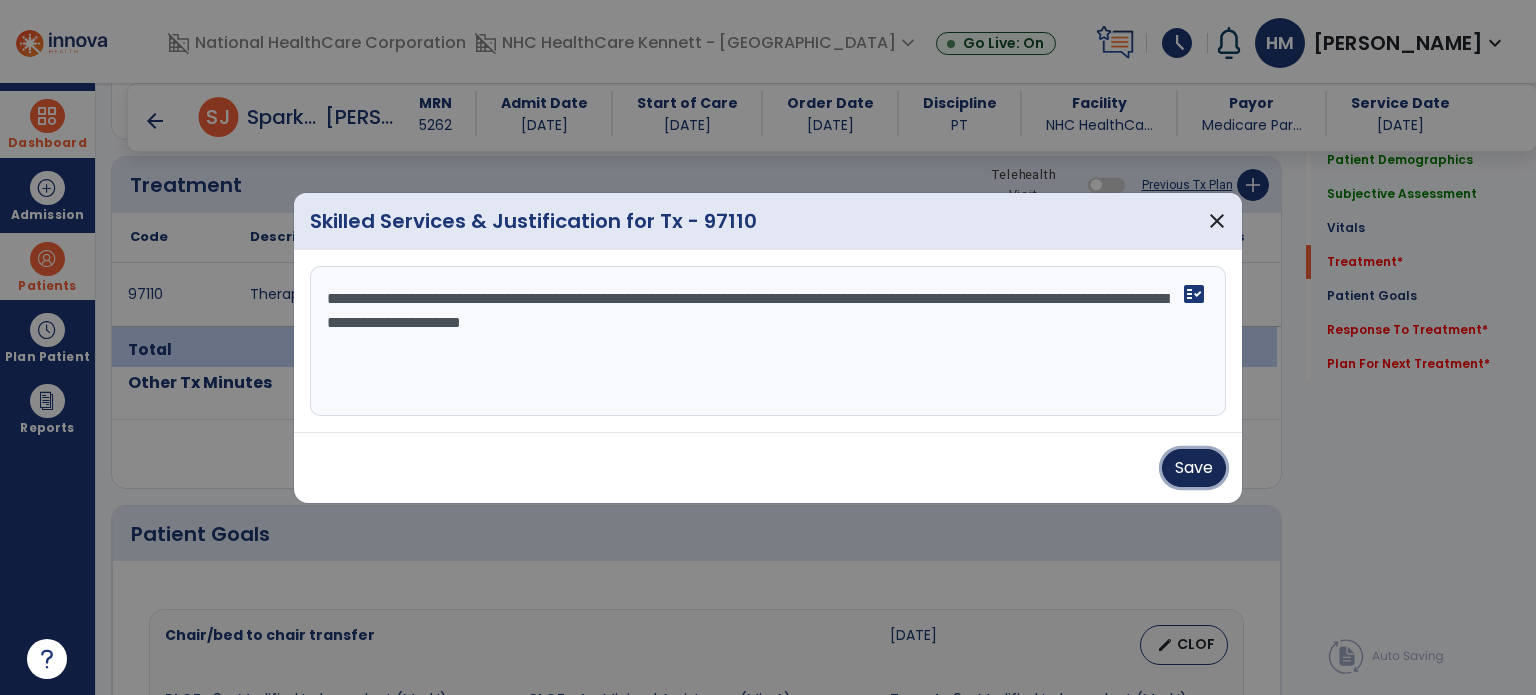 click on "Save" at bounding box center (1194, 468) 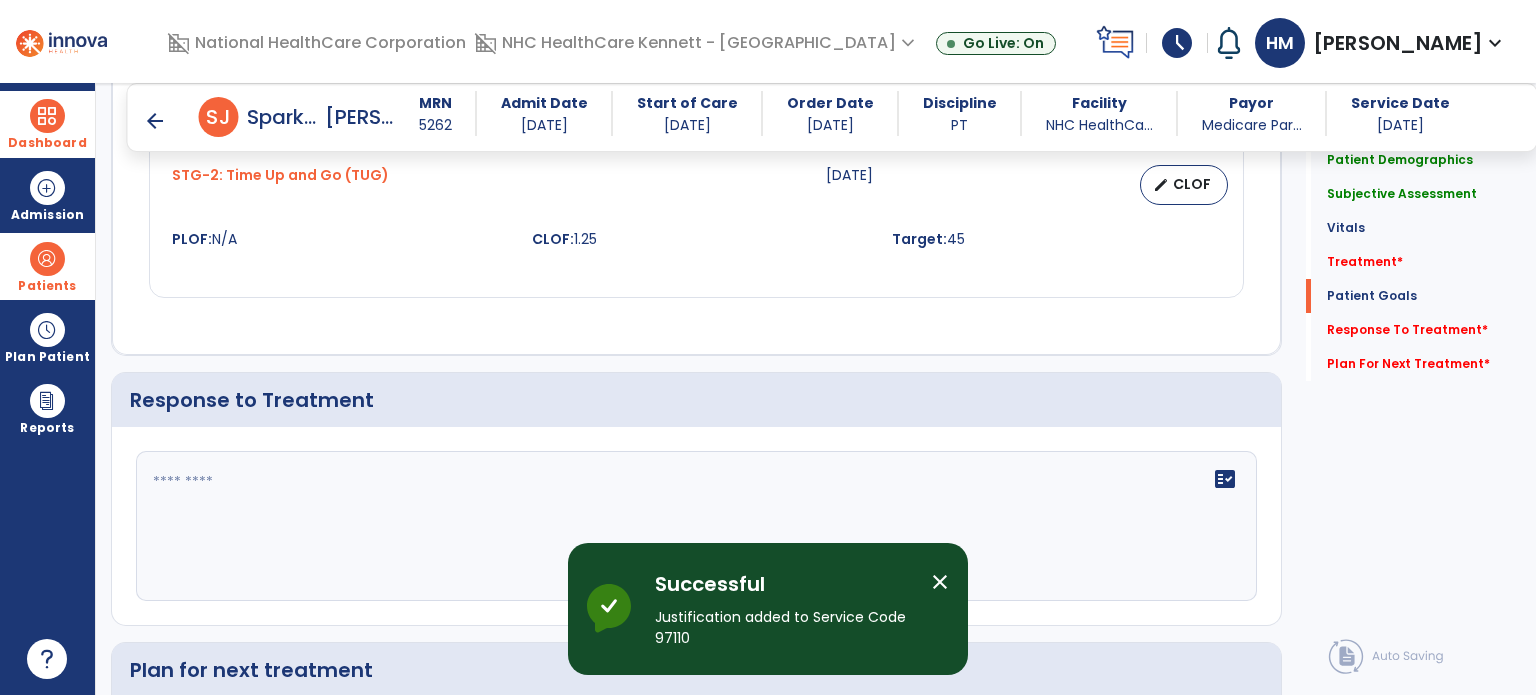scroll, scrollTop: 2093, scrollLeft: 0, axis: vertical 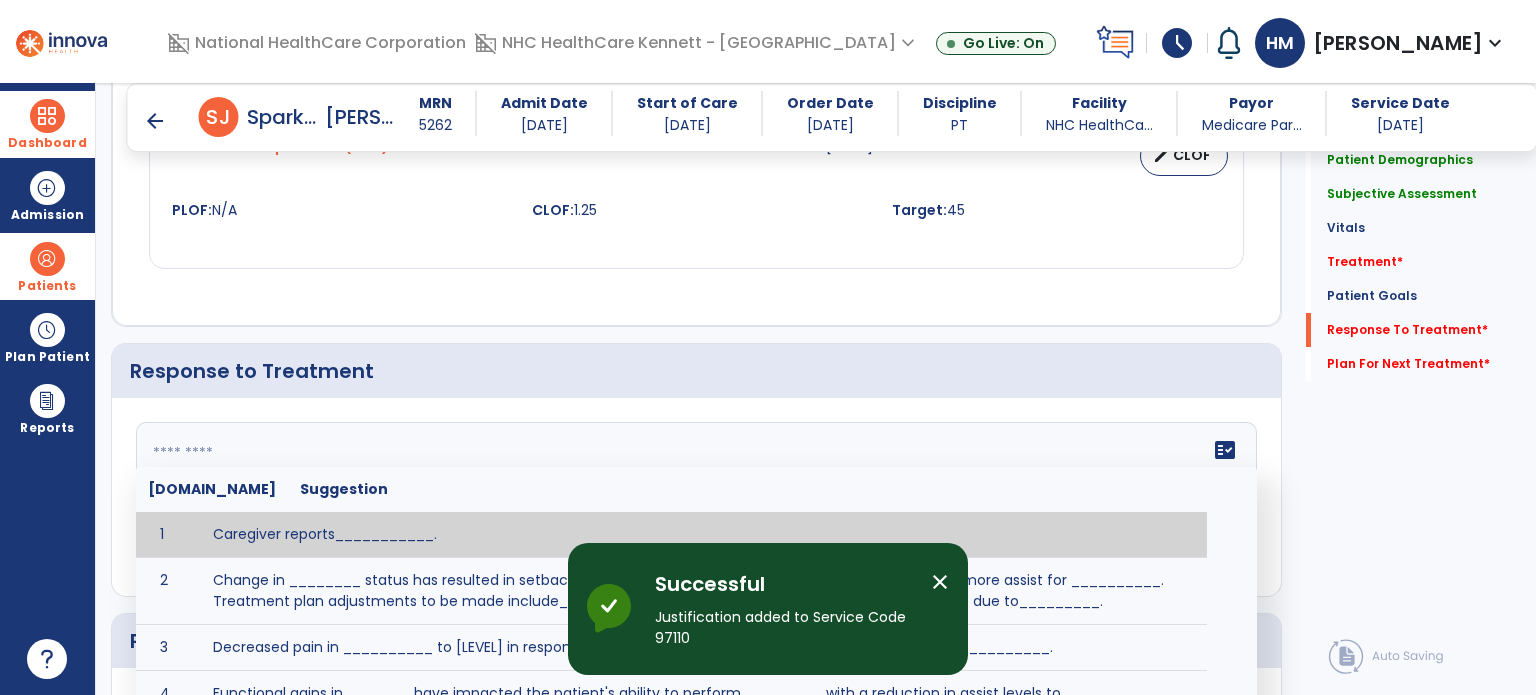 click 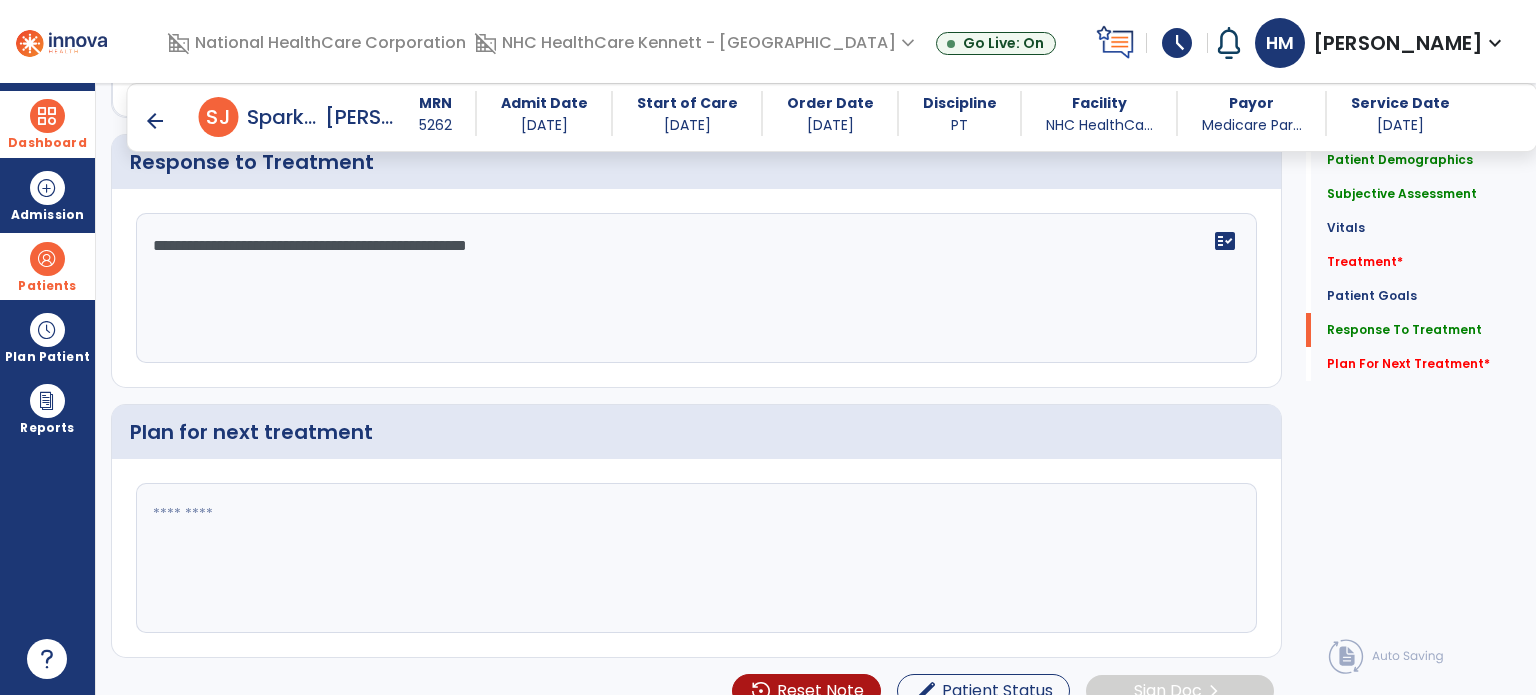 scroll, scrollTop: 2324, scrollLeft: 0, axis: vertical 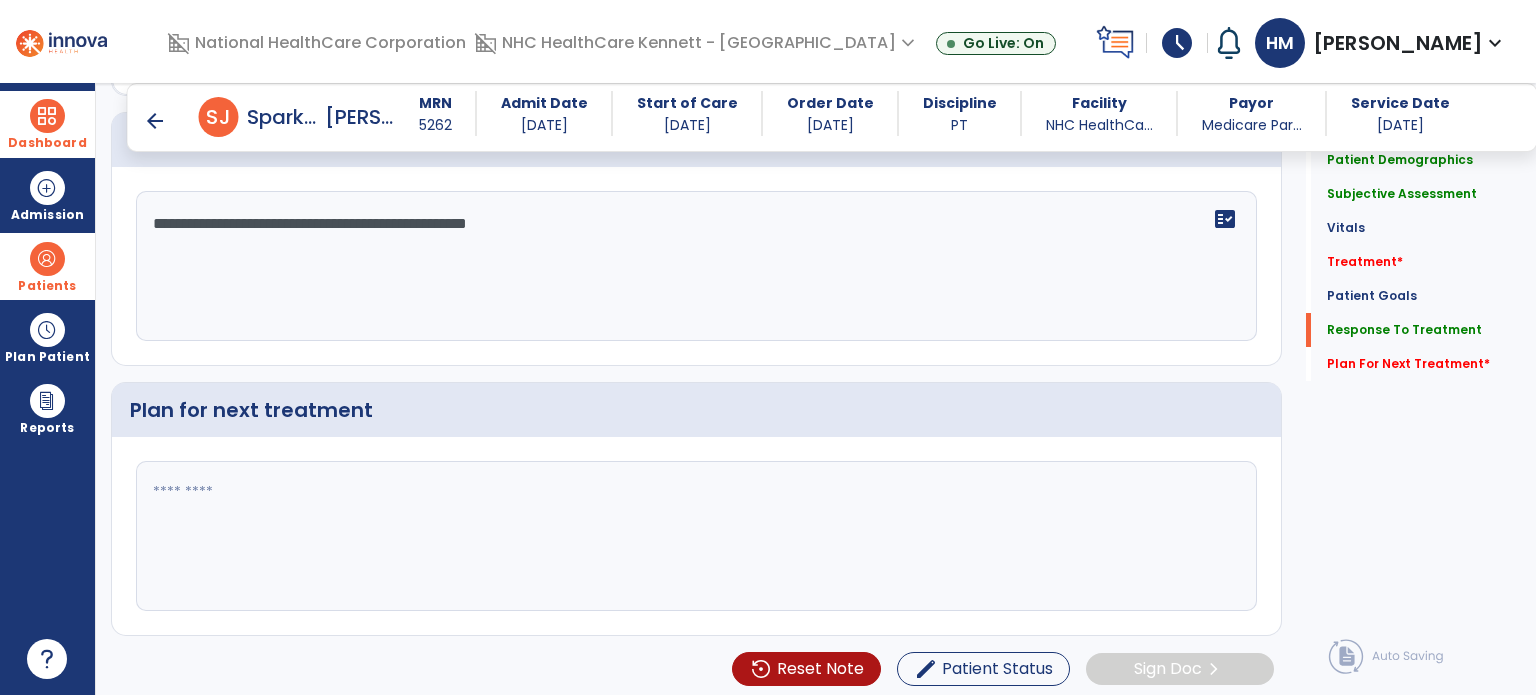 type on "**********" 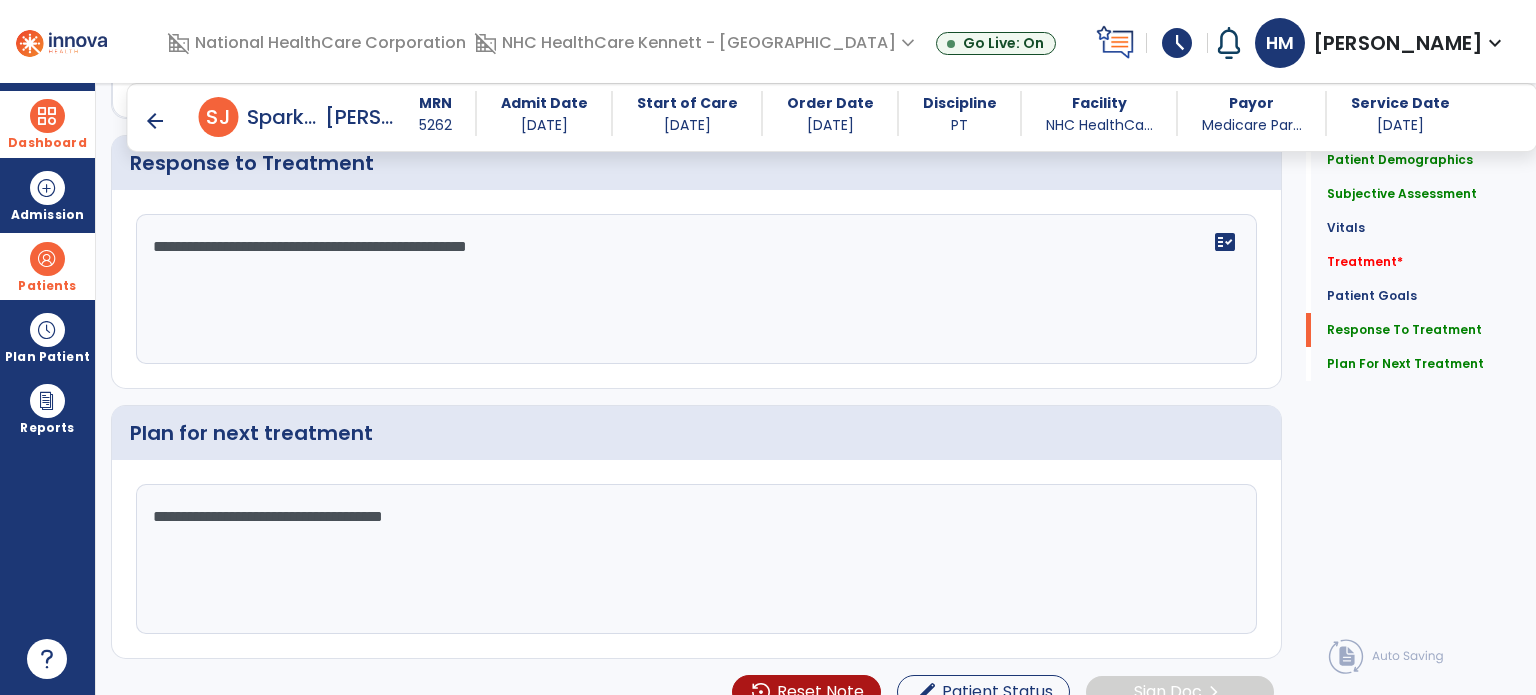 scroll, scrollTop: 2324, scrollLeft: 0, axis: vertical 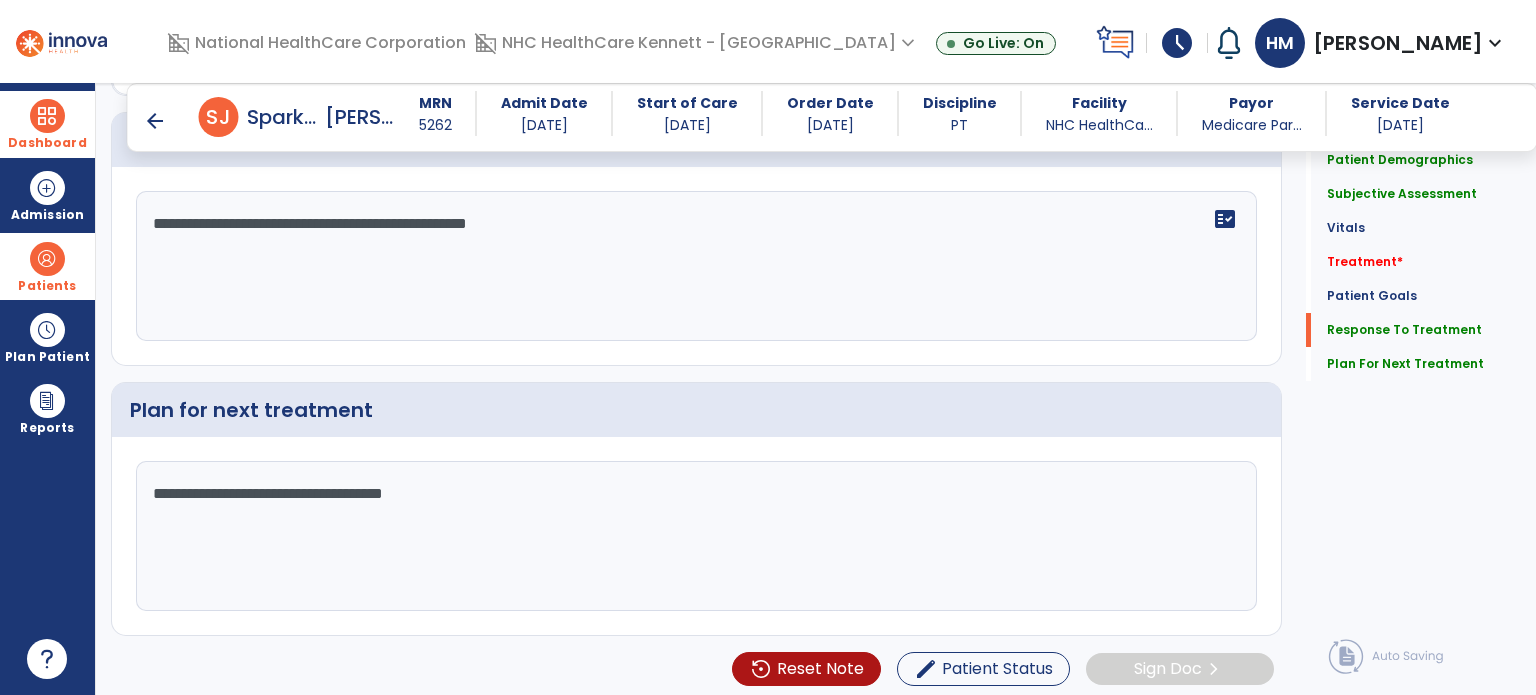 type on "**********" 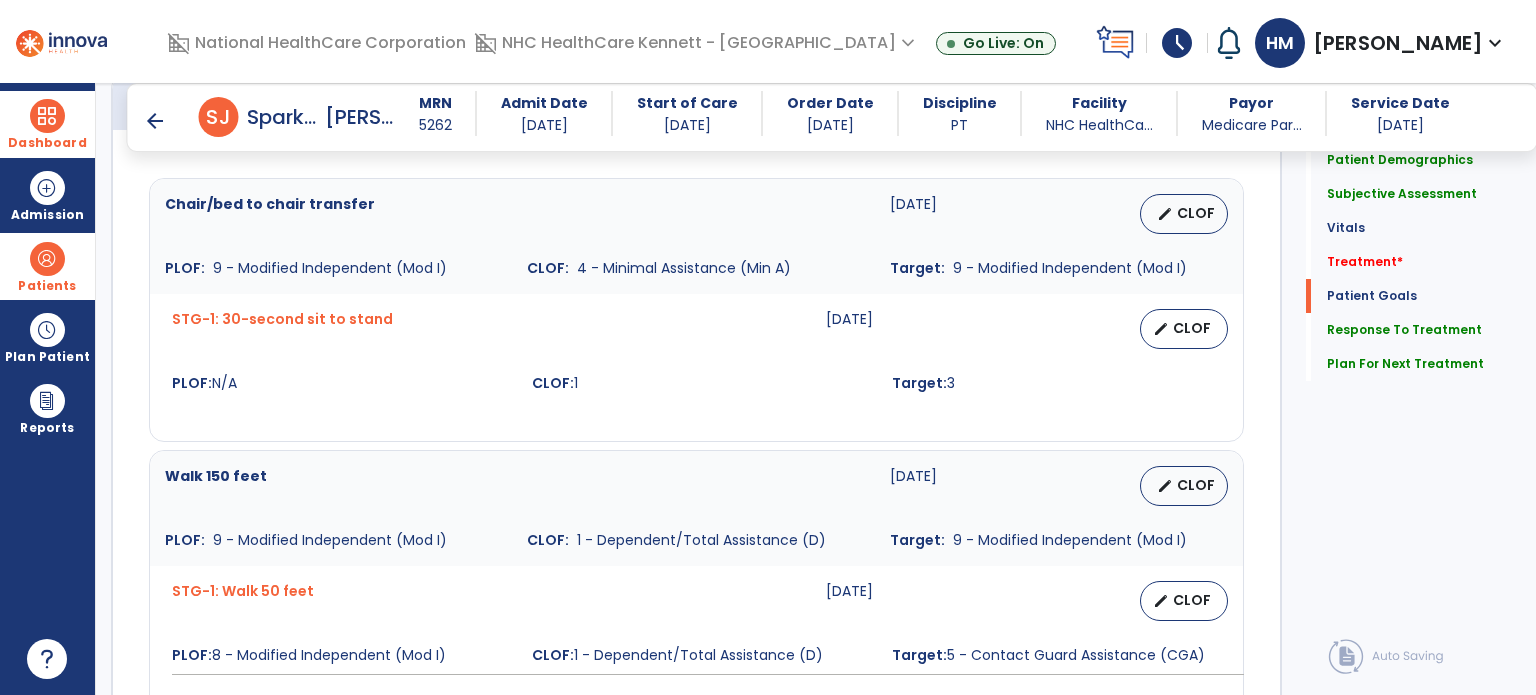 scroll, scrollTop: 1024, scrollLeft: 0, axis: vertical 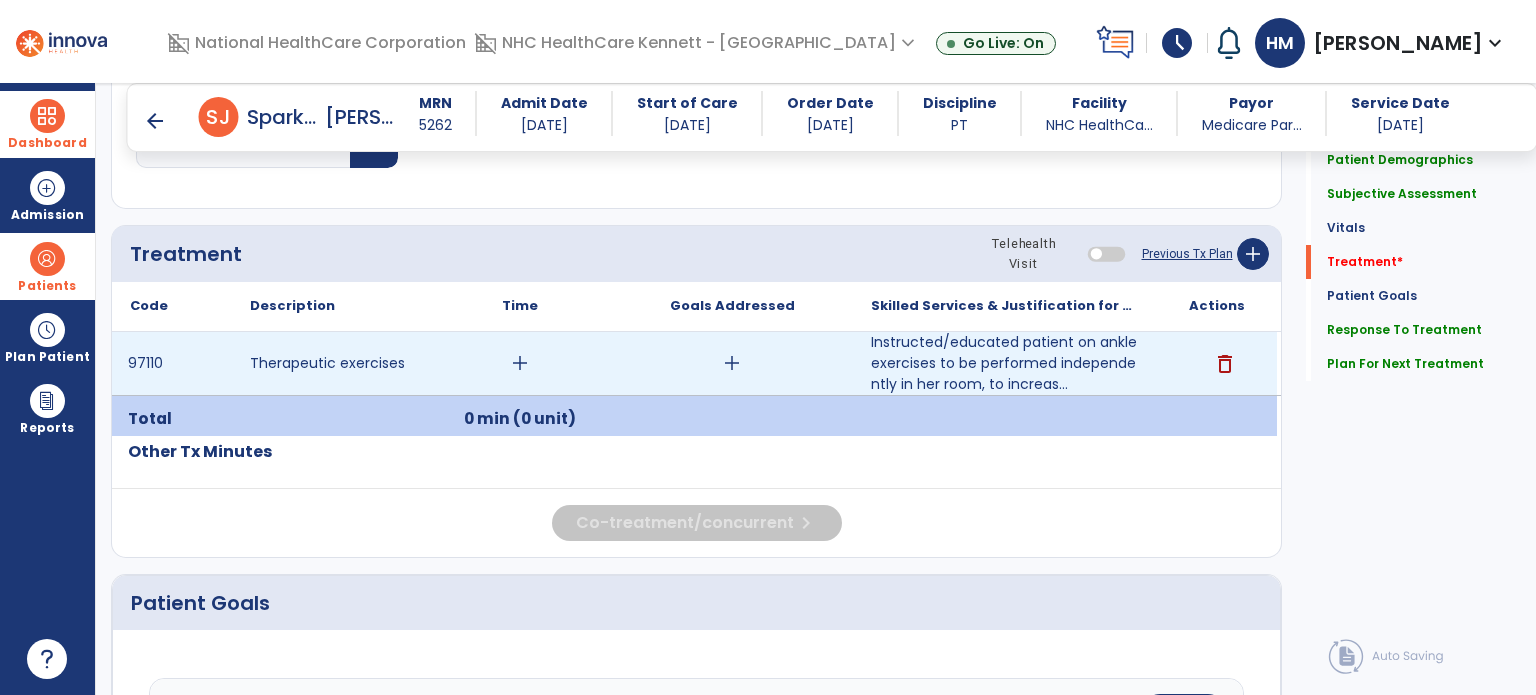 click on "add" at bounding box center [520, 363] 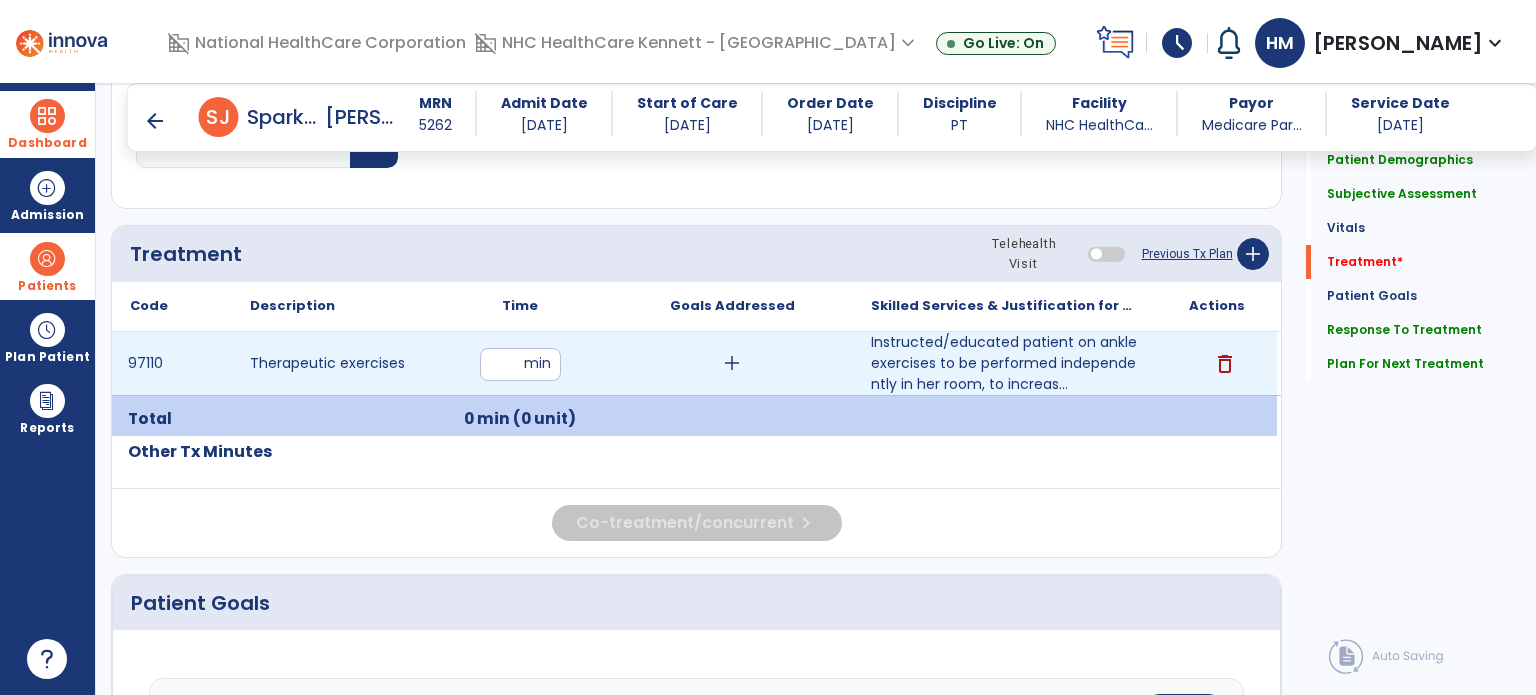 type on "**" 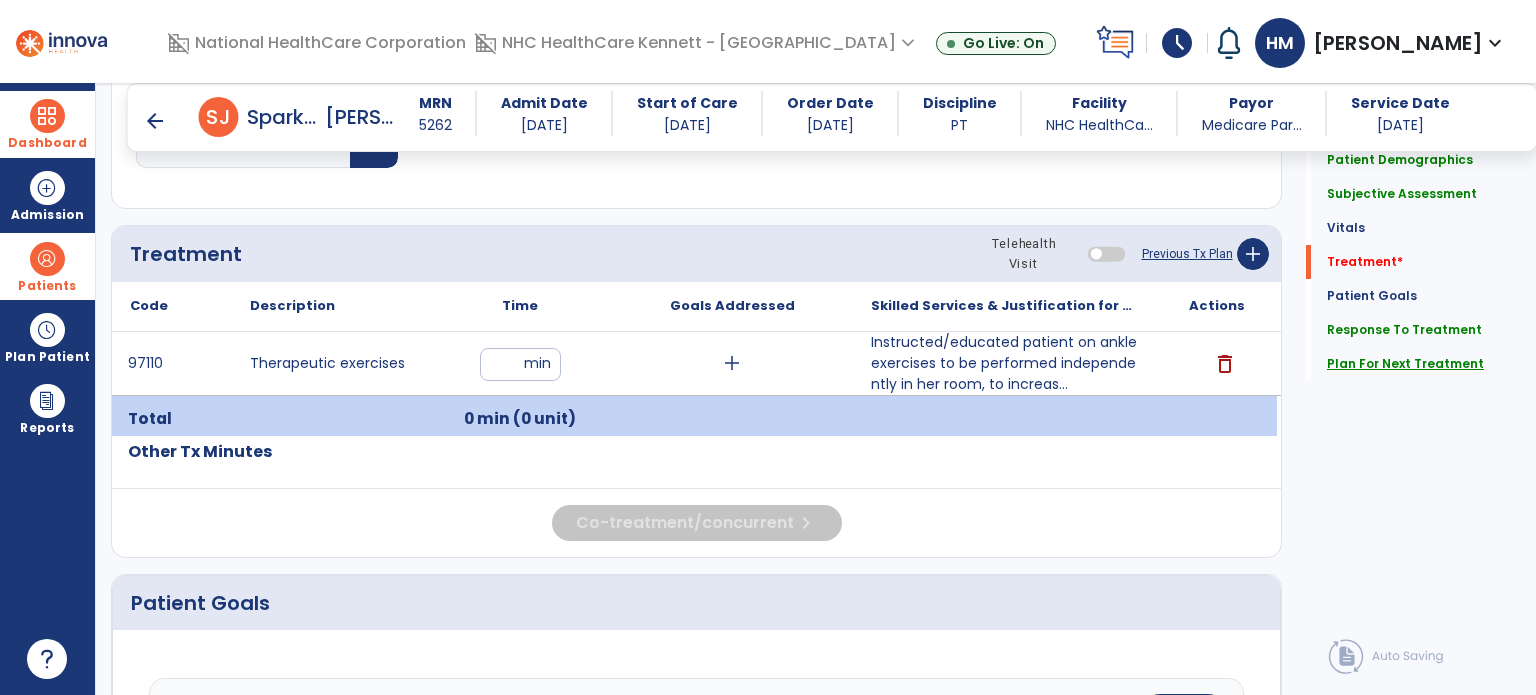 click on "Plan For Next Treatment" 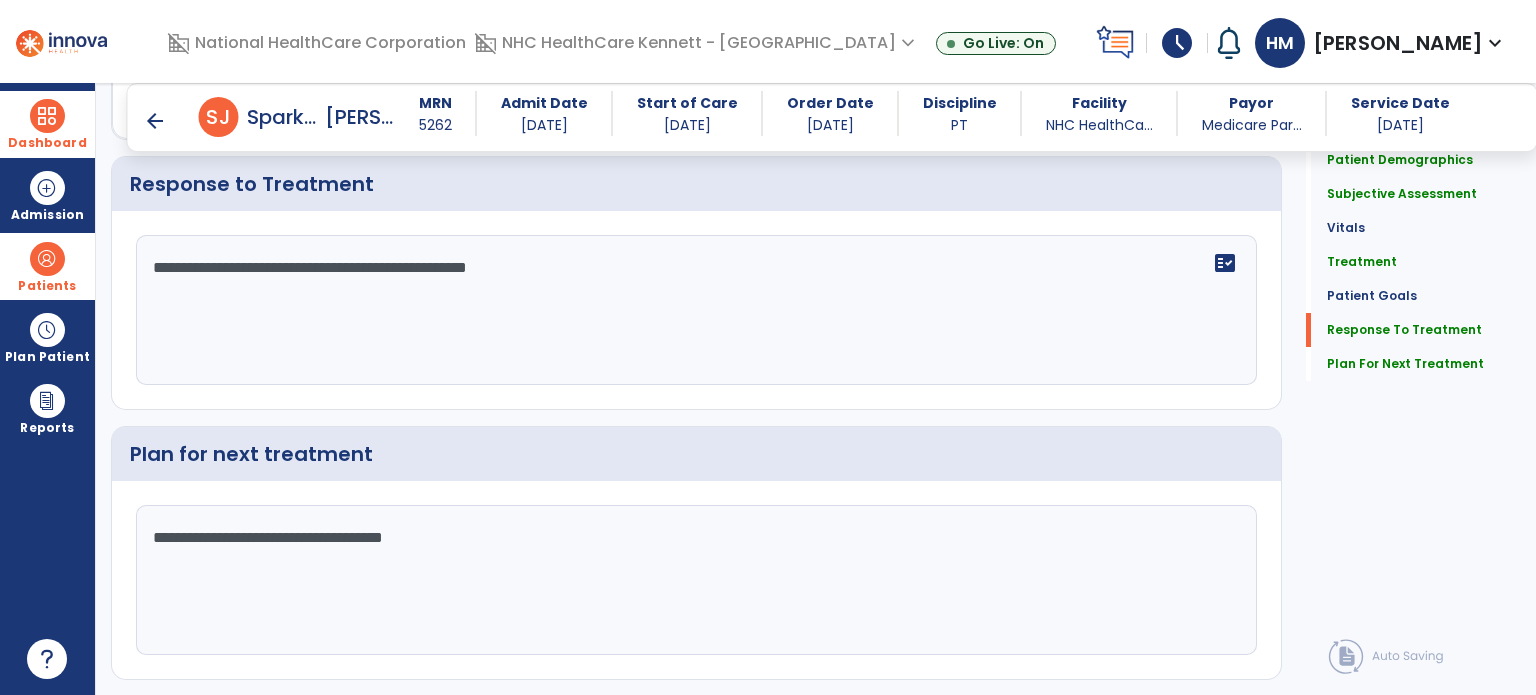 scroll, scrollTop: 2324, scrollLeft: 0, axis: vertical 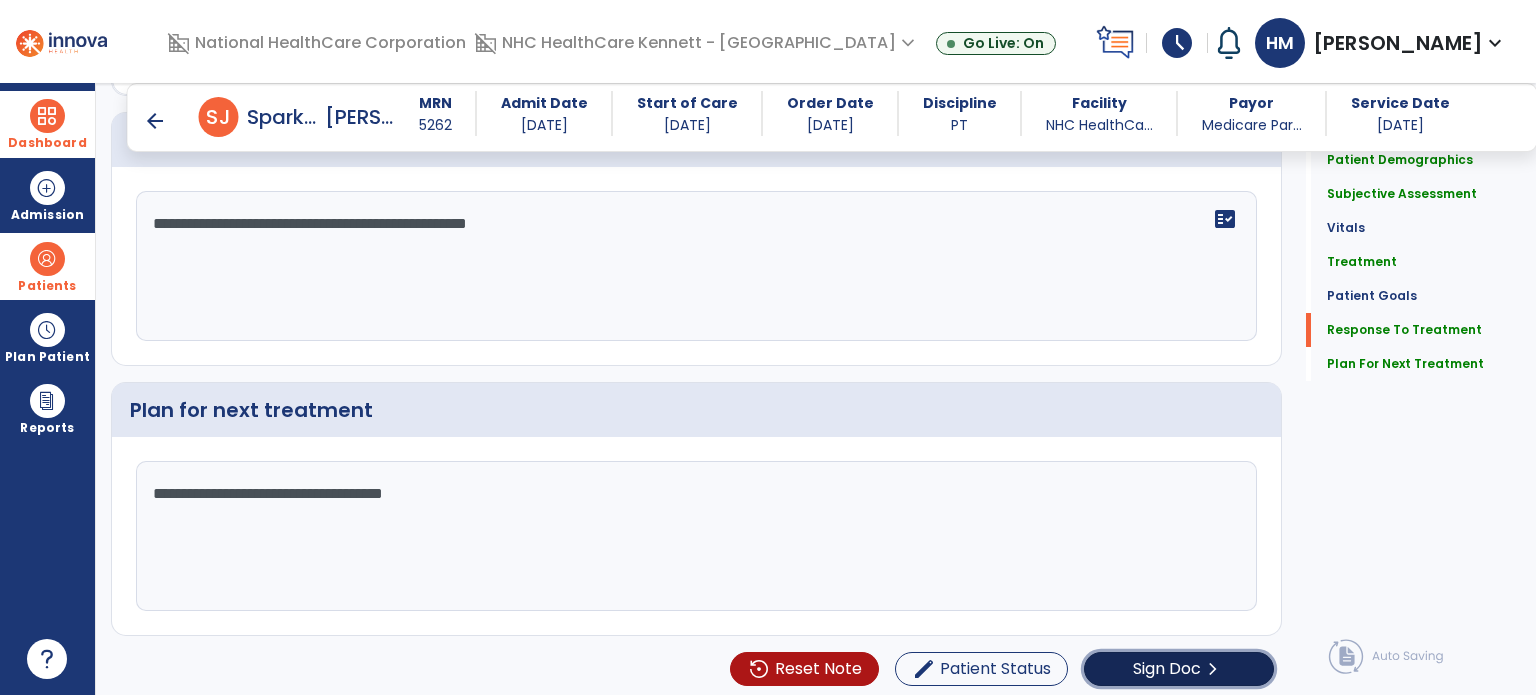 click on "chevron_right" 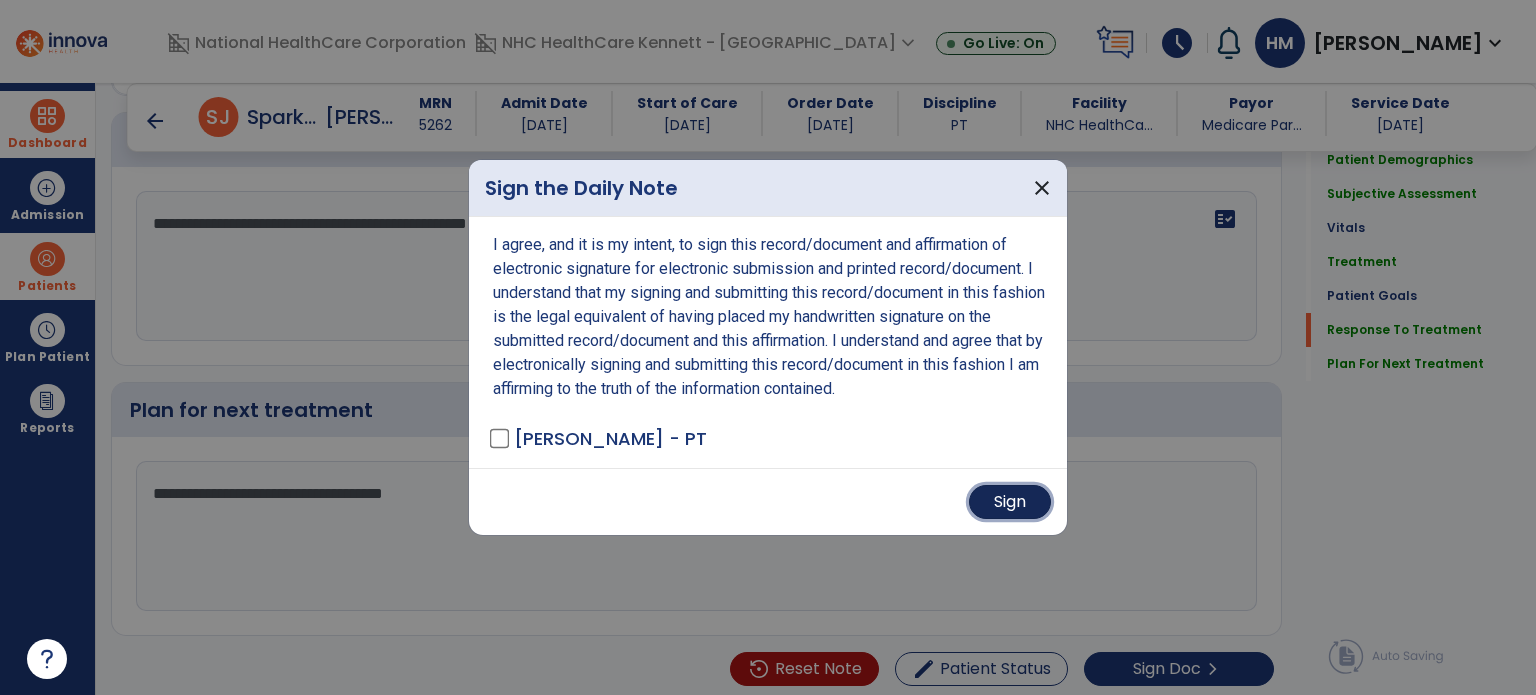 click on "Sign" at bounding box center [1010, 502] 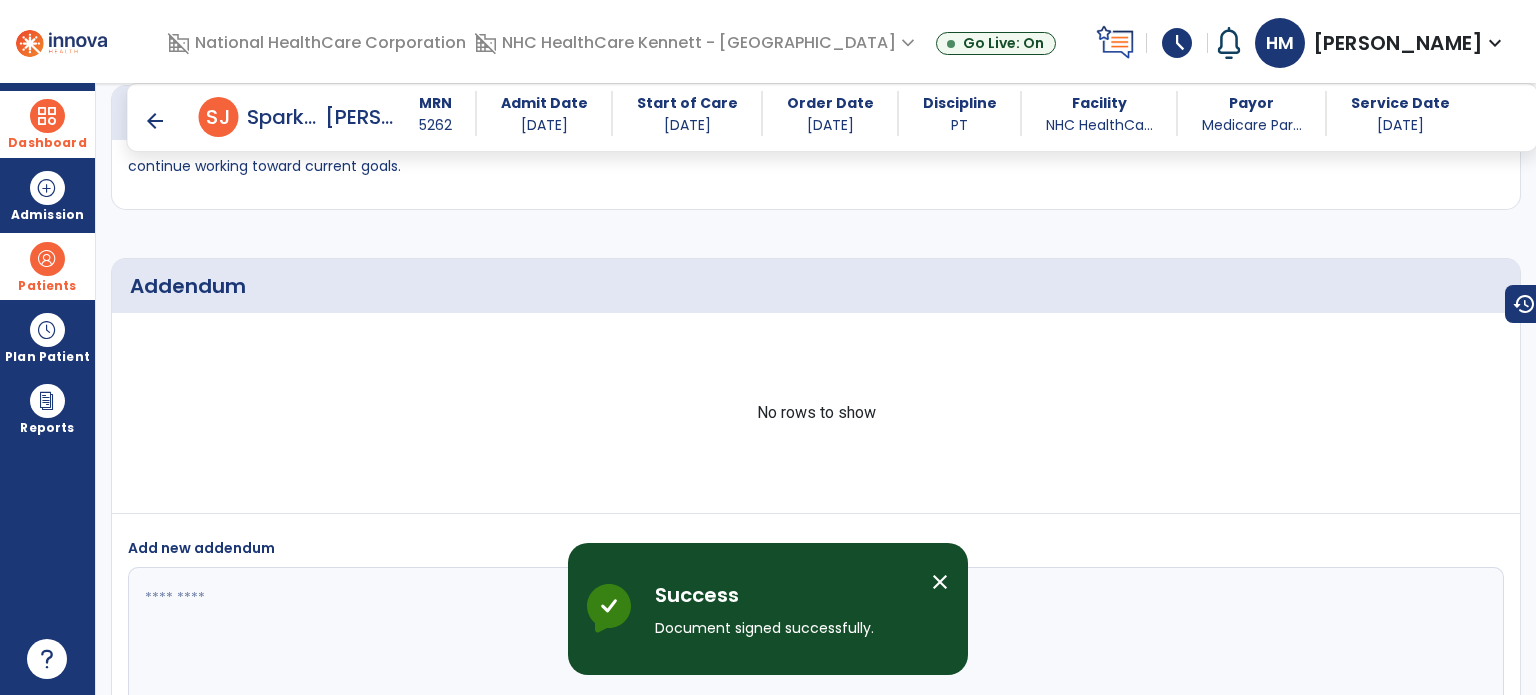 scroll, scrollTop: 3204, scrollLeft: 0, axis: vertical 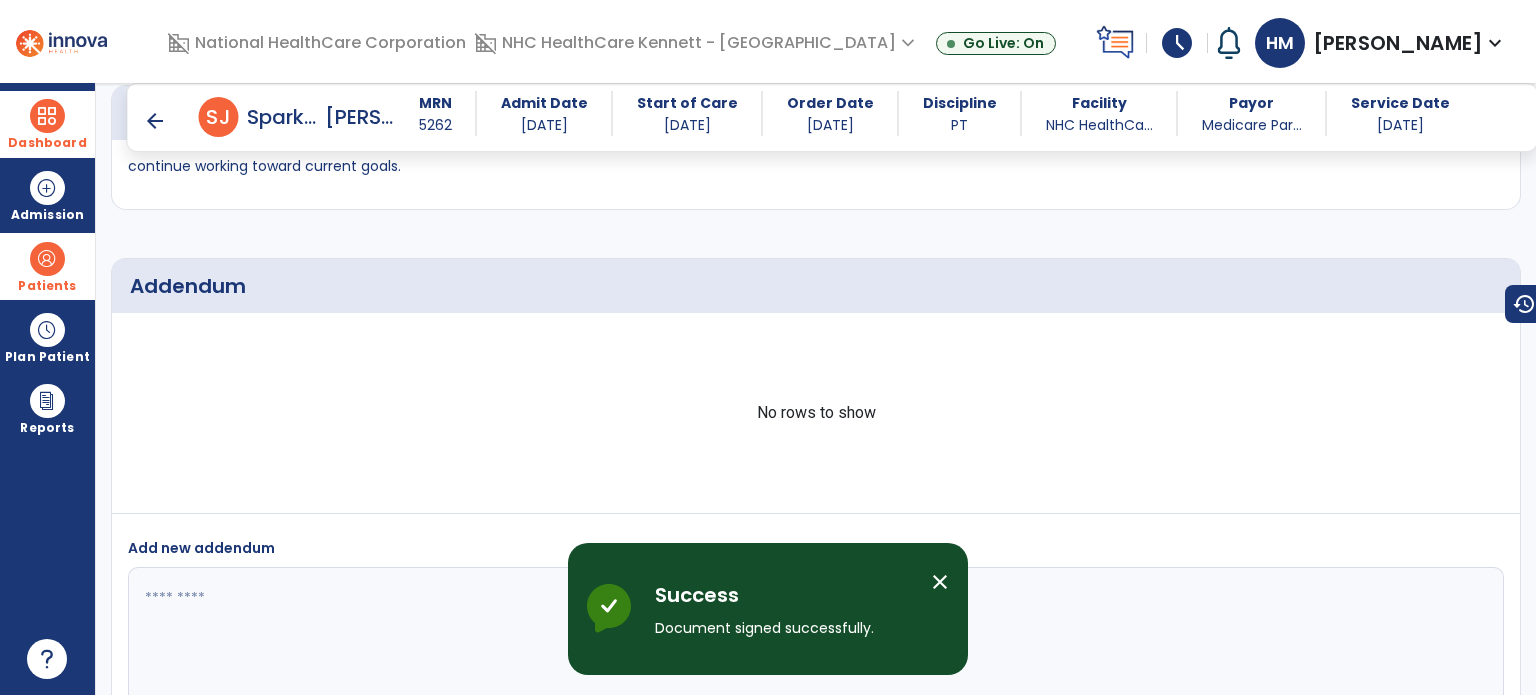 click on "arrow_back" at bounding box center (155, 121) 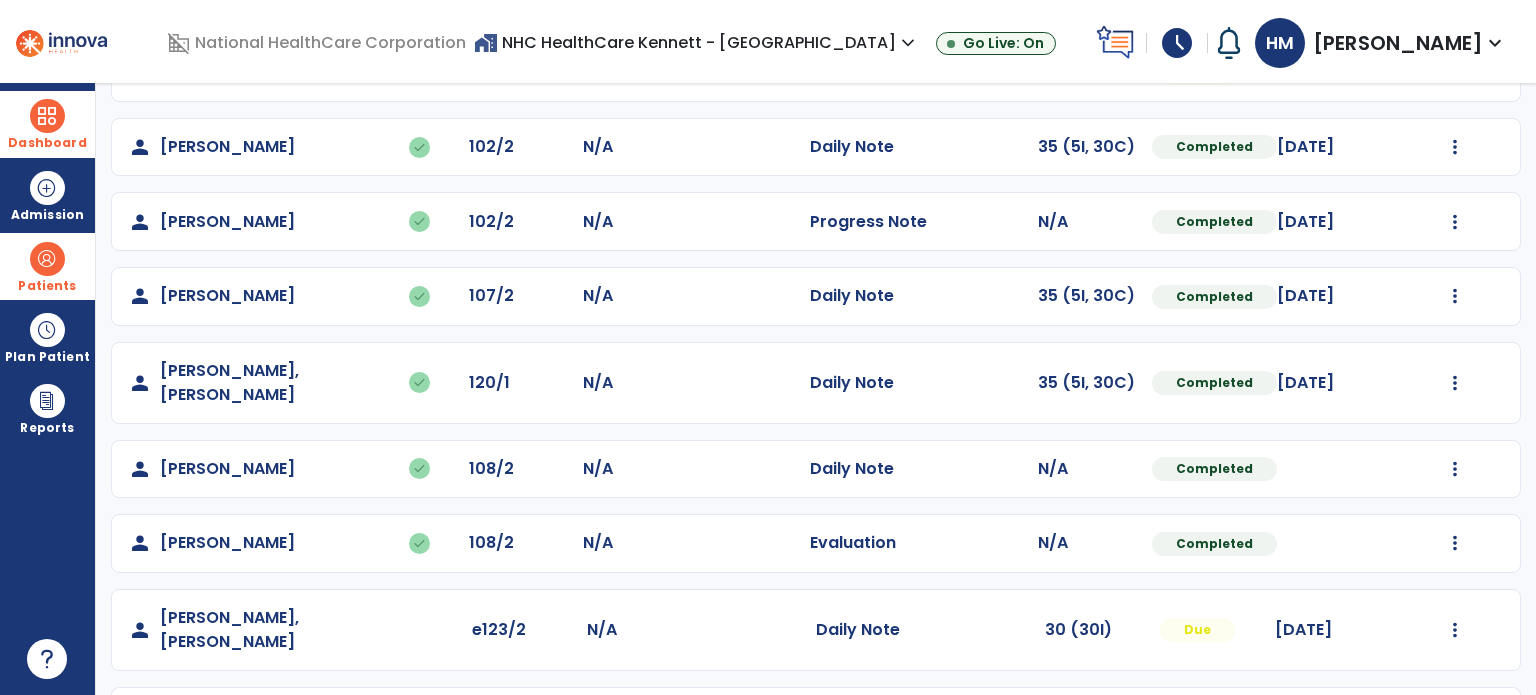 scroll, scrollTop: 393, scrollLeft: 0, axis: vertical 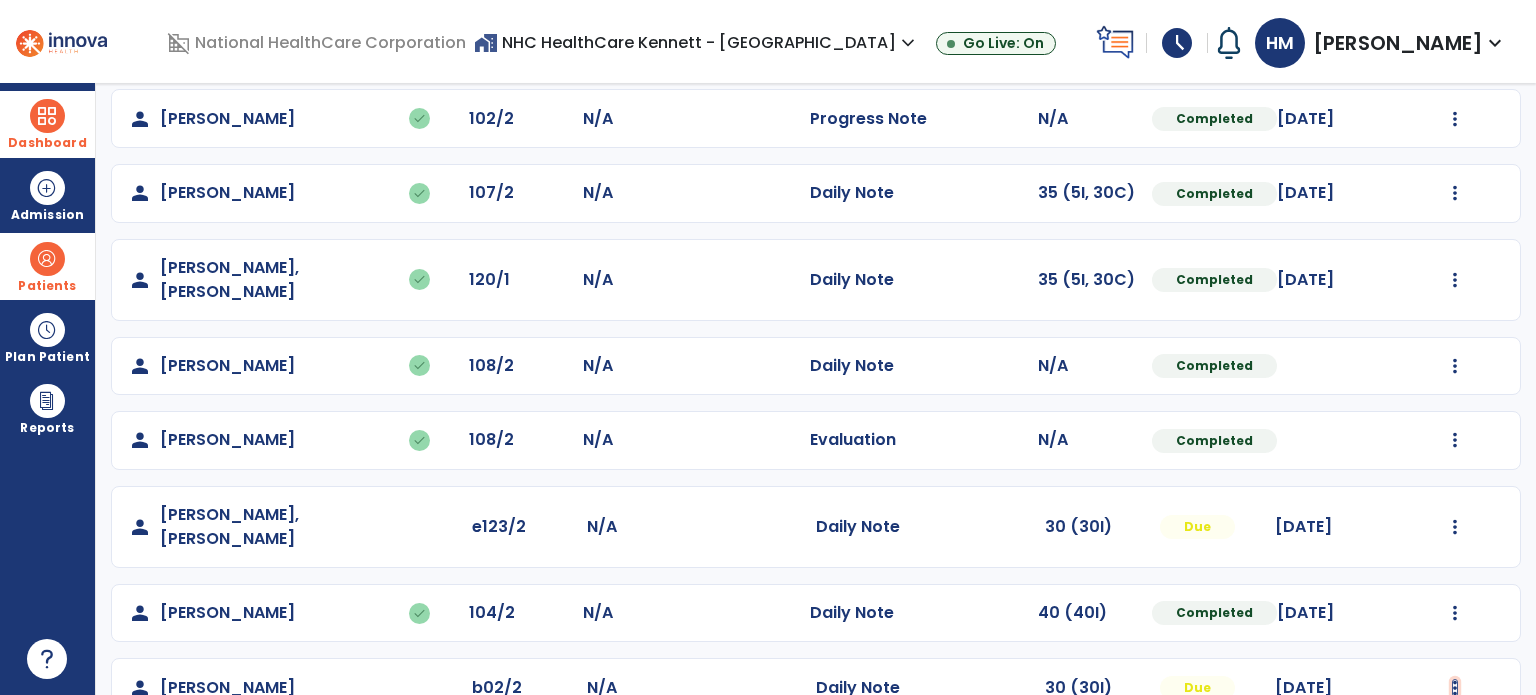 click at bounding box center (1455, -105) 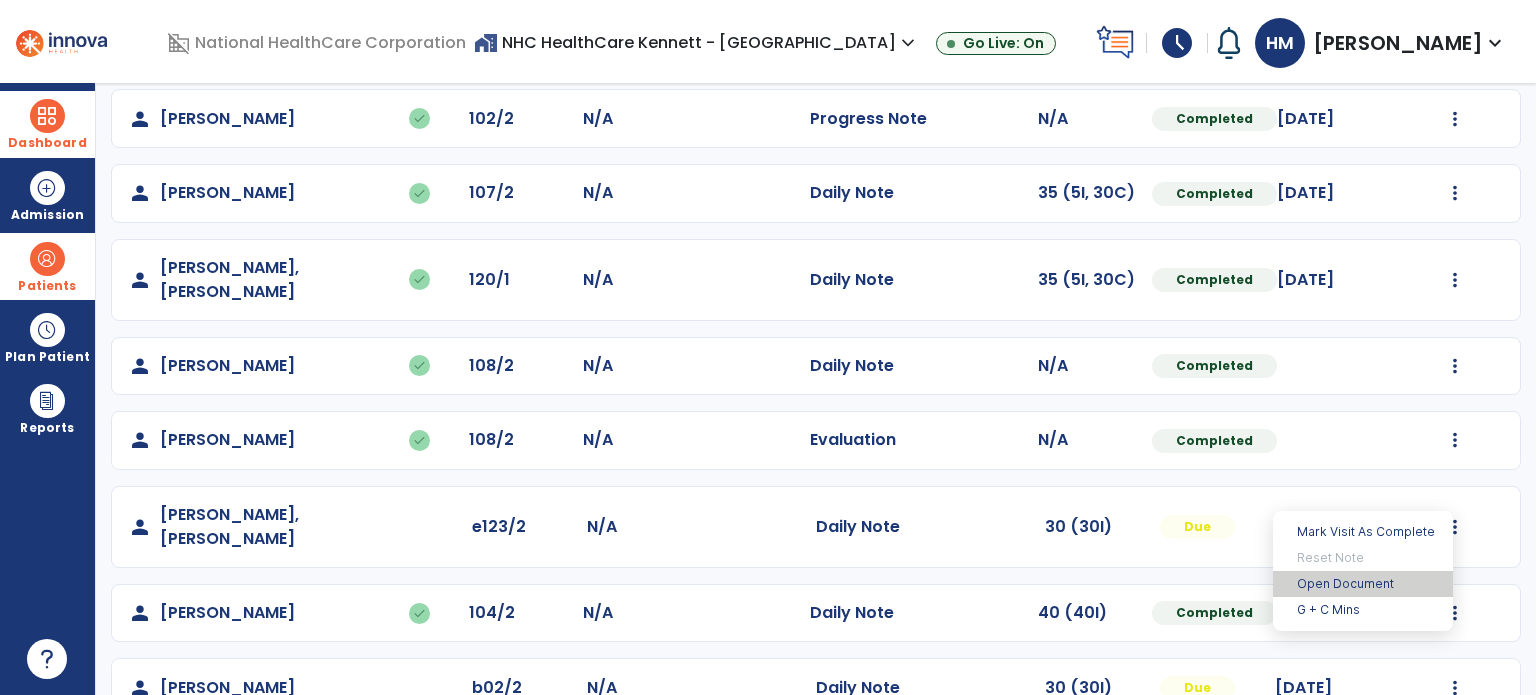 click on "Open Document" at bounding box center (1363, 584) 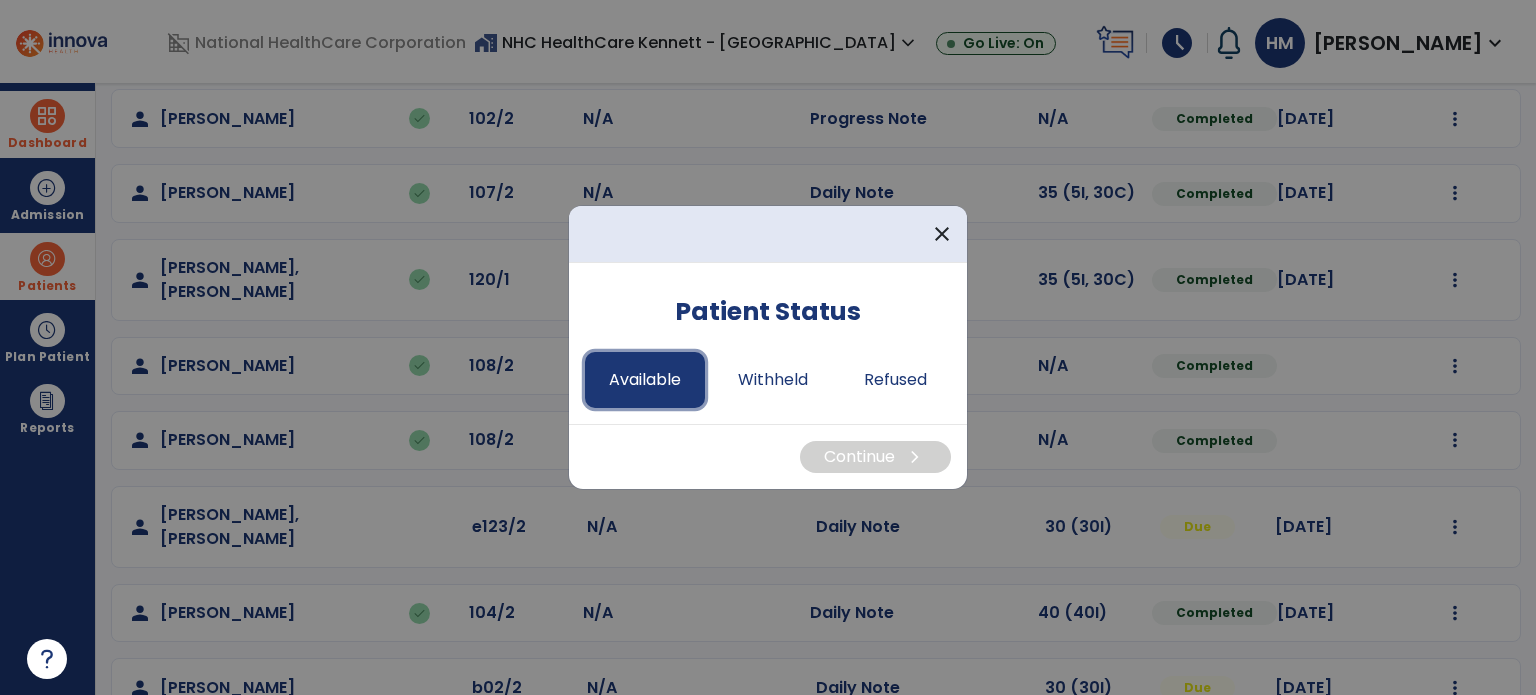 click on "Available" at bounding box center [645, 380] 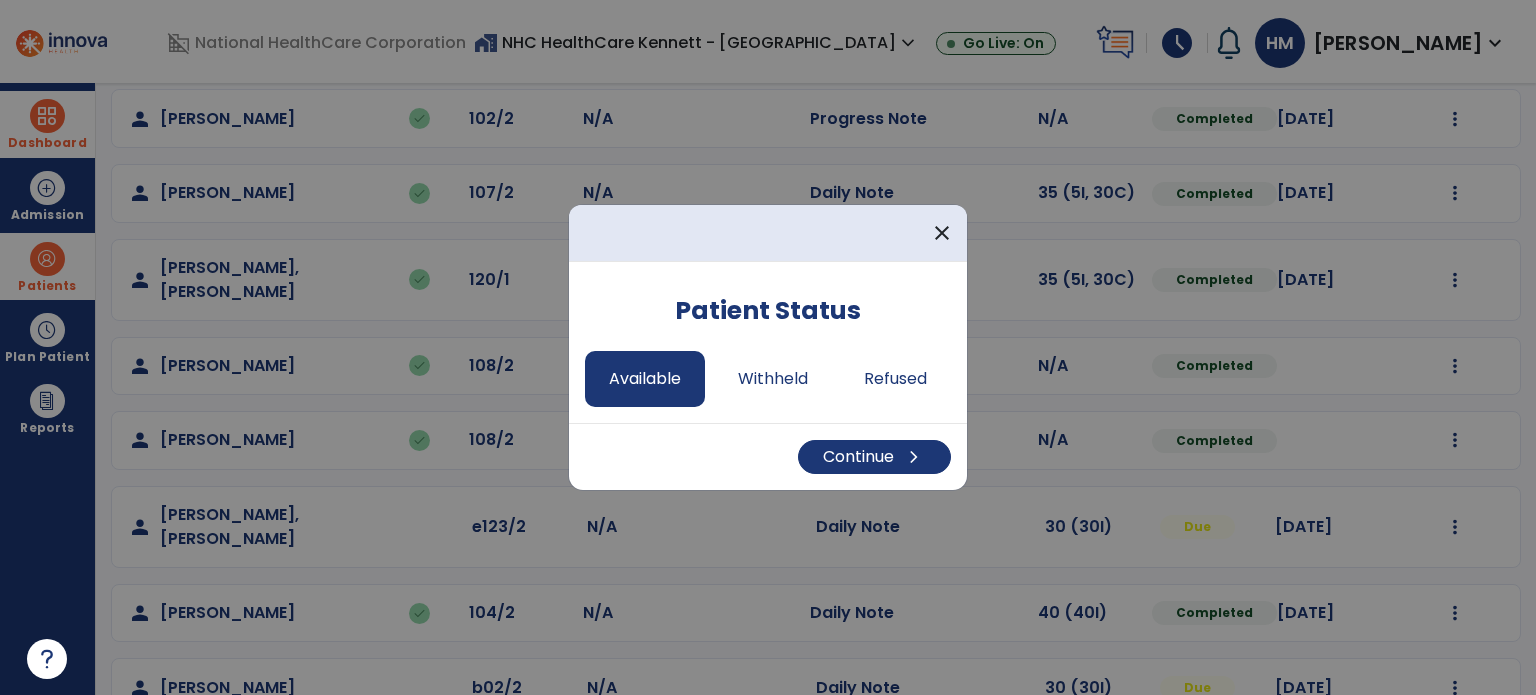 click on "Continue   chevron_right" at bounding box center [768, 456] 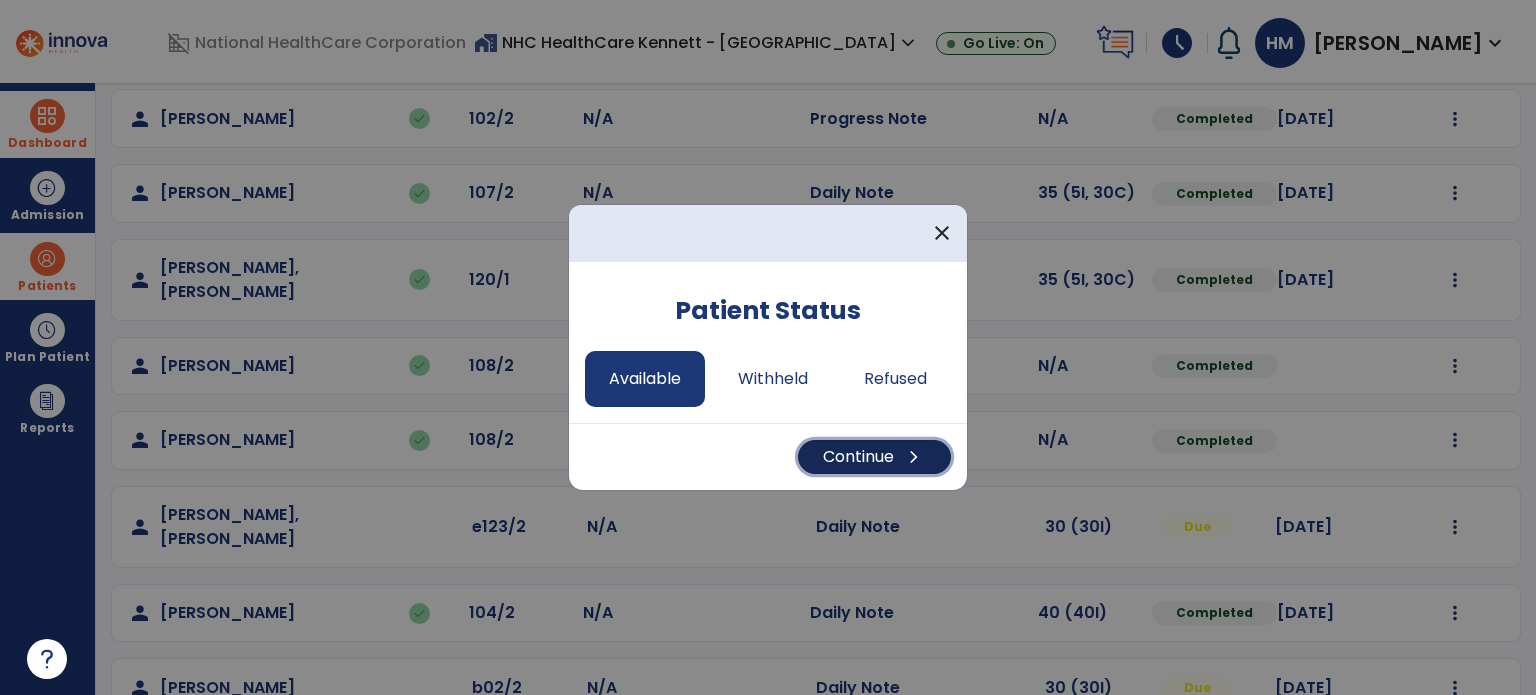 click on "Continue   chevron_right" at bounding box center [874, 457] 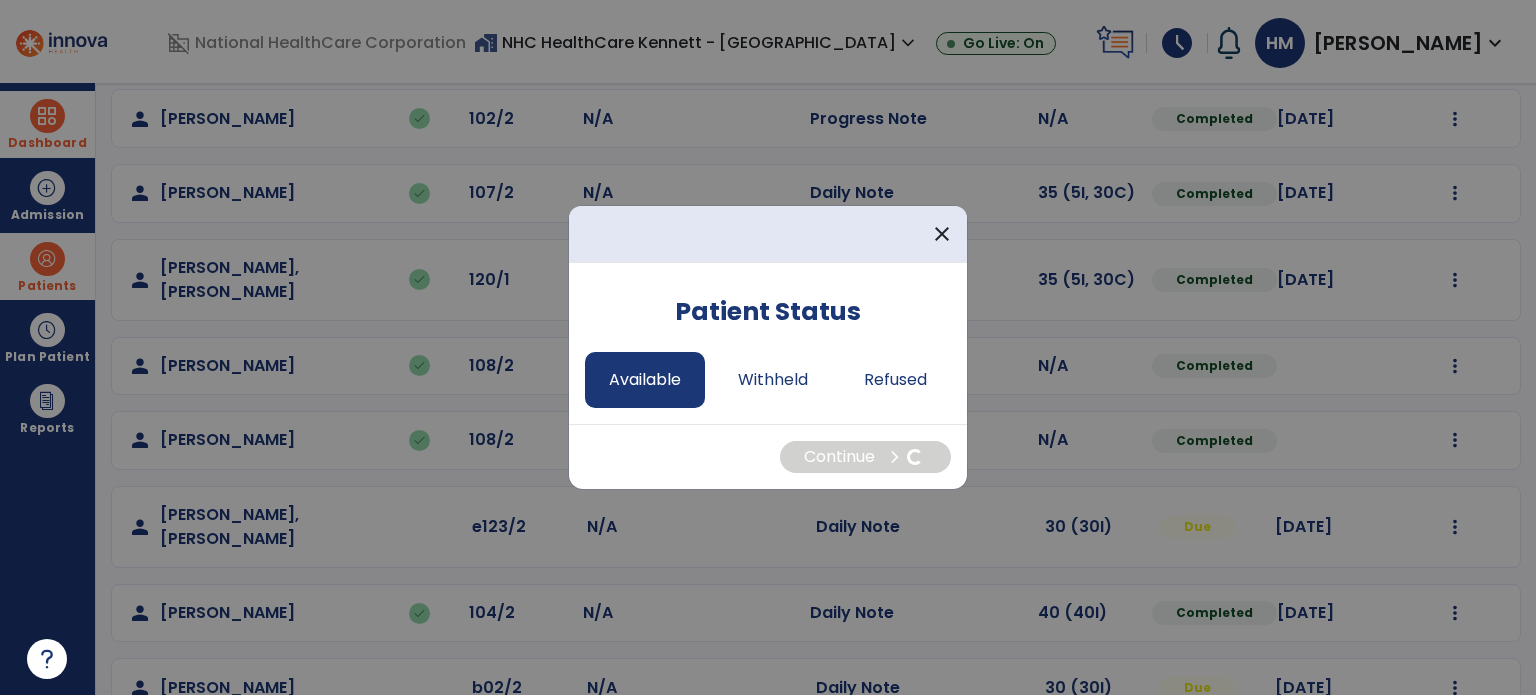 select on "*" 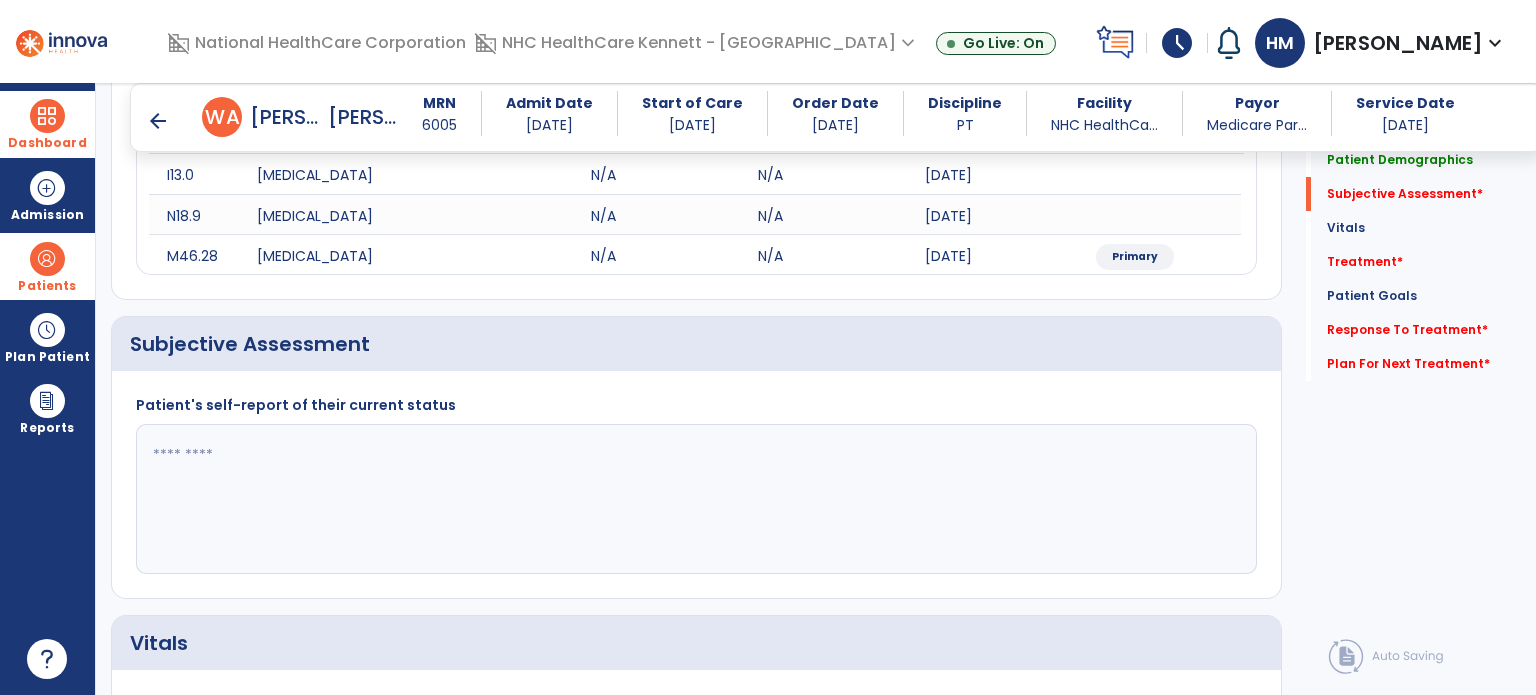 scroll, scrollTop: 293, scrollLeft: 0, axis: vertical 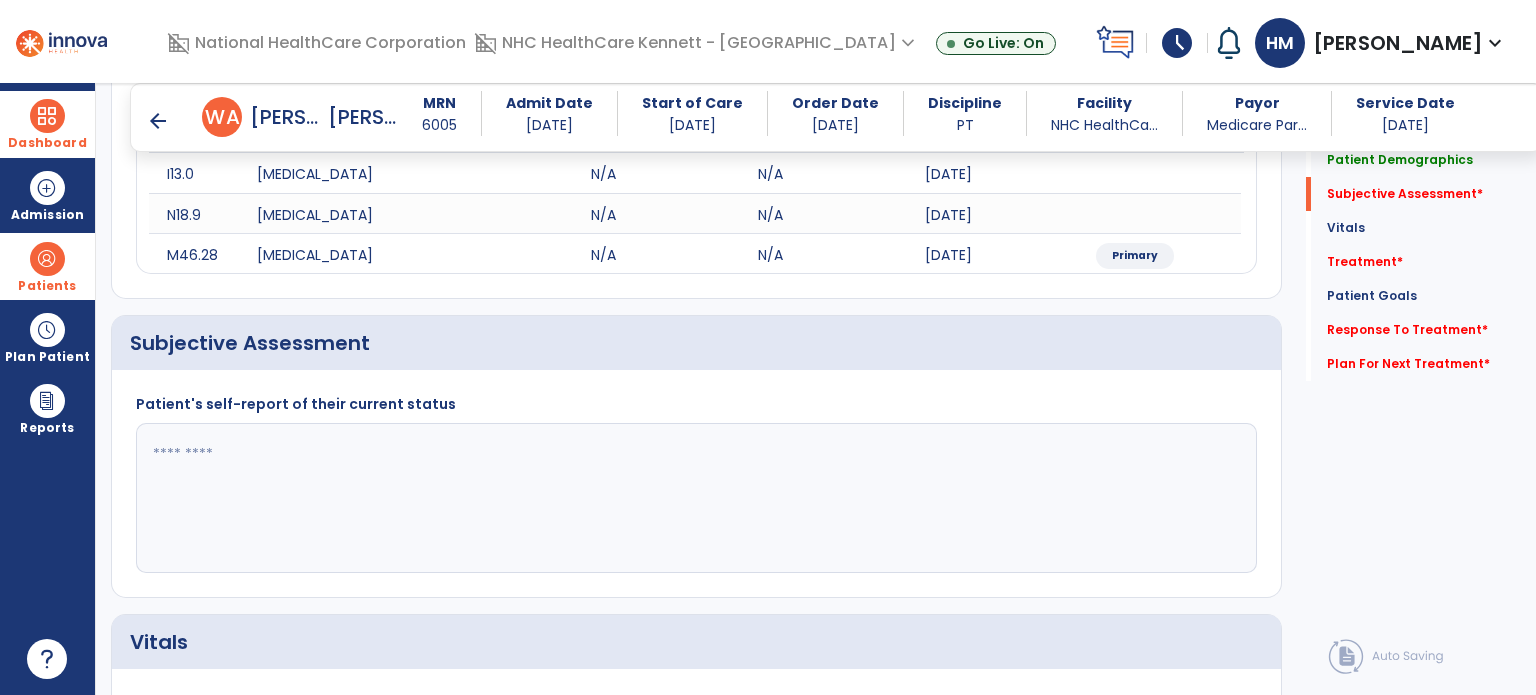 click 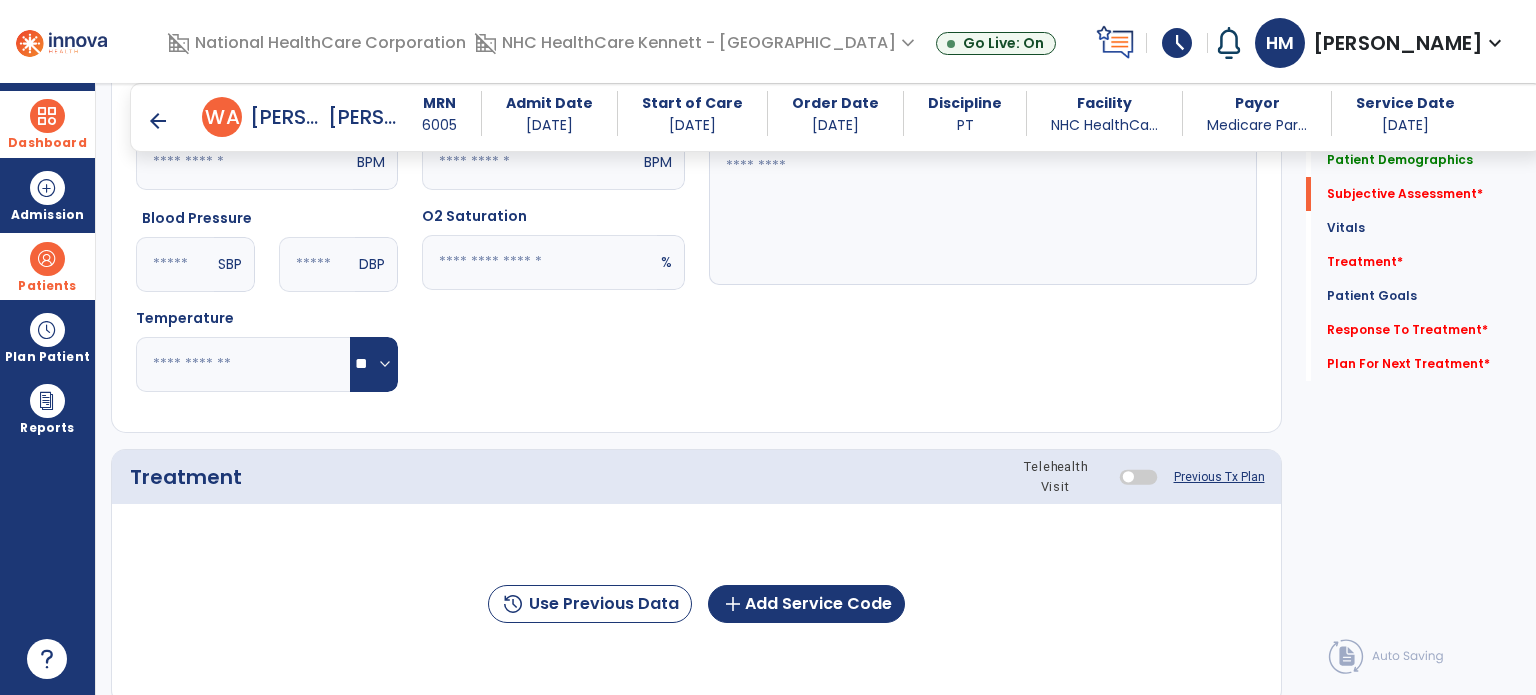 scroll, scrollTop: 893, scrollLeft: 0, axis: vertical 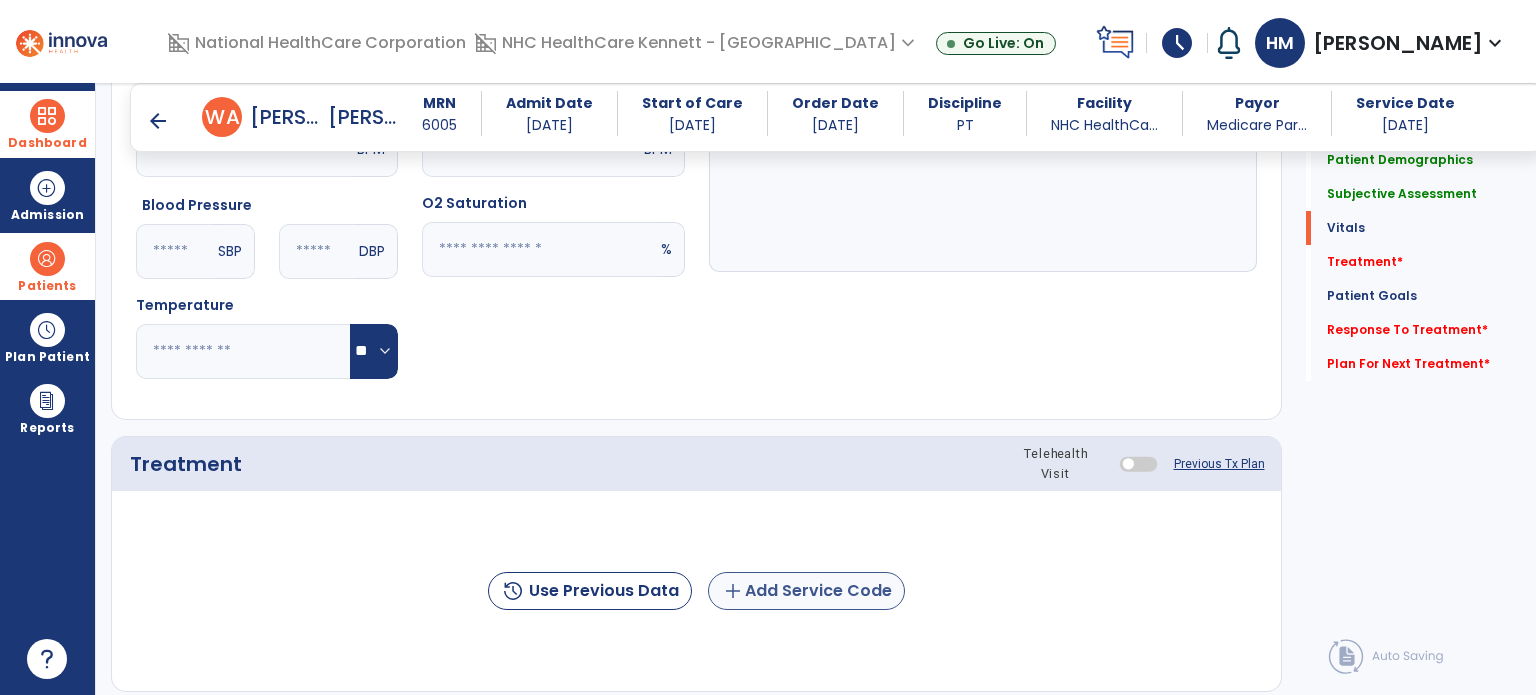 type on "**********" 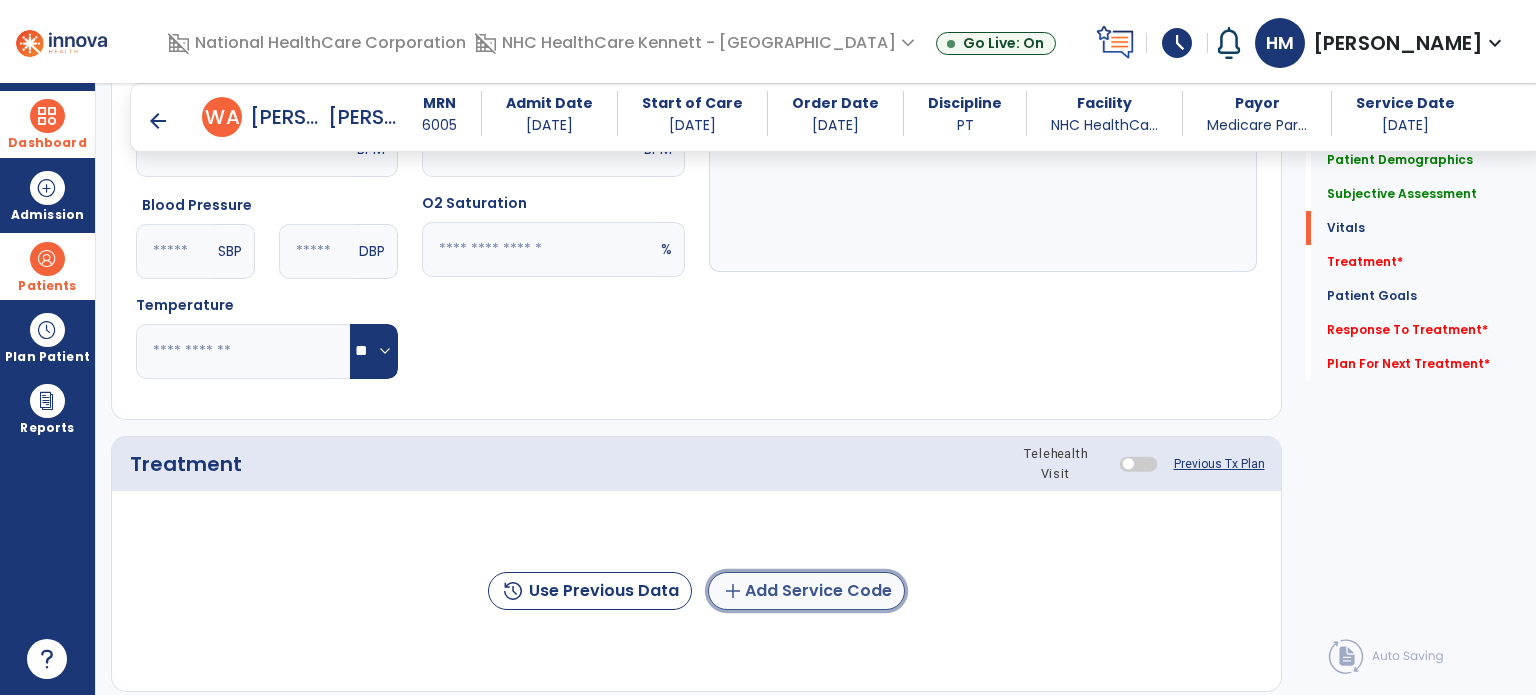 click on "add  Add Service Code" 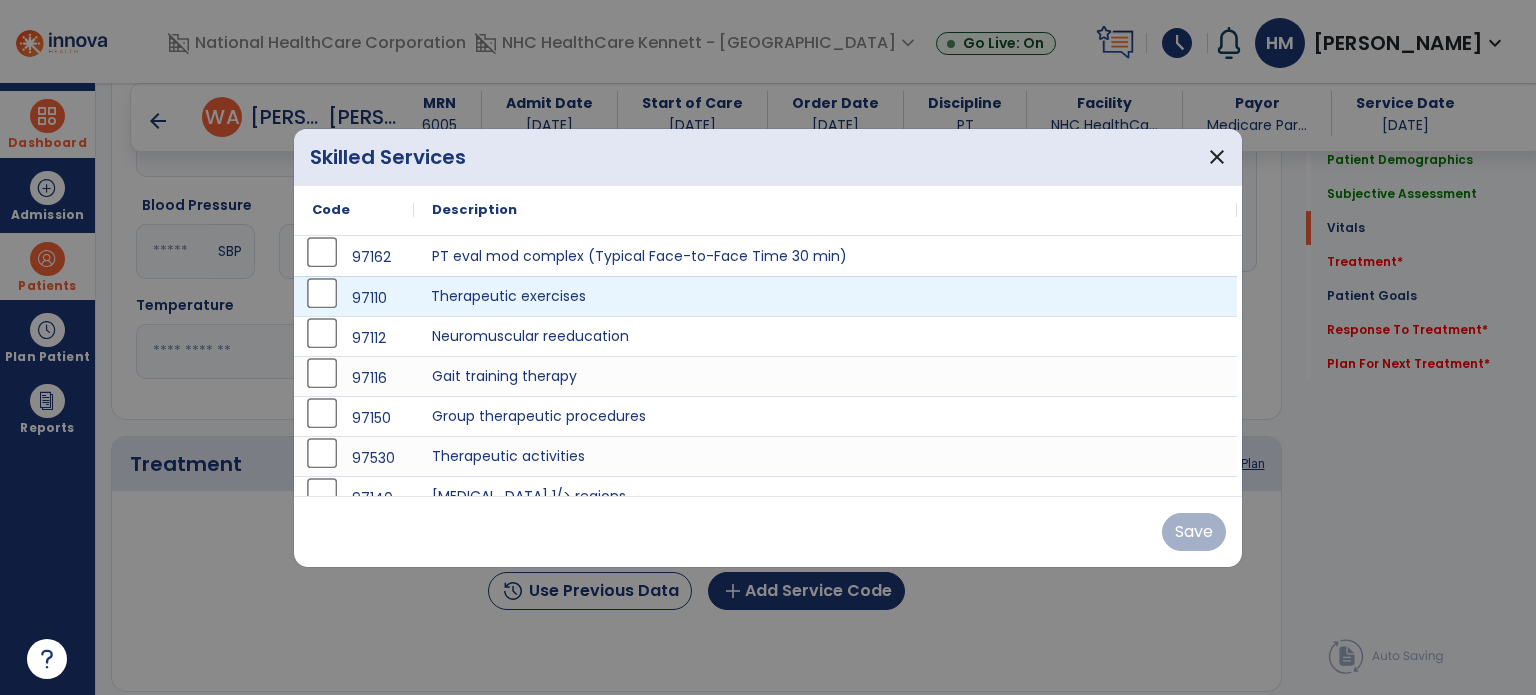click on "Therapeutic exercises" at bounding box center (825, 296) 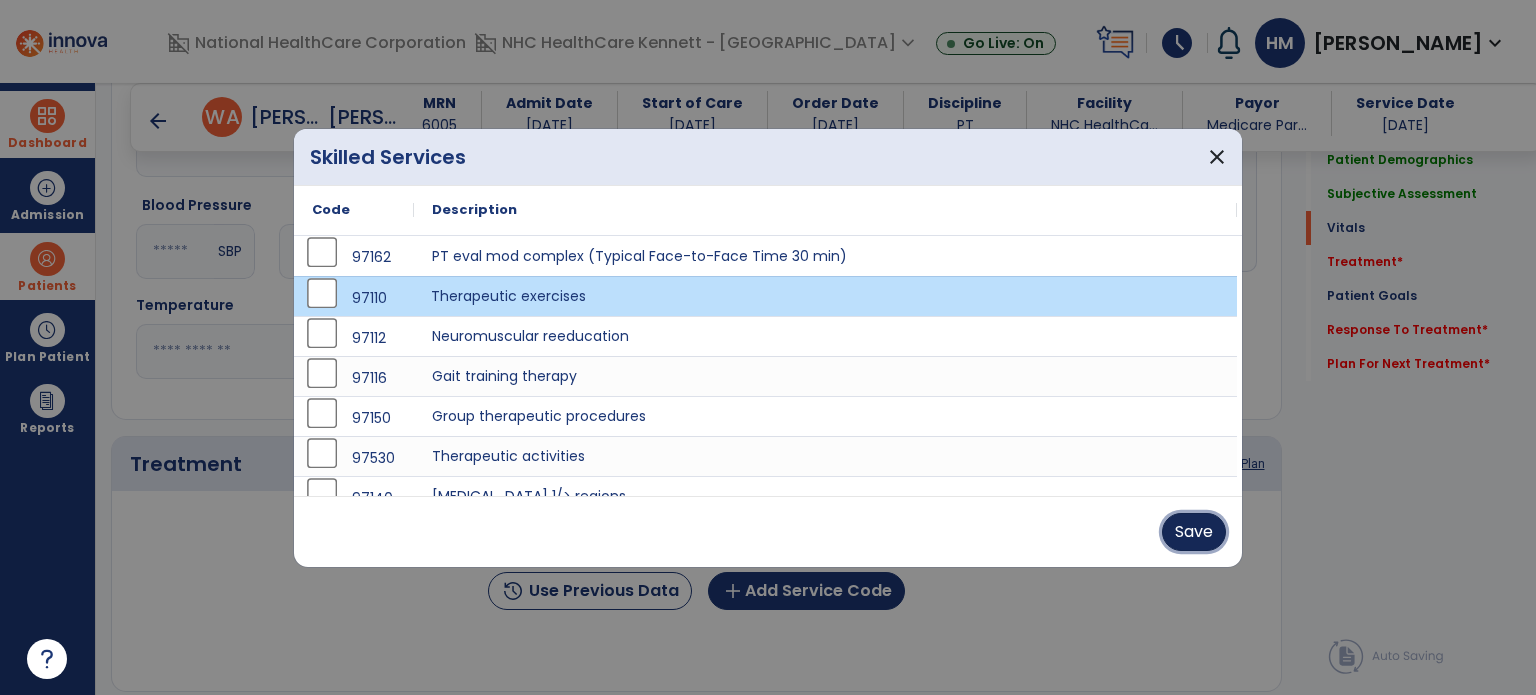 click on "Save" at bounding box center [1194, 532] 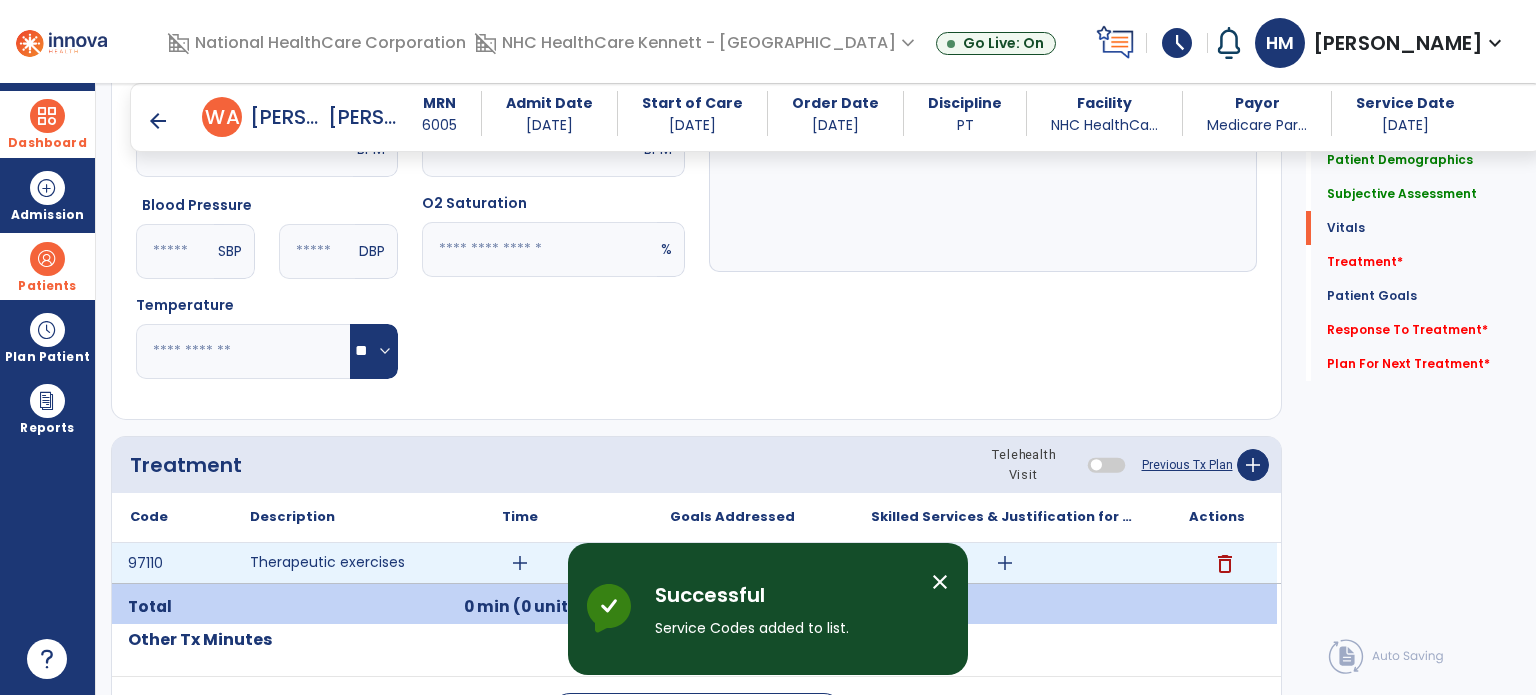 click on "add" at bounding box center (520, 563) 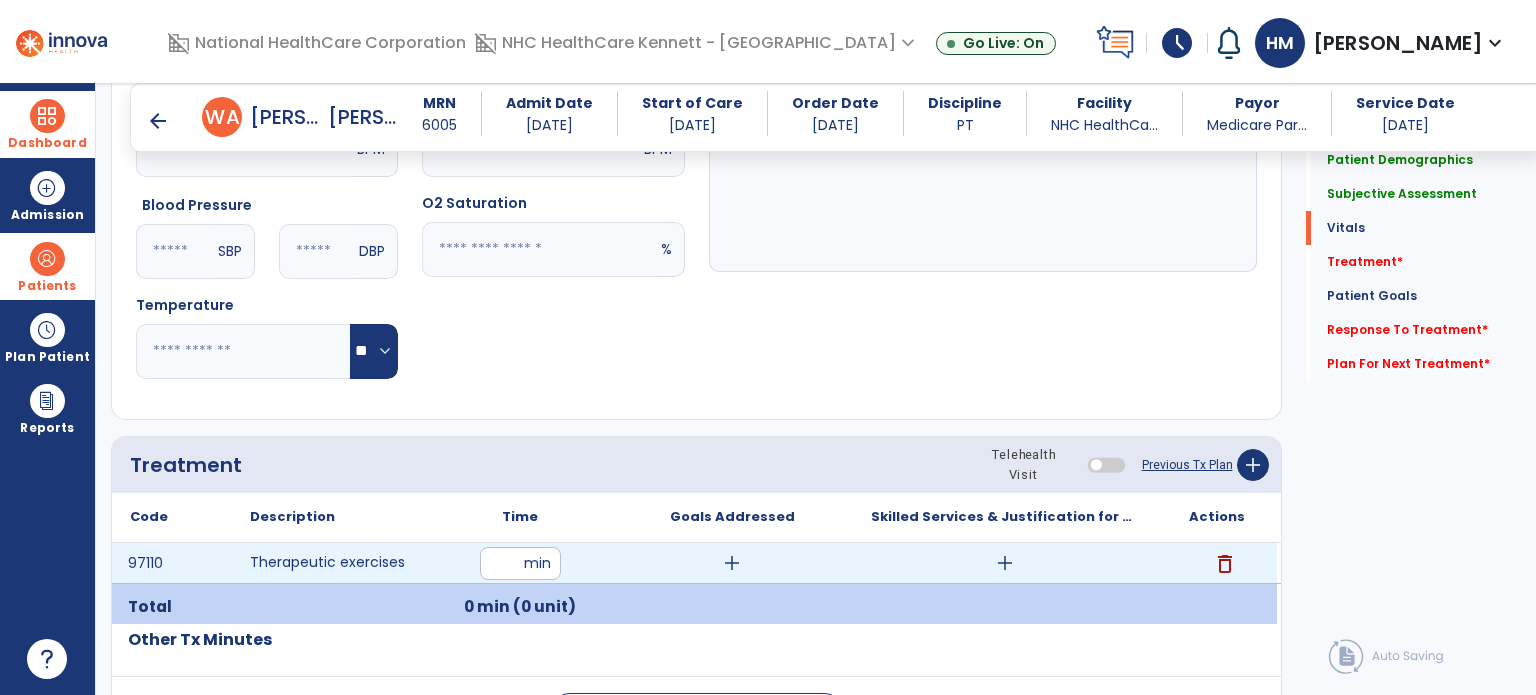 type on "**" 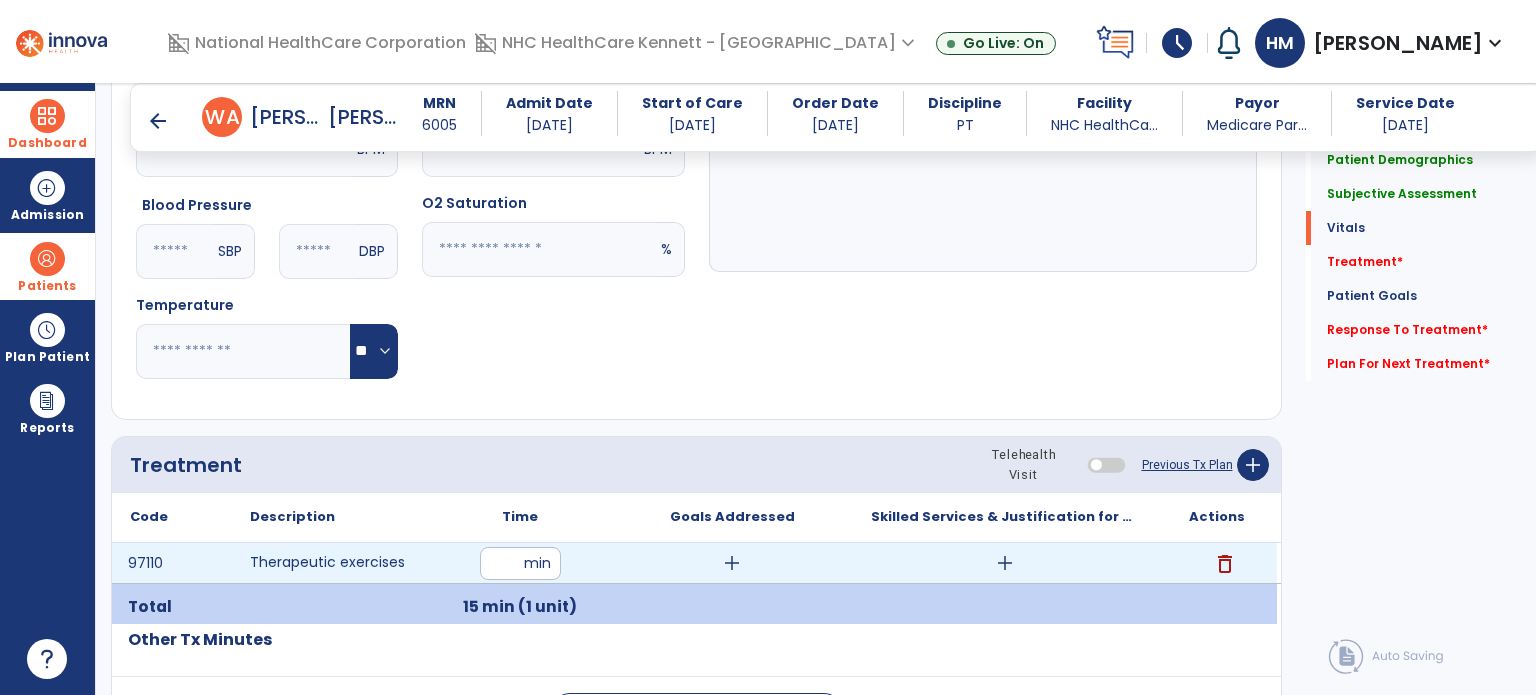 click on "add" at bounding box center (1005, 563) 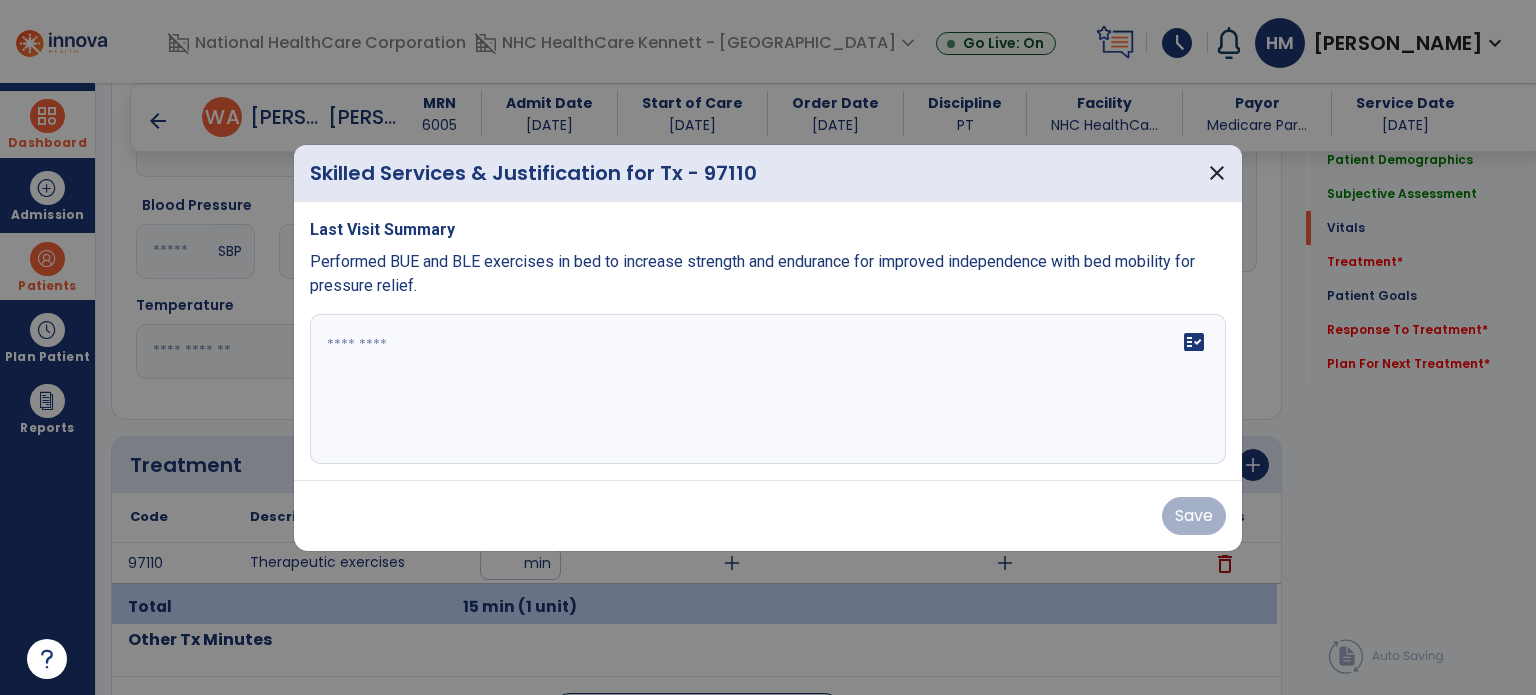 click on "Last Visit Summary Performed BUE and BLE exercises in bed to increase strength and endurance for improved independence with bed mobility for pressure relief.   fact_check" at bounding box center (768, 341) 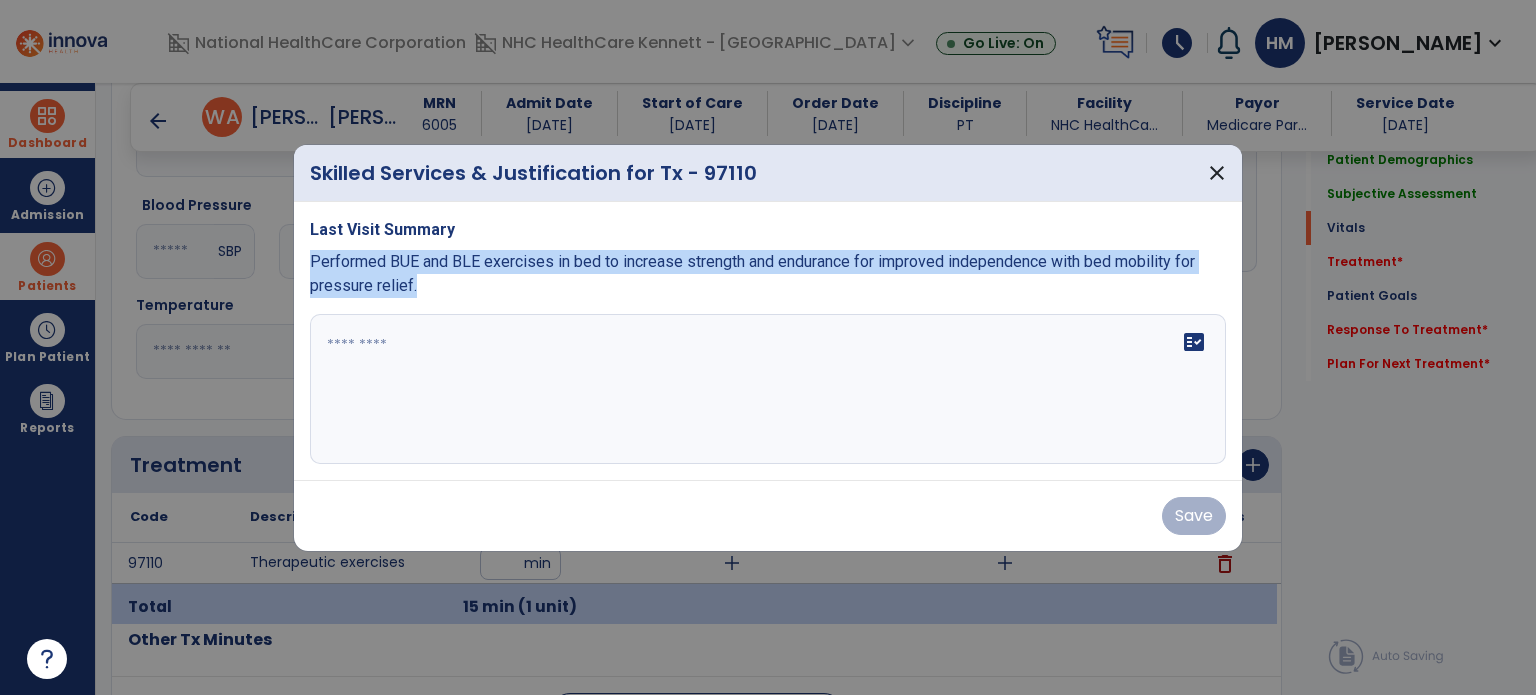 drag, startPoint x: 309, startPoint y: 263, endPoint x: 425, endPoint y: 311, distance: 125.53884 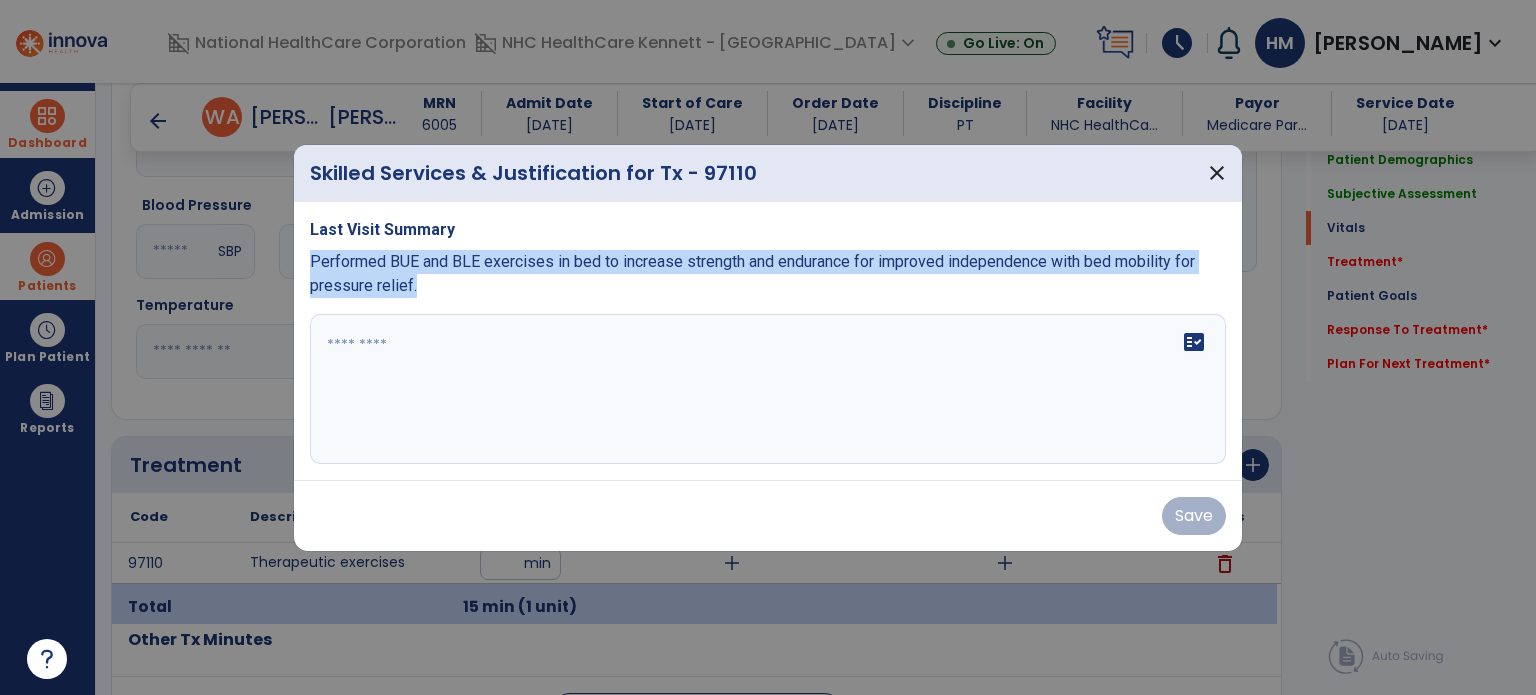 click on "Last Visit Summary Performed BUE and BLE exercises in bed to increase strength and endurance for improved independence with bed mobility for pressure relief.   fact_check" at bounding box center [768, 341] 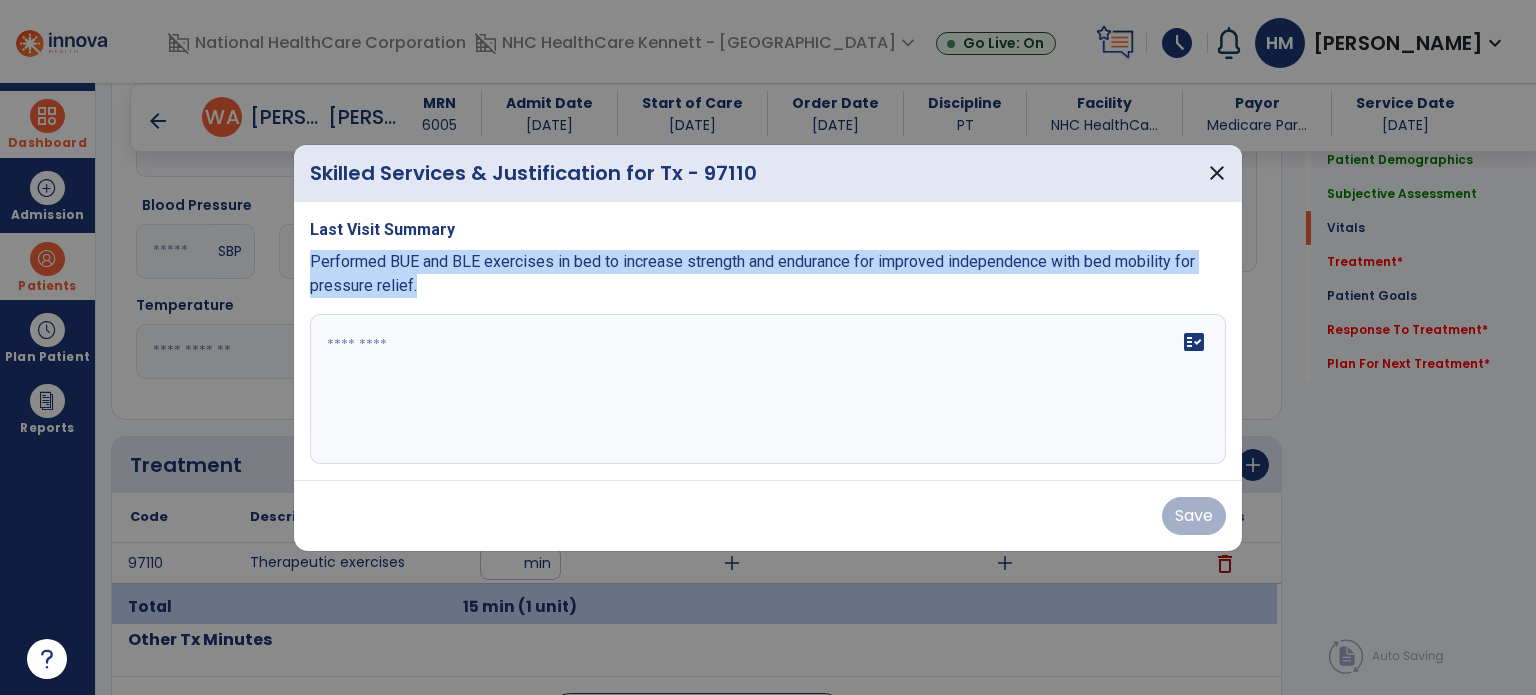 copy on "Performed BUE and BLE exercises in bed to increase strength and endurance for improved independence with bed mobility for pressure relief." 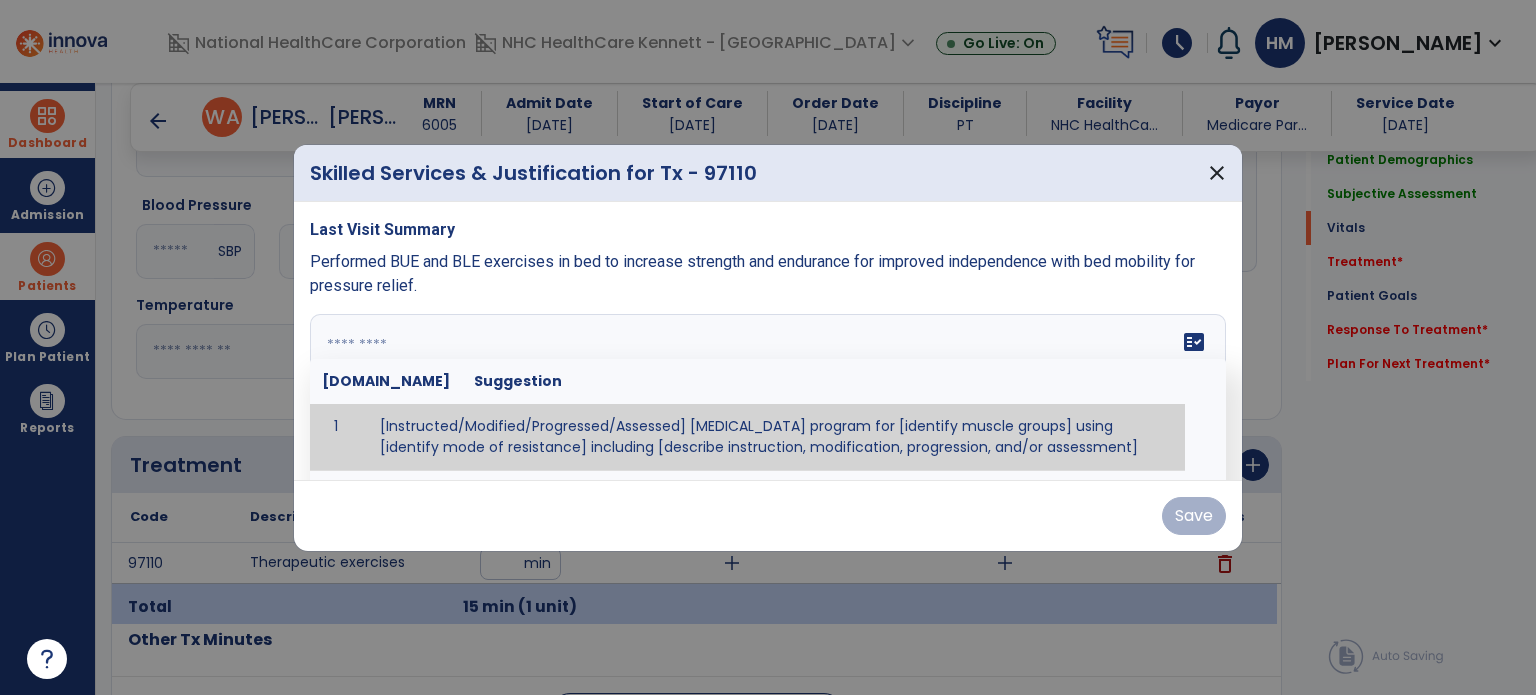 click at bounding box center (766, 389) 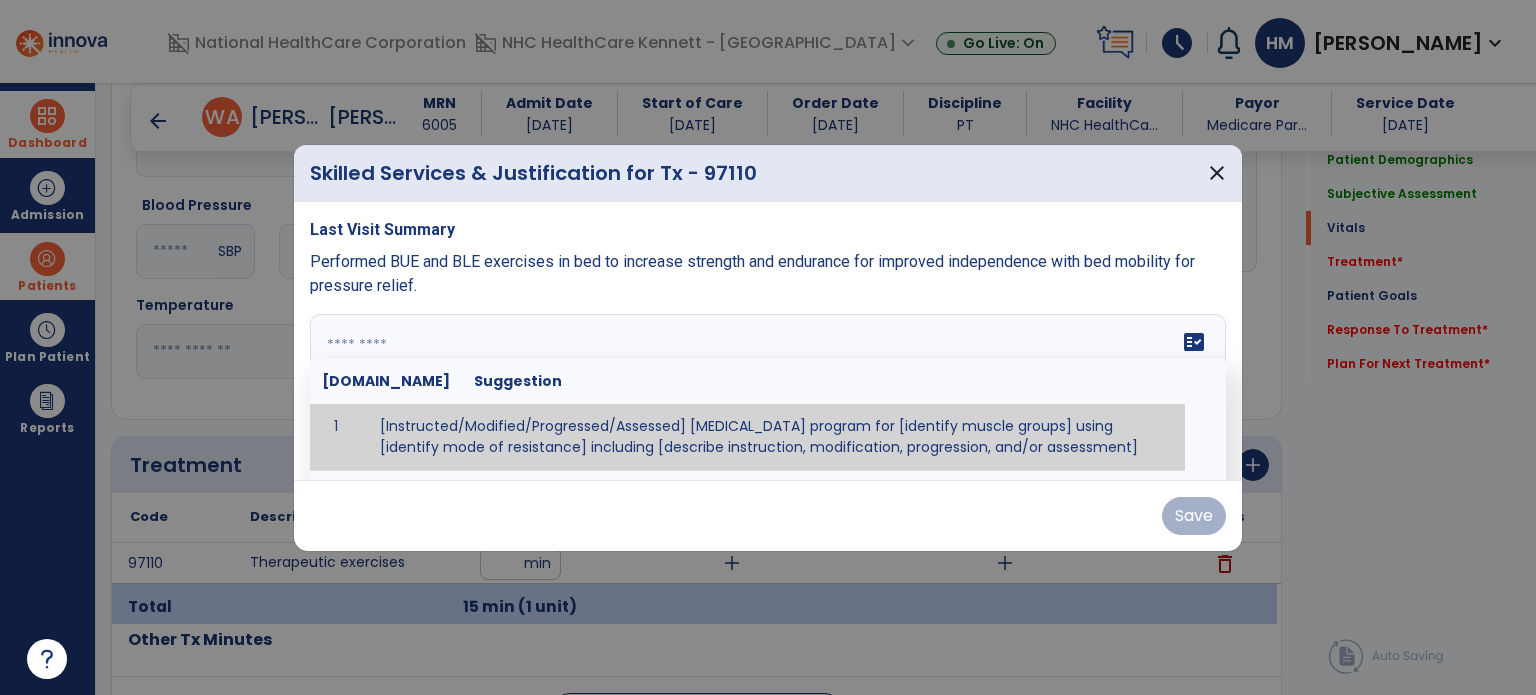 paste on "**********" 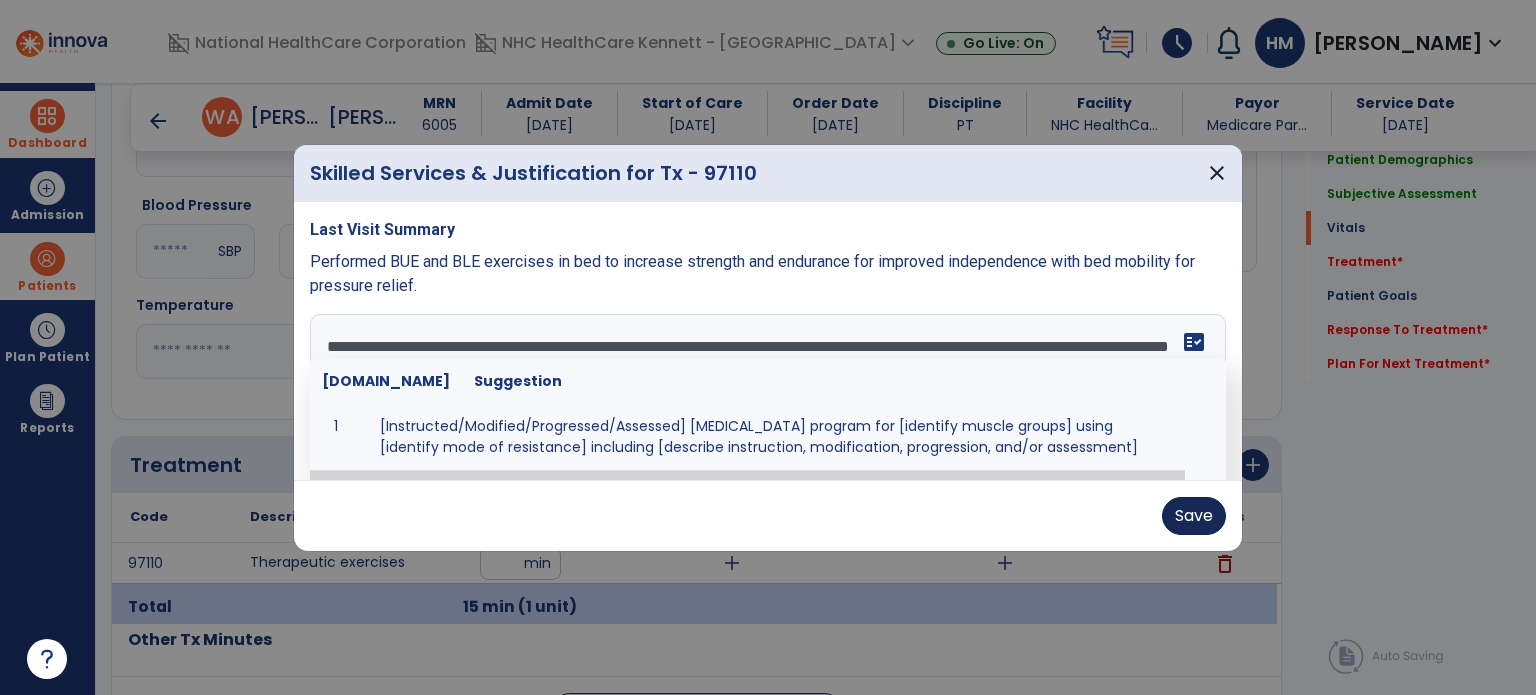 type on "**********" 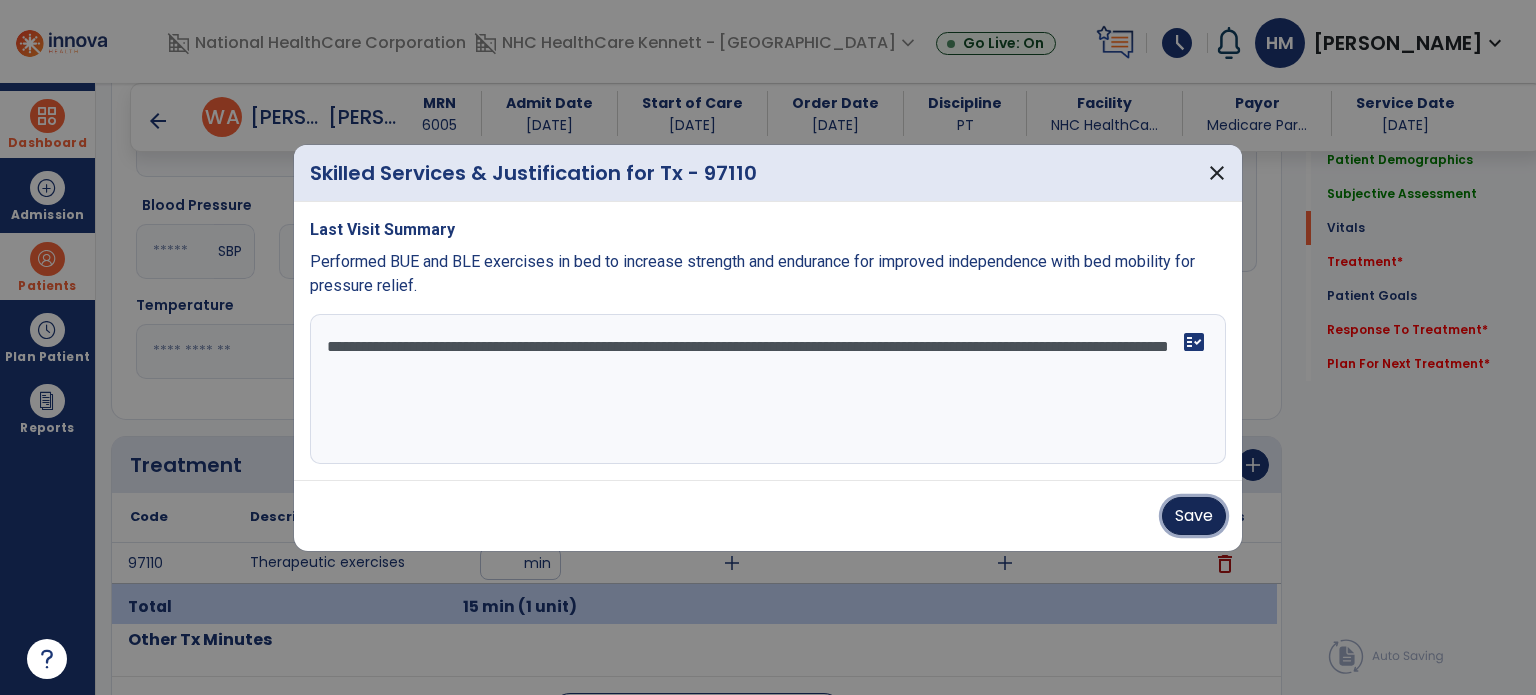 click on "Save" at bounding box center (1194, 516) 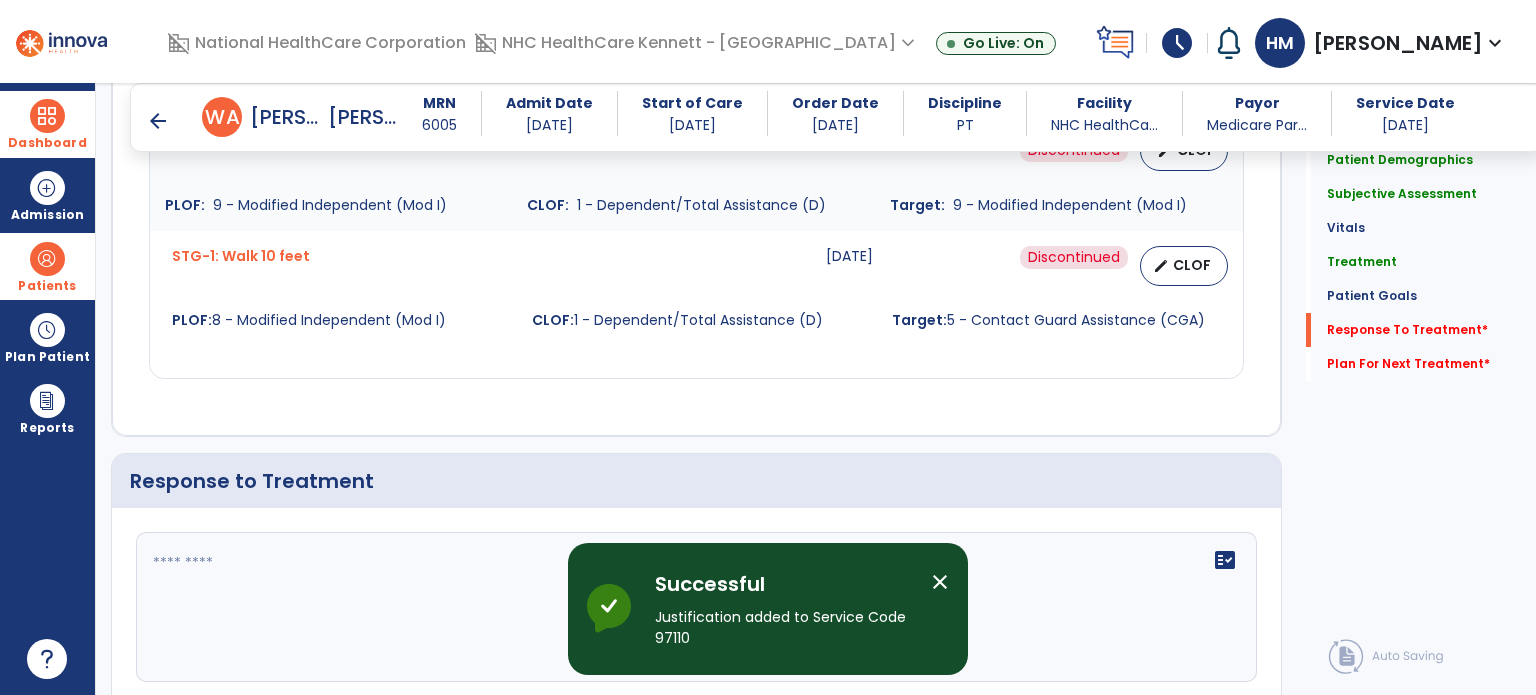 scroll, scrollTop: 2493, scrollLeft: 0, axis: vertical 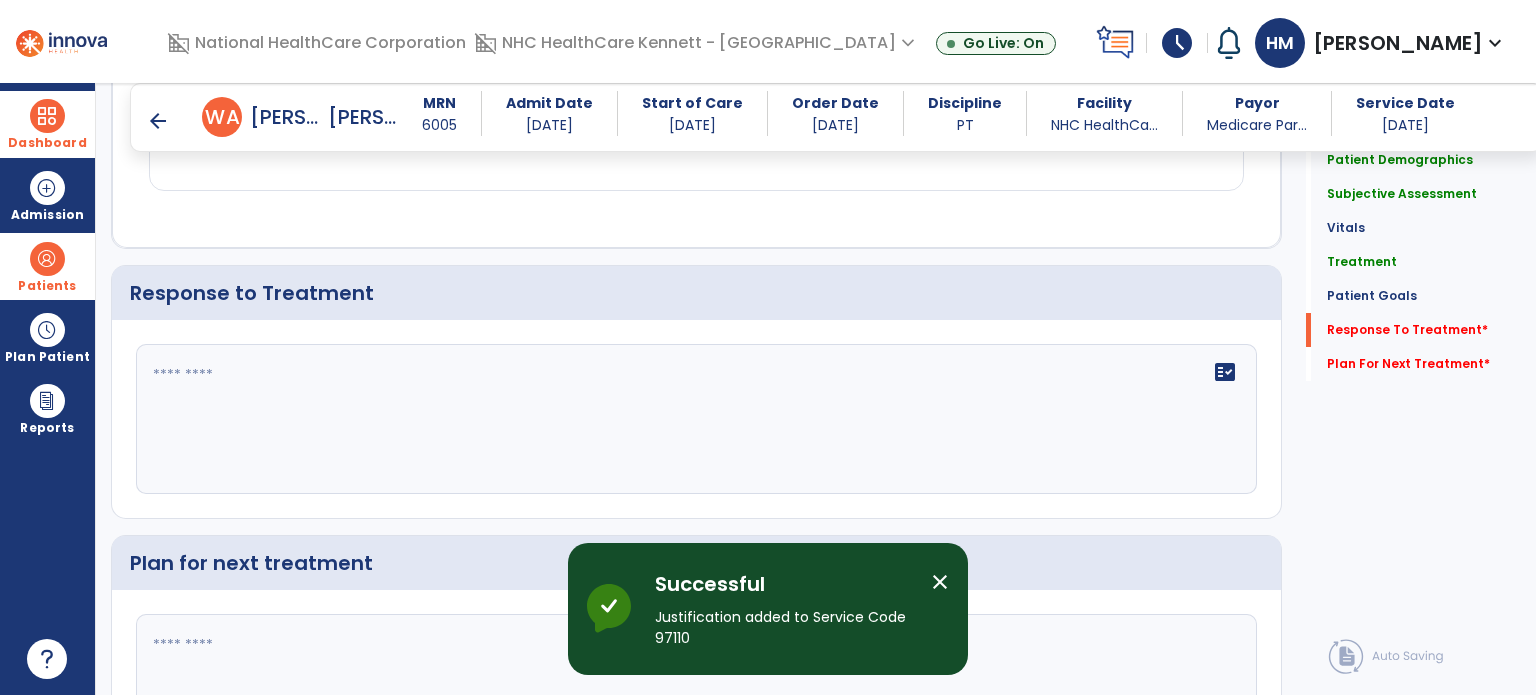 click on "fact_check" 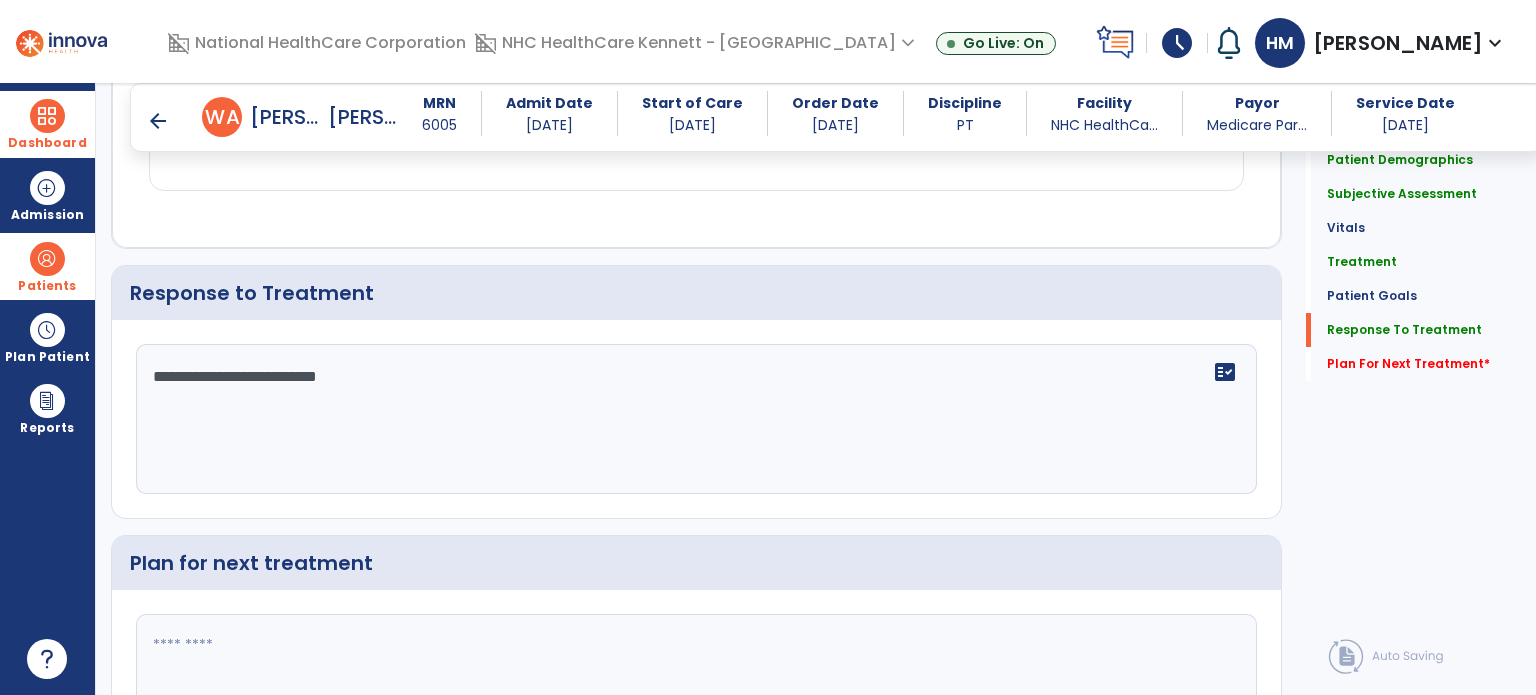 scroll, scrollTop: 2493, scrollLeft: 0, axis: vertical 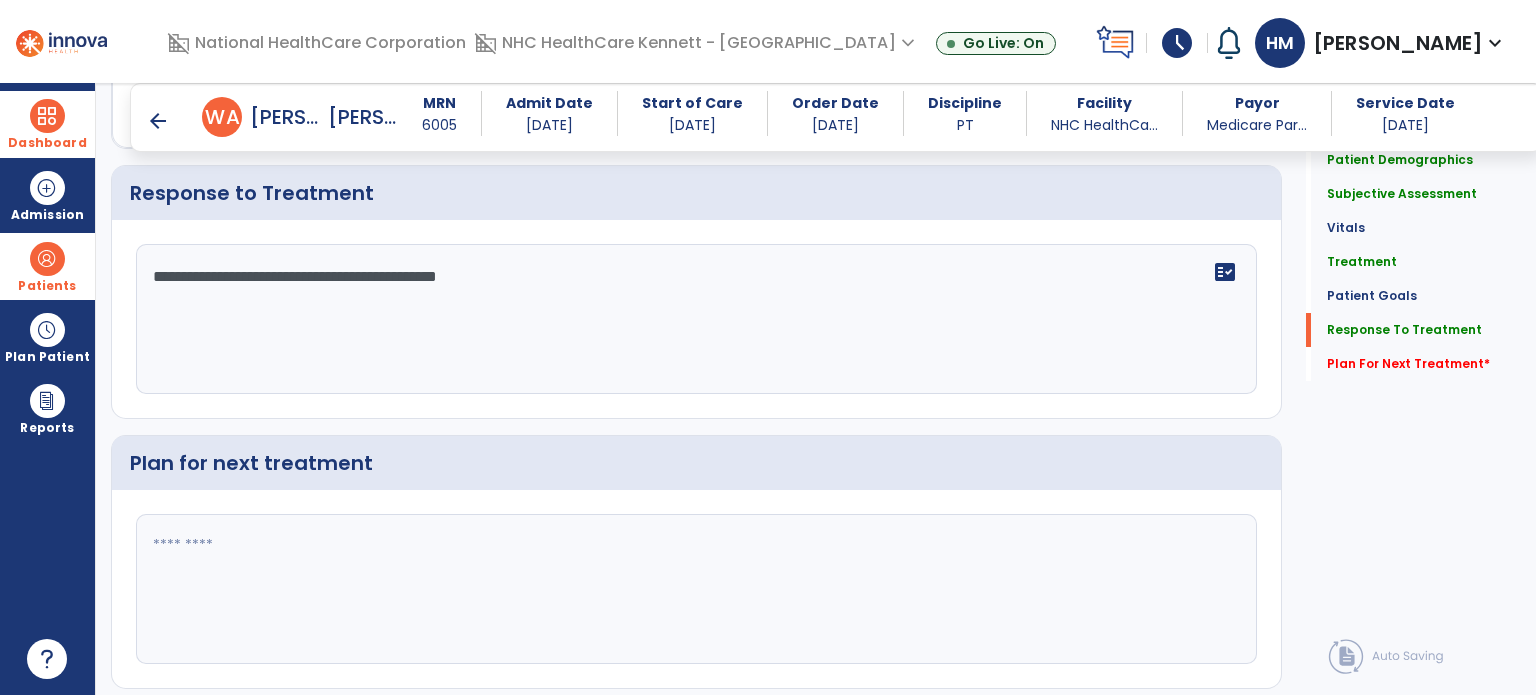 type on "**********" 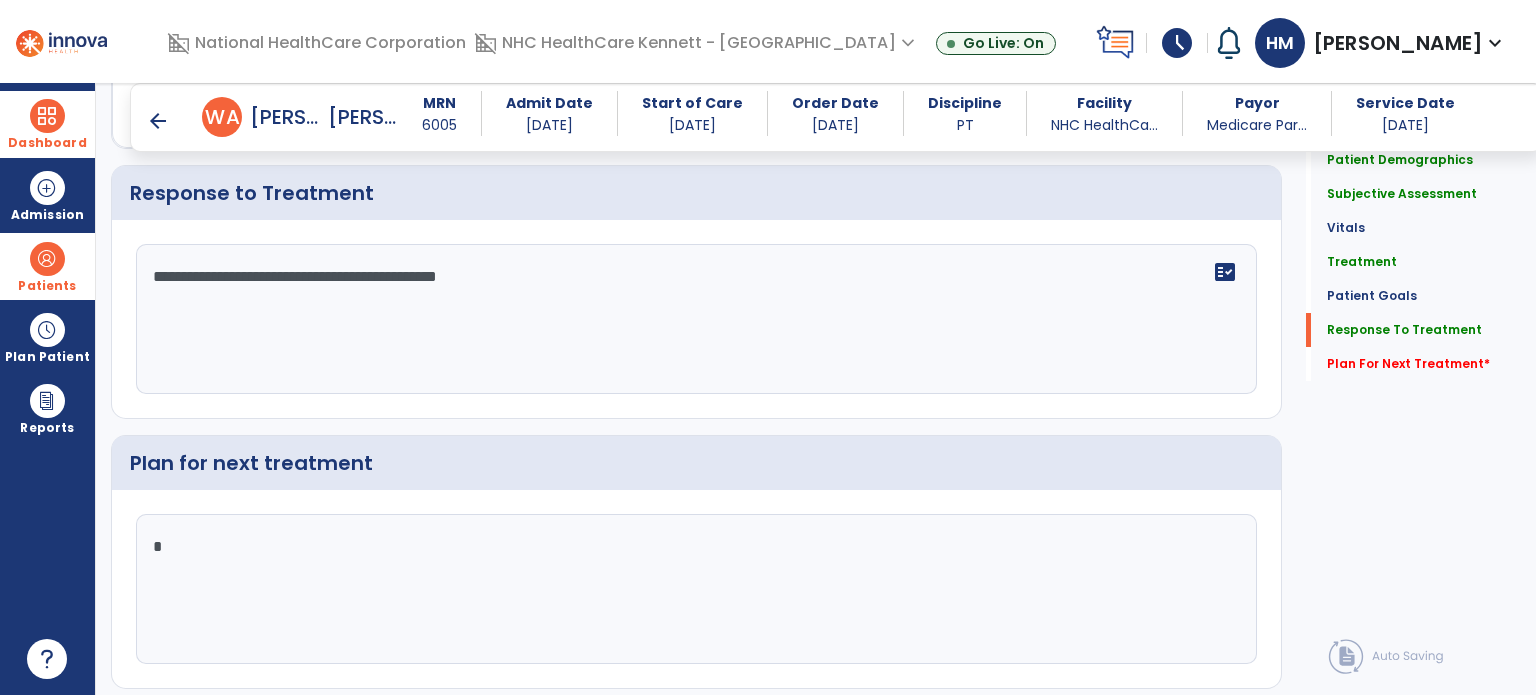 scroll, scrollTop: 2593, scrollLeft: 0, axis: vertical 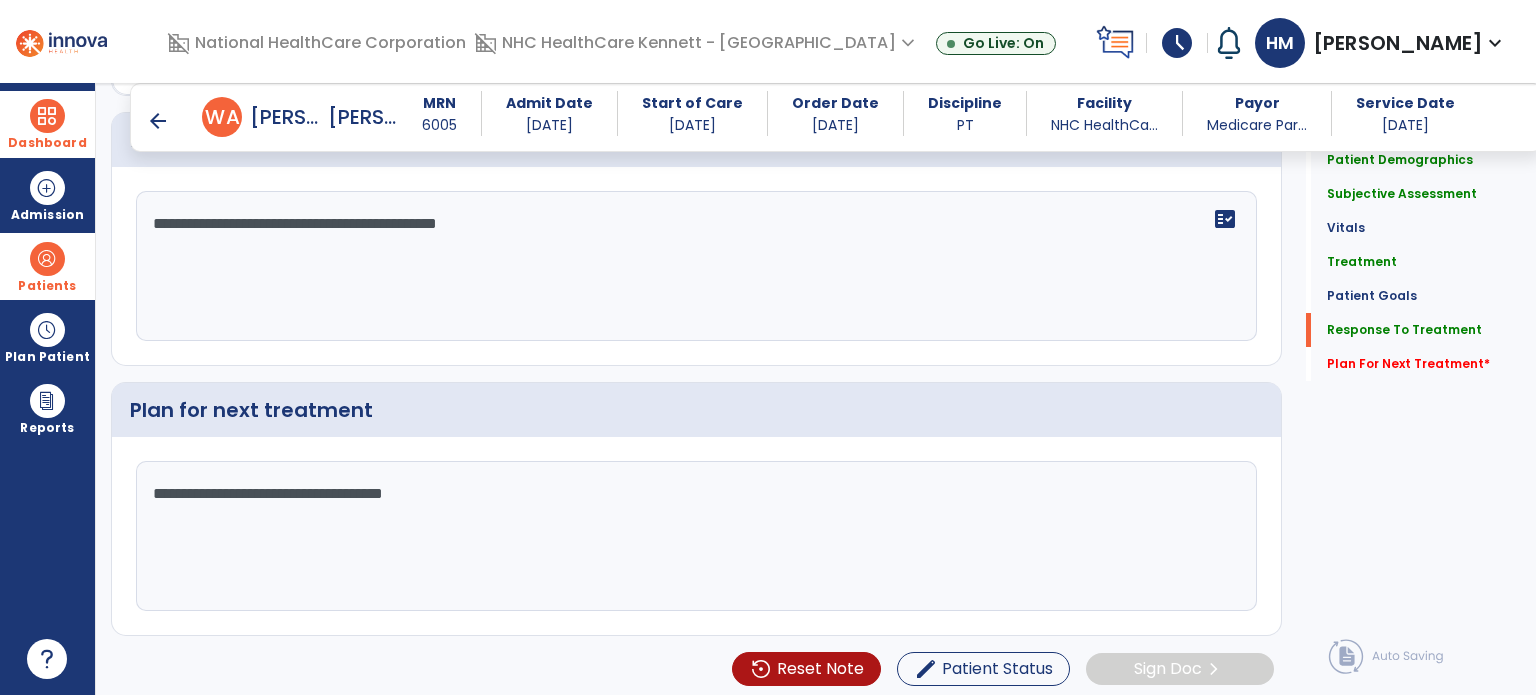 type on "**********" 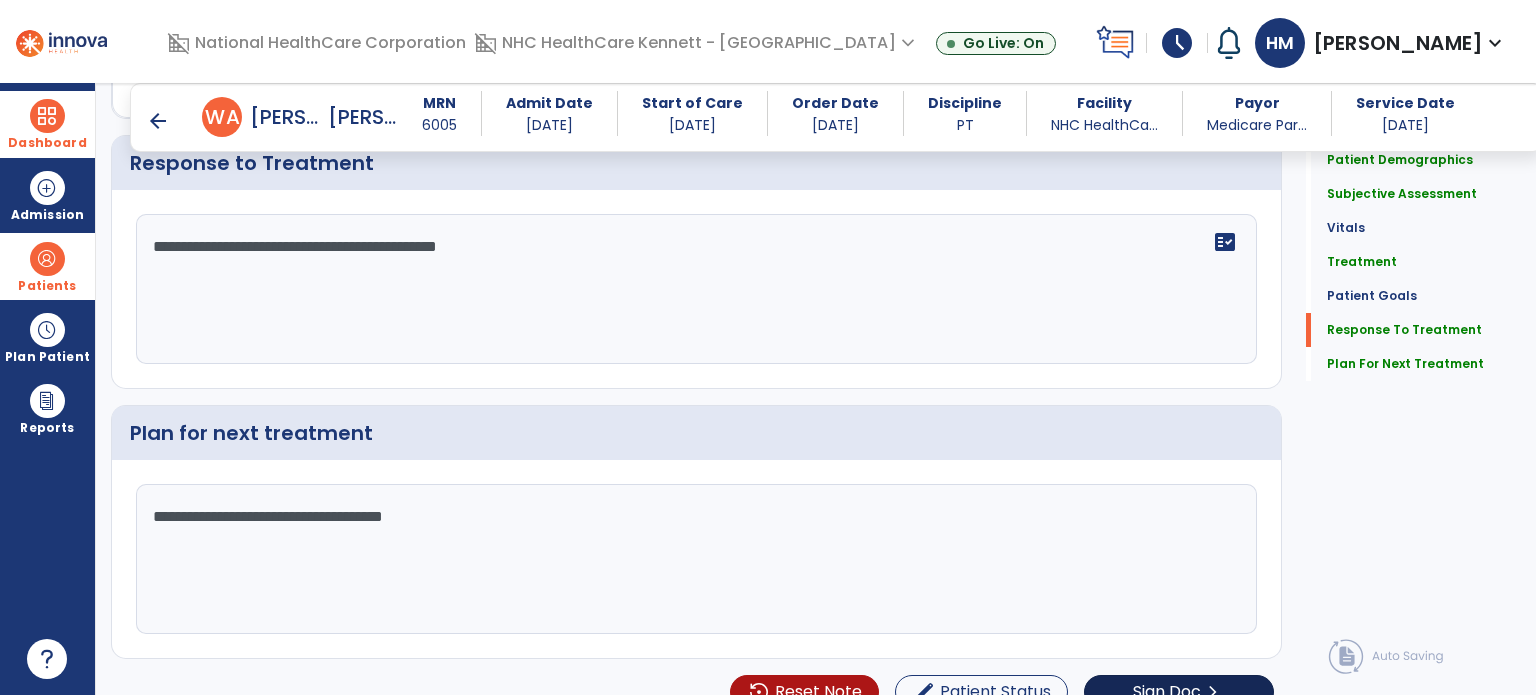 scroll, scrollTop: 2646, scrollLeft: 0, axis: vertical 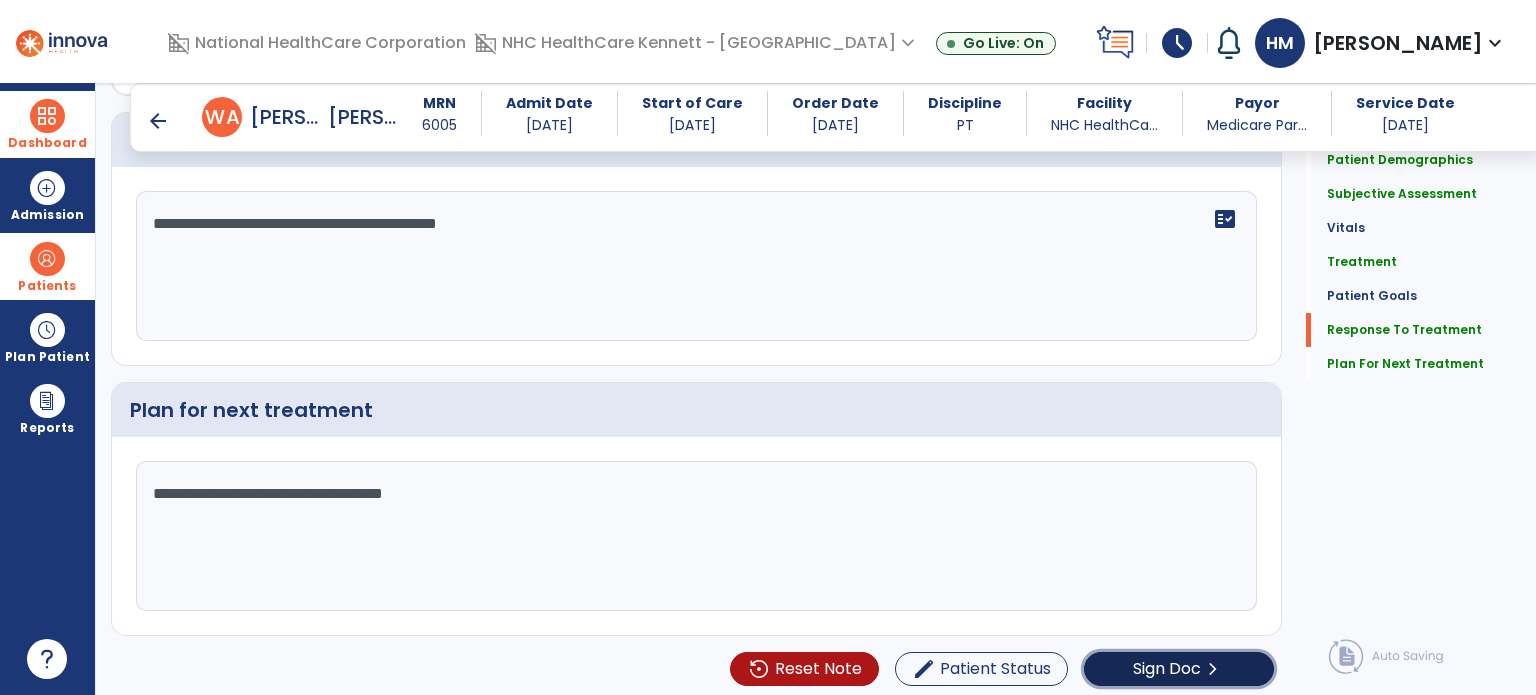 click on "chevron_right" 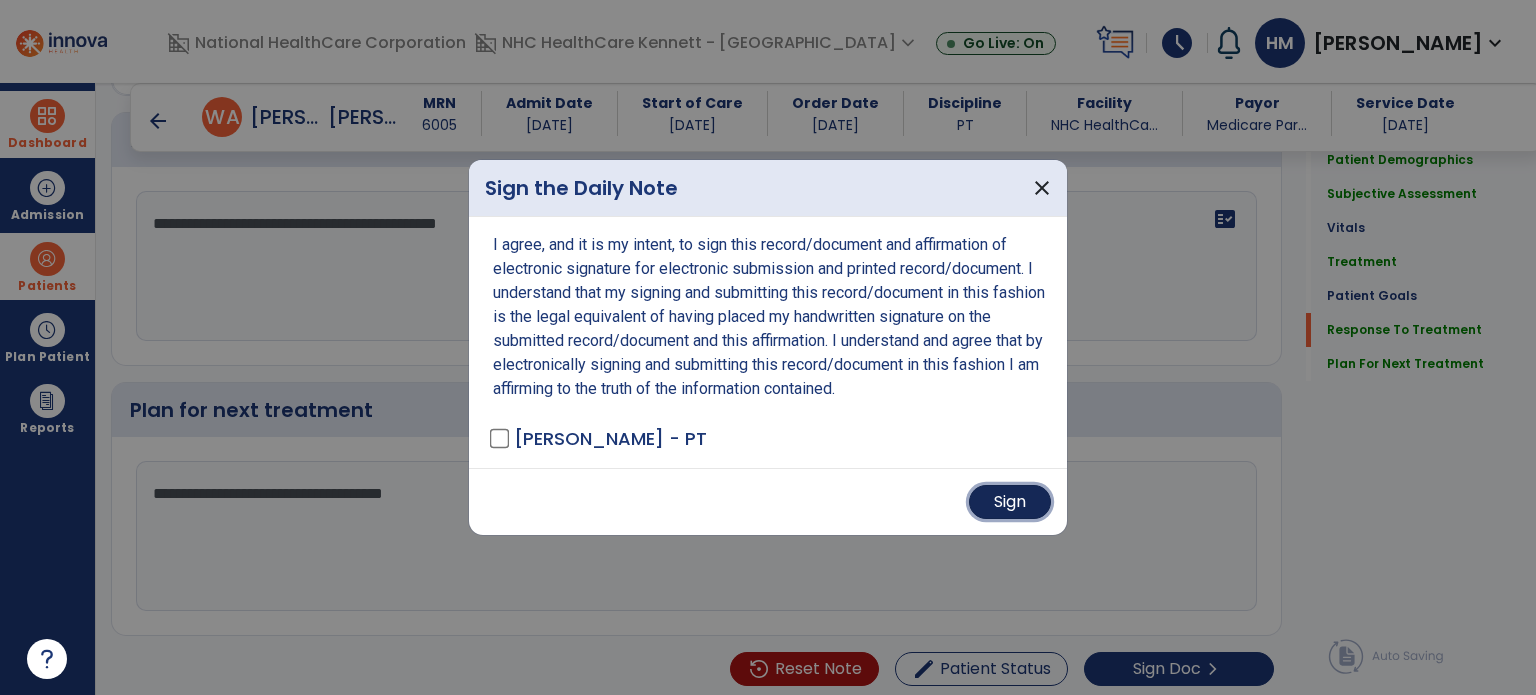click on "Sign" at bounding box center (1010, 502) 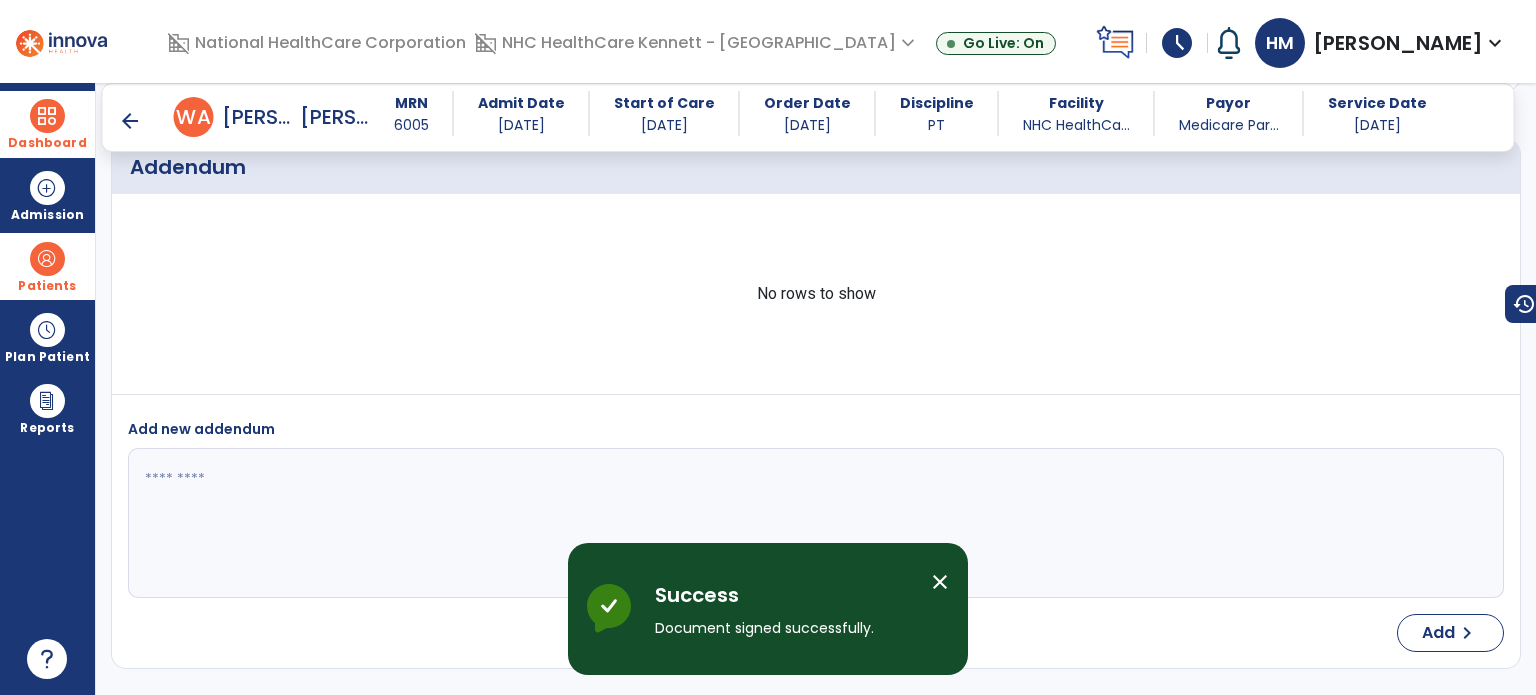scroll, scrollTop: 3689, scrollLeft: 0, axis: vertical 